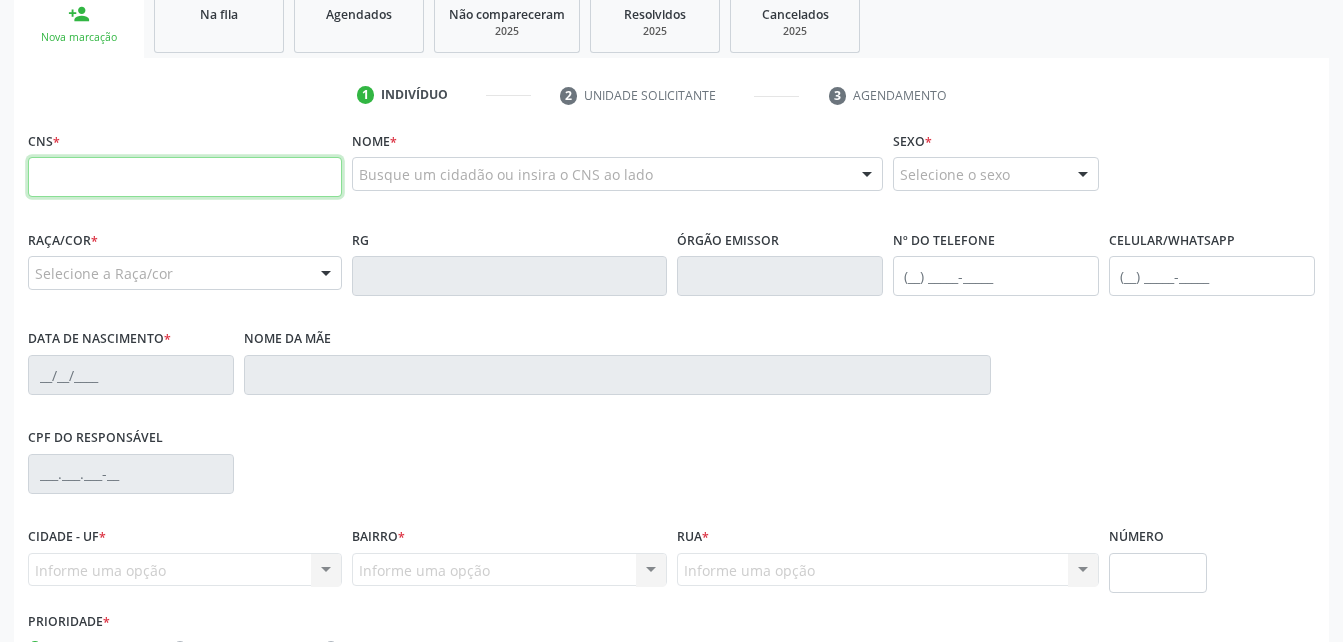 scroll, scrollTop: 336, scrollLeft: 0, axis: vertical 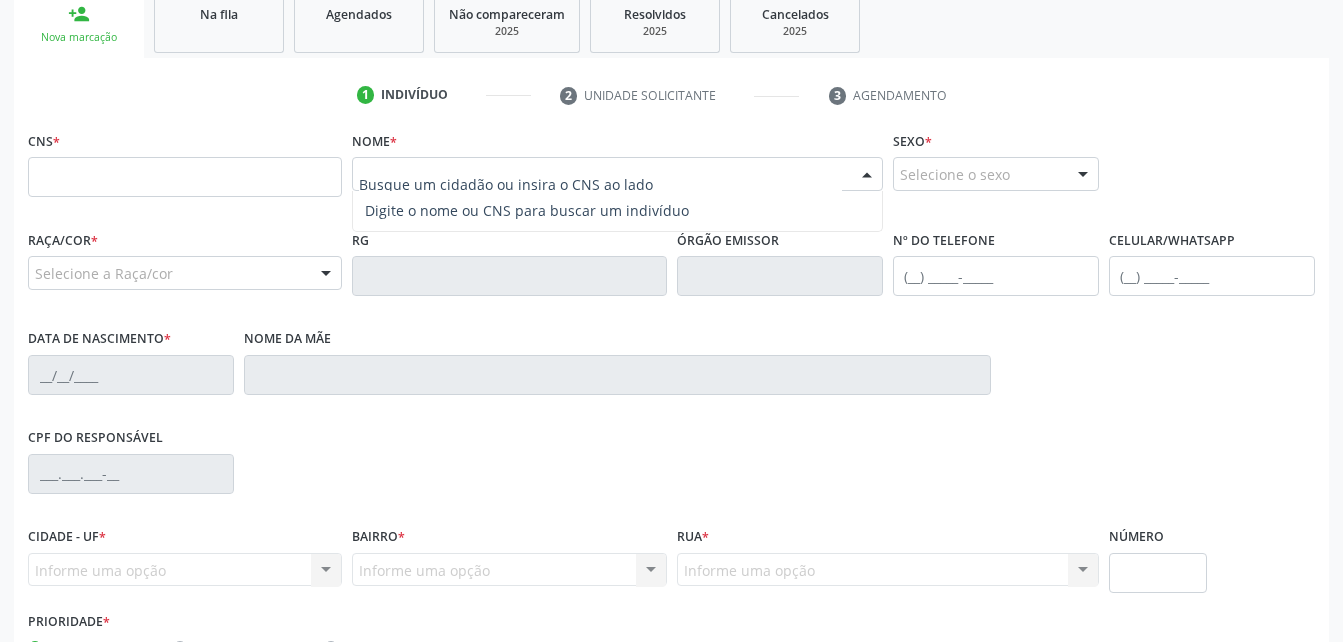 paste on "[PERSON_NAME]" 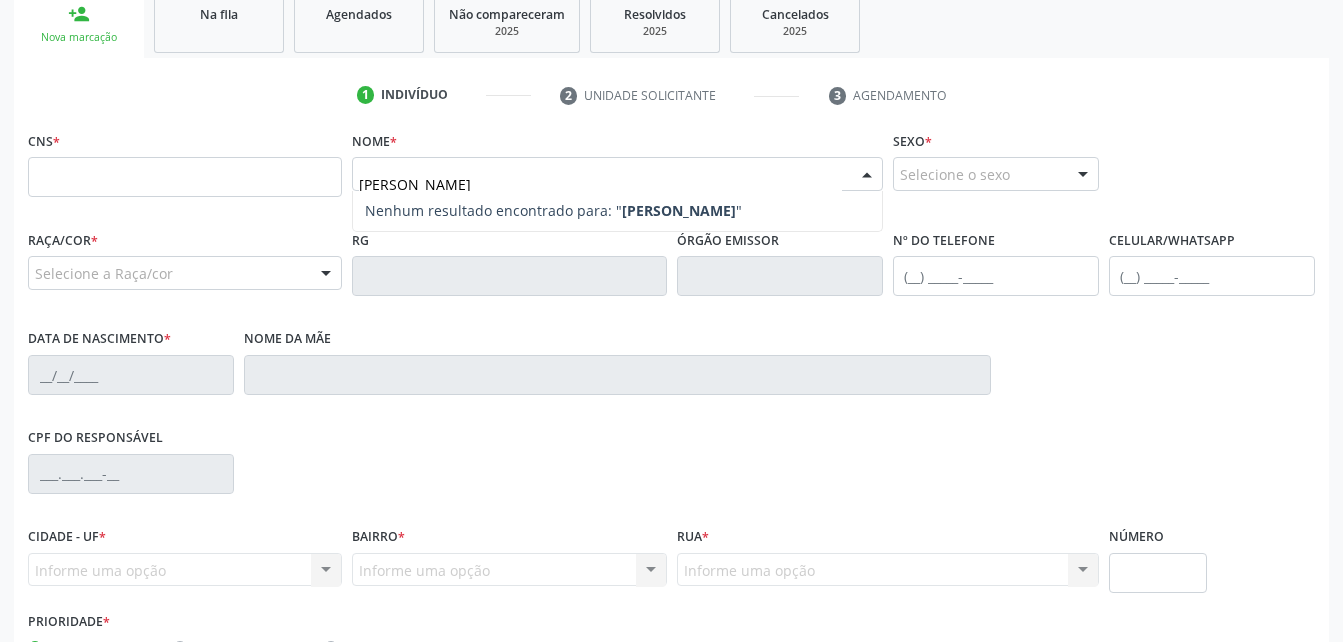 click on "[PERSON_NAME]" at bounding box center (679, 210) 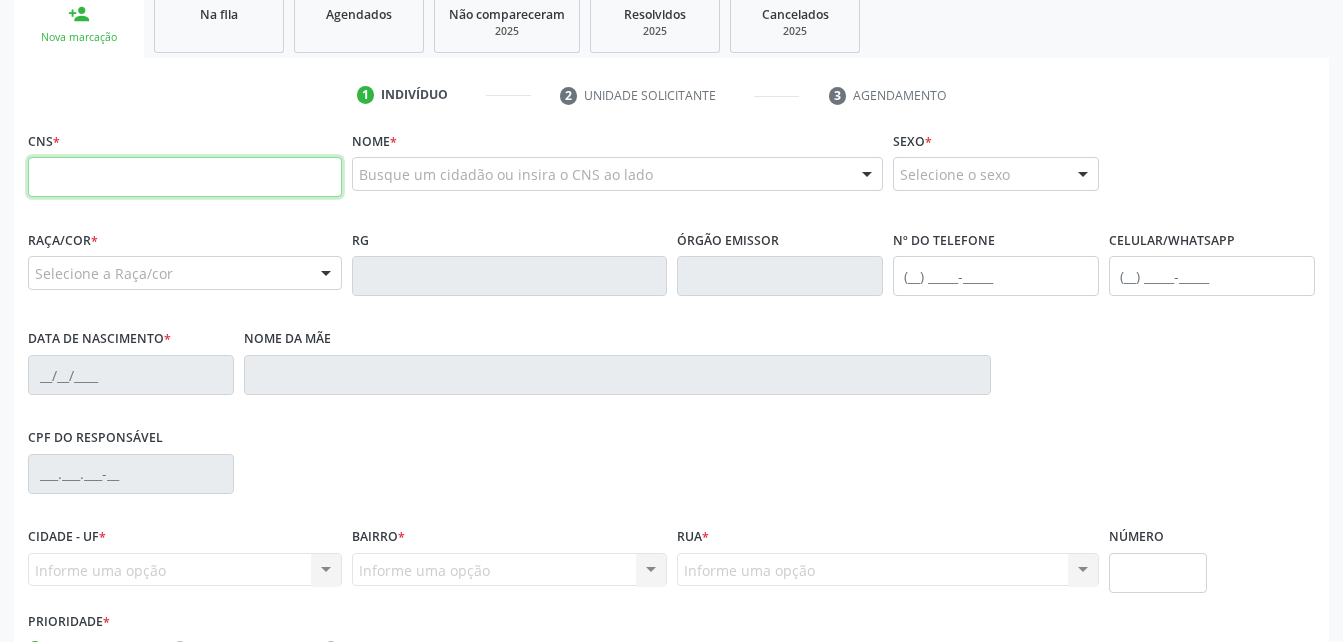 click at bounding box center (185, 177) 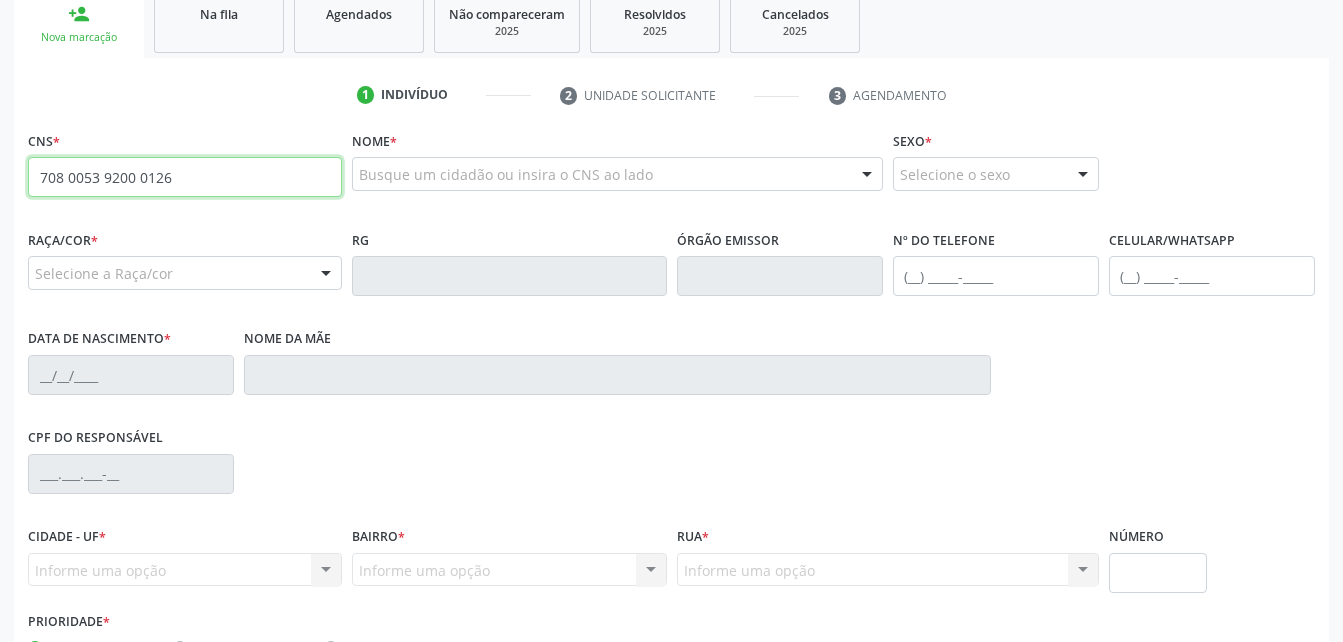 type on "708 0053 9200 0126" 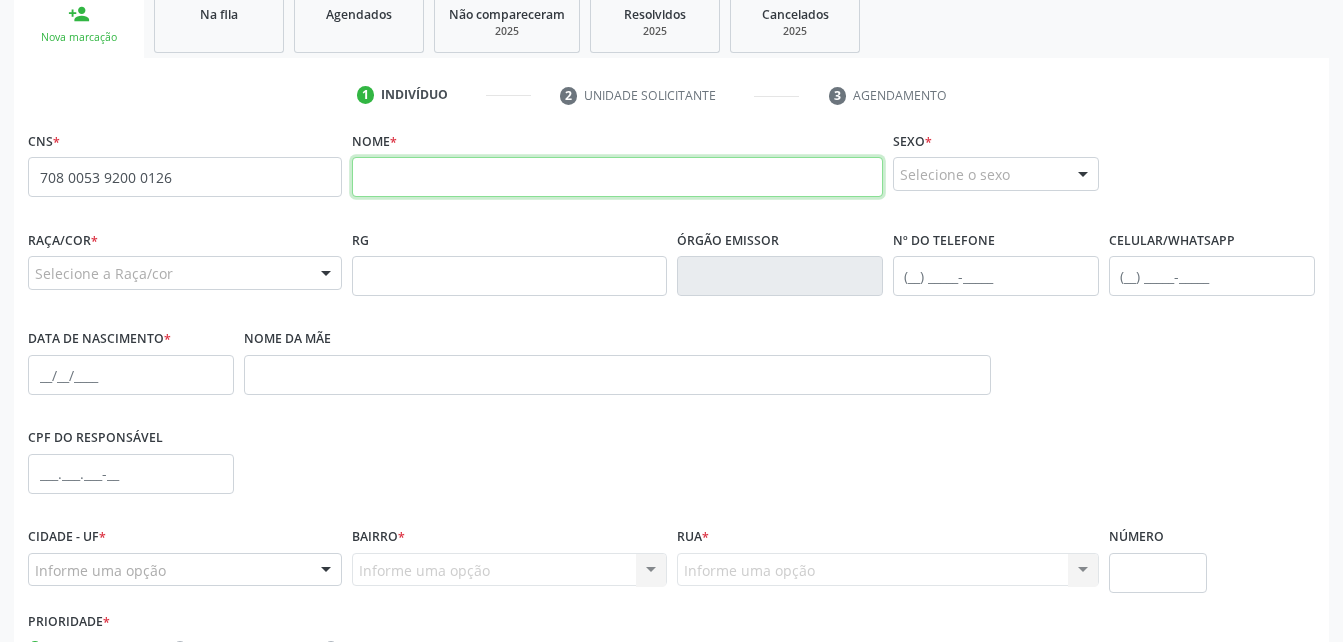 click at bounding box center [617, 177] 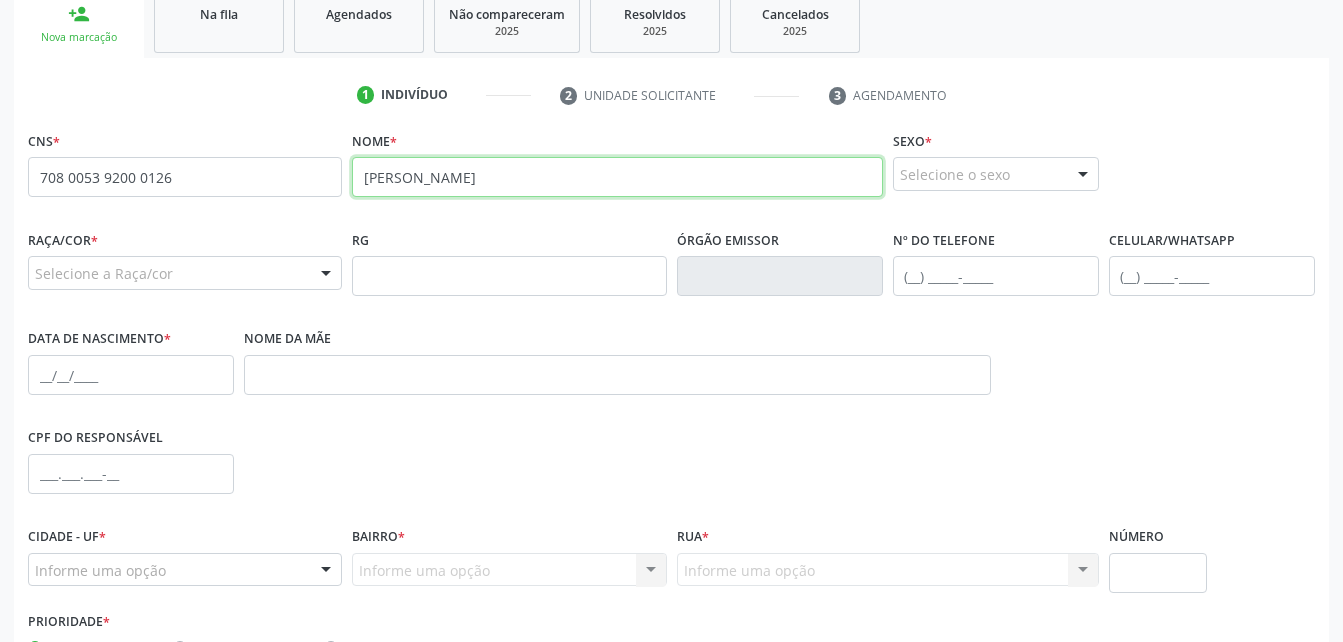 type on "[PERSON_NAME]" 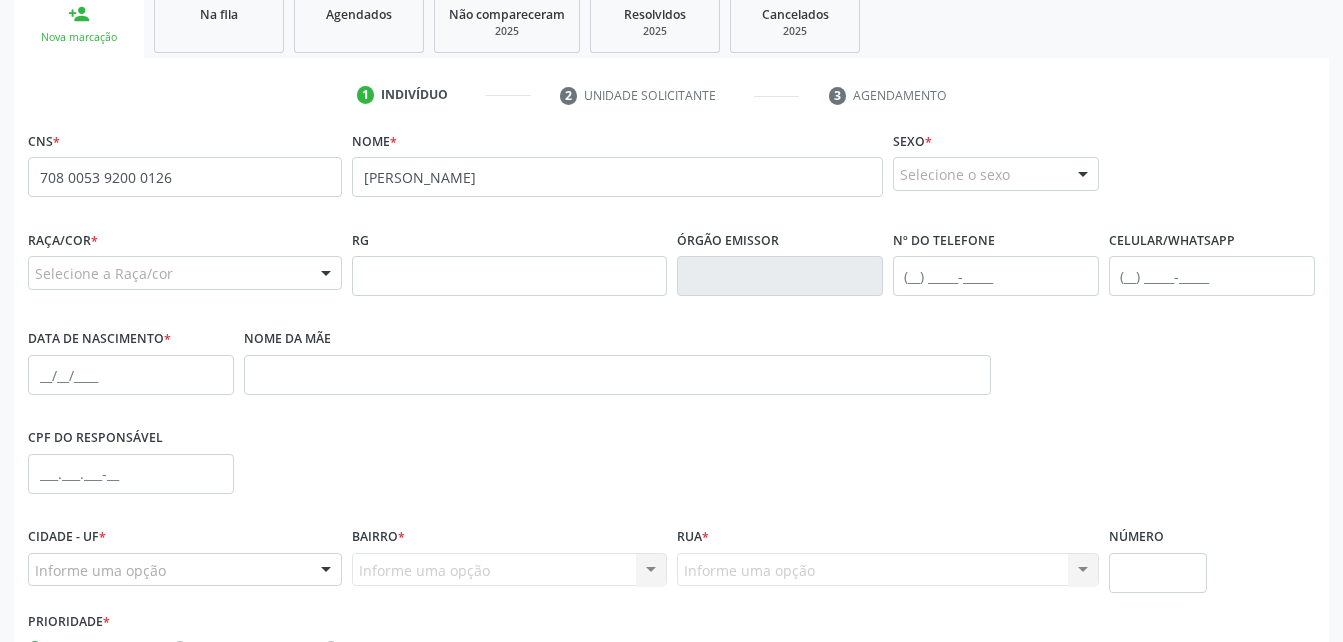 click on "Selecione a Raça/cor" at bounding box center [185, 273] 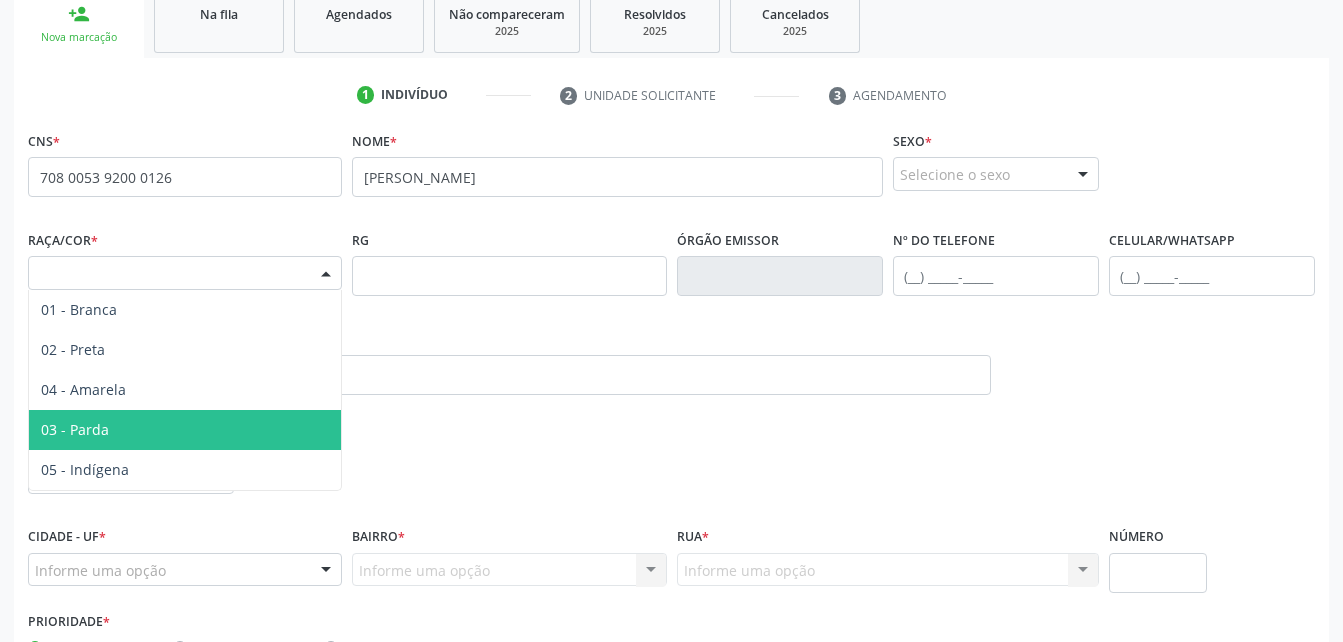 click on "03 - Parda" at bounding box center [185, 430] 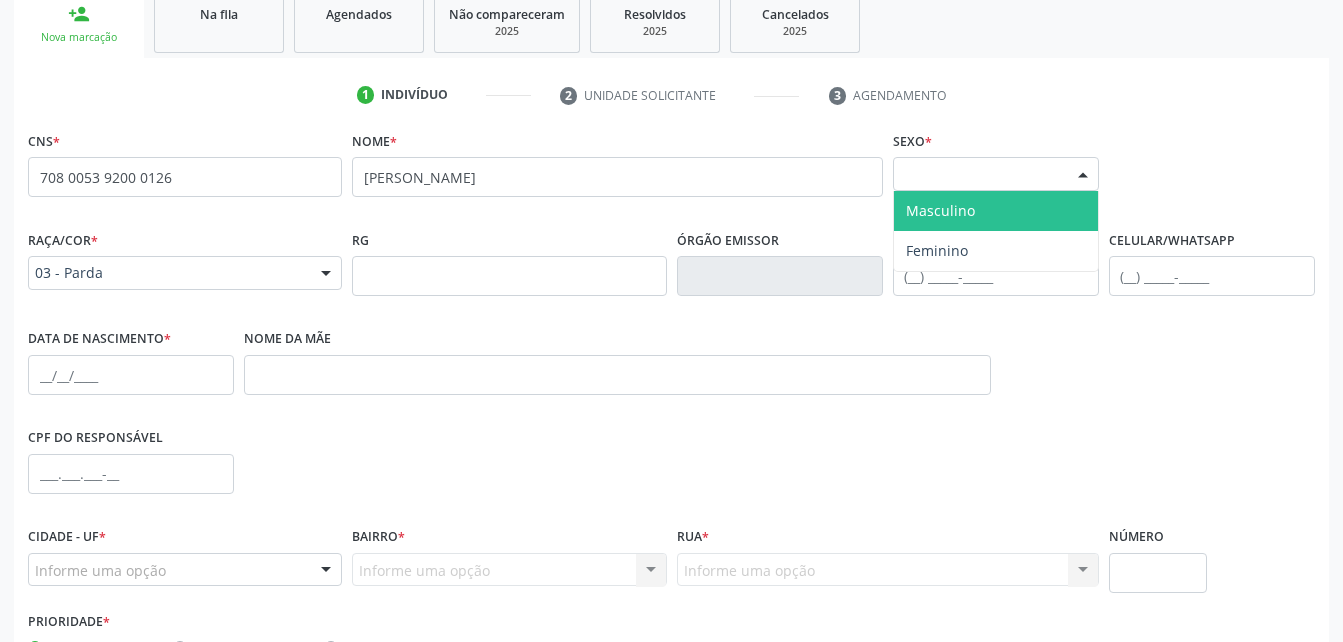 drag, startPoint x: 1063, startPoint y: 171, endPoint x: 1052, endPoint y: 208, distance: 38.600517 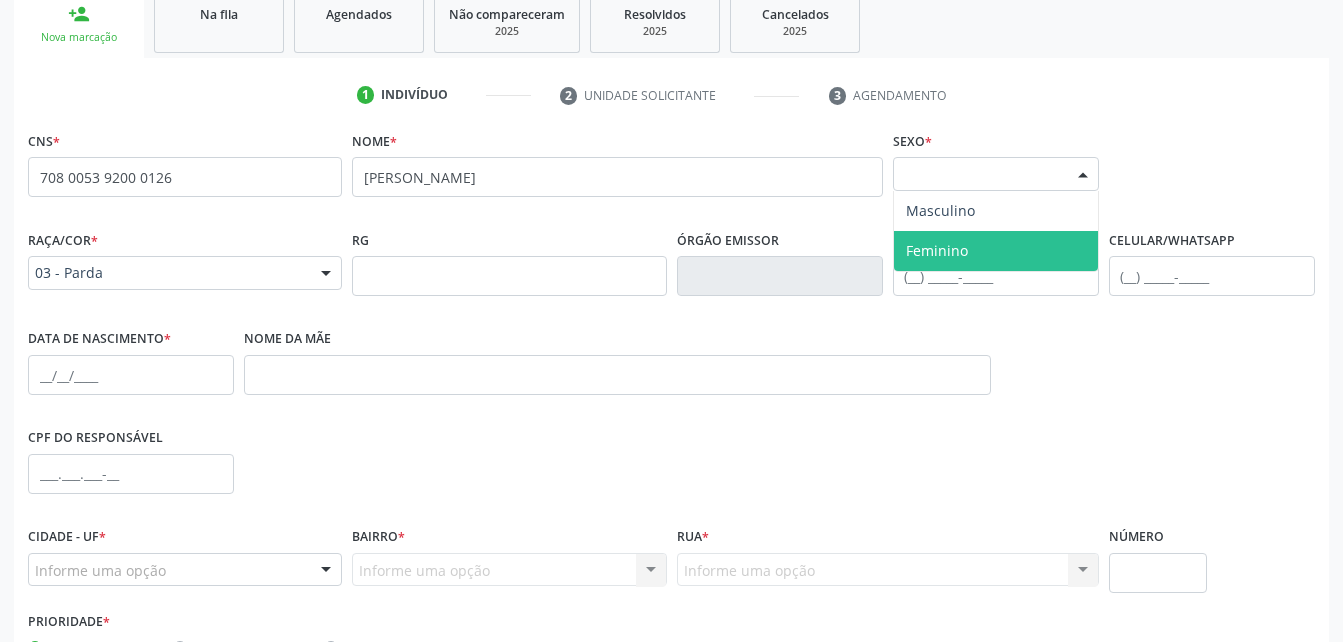 click on "Feminino" at bounding box center [996, 251] 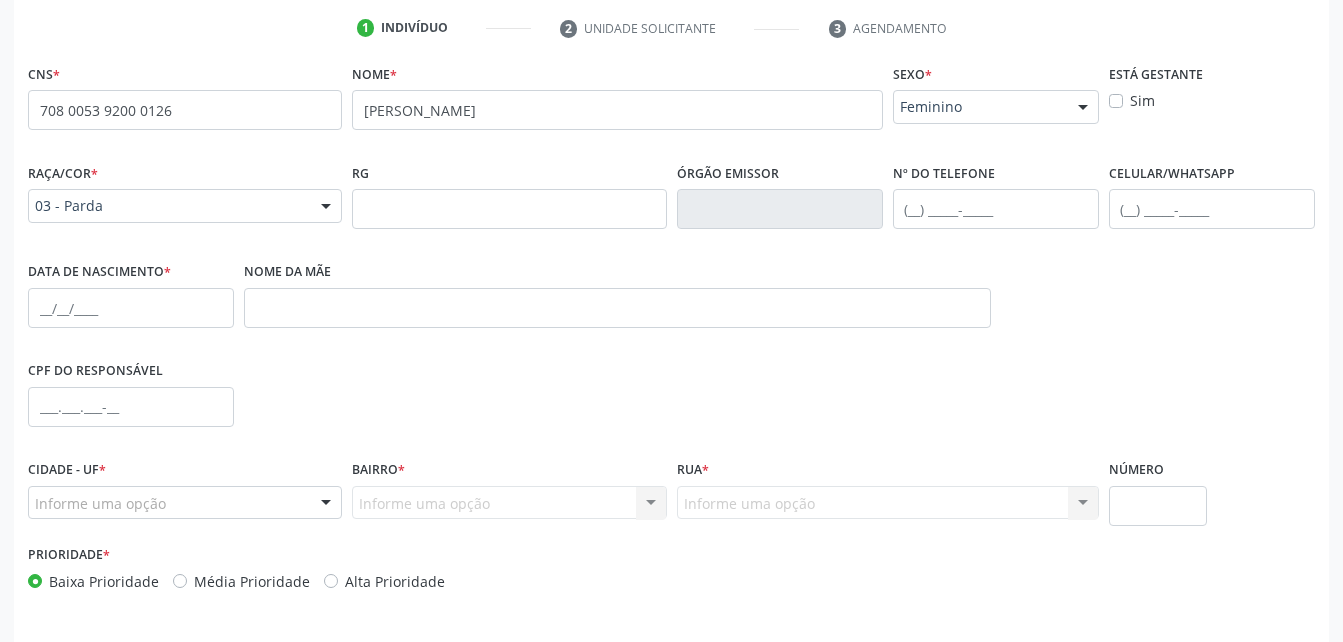 scroll, scrollTop: 436, scrollLeft: 0, axis: vertical 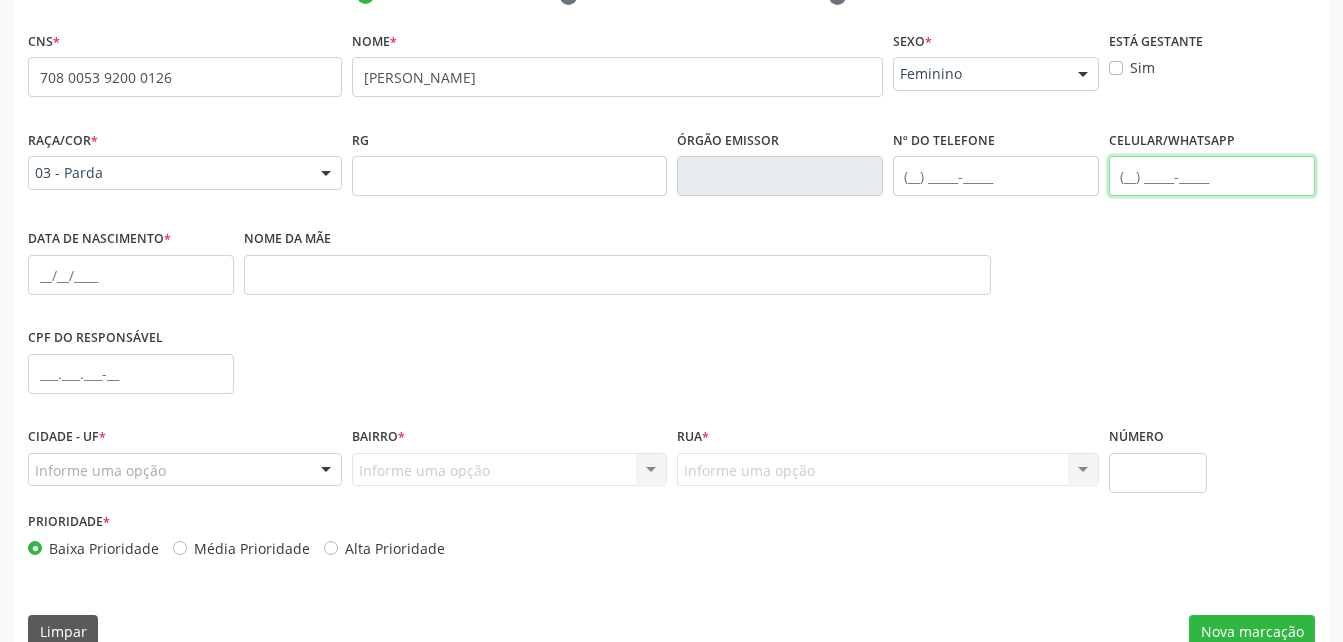click at bounding box center (1212, 176) 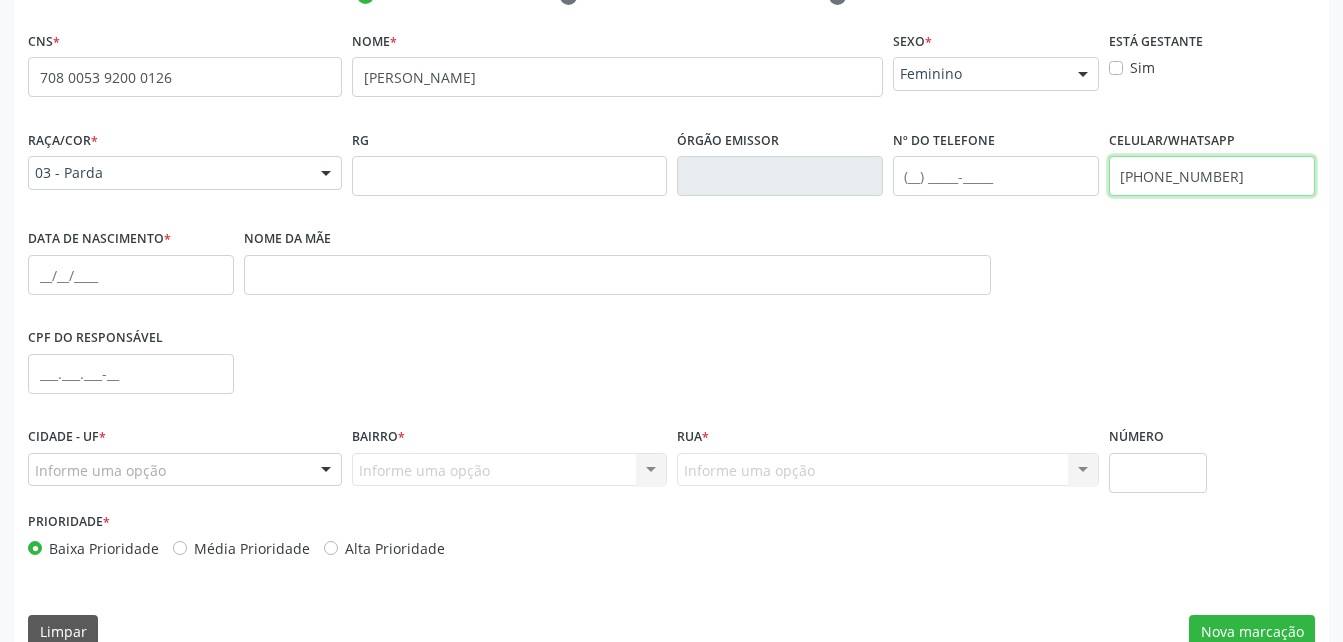 type on "[PHONE_NUMBER]" 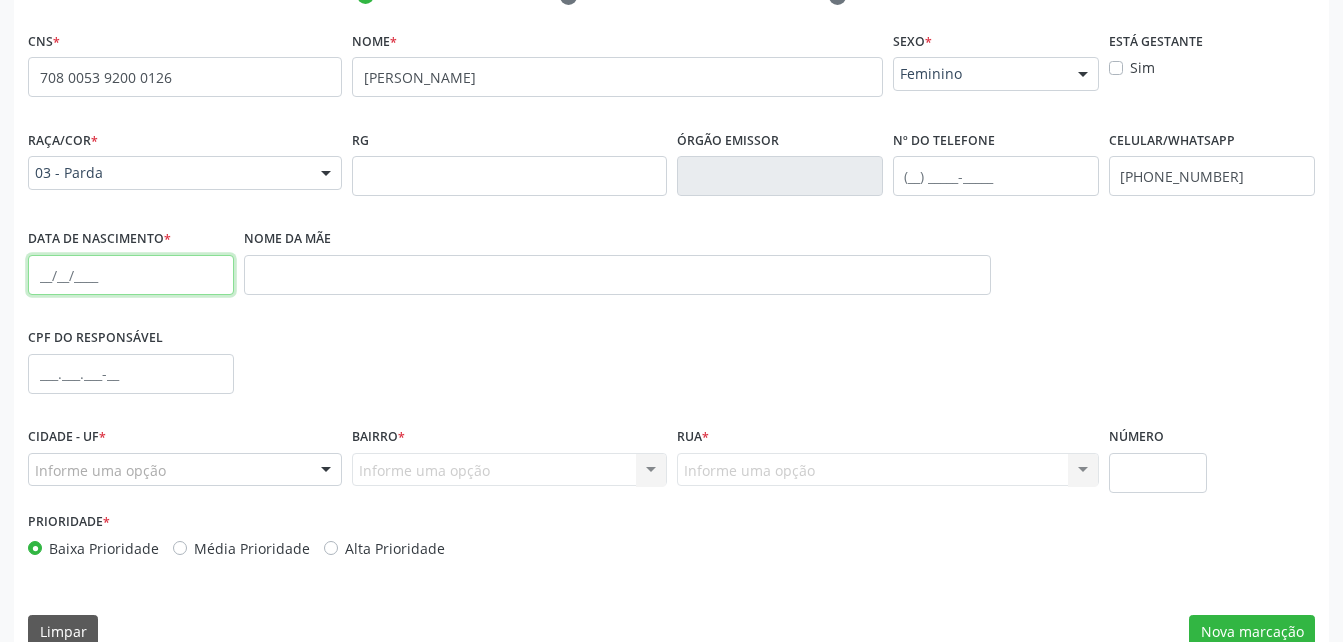 click at bounding box center [131, 275] 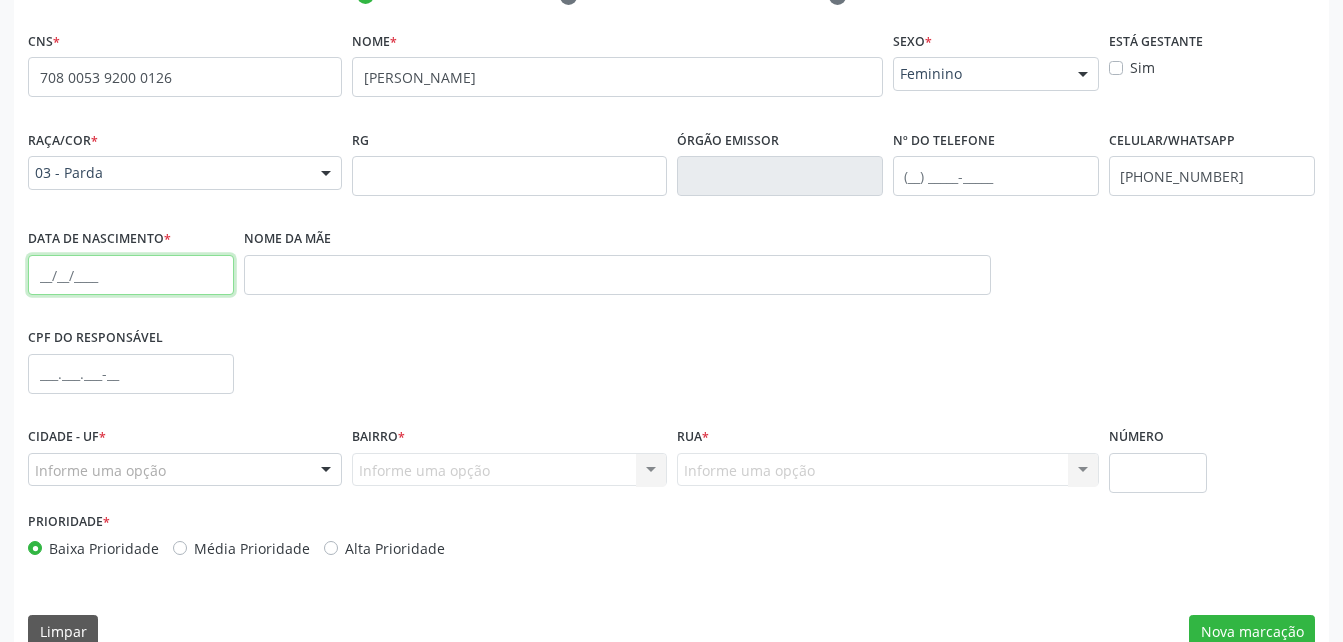 click at bounding box center (131, 275) 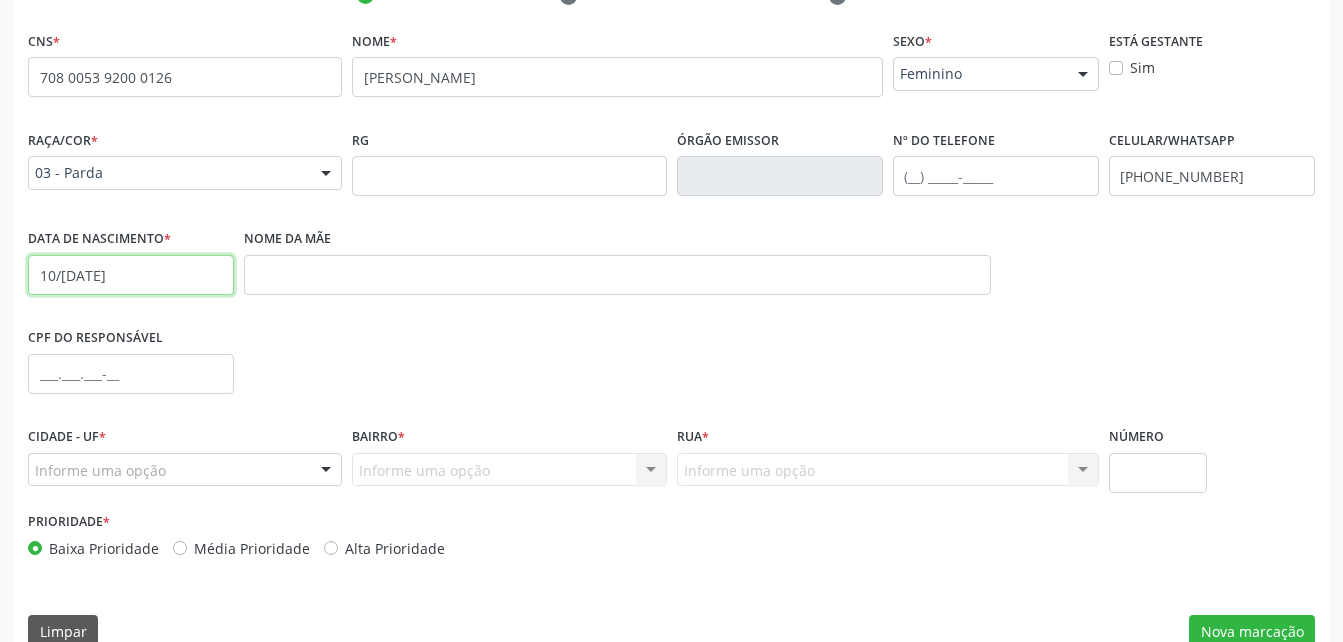 type on "10/[DATE]" 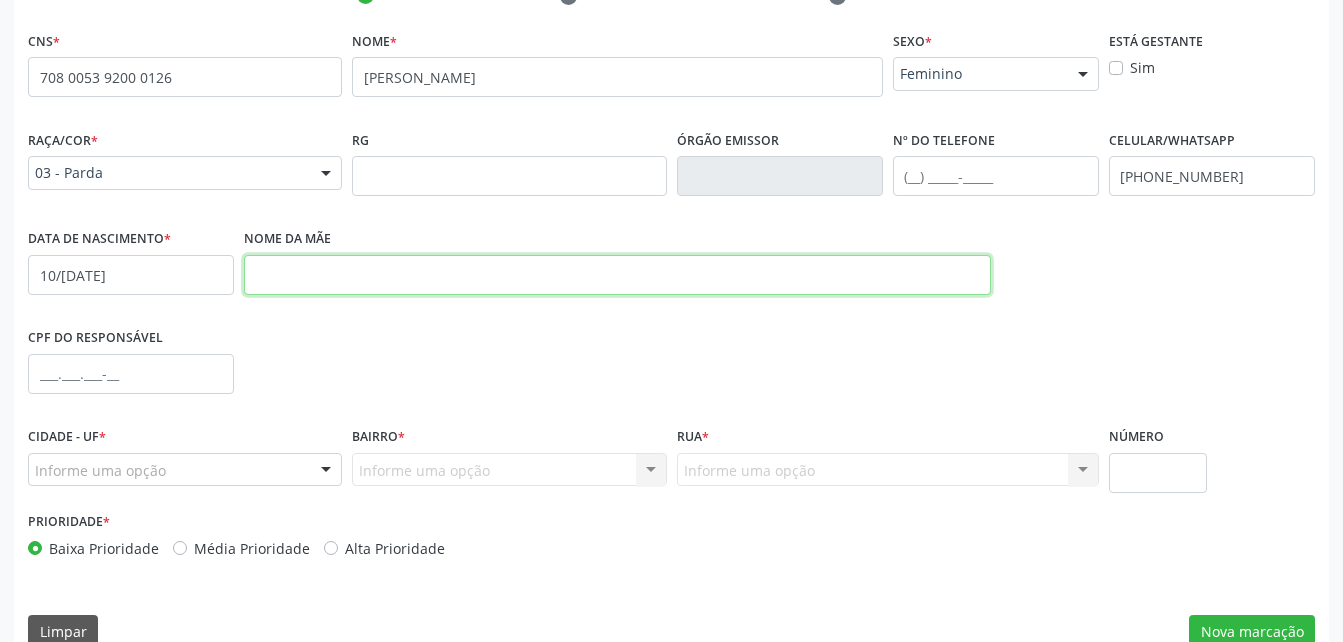 click at bounding box center [617, 275] 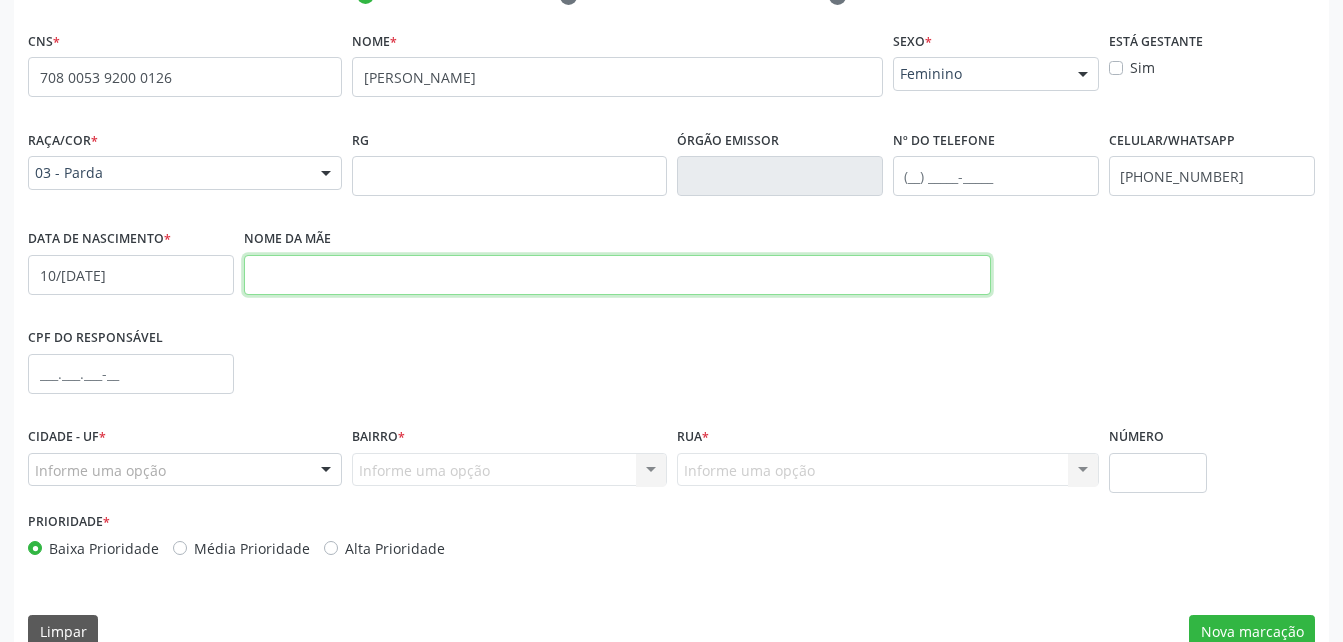 drag, startPoint x: 466, startPoint y: 294, endPoint x: 466, endPoint y: 281, distance: 13 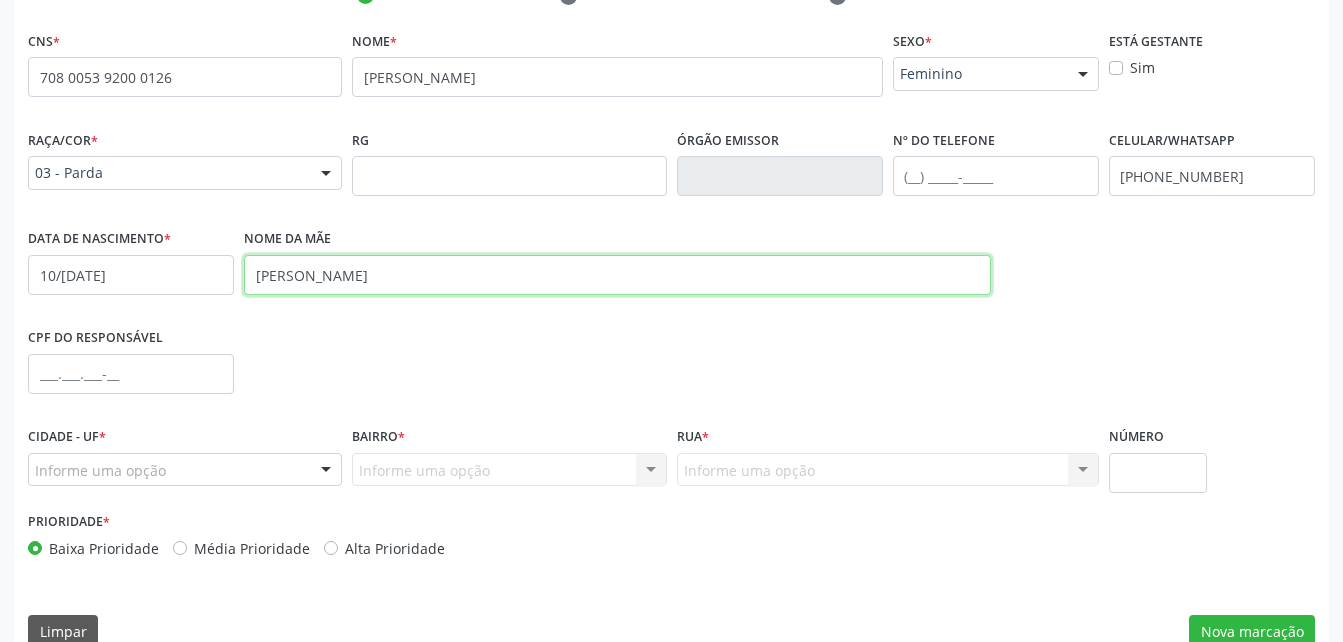type on "[PERSON_NAME]" 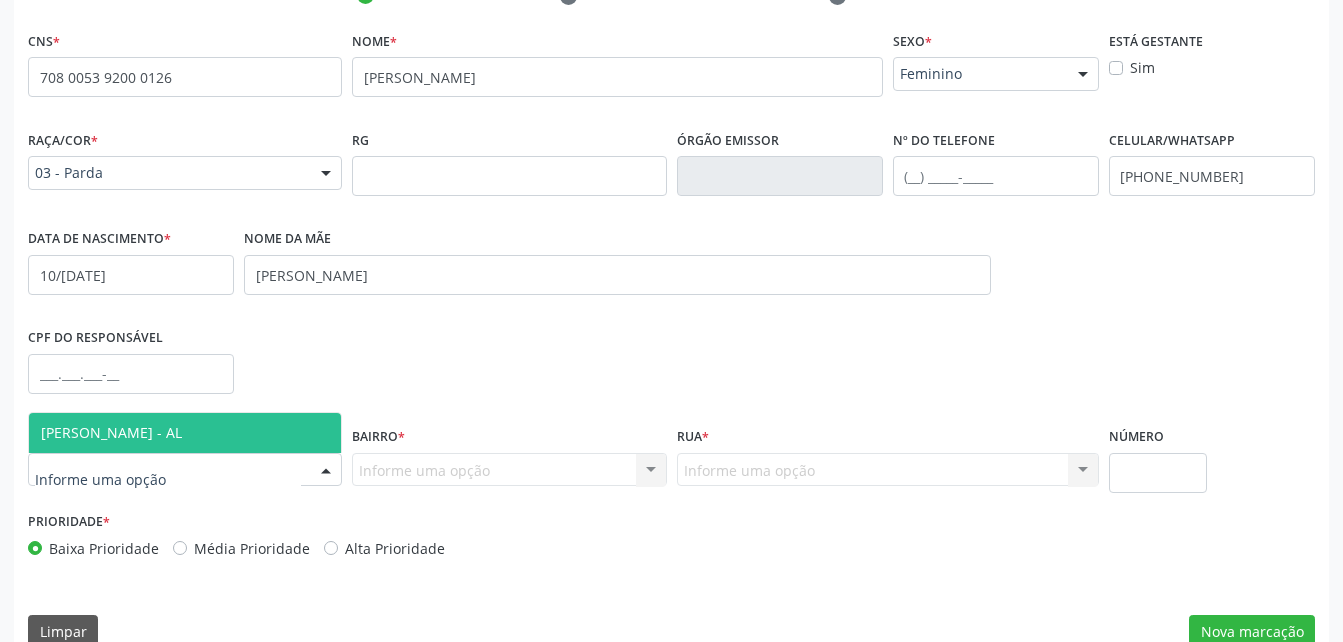 click at bounding box center [185, 470] 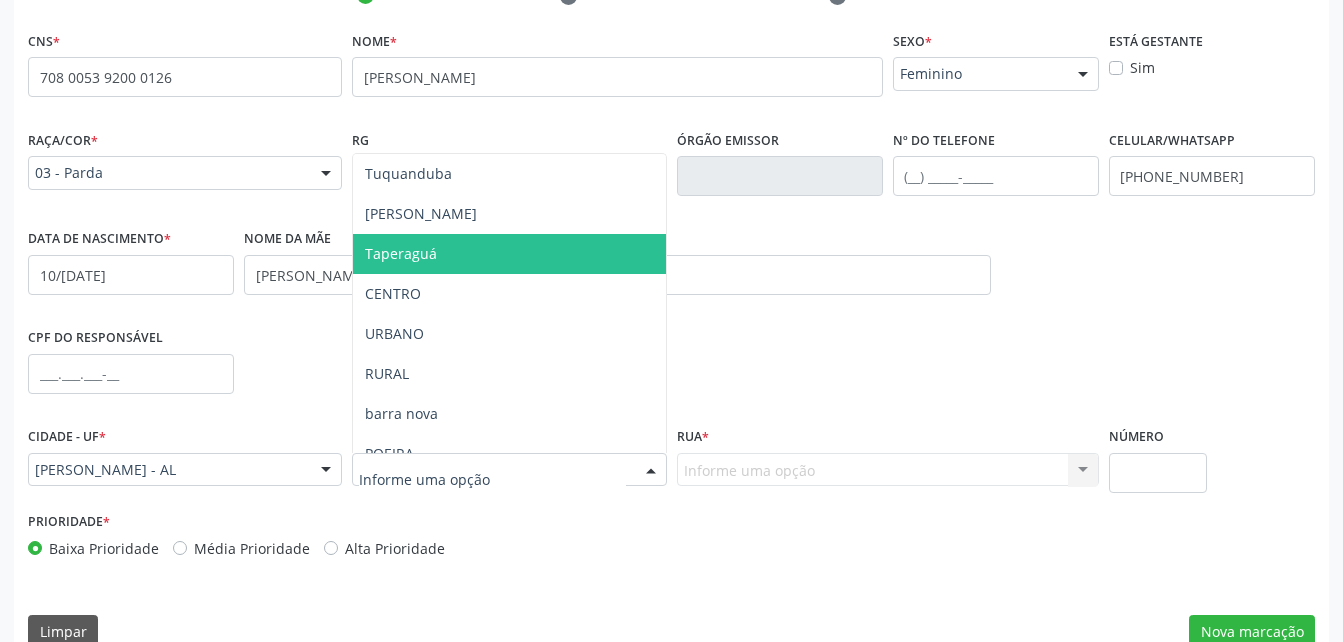 click on "Taperaguá" at bounding box center [401, 253] 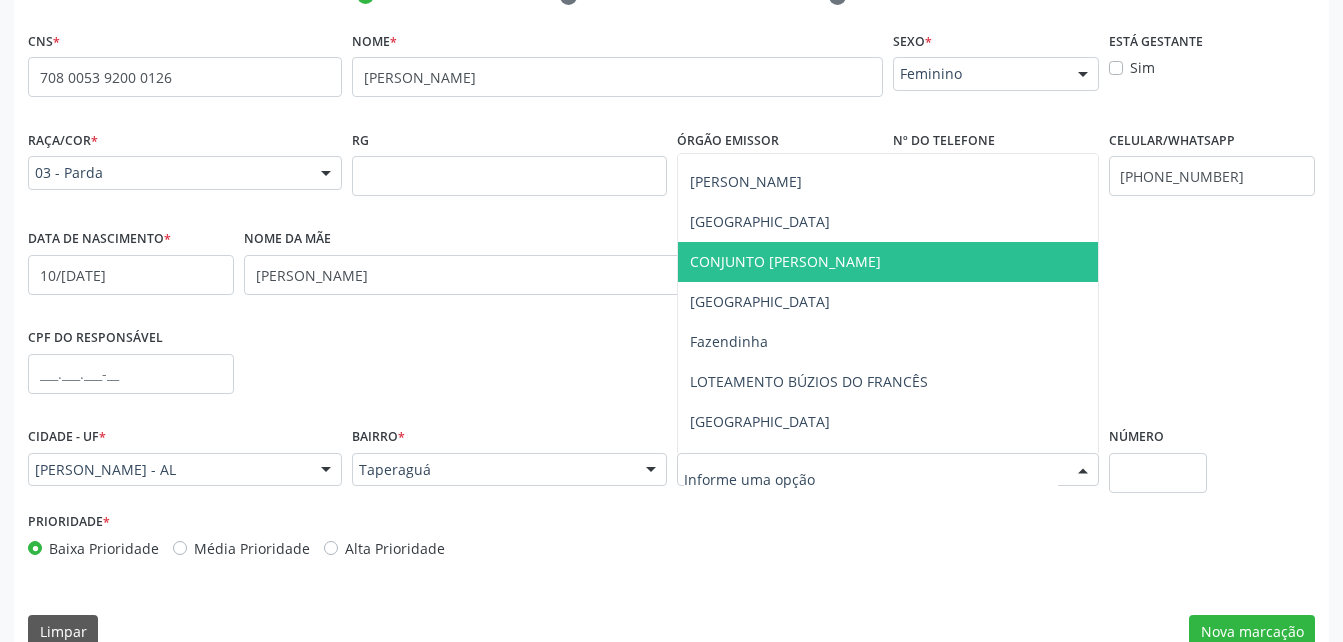 scroll, scrollTop: 200, scrollLeft: 0, axis: vertical 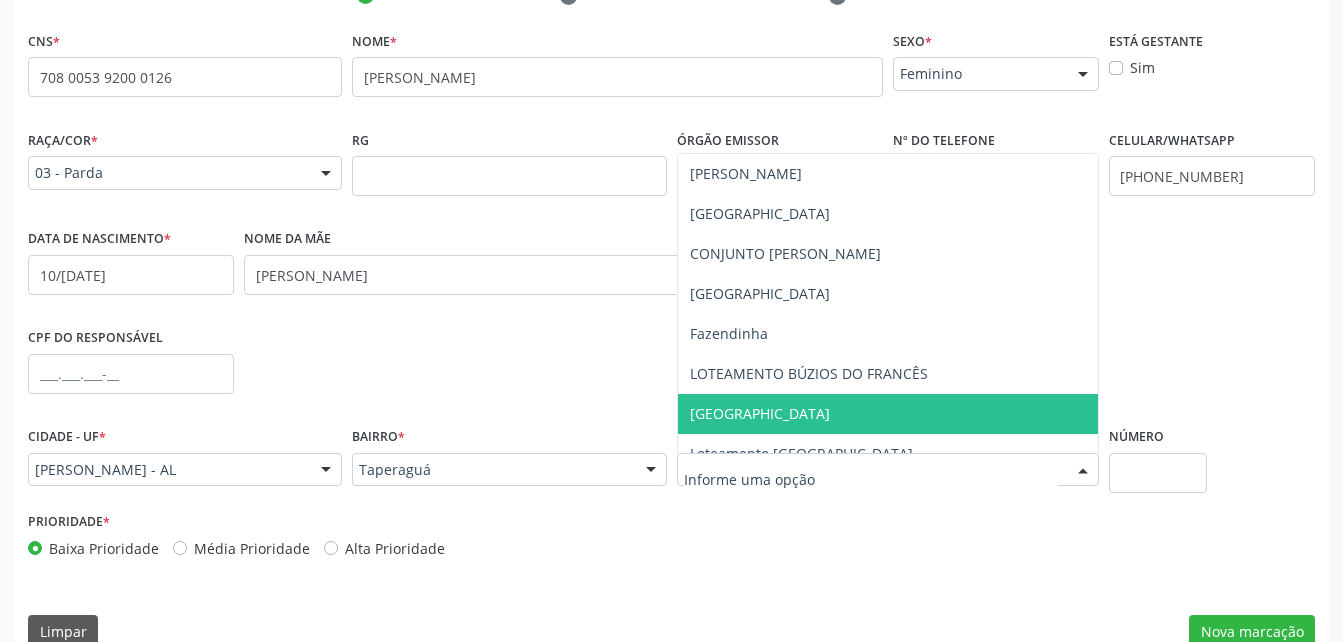 click on "[GEOGRAPHIC_DATA]" at bounding box center (888, 414) 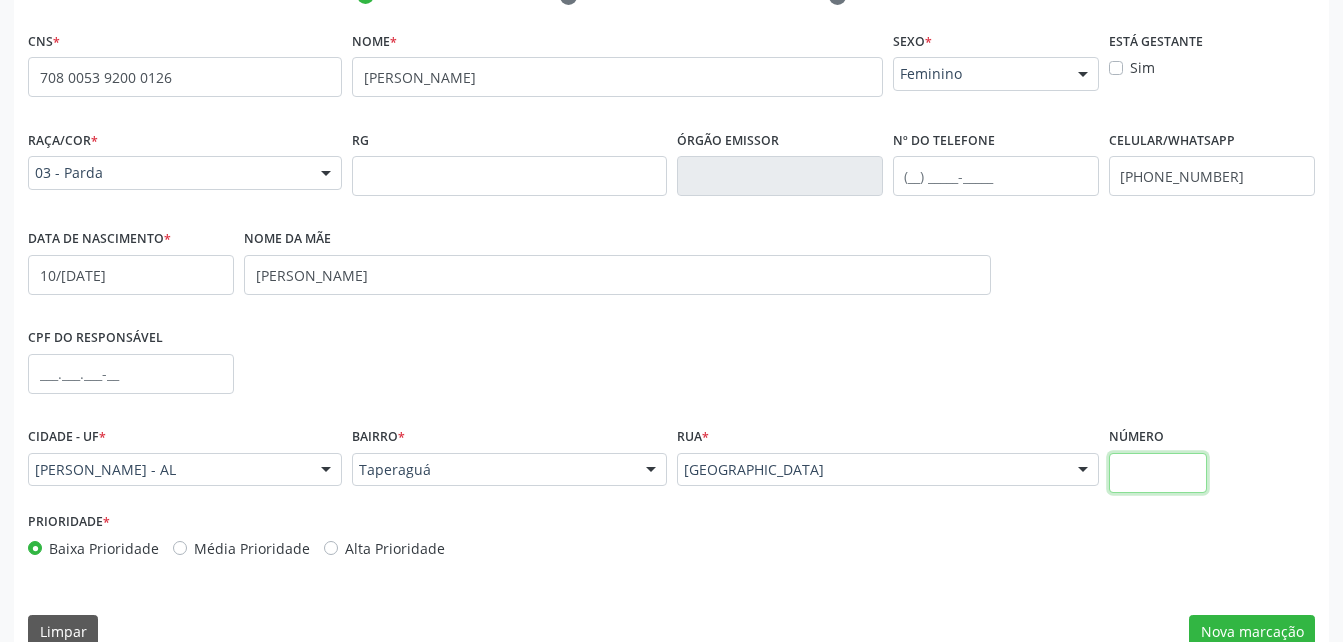 click at bounding box center [1158, 473] 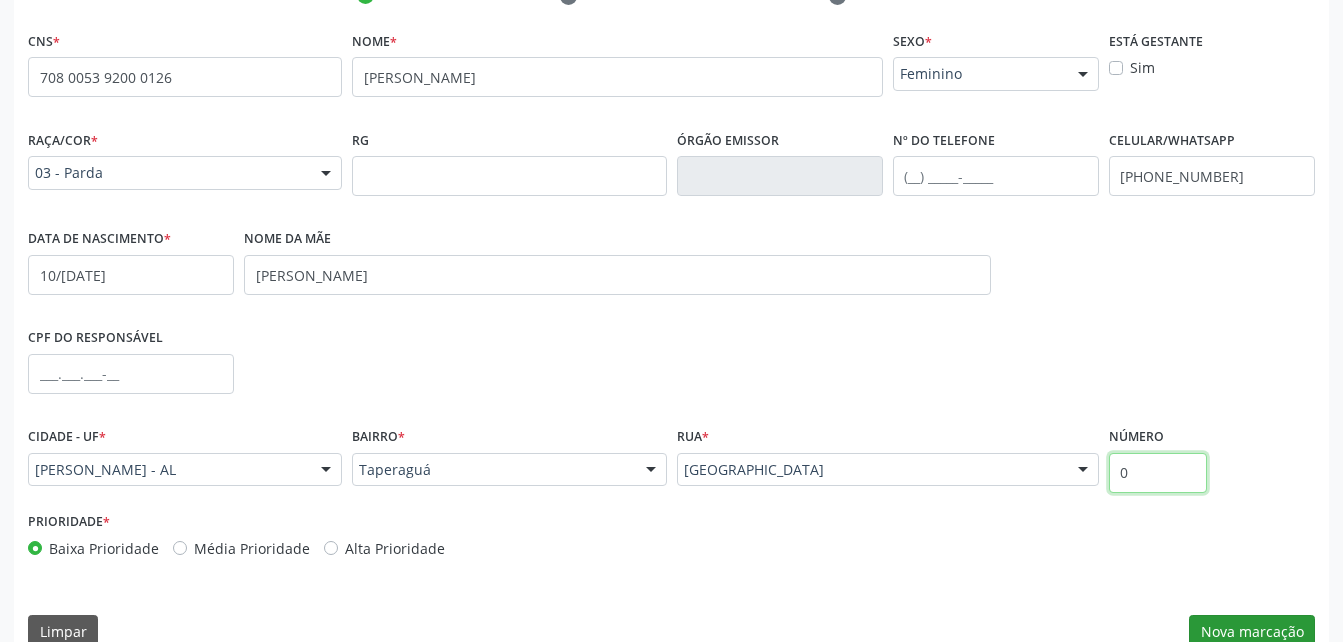 type on "0" 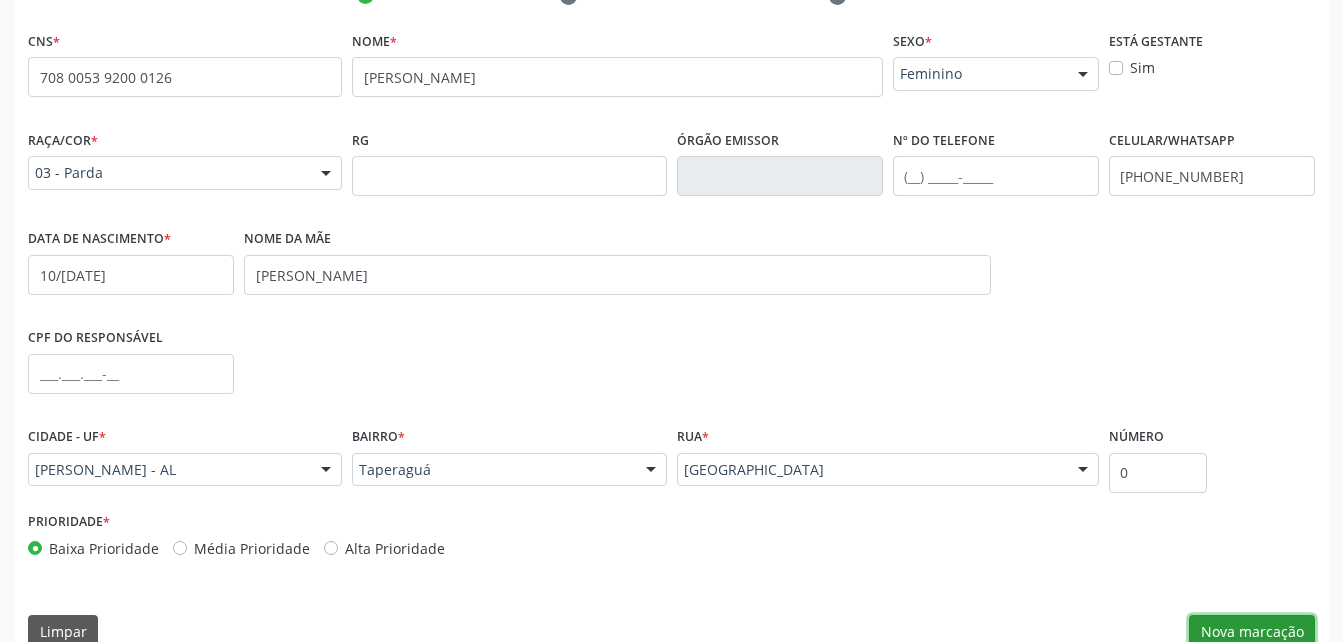 click on "Nova marcação" at bounding box center [1252, 632] 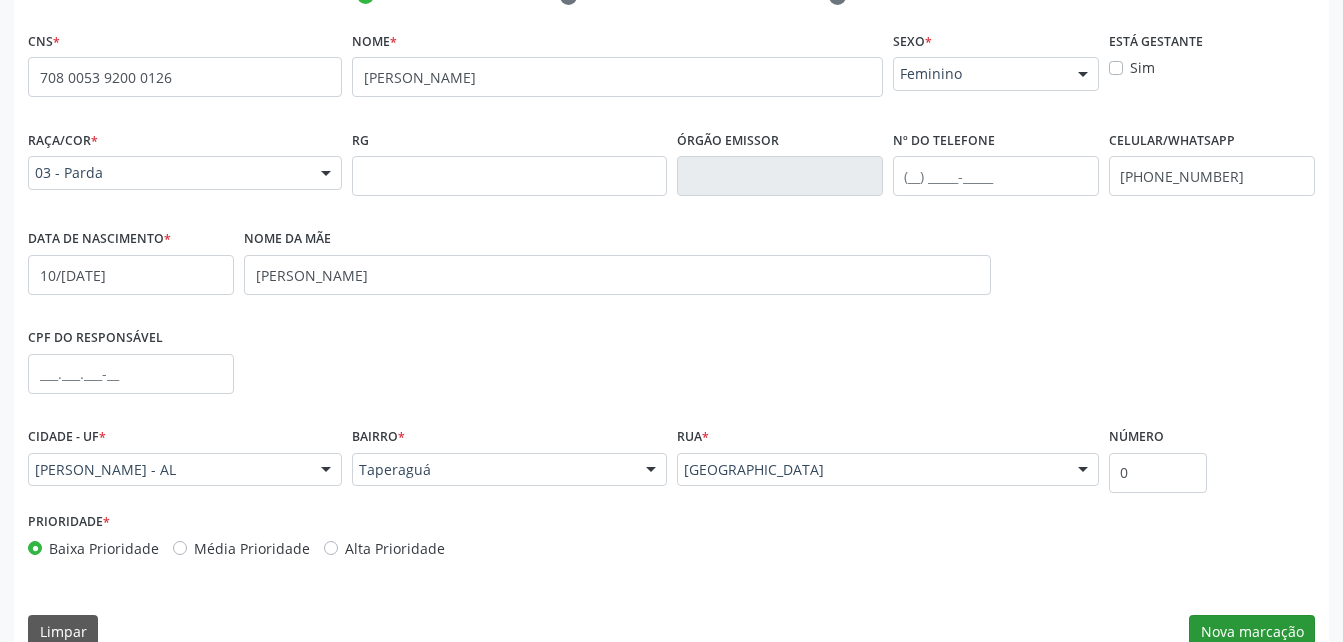 scroll, scrollTop: 437, scrollLeft: 0, axis: vertical 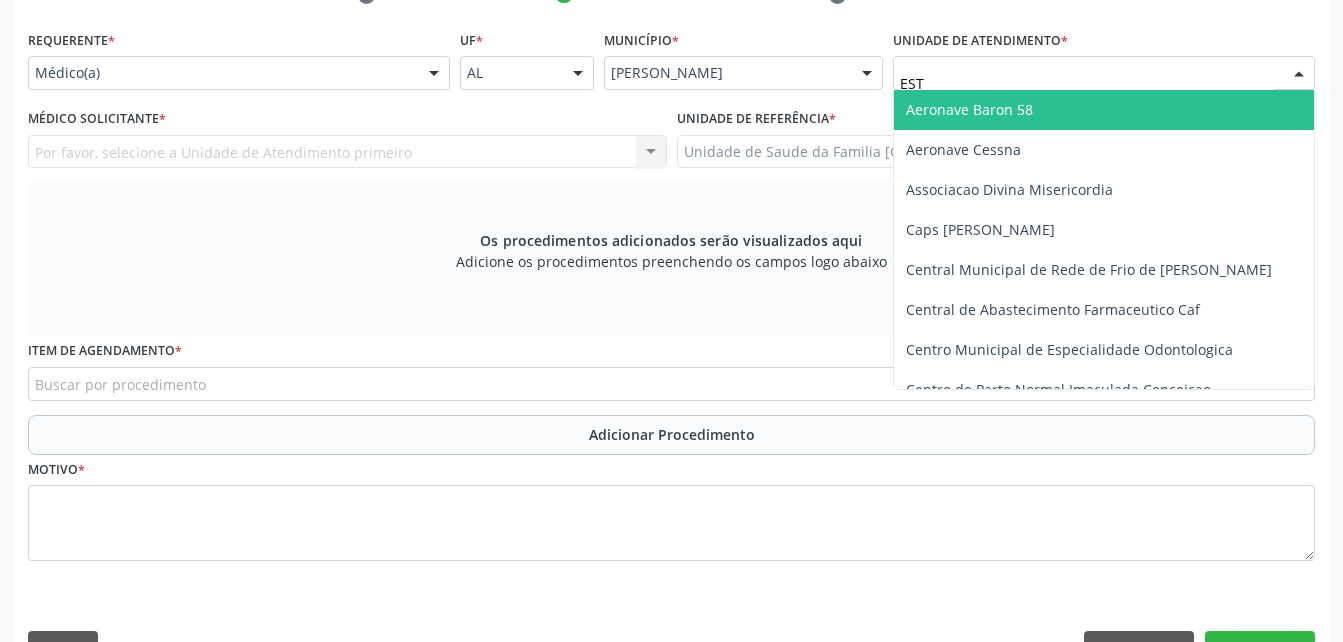type on "ESTI" 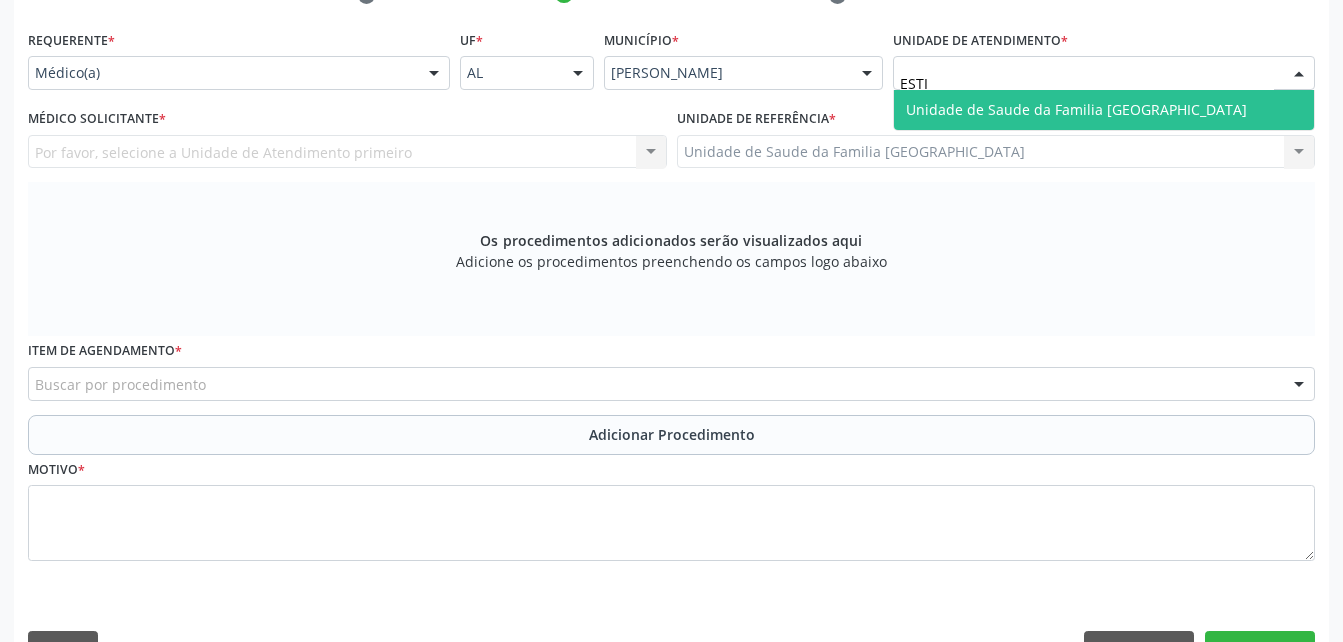 drag, startPoint x: 989, startPoint y: 113, endPoint x: 795, endPoint y: 146, distance: 196.78668 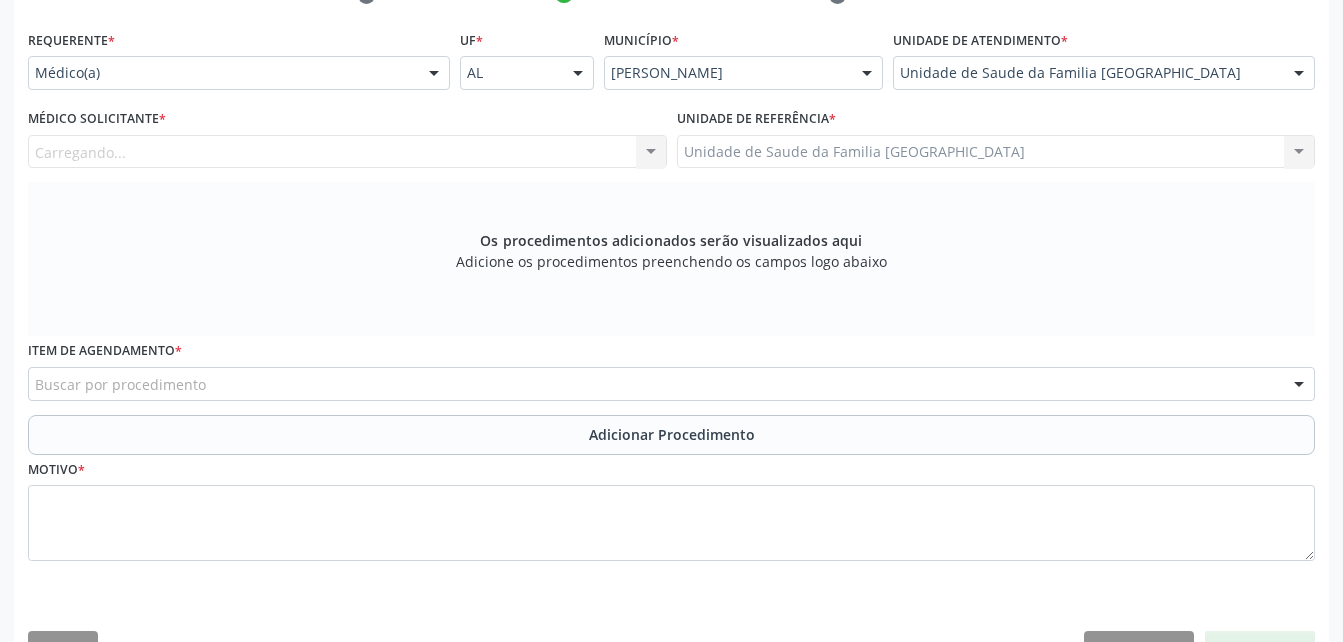 click on "Carregando...
Nenhum resultado encontrado para: "   "
Não há nenhuma opção para ser exibida." at bounding box center [347, 152] 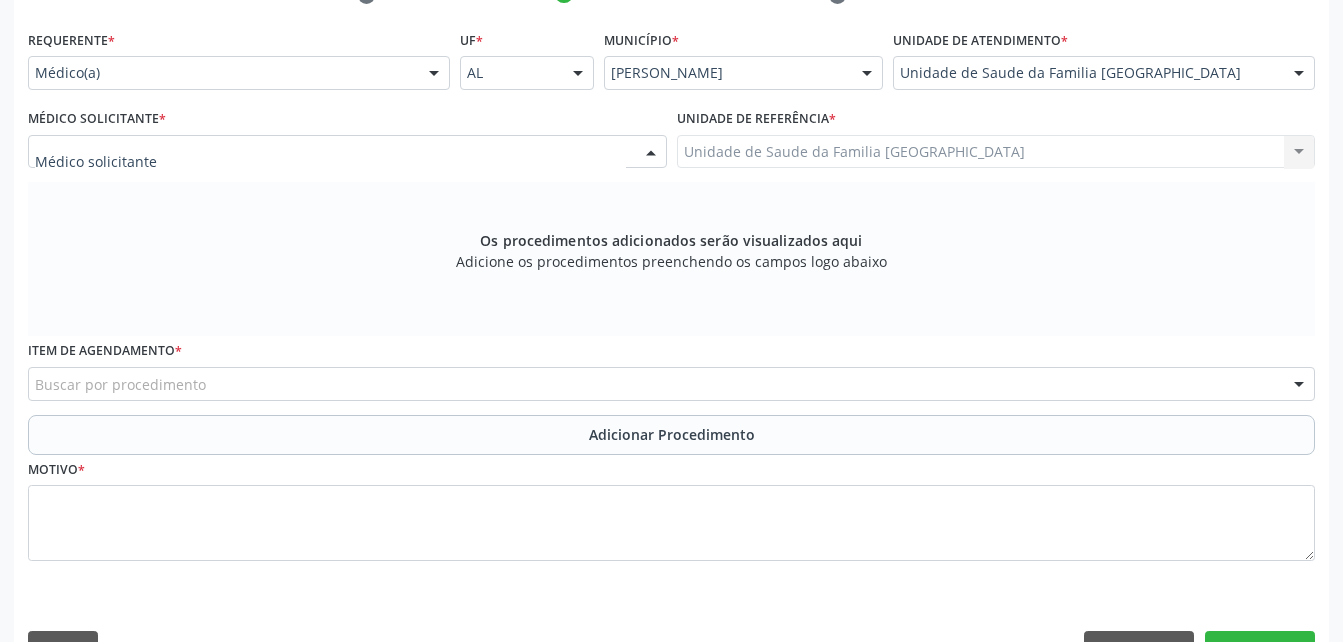 click at bounding box center (347, 152) 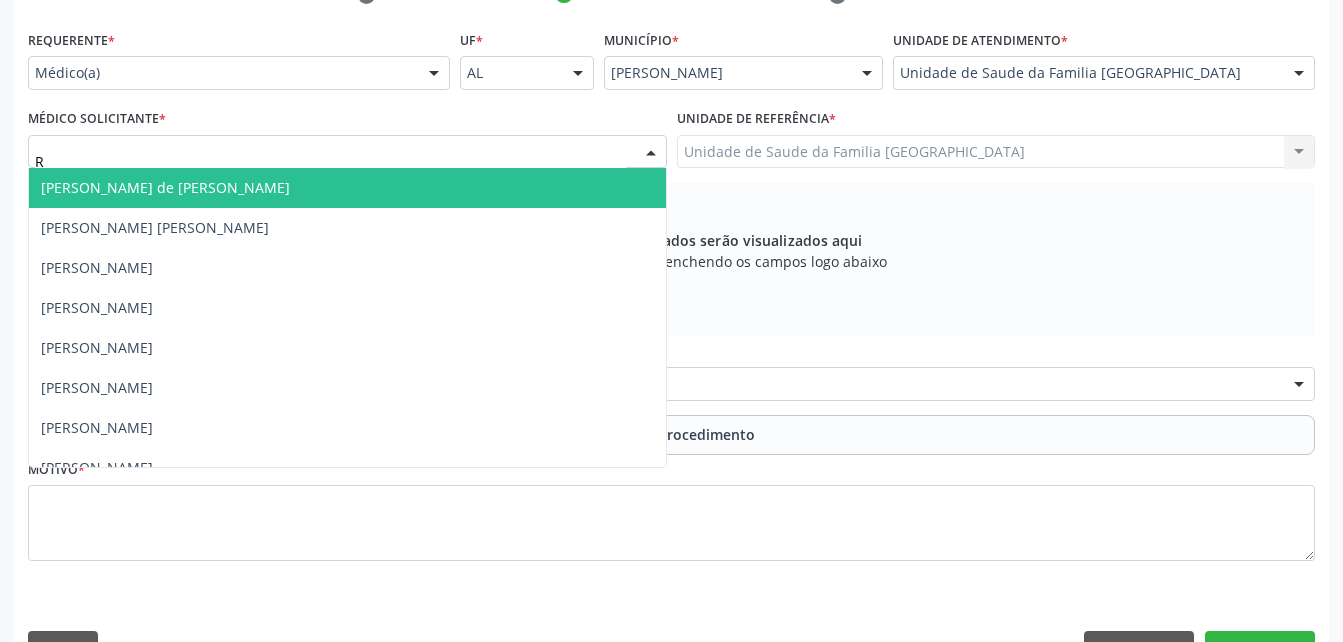 type on "RO" 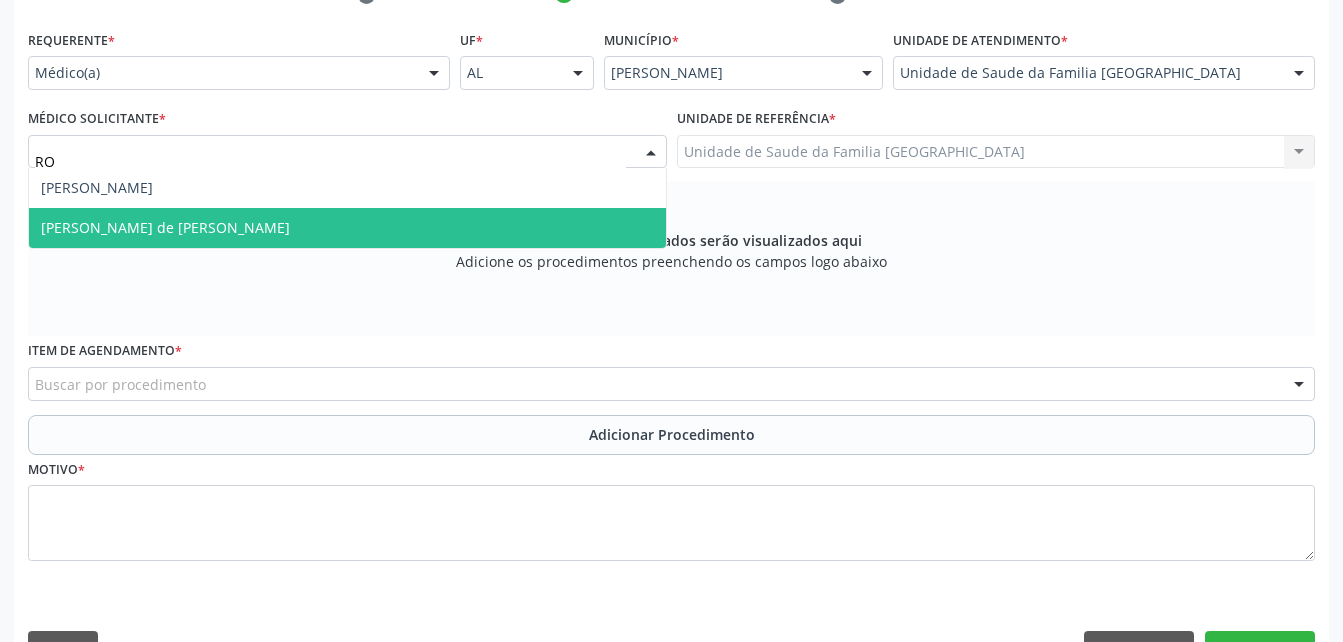 click on "[PERSON_NAME] de [PERSON_NAME]" at bounding box center [347, 228] 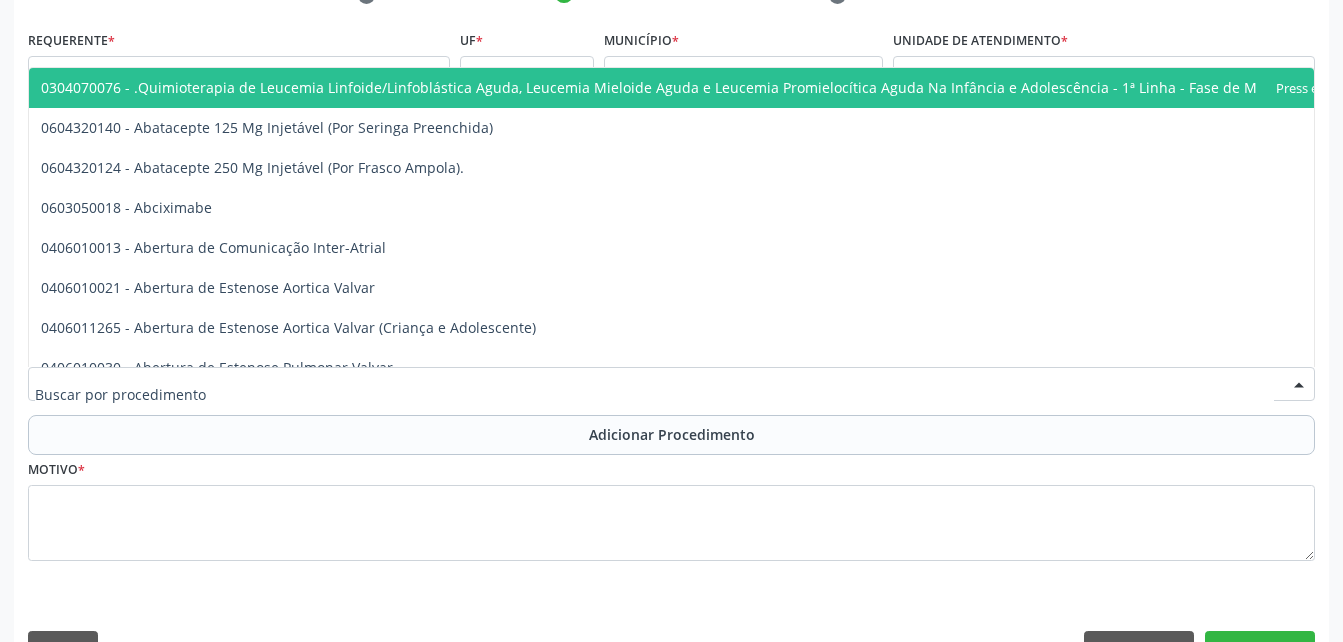 click at bounding box center (671, 384) 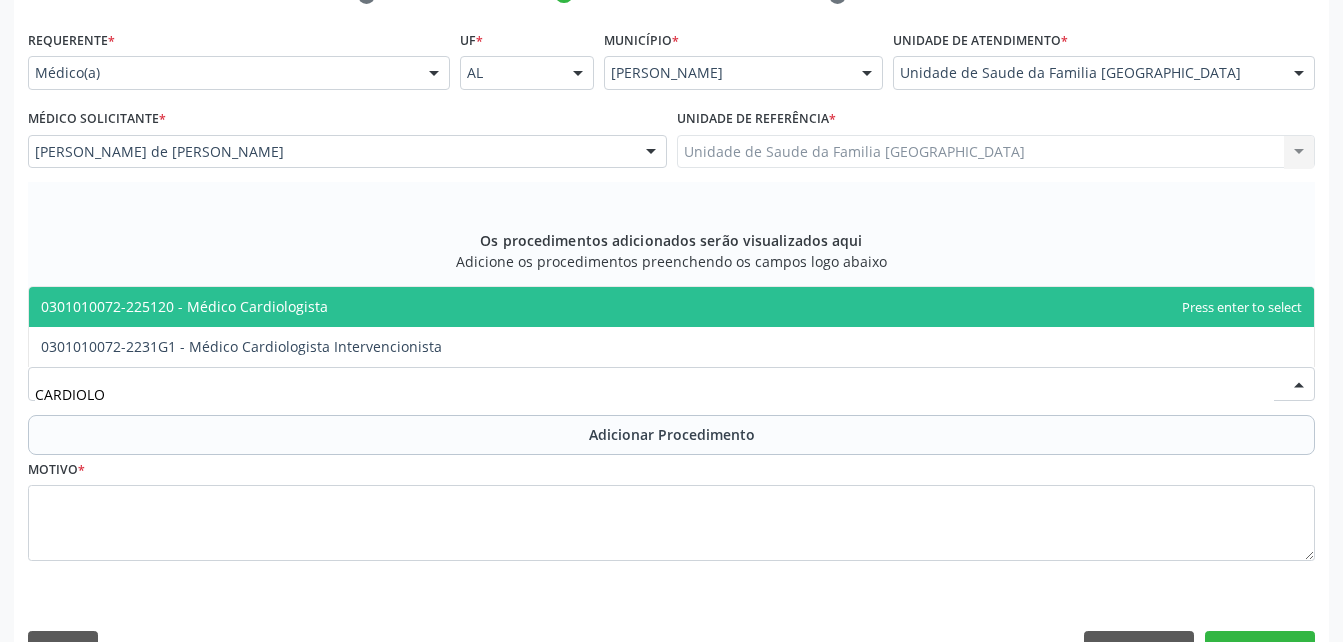 type on "CARDIOLO" 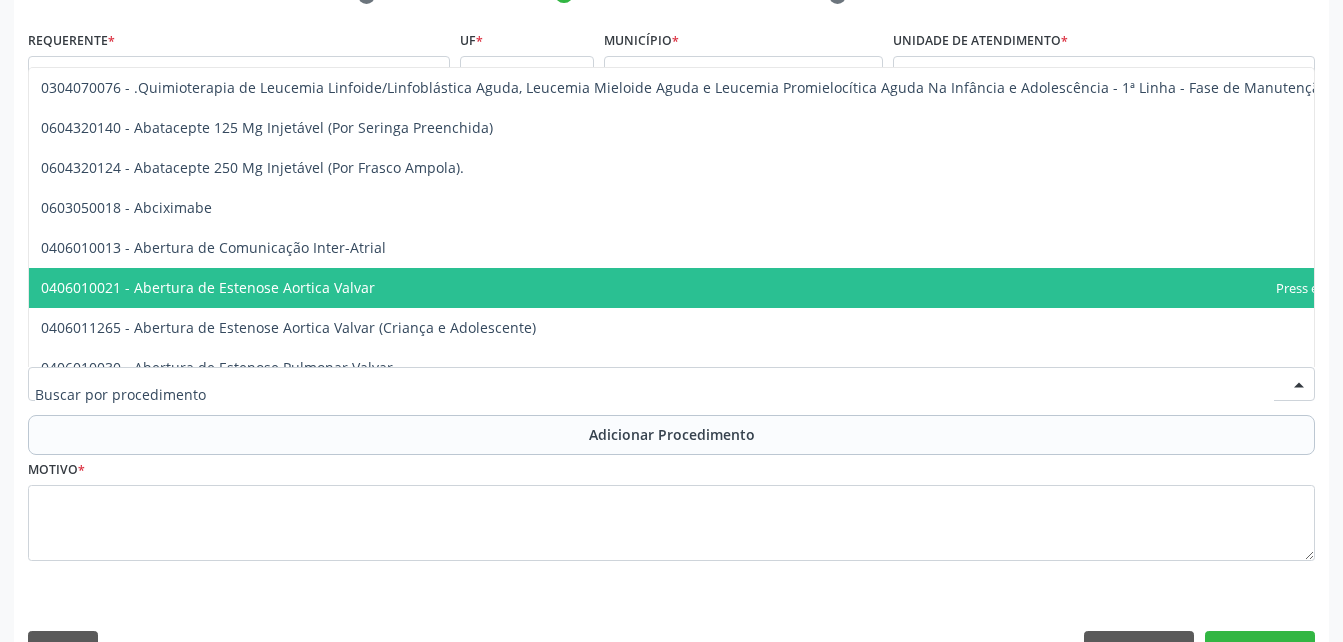 drag, startPoint x: 361, startPoint y: 388, endPoint x: 349, endPoint y: 379, distance: 15 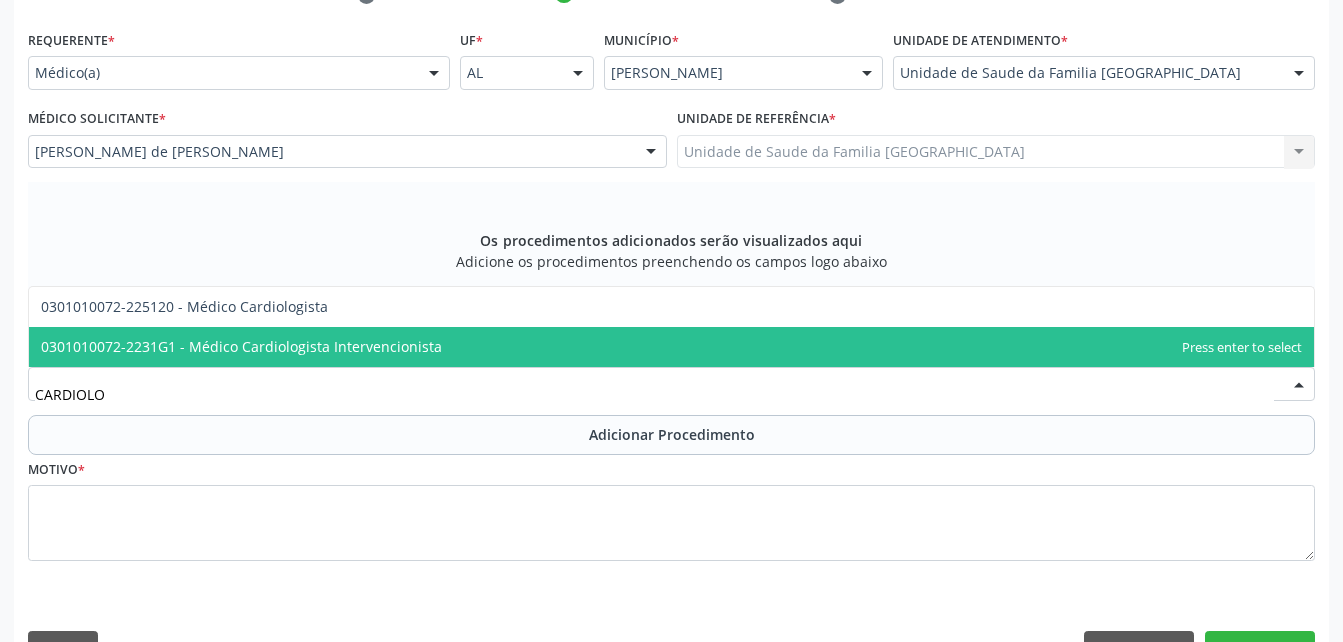 type on "CARDIOLOG" 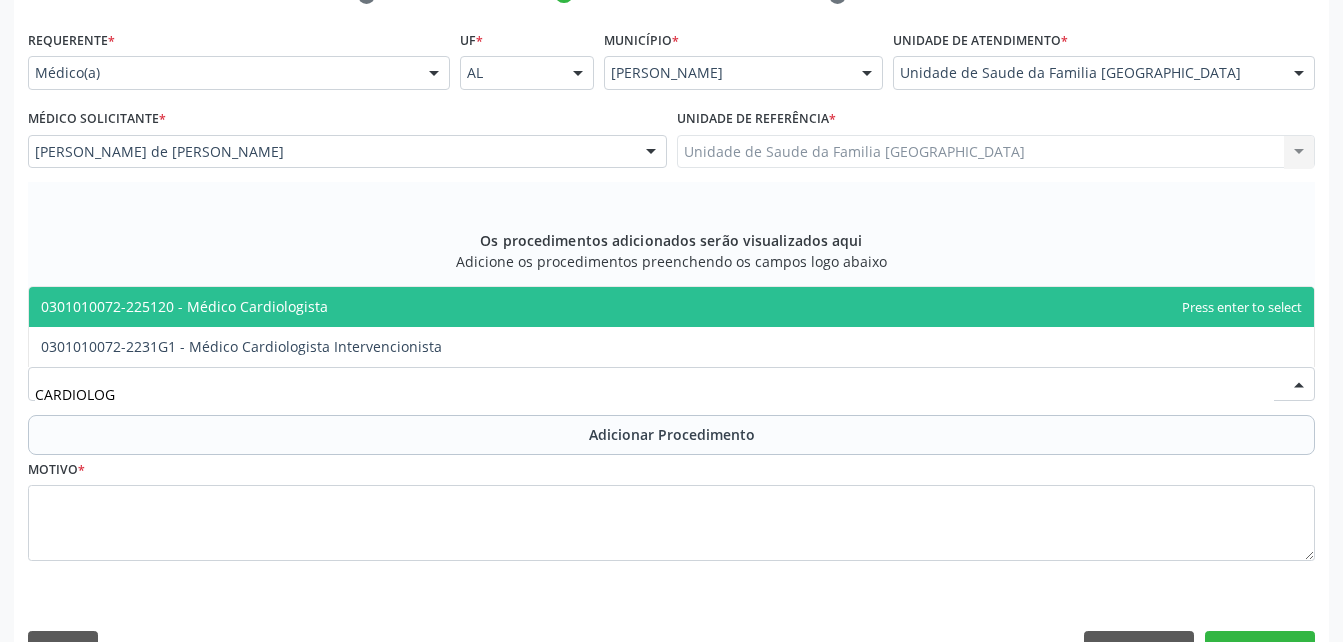 drag, startPoint x: 340, startPoint y: 314, endPoint x: 356, endPoint y: 361, distance: 49.648766 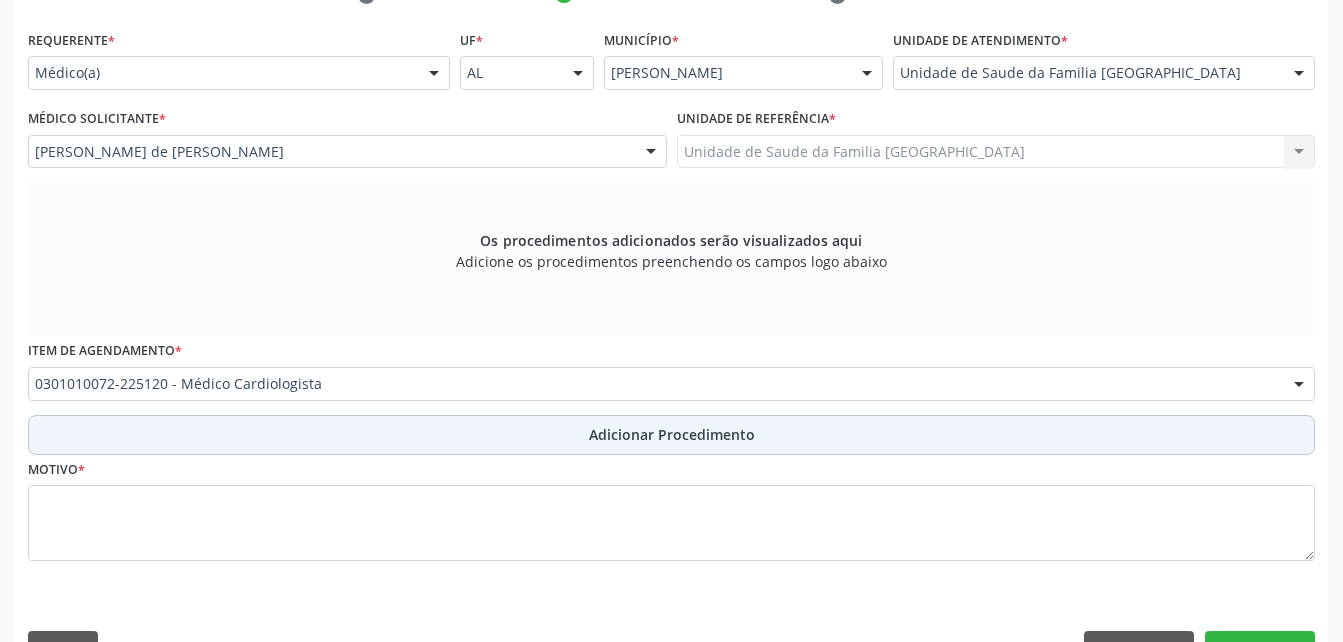 click on "Adicionar Procedimento" at bounding box center (671, 435) 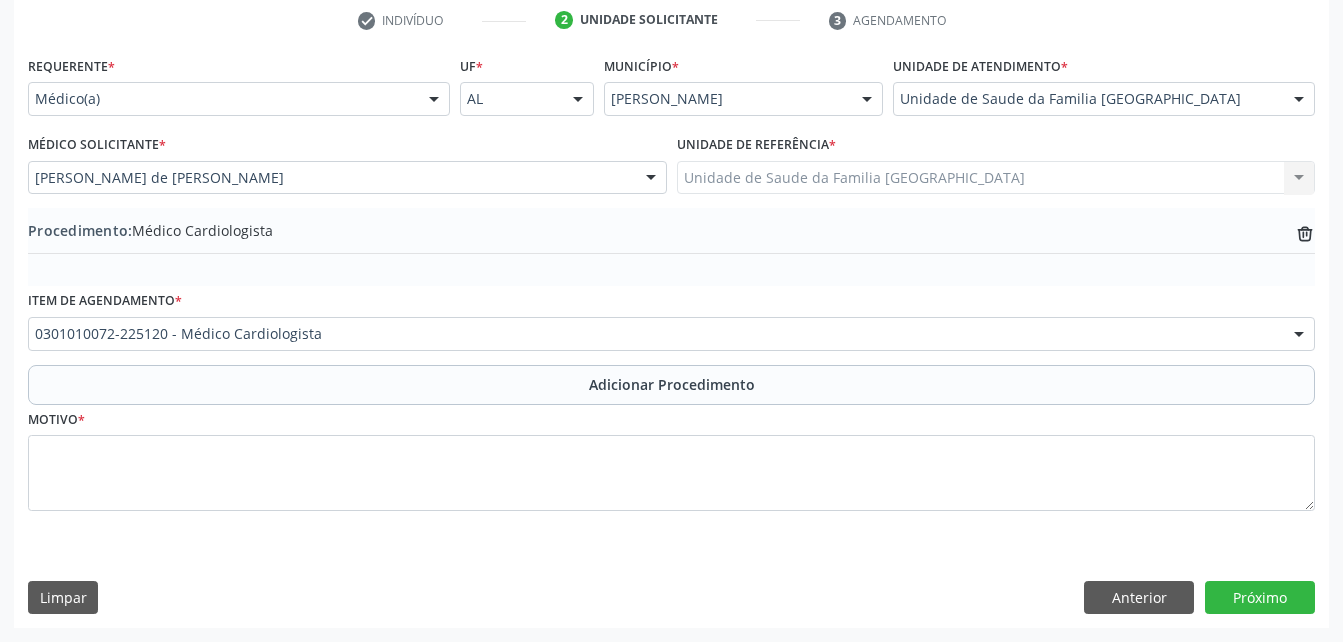 scroll, scrollTop: 411, scrollLeft: 0, axis: vertical 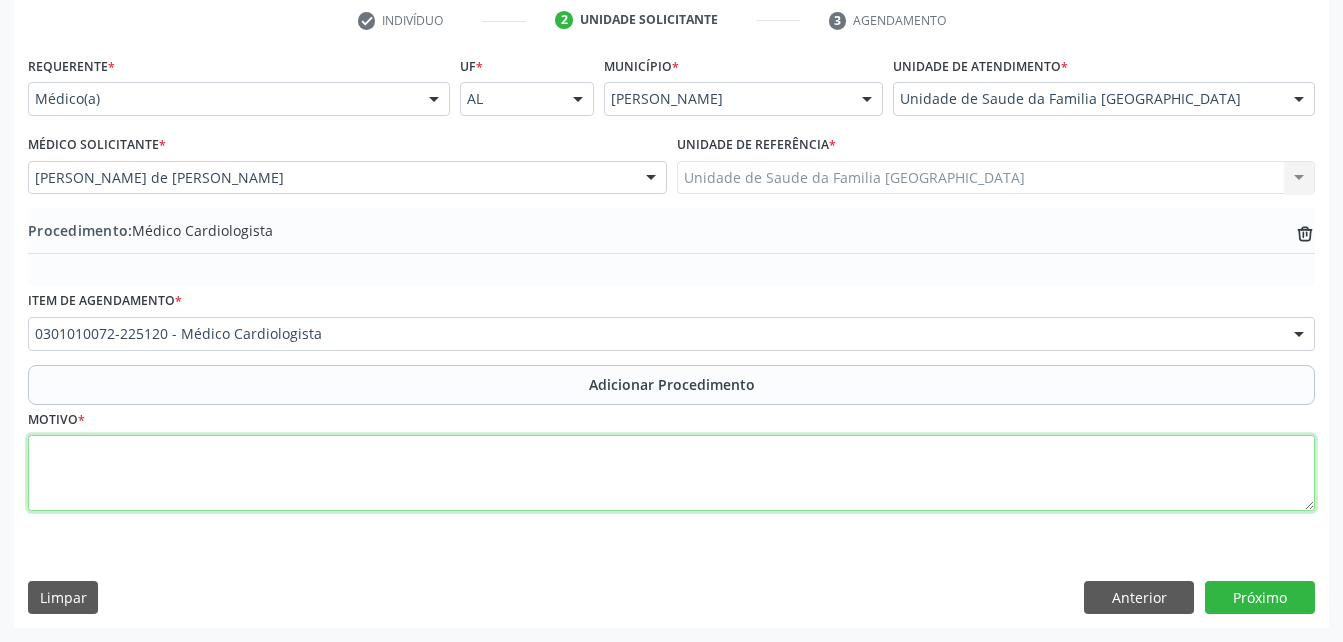 click at bounding box center [671, 473] 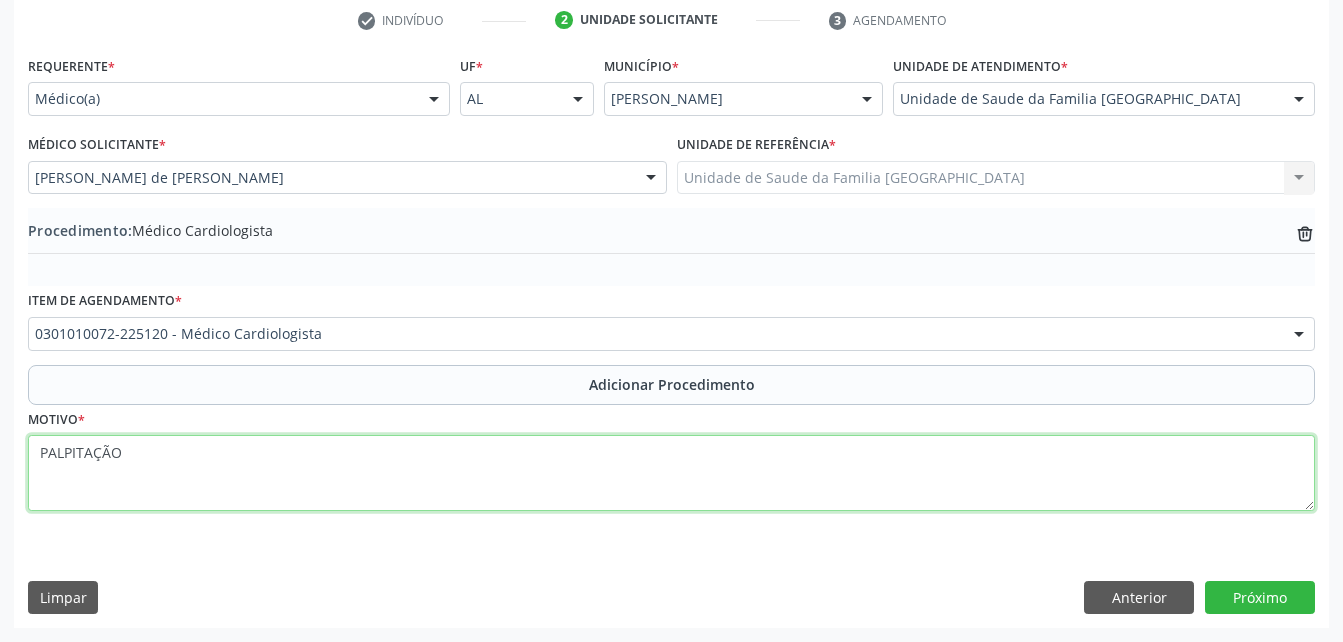 type on "PALPITAÇÃO" 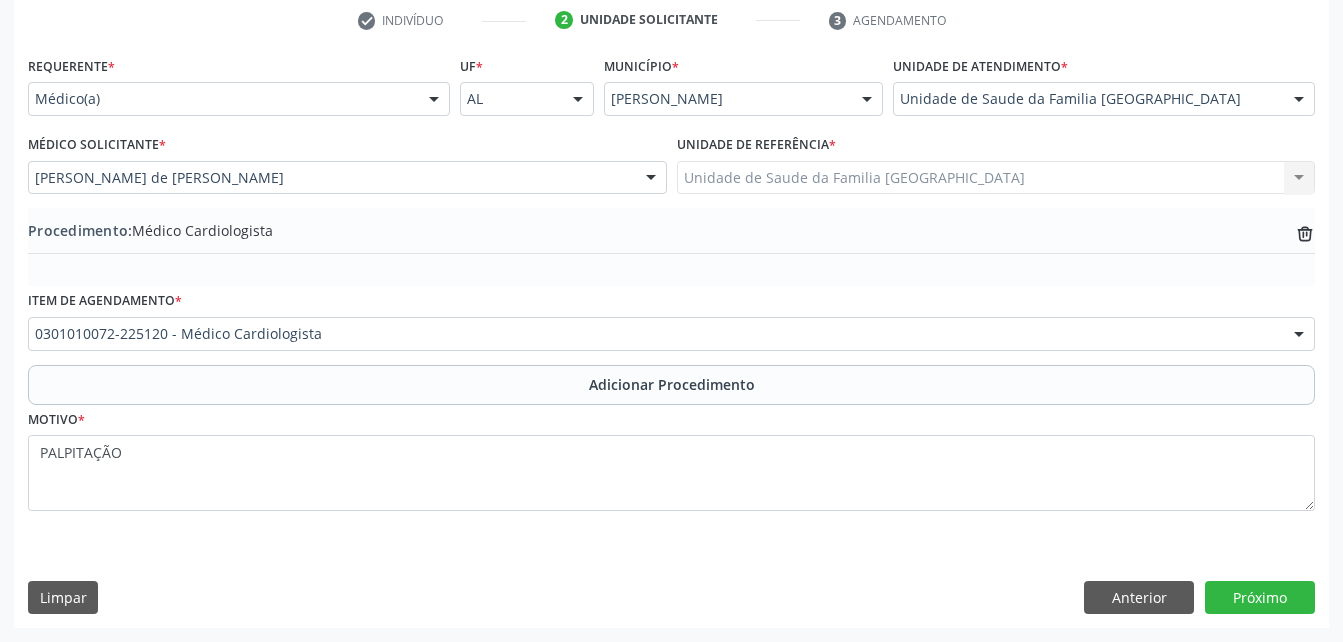 click on "Requerente
*
Médico(a)         Médico(a)   Enfermeiro(a)   Paciente
Nenhum resultado encontrado para: "   "
Não há nenhuma opção para ser exibida.
UF
*
AL         AL
Nenhum resultado encontrado para: "   "
Não há nenhuma opção para ser exibida.
Município
*
[PERSON_NAME] resultado encontrado para: "   "
Não há nenhuma opção para ser exibida.
Unidade de atendimento
*
Unidade de Saude da Familia [STREET_ADDRESS]   Aeronave Cessna   Associacao Divina Misericordia   Caps [PERSON_NAME] Sarmento   Central Municipal de Rede de Frio de Marechal Deodoro   Central de Abastecimento Farmaceutico Caf   Centro Municipal de Especialidade Odontologica   Centro de Parto Normal Imaculada Conceicao   Centro de Saude Professor [PERSON_NAME][GEOGRAPHIC_DATA]" at bounding box center (671, 339) 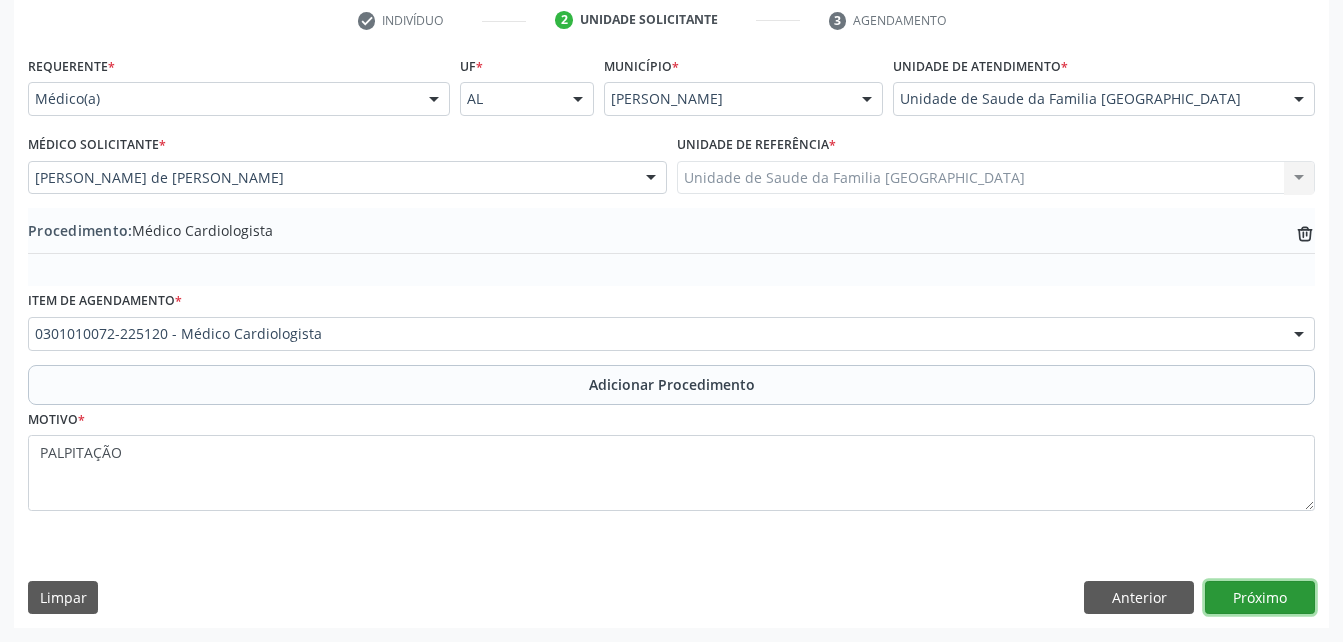 click on "Próximo" at bounding box center [1260, 598] 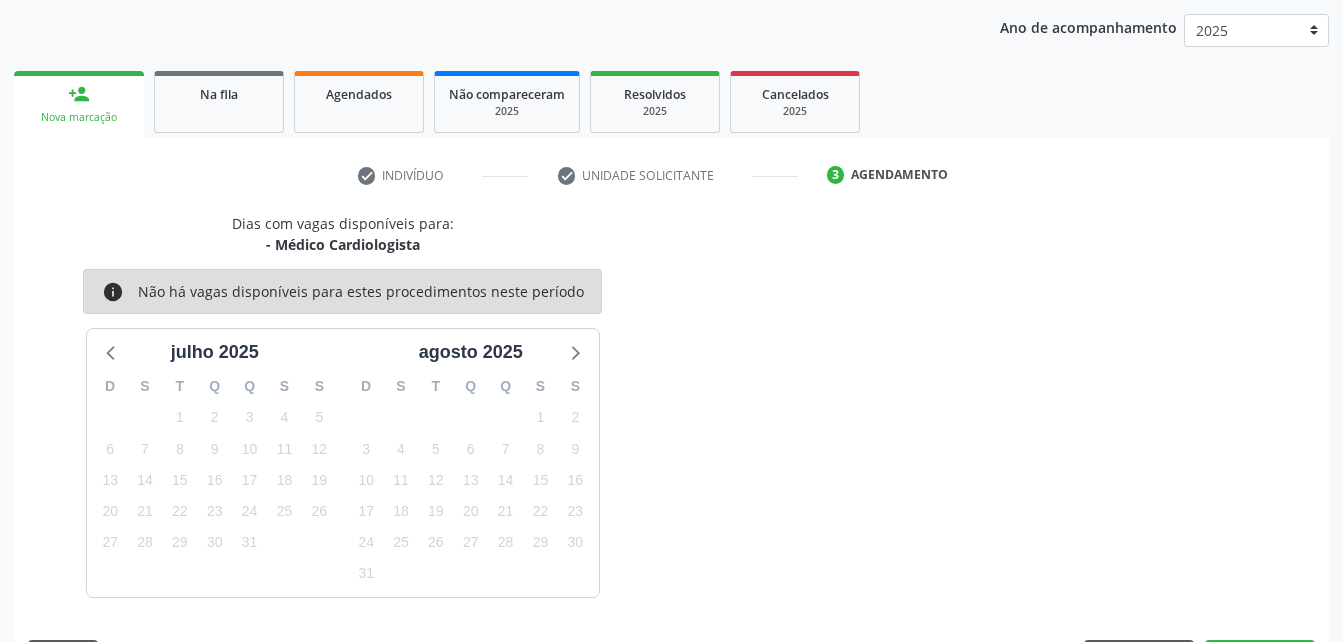 scroll, scrollTop: 315, scrollLeft: 0, axis: vertical 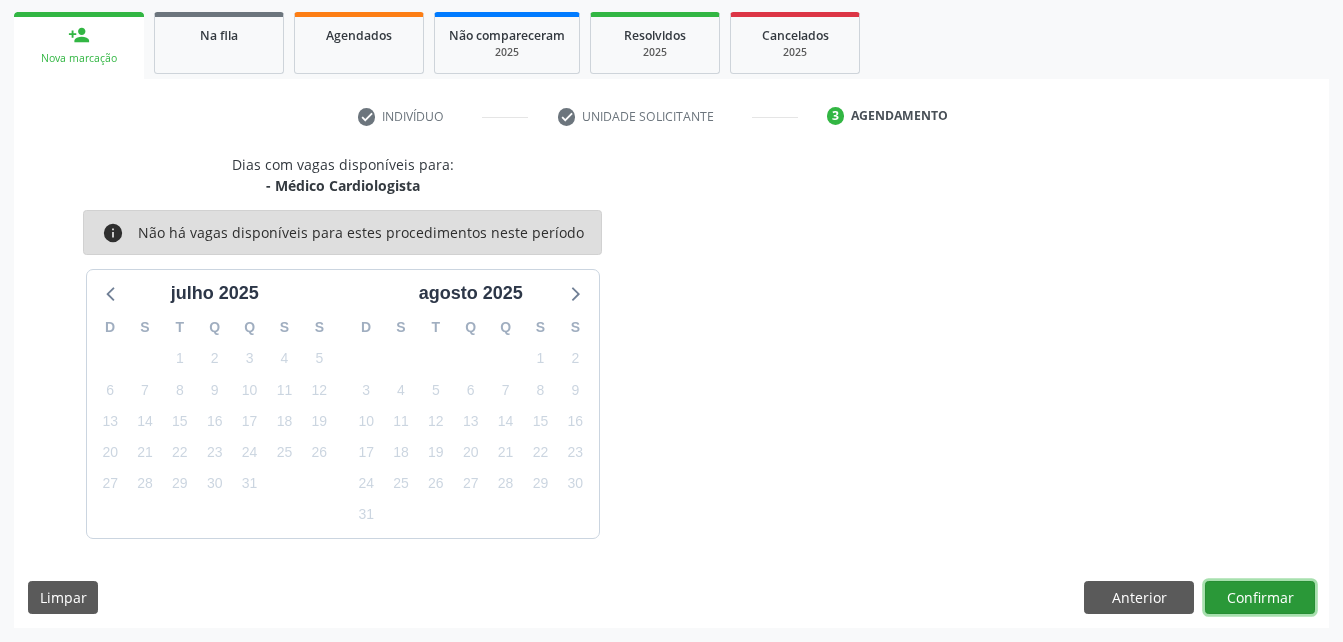 click on "Confirmar" at bounding box center [1260, 598] 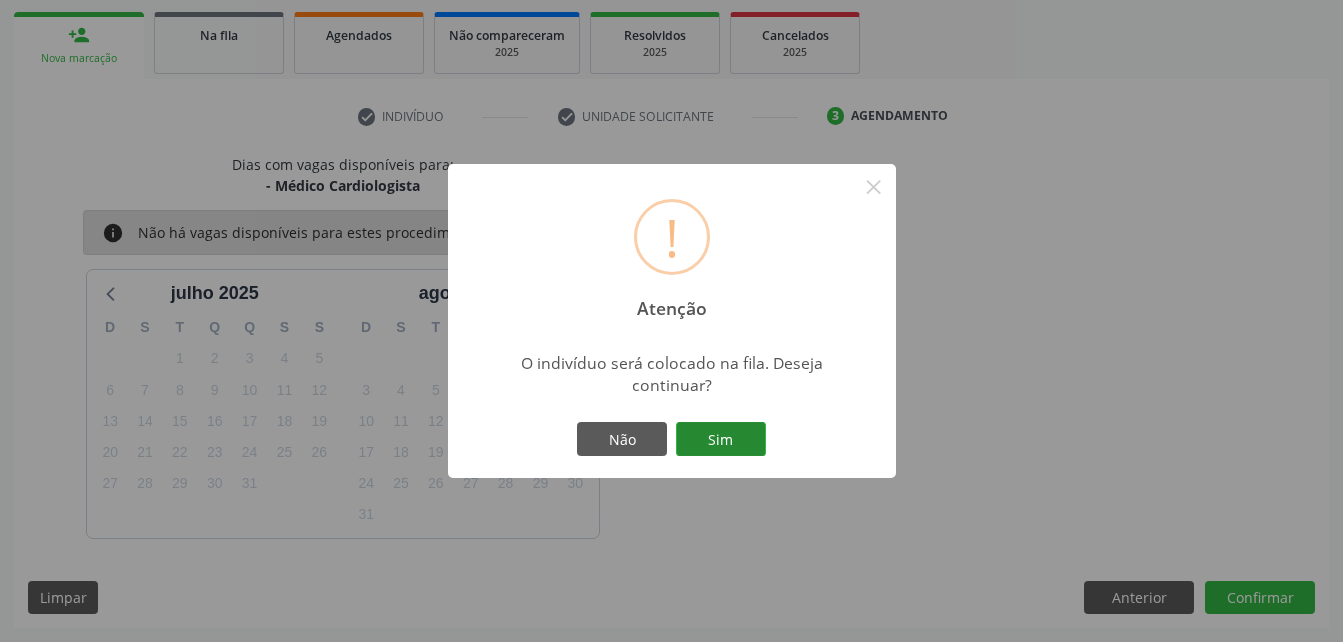 click on "Sim" at bounding box center [721, 439] 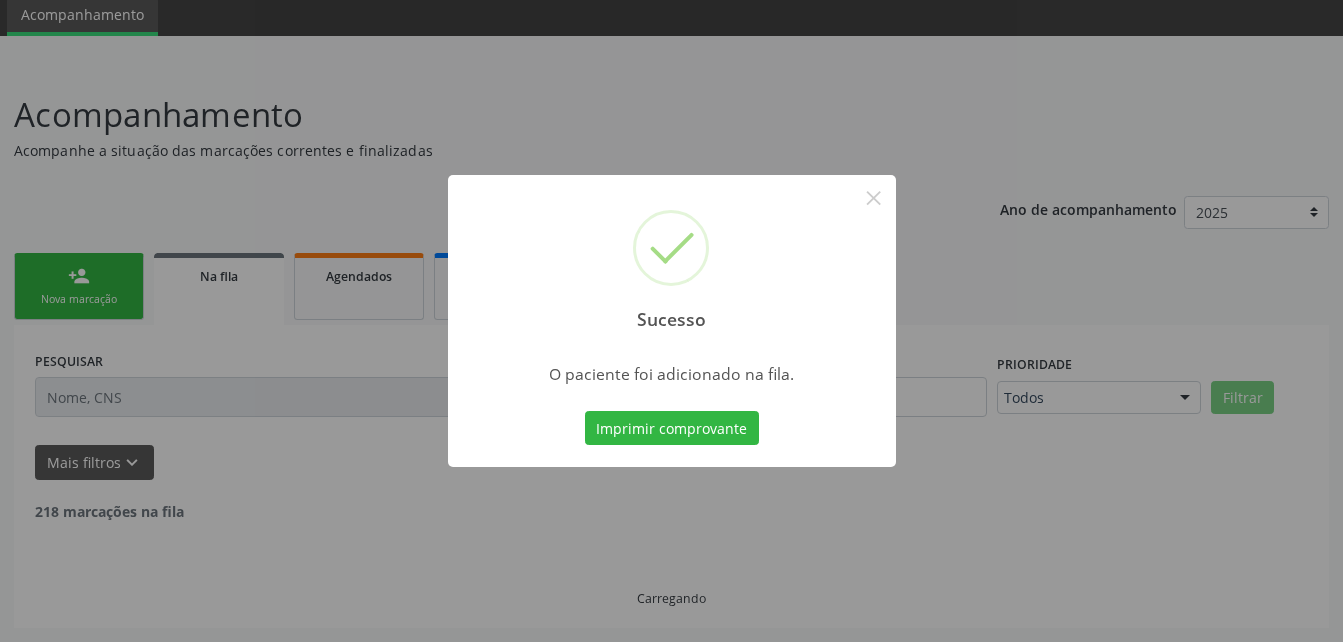scroll, scrollTop: 53, scrollLeft: 0, axis: vertical 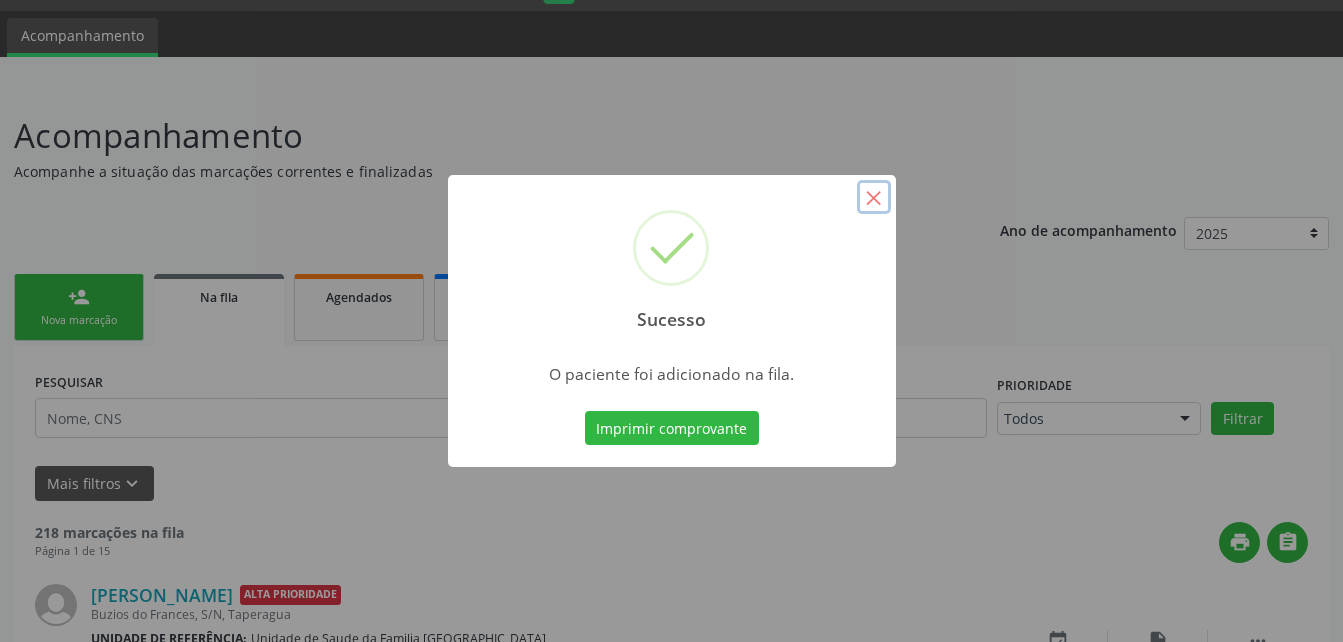 click on "×" at bounding box center [874, 197] 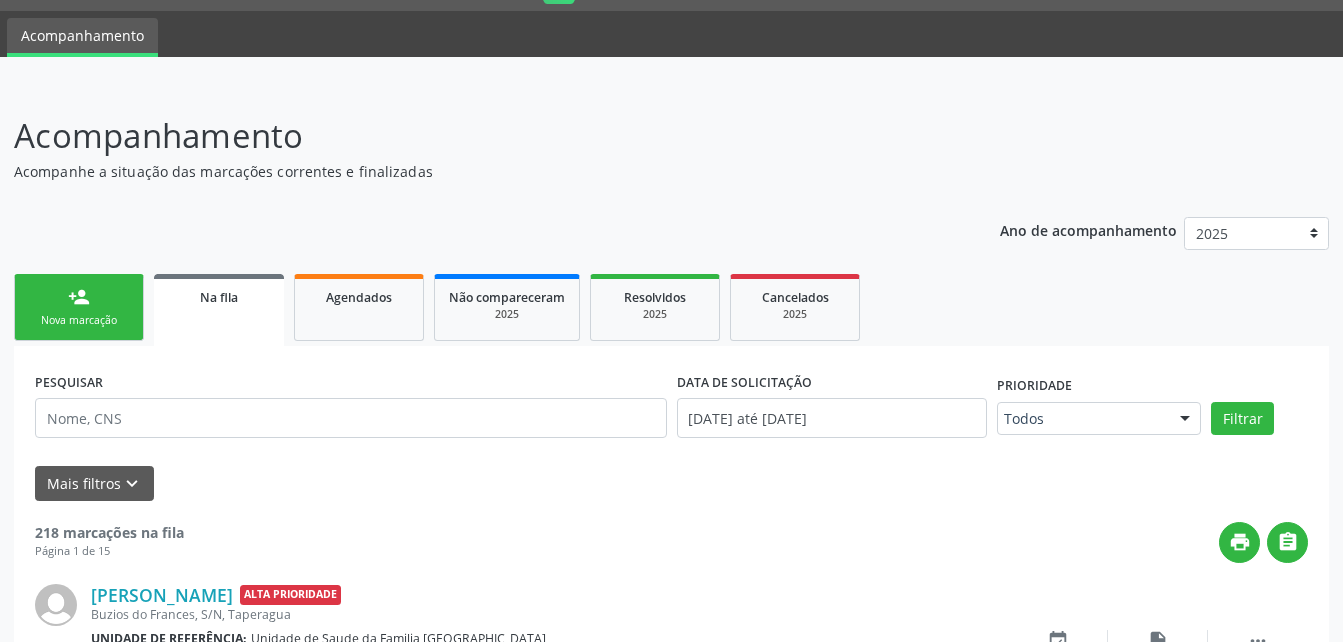 click on "person_add
Nova marcação" at bounding box center (79, 307) 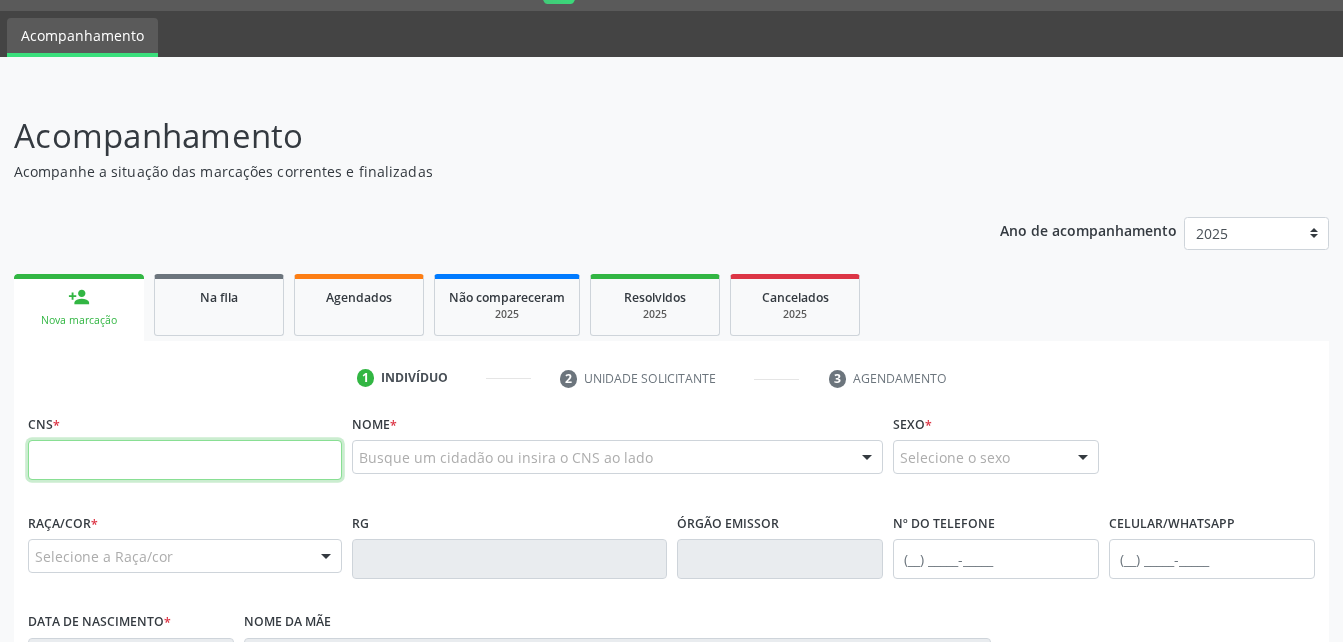 click at bounding box center [185, 460] 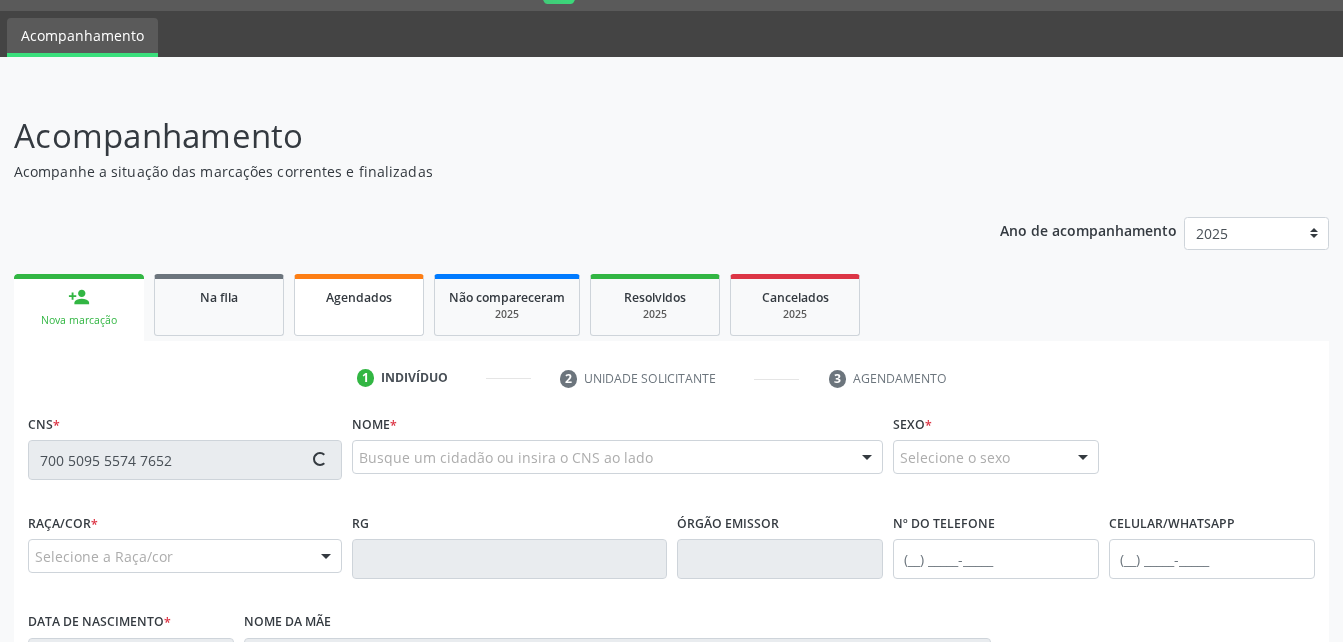 scroll, scrollTop: 353, scrollLeft: 0, axis: vertical 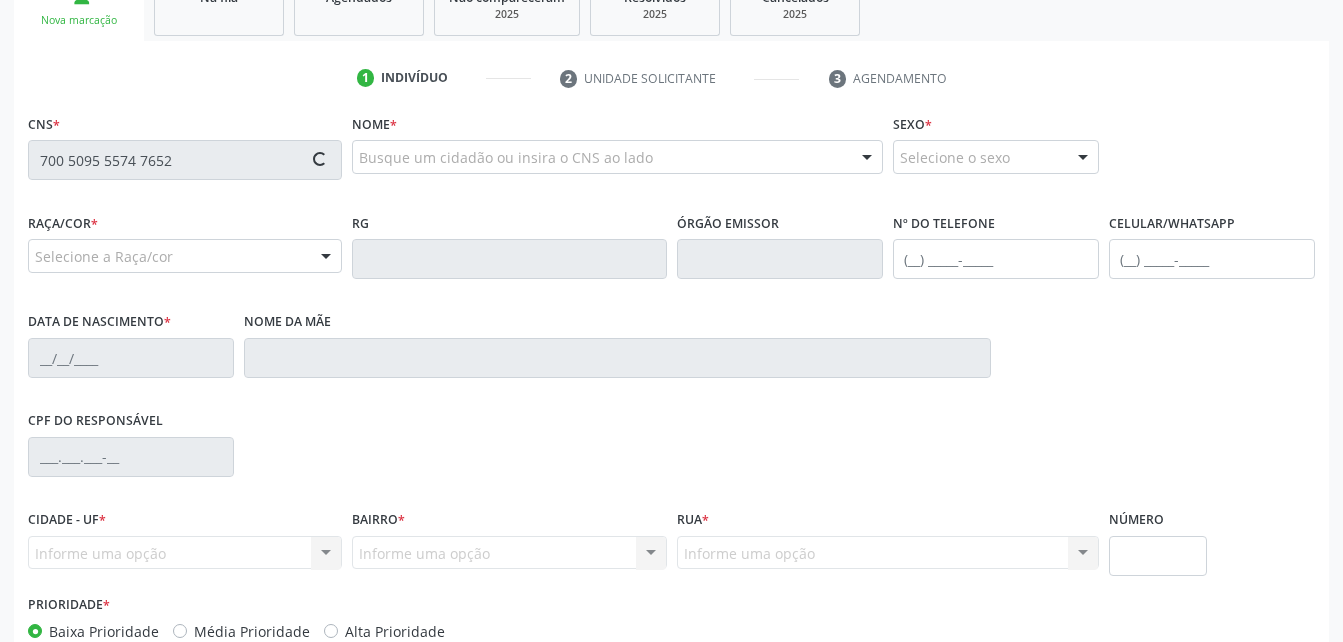 type on "700 5095 5574 7652" 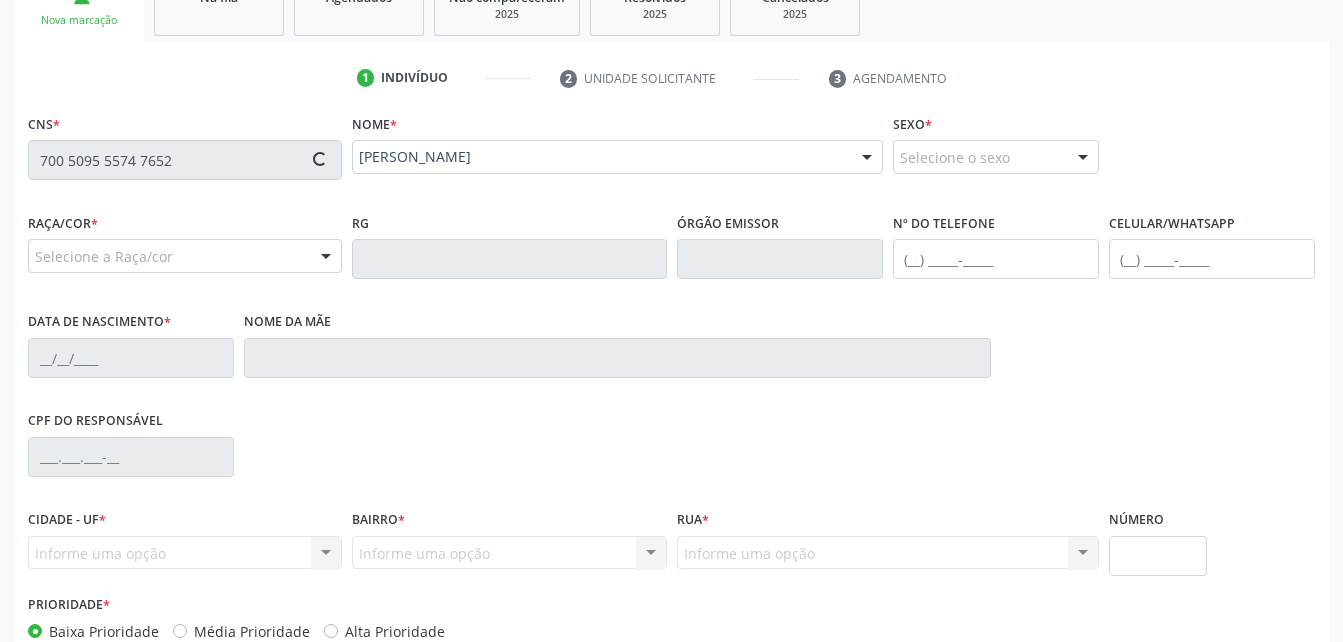 type on "[PHONE_NUMBER]" 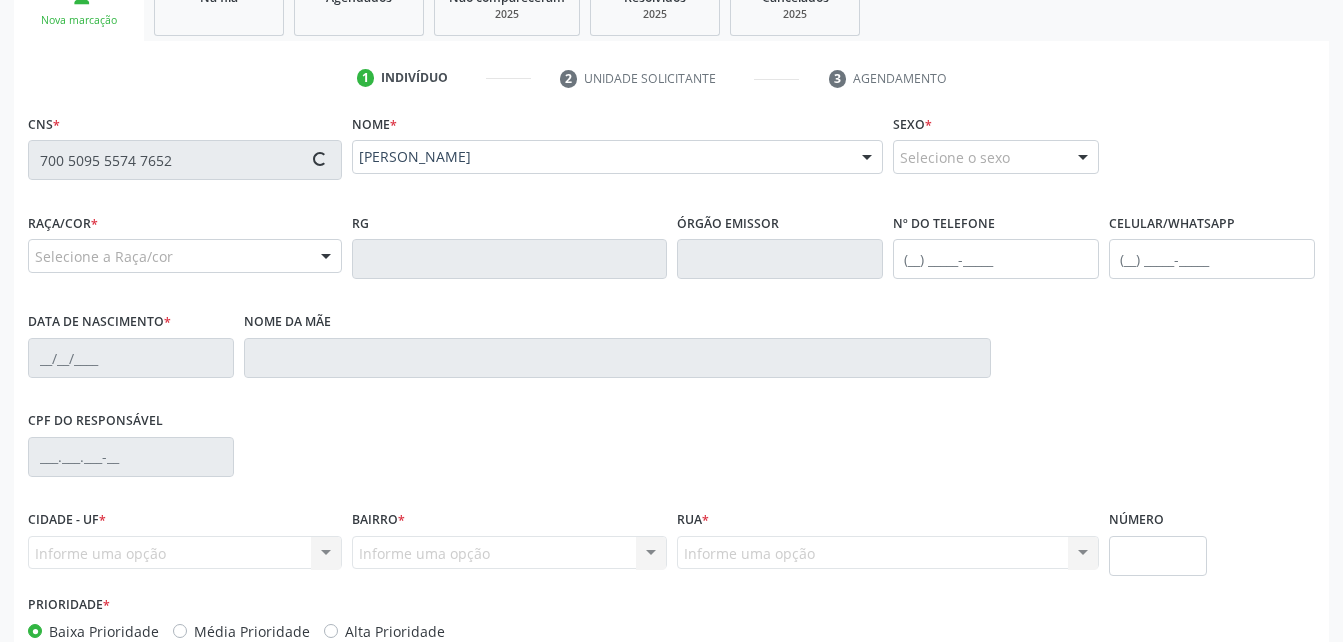 type on "[DATE]" 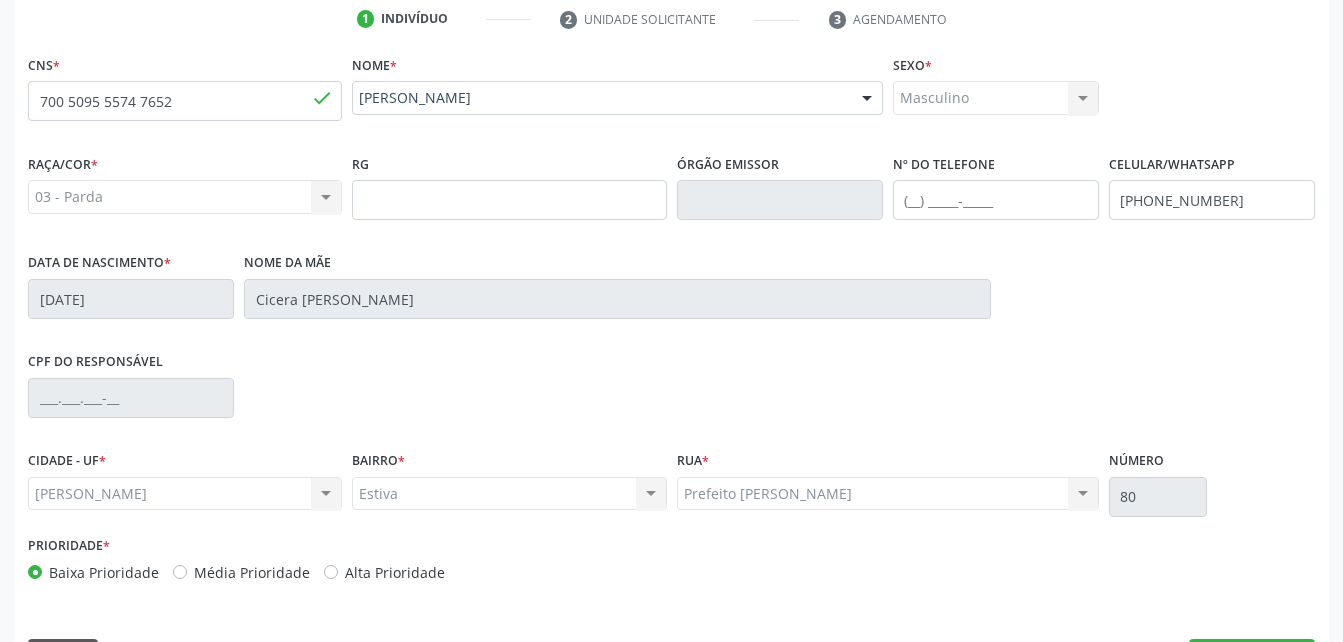scroll, scrollTop: 470, scrollLeft: 0, axis: vertical 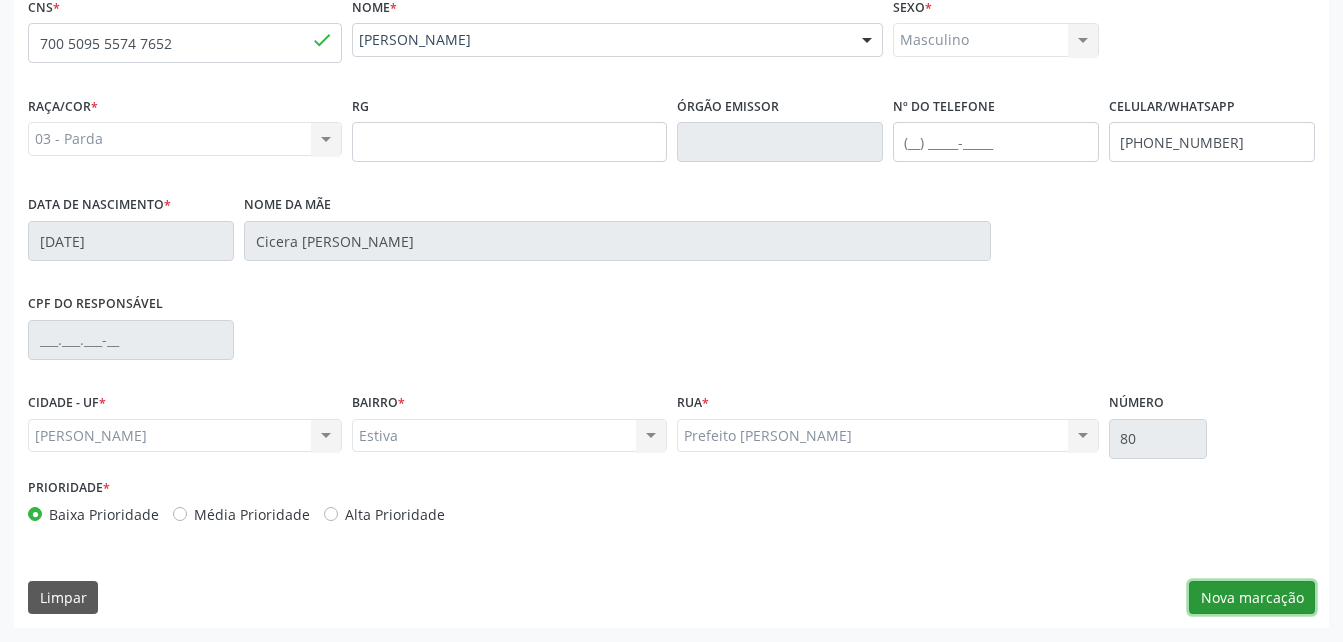 click on "Nova marcação" at bounding box center (1252, 598) 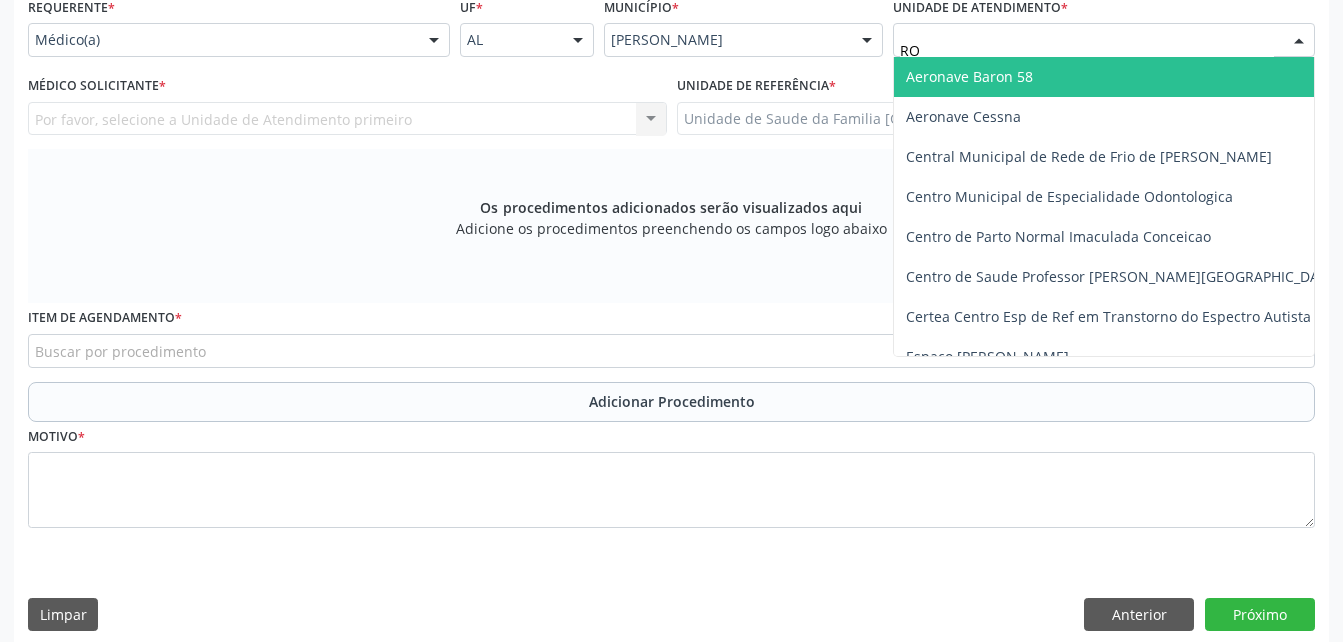 type on "R" 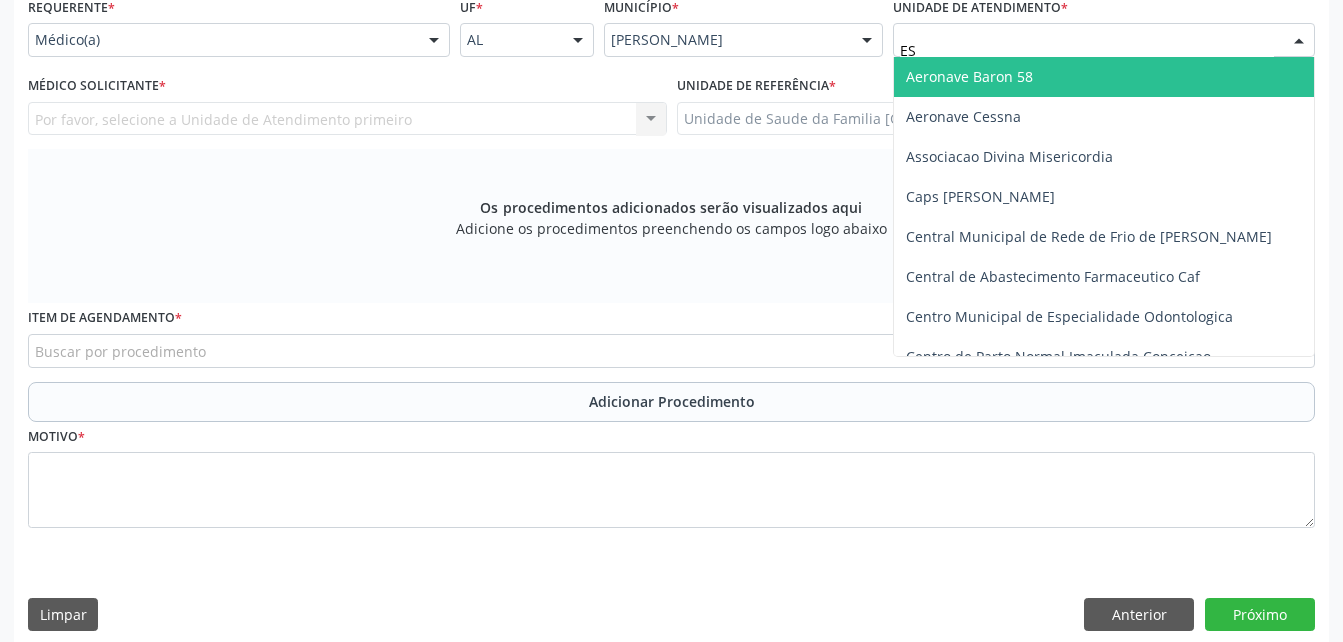 type on "EST" 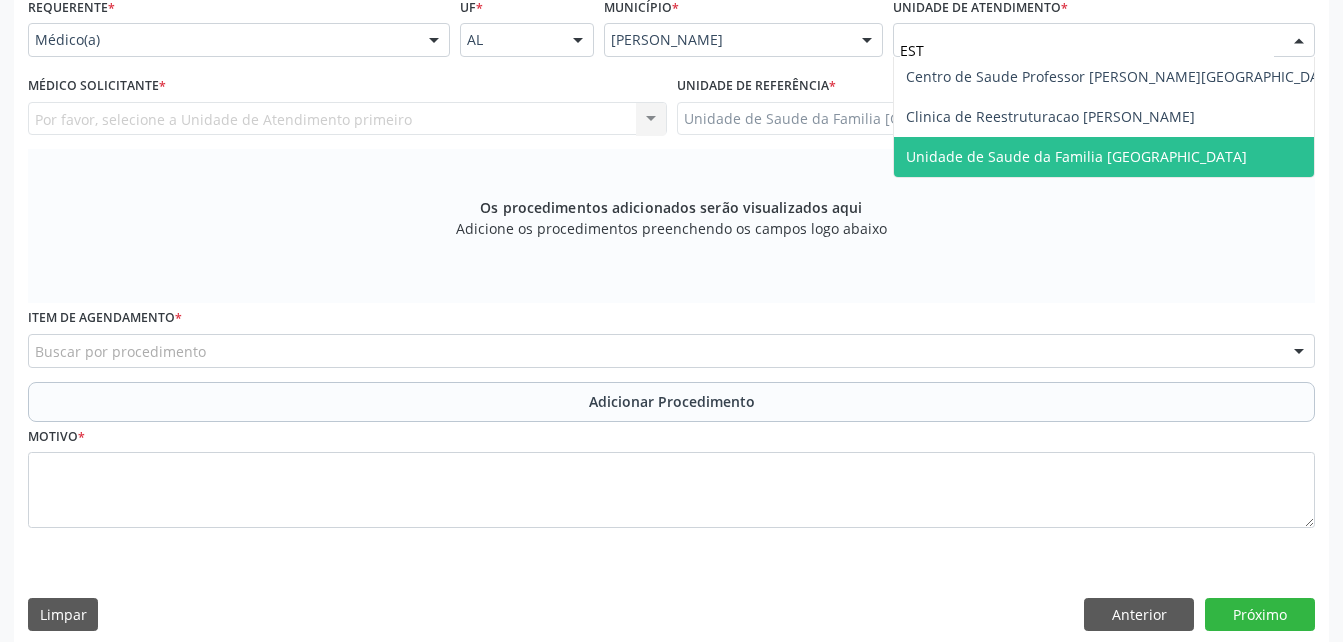 drag, startPoint x: 951, startPoint y: 149, endPoint x: 727, endPoint y: 121, distance: 225.74321 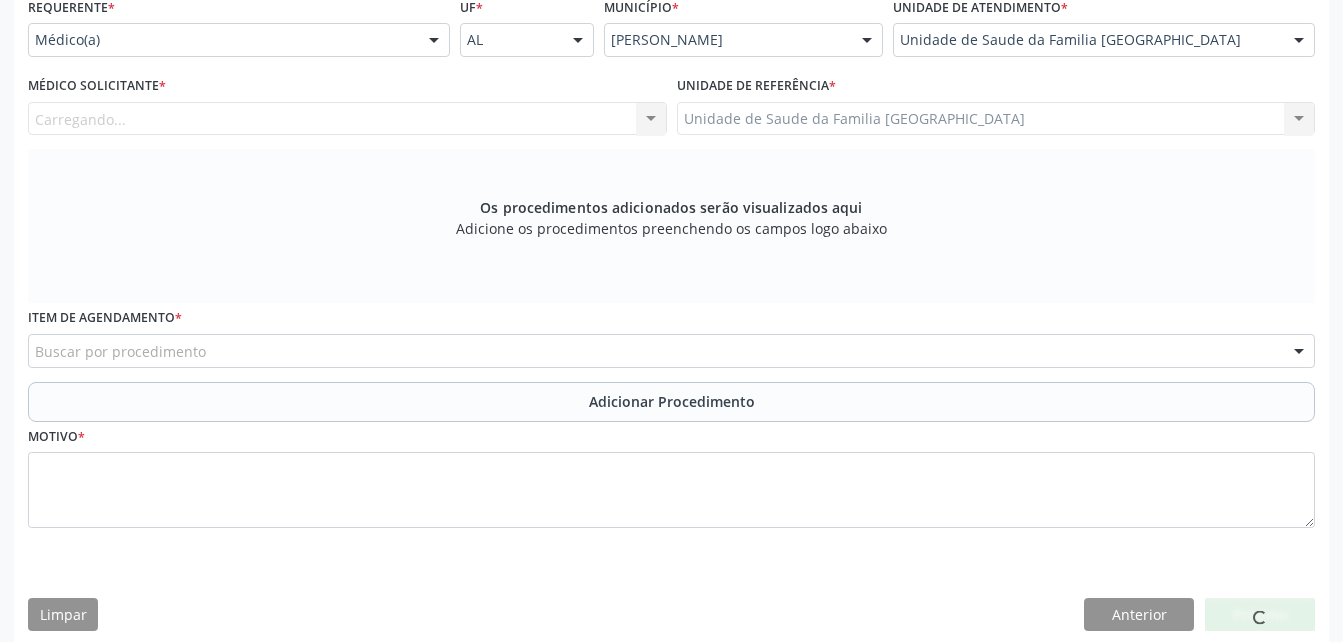 click on "Carregando...
Nenhum resultado encontrado para: "   "
Não há nenhuma opção para ser exibida." at bounding box center [347, 119] 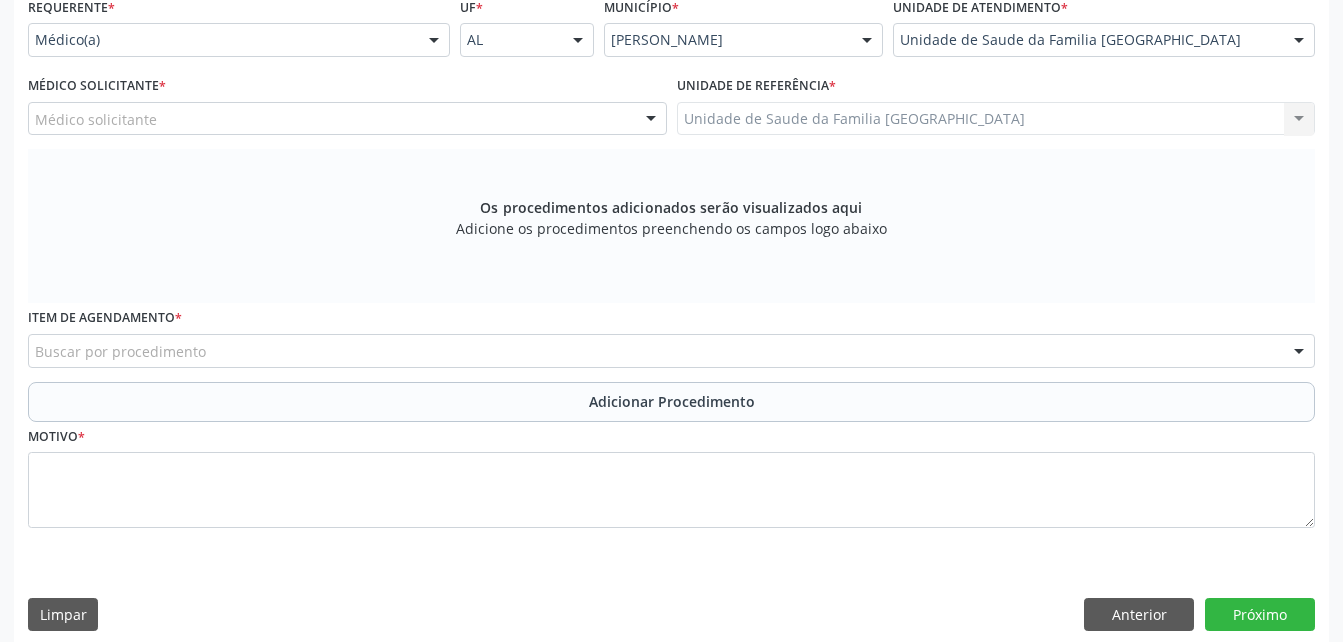 click on "Médico solicitante" at bounding box center (347, 119) 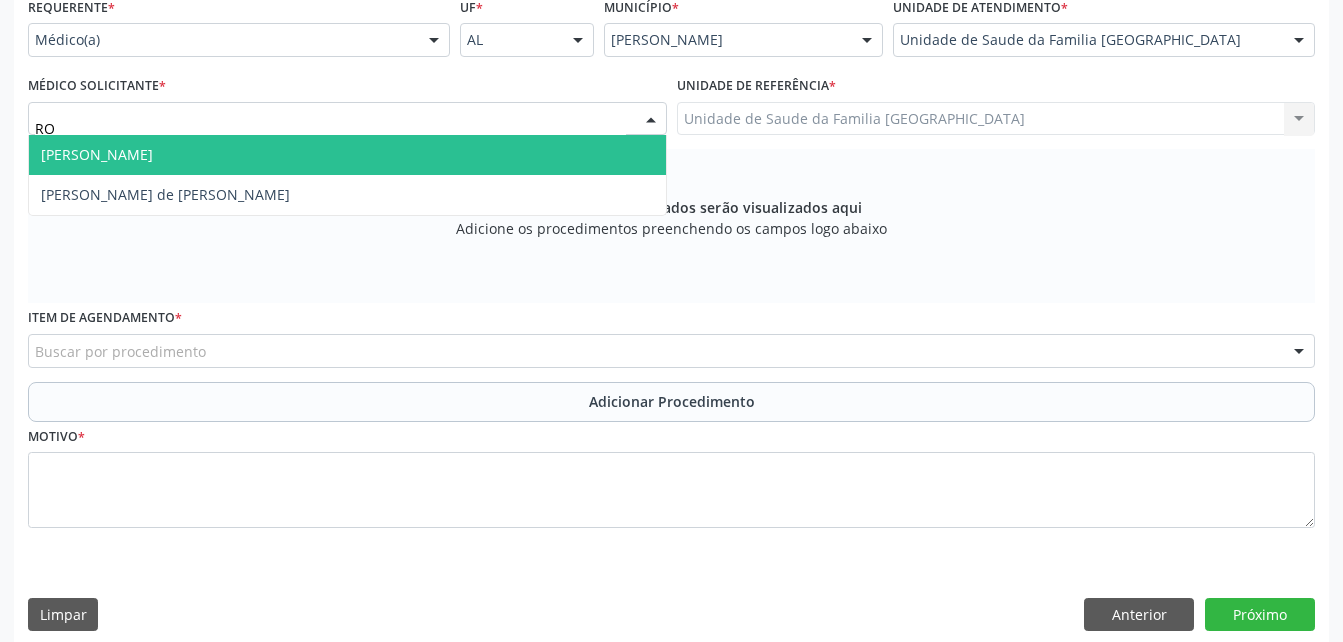 type on "ROD" 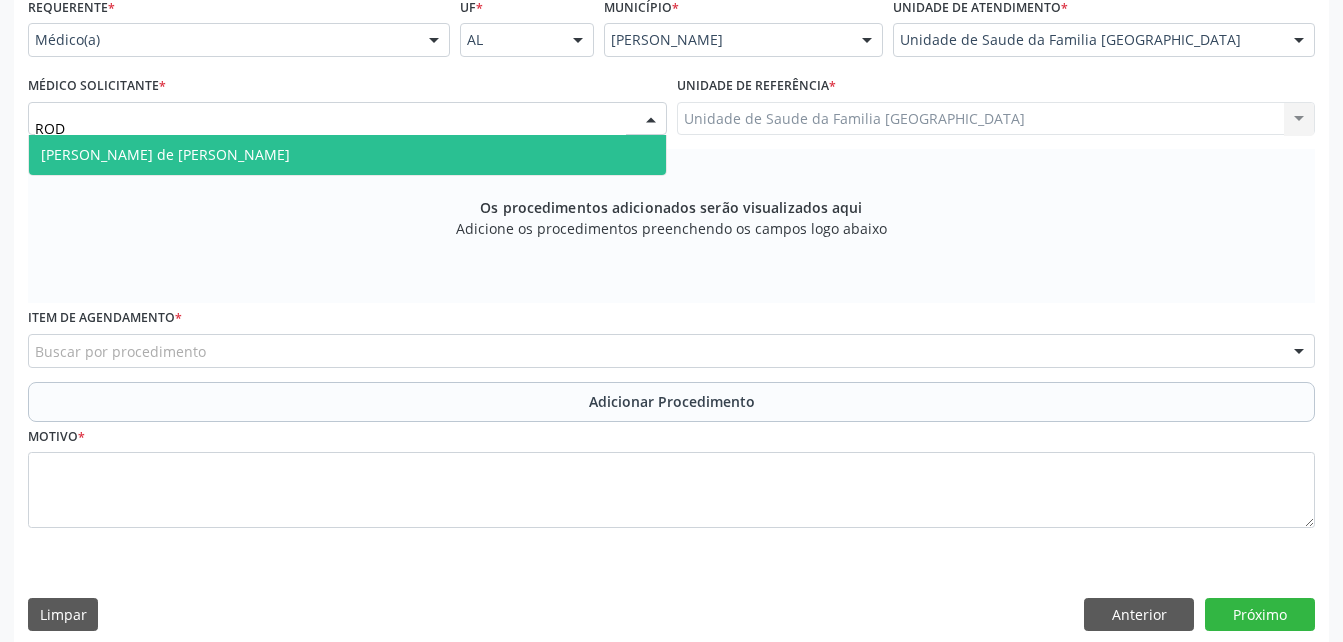 click on "[PERSON_NAME] de [PERSON_NAME]" at bounding box center (347, 155) 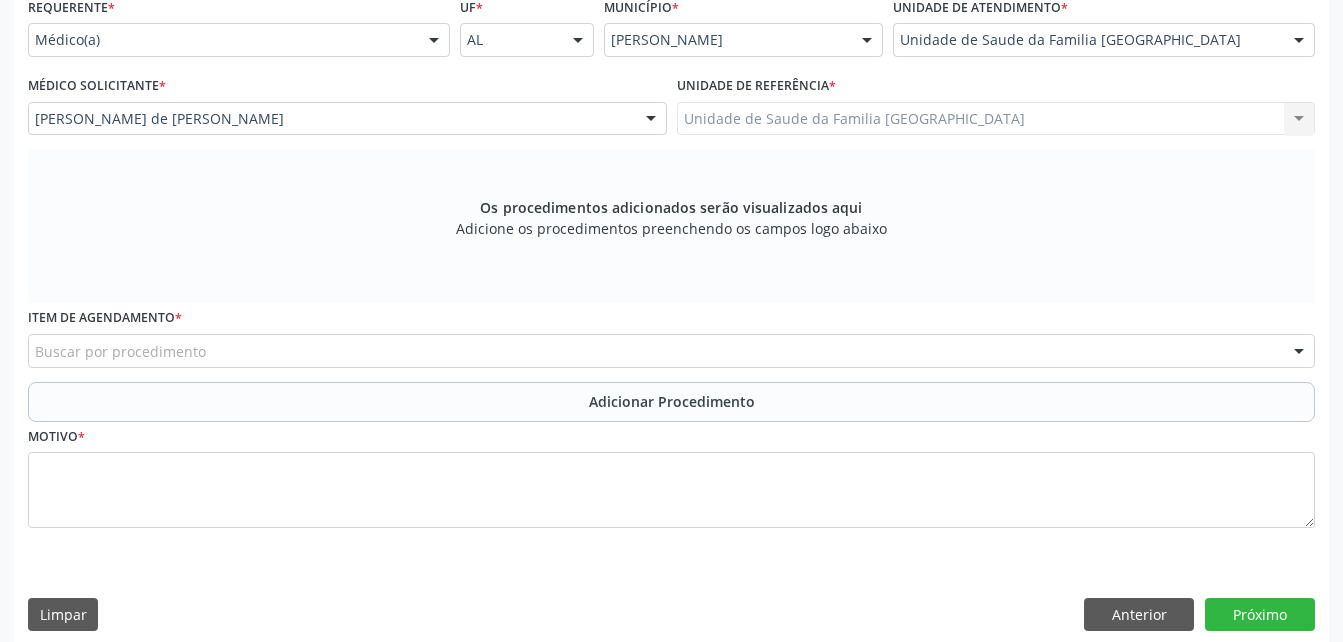click on "Buscar por procedimento" at bounding box center (671, 351) 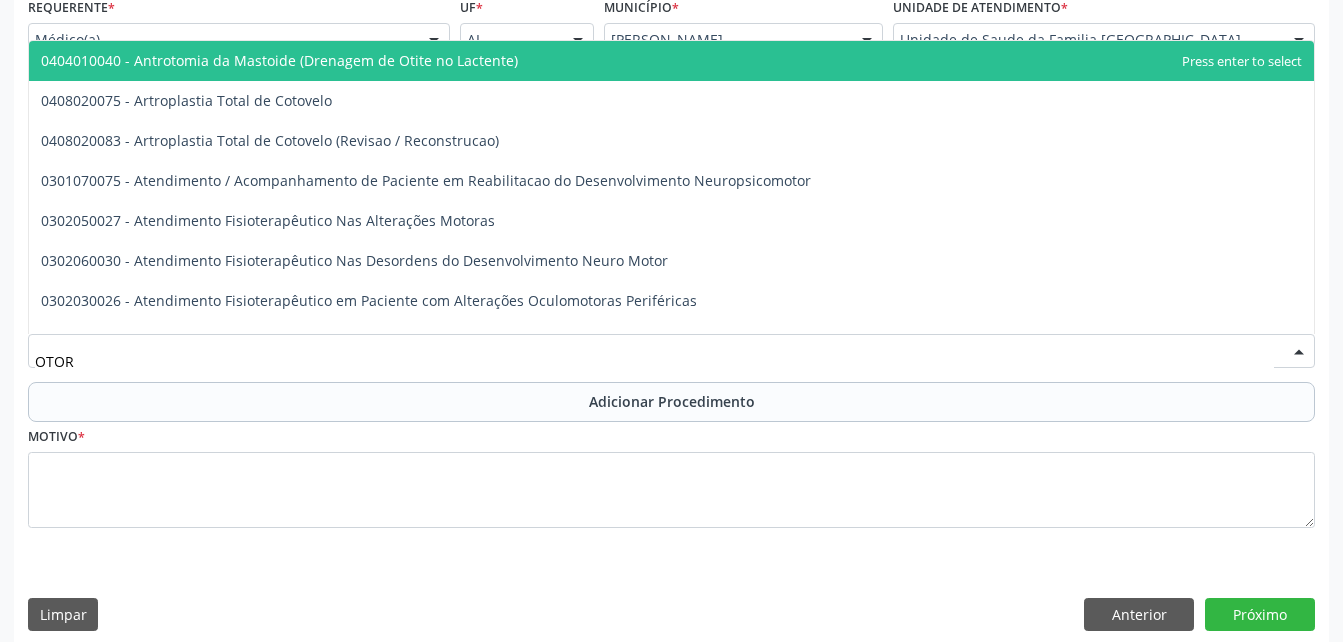 type on "OTORR" 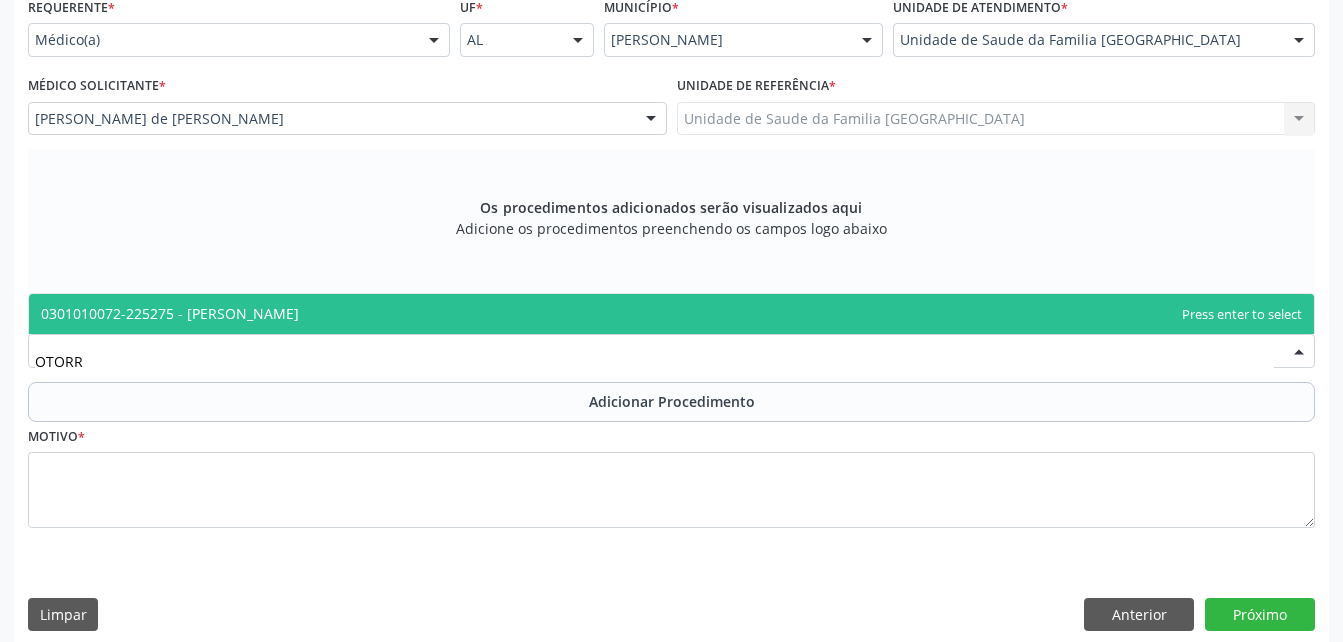 click on "0301010072-225275 - [PERSON_NAME]" at bounding box center [671, 314] 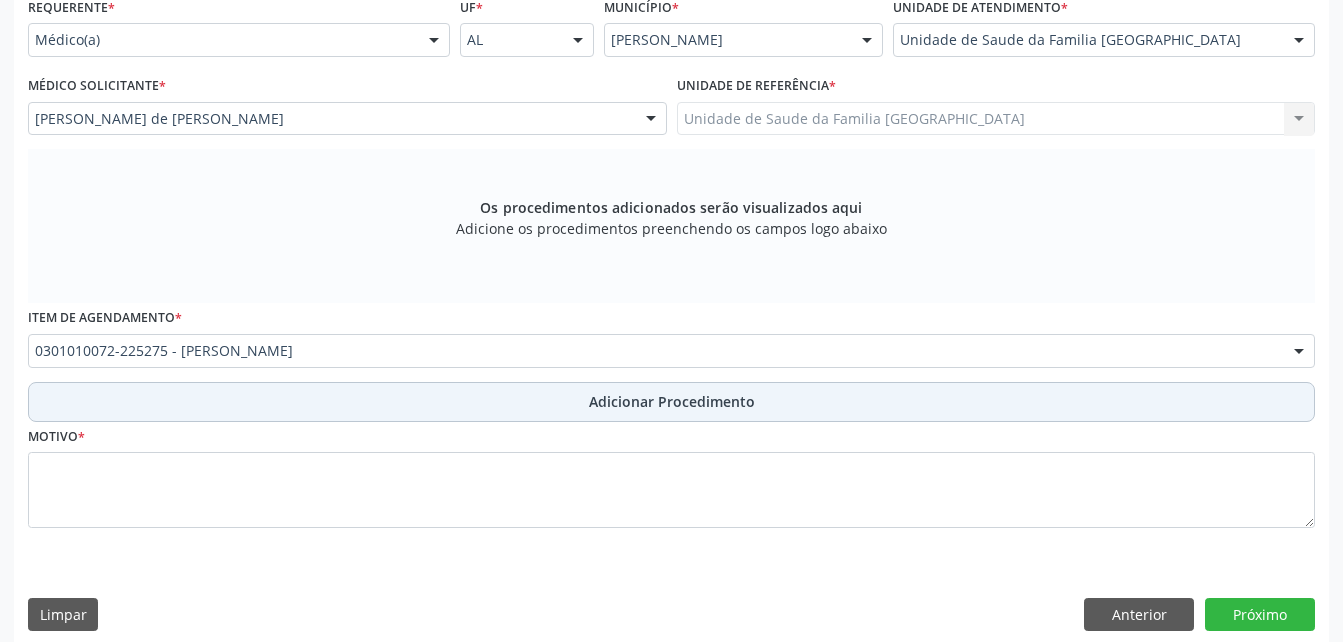 click on "Adicionar Procedimento" at bounding box center (671, 402) 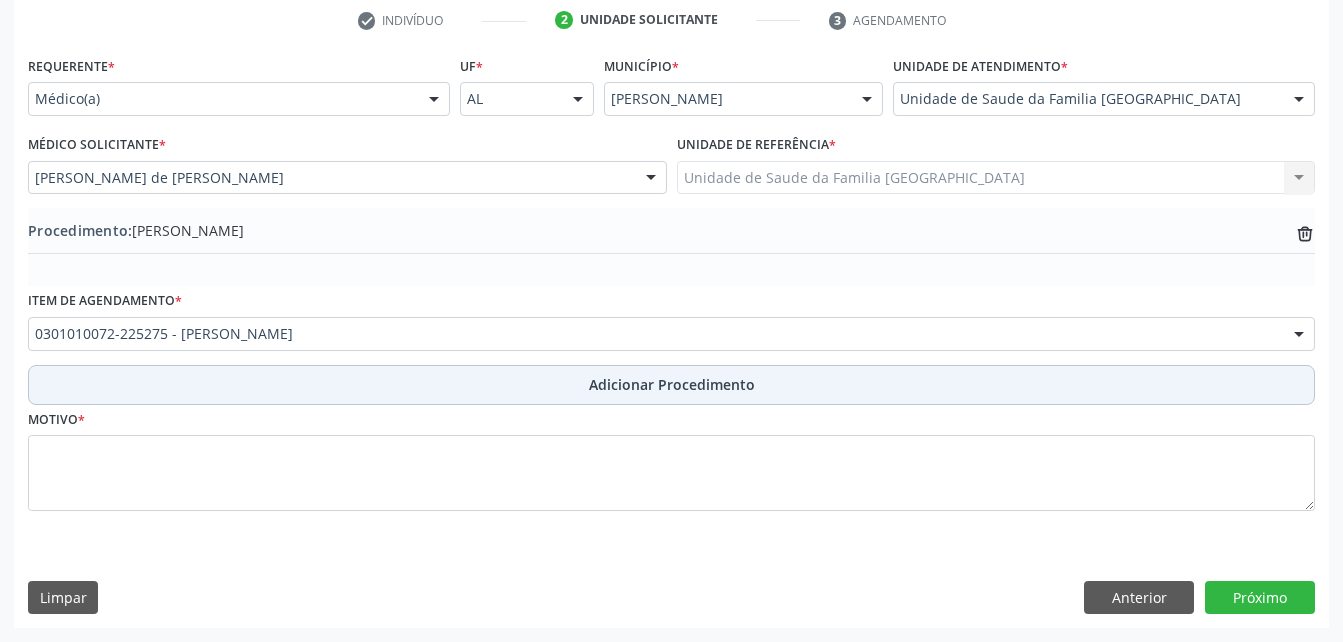 scroll, scrollTop: 411, scrollLeft: 0, axis: vertical 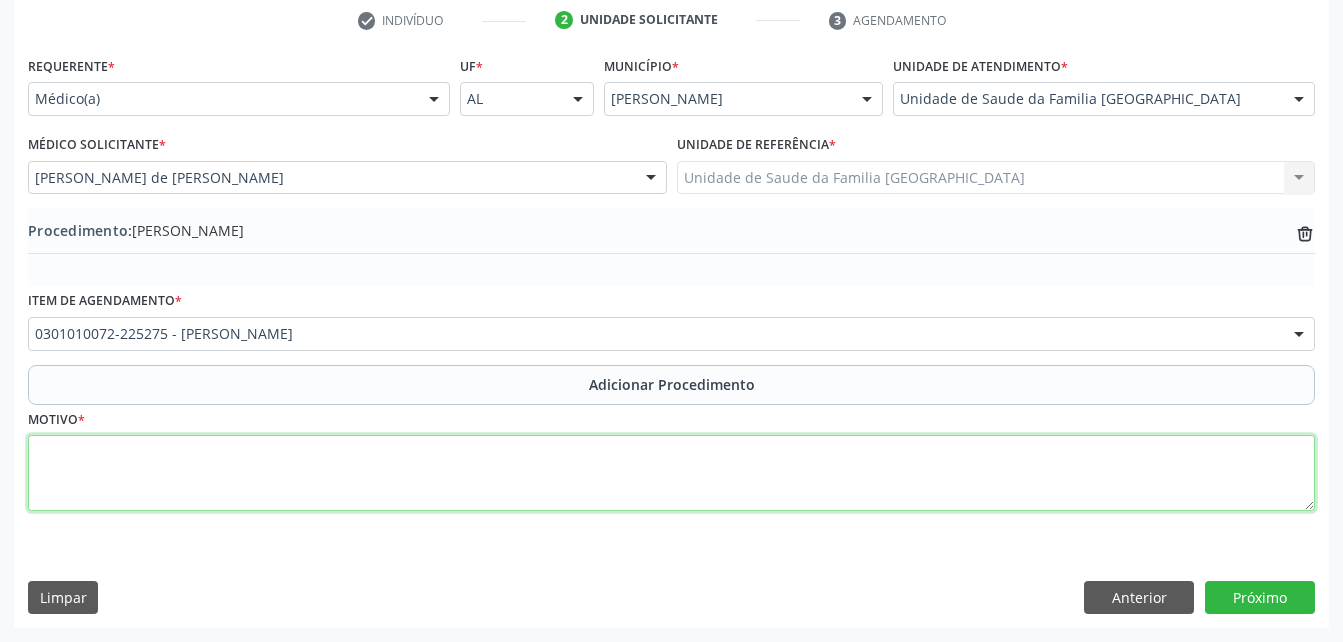 click at bounding box center (671, 473) 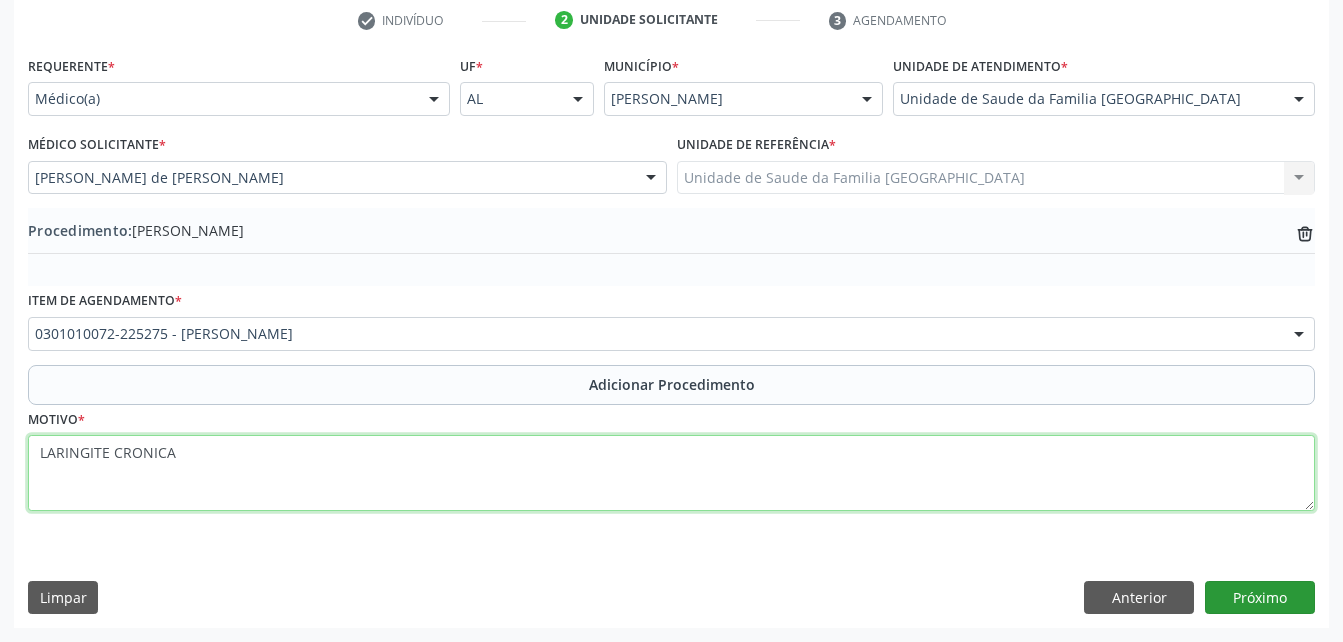 type on "LARINGITE CRONICA" 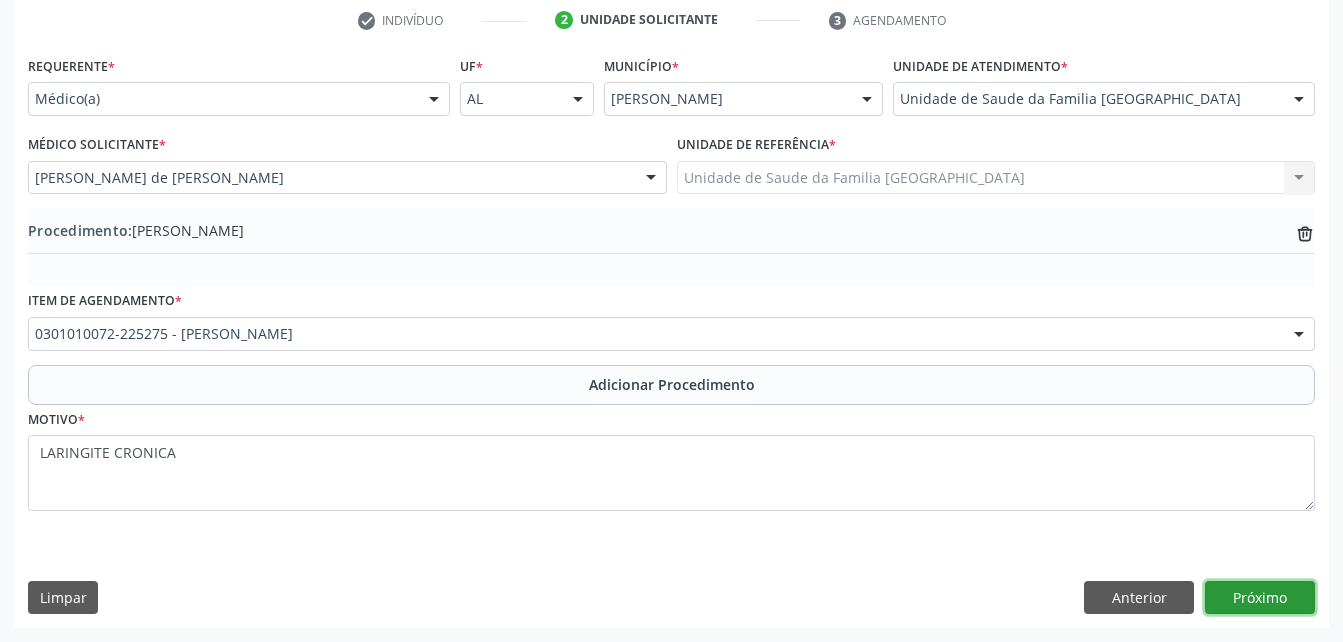 click on "Próximo" at bounding box center (1260, 598) 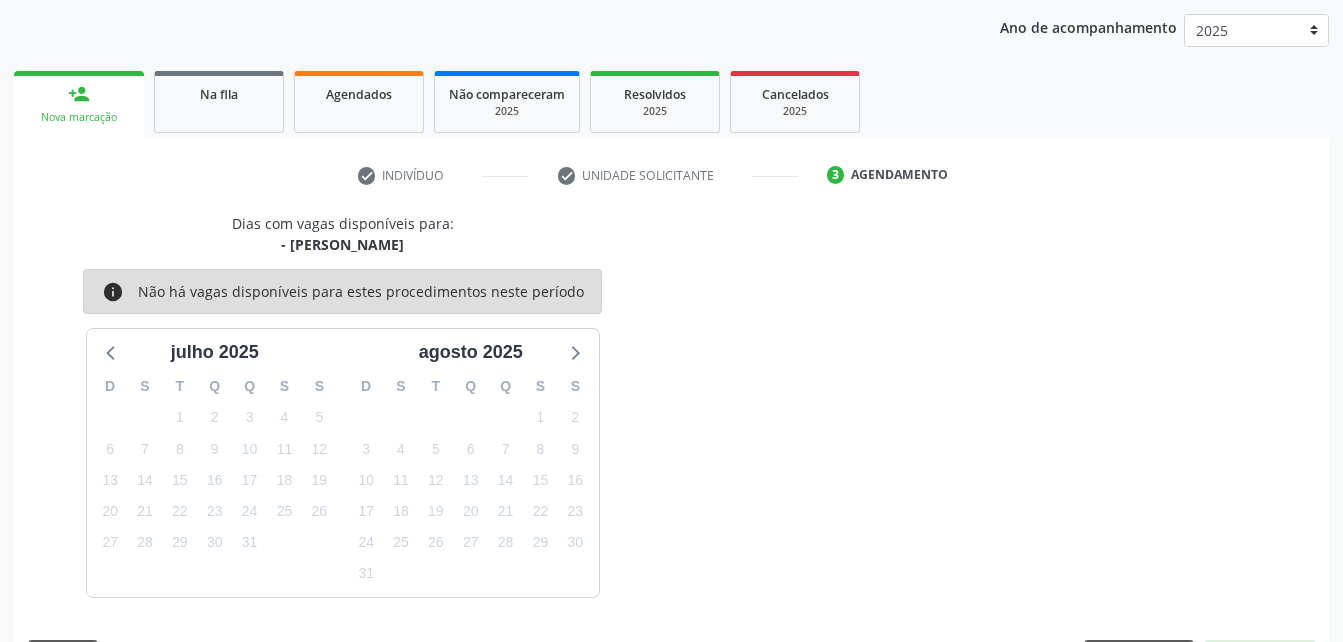 scroll, scrollTop: 315, scrollLeft: 0, axis: vertical 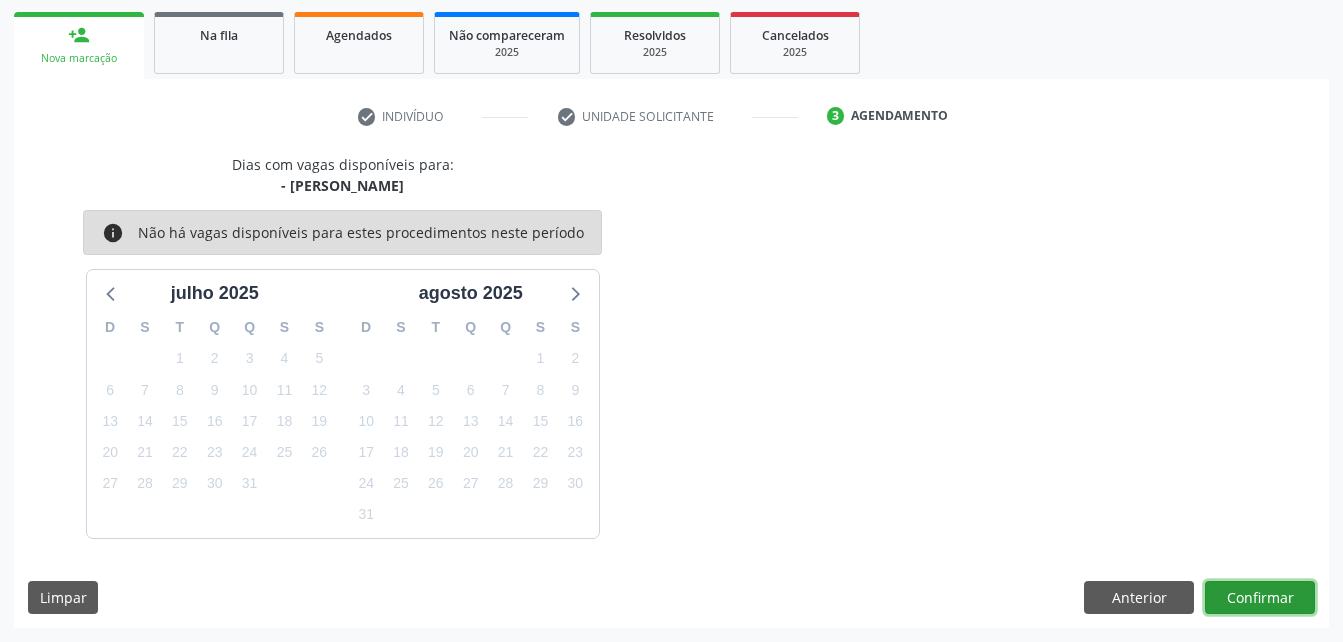 click on "Confirmar" at bounding box center (1260, 598) 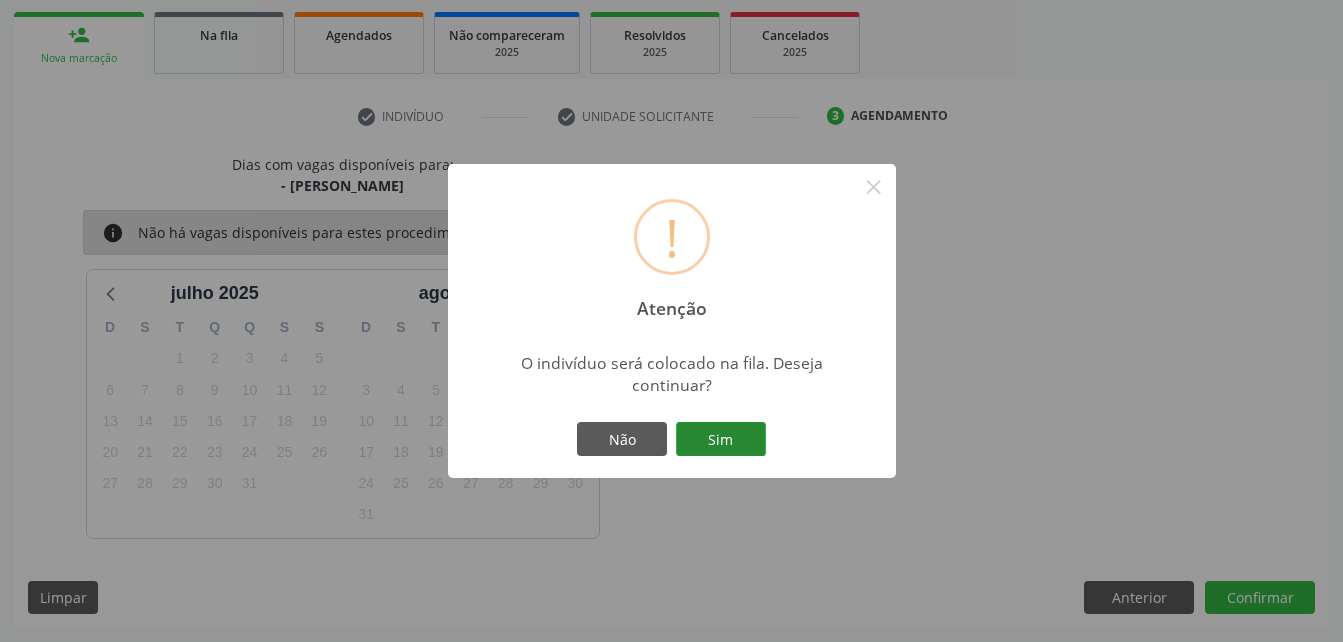 click on "Sim" at bounding box center [721, 439] 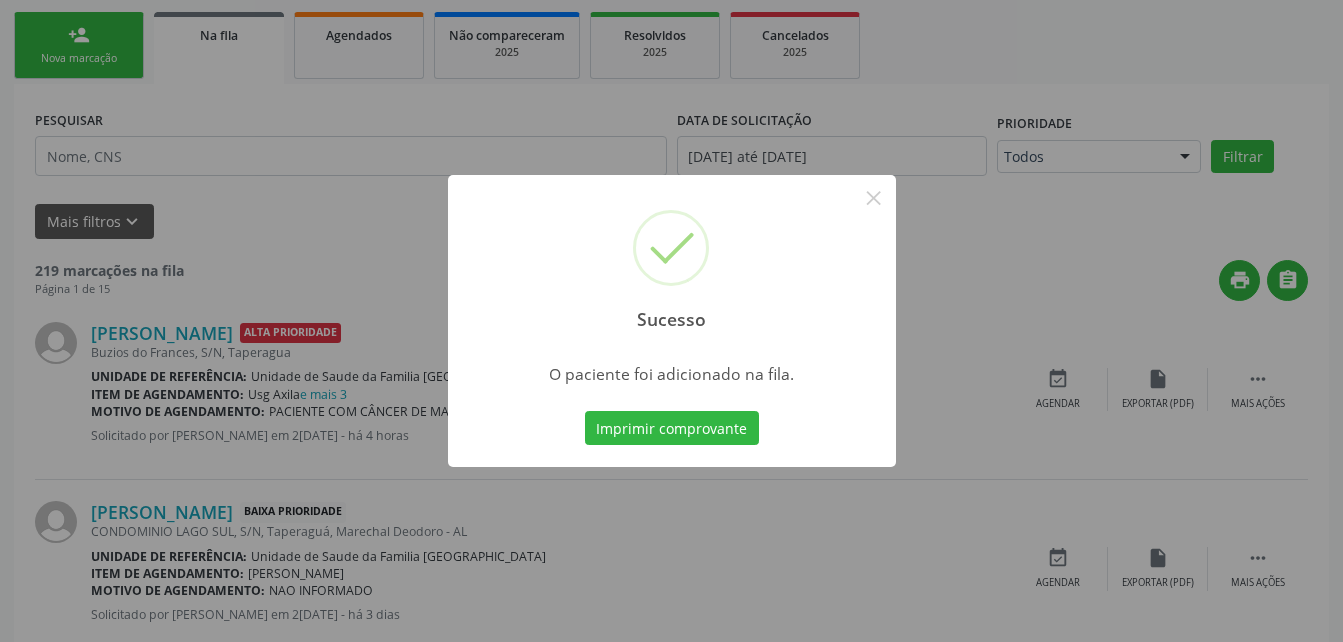 scroll, scrollTop: 53, scrollLeft: 0, axis: vertical 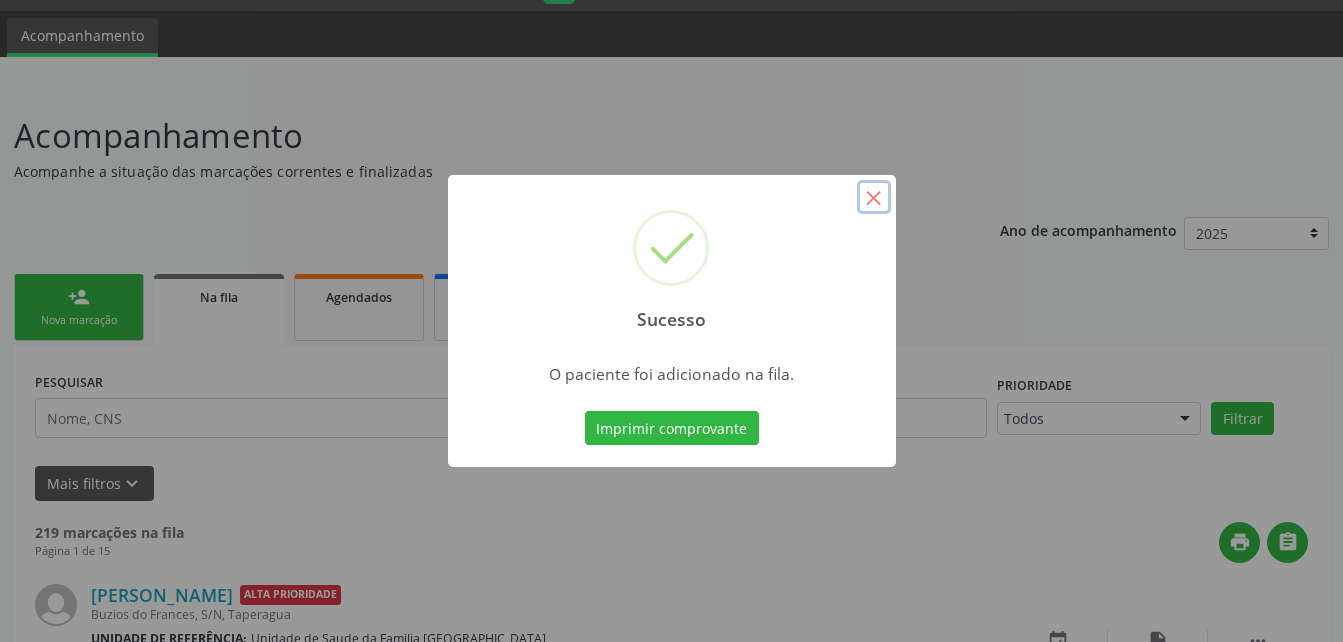 click on "×" at bounding box center [874, 197] 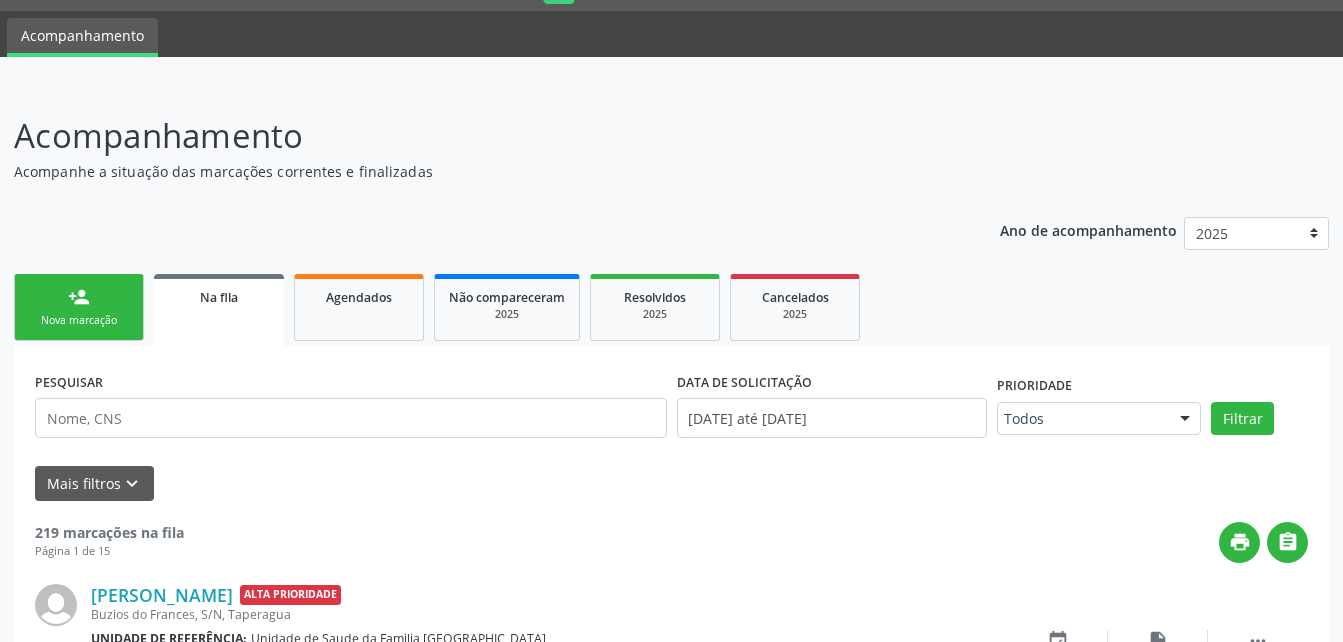 drag, startPoint x: 86, startPoint y: 312, endPoint x: 96, endPoint y: 310, distance: 10.198039 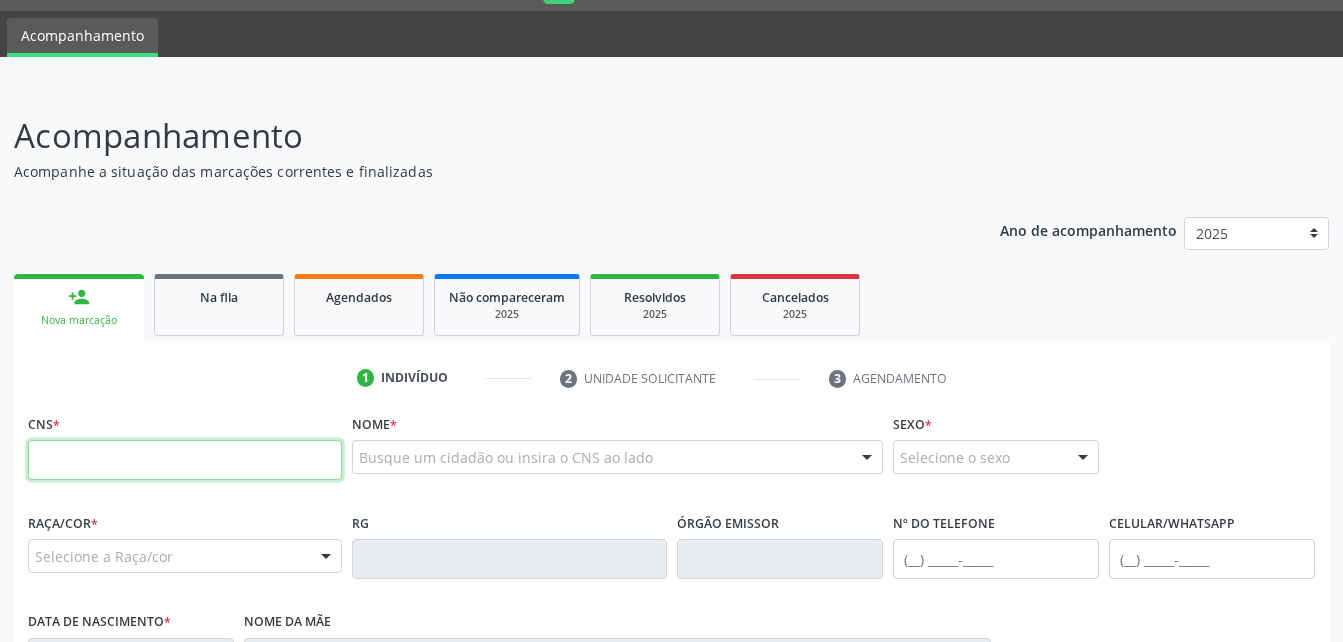 click at bounding box center [185, 460] 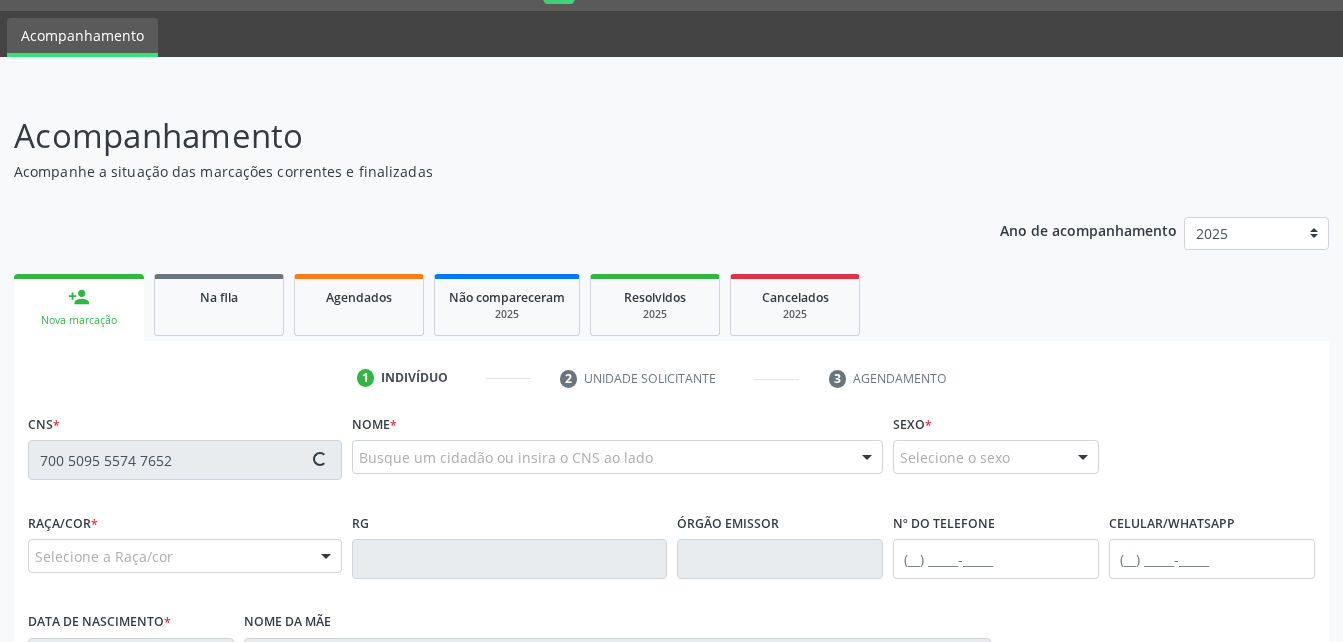 type on "700 5095 5574 7652" 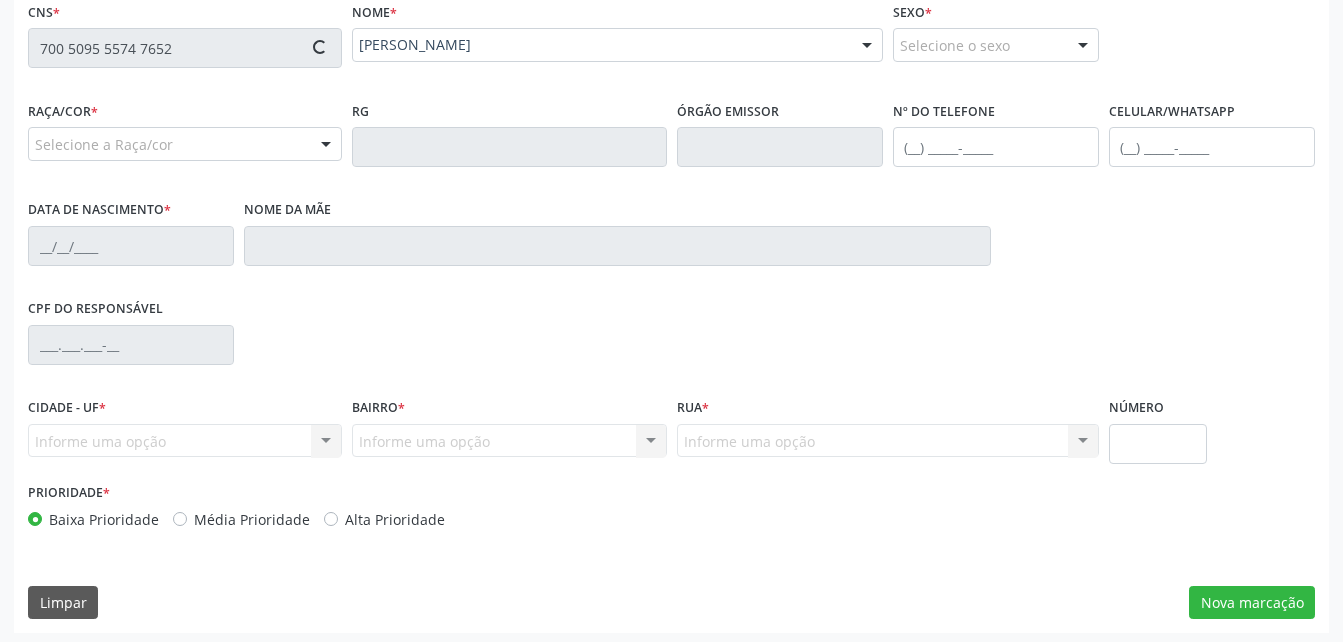 type on "[PHONE_NUMBER]" 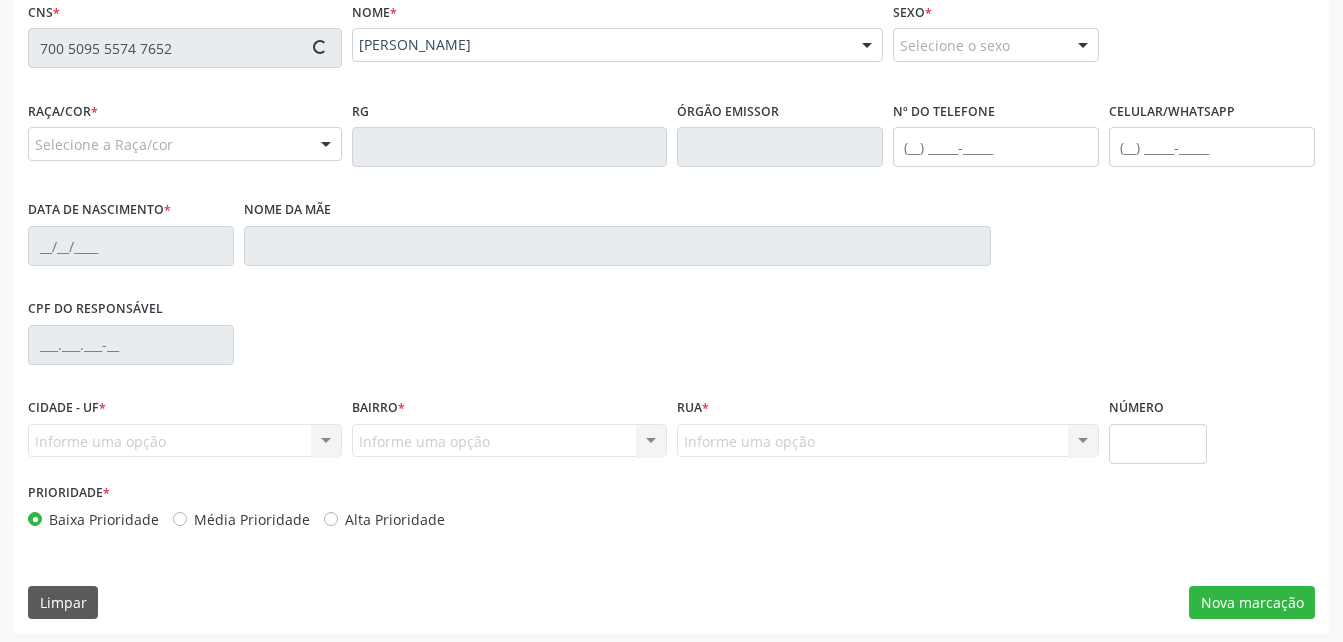 type on "[DATE]" 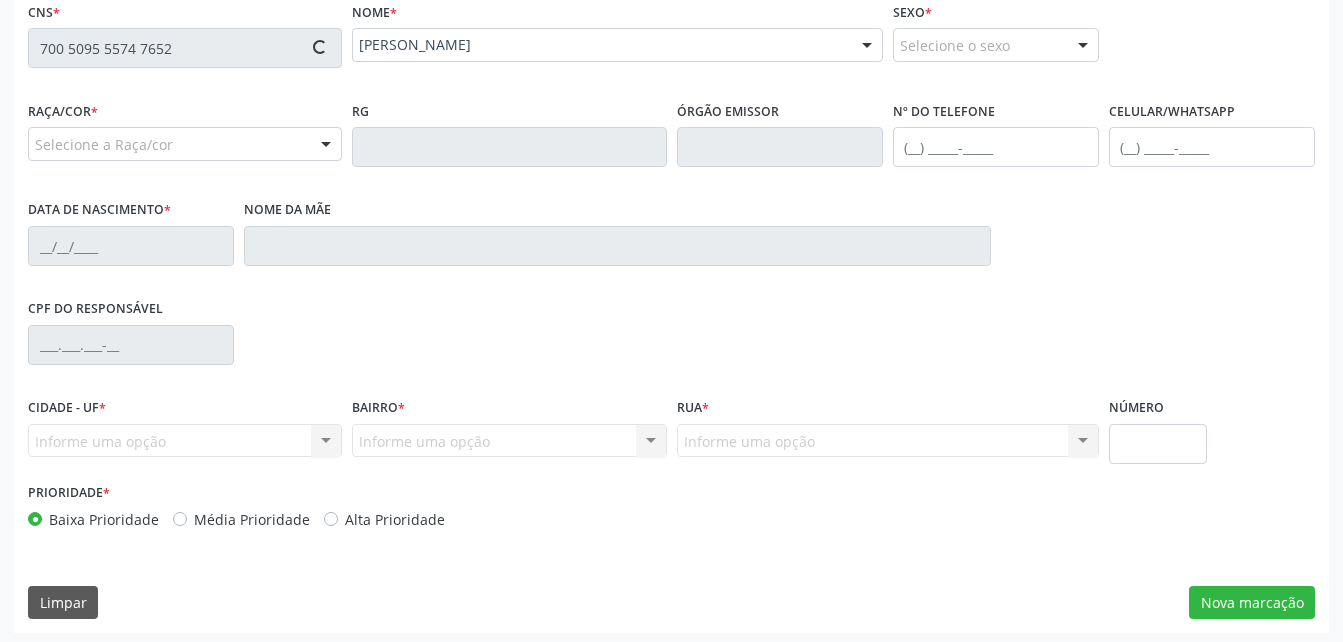 type on "Cicera [PERSON_NAME]" 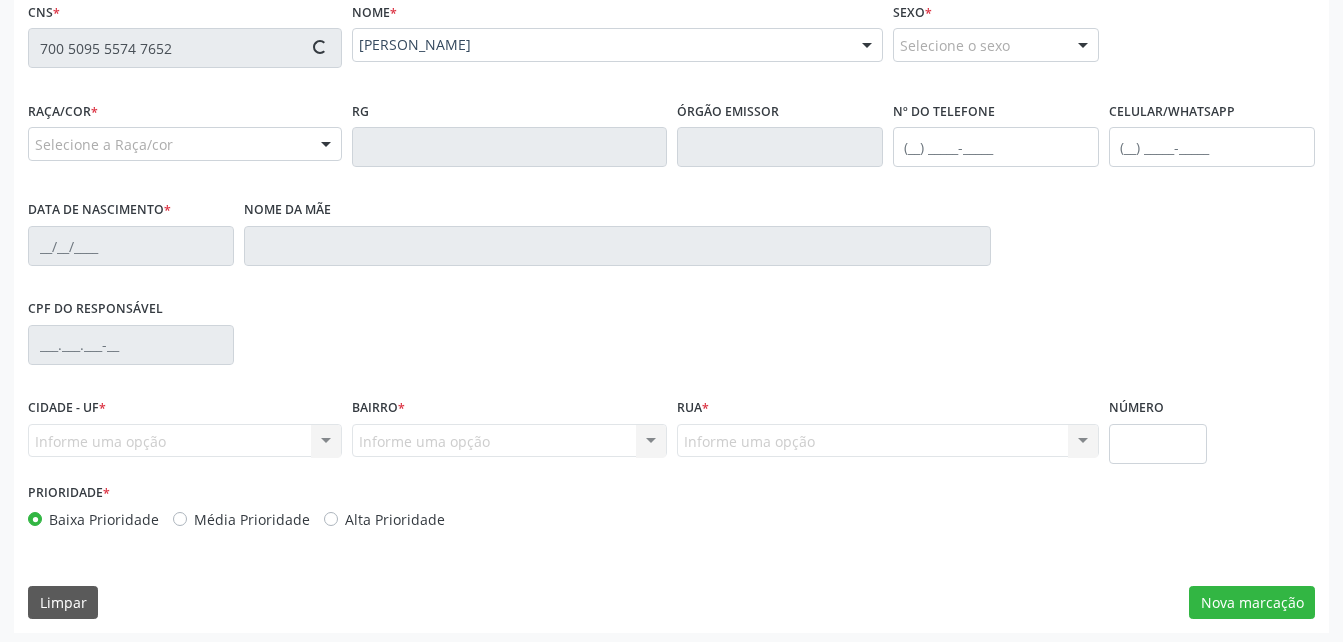 type on "80" 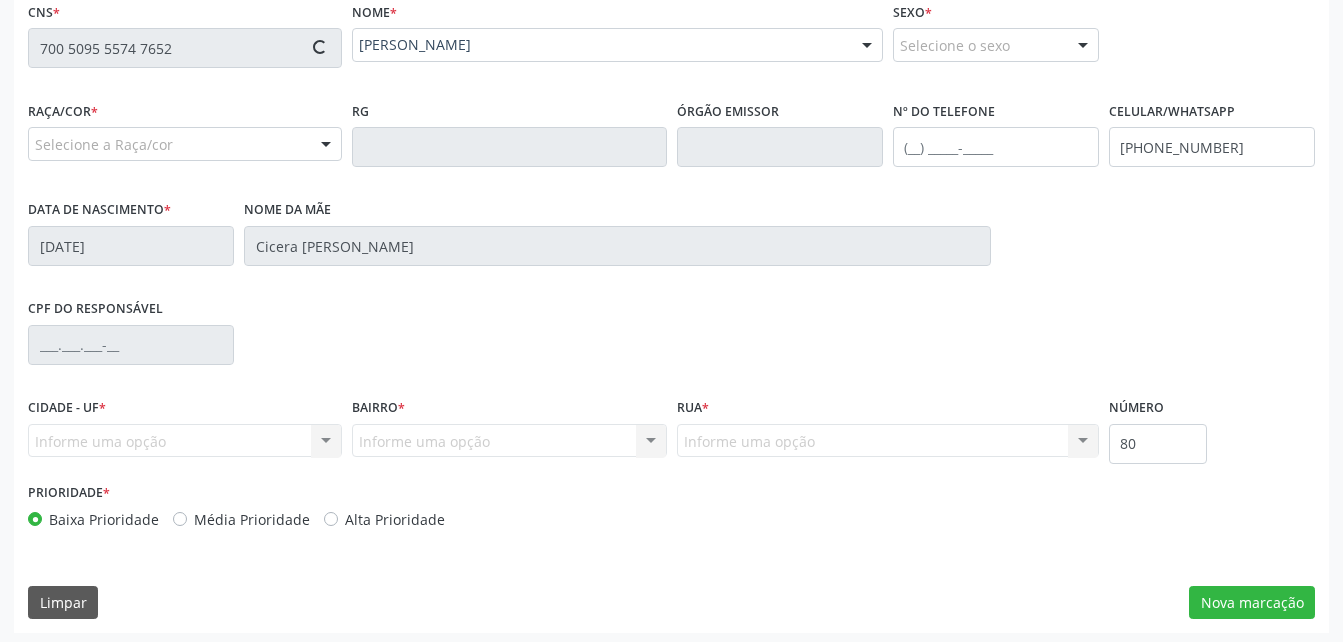 scroll, scrollTop: 470, scrollLeft: 0, axis: vertical 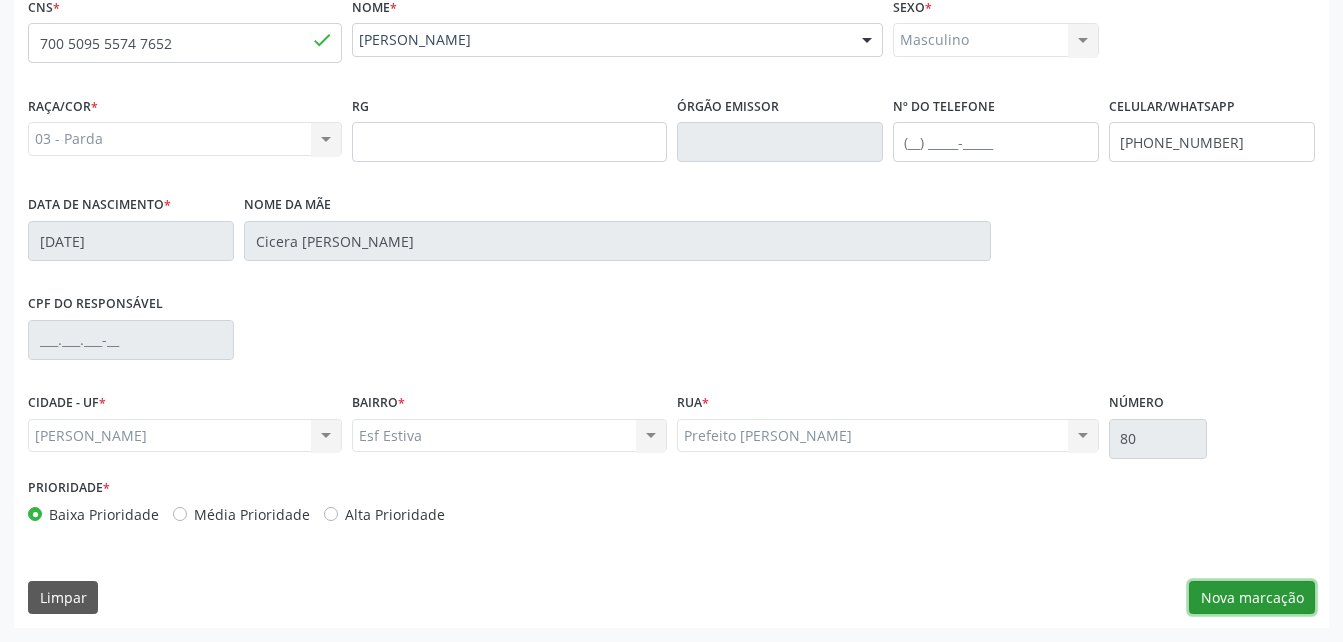 click on "Nova marcação" at bounding box center [1252, 598] 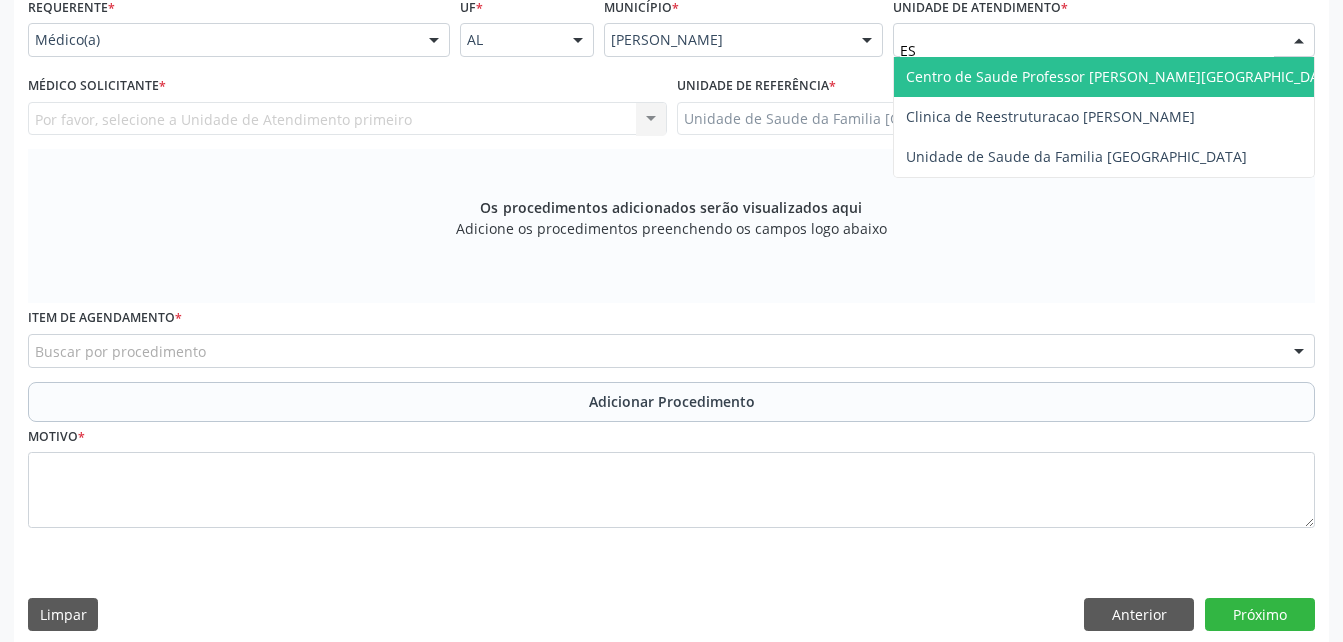 type on "EST" 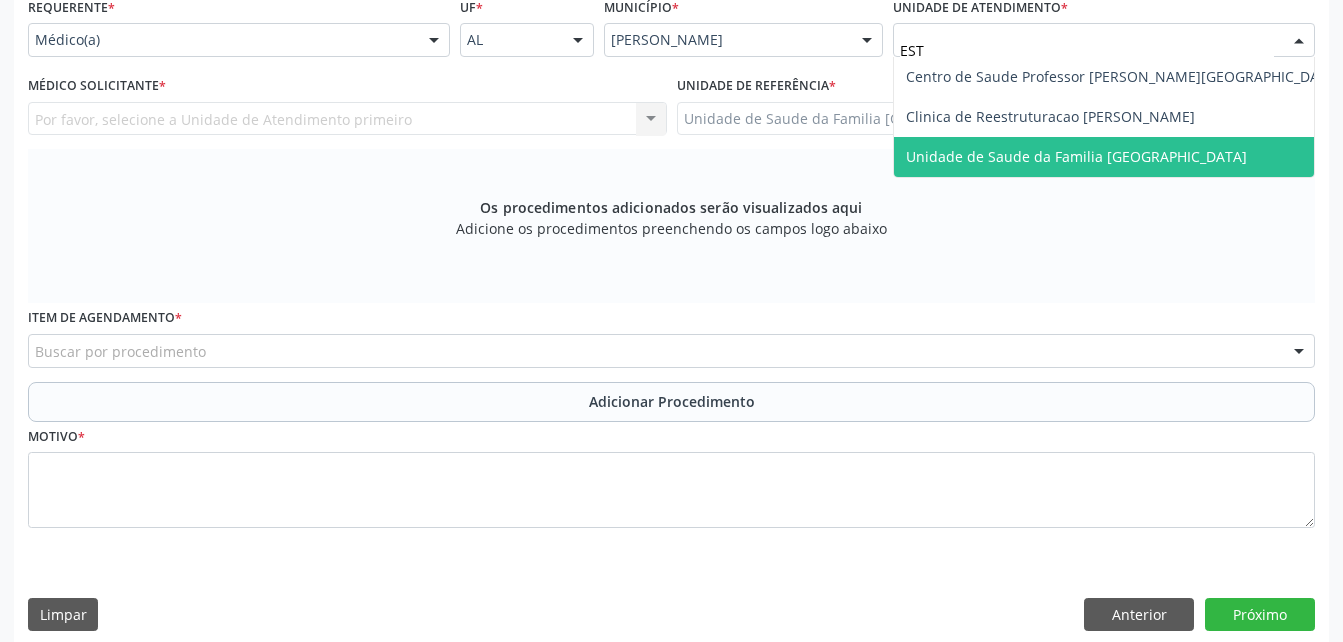 click on "Unidade de Saude da Familia [GEOGRAPHIC_DATA]" at bounding box center [1076, 156] 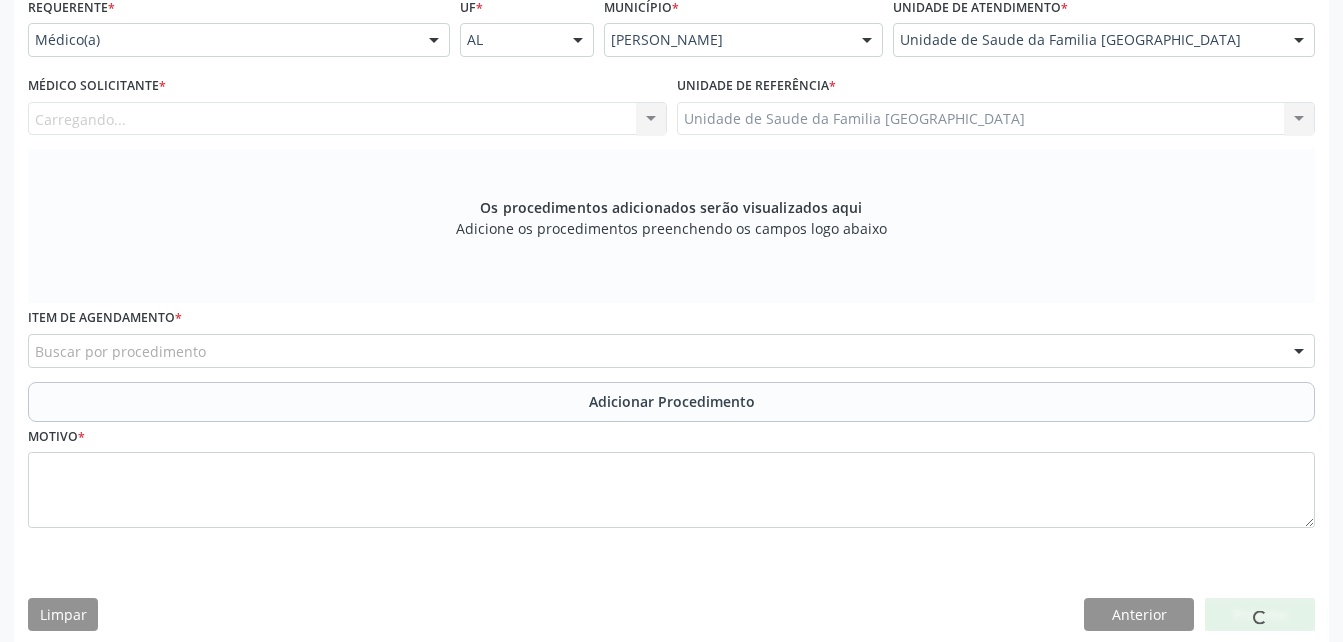 click on "Carregando..." at bounding box center [347, 119] 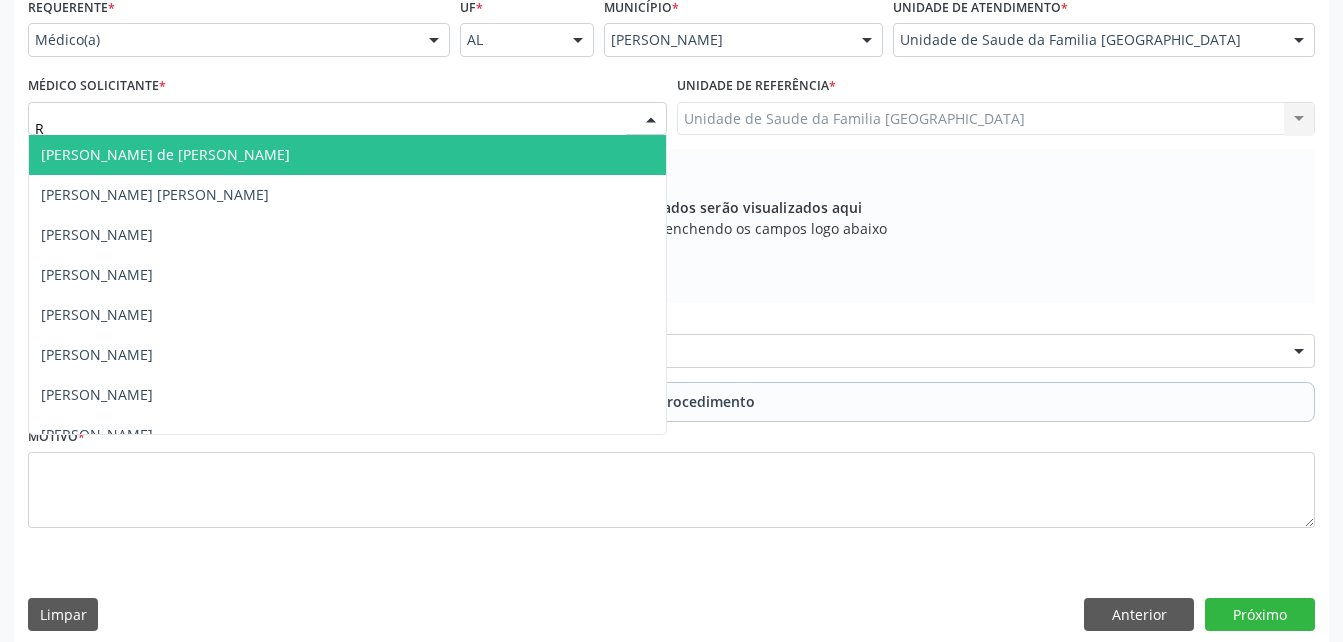 type on "RO" 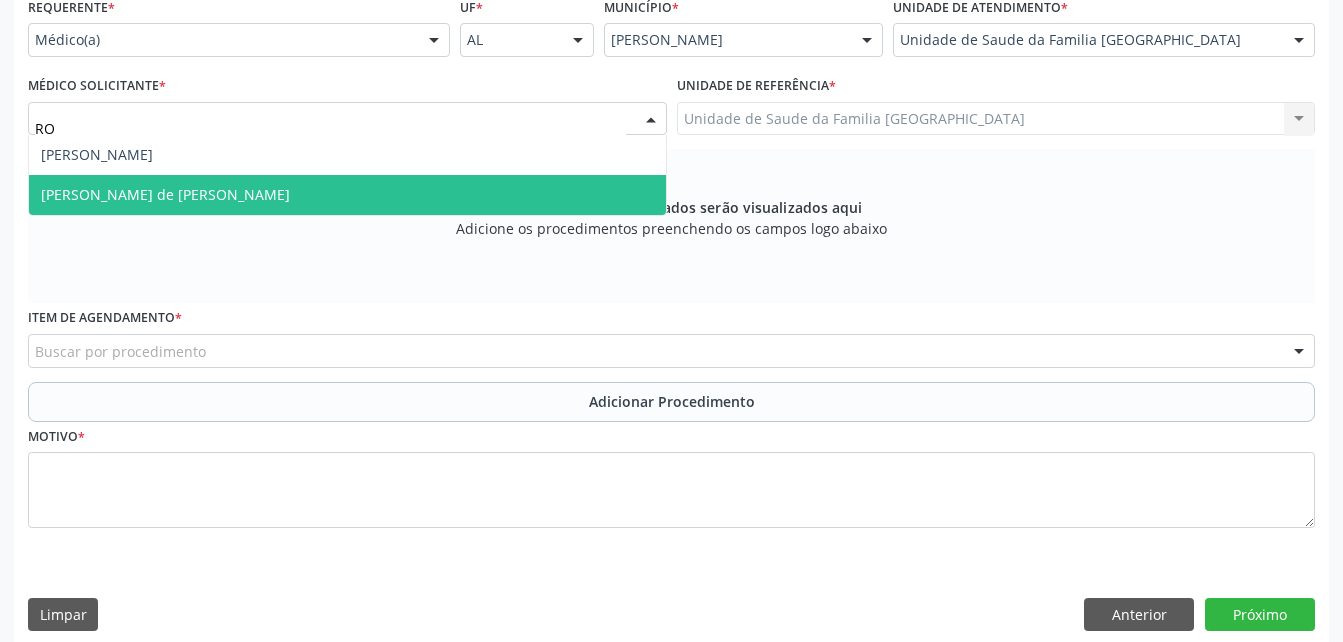 click on "[PERSON_NAME] de [PERSON_NAME]" at bounding box center [347, 195] 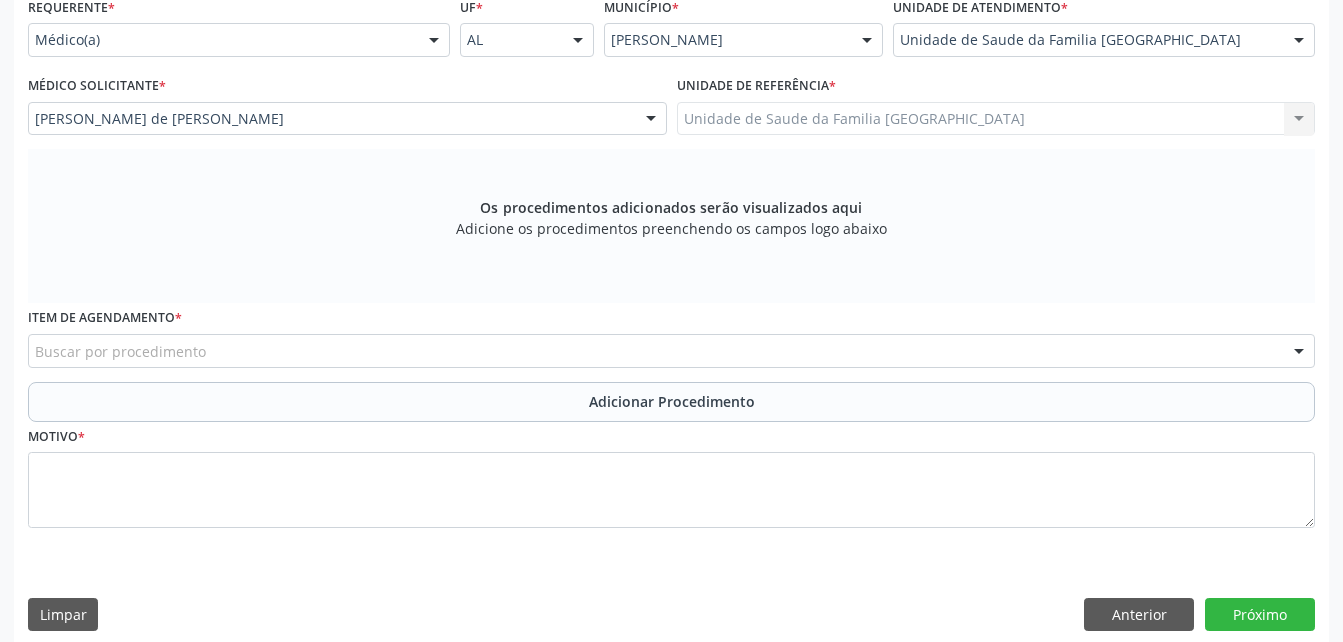click on "Item de agendamento
*
Buscar por procedimento
0304070076 - .Quimioterapia de Leucemia Linfoide/Linfoblástica Aguda, Leucemia Mieloide Aguda e Leucemia Promielocítica Aguda Na Infância e Adolescência - 1ª Linha - Fase de Manutenção   0604320140 - Abatacepte 125 Mg Injetável (Por Seringa Preenchida)   0604320124 - Abatacepte 250 Mg Injetável (Por Frasco Ampola).   0603050018 - Abciximabe   0406010013 - Abertura de Comunicação Inter-Atrial   0406010021 - Abertura de Estenose Aortica Valvar   0406011265 - Abertura de Estenose Aortica Valvar (Criança e Adolescente)   0406010030 - Abertura de Estenose Pulmonar Valvar   0406011273 - Abertura de Estenose Pulmonar Valvar (Criança e Adolescente)   0301080011 - Abordagem Cognitiva Comportamental do Fumante (Por Atendimento / Paciente)   0307020010 - Acesso A Polpa Dentaria e Medicacao (Por Dente)   0604660030 - Acetazolamida 250 Mg (Por Comprimido)     0604600011 - Acitretina 10 Mg (Por Capsula)" at bounding box center (671, 335) 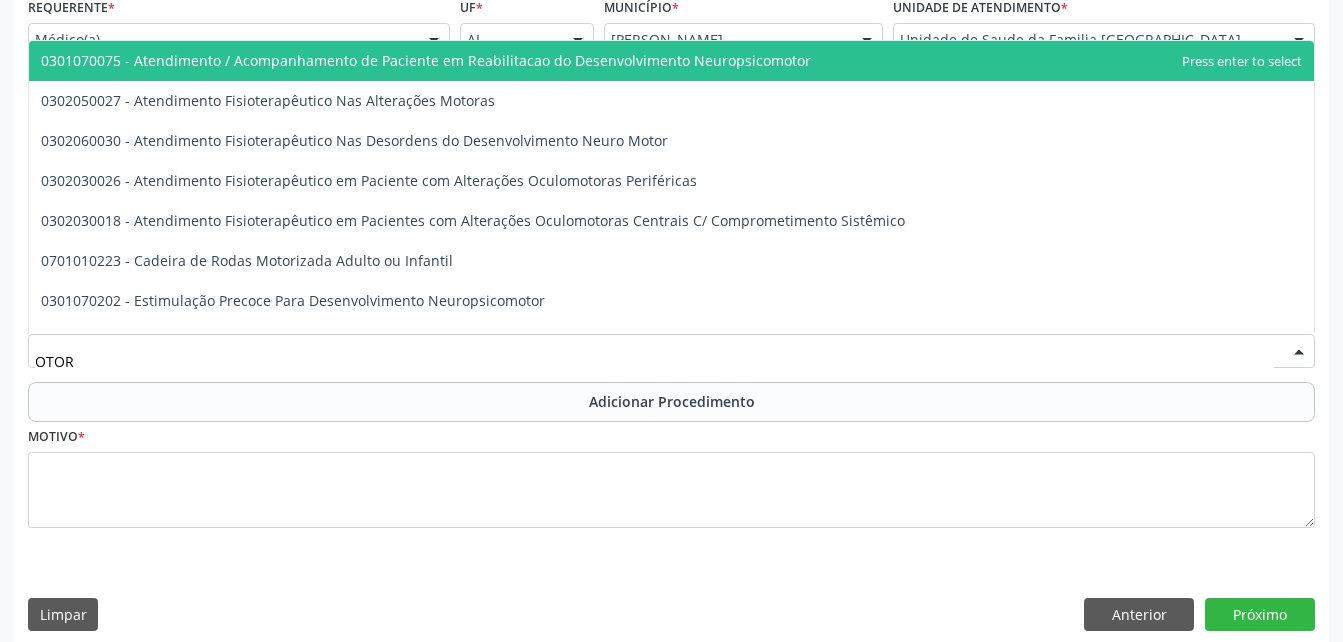 type on "OTORR" 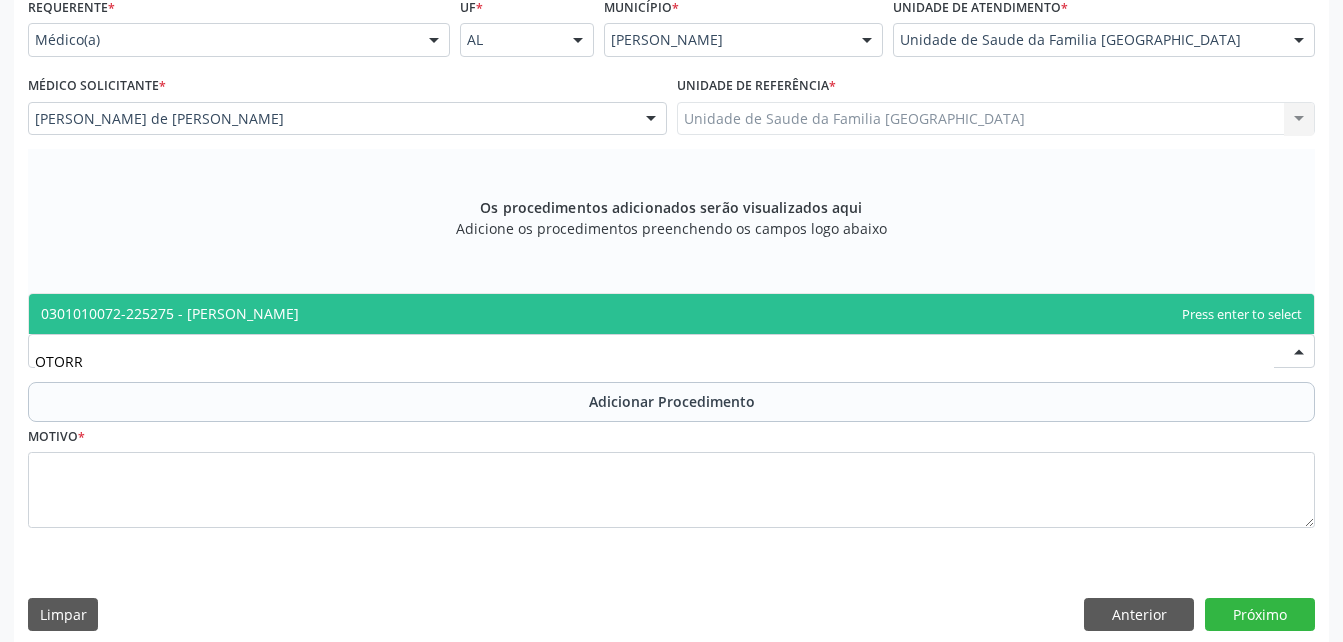 drag, startPoint x: 372, startPoint y: 311, endPoint x: 383, endPoint y: 340, distance: 31.016125 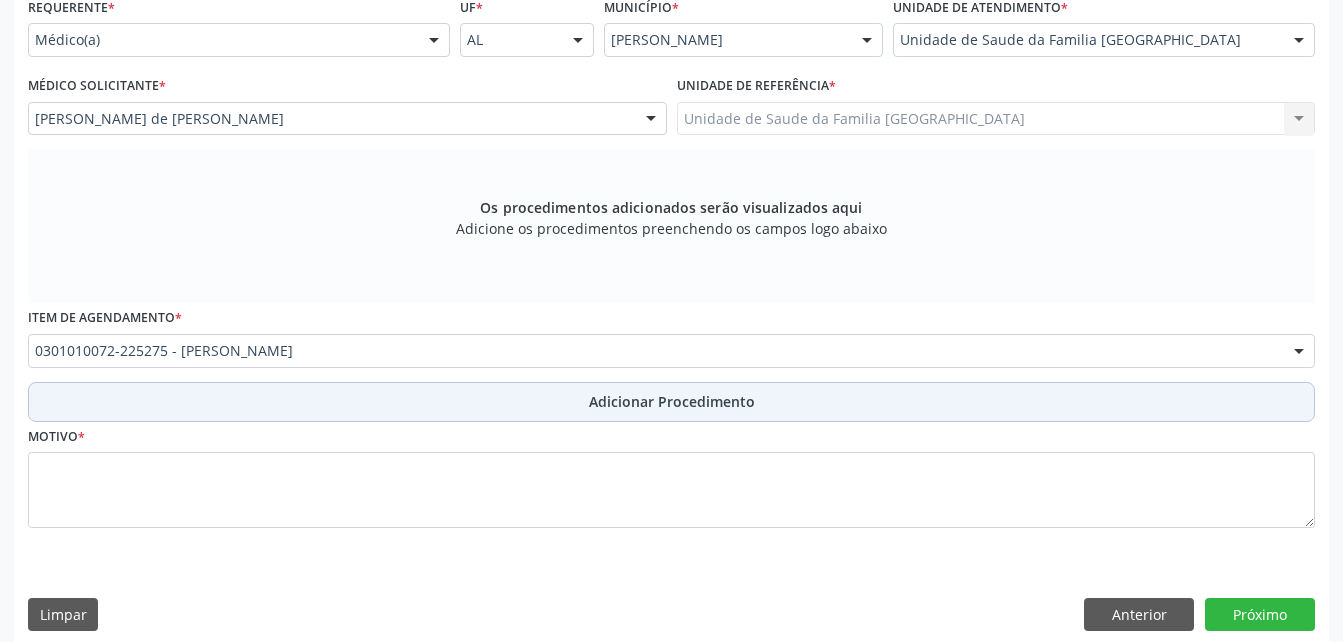 click on "Adicionar Procedimento" at bounding box center (671, 402) 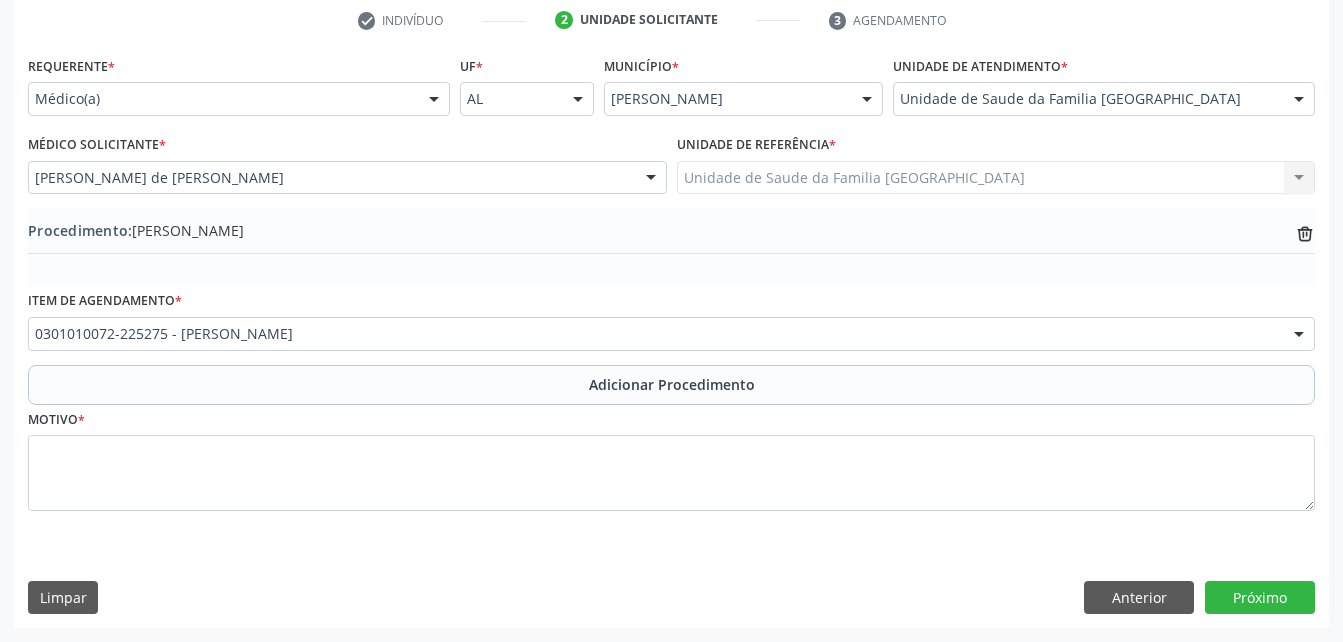 scroll, scrollTop: 411, scrollLeft: 0, axis: vertical 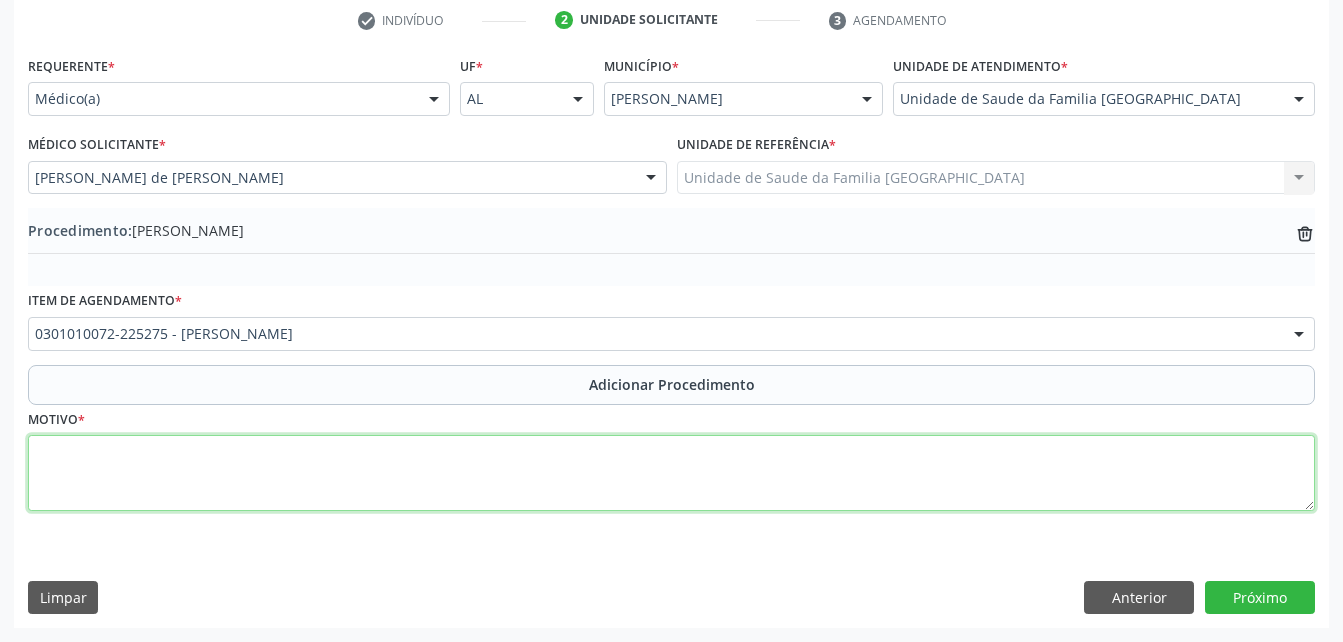 click at bounding box center (671, 473) 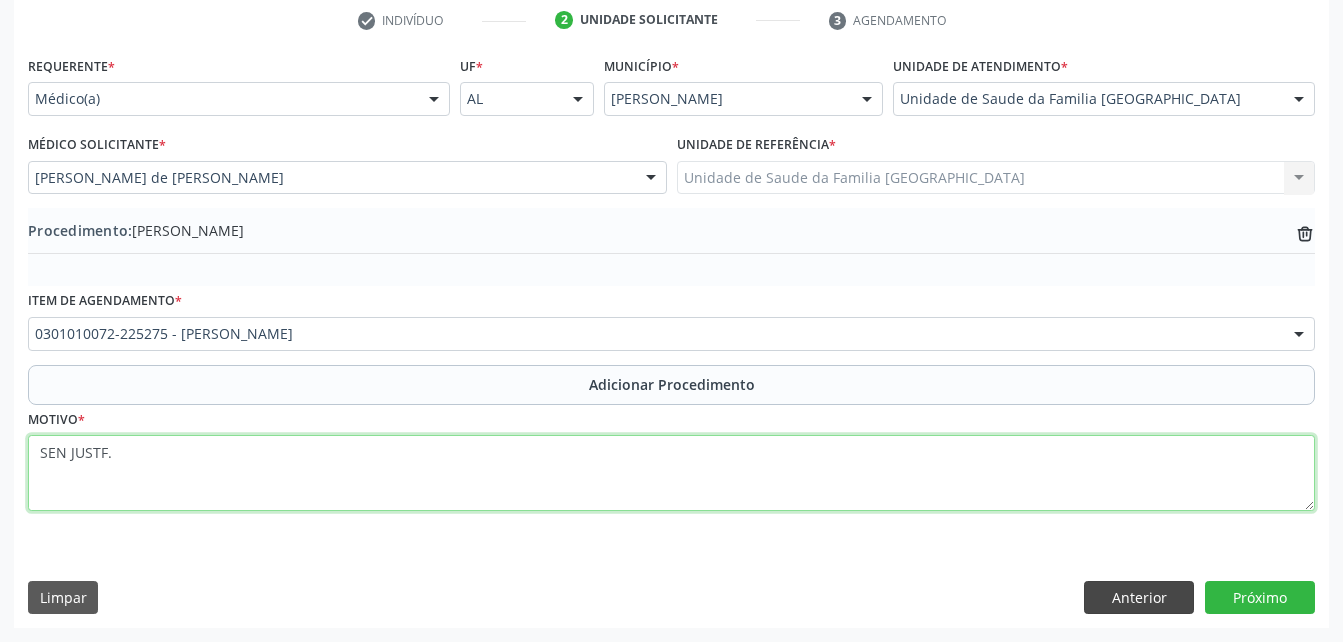 type on "SEN JUSTF." 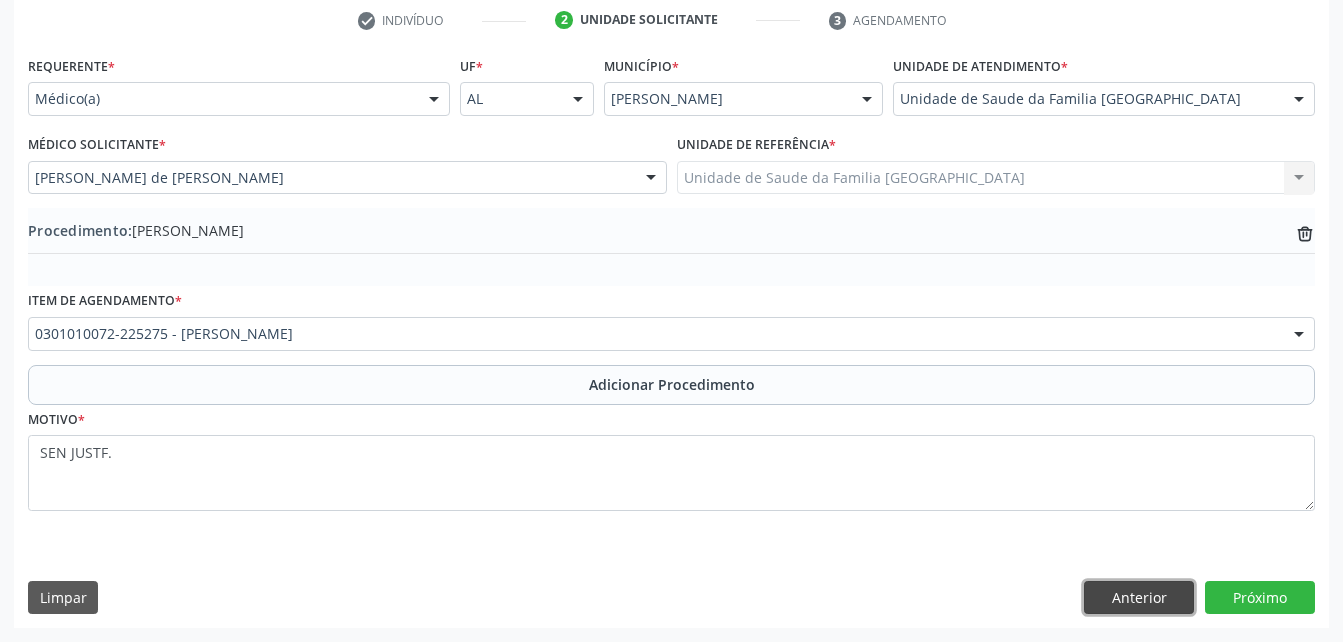 click on "Anterior" at bounding box center [1139, 598] 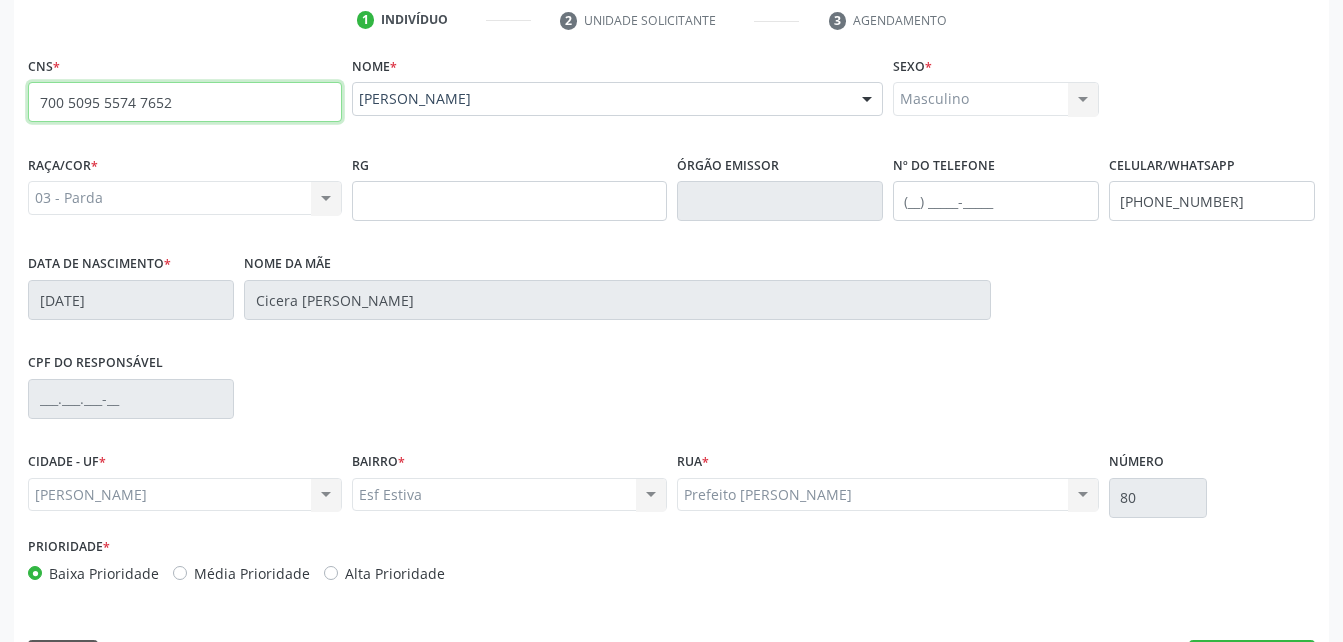 click on "700 5095 5574 7652" at bounding box center (185, 102) 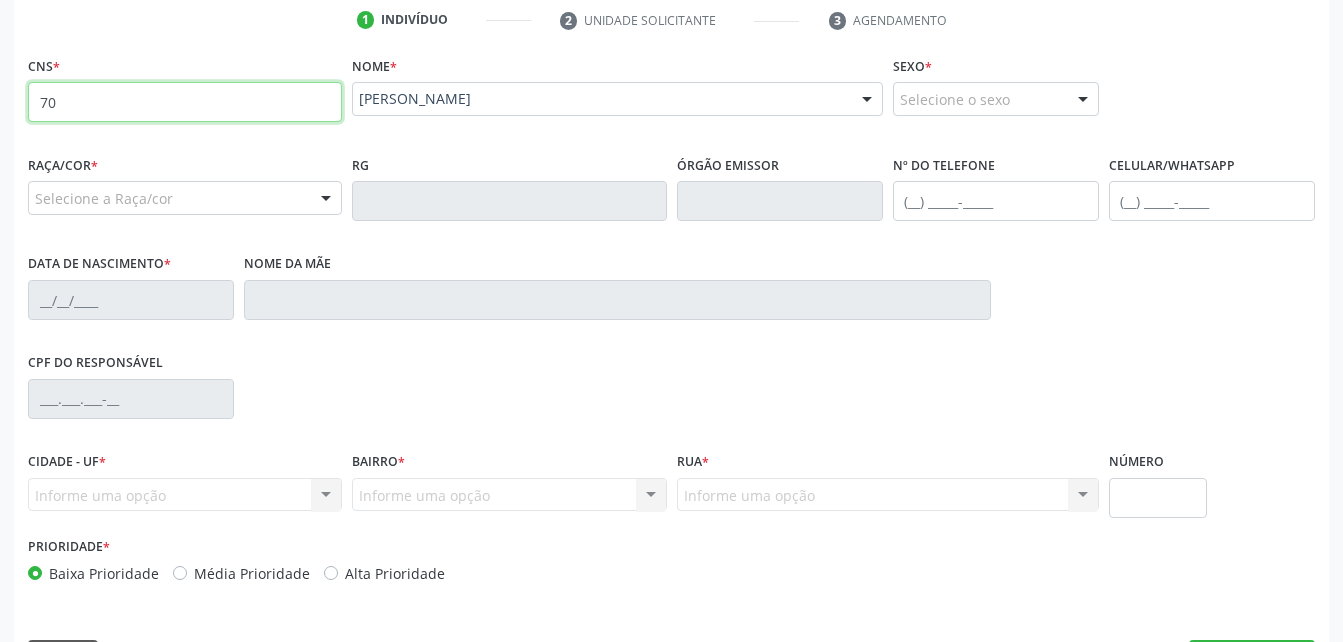 type on "7" 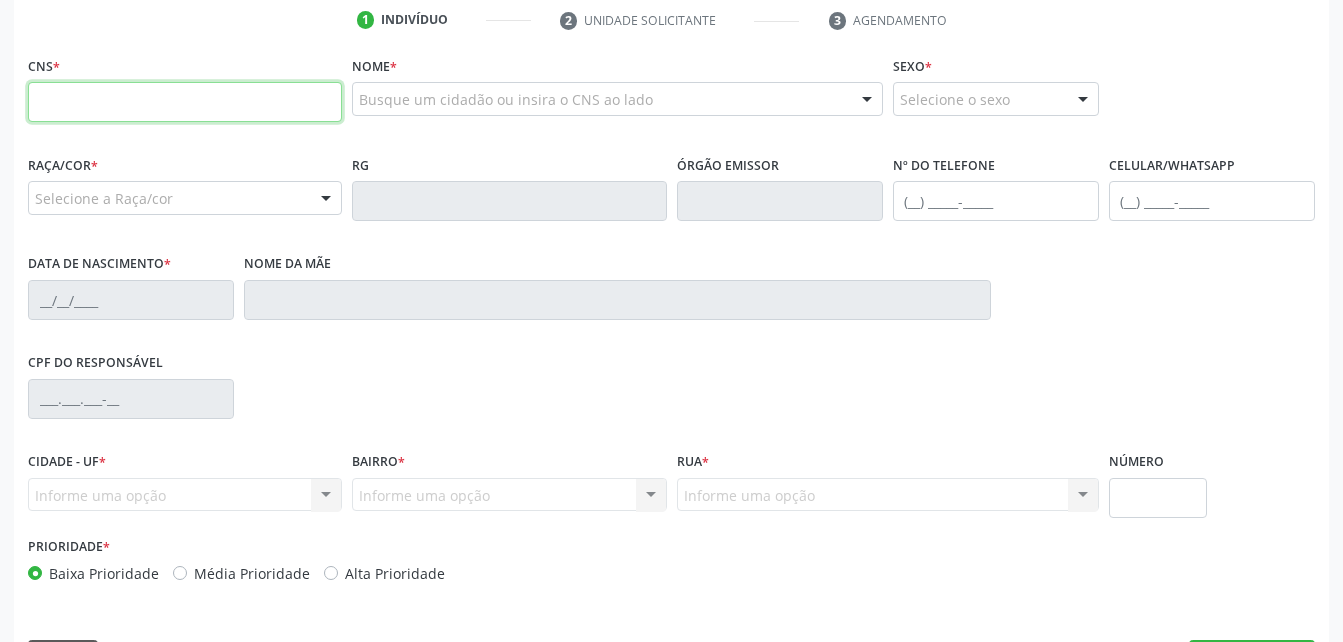 click at bounding box center [185, 102] 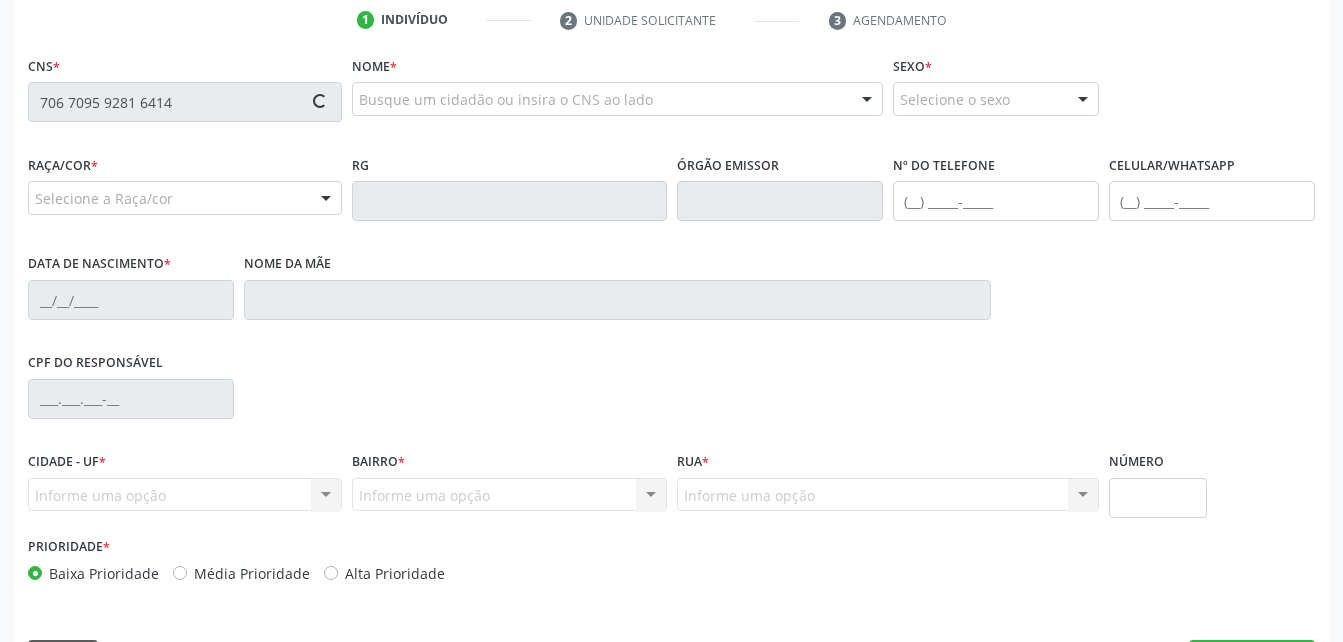 type on "706 7095 9281 6414" 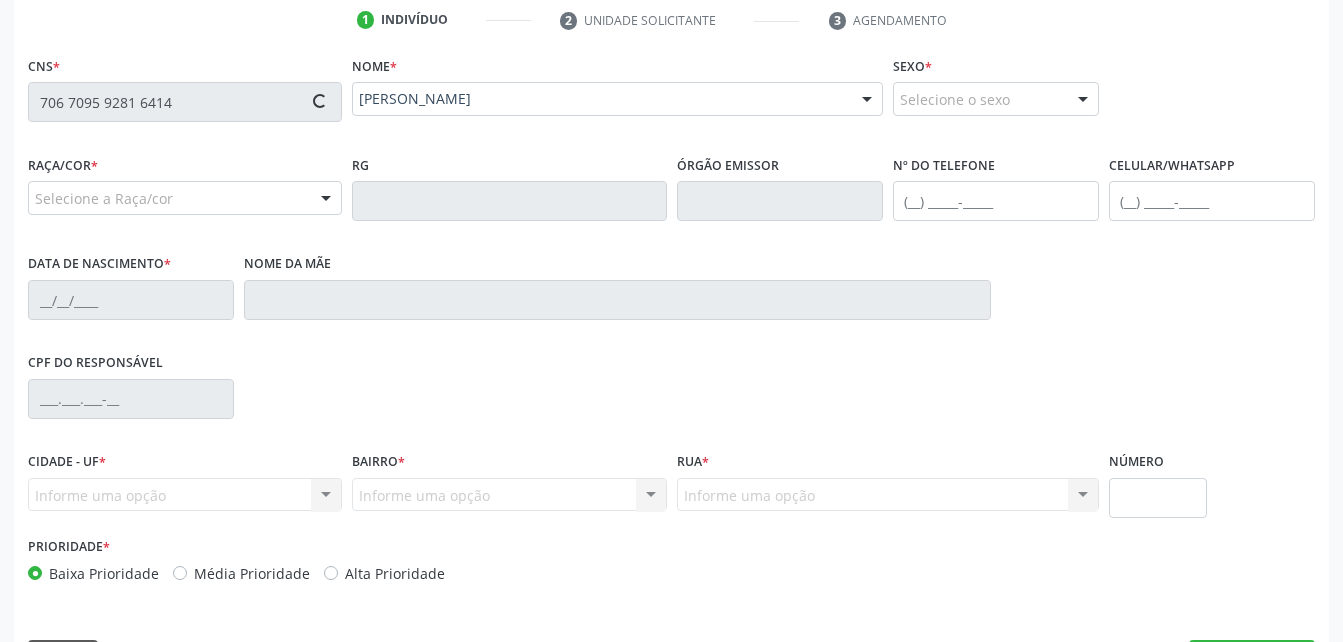 type on "[PHONE_NUMBER]" 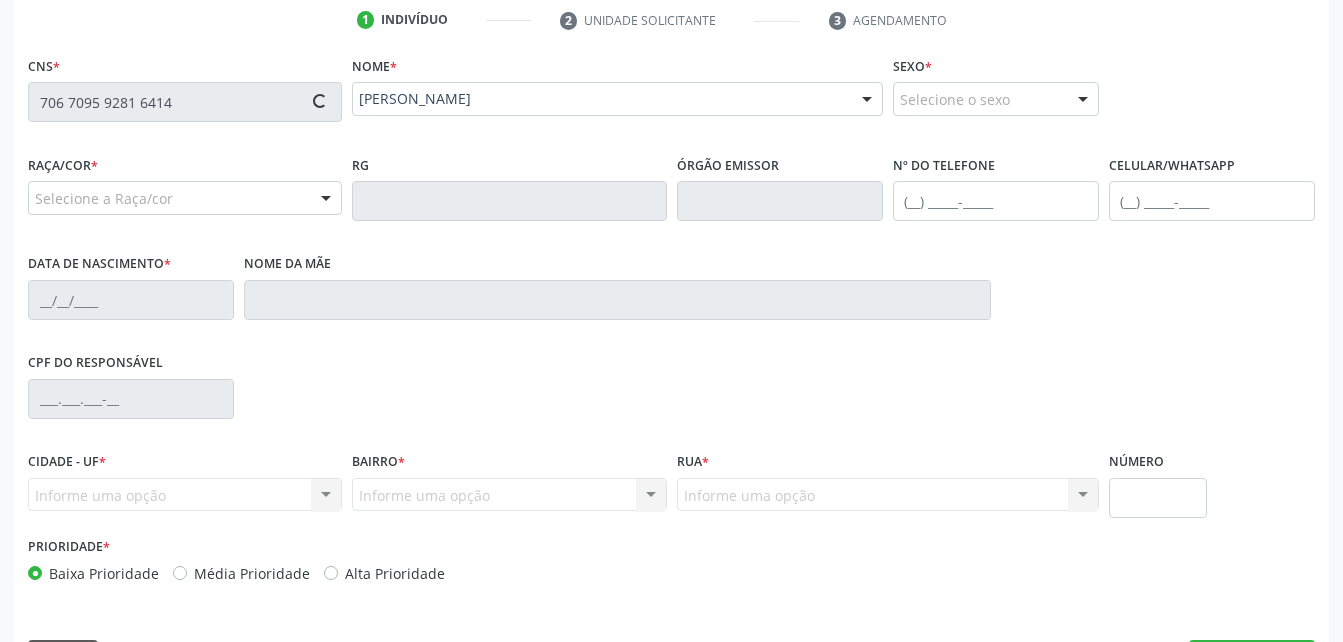 type on "06/0[DATE]" 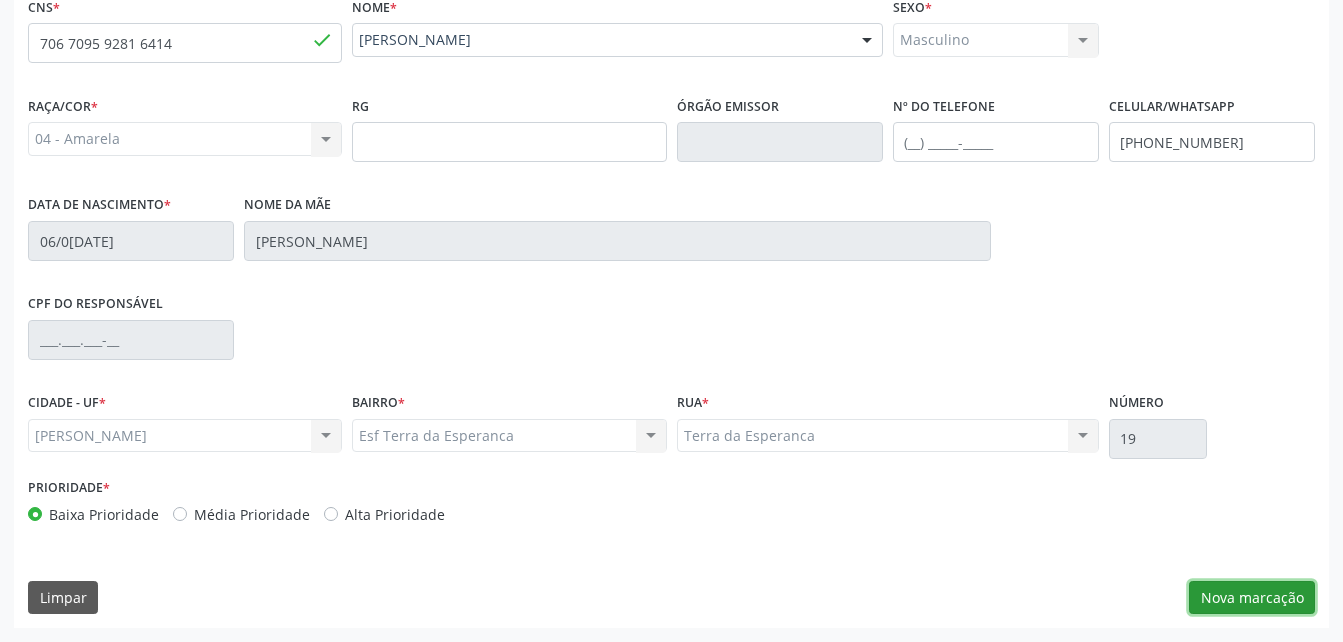 click on "Nova marcação" at bounding box center [1252, 598] 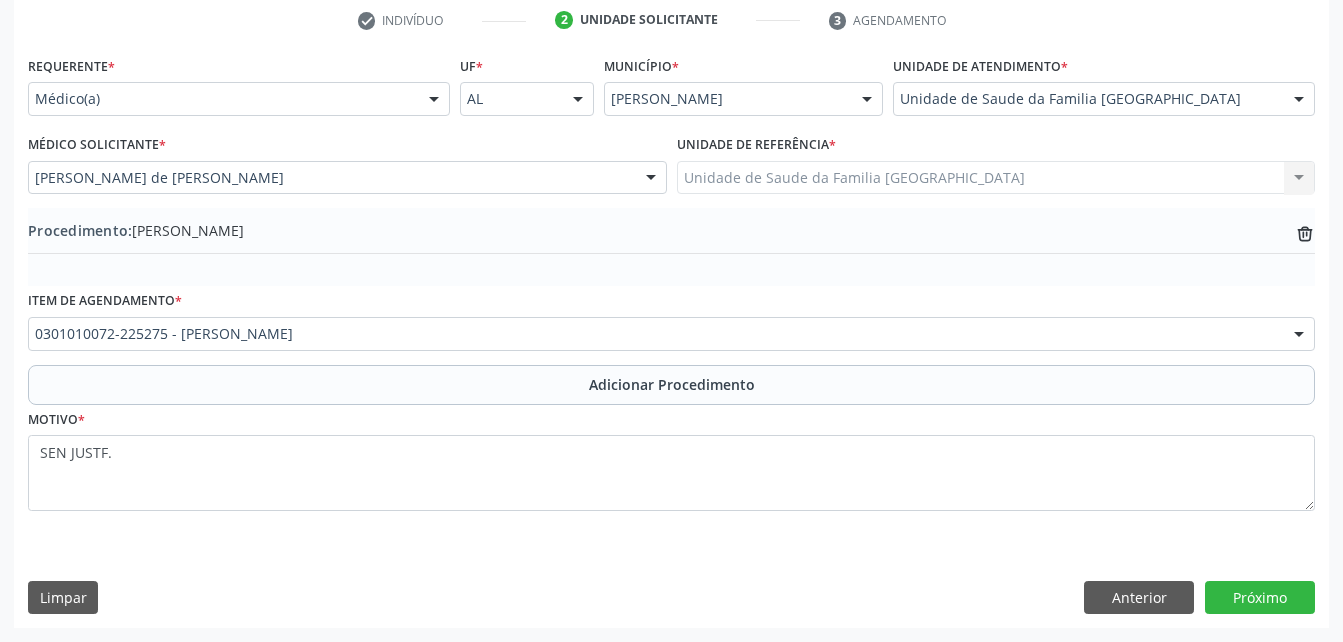 scroll, scrollTop: 411, scrollLeft: 0, axis: vertical 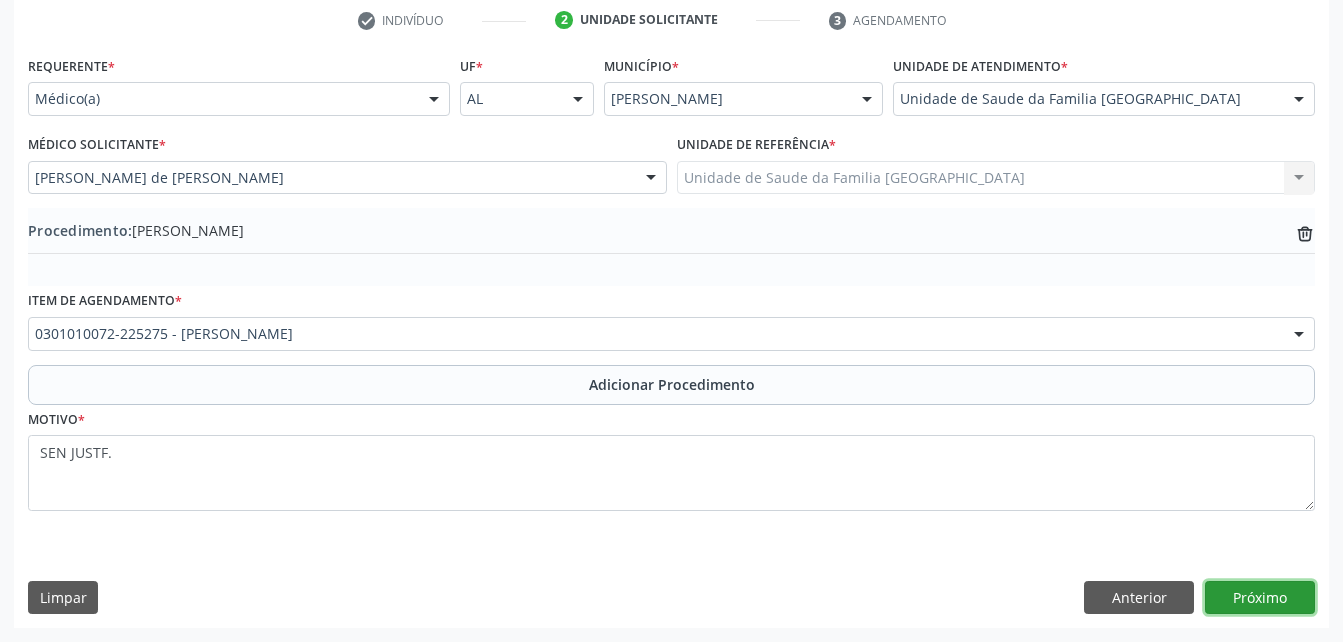 click on "Próximo" at bounding box center (1260, 598) 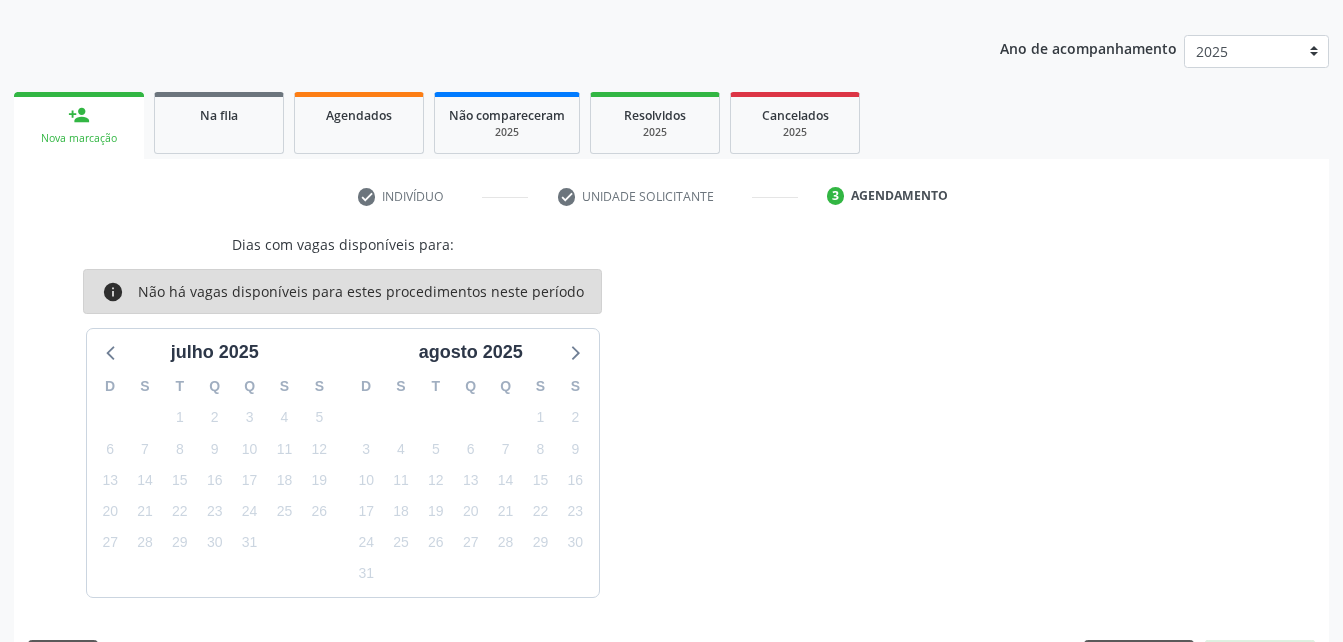 scroll, scrollTop: 294, scrollLeft: 0, axis: vertical 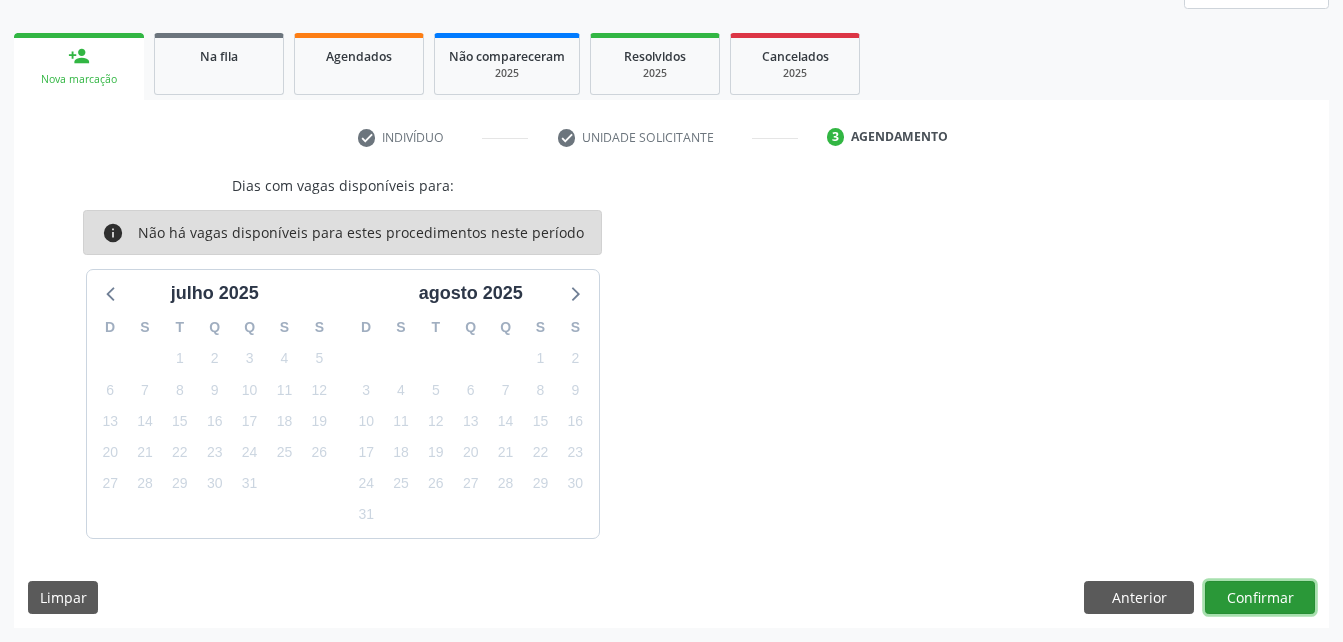 click on "Confirmar" at bounding box center (1260, 598) 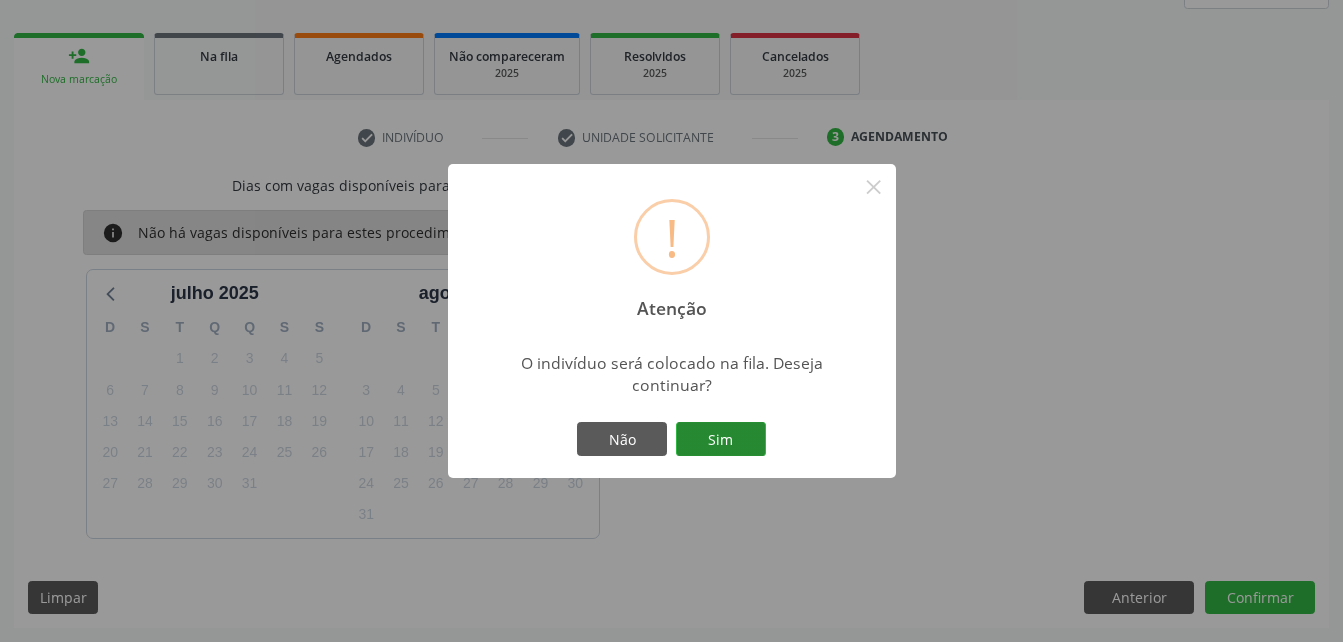 click on "Sim" at bounding box center (721, 439) 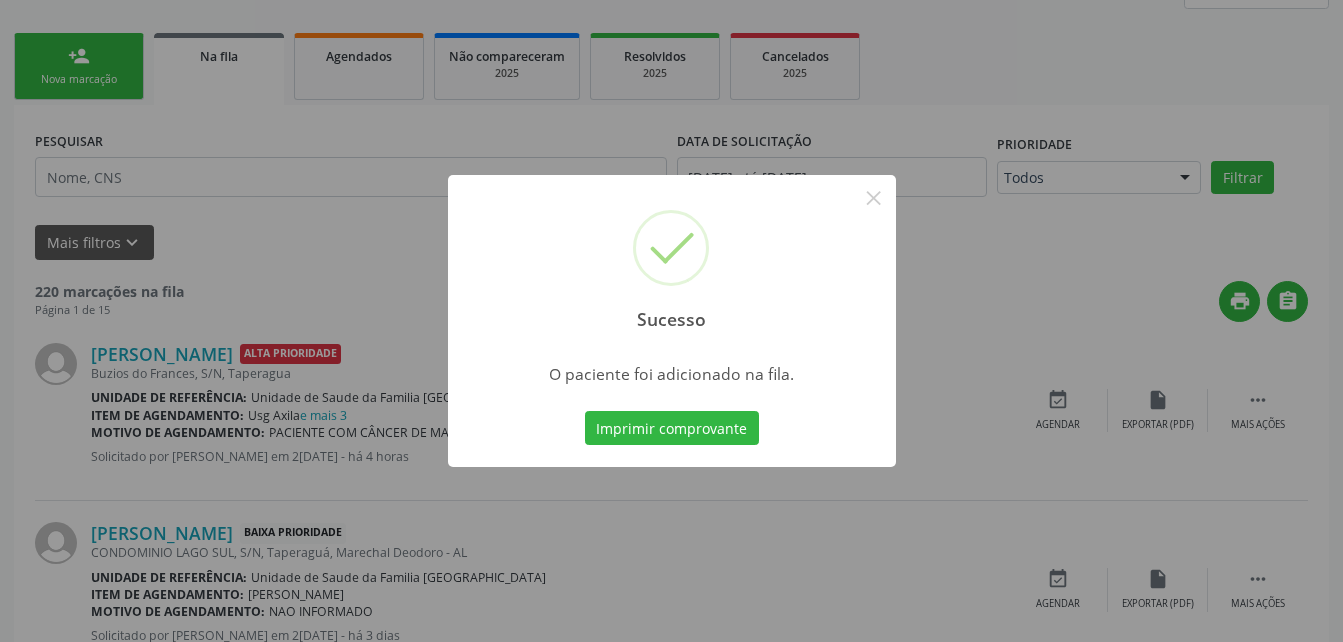 scroll, scrollTop: 53, scrollLeft: 0, axis: vertical 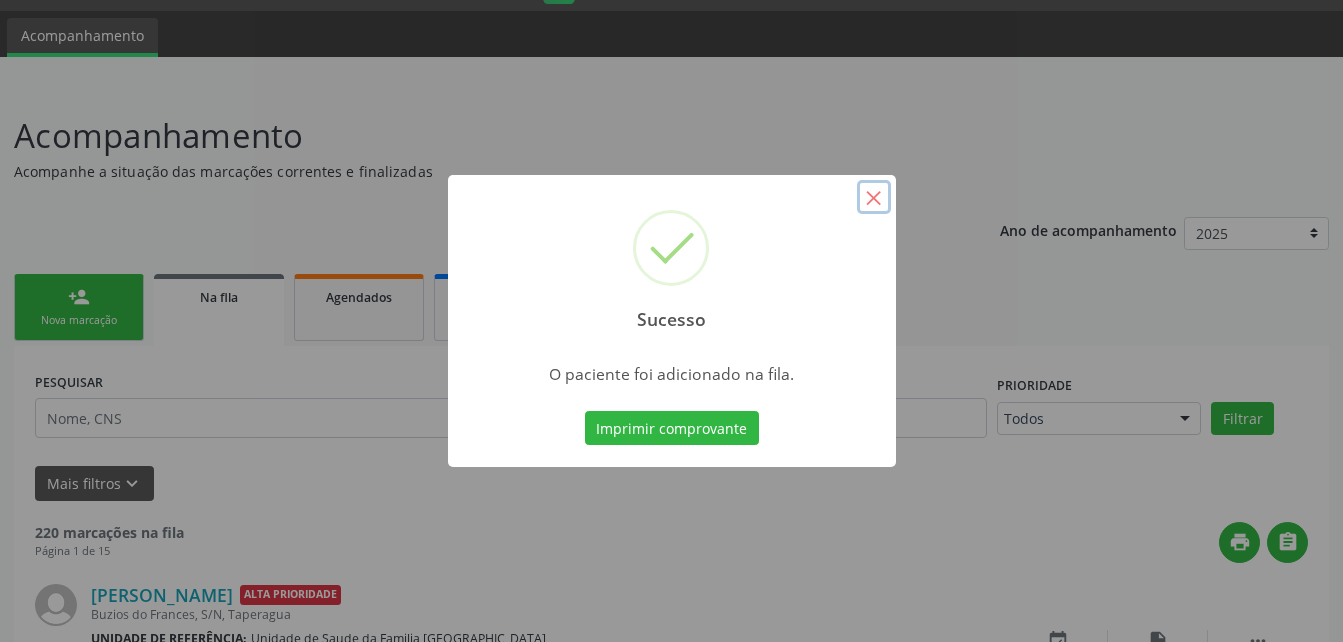 click on "×" at bounding box center (874, 197) 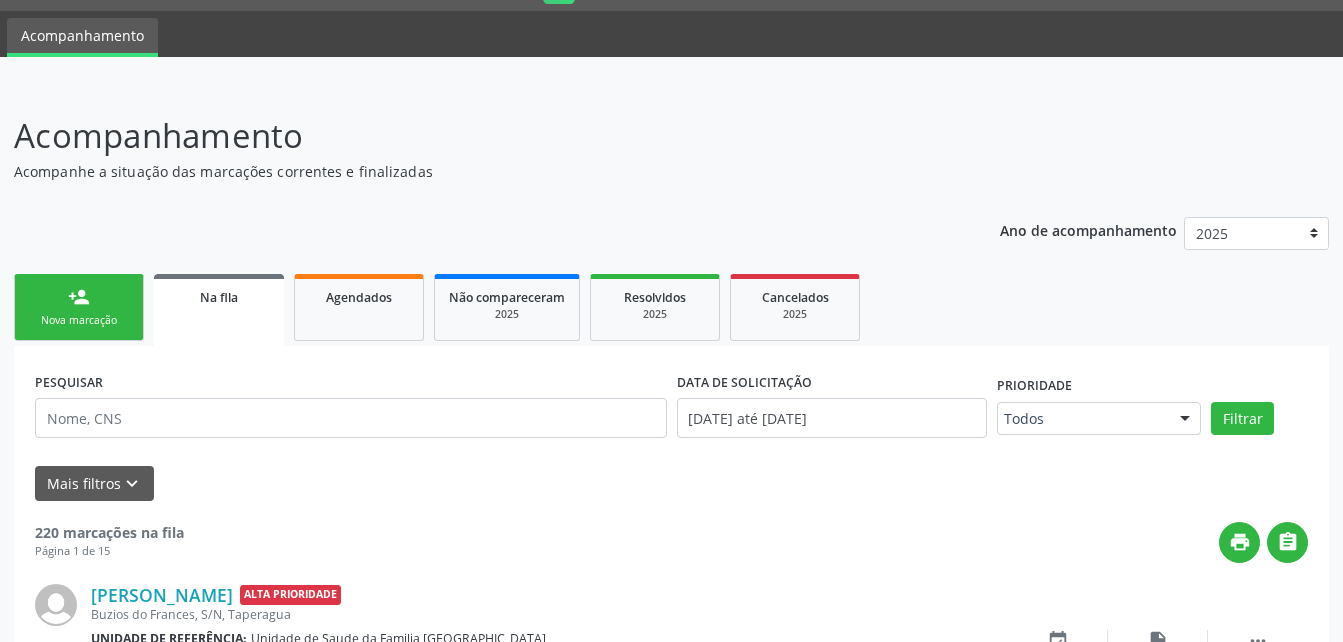 click on "person_add
Nova marcação" at bounding box center (79, 307) 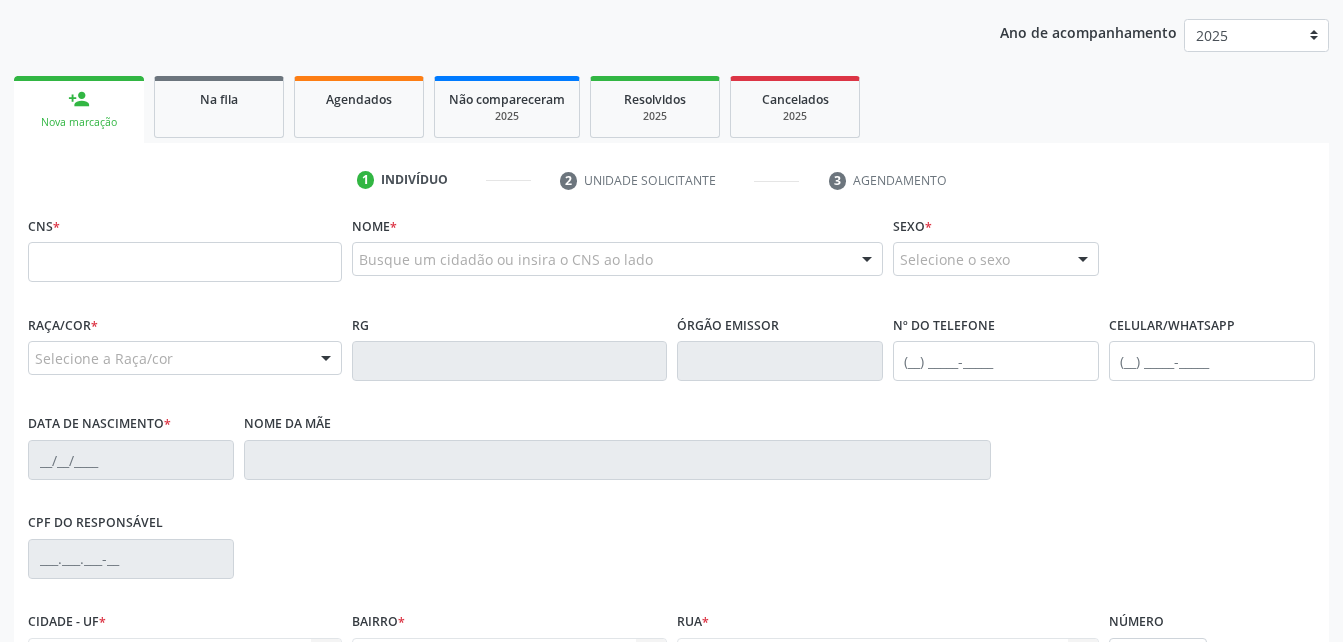 scroll, scrollTop: 253, scrollLeft: 0, axis: vertical 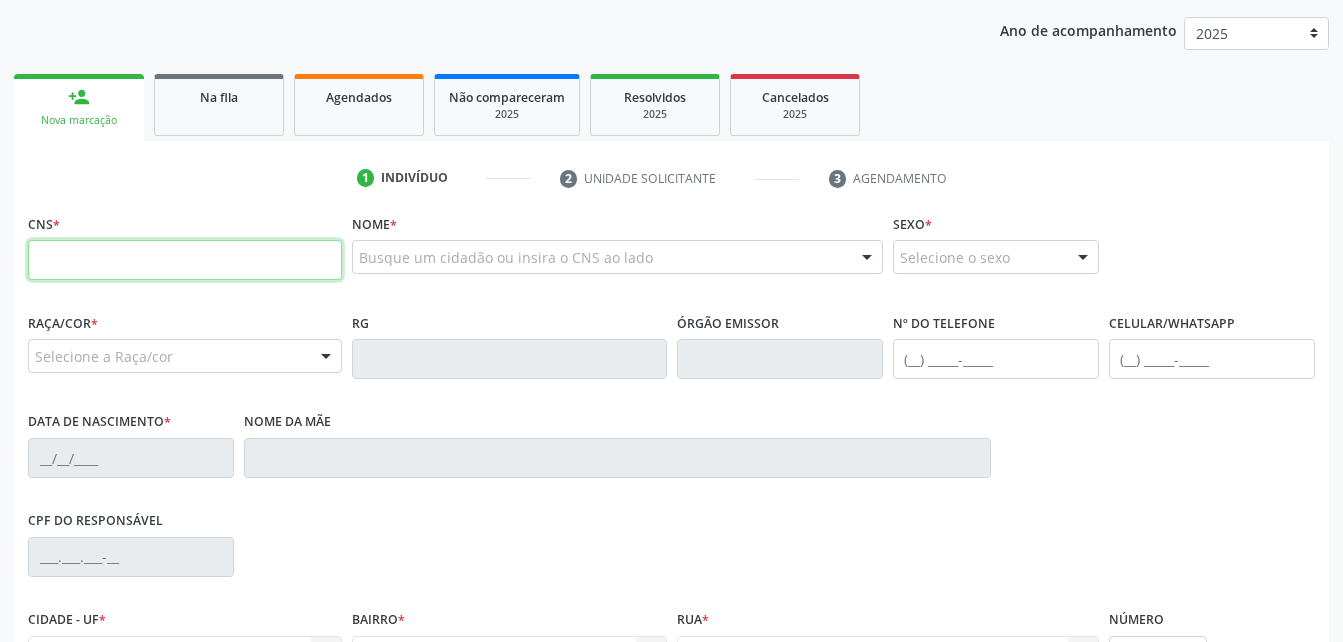 click at bounding box center [185, 260] 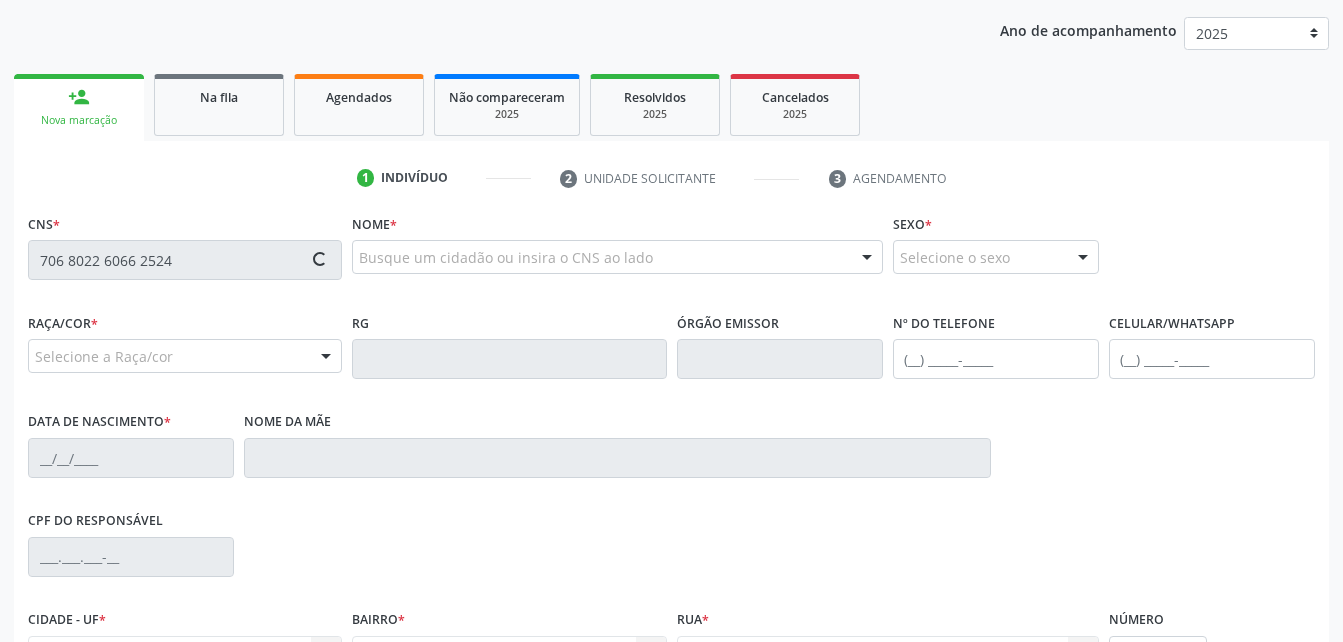 type on "706 8022 6066 2524" 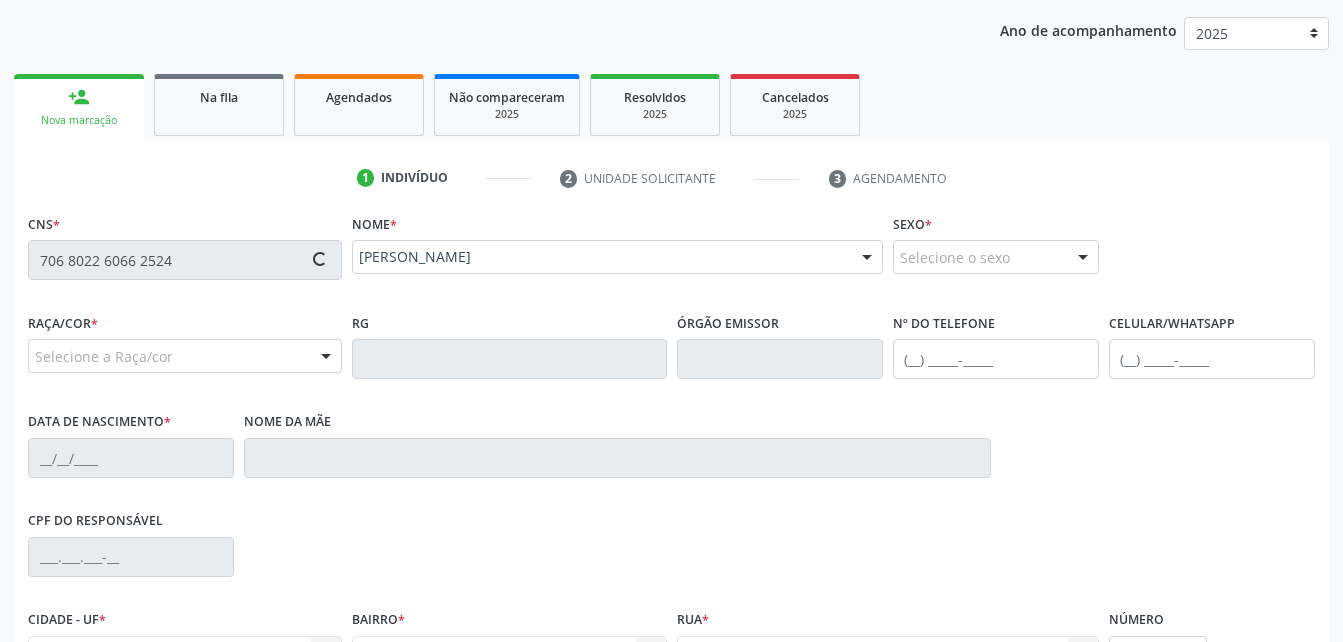 type on "[PHONE_NUMBER]" 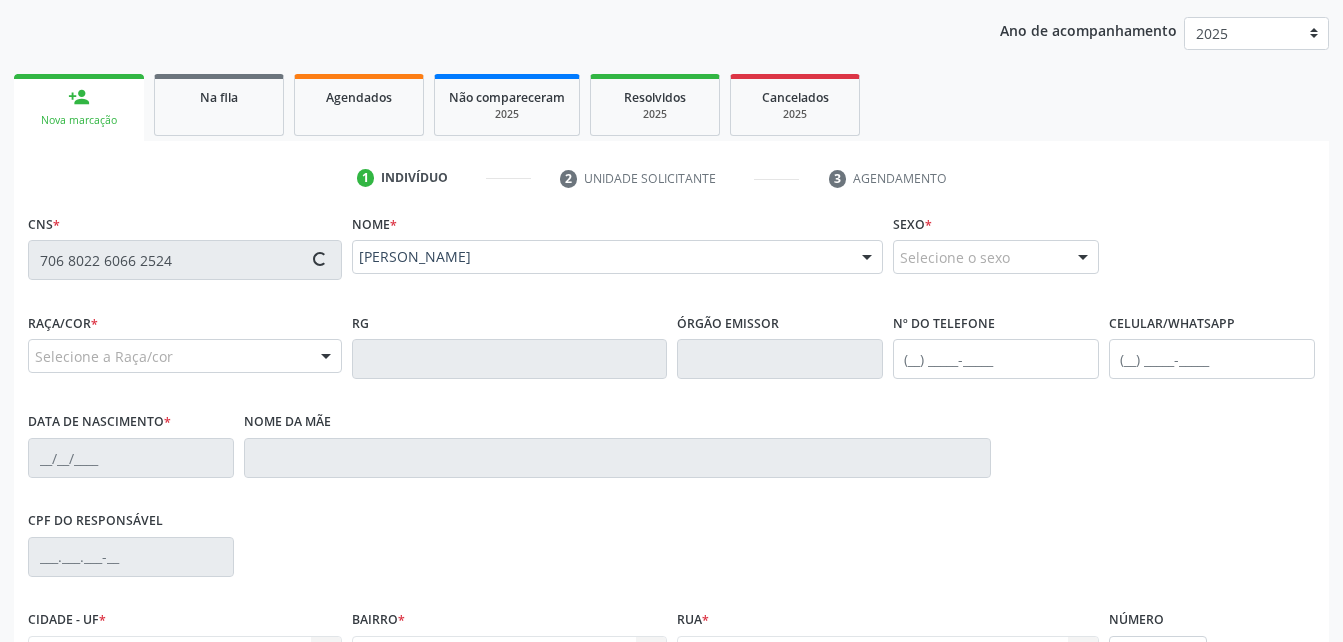 type on "[DATE]" 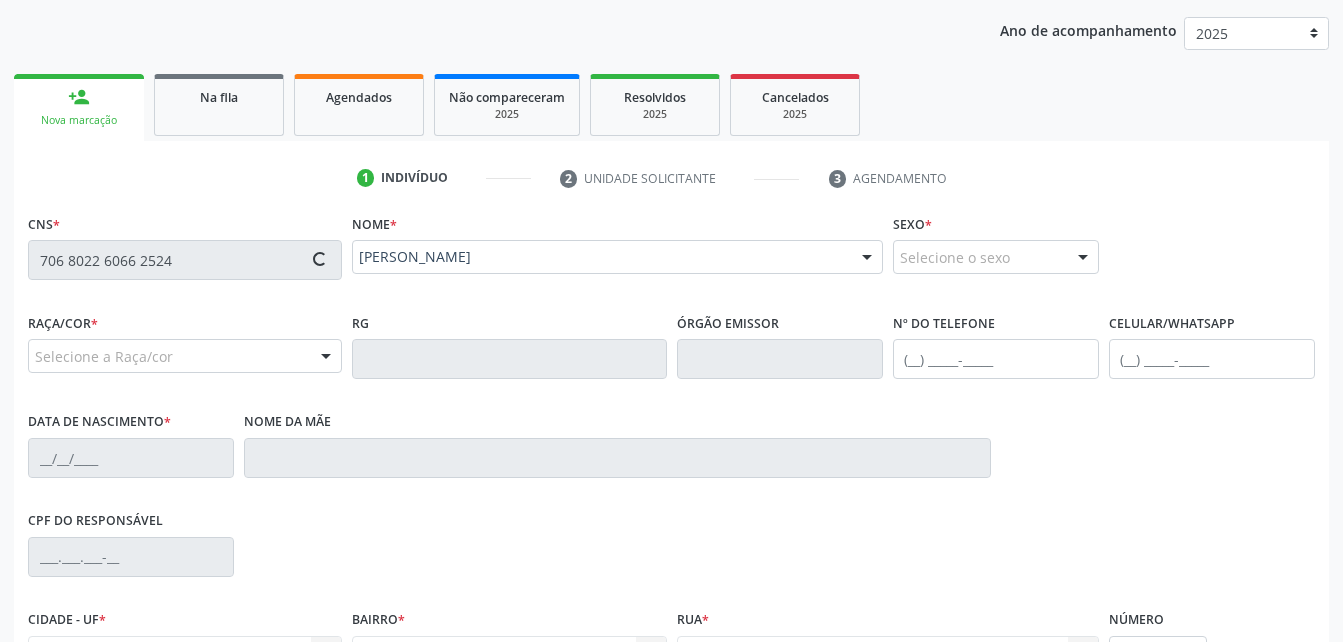 type on "Erivania [PERSON_NAME]" 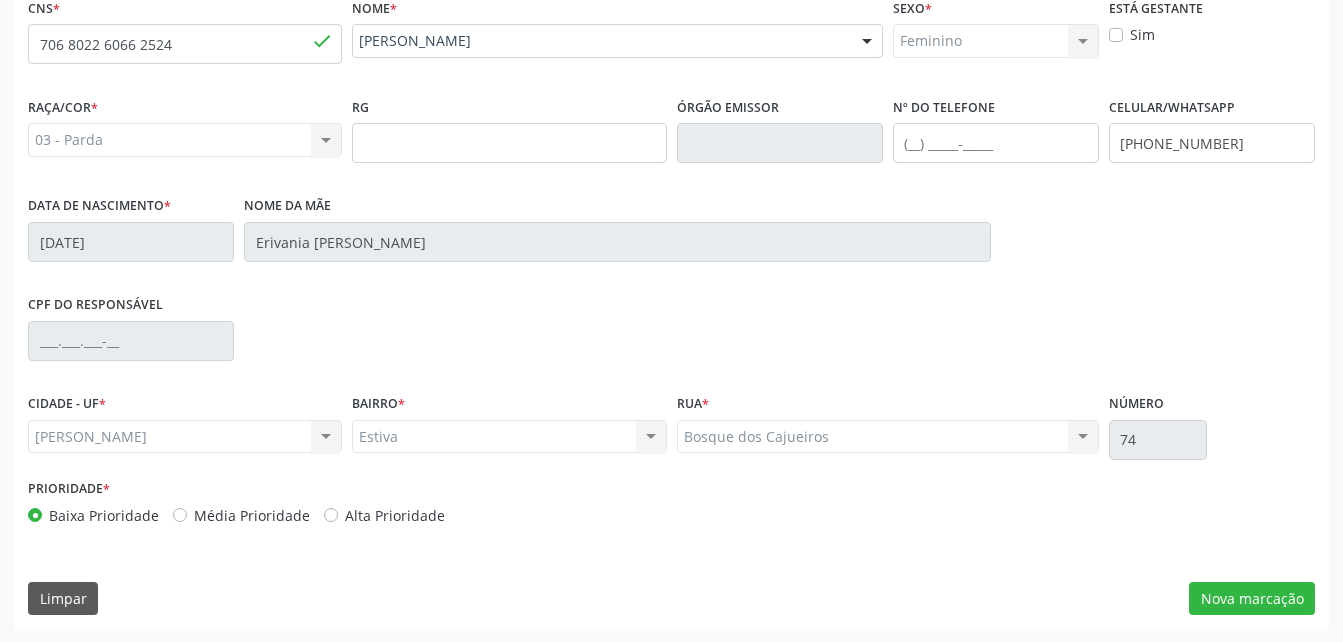 scroll, scrollTop: 470, scrollLeft: 0, axis: vertical 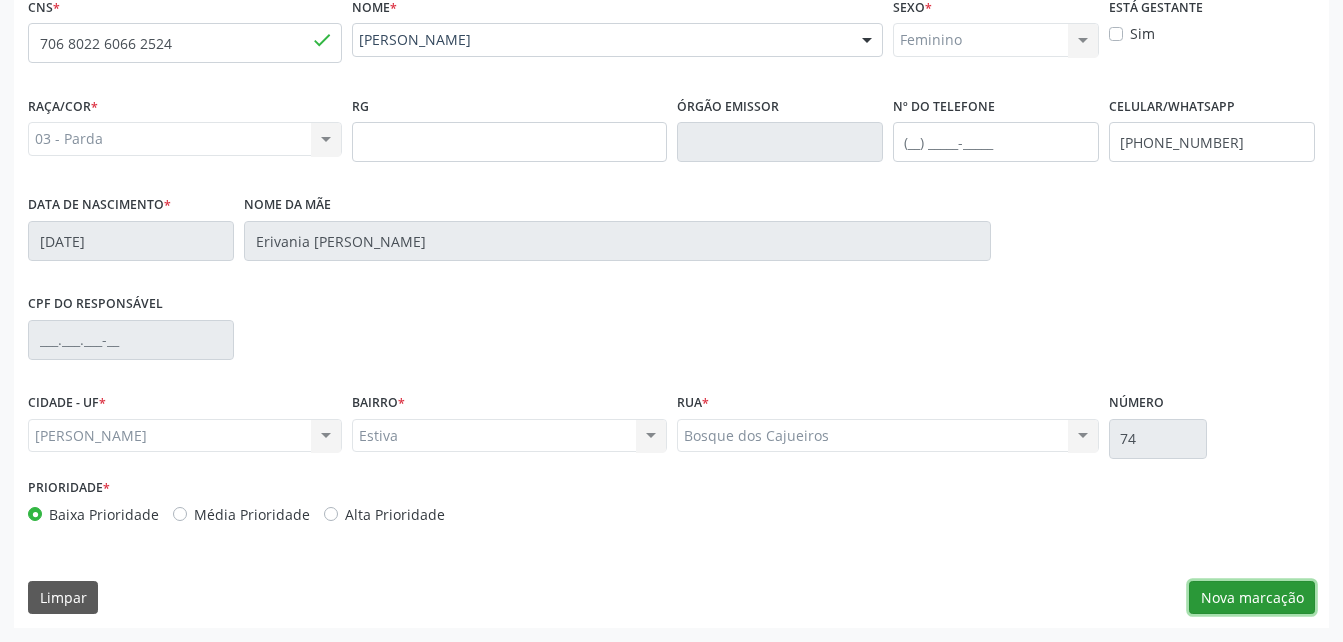 click on "Nova marcação" at bounding box center [1252, 598] 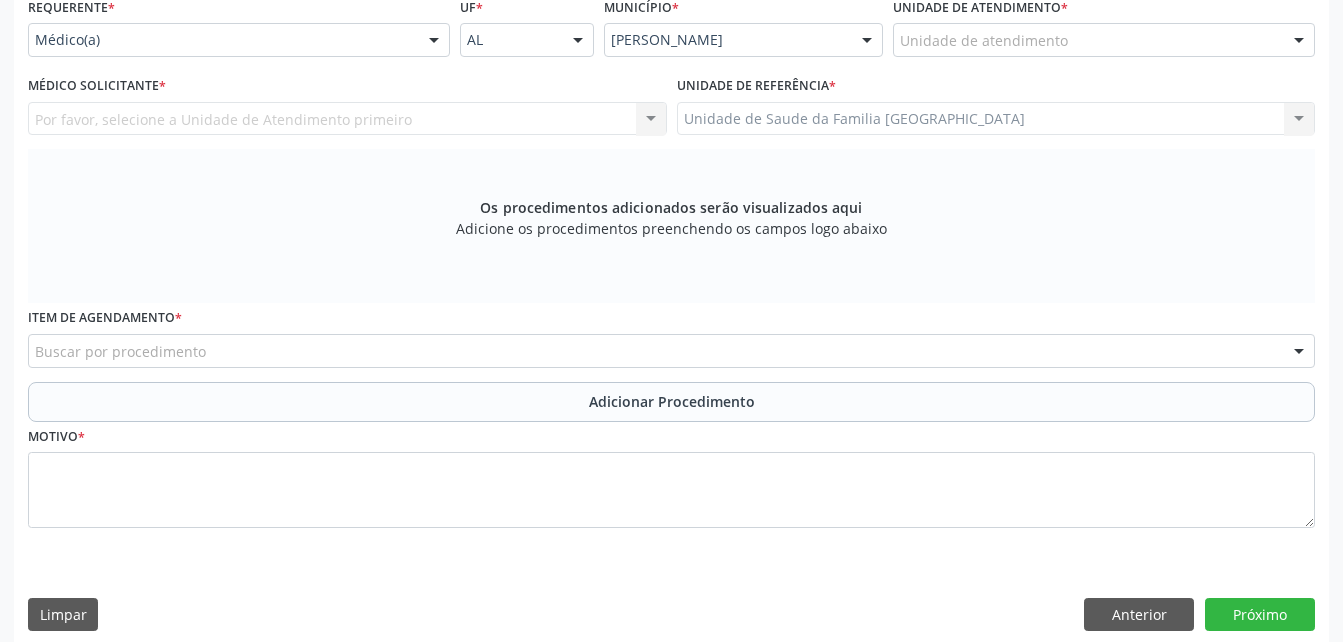 click on "Unidade de atendimento" at bounding box center [1104, 40] 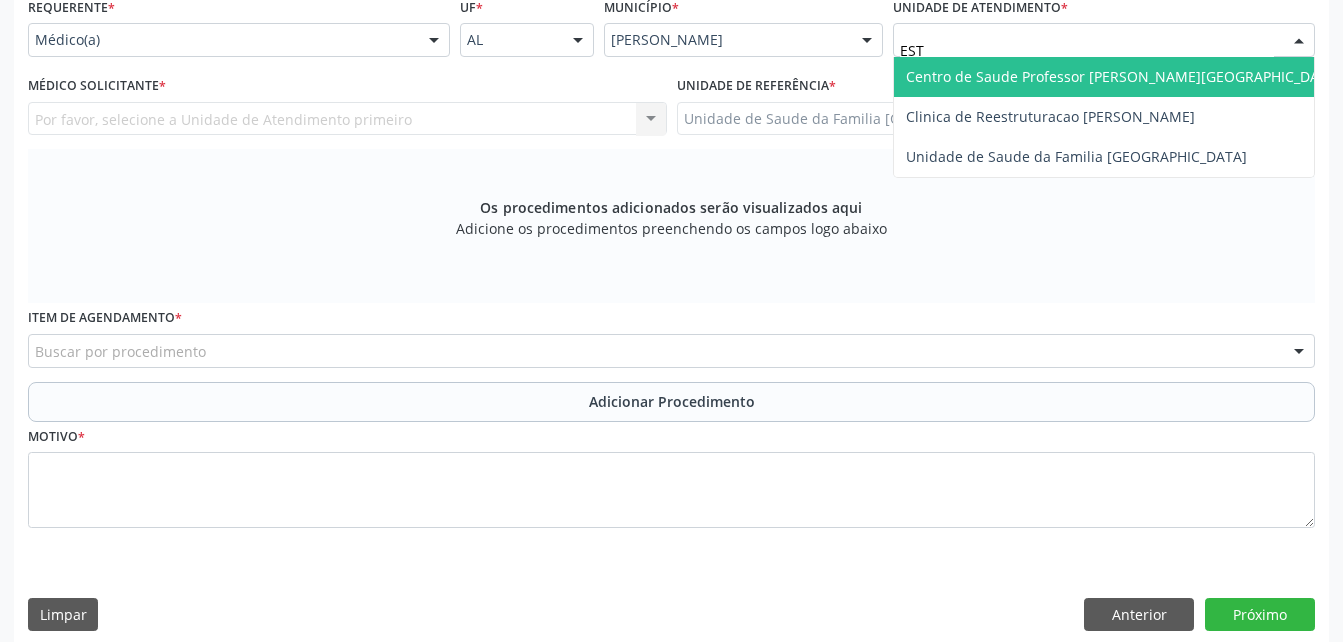 type on "ESTI" 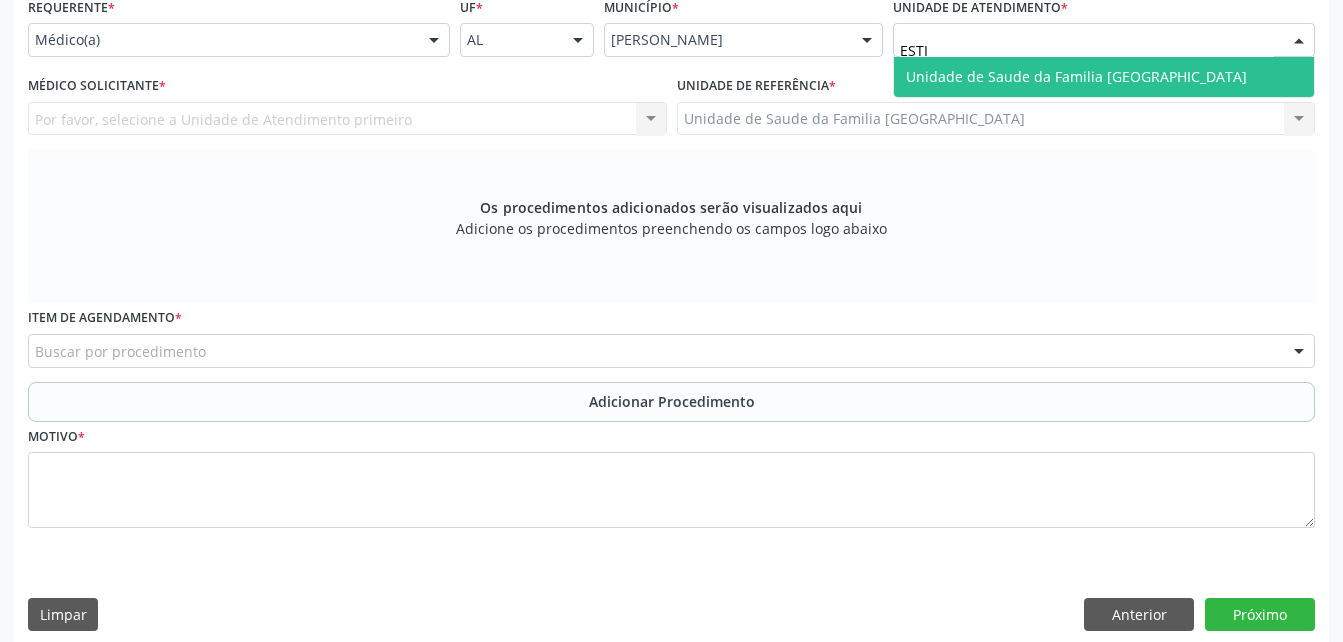click on "Unidade de Saude da Familia [GEOGRAPHIC_DATA]" at bounding box center [1076, 76] 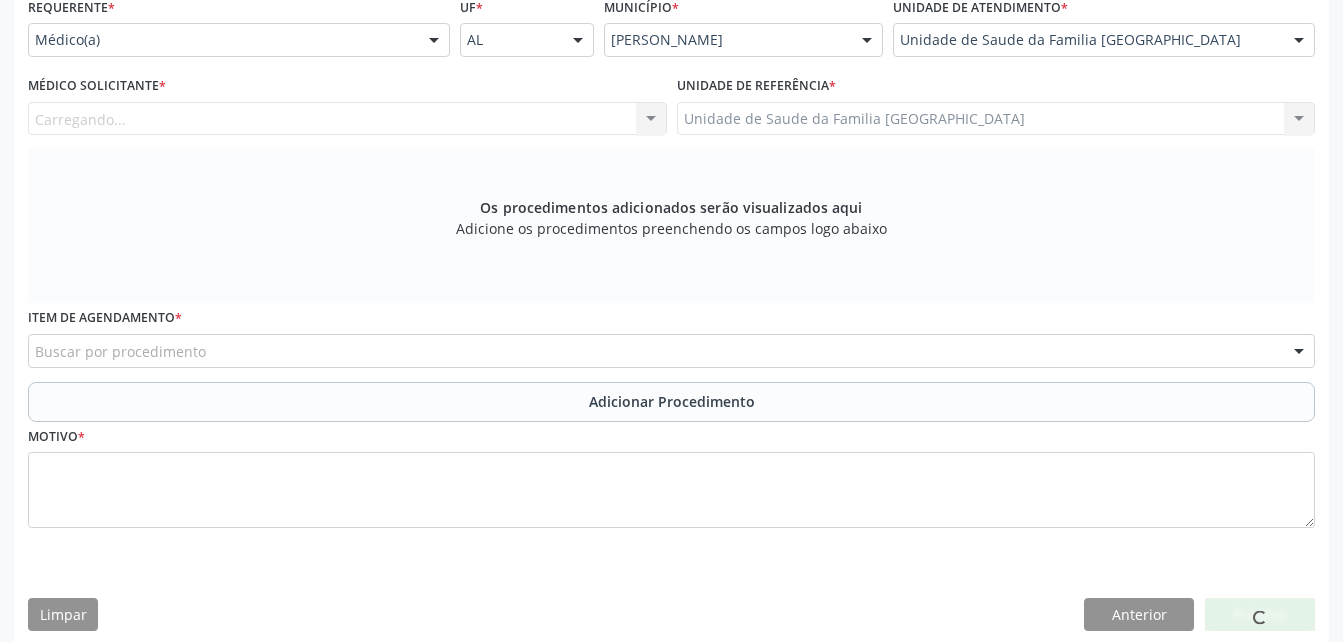 click on "Carregando...
Nenhum resultado encontrado para: "   "
Não há nenhuma opção para ser exibida." at bounding box center [347, 119] 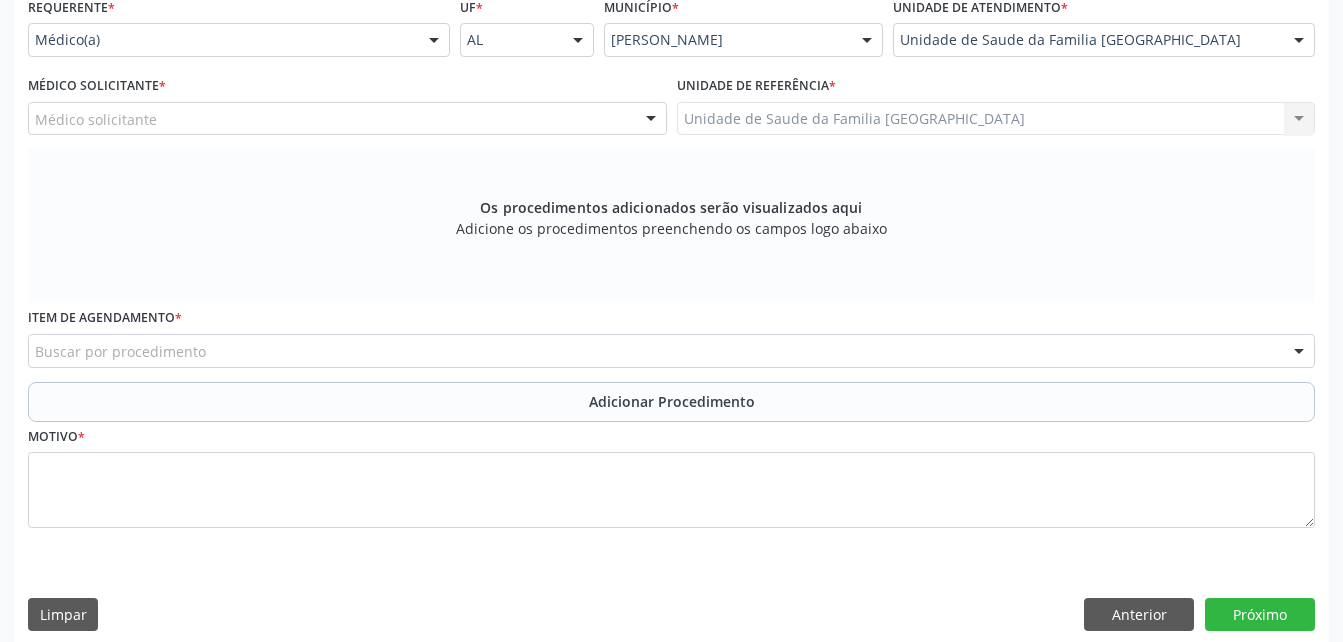click on "Médico solicitante" at bounding box center (347, 119) 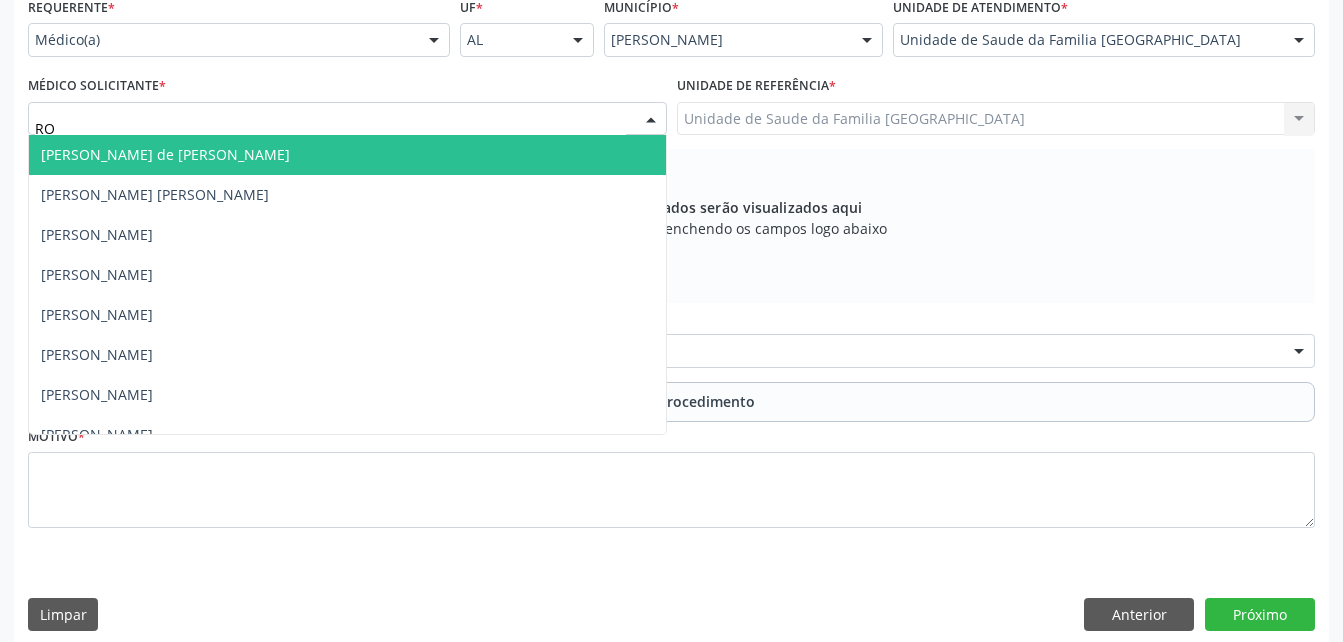 type on "ROD" 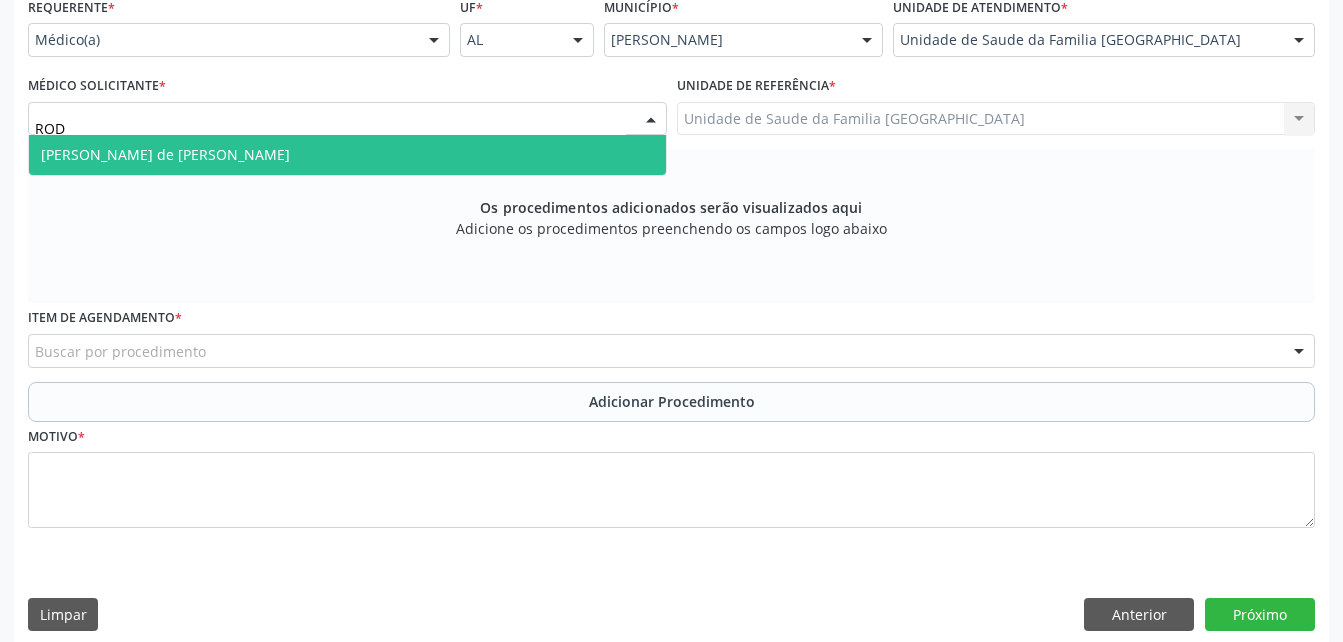 click on "[PERSON_NAME] de [PERSON_NAME]" at bounding box center [347, 155] 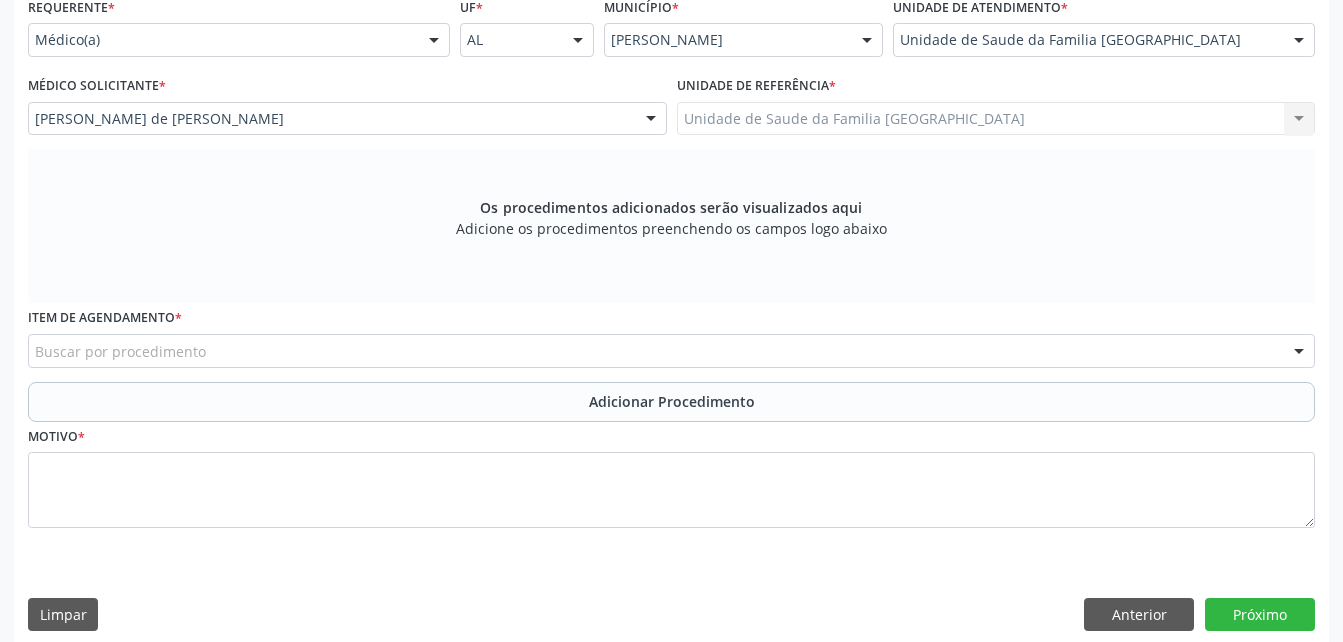 click on "Item de agendamento
*
Buscar por procedimento
0304070076 - .Quimioterapia de Leucemia Linfoide/Linfoblástica Aguda, Leucemia Mieloide Aguda e Leucemia Promielocítica Aguda Na Infância e Adolescência - 1ª Linha - Fase de Manutenção   0604320140 - Abatacepte 125 Mg Injetável (Por Seringa Preenchida)   0604320124 - Abatacepte 250 Mg Injetável (Por Frasco Ampola).   0603050018 - Abciximabe   0406010013 - Abertura de Comunicação Inter-Atrial   0406010021 - Abertura de Estenose Aortica Valvar   0406011265 - Abertura de Estenose Aortica Valvar (Criança e Adolescente)   0406010030 - Abertura de Estenose Pulmonar Valvar   0406011273 - Abertura de Estenose Pulmonar Valvar (Criança e Adolescente)   0301080011 - Abordagem Cognitiva Comportamental do Fumante (Por Atendimento / Paciente)   0307020010 - Acesso A Polpa Dentaria e Medicacao (Por Dente)   0604660030 - Acetazolamida 250 Mg (Por Comprimido)     0604600011 - Acitretina 10 Mg (Por Capsula)" at bounding box center (671, 335) 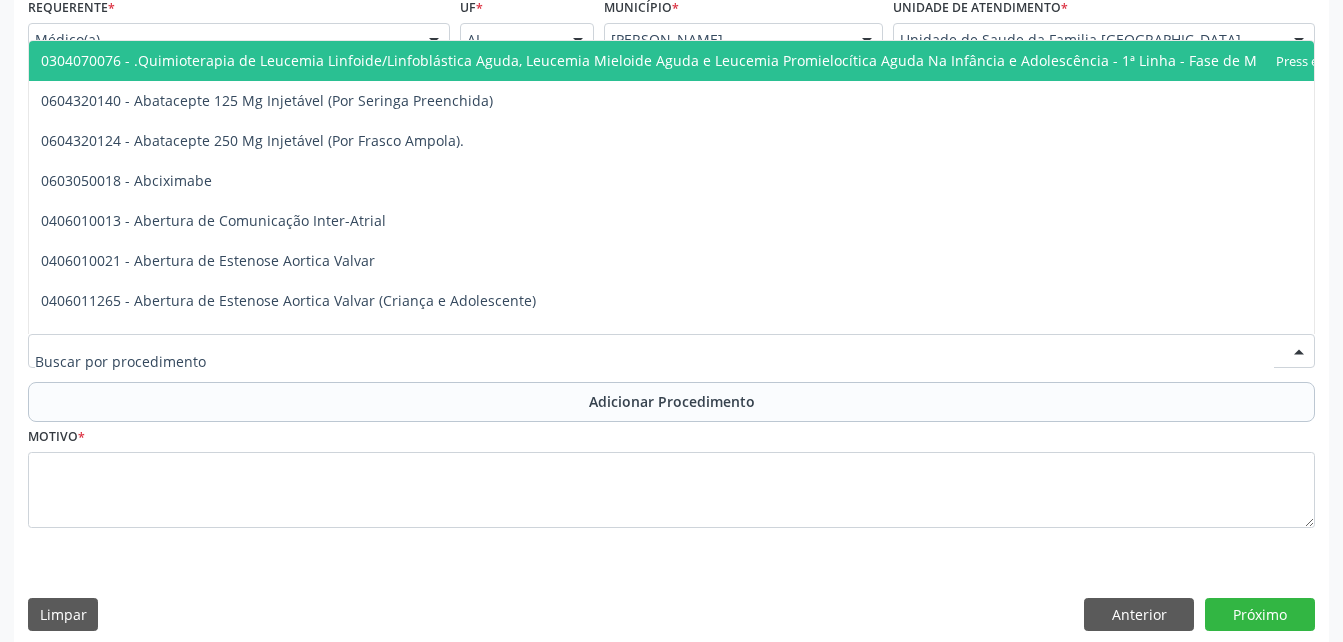 click at bounding box center (671, 351) 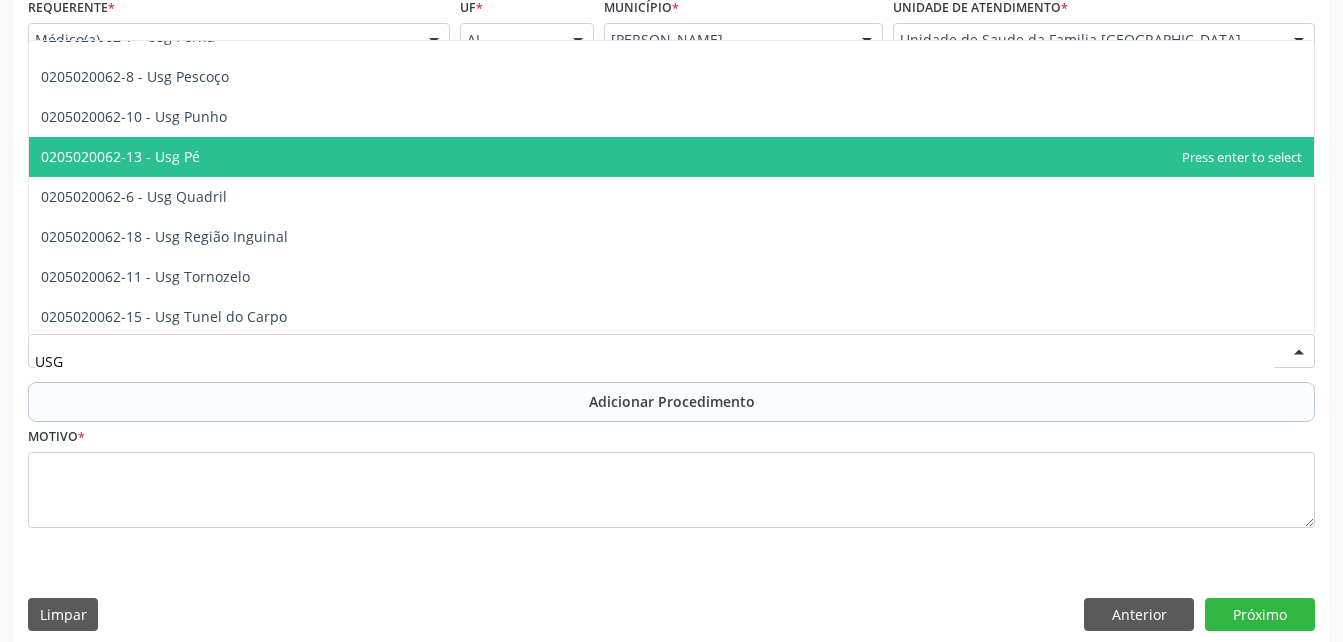 scroll, scrollTop: 467, scrollLeft: 0, axis: vertical 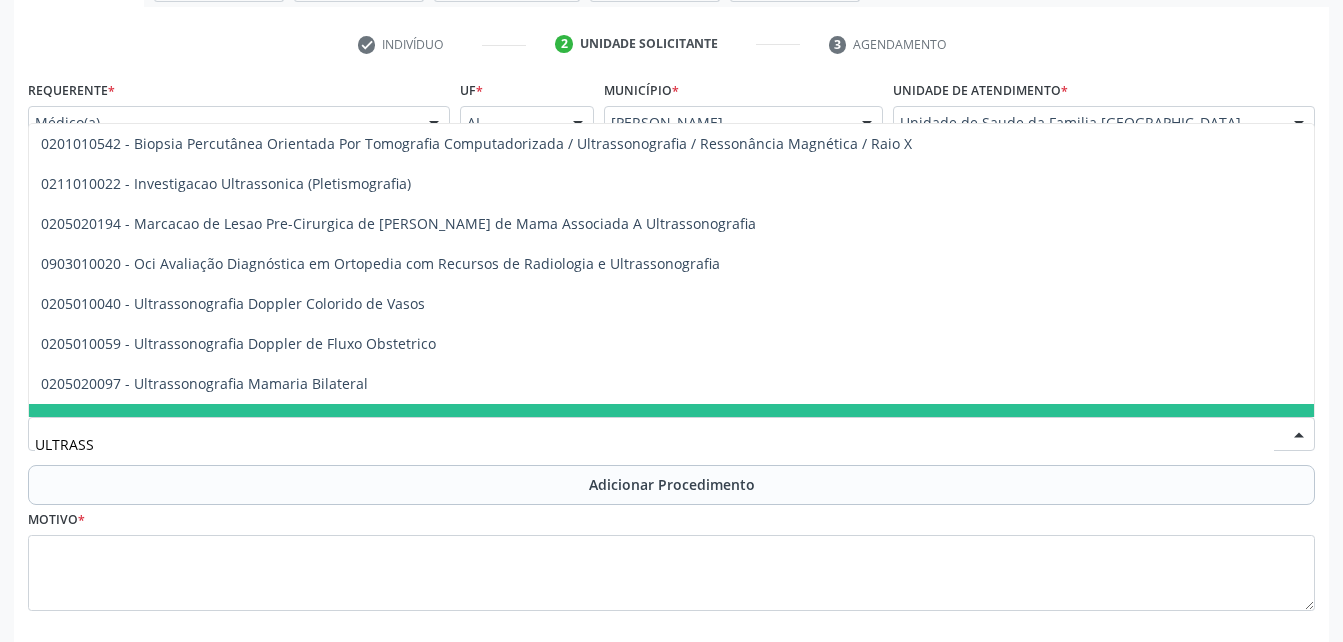 type on "ULTRASSO" 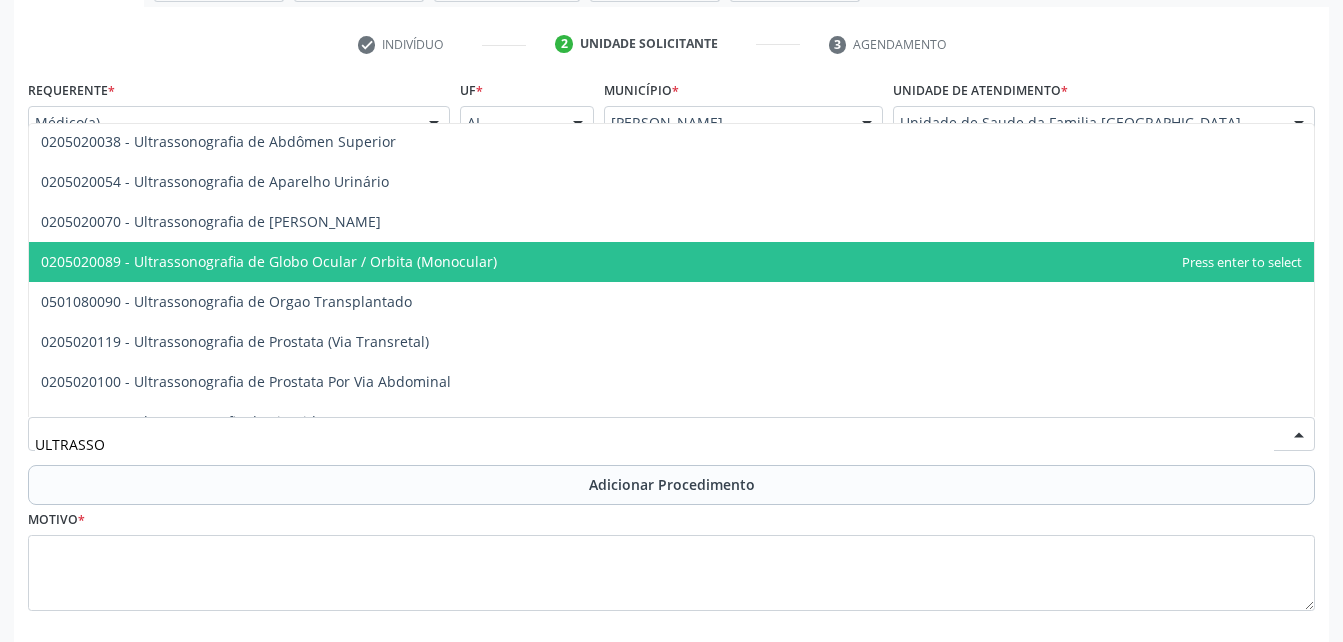 scroll, scrollTop: 487, scrollLeft: 0, axis: vertical 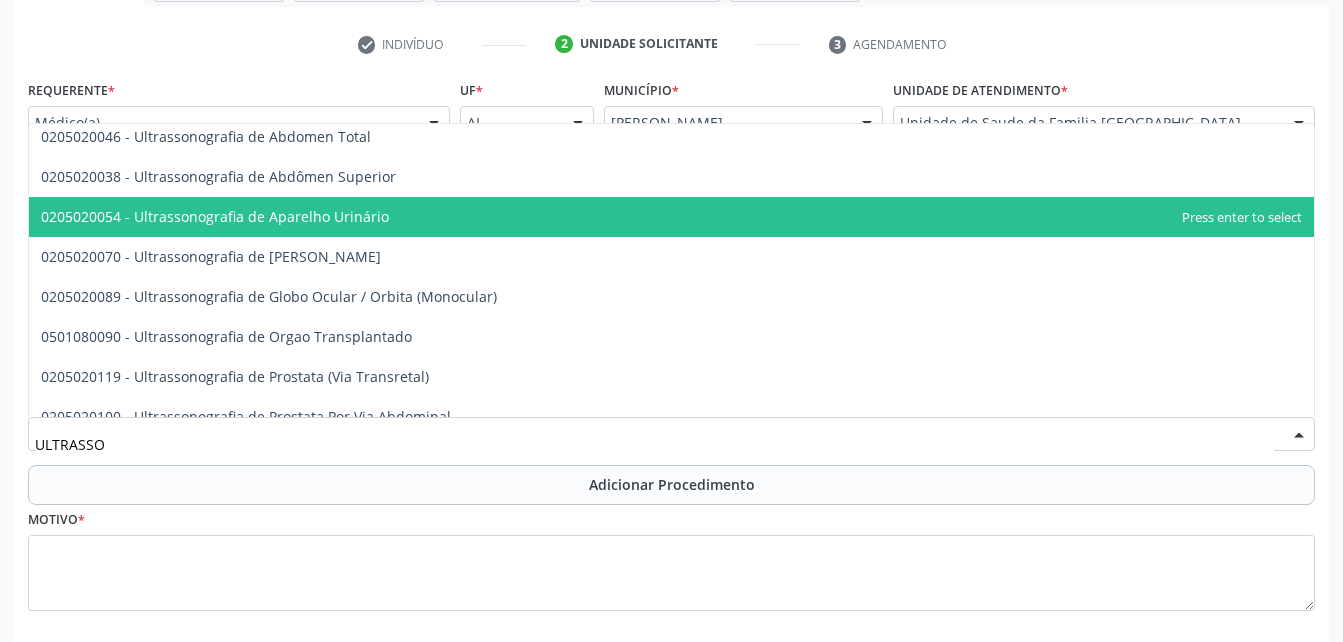 click on "0205020054 - Ultrassonografia de Aparelho Urinário" at bounding box center (671, 217) 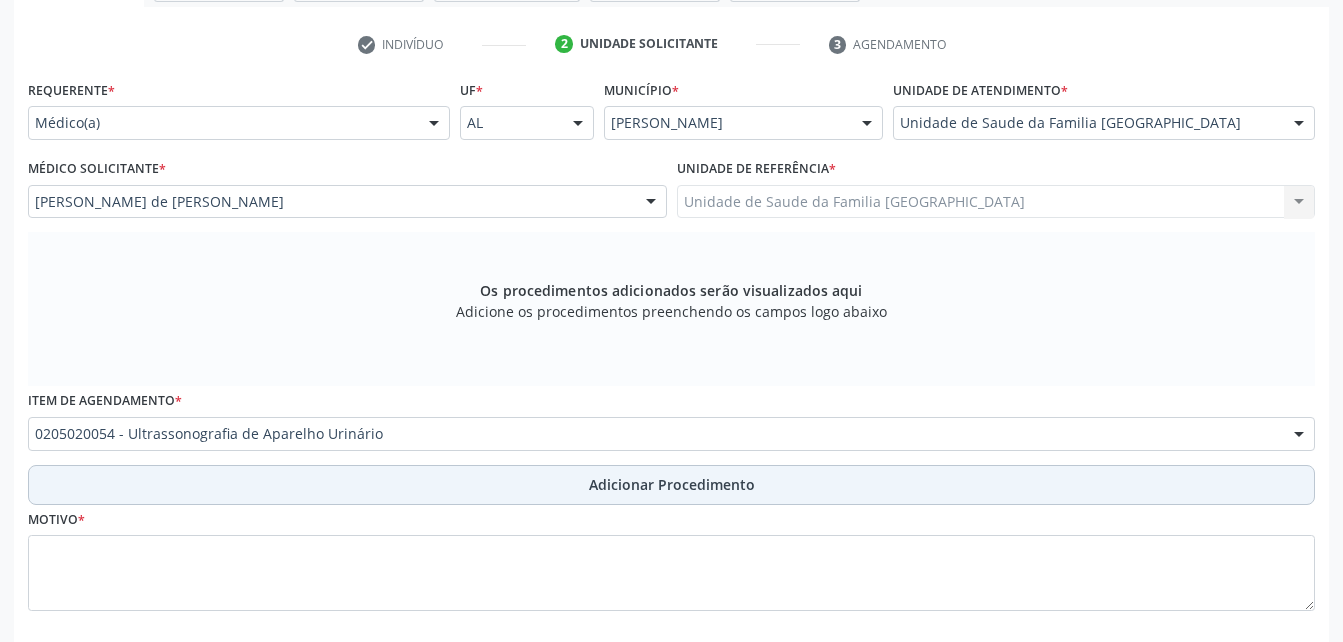 click on "Adicionar Procedimento" at bounding box center [671, 485] 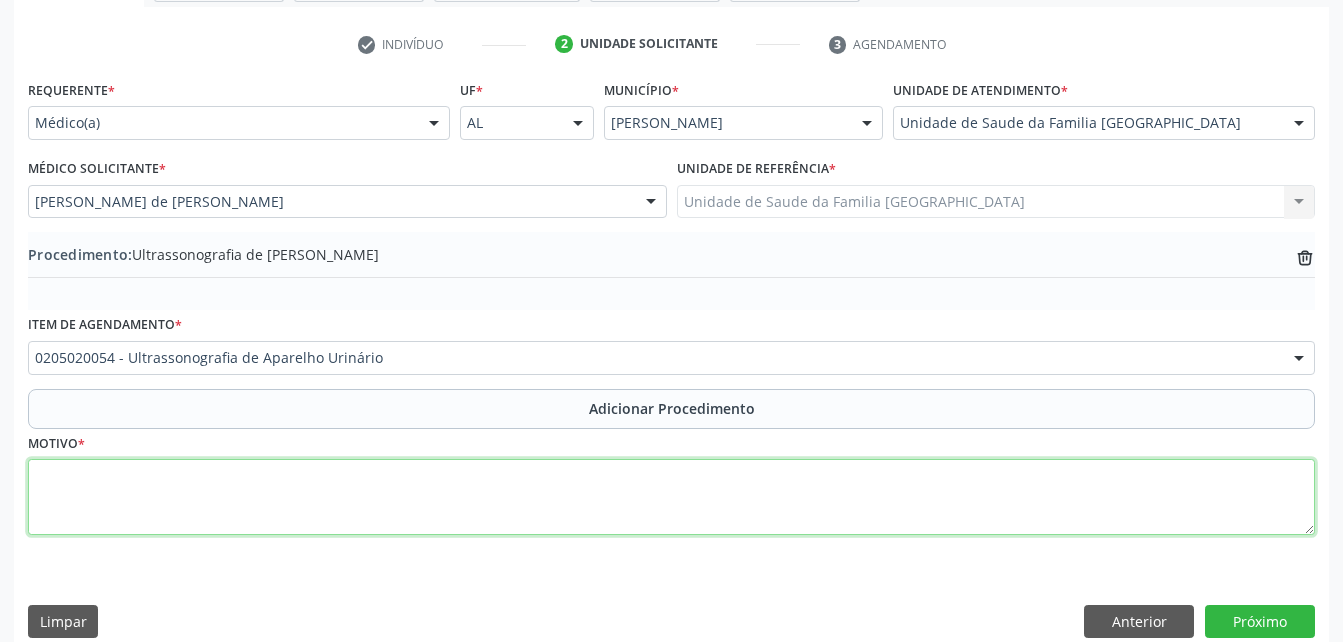 click at bounding box center [671, 497] 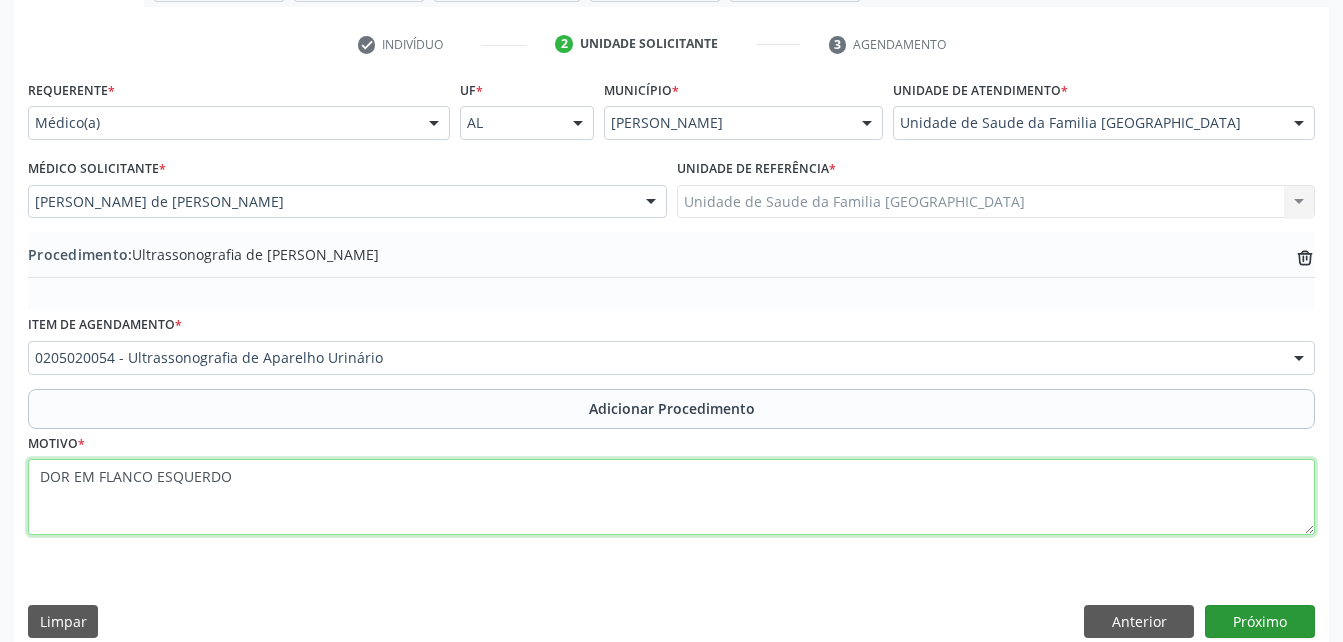 type on "DOR EM FLANCO ESQUERDO" 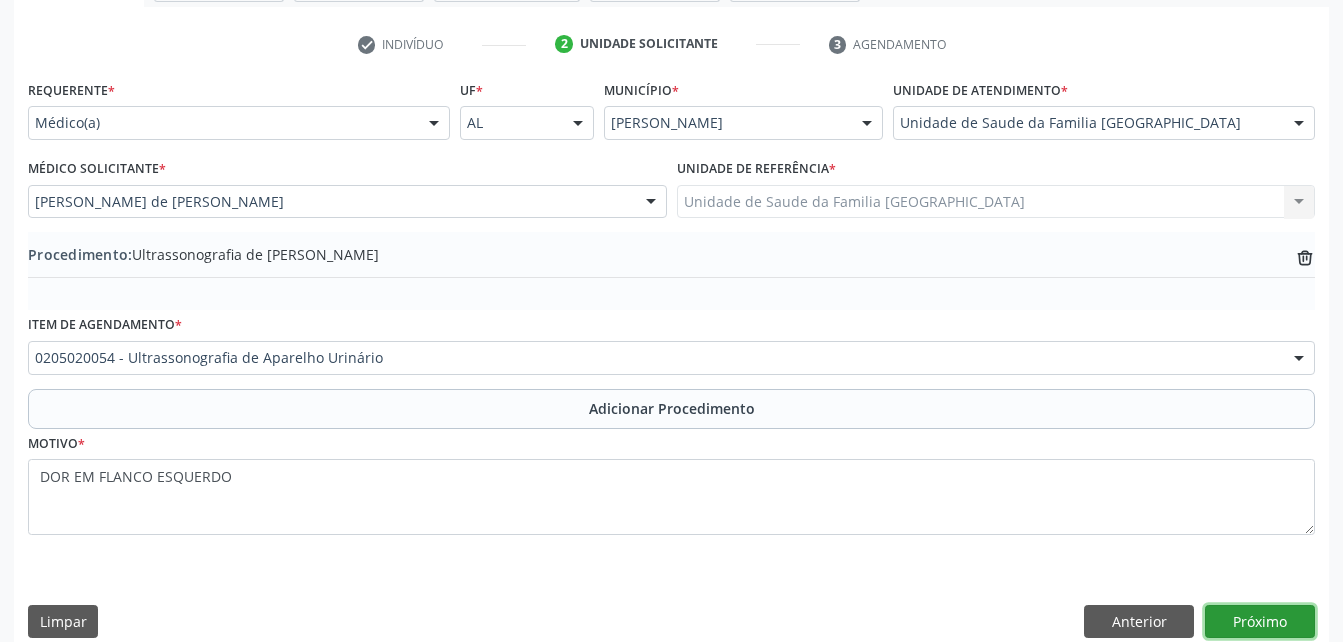 click on "Próximo" at bounding box center (1260, 622) 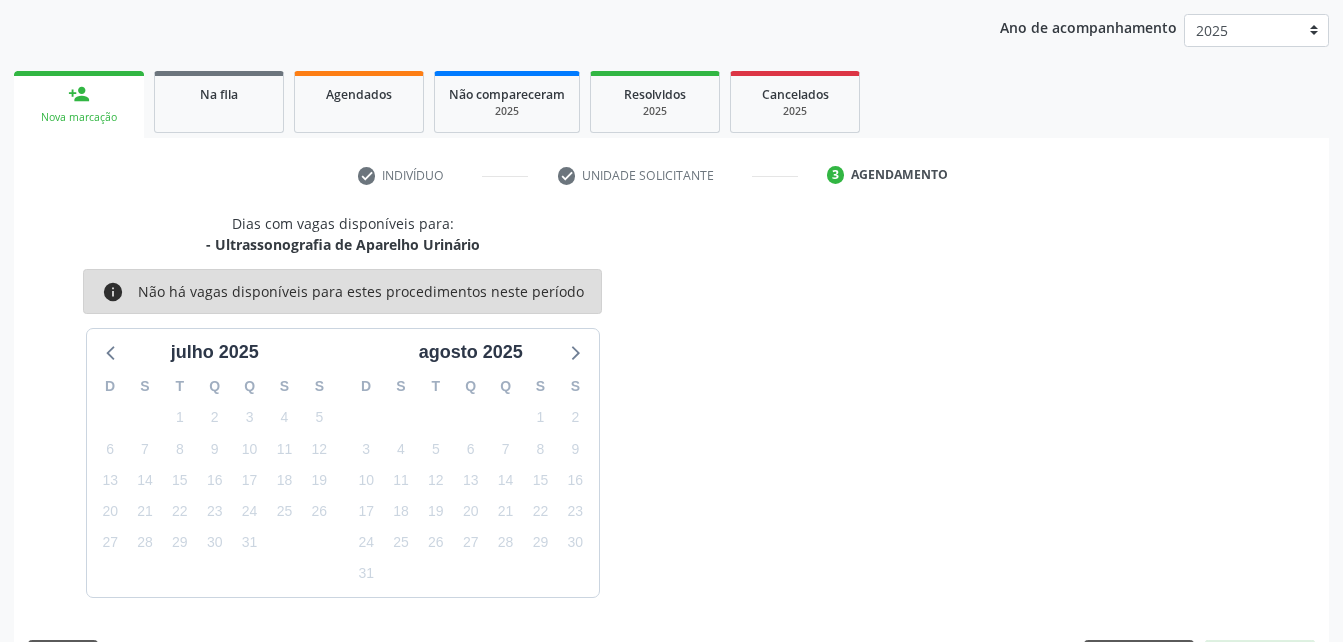 scroll, scrollTop: 315, scrollLeft: 0, axis: vertical 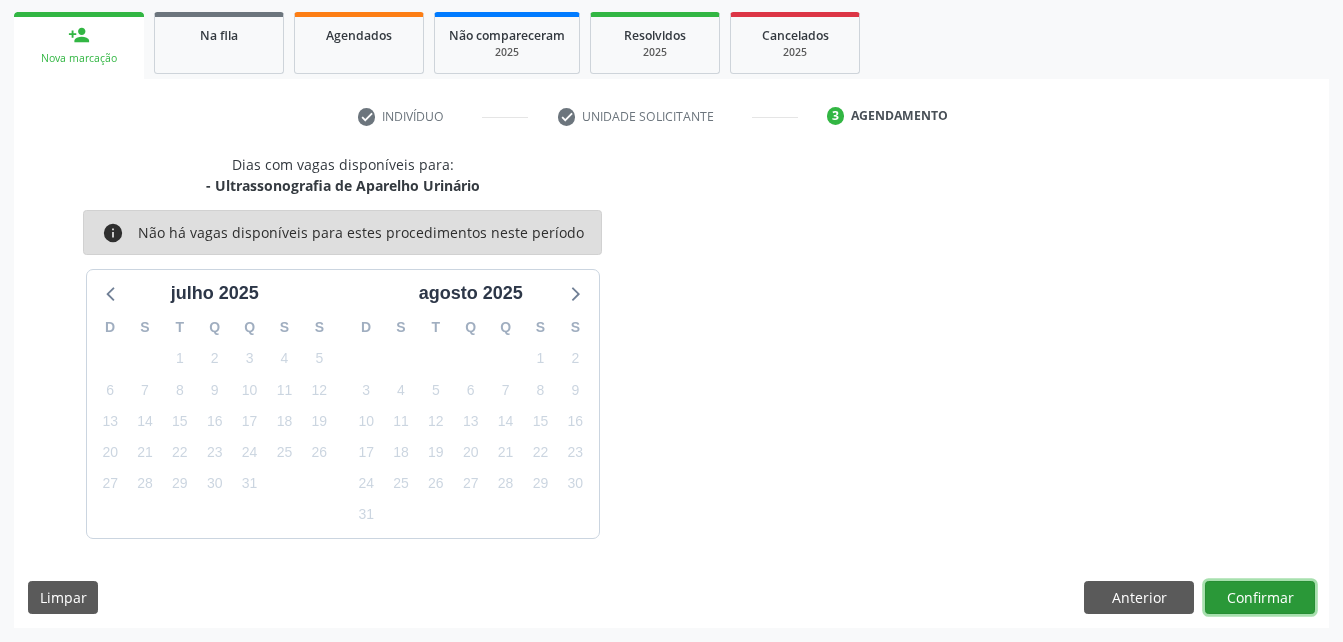 click on "Confirmar" at bounding box center (1260, 598) 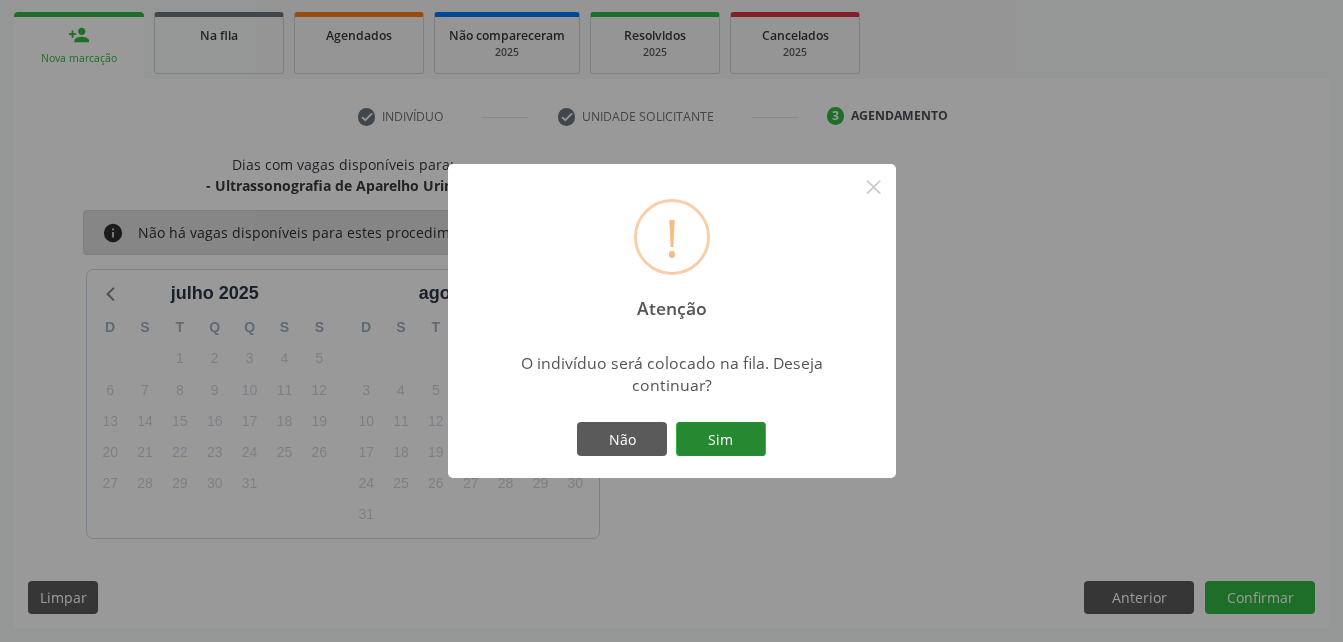 click on "Sim" at bounding box center [721, 439] 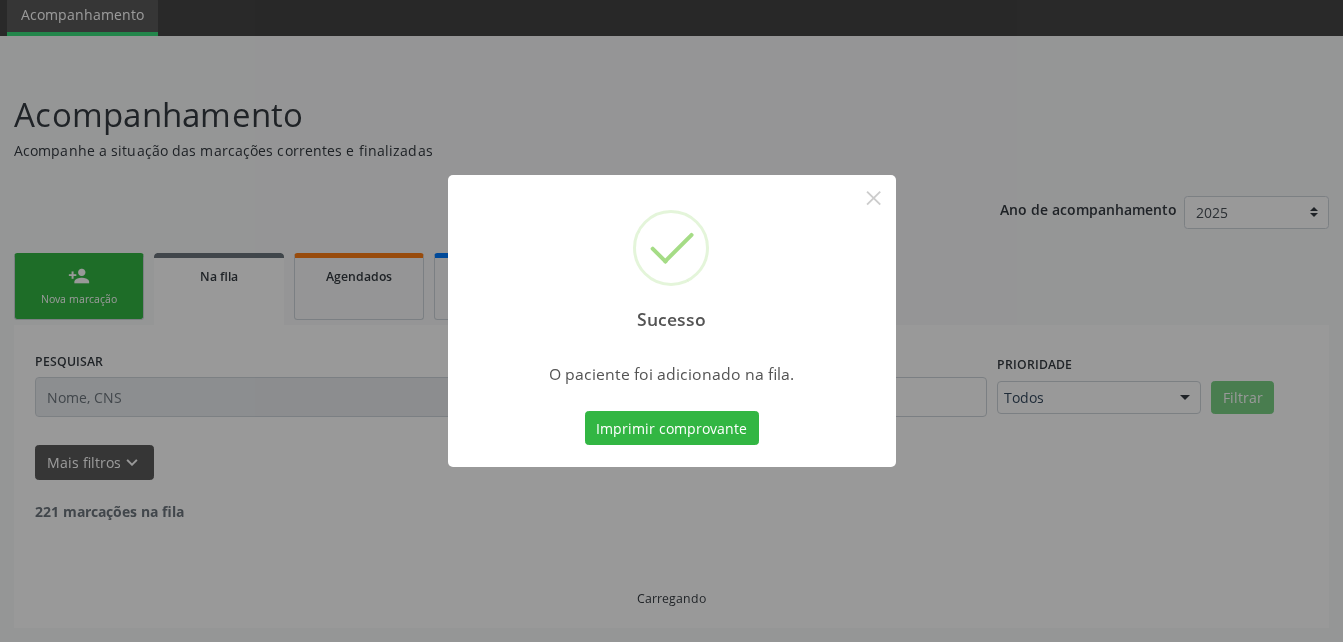 scroll, scrollTop: 53, scrollLeft: 0, axis: vertical 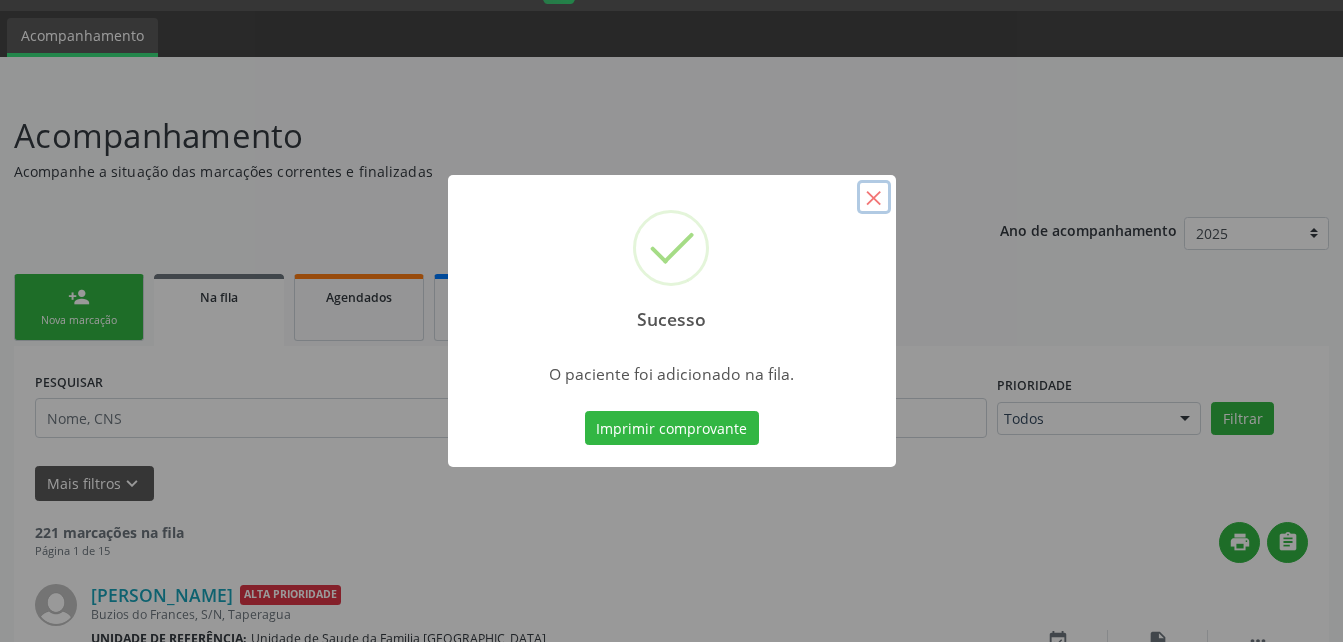 click on "×" at bounding box center [874, 197] 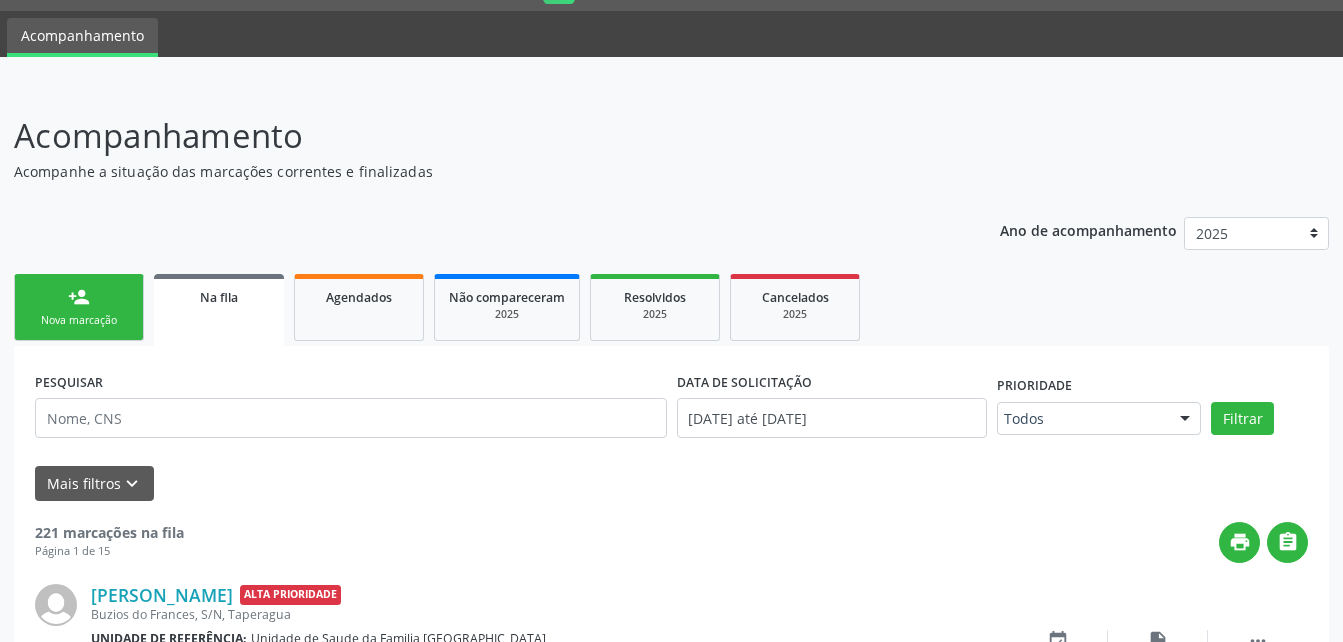 click on "person_add
Nova marcação" at bounding box center [79, 307] 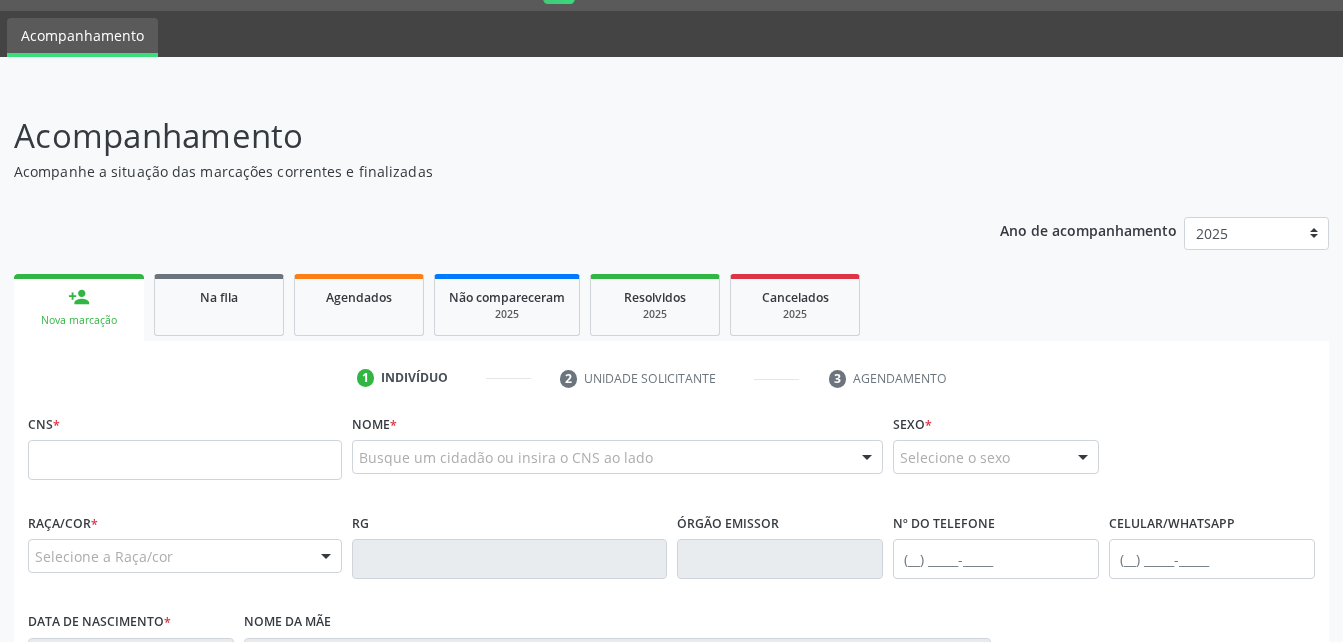 scroll, scrollTop: 153, scrollLeft: 0, axis: vertical 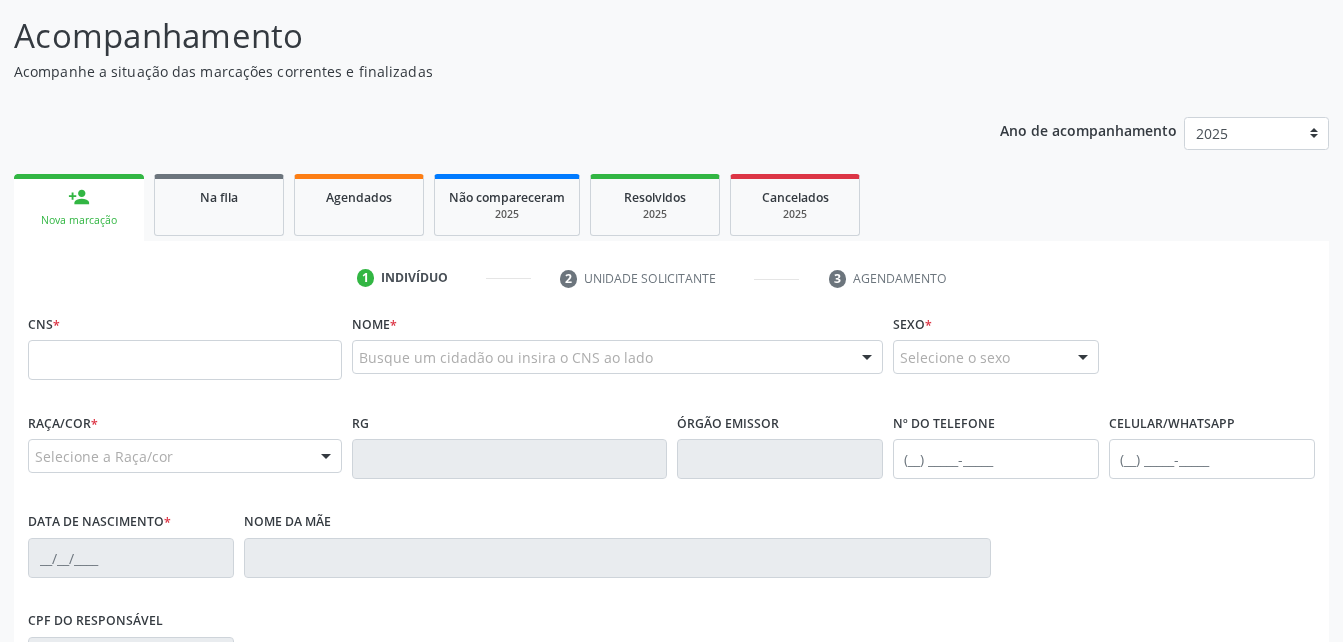 click on "person_add
Nova marcação" at bounding box center [79, 207] 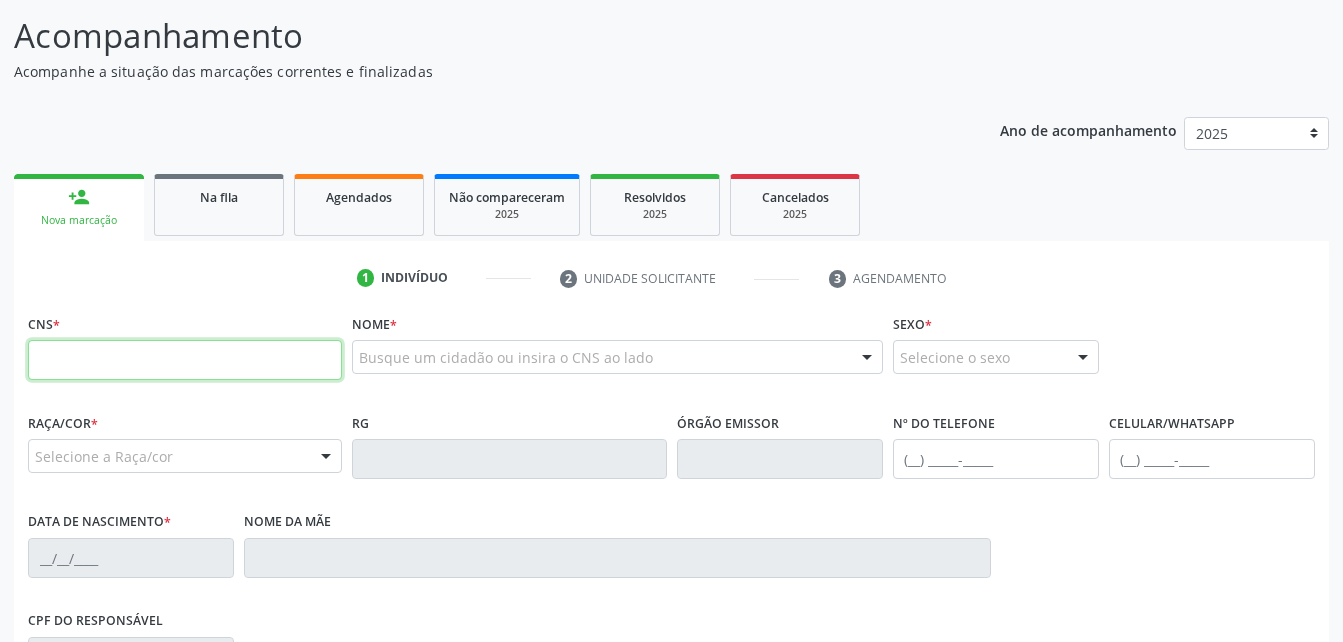 click at bounding box center (185, 360) 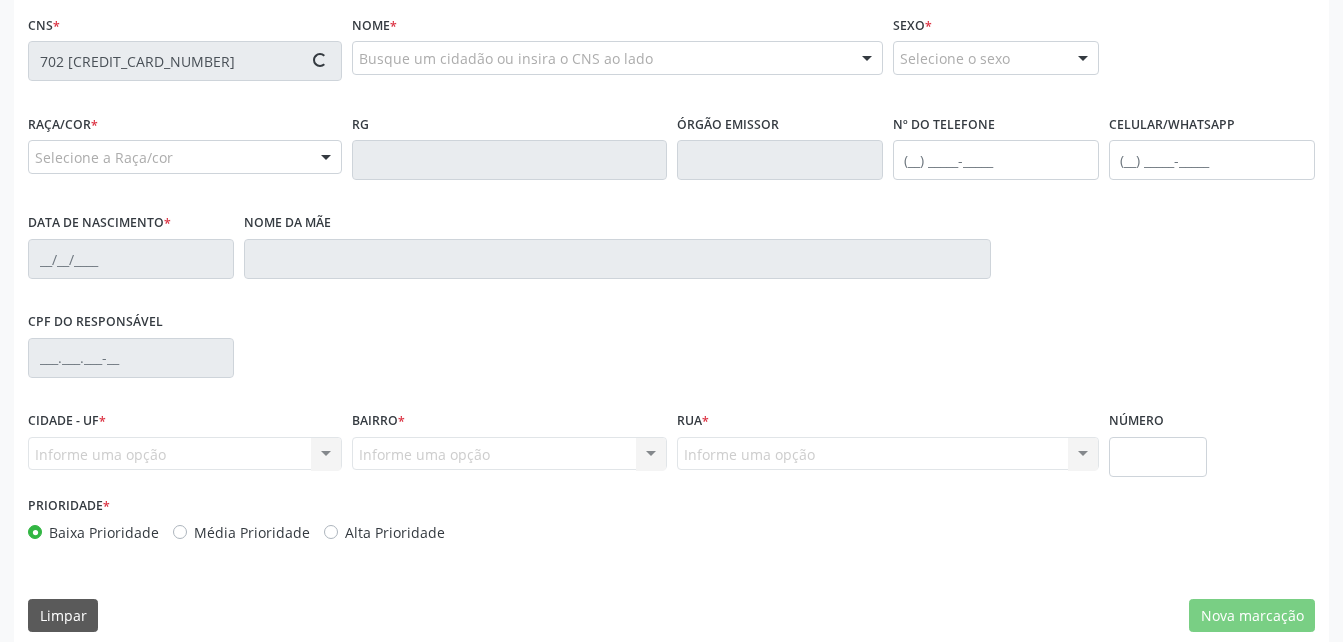 type on "702 [CREDIT_CARD_NUMBER]" 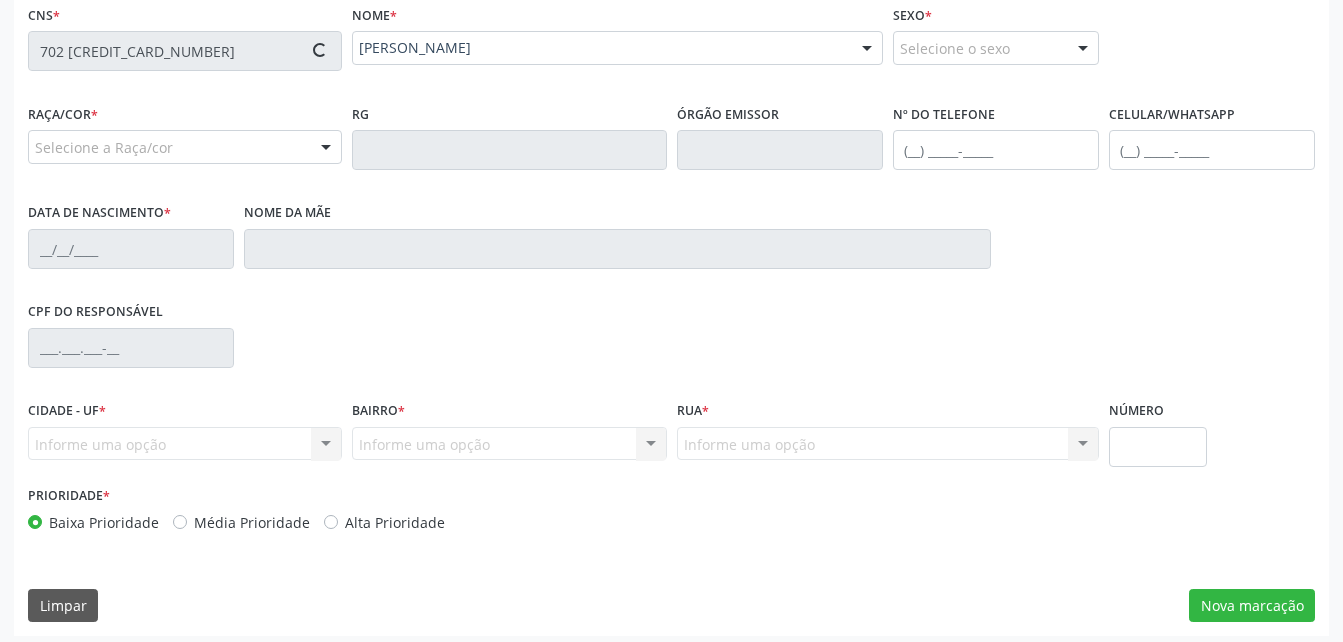 scroll, scrollTop: 470, scrollLeft: 0, axis: vertical 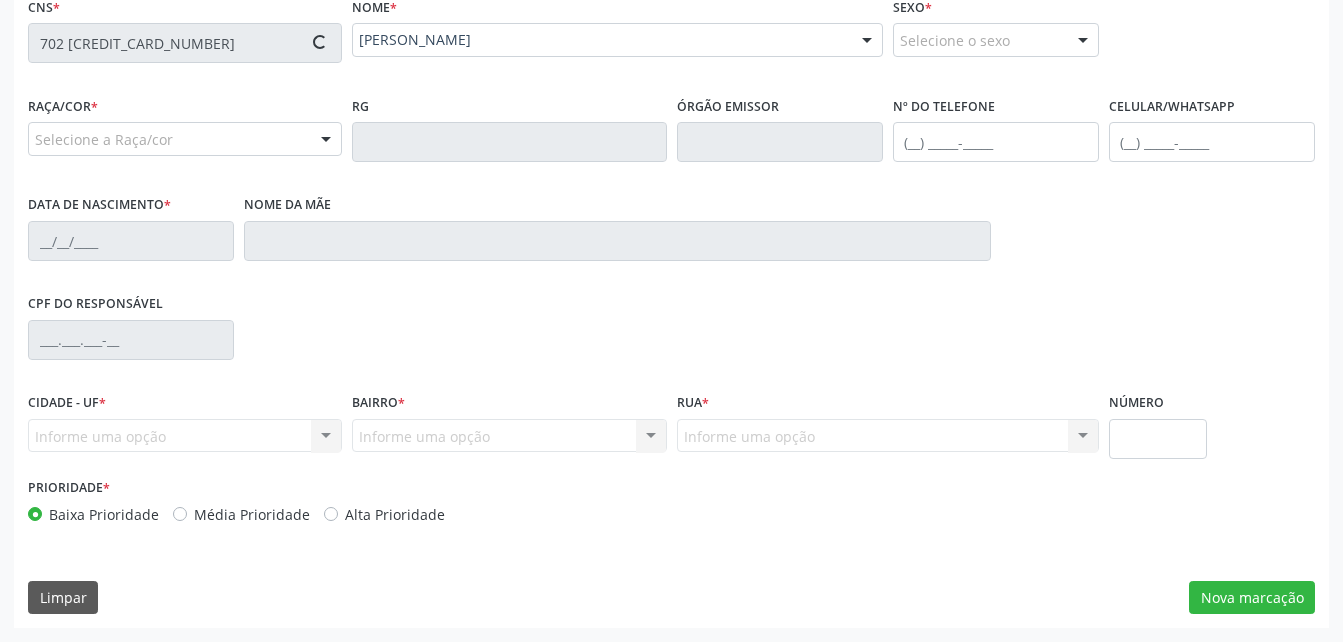 type on "[PHONE_NUMBER]" 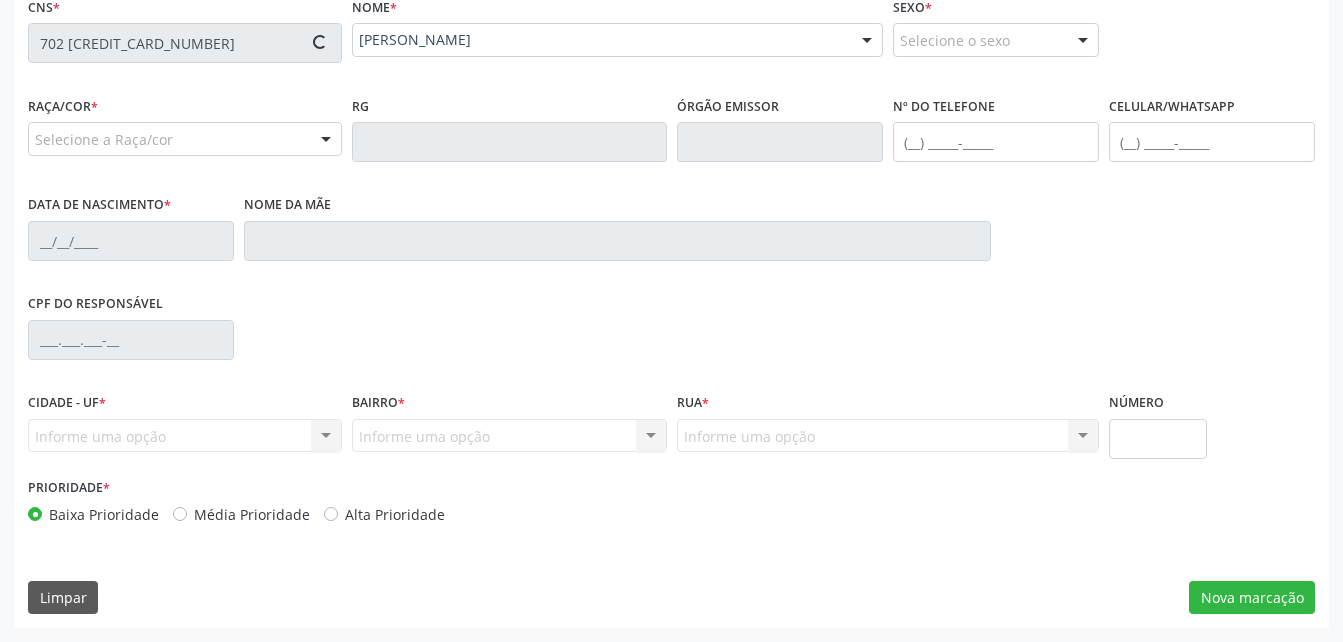 type on "[DATE]" 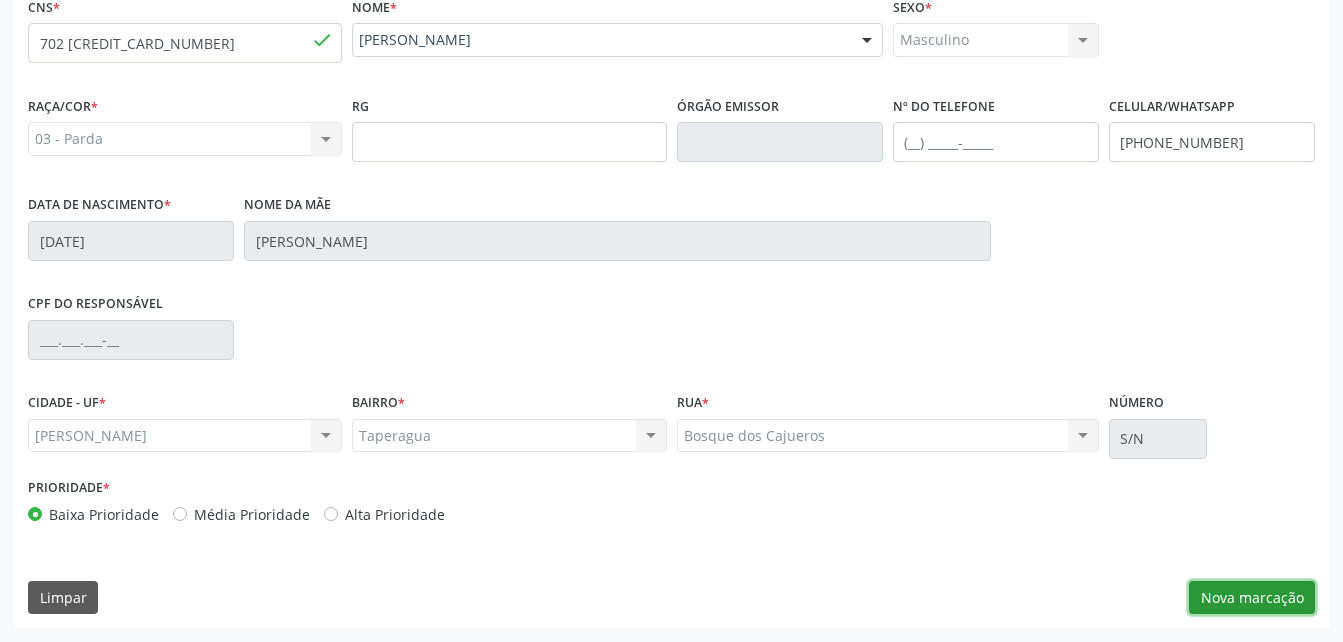 click on "Nova marcação" at bounding box center (1252, 598) 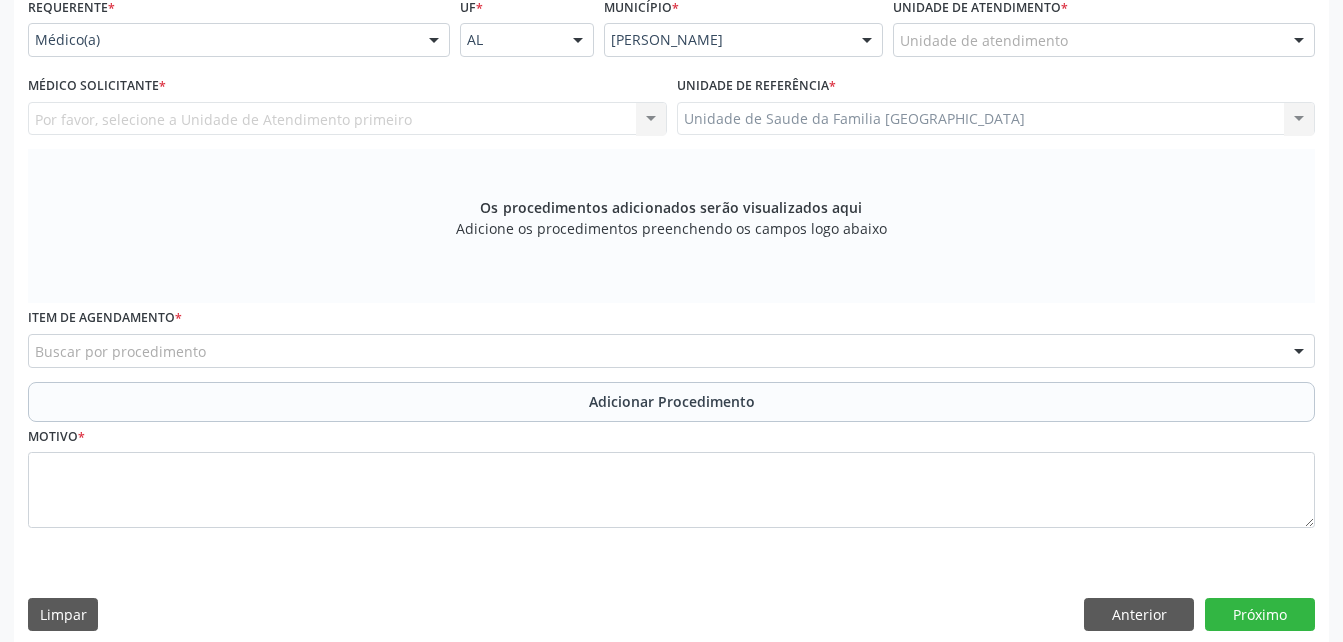 click on "Unidade de atendimento" at bounding box center (1104, 40) 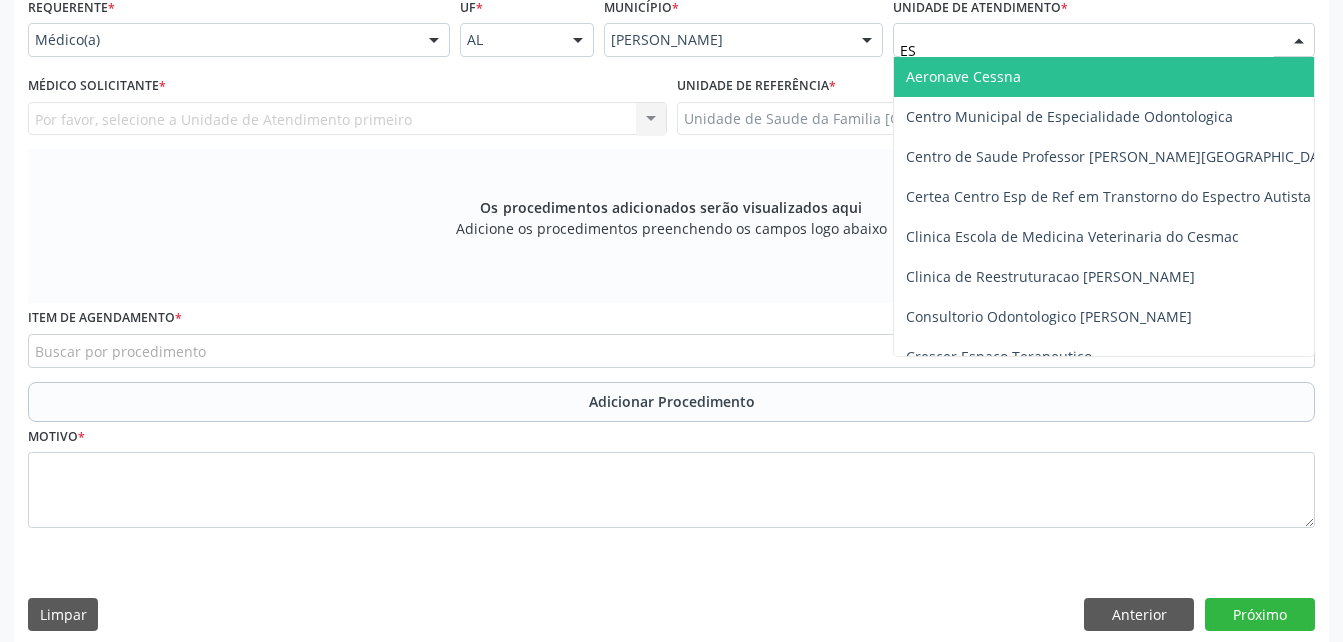 type on "EST" 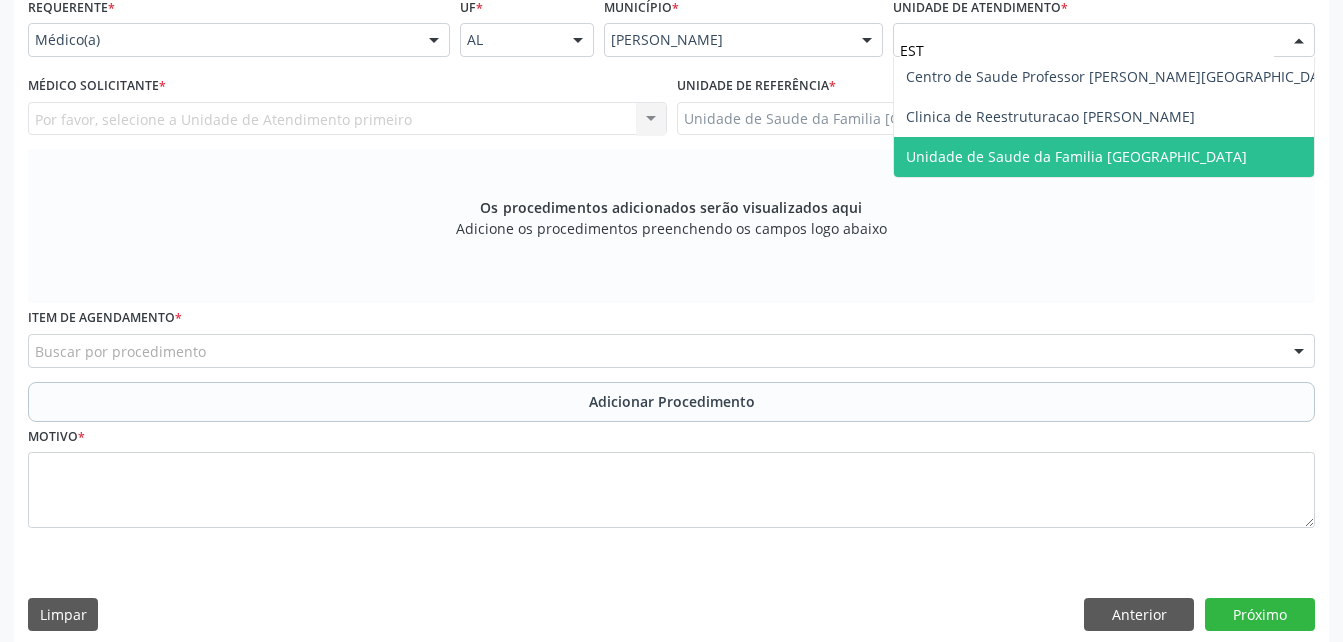 drag, startPoint x: 1072, startPoint y: 151, endPoint x: 989, endPoint y: 138, distance: 84.0119 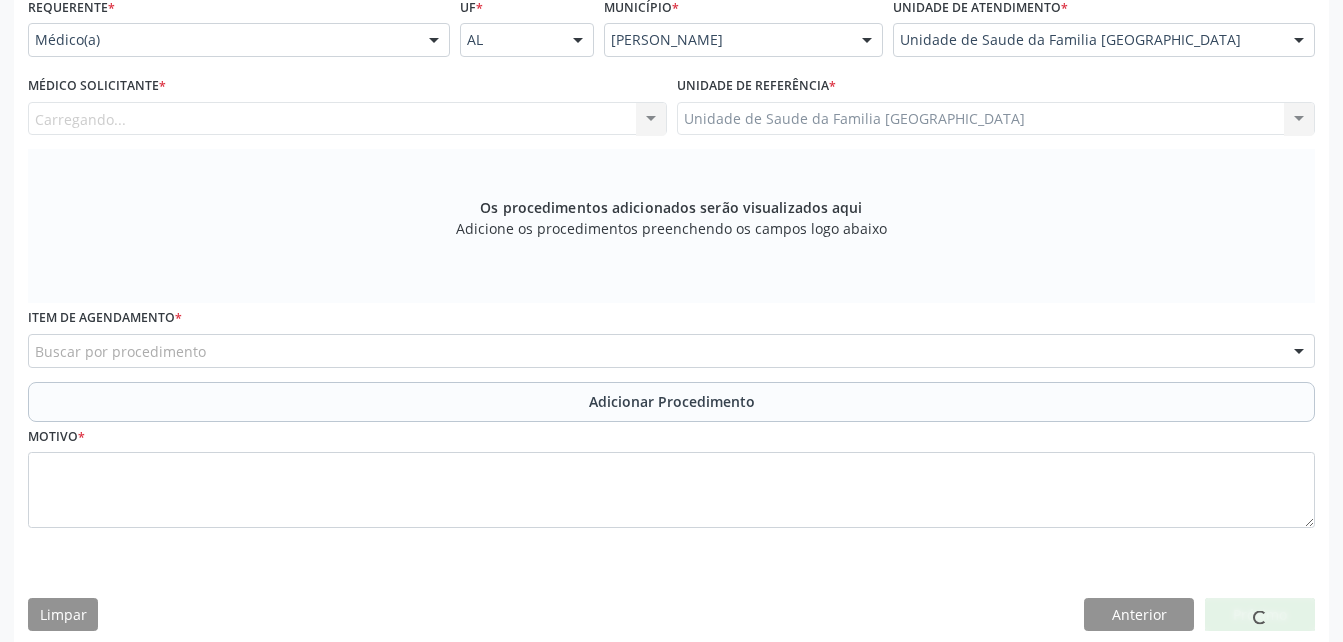click on "Carregando...
Nenhum resultado encontrado para: "   "
Não há nenhuma opção para ser exibida." at bounding box center [347, 119] 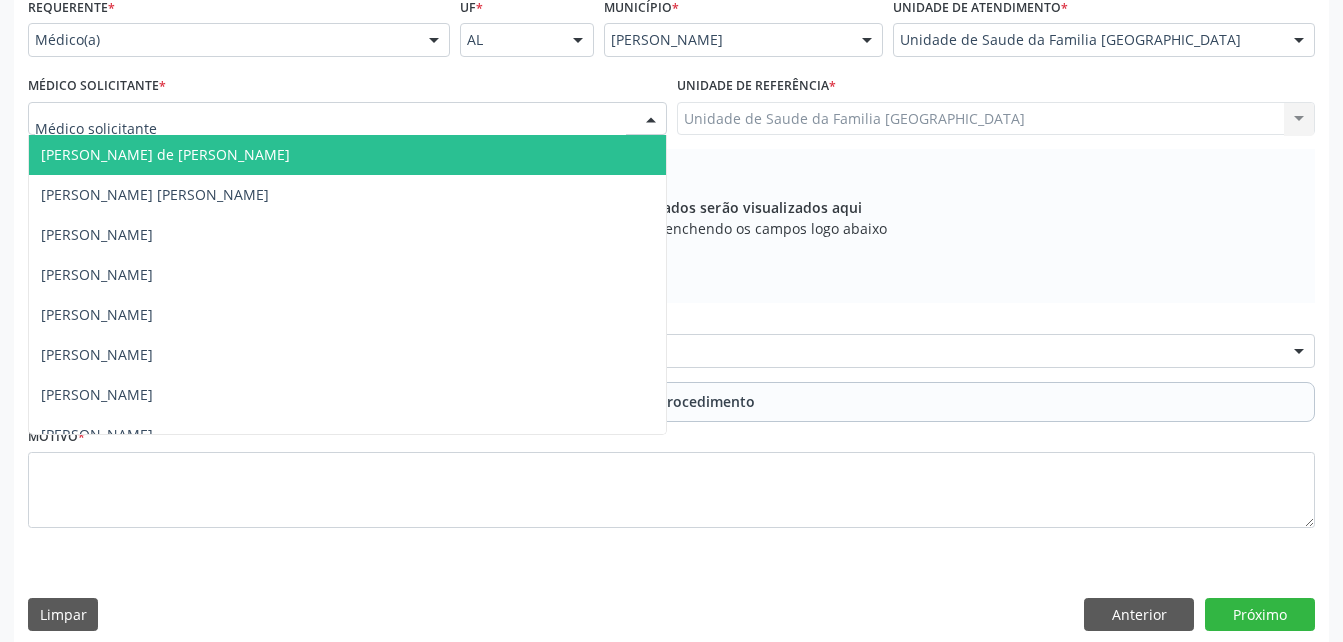 click at bounding box center [347, 119] 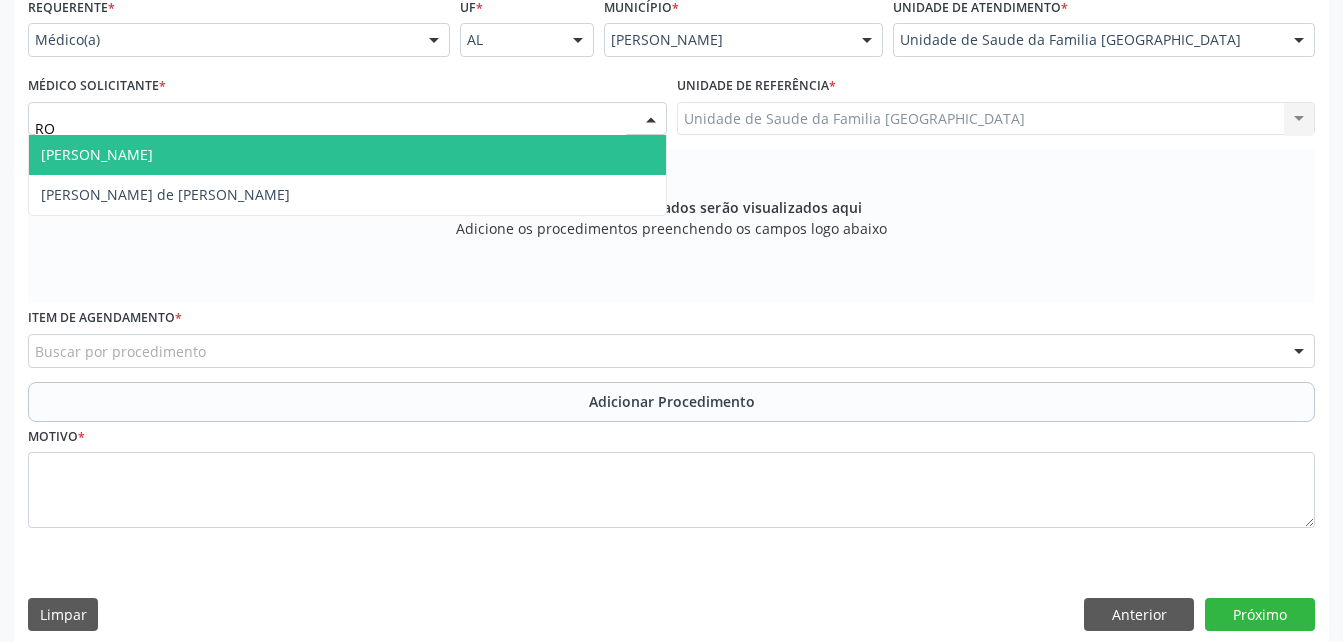 type on "ROD" 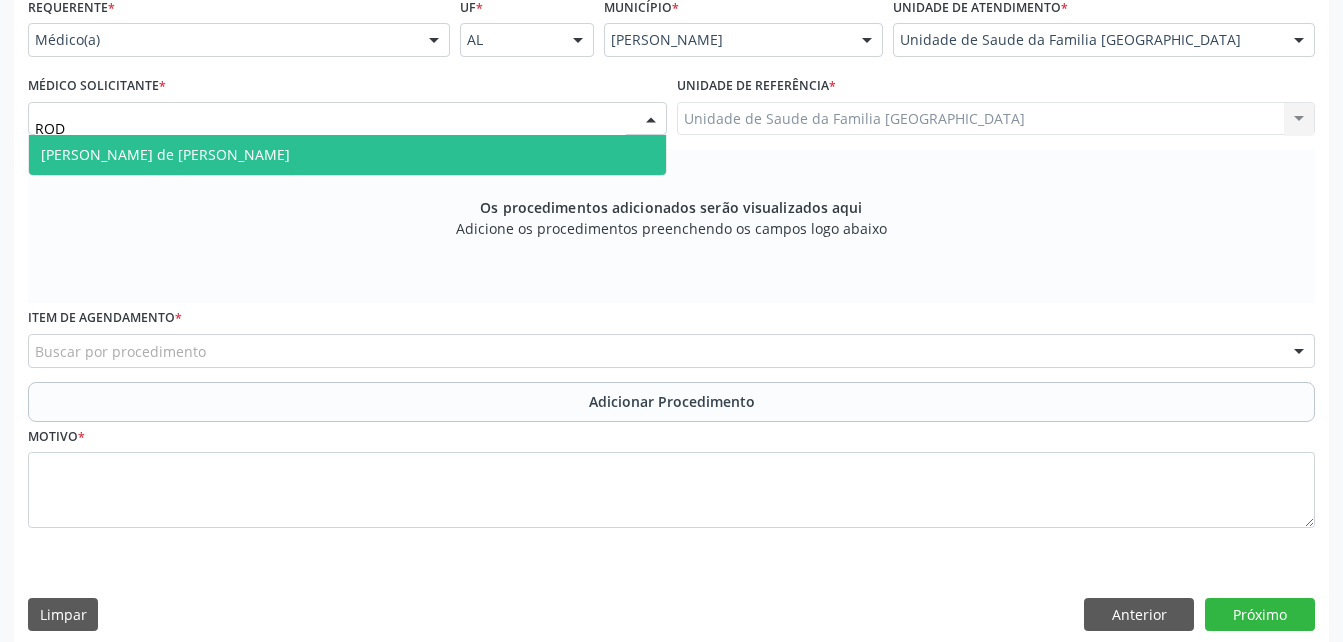 click on "[PERSON_NAME] de [PERSON_NAME]" at bounding box center [347, 155] 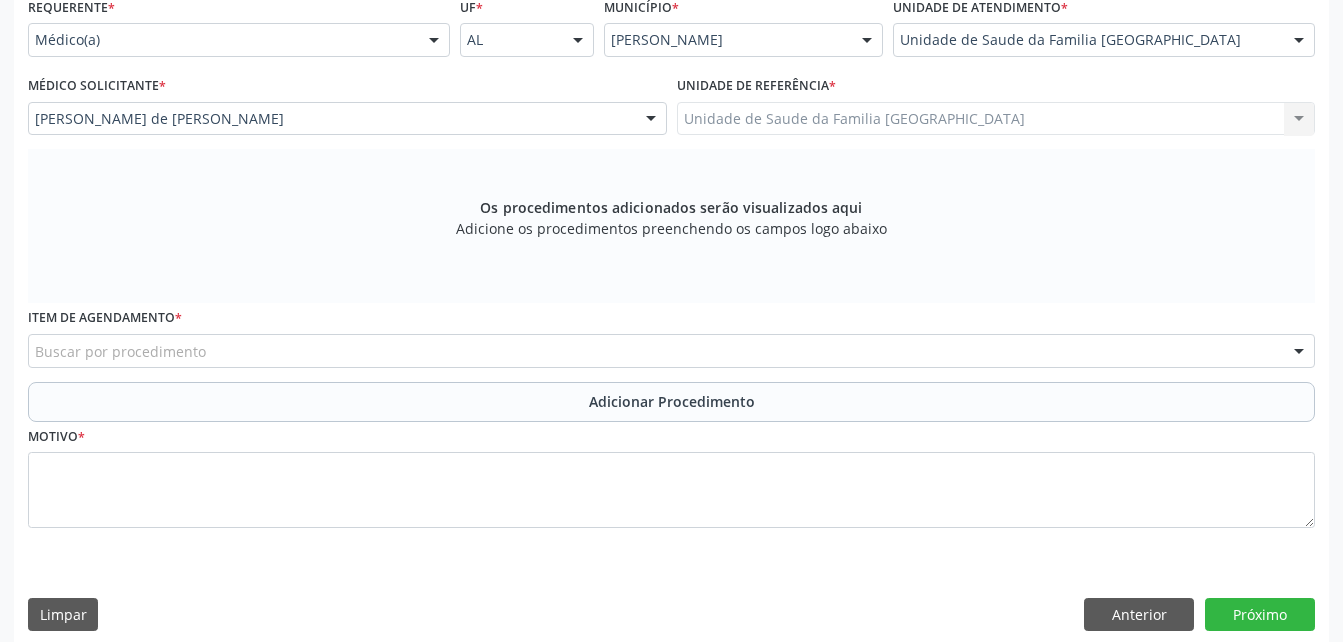 click on "Buscar por procedimento" at bounding box center (671, 351) 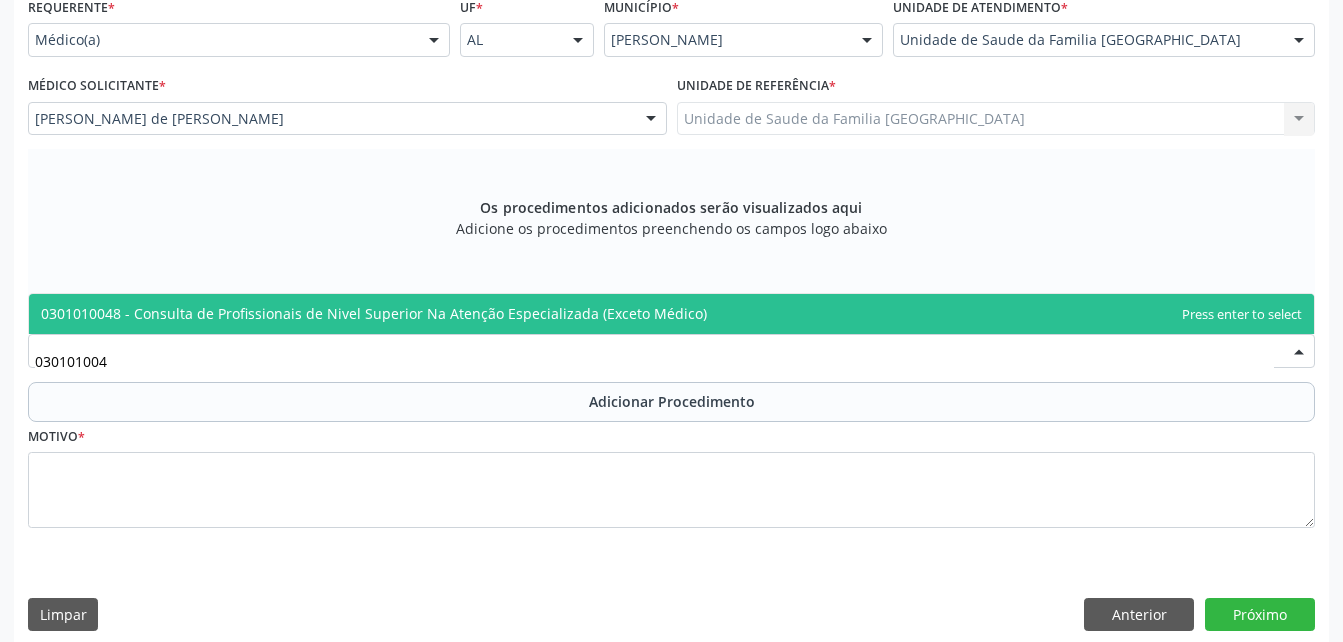 type on "0301010048" 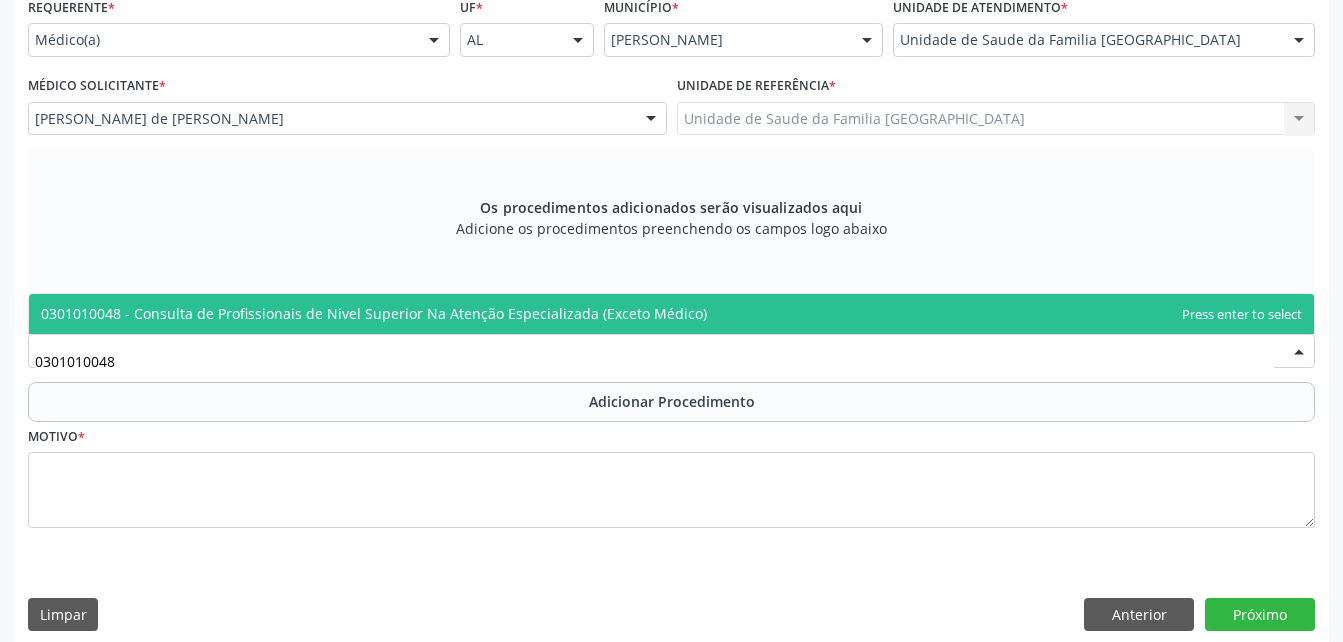 drag, startPoint x: 798, startPoint y: 310, endPoint x: 764, endPoint y: 369, distance: 68.09552 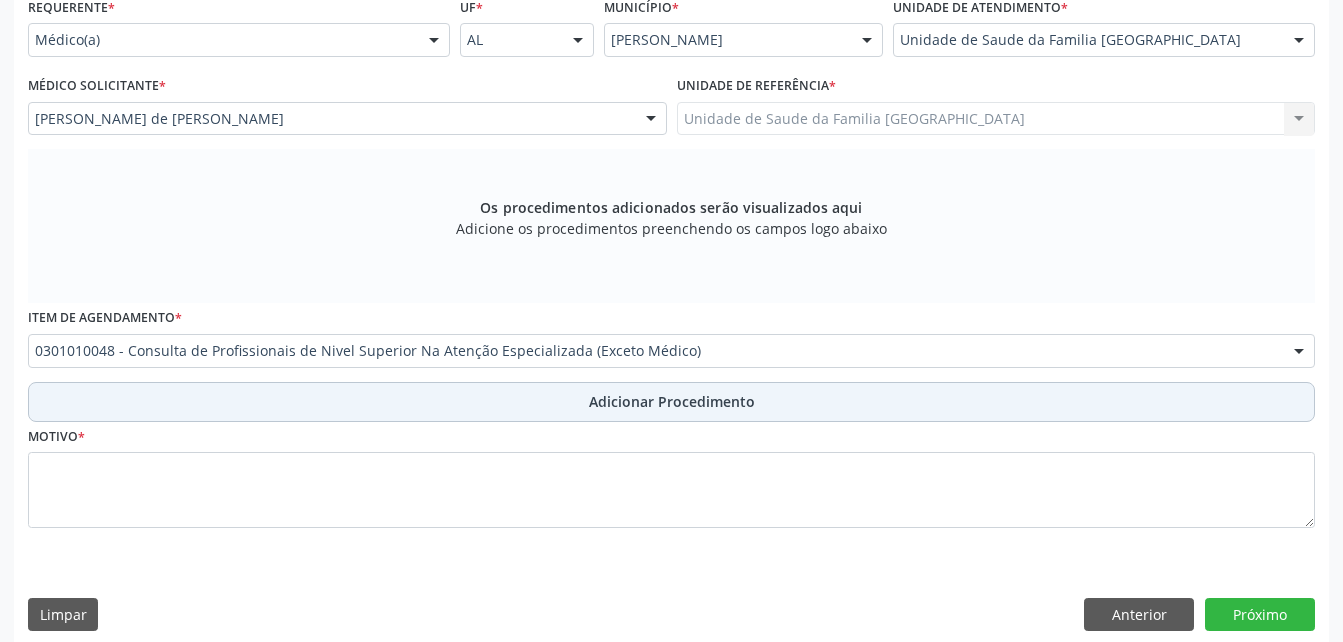 drag, startPoint x: 749, startPoint y: 390, endPoint x: 725, endPoint y: 416, distance: 35.383614 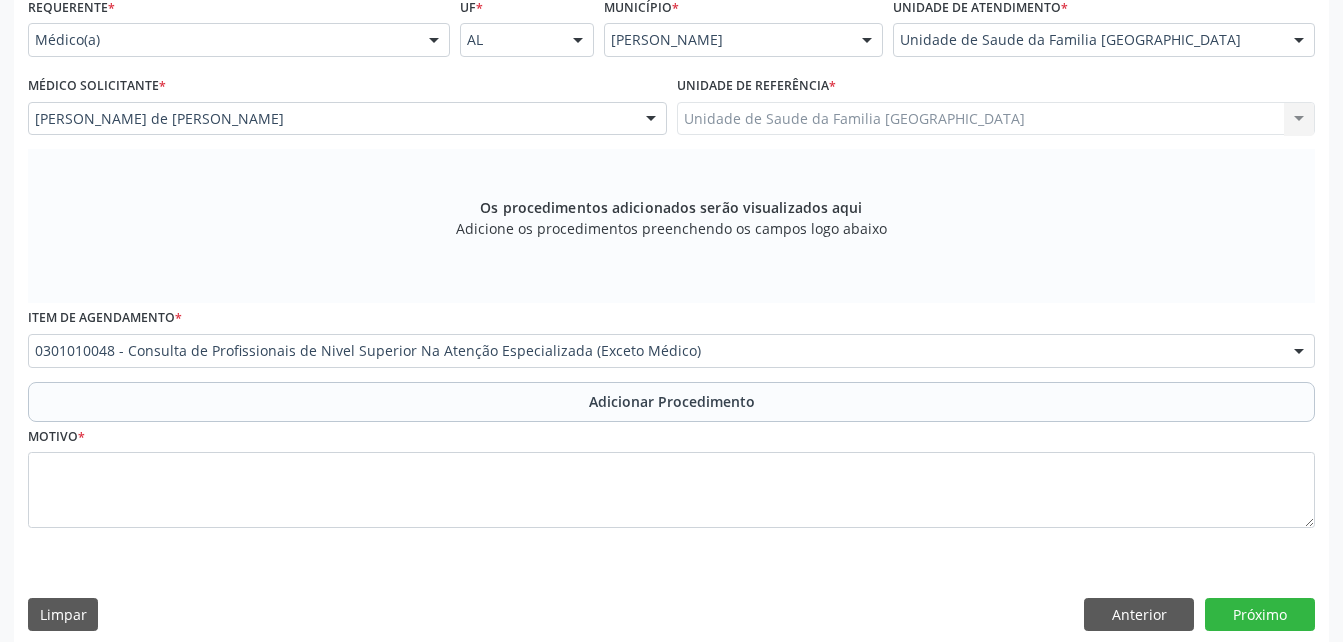 scroll, scrollTop: 411, scrollLeft: 0, axis: vertical 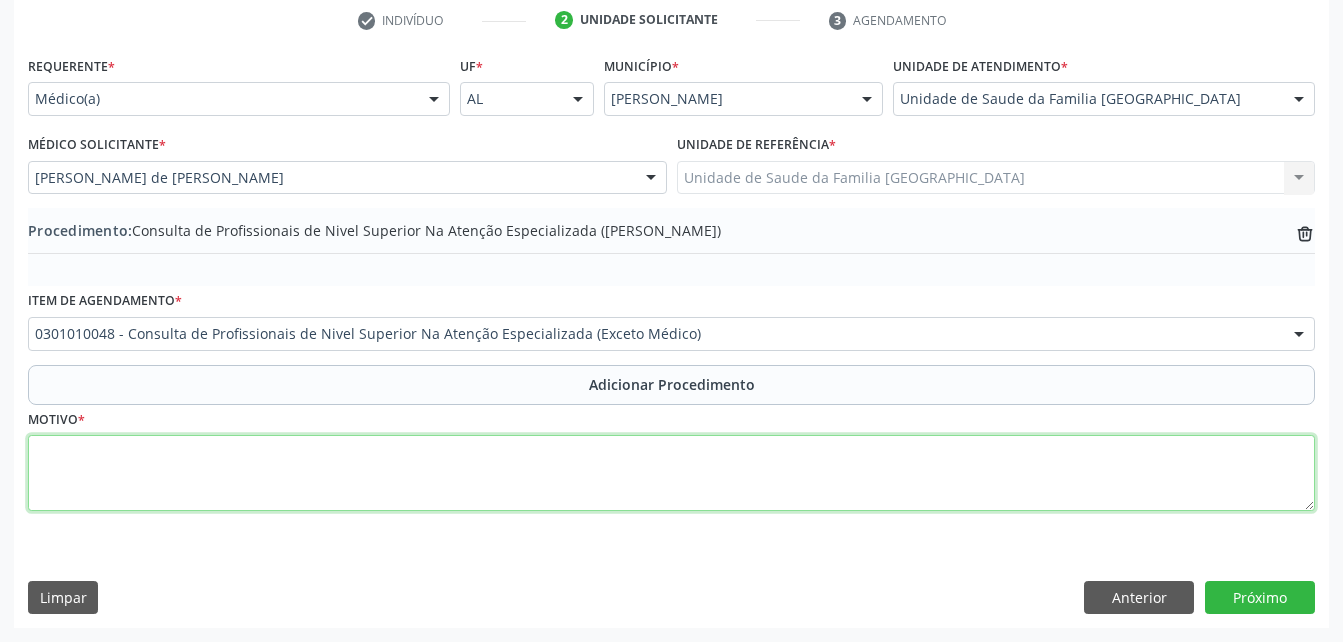 click at bounding box center [671, 473] 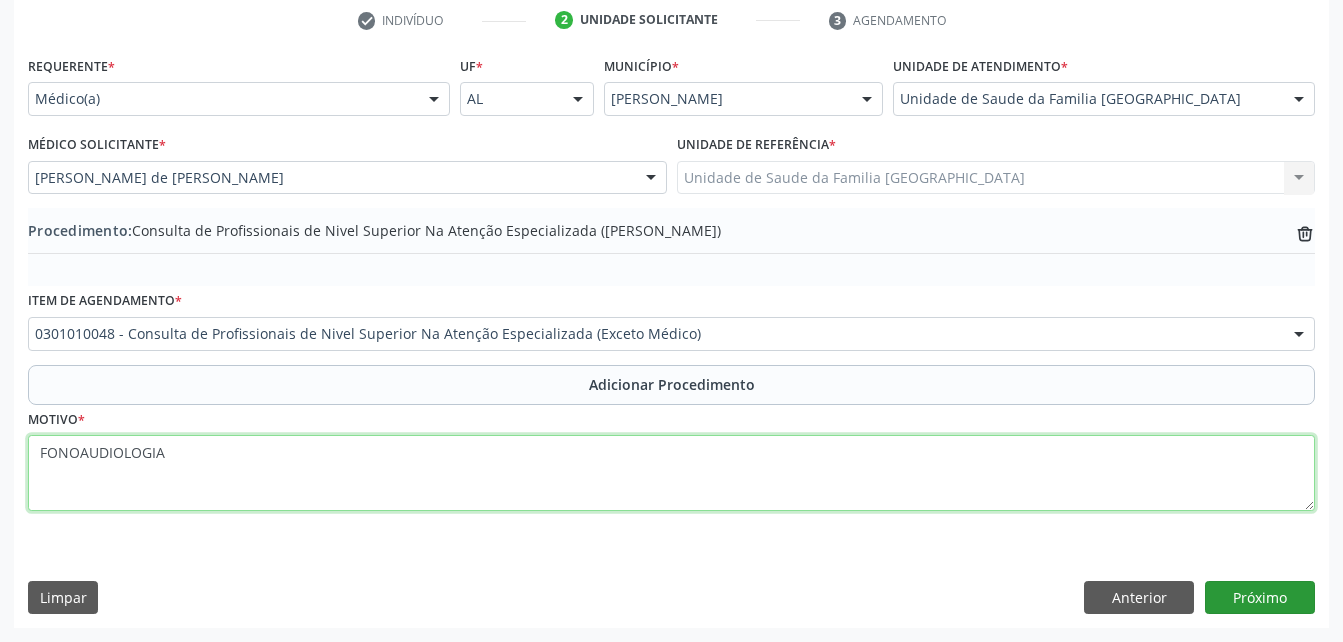 type on "FONOAUDIOLOGIA" 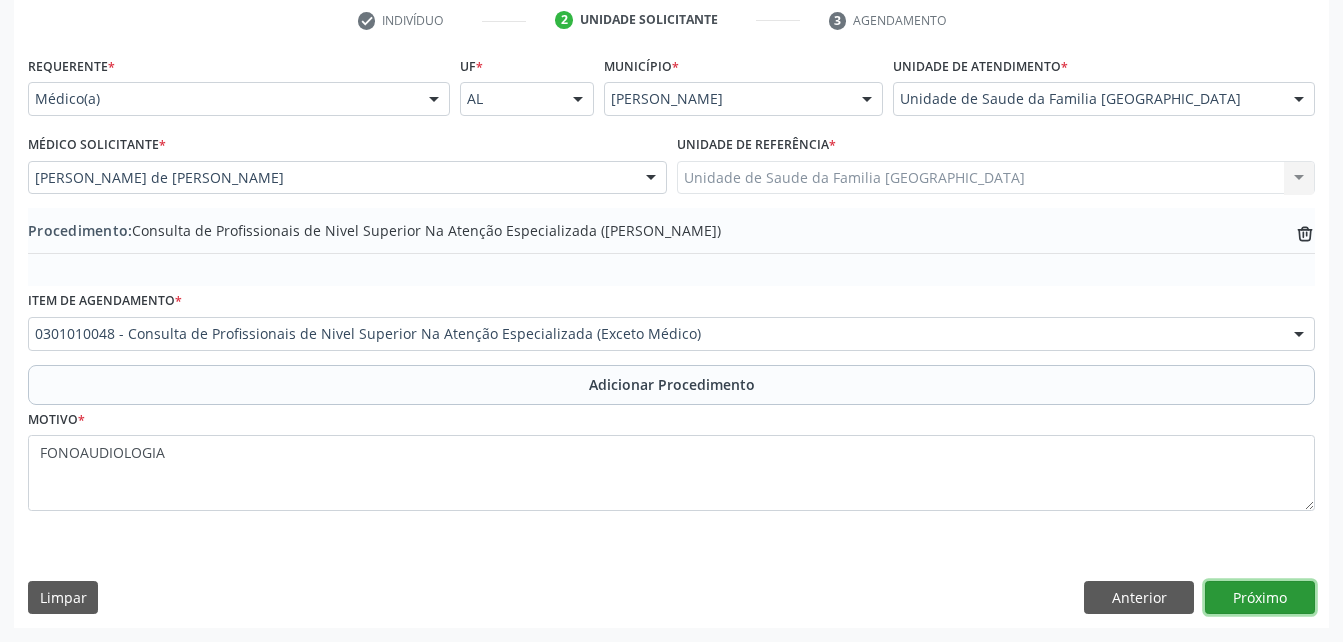 click on "Próximo" at bounding box center [1260, 598] 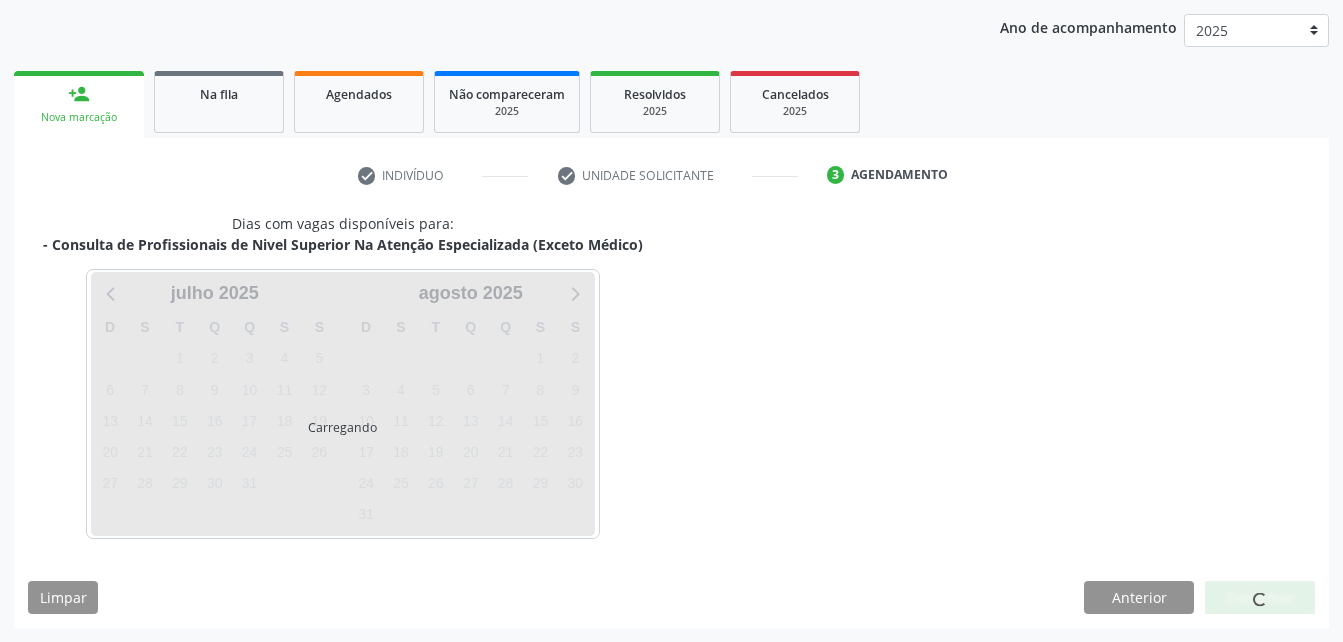 scroll, scrollTop: 315, scrollLeft: 0, axis: vertical 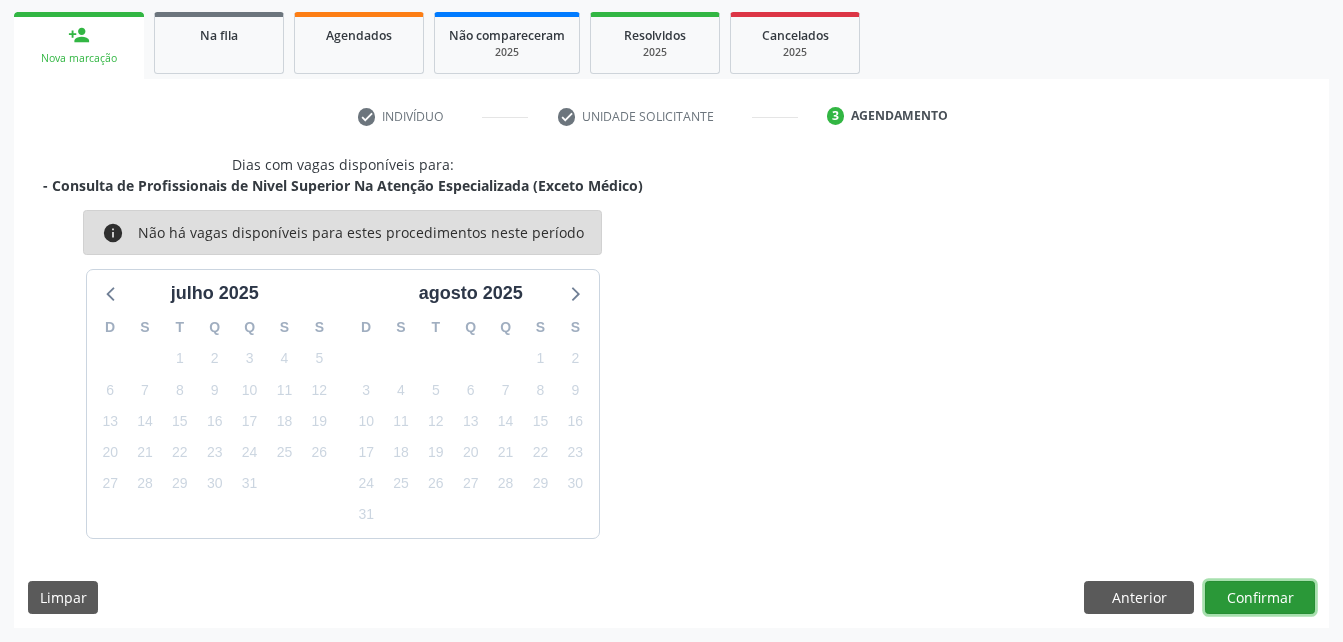 click on "Confirmar" at bounding box center (1260, 598) 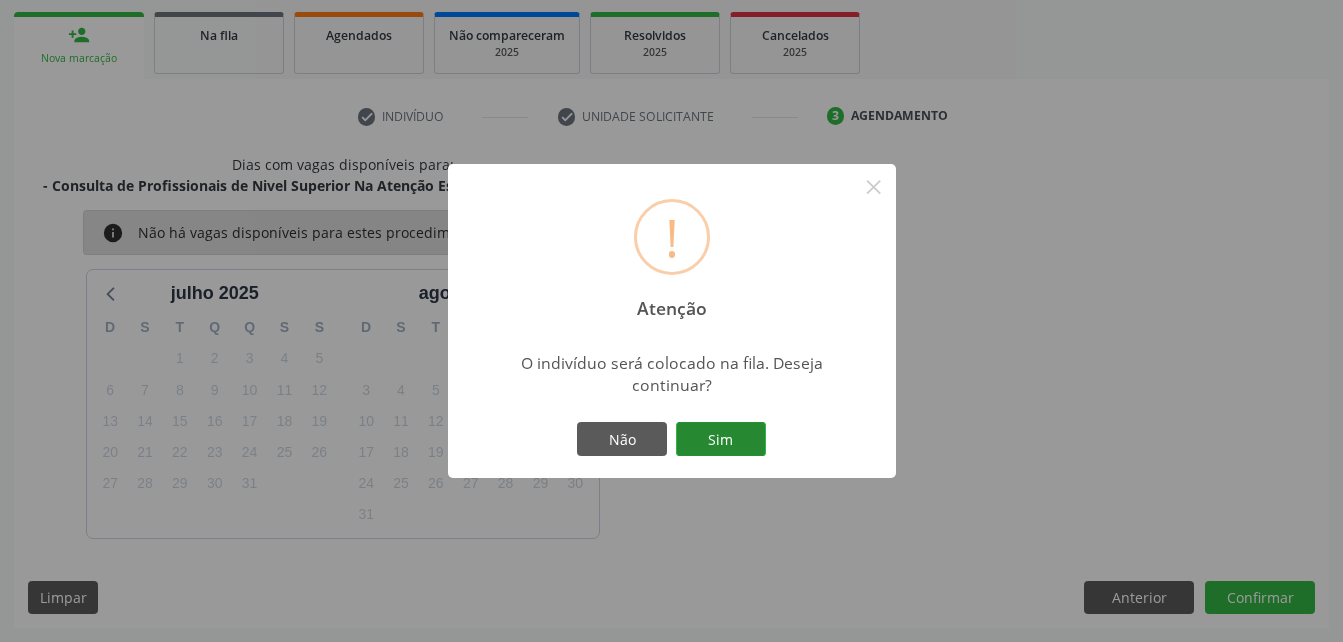 click on "Sim" at bounding box center [721, 439] 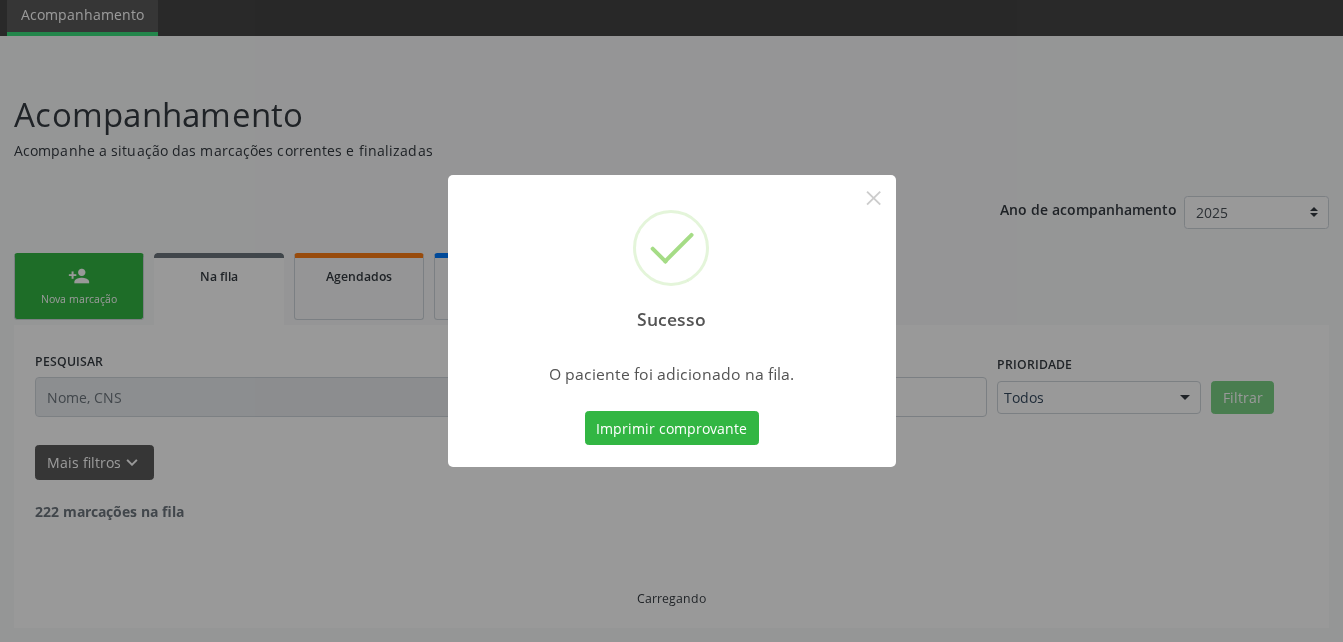 scroll, scrollTop: 53, scrollLeft: 0, axis: vertical 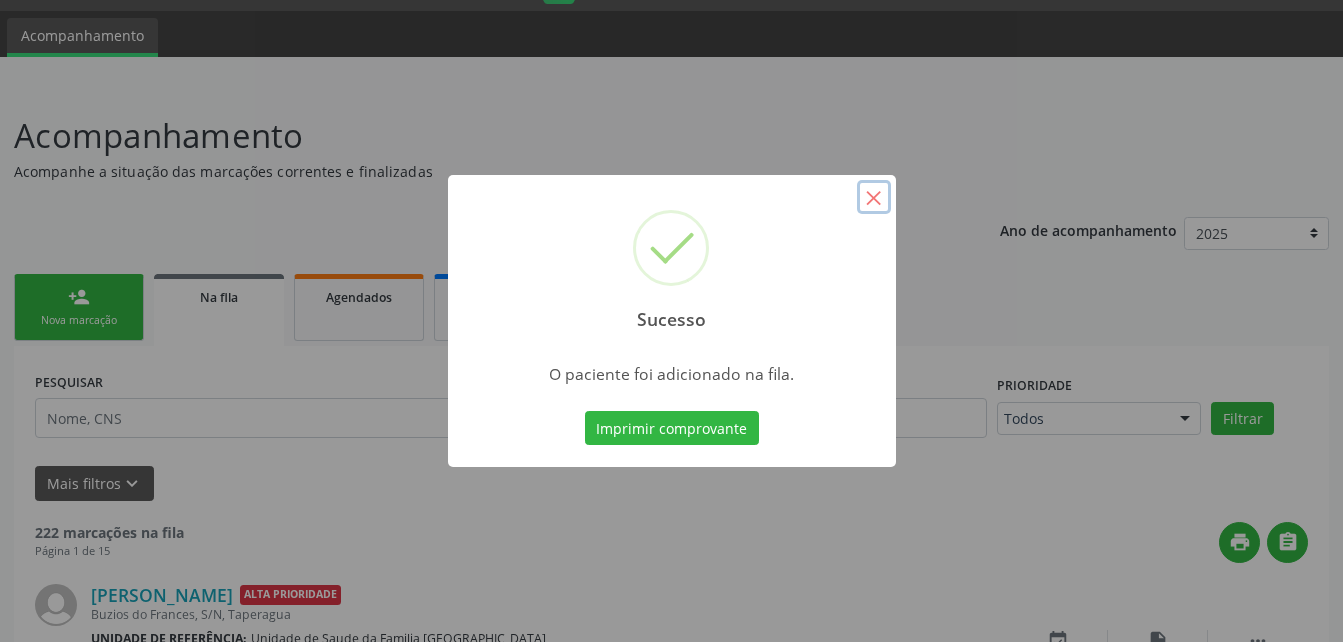 click on "×" at bounding box center [874, 197] 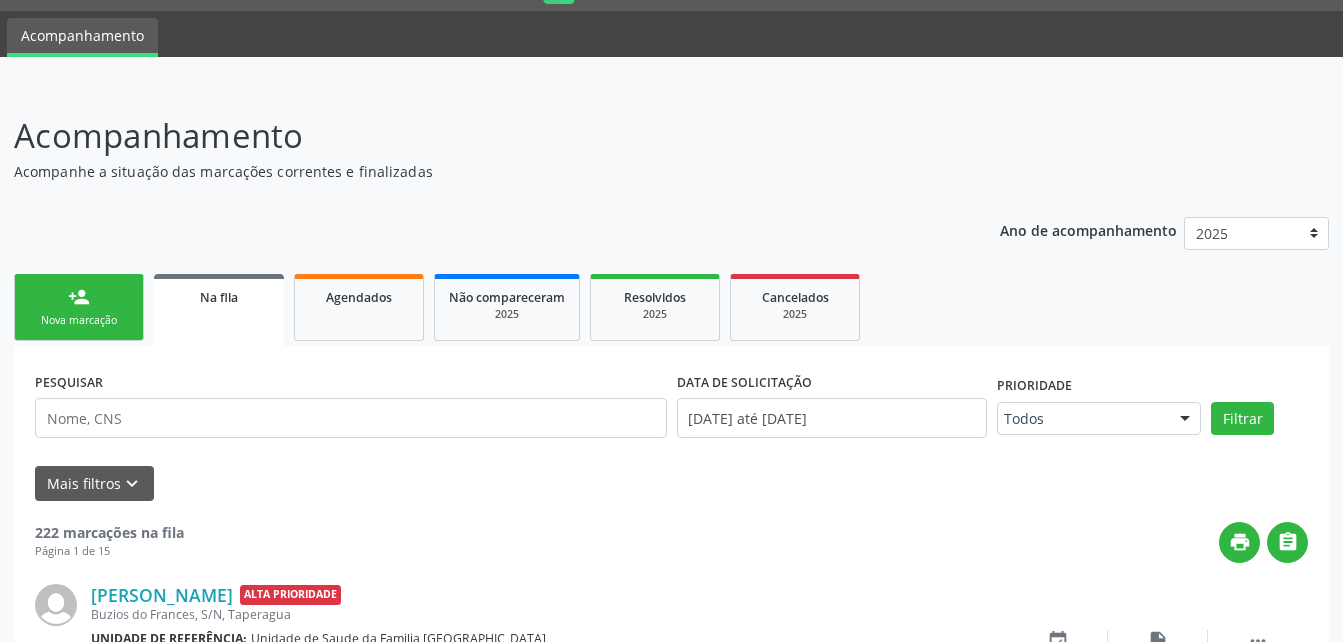 click on "person_add
Nova marcação" at bounding box center (79, 307) 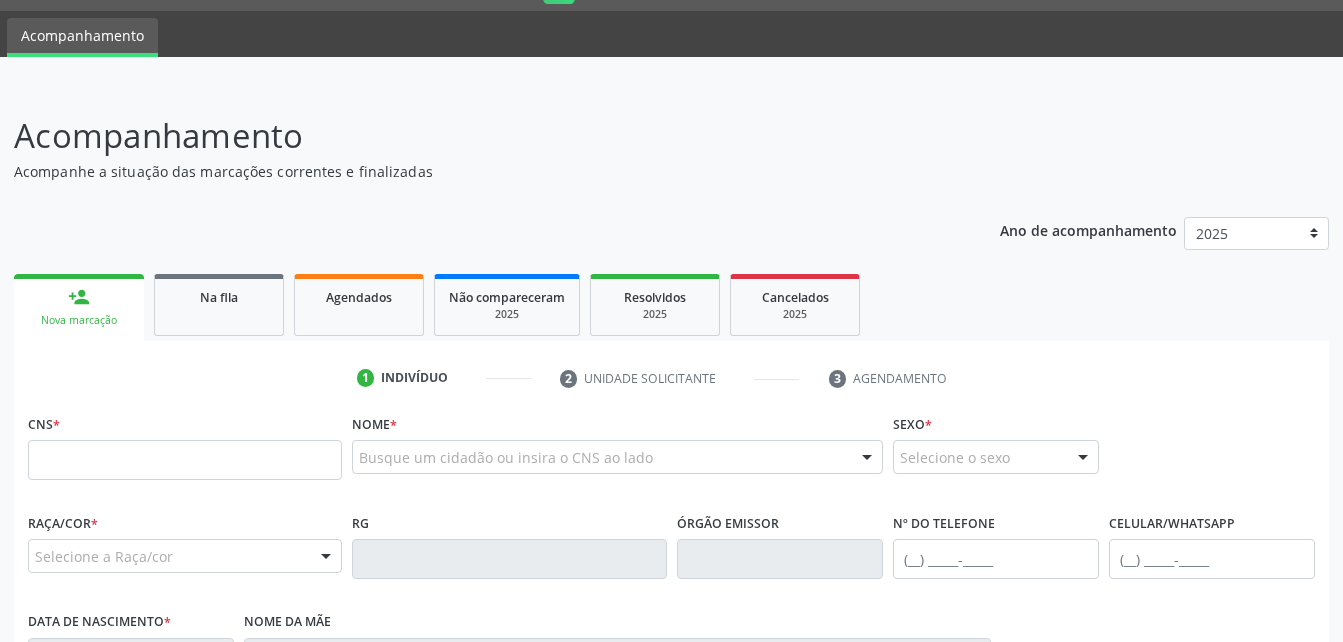 click on "person_add
Nova marcação" at bounding box center [79, 307] 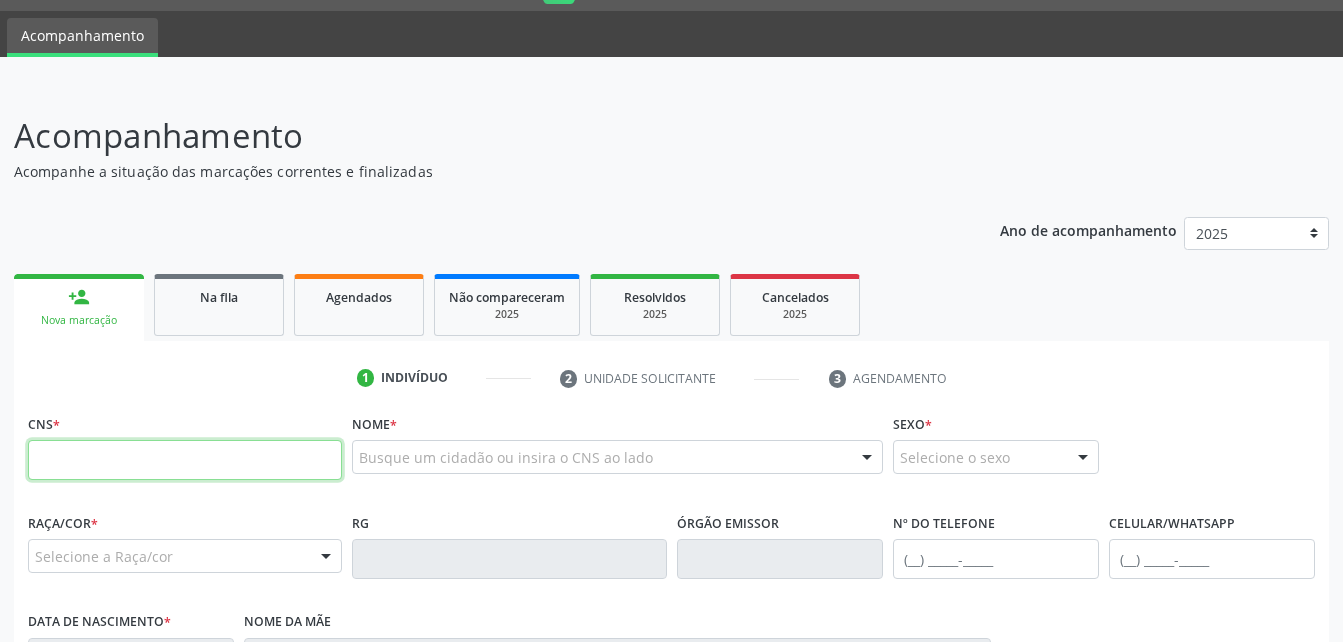 click at bounding box center [185, 460] 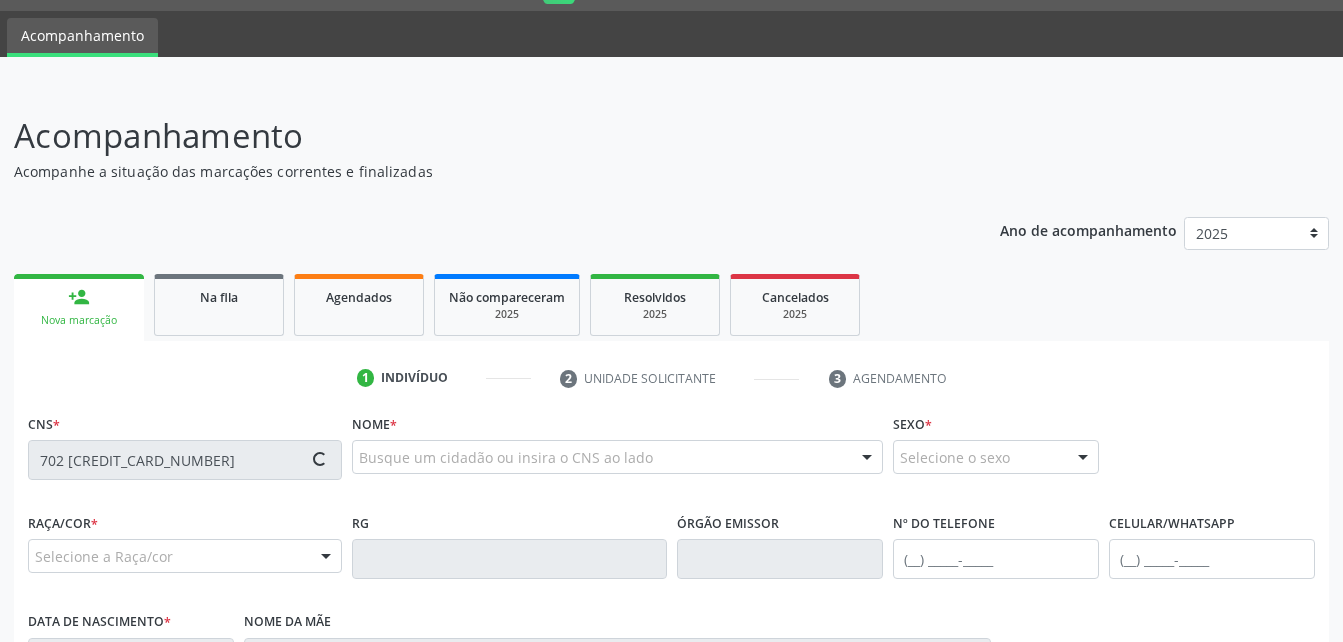 type on "702 [CREDIT_CARD_NUMBER]" 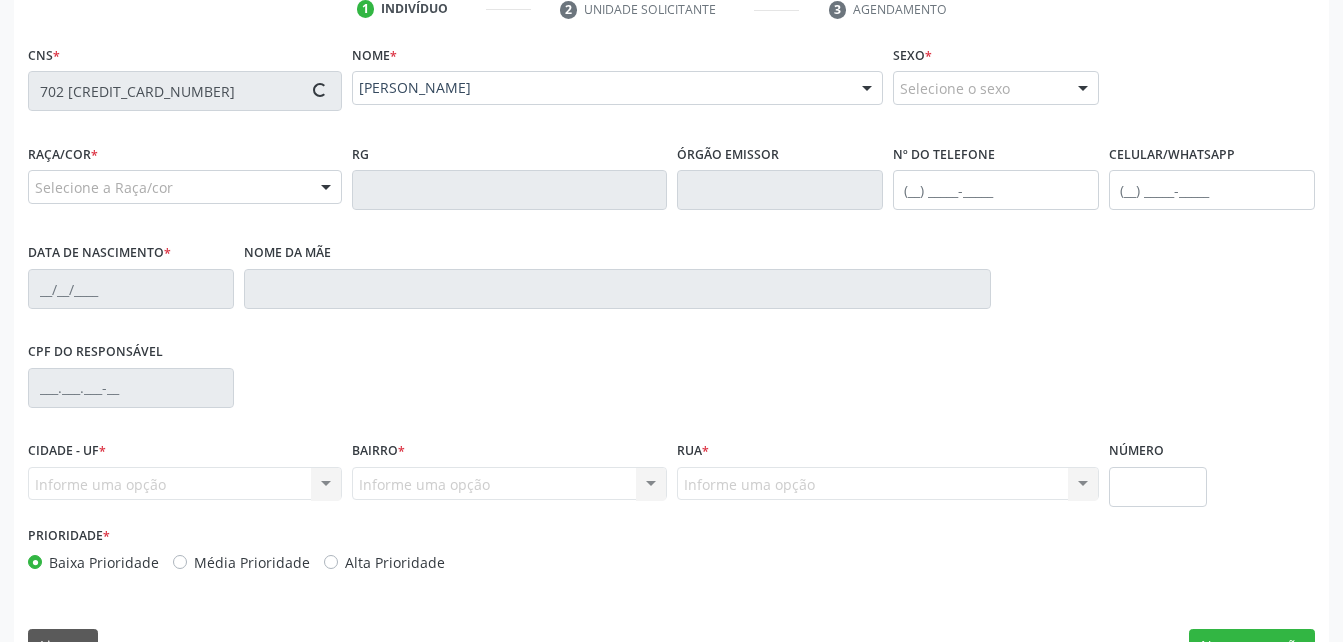 scroll, scrollTop: 453, scrollLeft: 0, axis: vertical 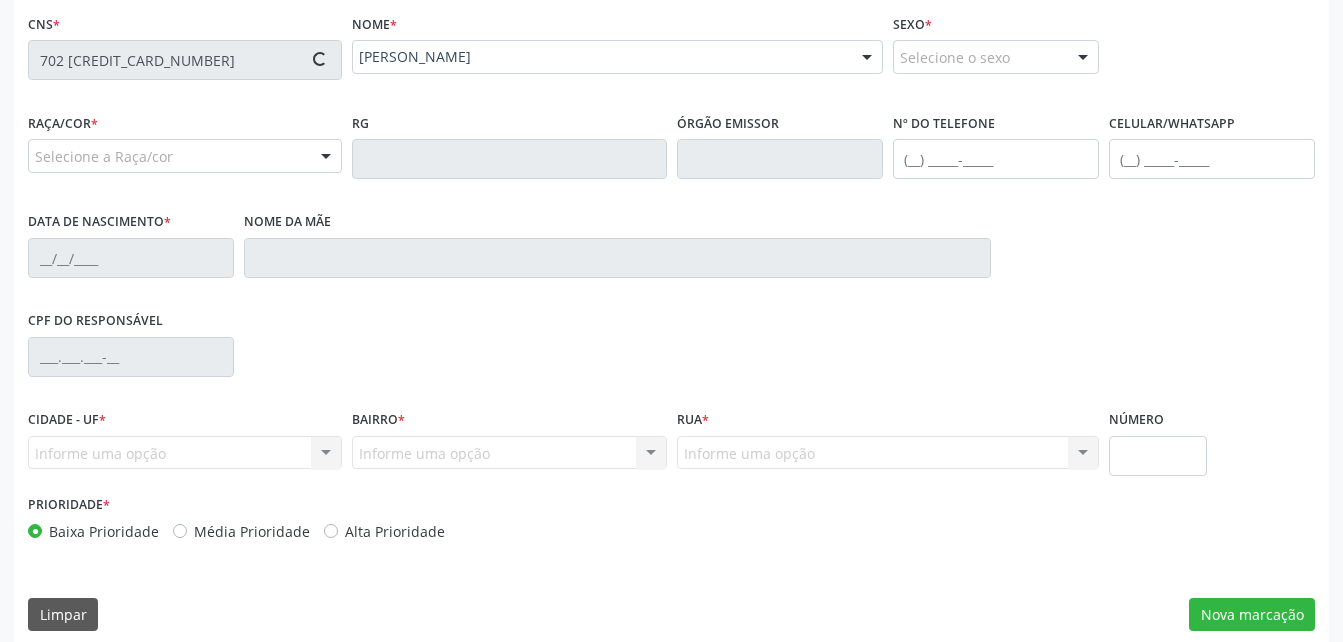 type on "[PHONE_NUMBER]" 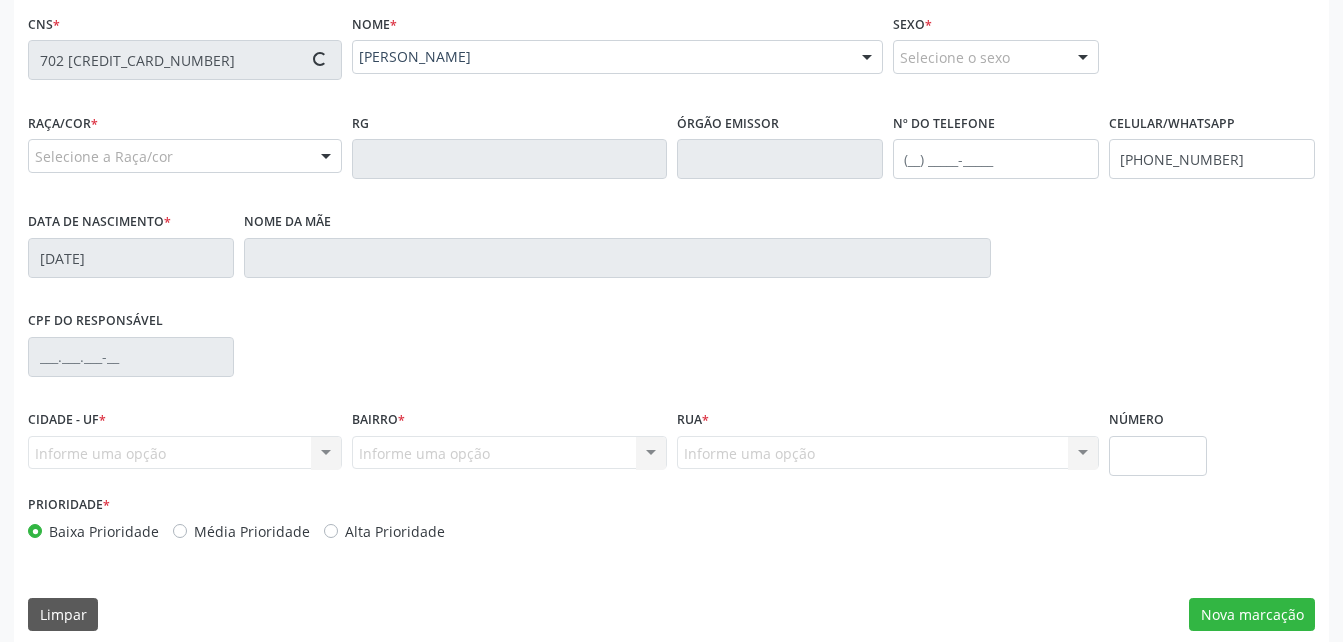 type on "[PERSON_NAME]" 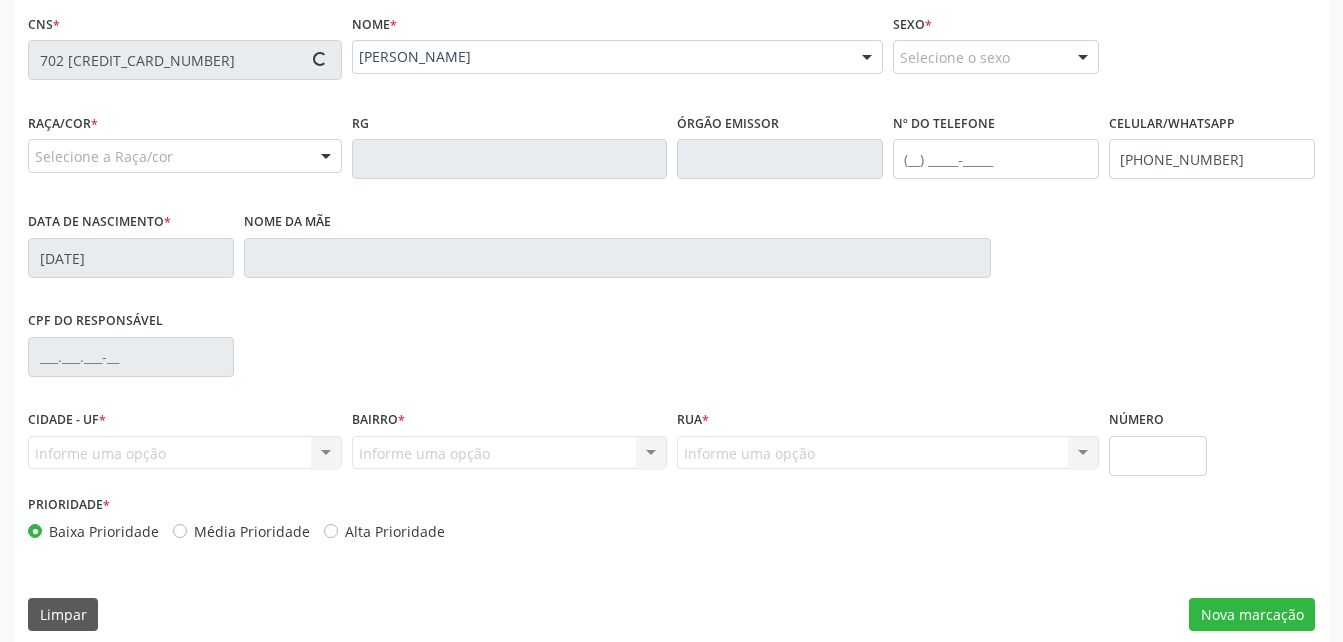 type on "S/N" 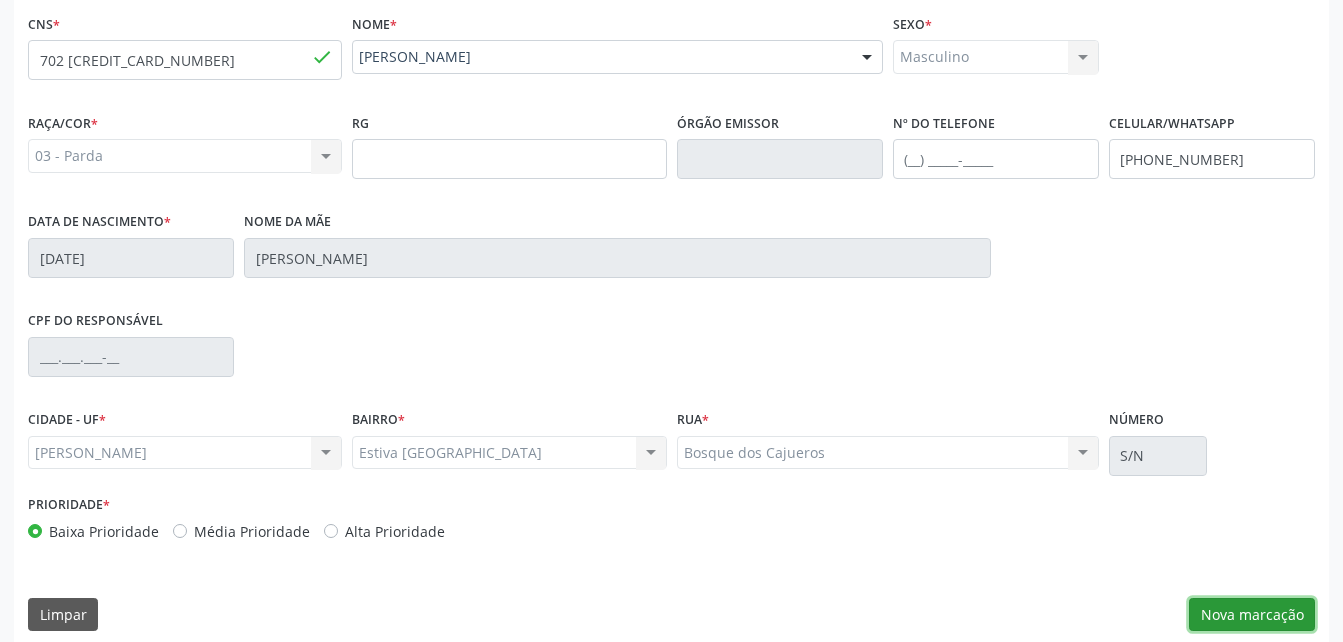 click on "Nova marcação" at bounding box center (1252, 615) 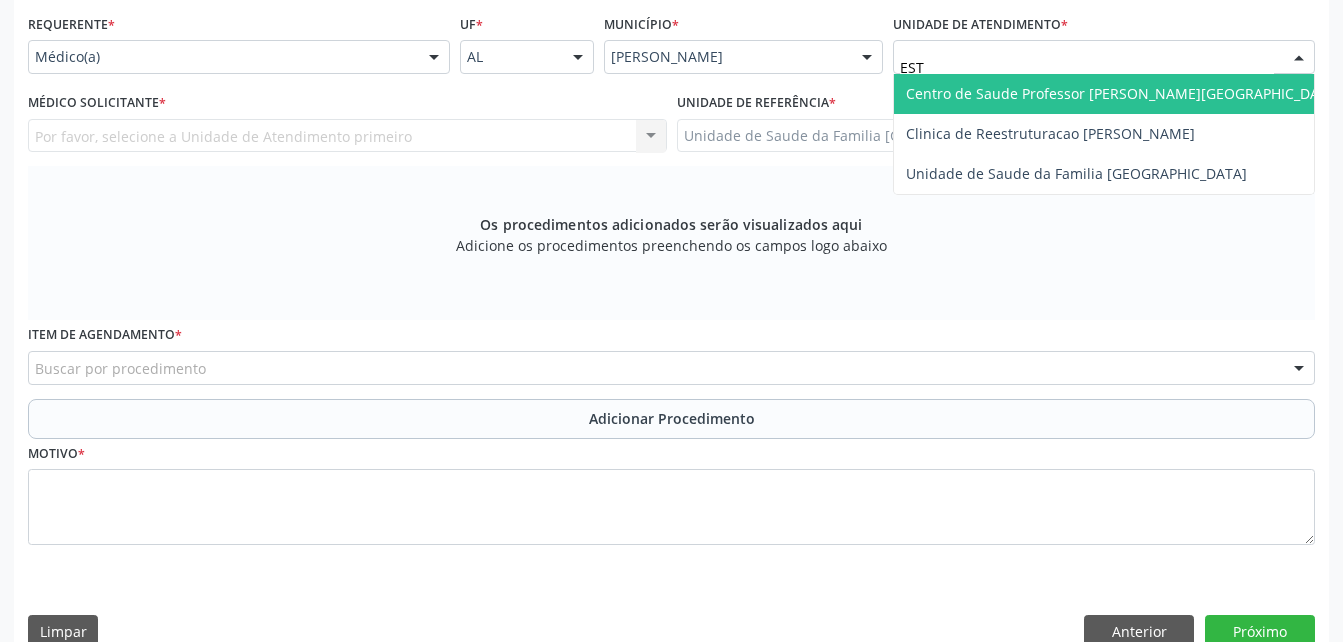 type on "ESTI" 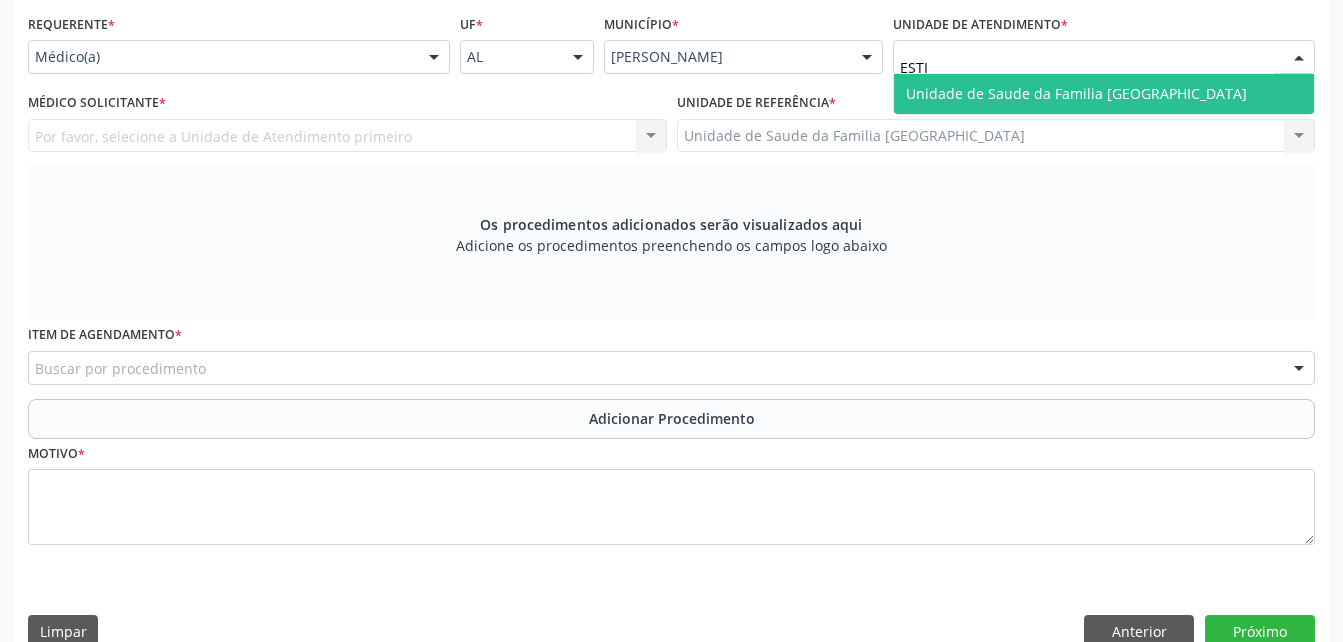 click on "Unidade de Saude da Familia [GEOGRAPHIC_DATA]" at bounding box center [1104, 94] 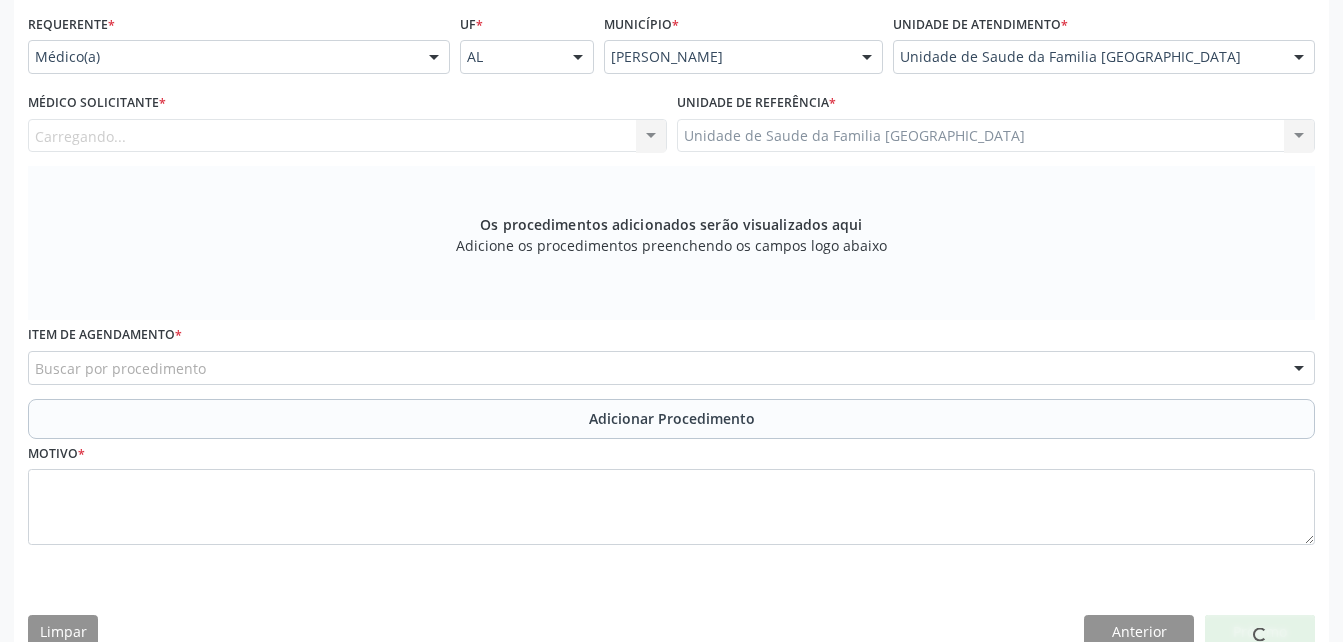 click on "Carregando...
Nenhum resultado encontrado para: "   "
Não há nenhuma opção para ser exibida." at bounding box center [347, 136] 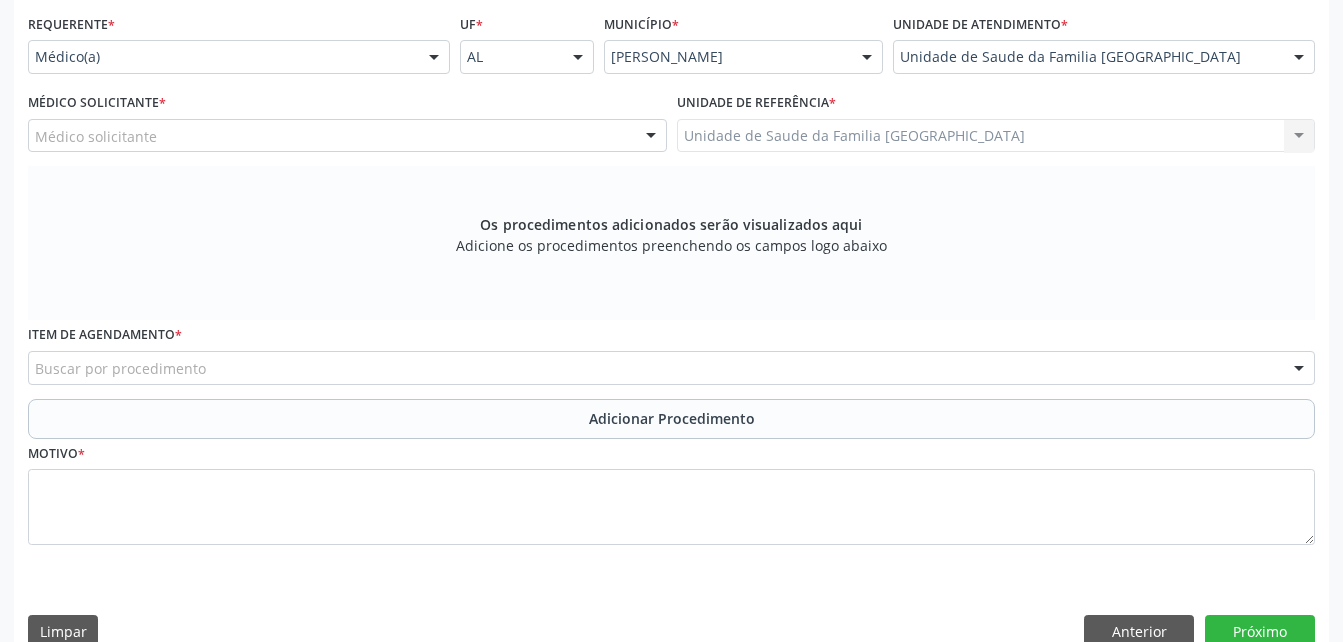 click on "Médico solicitante" at bounding box center [347, 136] 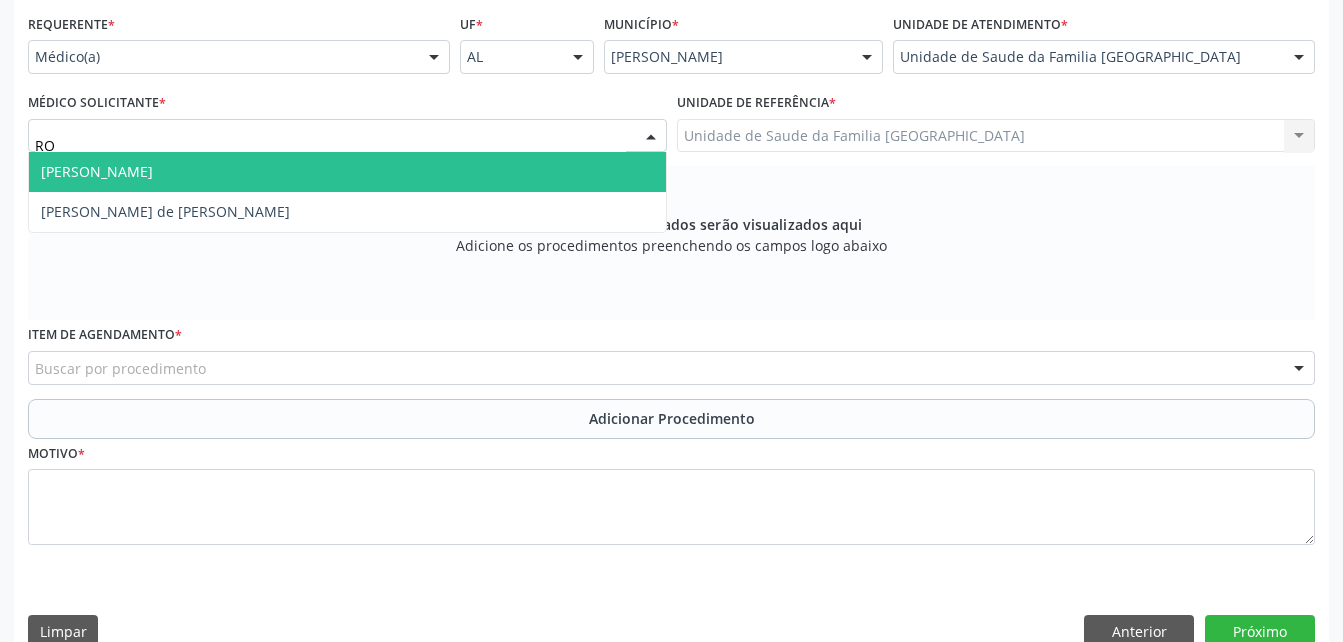 type on "ROD" 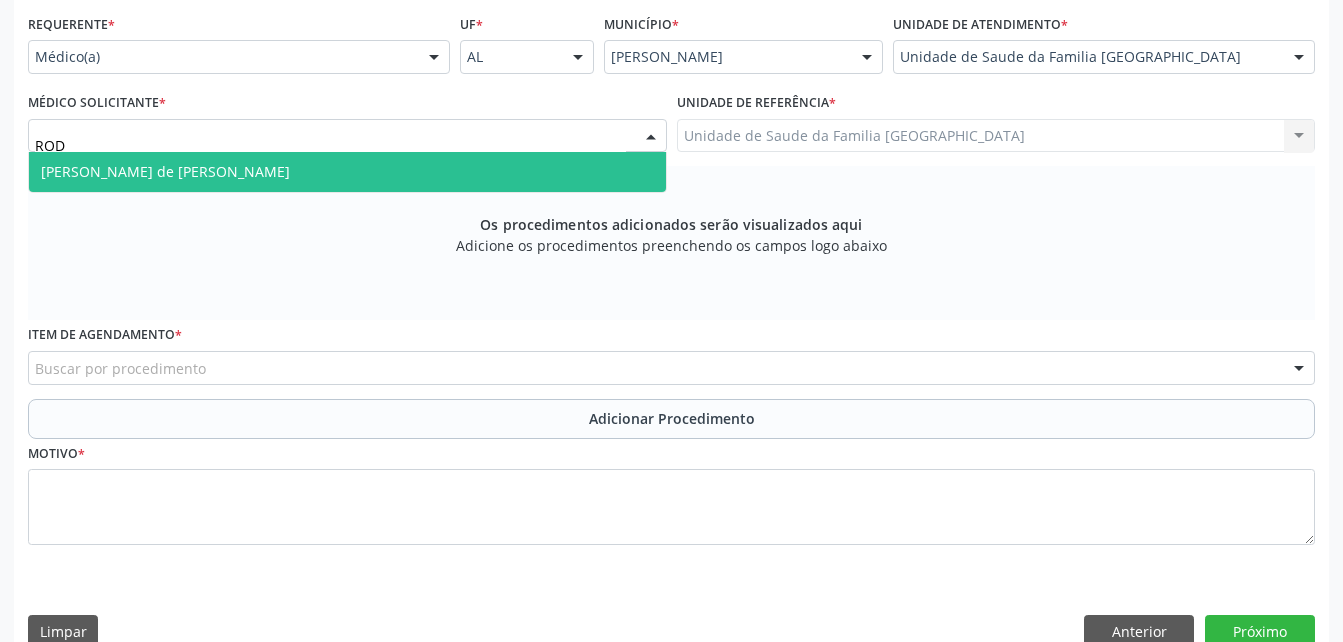 drag, startPoint x: 600, startPoint y: 168, endPoint x: 590, endPoint y: 185, distance: 19.723083 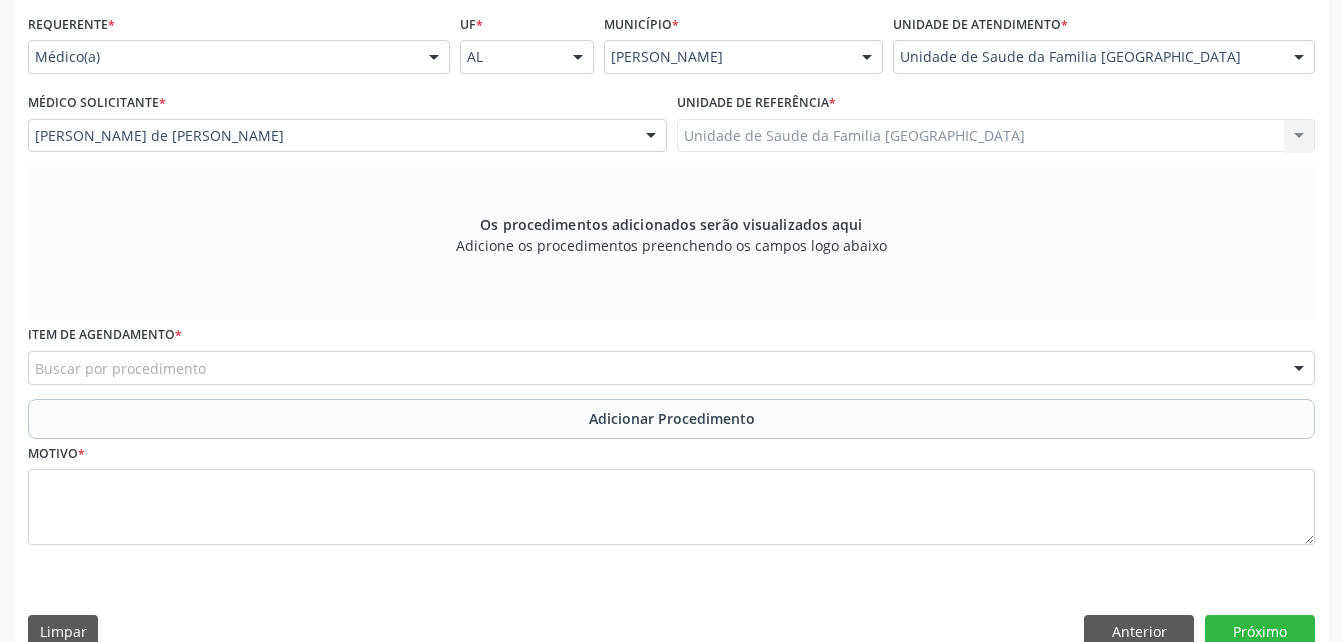 click on "Buscar por procedimento" at bounding box center (671, 368) 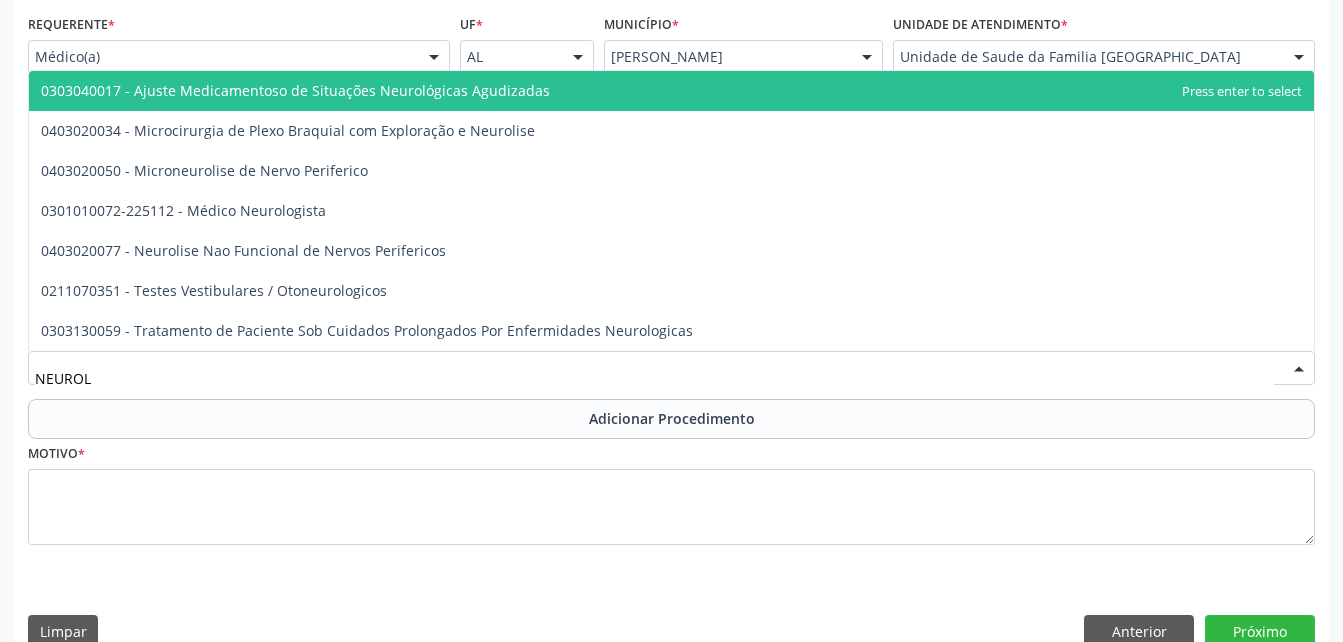 type on "NEUROLO" 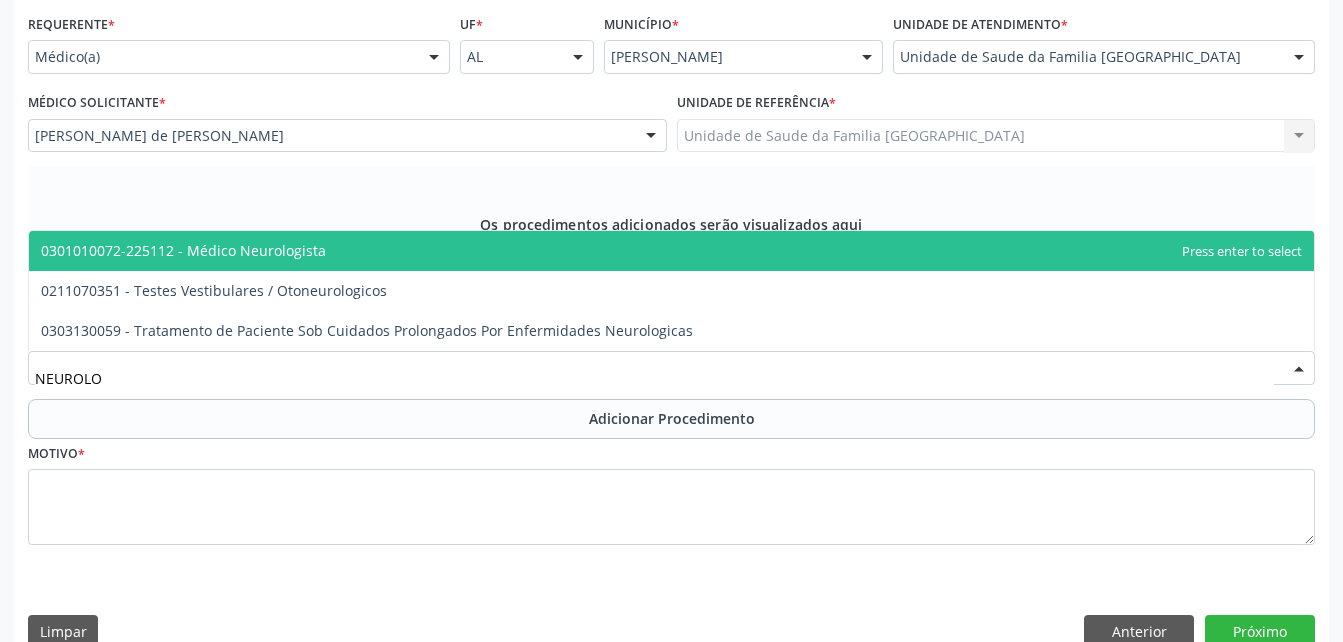 click on "0301010072-225112 - Médico Neurologista" at bounding box center [671, 251] 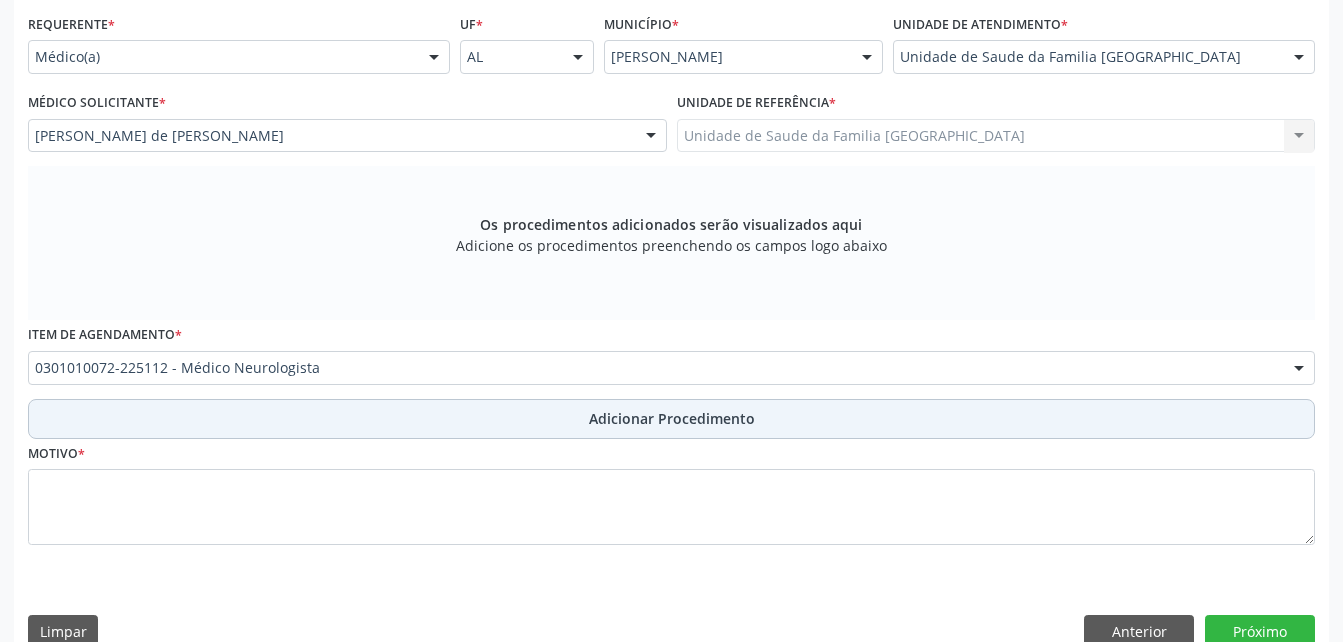 drag, startPoint x: 548, startPoint y: 420, endPoint x: 475, endPoint y: 467, distance: 86.821655 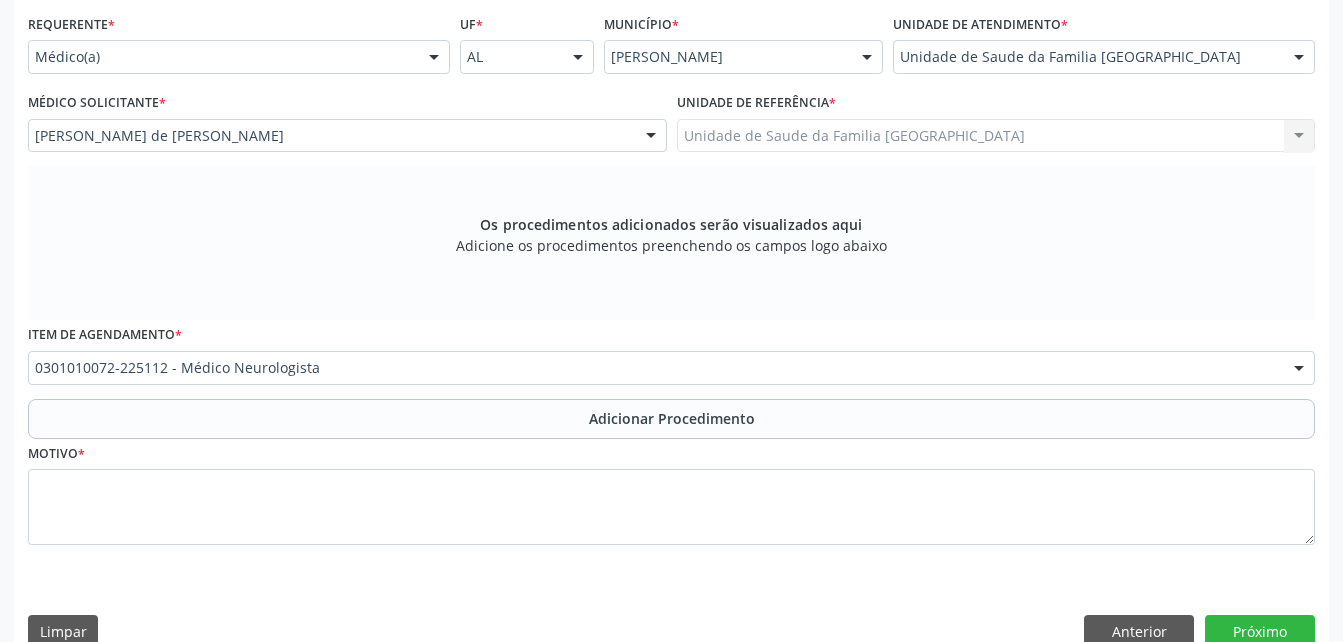 scroll, scrollTop: 411, scrollLeft: 0, axis: vertical 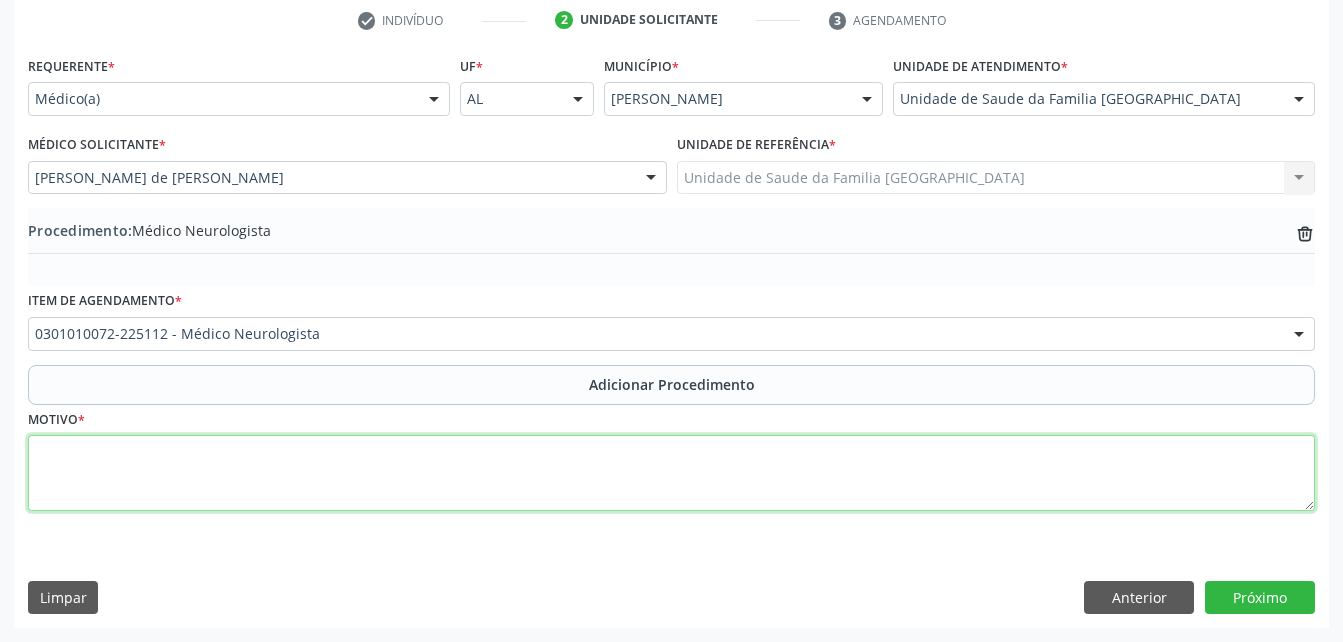 click at bounding box center (671, 473) 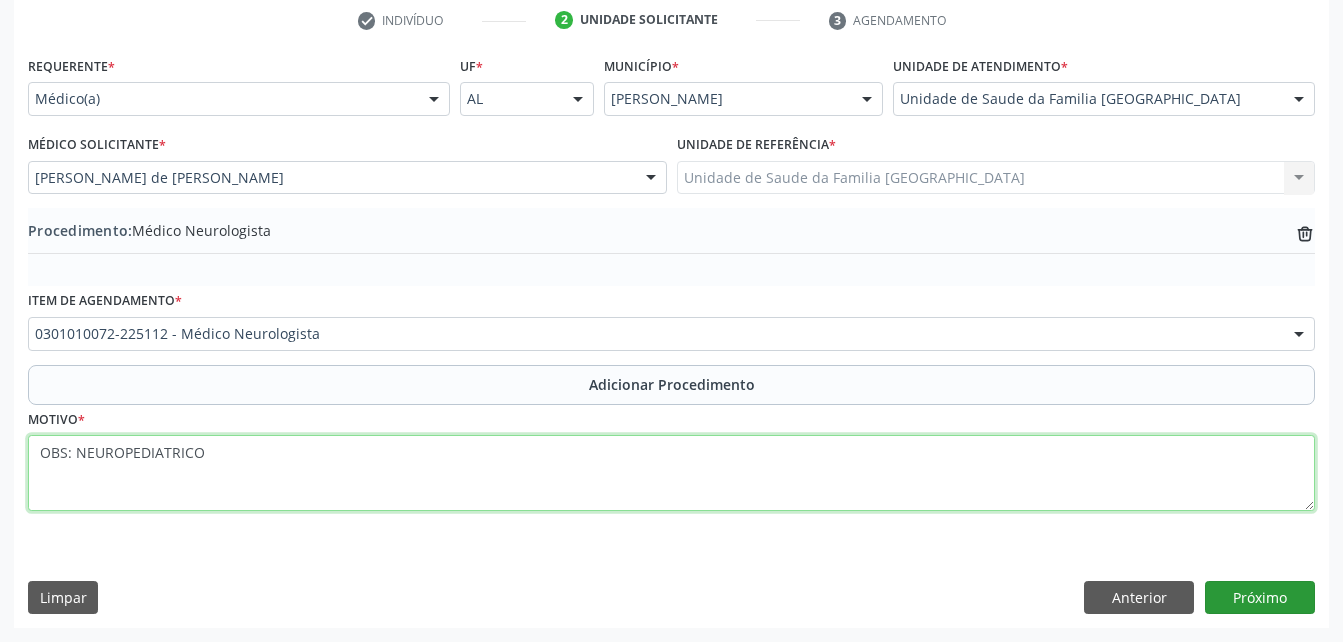 type on "OBS: NEUROPEDIATRICO" 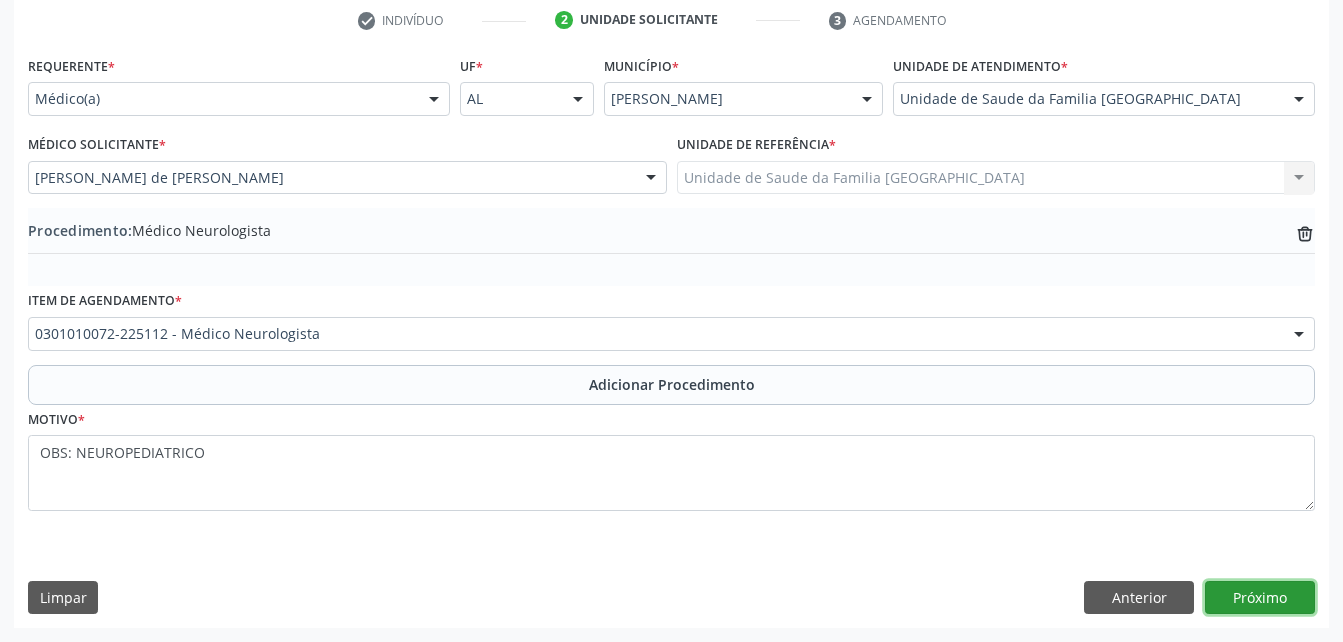 click on "Próximo" at bounding box center [1260, 598] 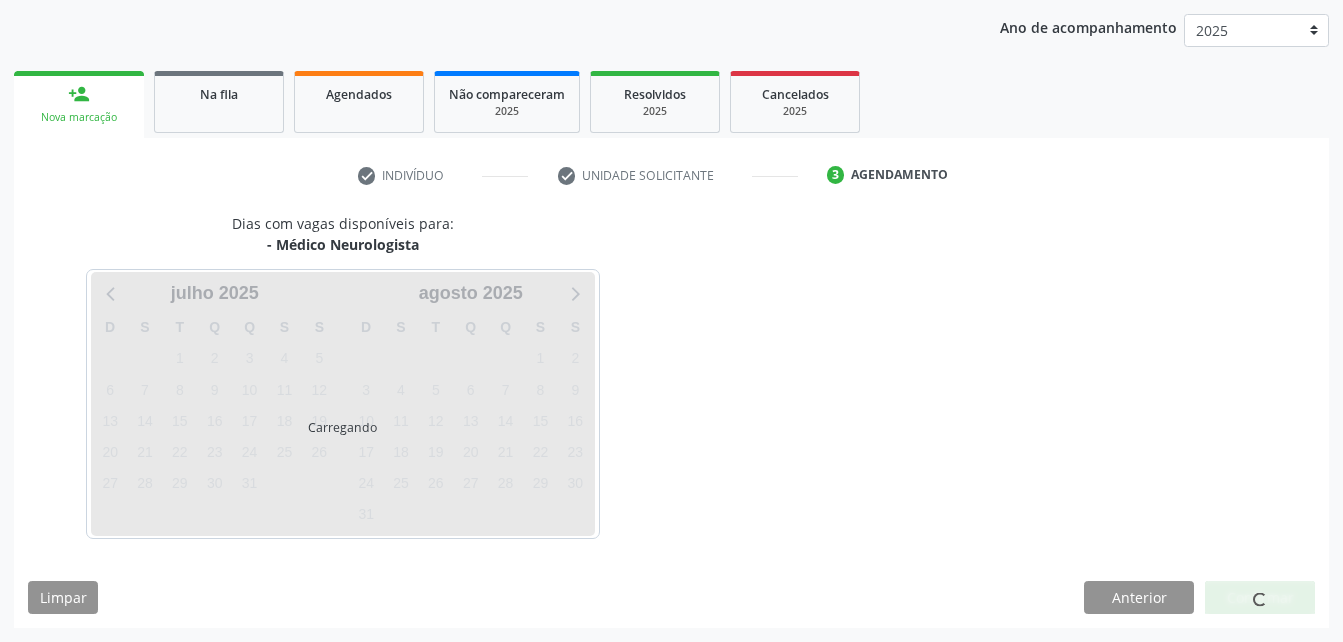 scroll, scrollTop: 315, scrollLeft: 0, axis: vertical 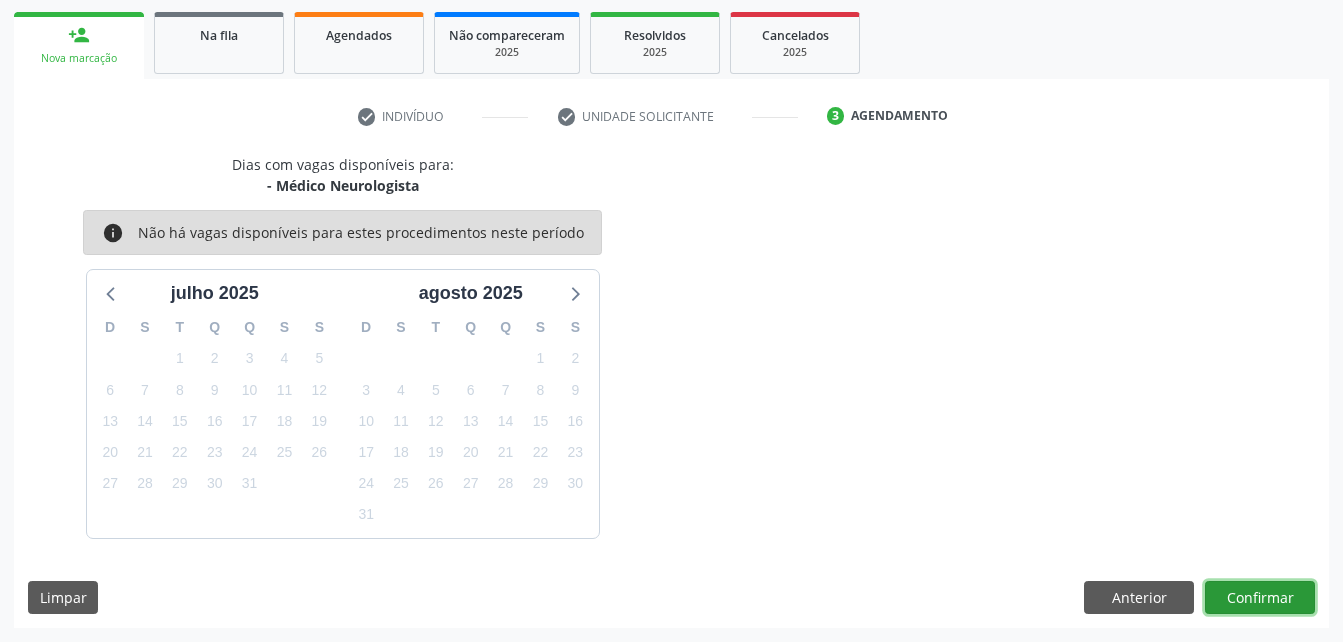 click on "Confirmar" at bounding box center [1260, 598] 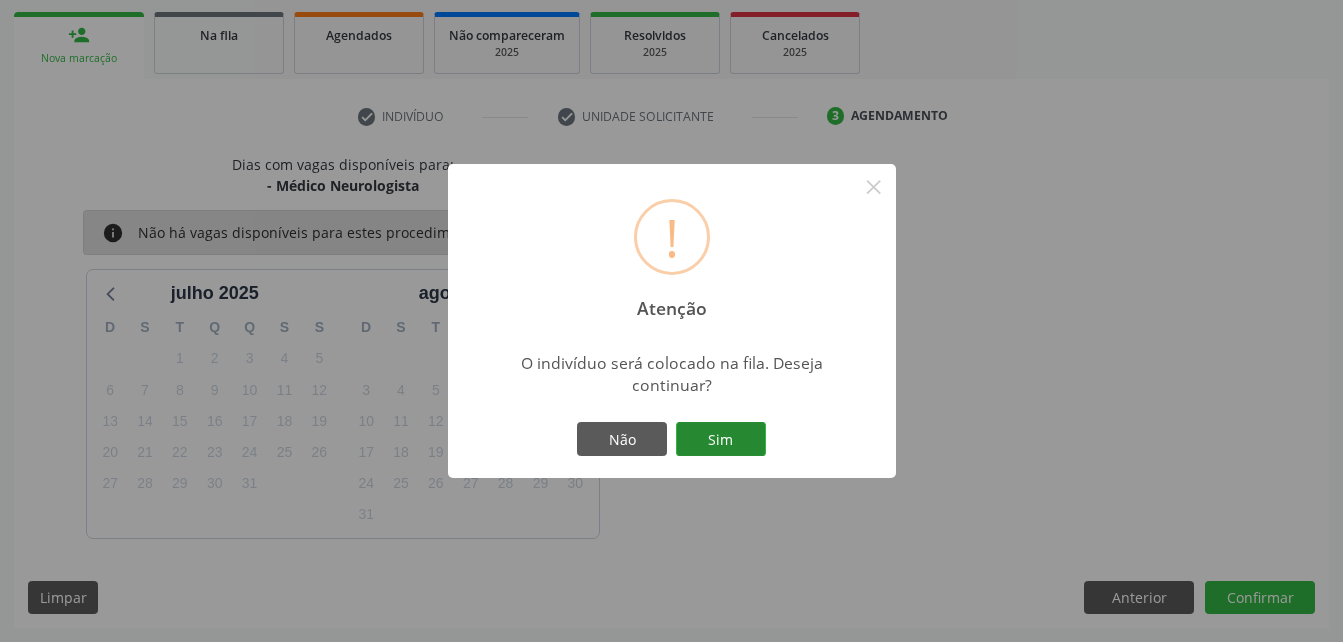 click on "Sim" at bounding box center (721, 439) 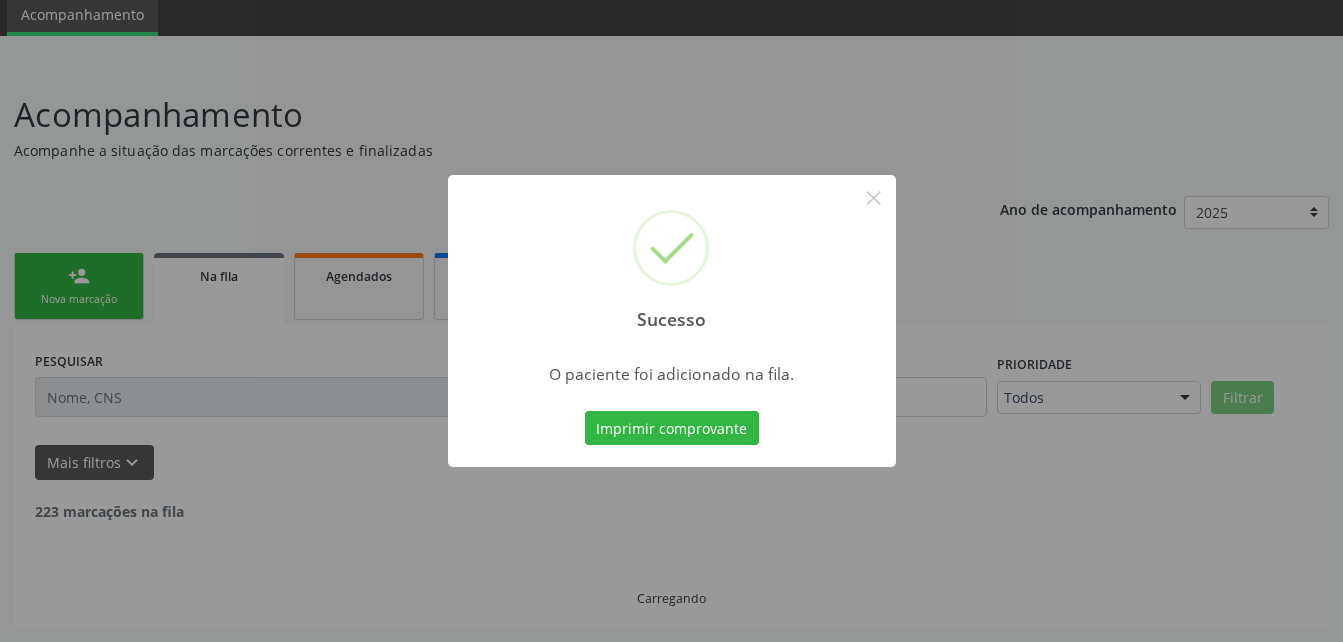 scroll, scrollTop: 53, scrollLeft: 0, axis: vertical 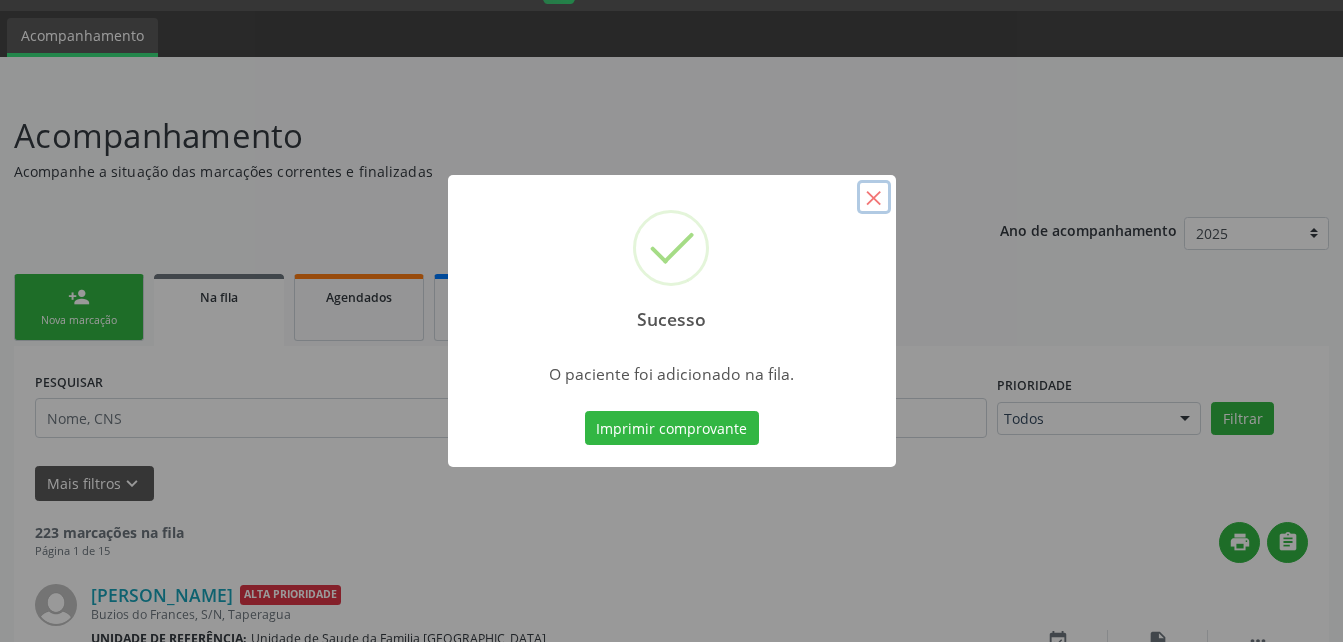 click on "×" at bounding box center (874, 197) 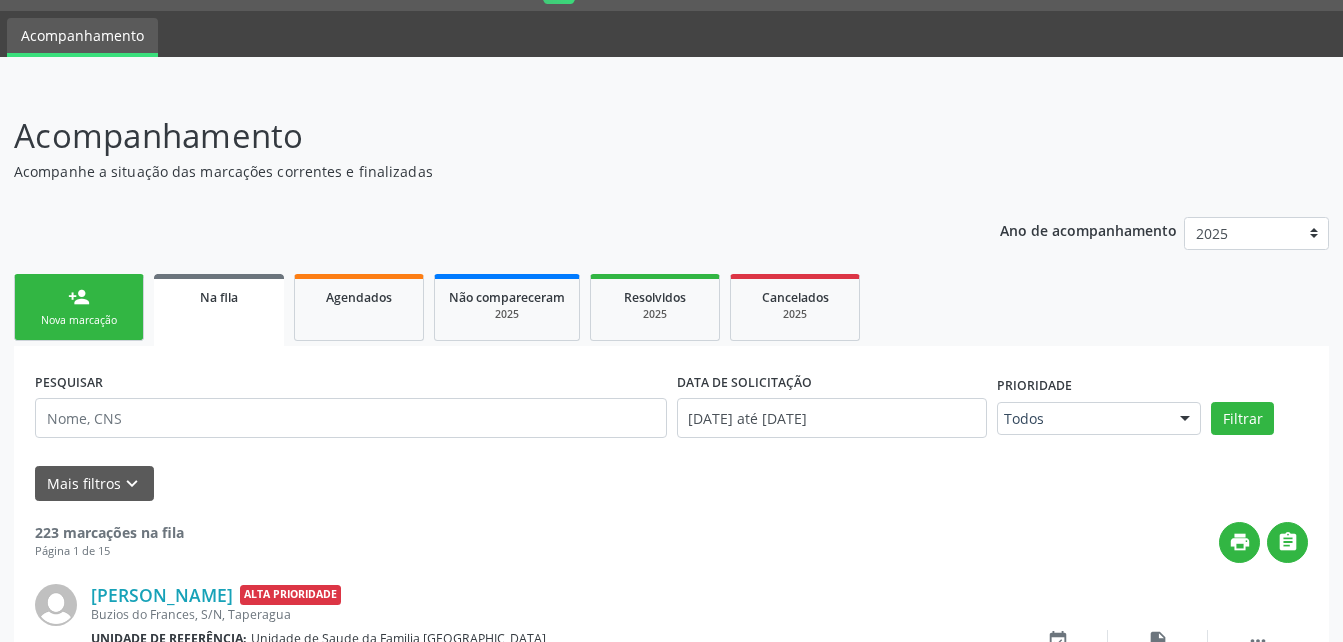 click on "person_add
Nova marcação" at bounding box center [79, 307] 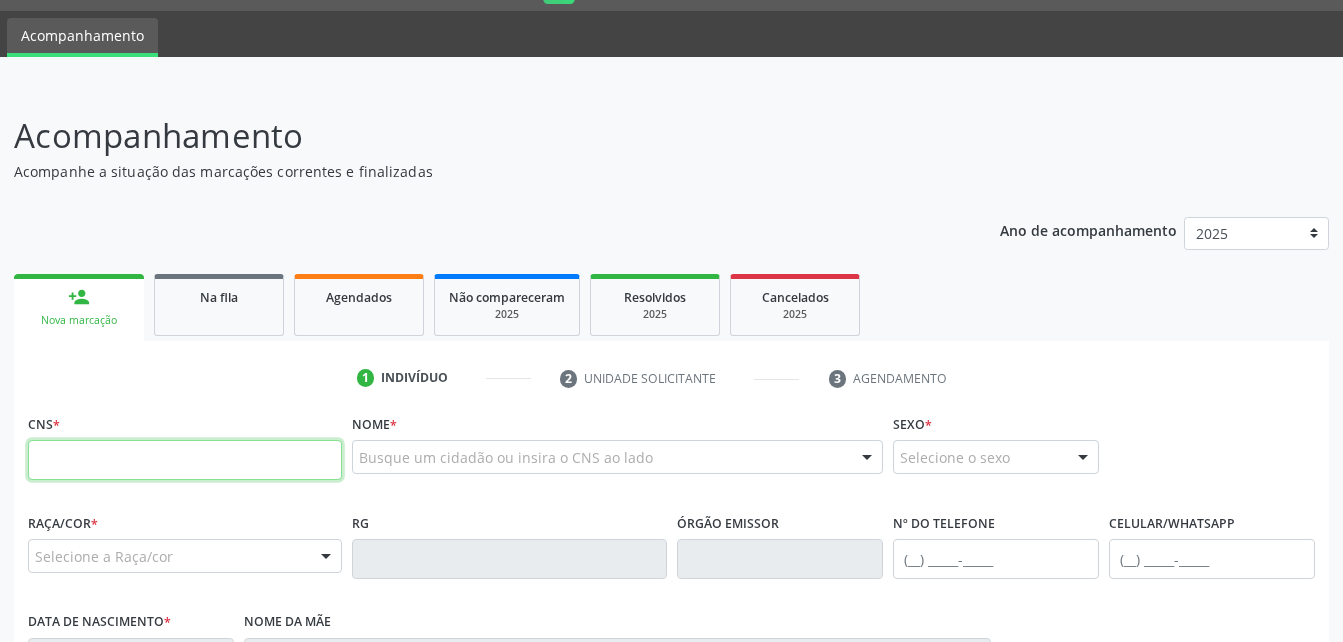 click at bounding box center [185, 460] 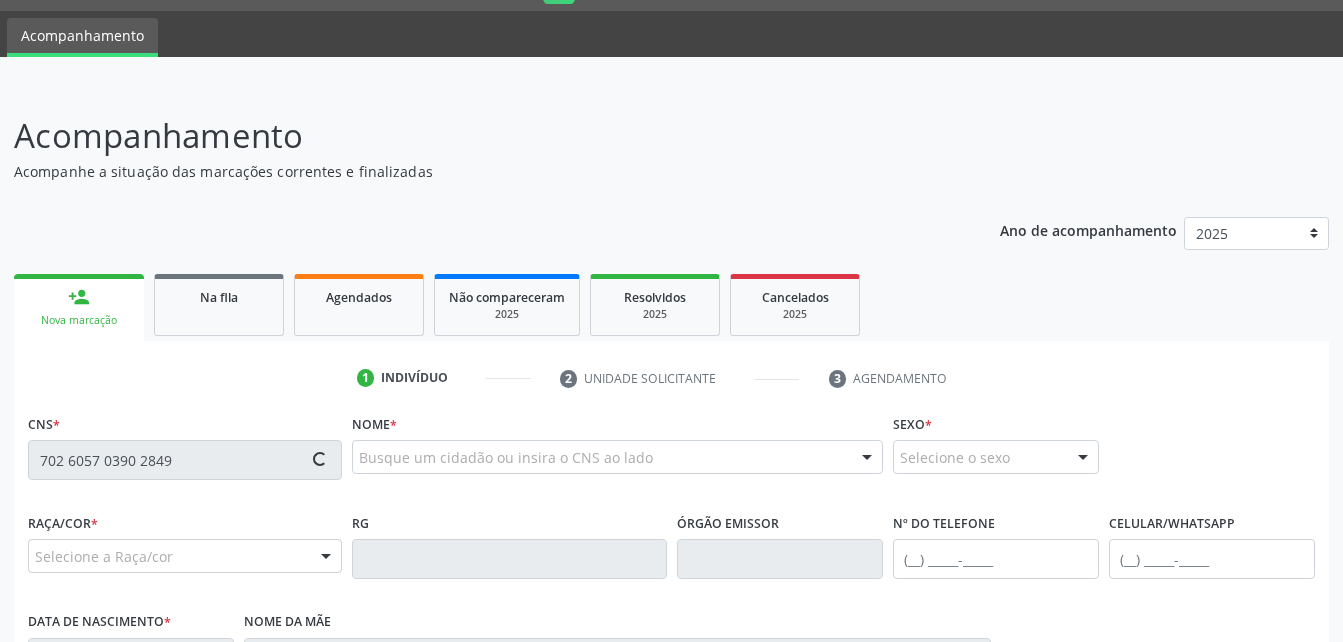 type on "702 6057 0390 2849" 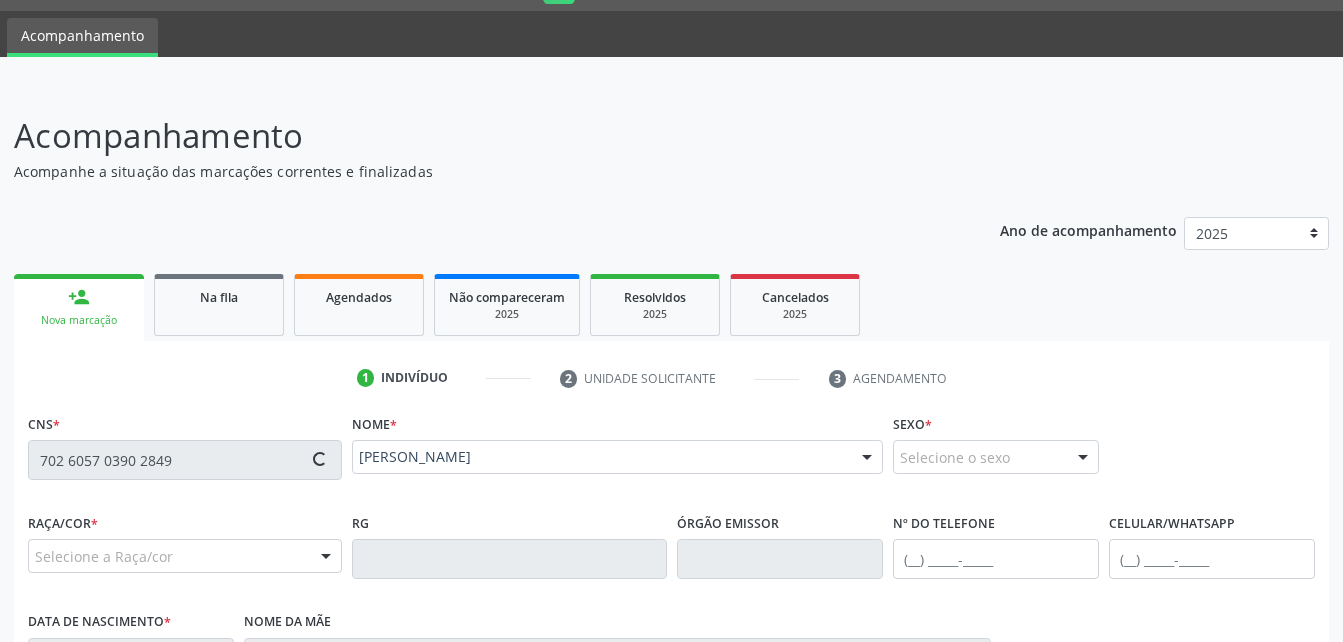 type on "[PHONE_NUMBER]" 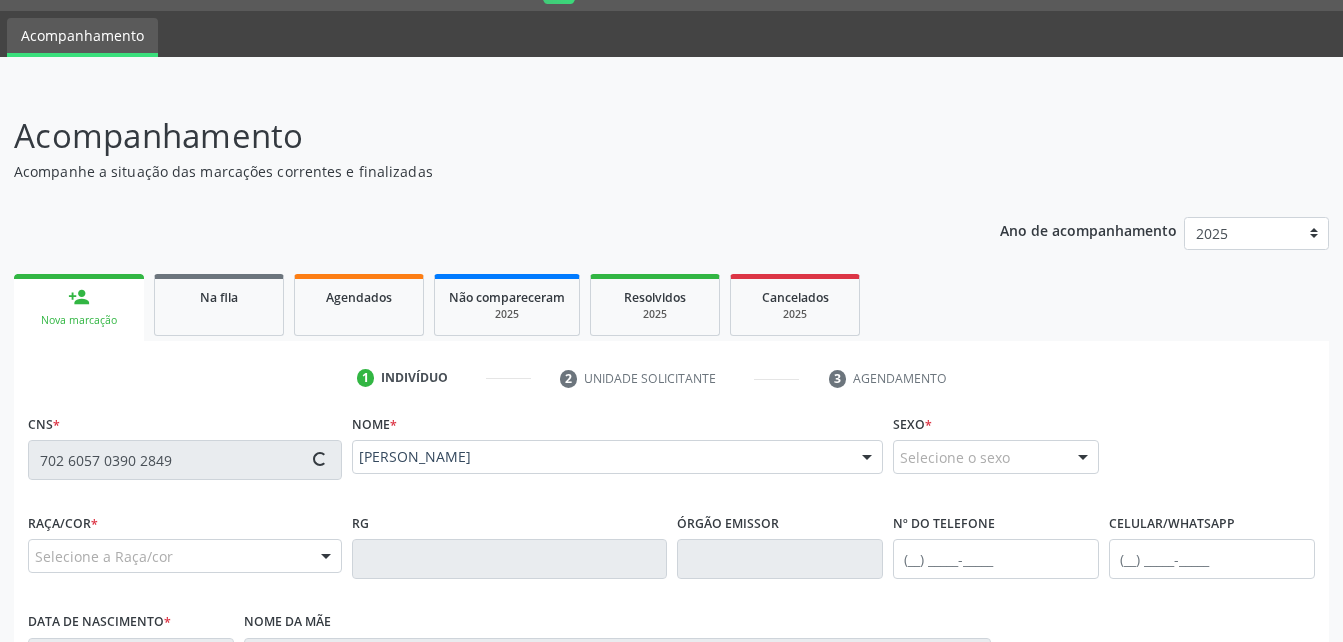 type on "[PHONE_NUMBER]" 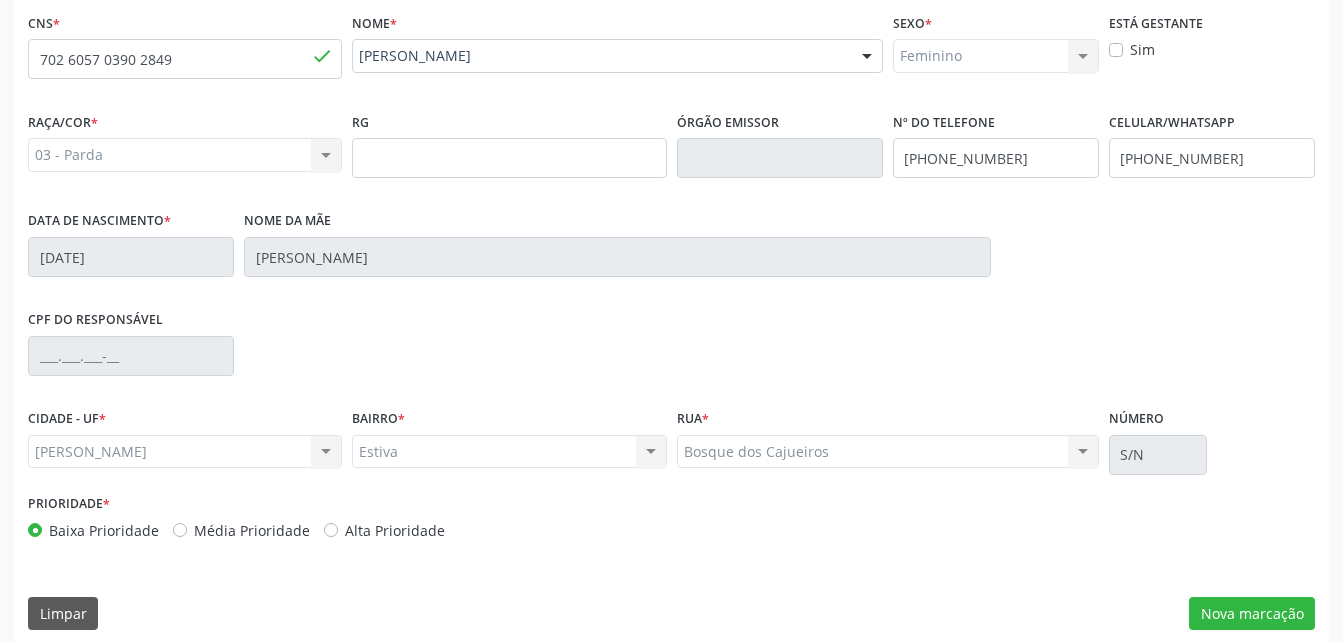 scroll, scrollTop: 470, scrollLeft: 0, axis: vertical 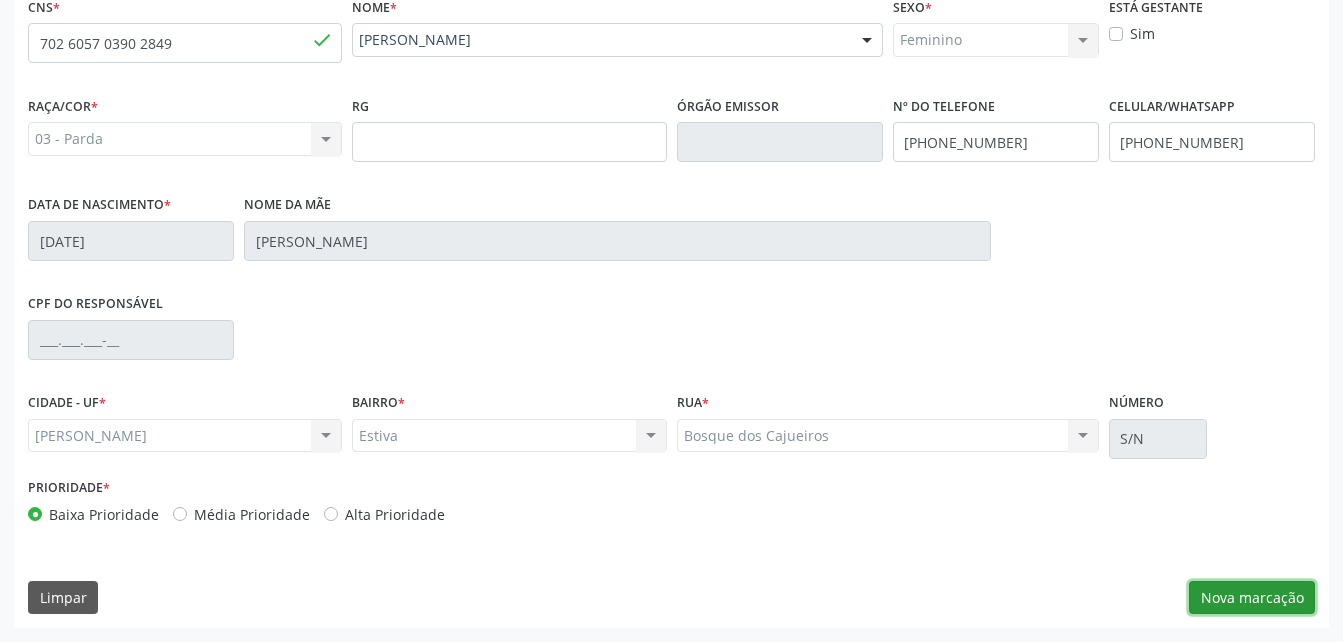 click on "Nova marcação" at bounding box center [1252, 598] 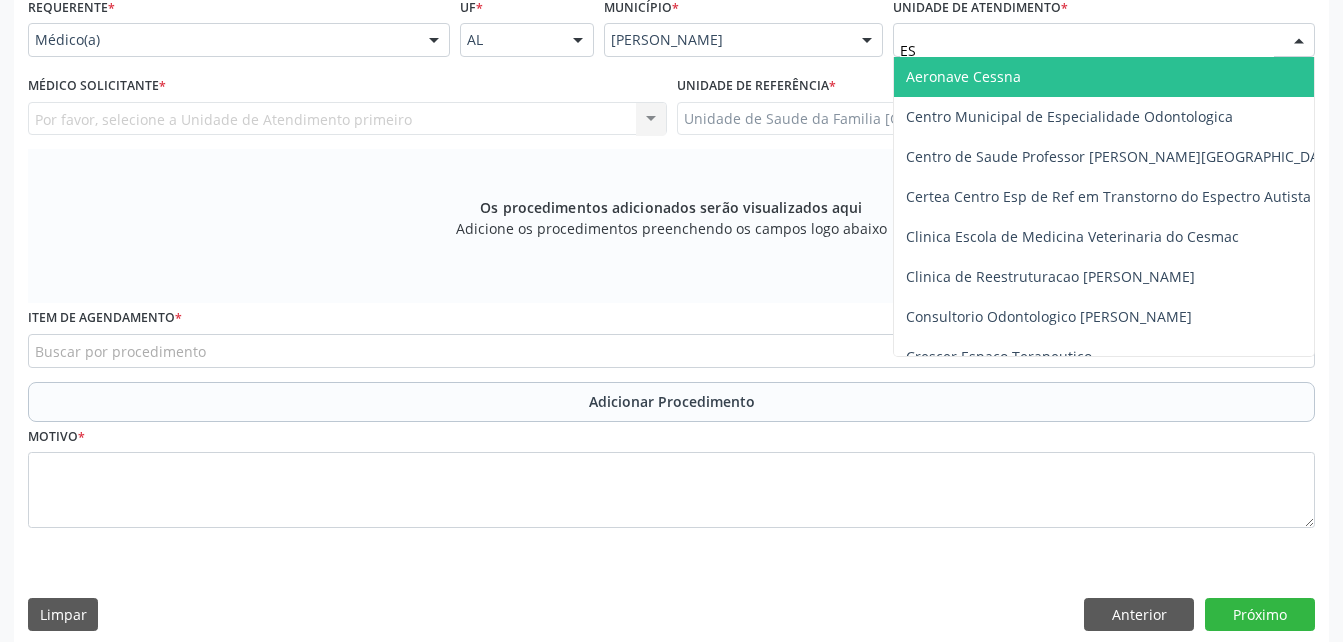 type on "EST" 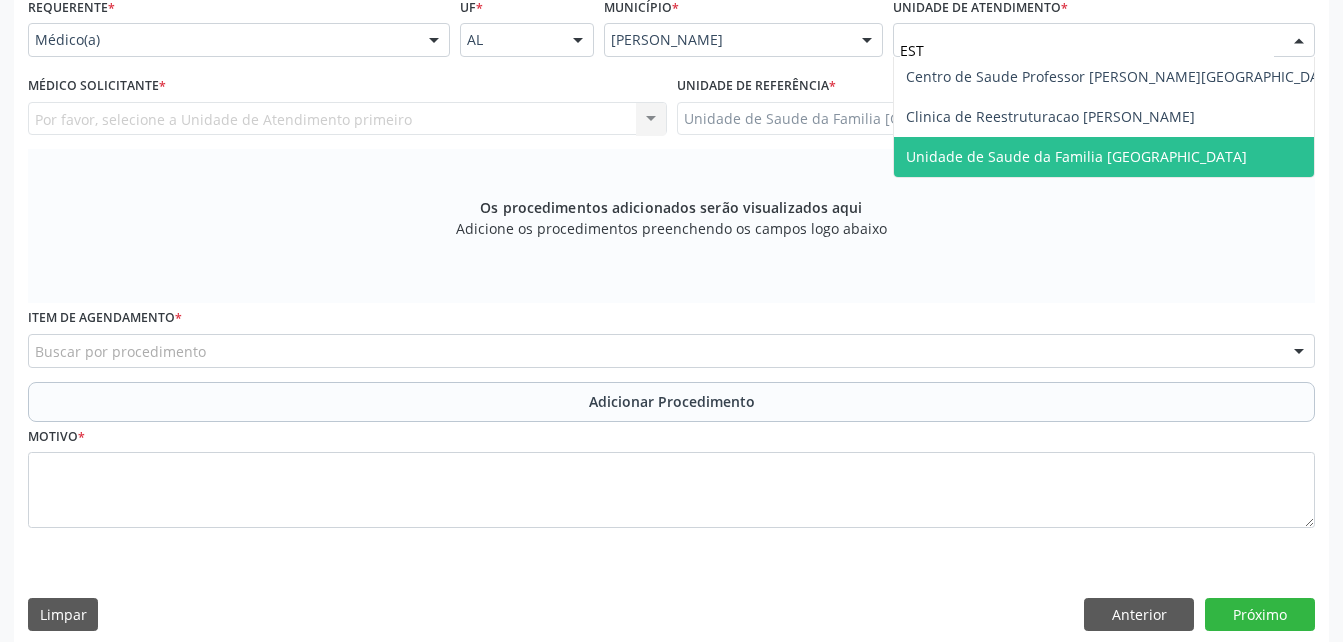 drag, startPoint x: 1047, startPoint y: 167, endPoint x: 782, endPoint y: 126, distance: 268.15295 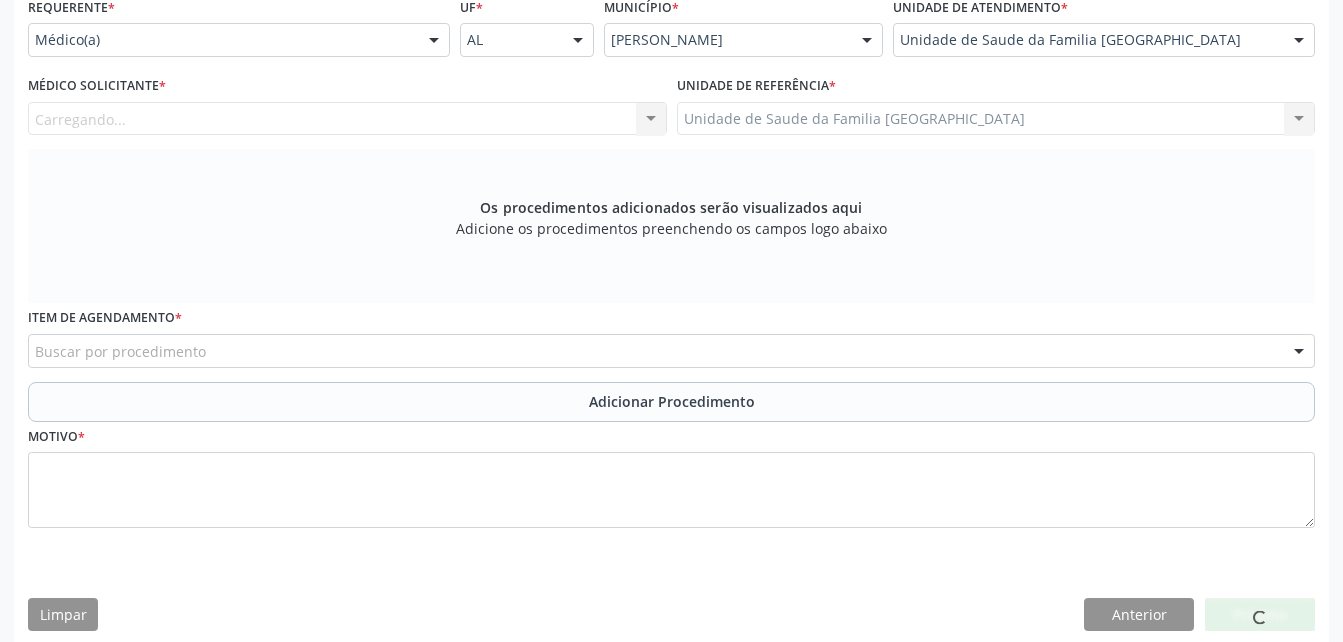 click on "Carregando...
Nenhum resultado encontrado para: "   "
Não há nenhuma opção para ser exibida." at bounding box center [347, 119] 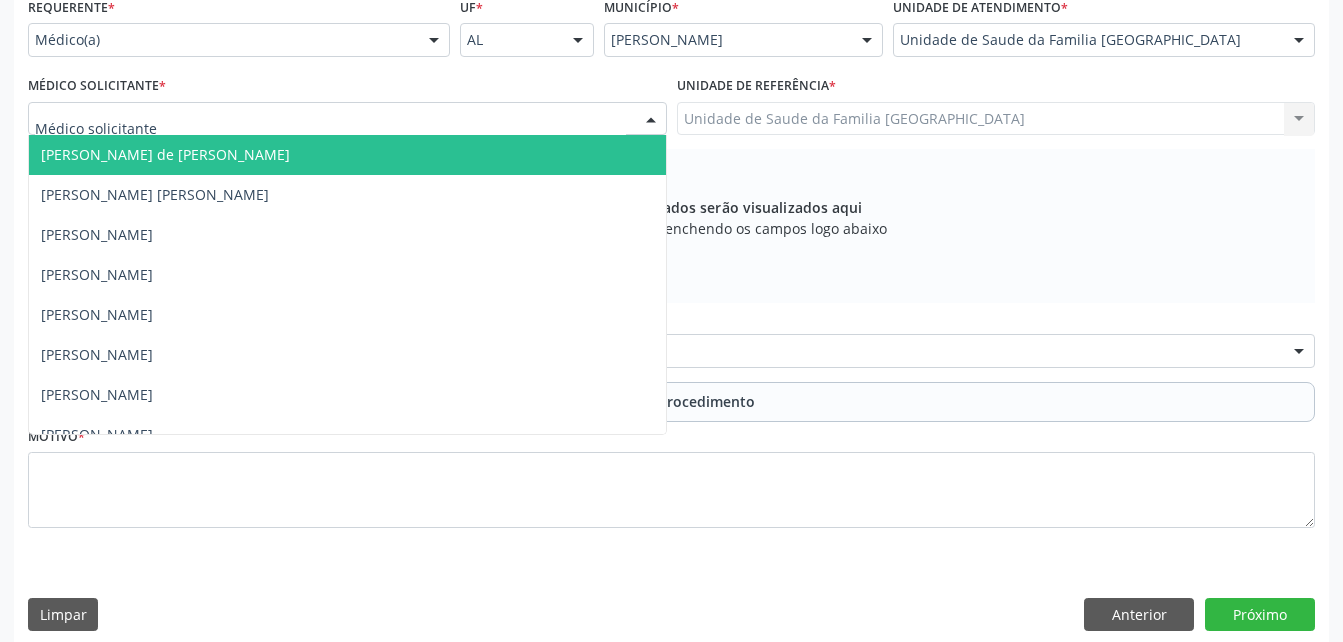drag, startPoint x: 583, startPoint y: 116, endPoint x: 539, endPoint y: 125, distance: 44.911022 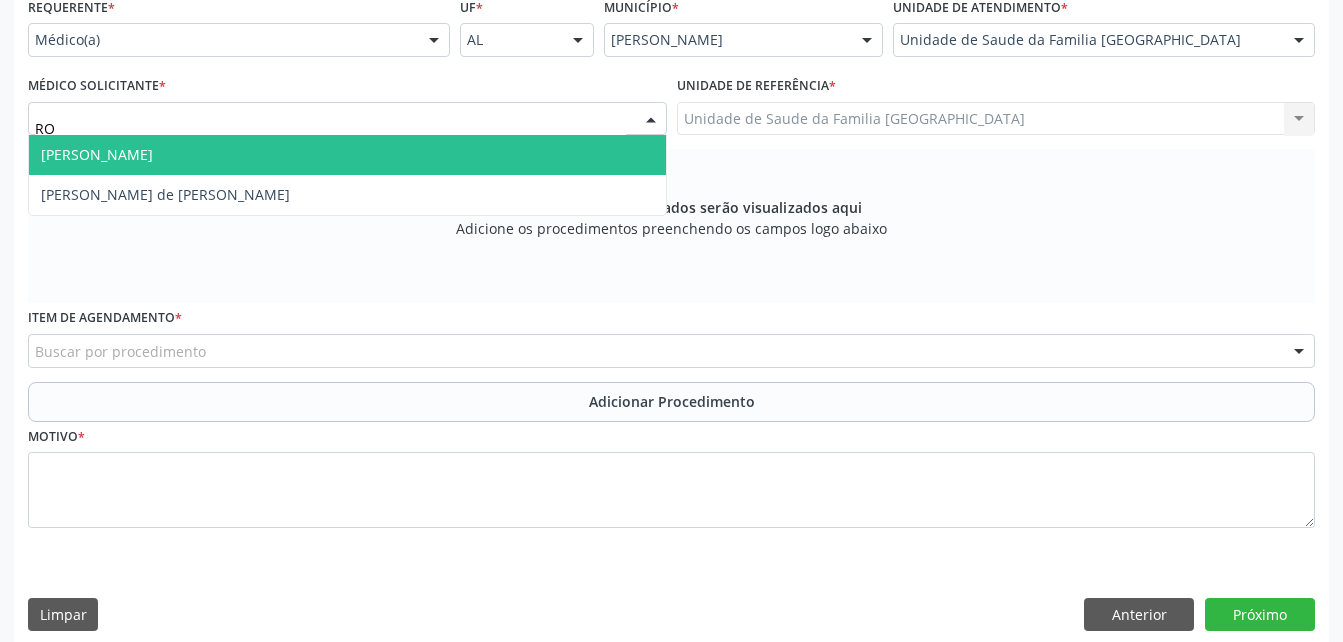 type on "ROD" 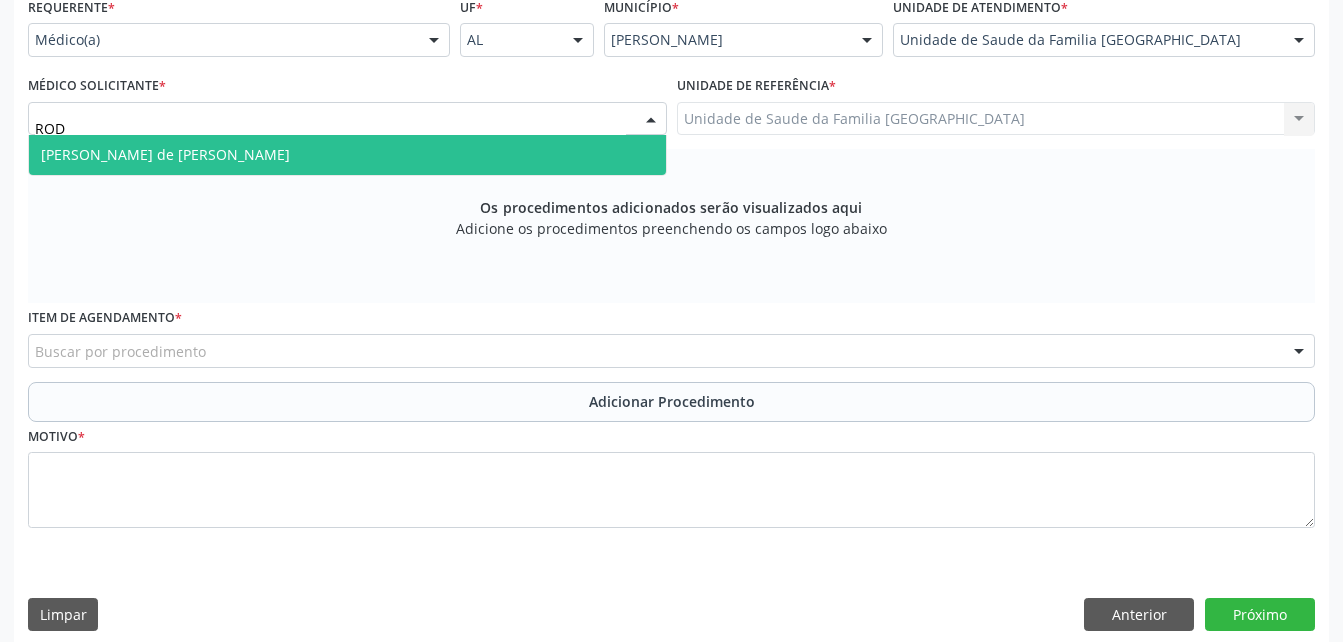 click on "[PERSON_NAME] de [PERSON_NAME]" at bounding box center (347, 155) 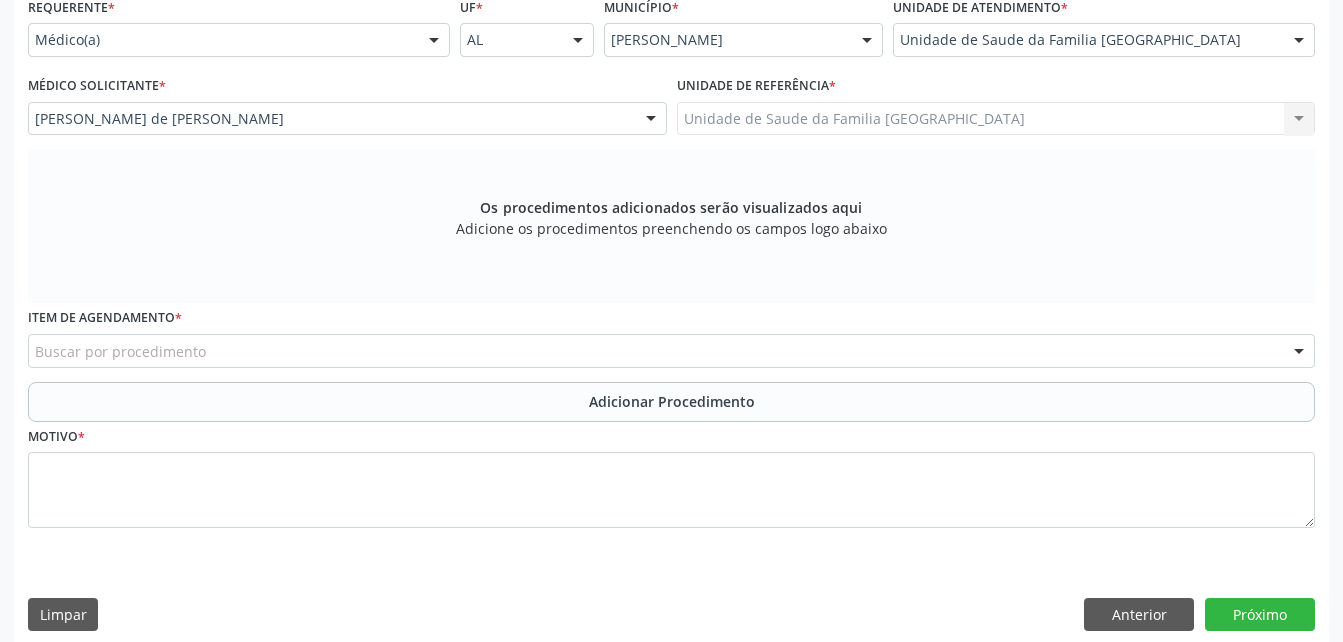 click on "Buscar por procedimento" at bounding box center (671, 351) 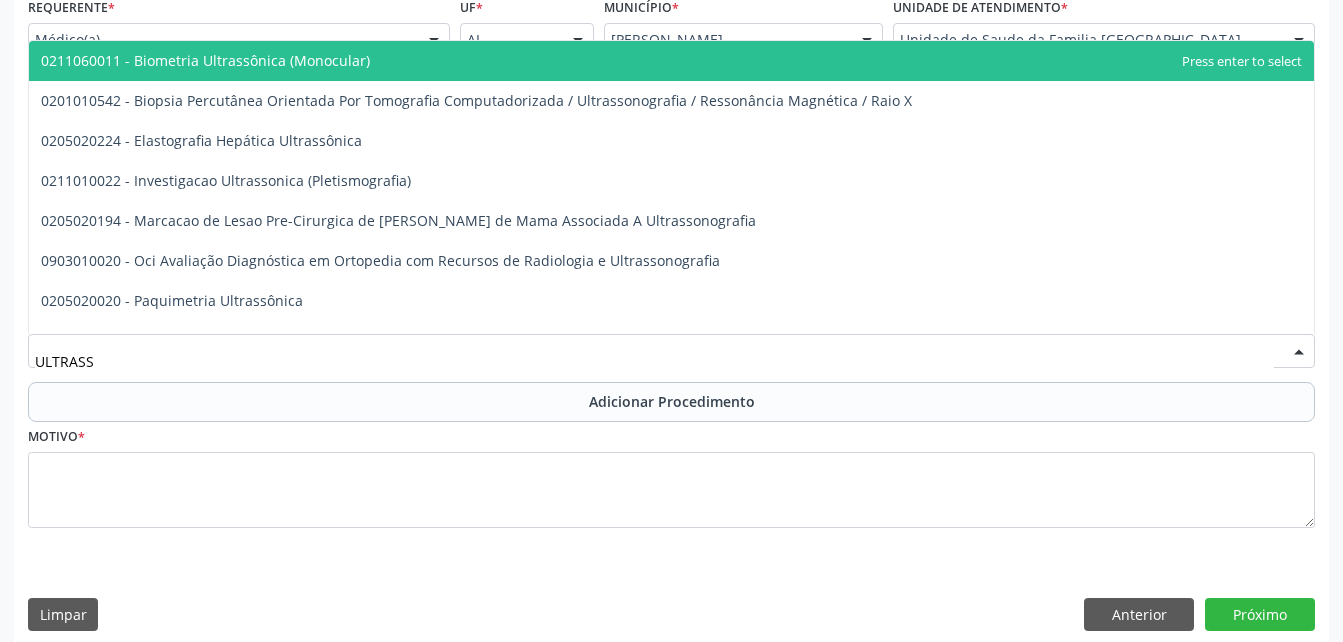 type on "ULTRASSO" 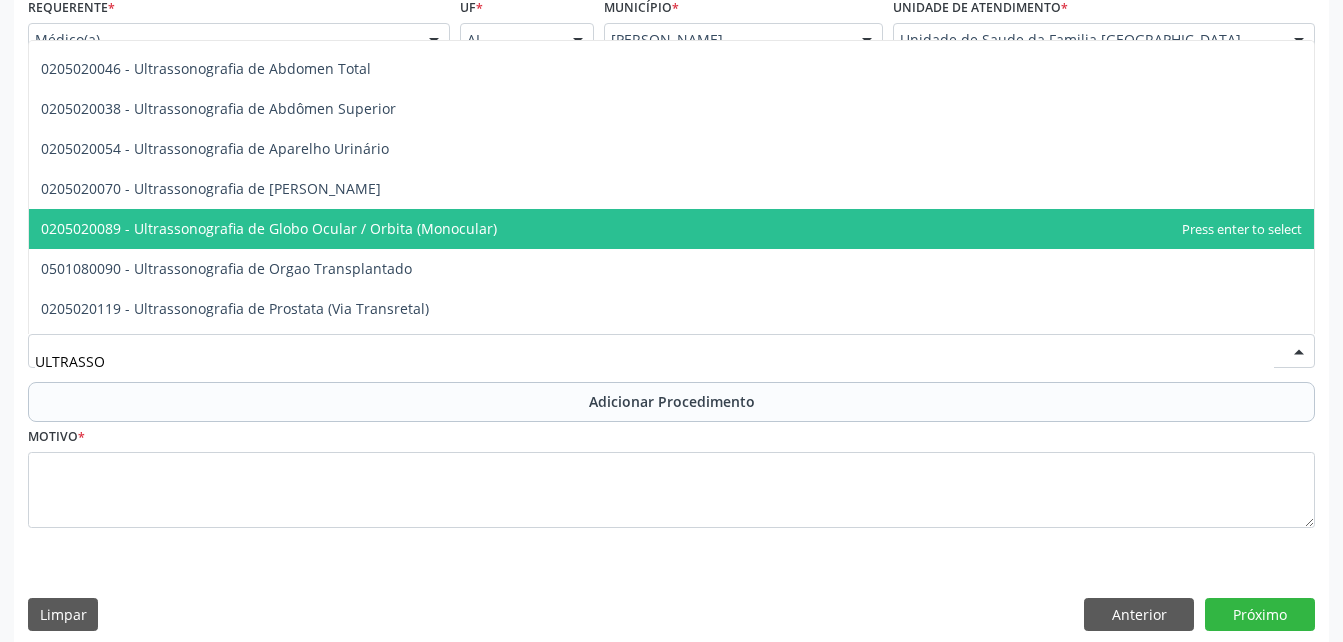 scroll, scrollTop: 587, scrollLeft: 0, axis: vertical 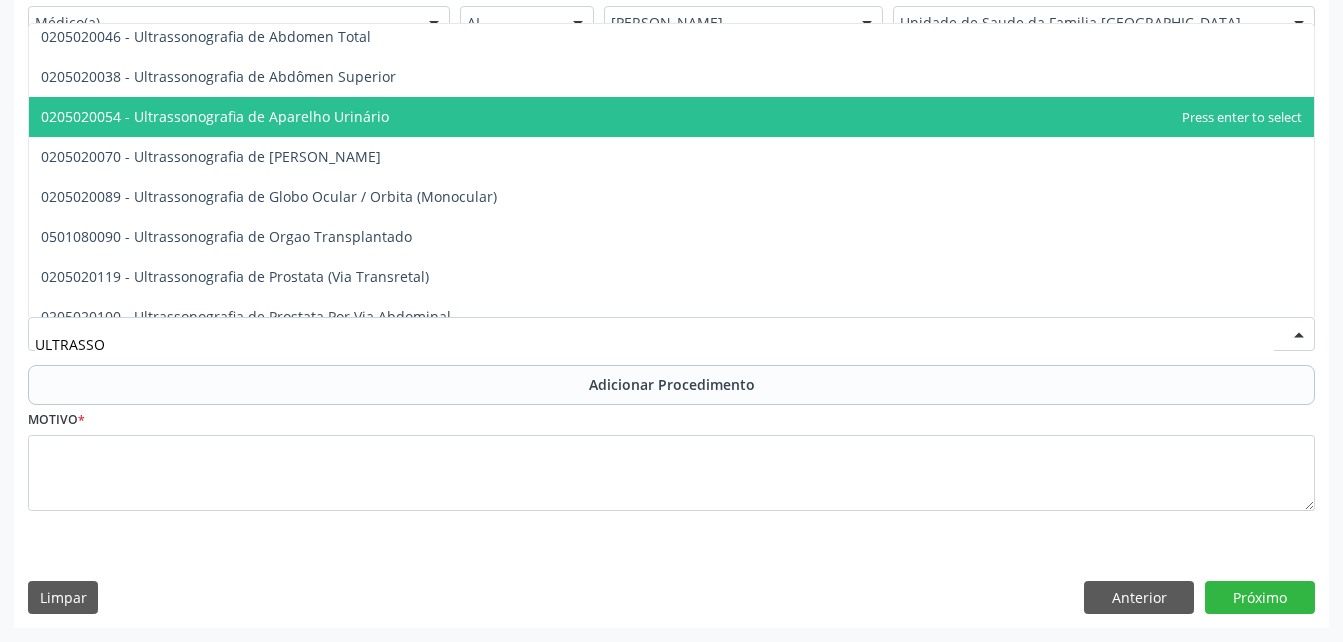 drag, startPoint x: 418, startPoint y: 127, endPoint x: 552, endPoint y: 245, distance: 178.54971 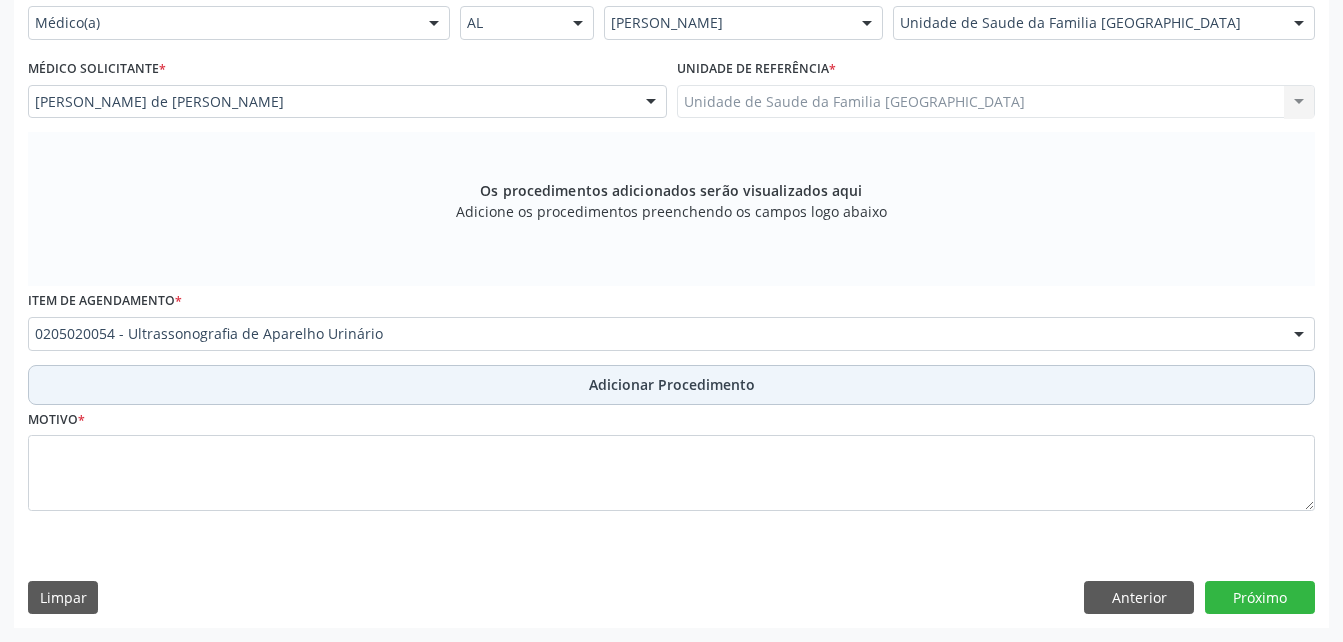 click on "Adicionar Procedimento" at bounding box center (672, 384) 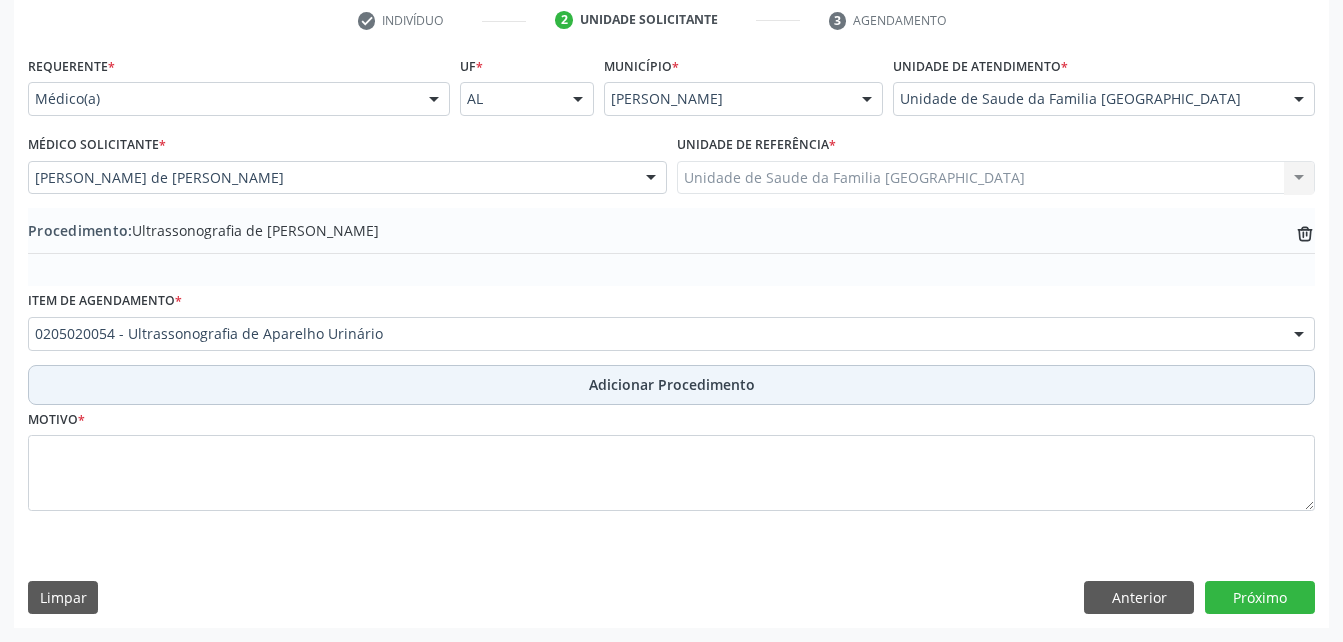 scroll, scrollTop: 411, scrollLeft: 0, axis: vertical 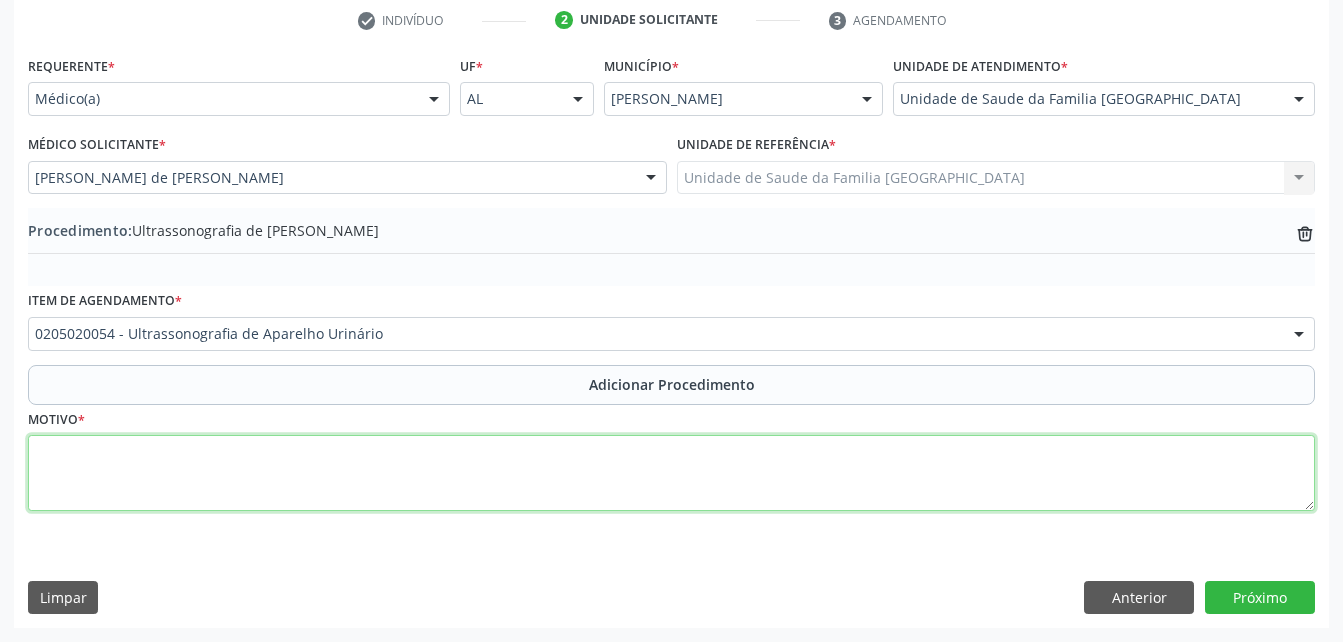 click at bounding box center [671, 473] 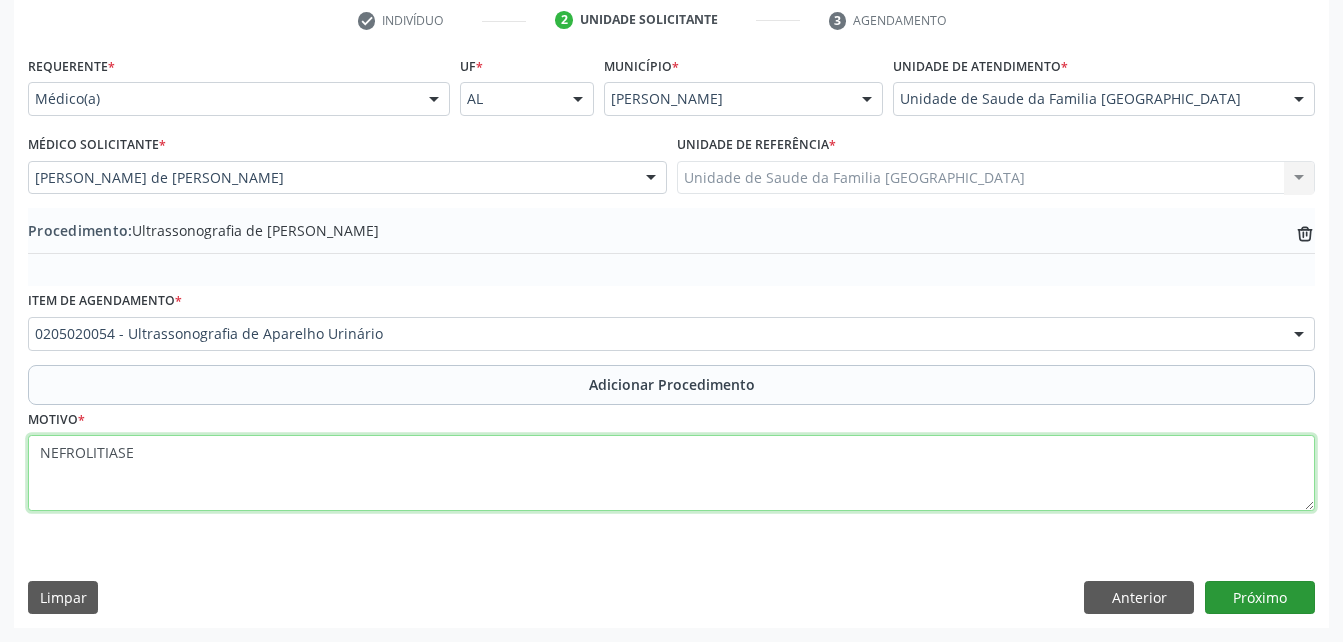 type on "NEFROLITIASE" 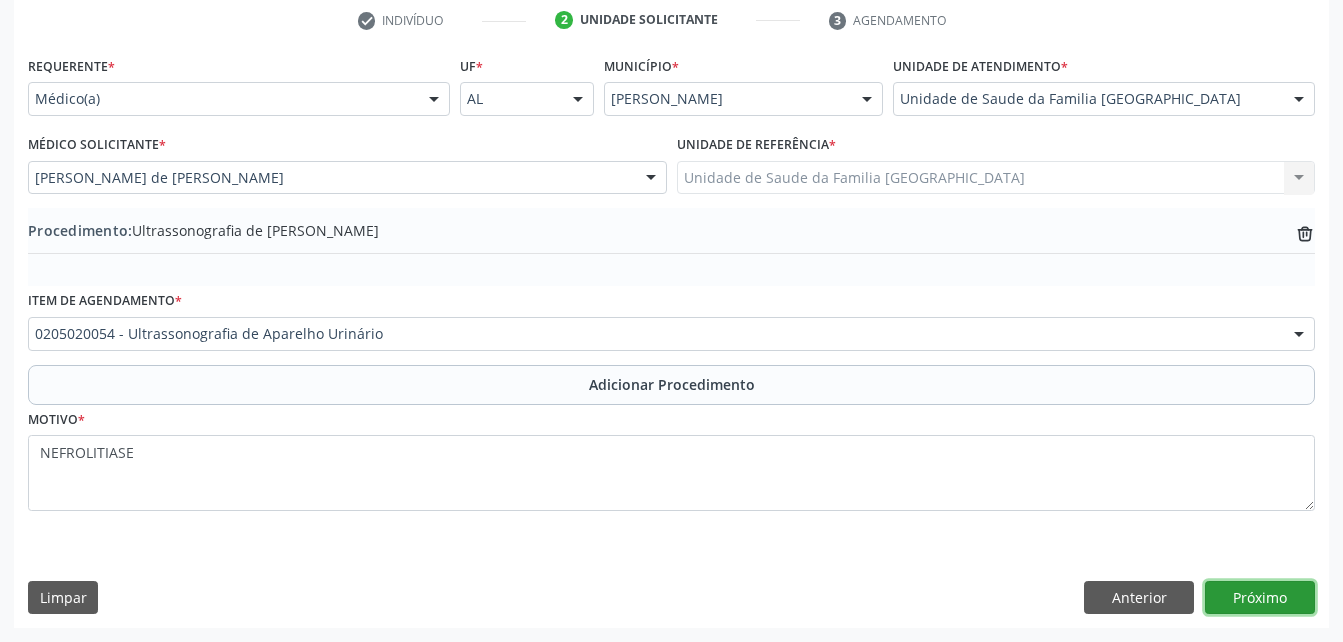 click on "Próximo" at bounding box center [1260, 598] 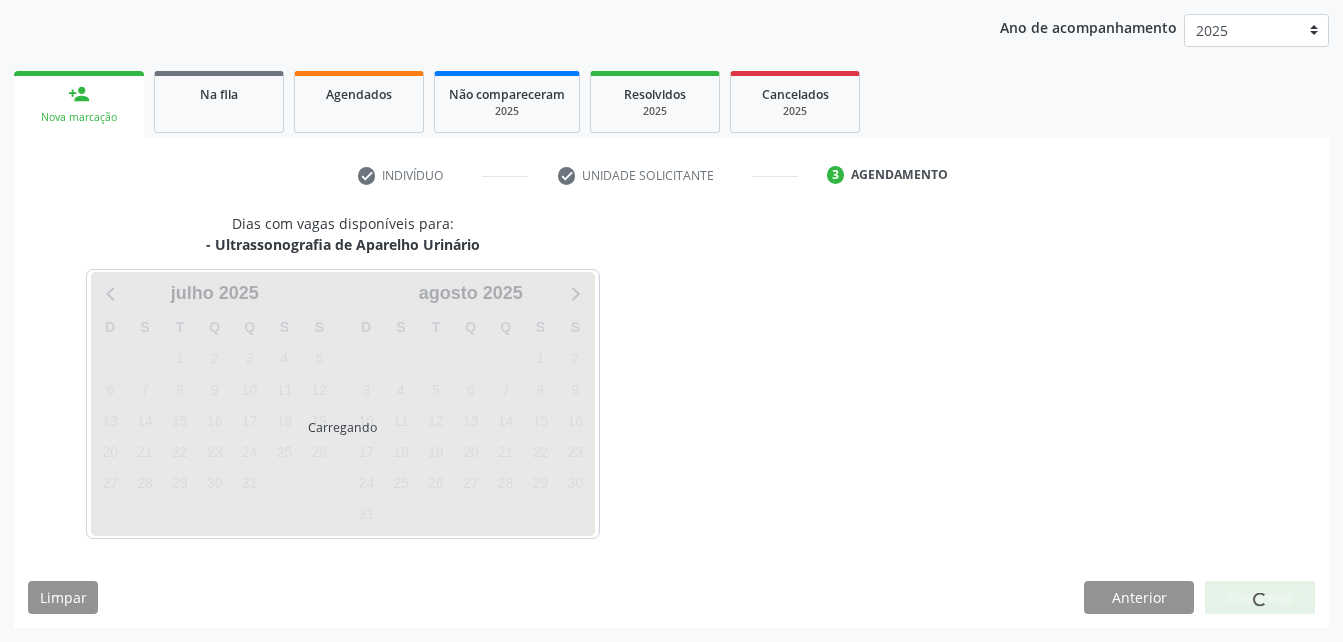 scroll, scrollTop: 315, scrollLeft: 0, axis: vertical 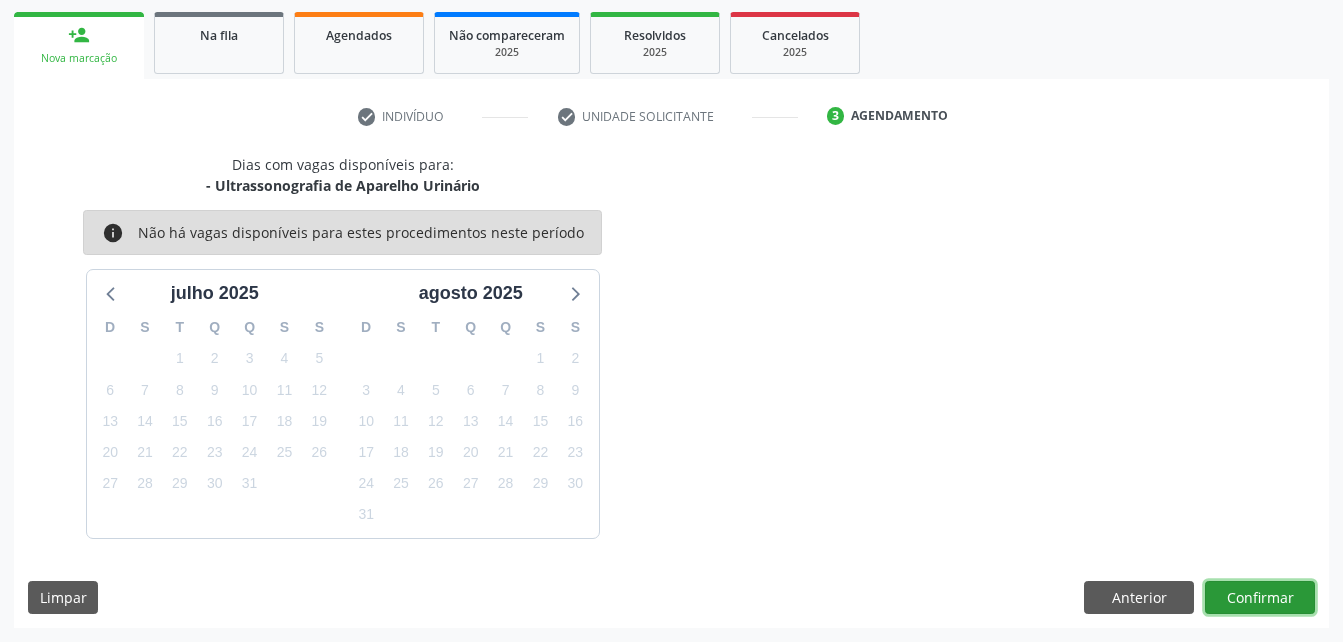 click on "Confirmar" at bounding box center [1260, 598] 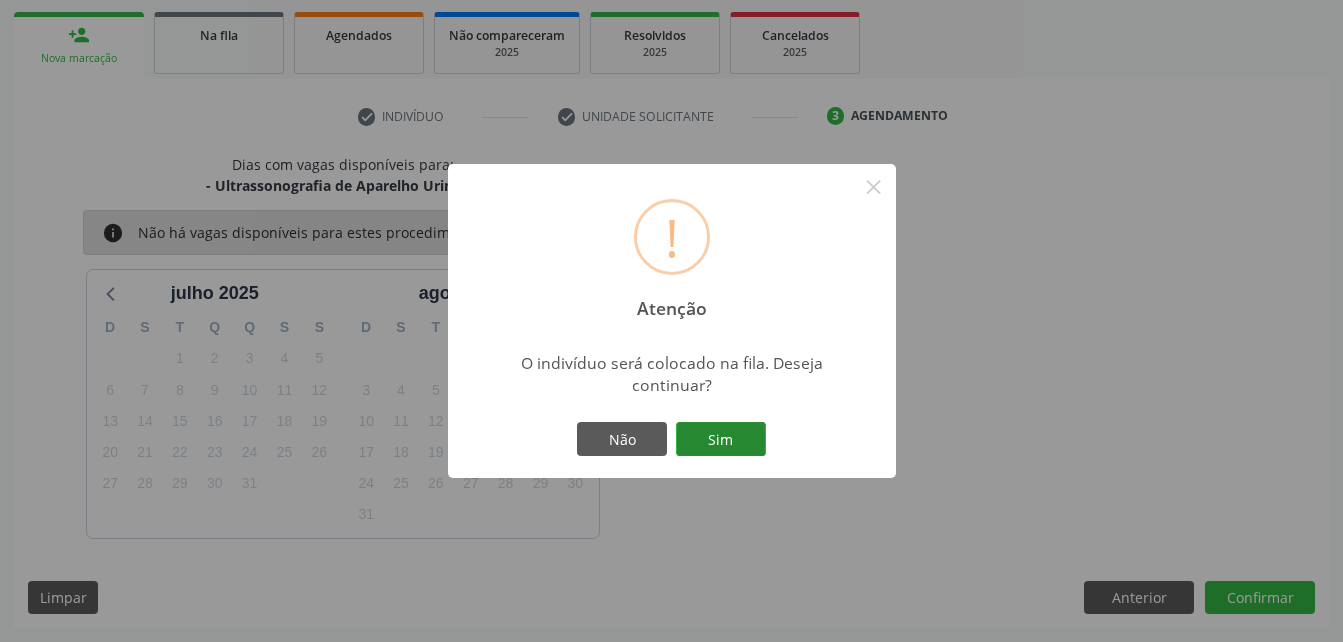 click on "Sim" at bounding box center (721, 439) 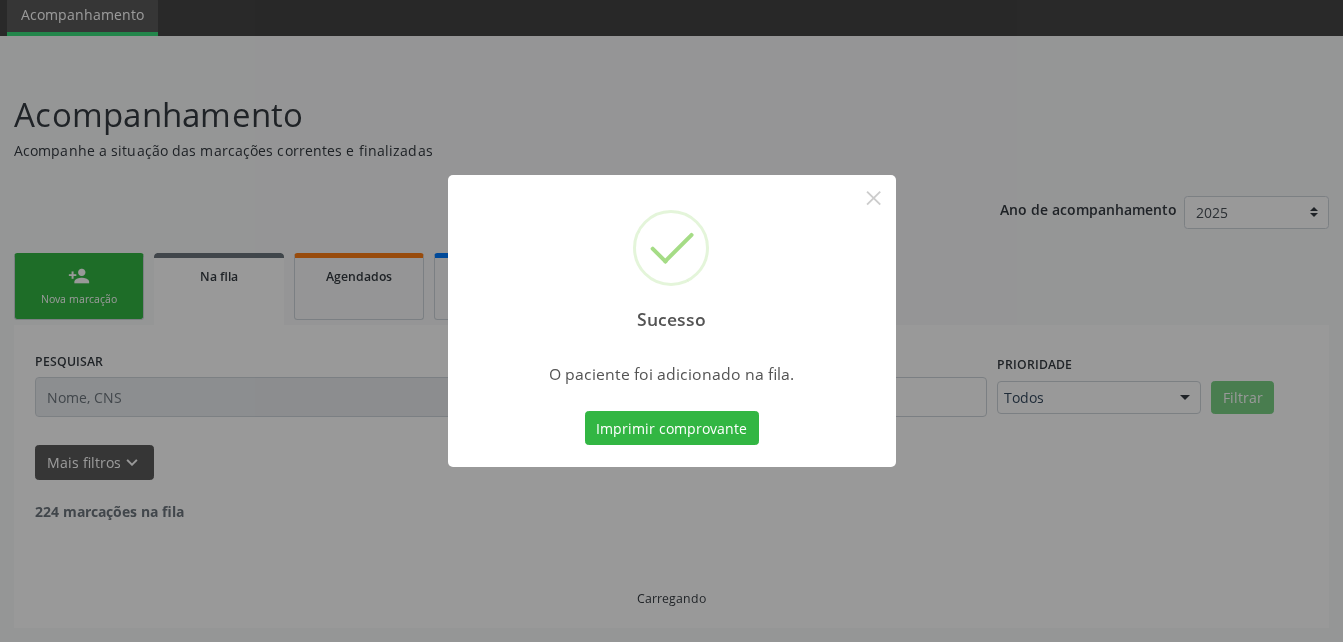 scroll, scrollTop: 53, scrollLeft: 0, axis: vertical 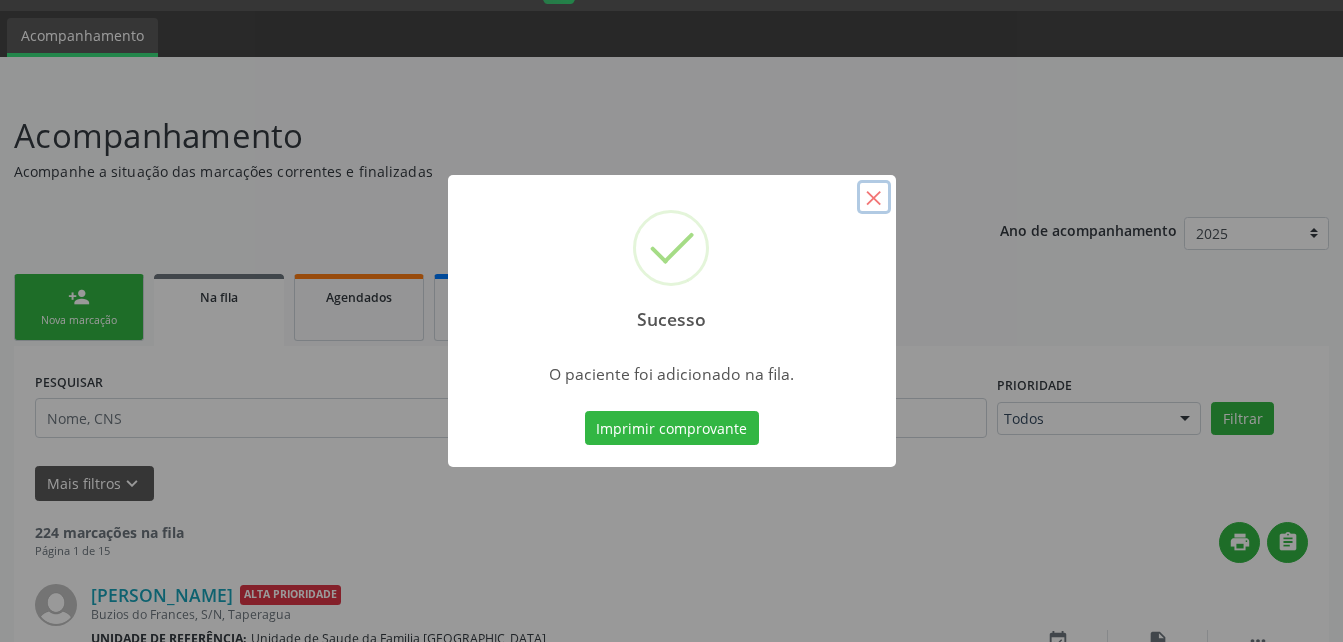 click on "×" at bounding box center [874, 197] 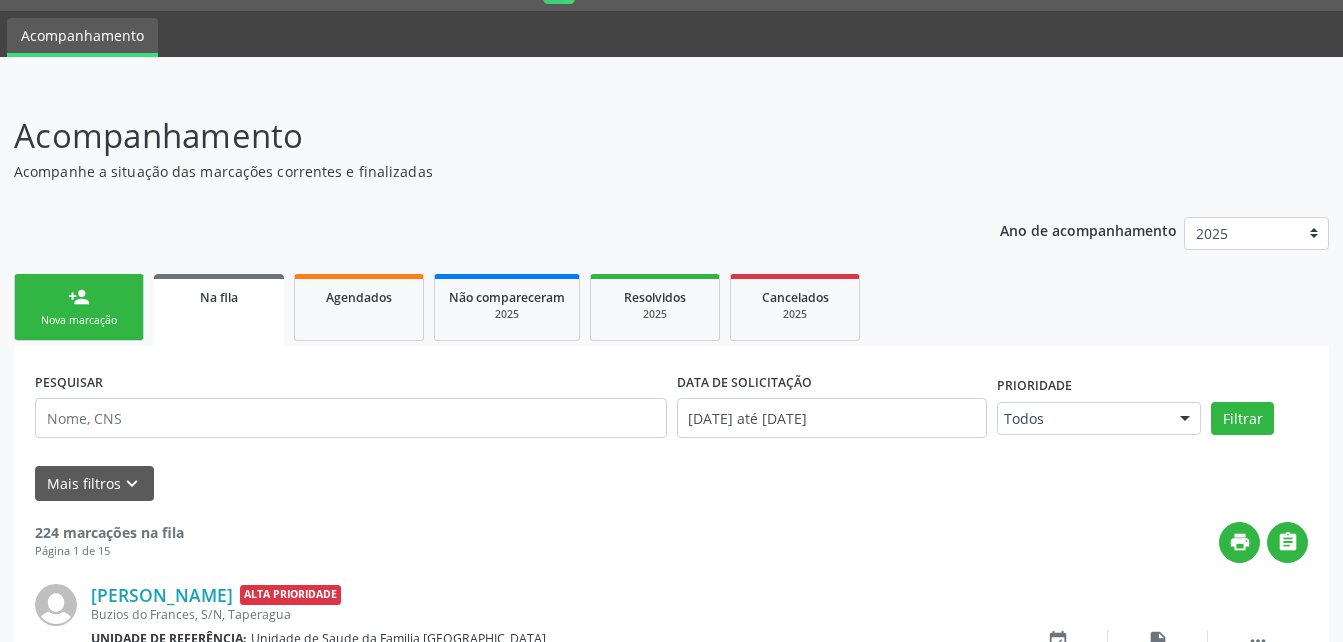 click on "person_add
Nova marcação" at bounding box center (79, 307) 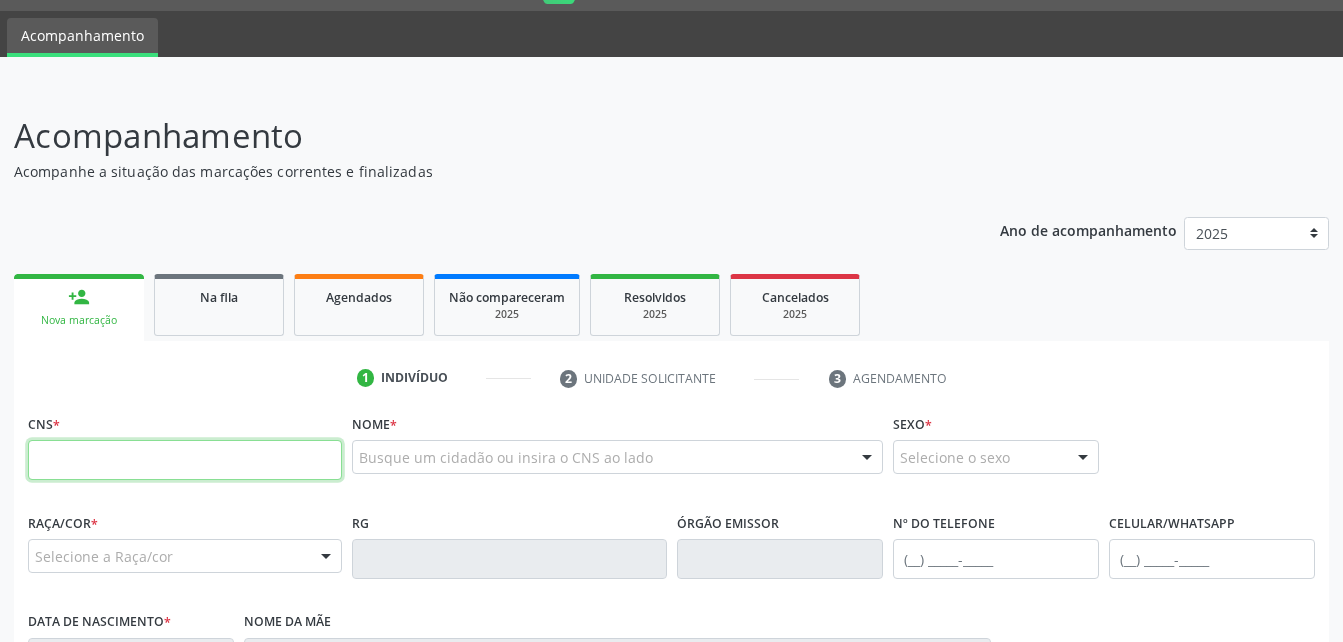 click at bounding box center [185, 460] 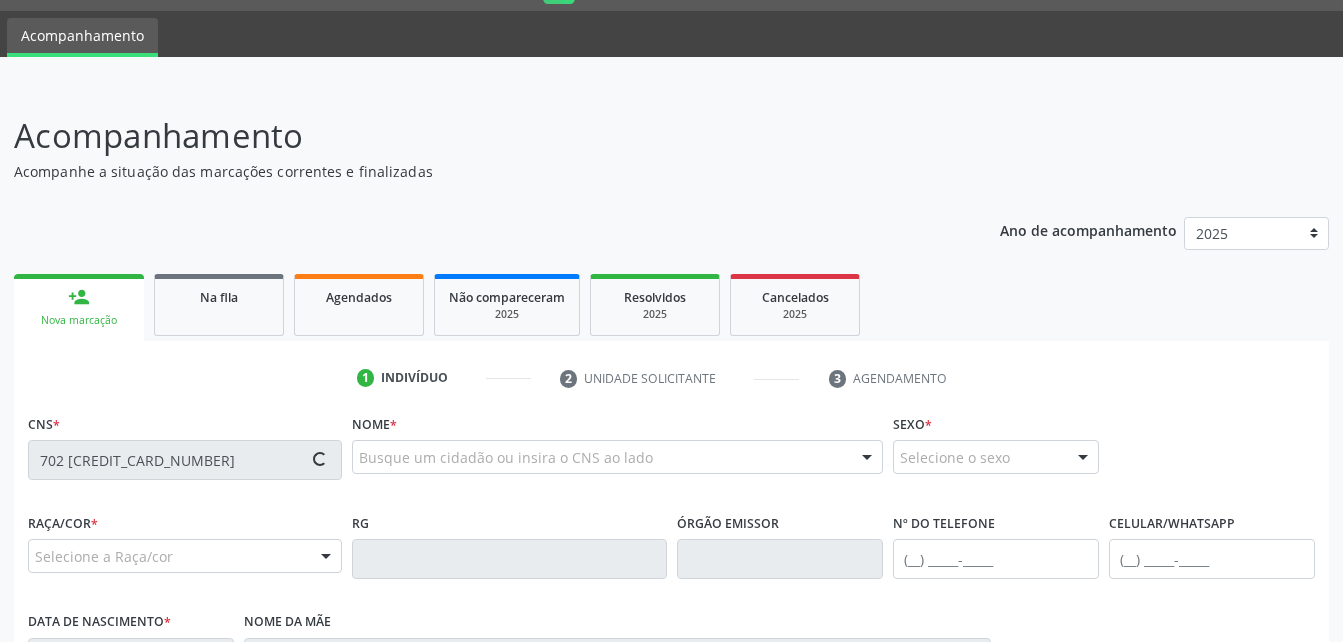 type on "702 [CREDIT_CARD_NUMBER]" 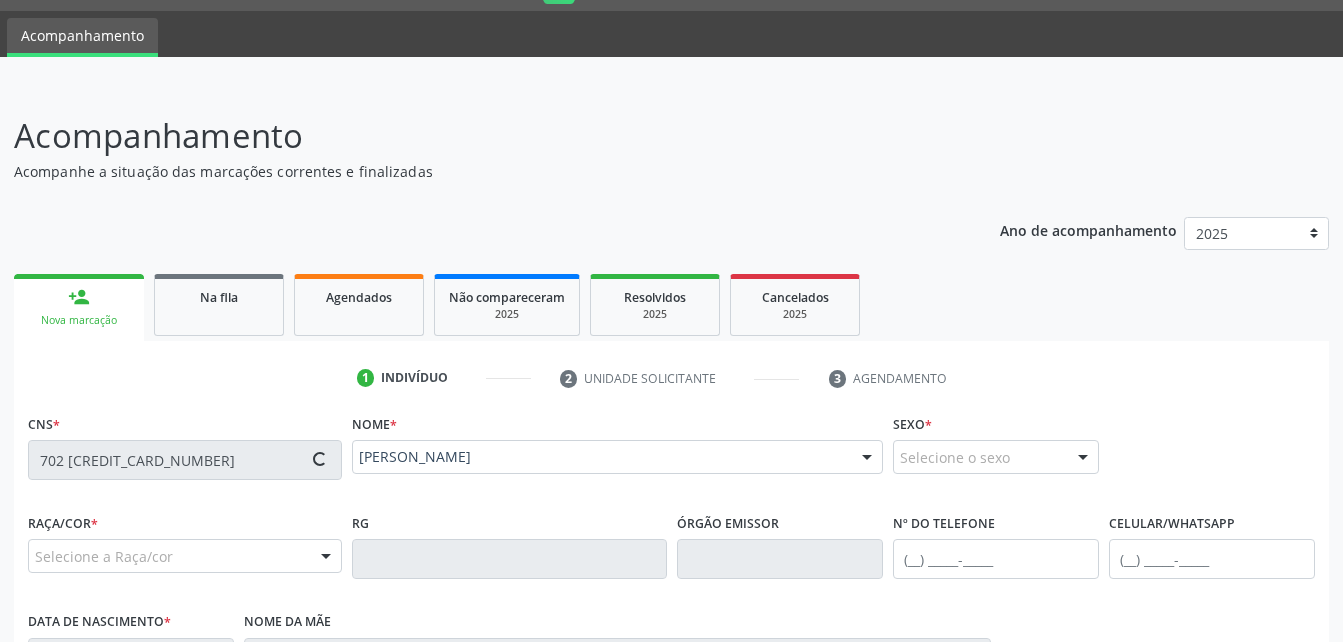type on "[PHONE_NUMBER]" 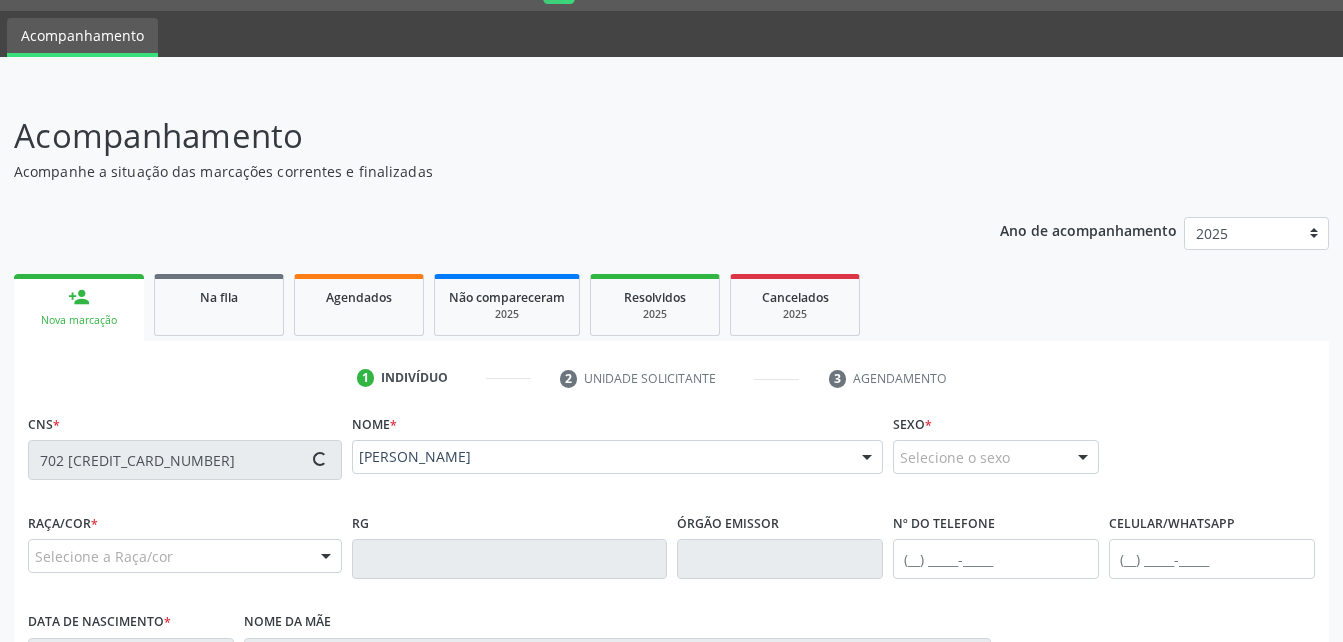 type on "[DATE]" 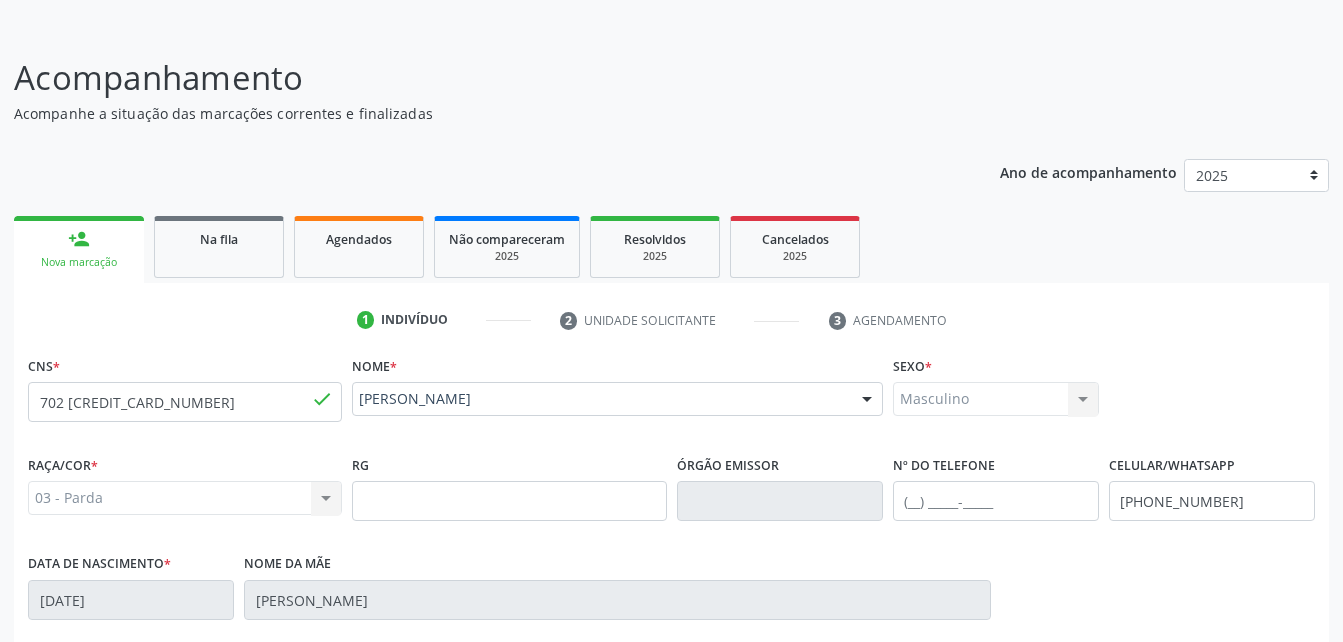 scroll, scrollTop: 0, scrollLeft: 0, axis: both 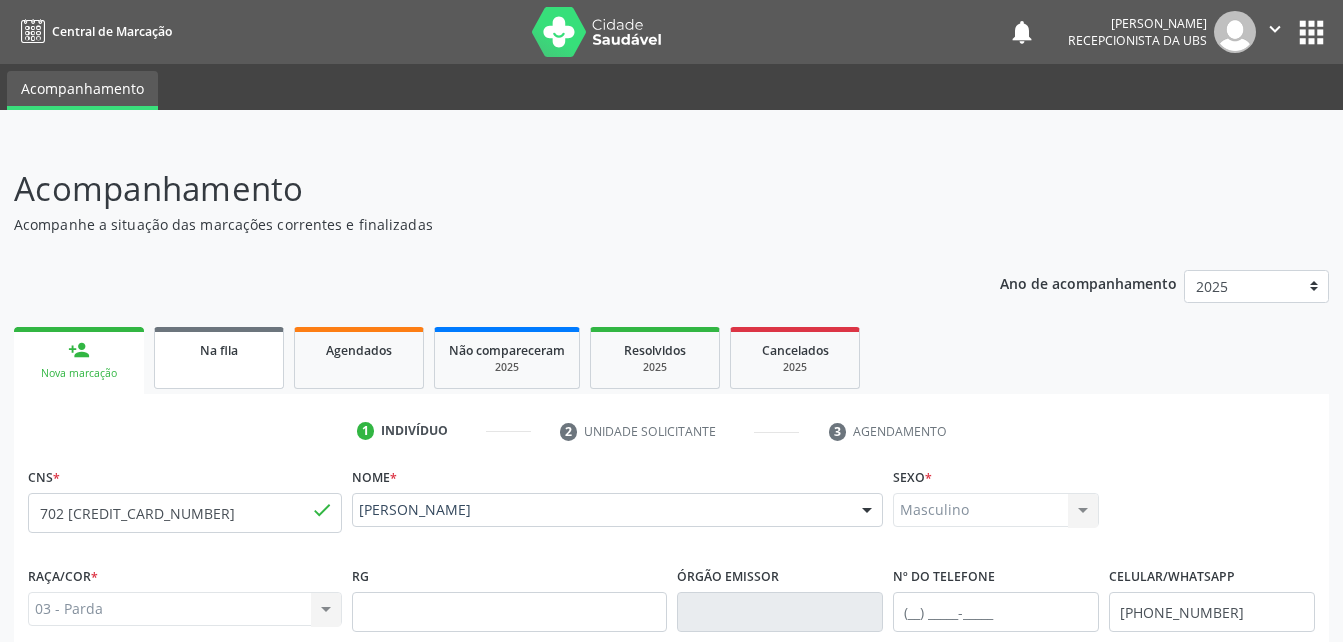 click on "Na fila" at bounding box center (219, 349) 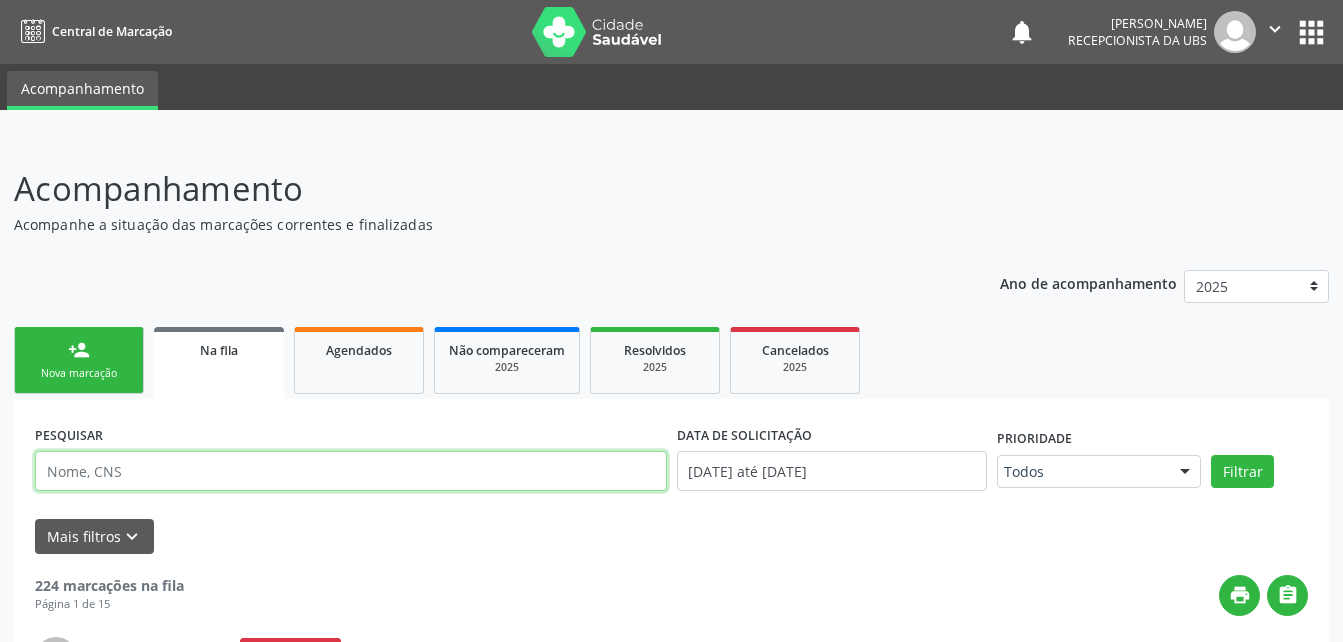 click at bounding box center [351, 471] 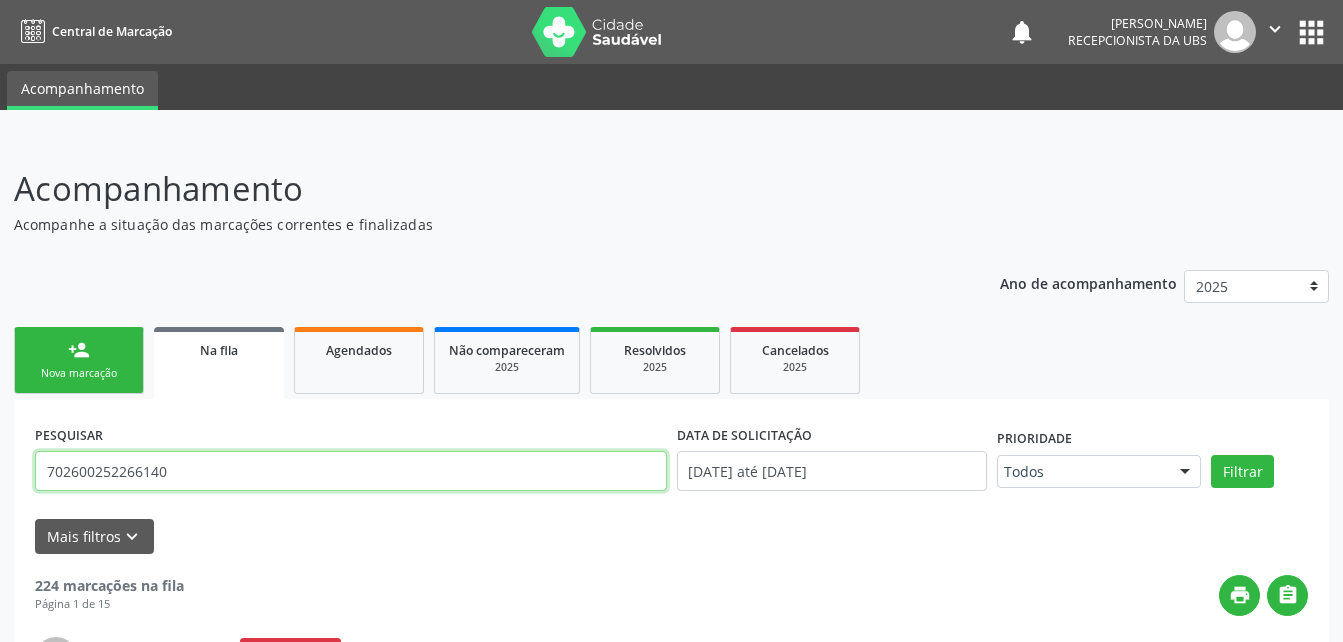 type on "702600252266140" 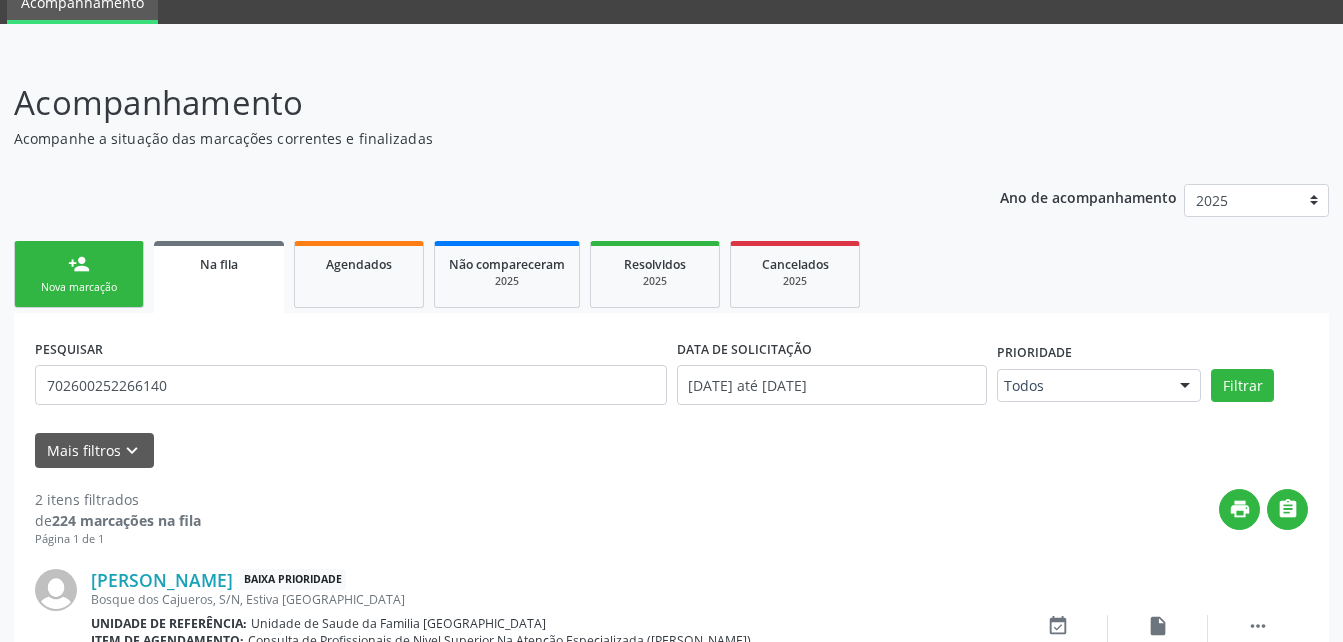 scroll, scrollTop: 84, scrollLeft: 0, axis: vertical 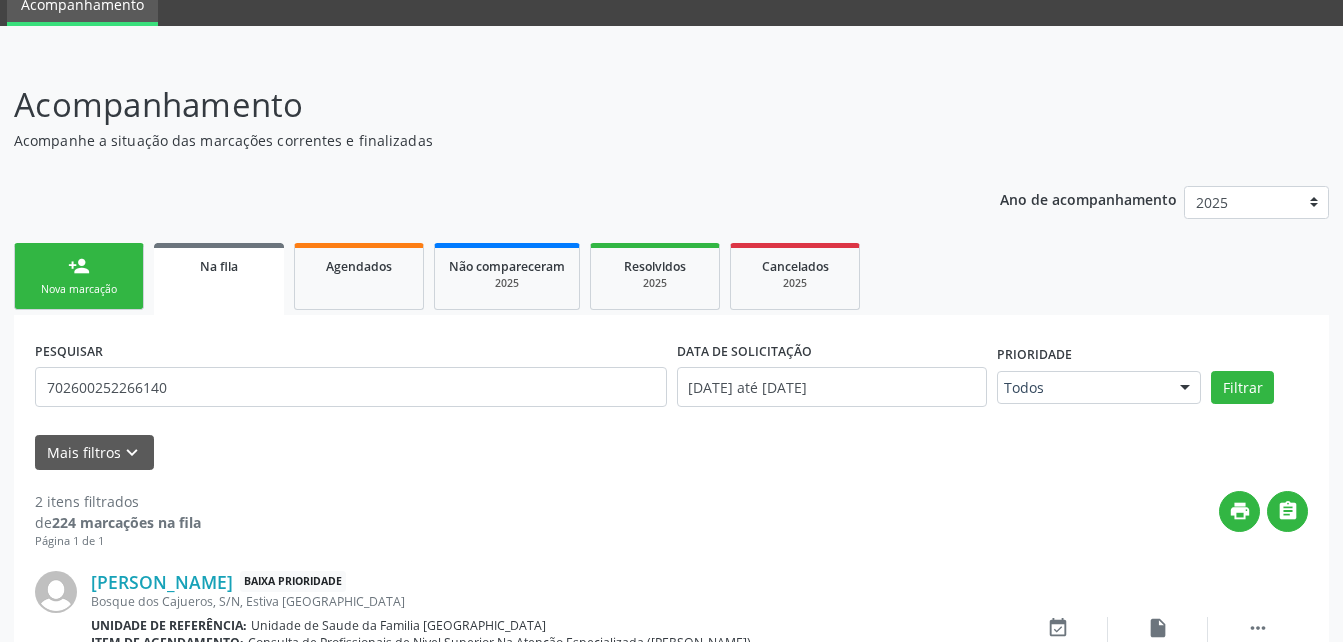 click on "person_add
Nova marcação" at bounding box center (79, 276) 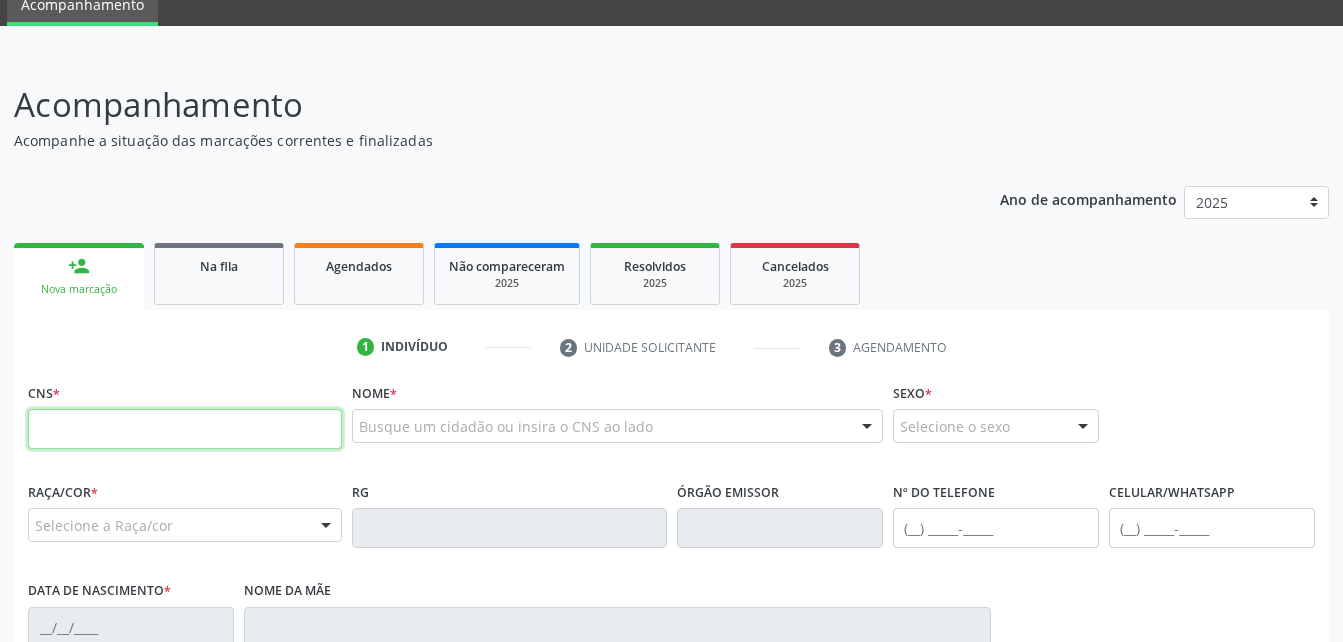 click at bounding box center [185, 429] 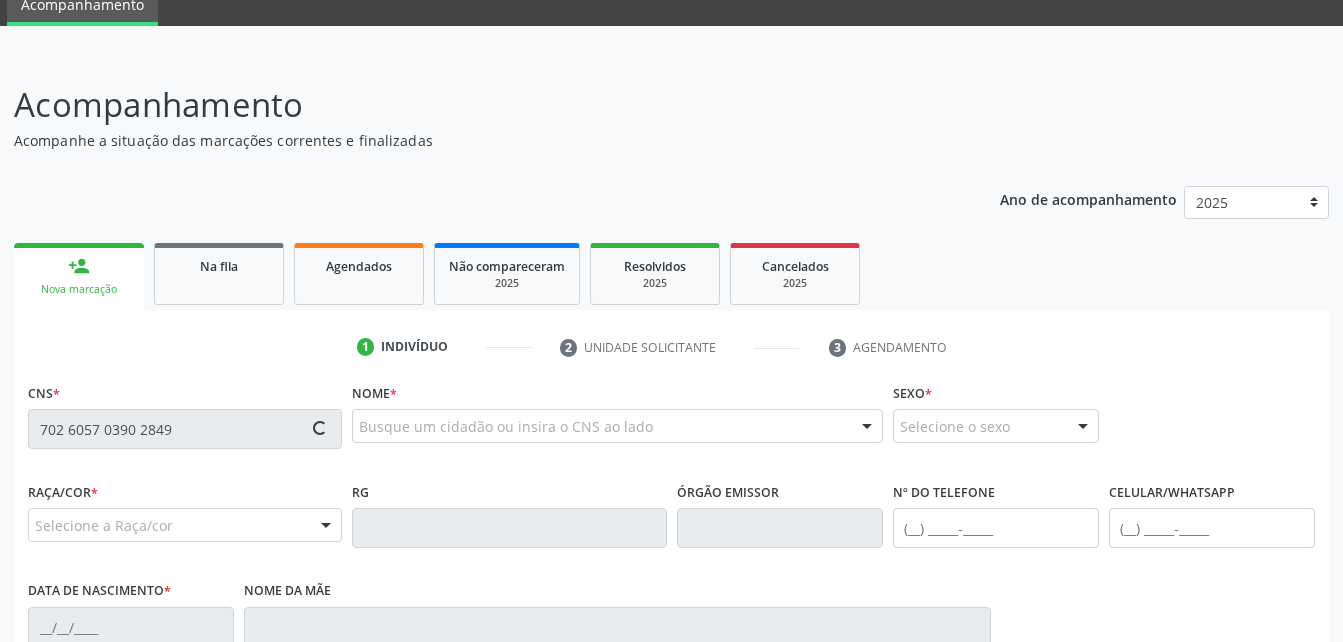 type on "702 6057 0390 2849" 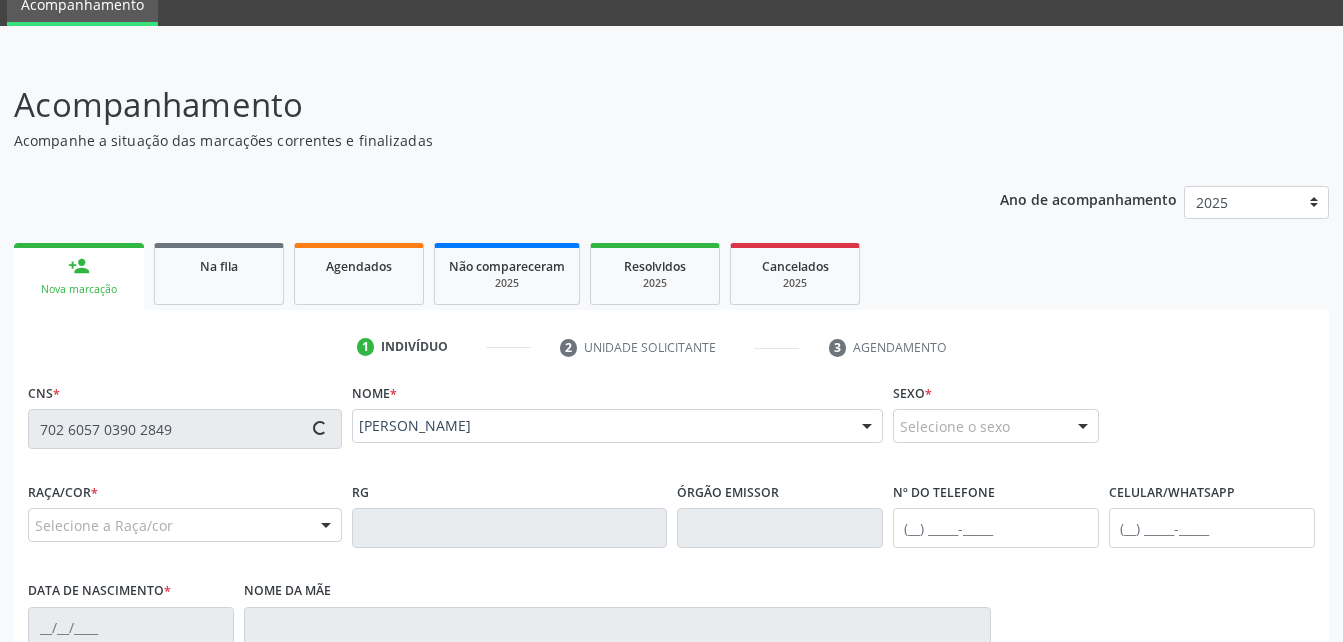 type on "[PHONE_NUMBER]" 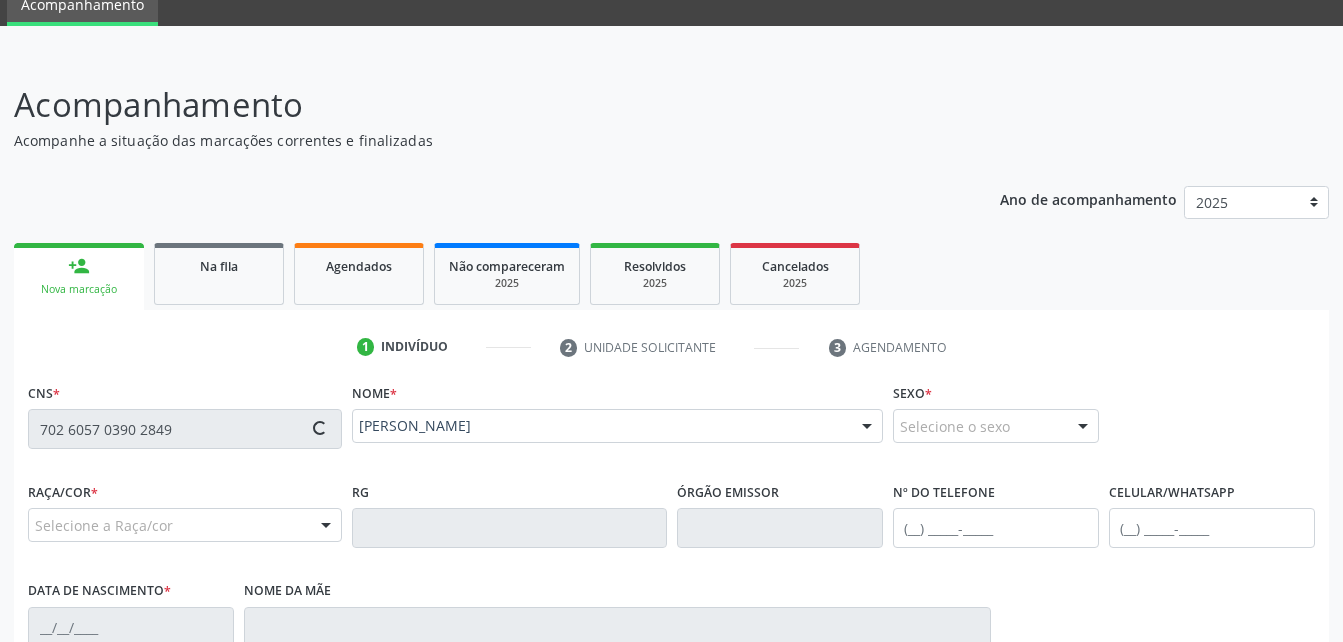 type on "[PHONE_NUMBER]" 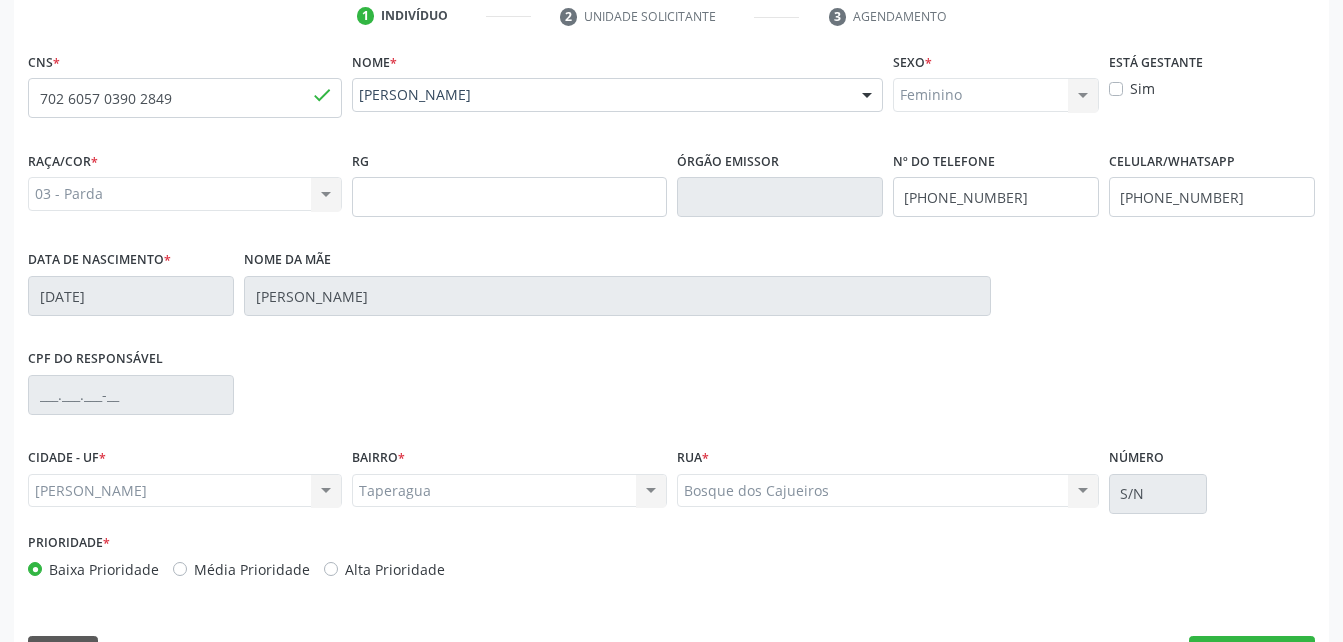 scroll, scrollTop: 470, scrollLeft: 0, axis: vertical 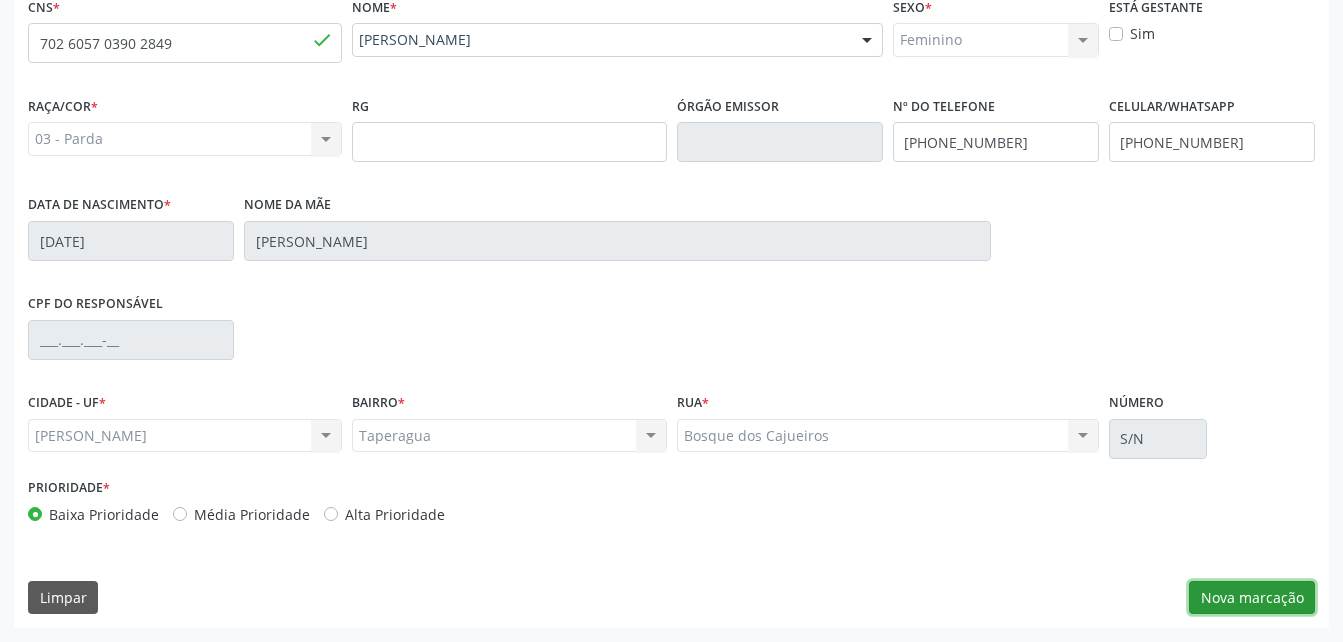 click on "Nova marcação" at bounding box center [1252, 598] 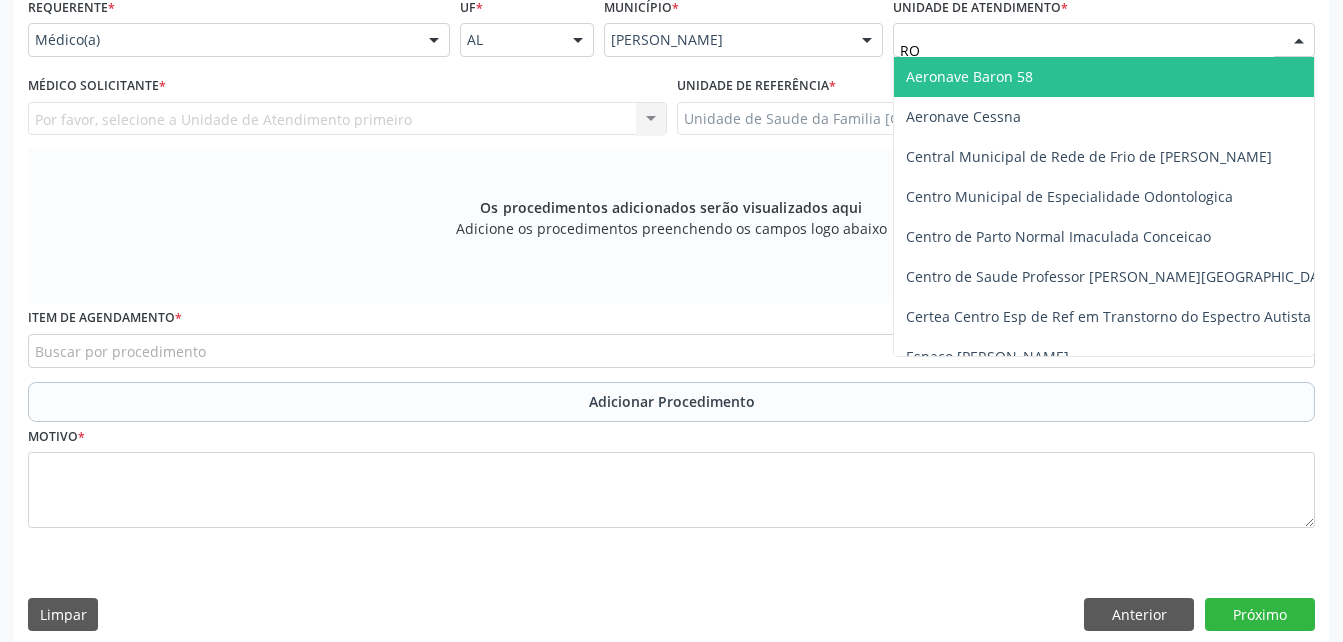 type on "R" 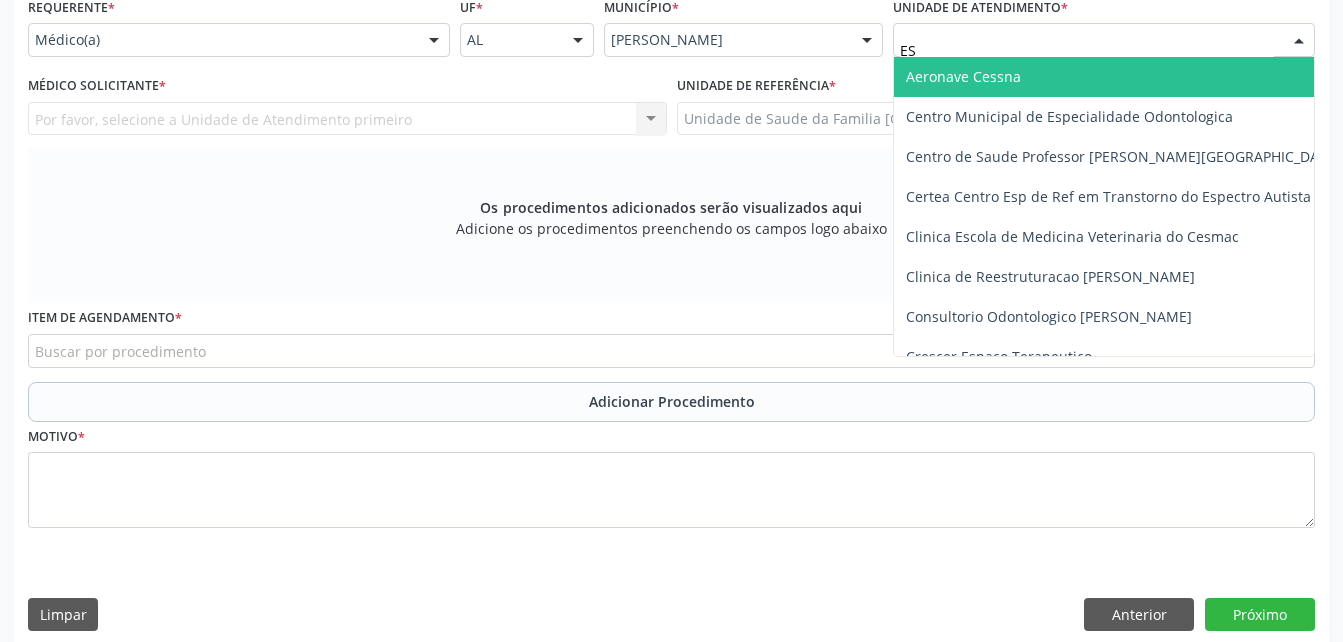 type on "EST" 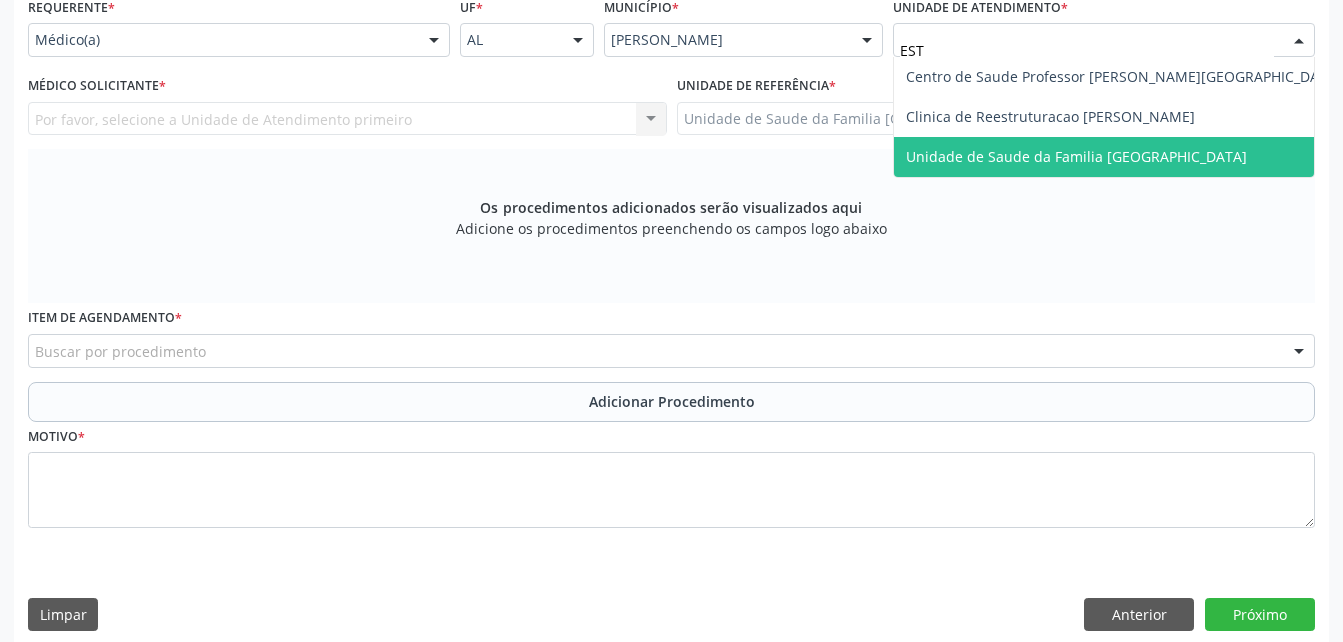 click on "Unidade de Saude da Familia [GEOGRAPHIC_DATA]" at bounding box center (1123, 157) 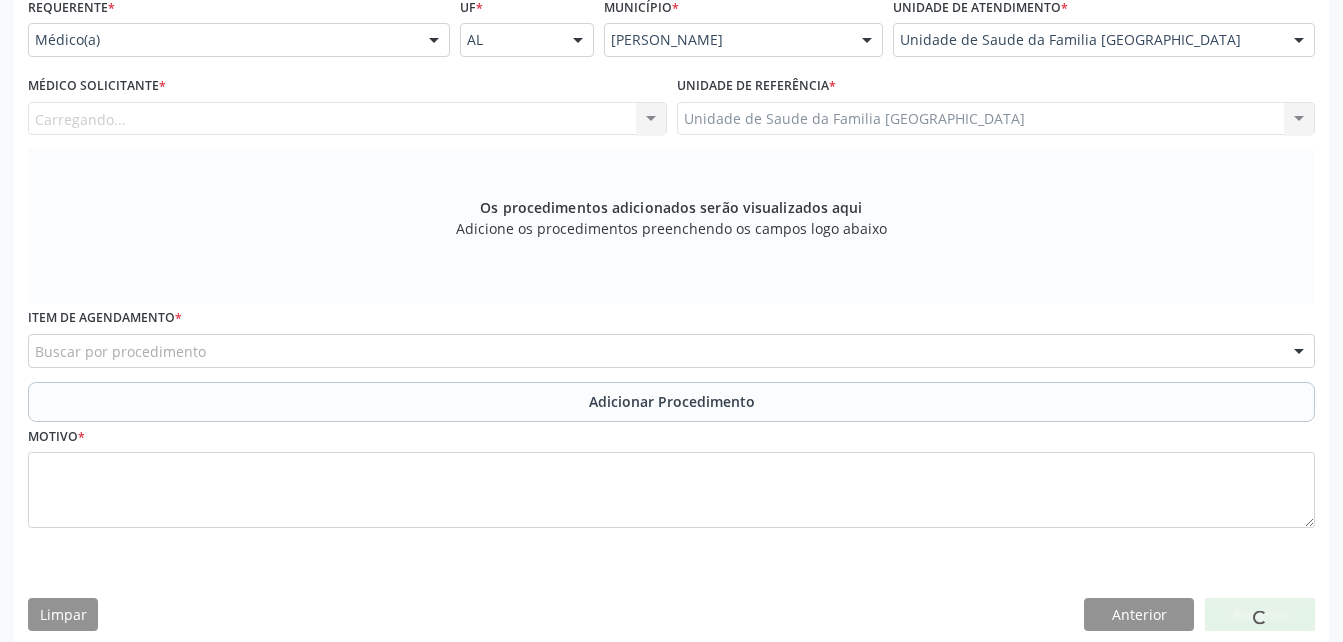 click on "Carregando...
Nenhum resultado encontrado para: "   "
Não há nenhuma opção para ser exibida." at bounding box center [347, 119] 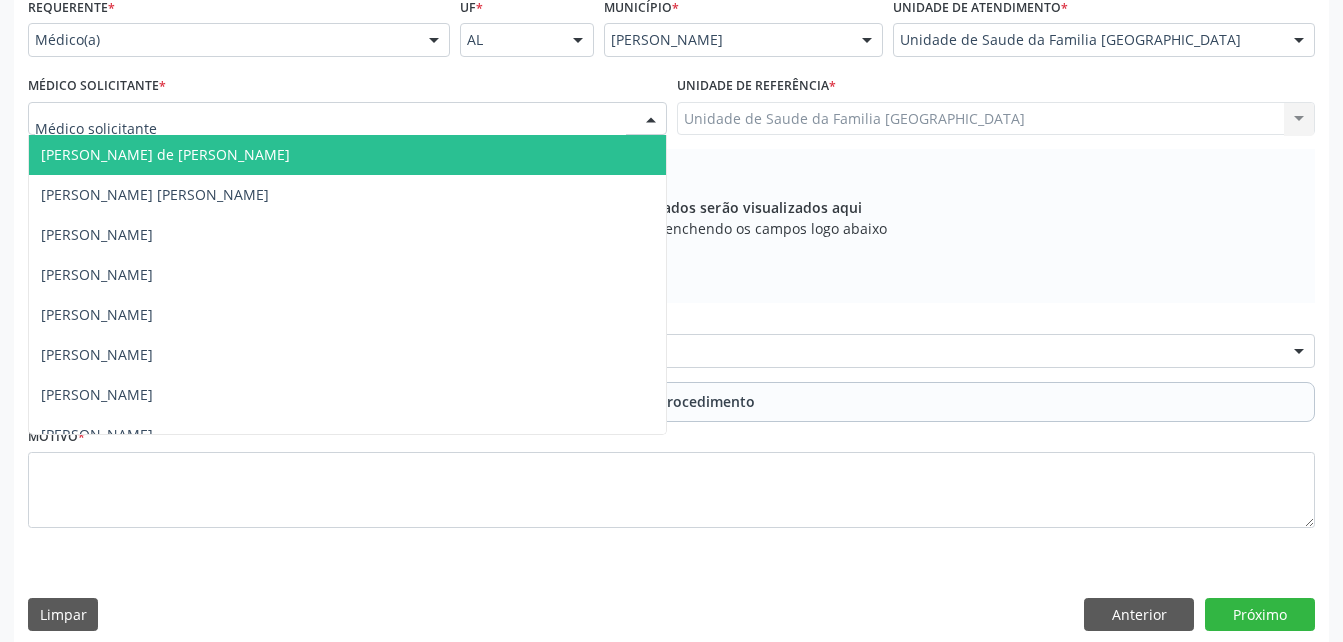 click at bounding box center (347, 119) 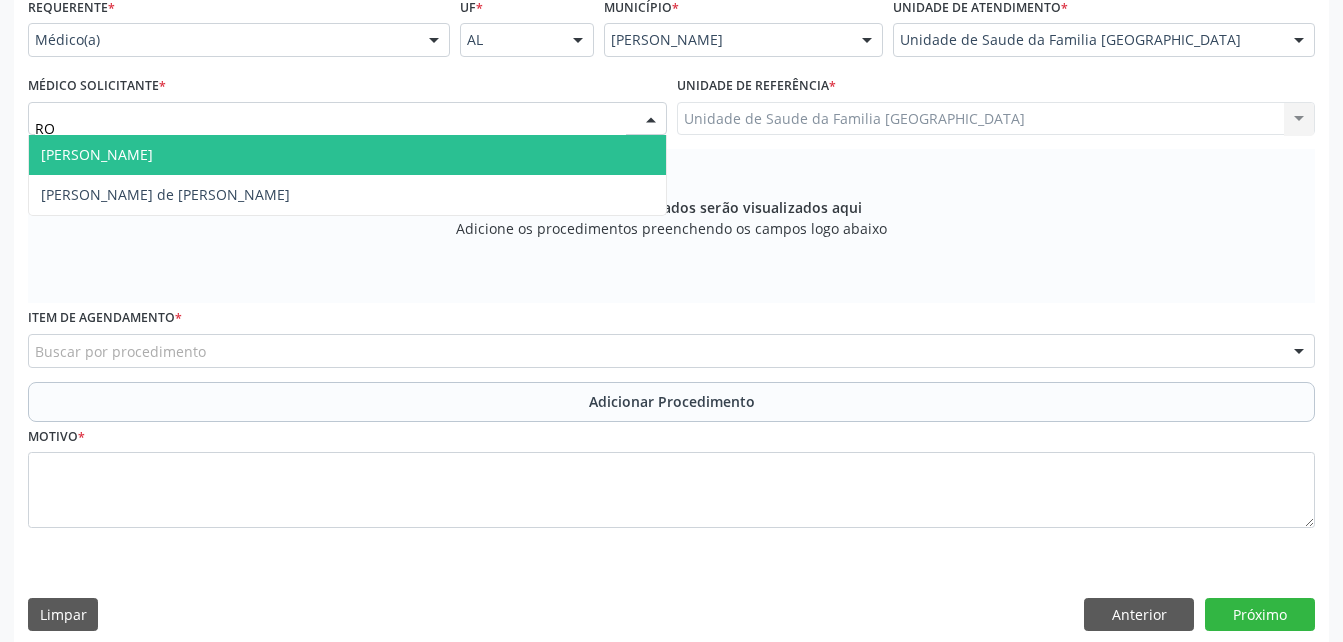 type on "ROD" 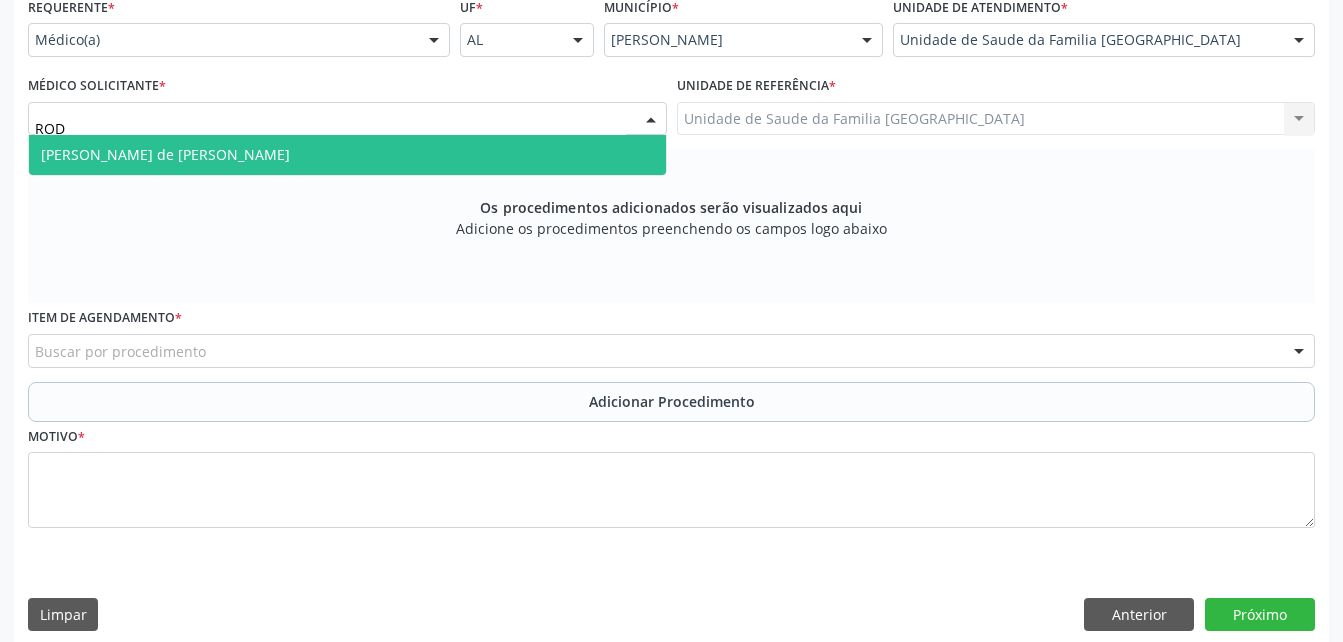click on "[PERSON_NAME] de [PERSON_NAME]" at bounding box center [347, 155] 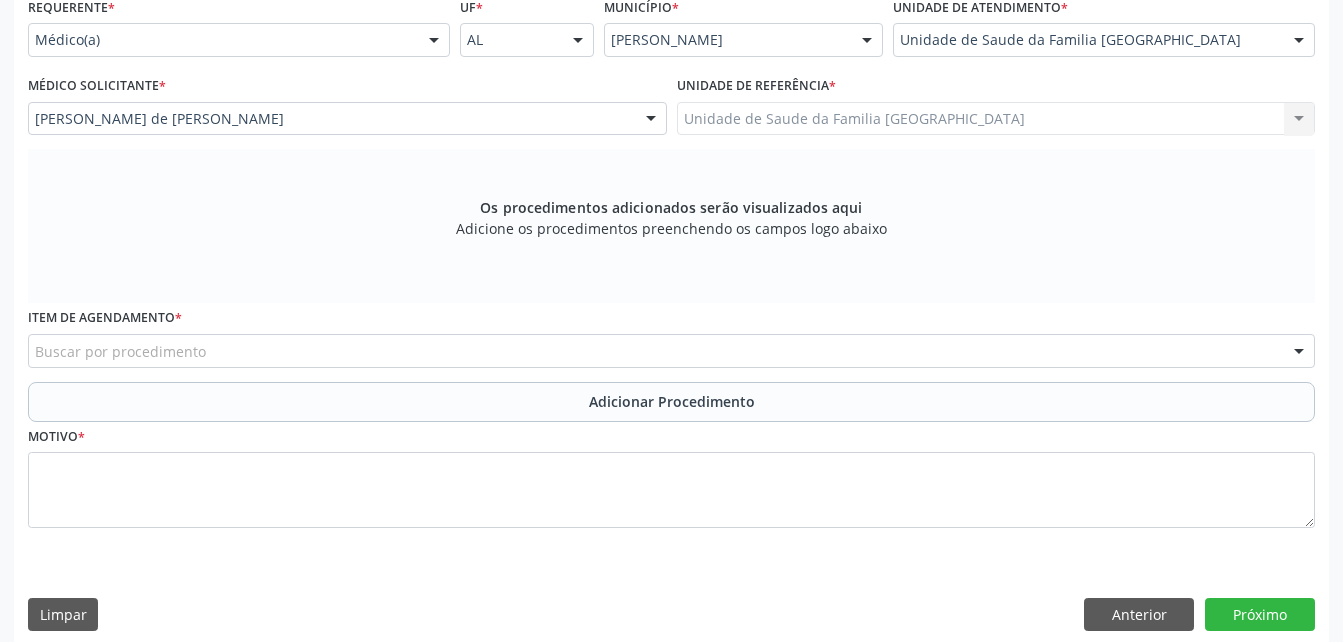 click on "Buscar por procedimento" at bounding box center [671, 351] 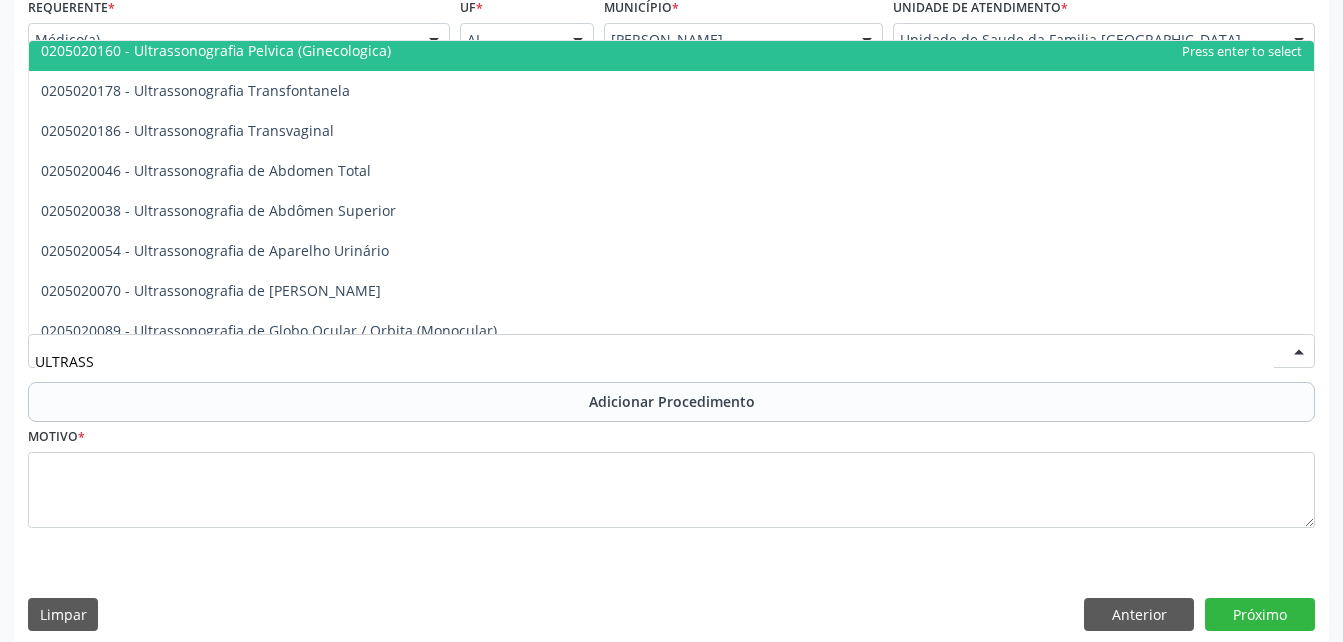 scroll, scrollTop: 500, scrollLeft: 0, axis: vertical 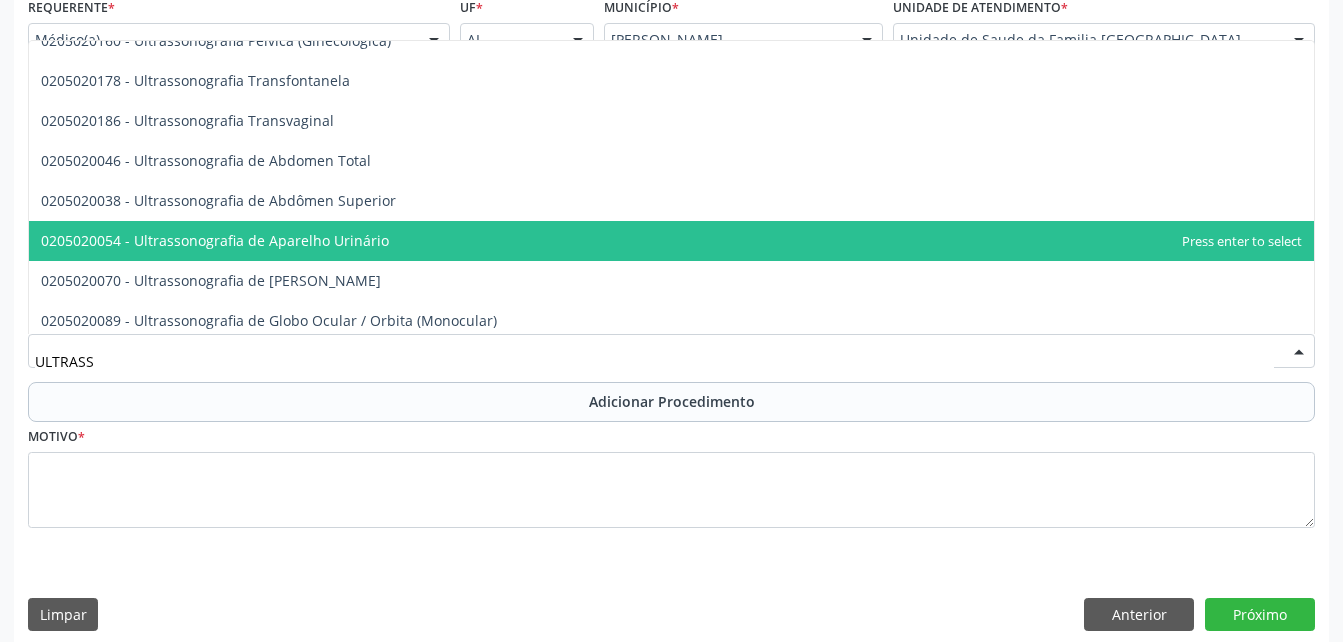 click on "0205020054 - Ultrassonografia de Aparelho Urinário" at bounding box center [671, 241] 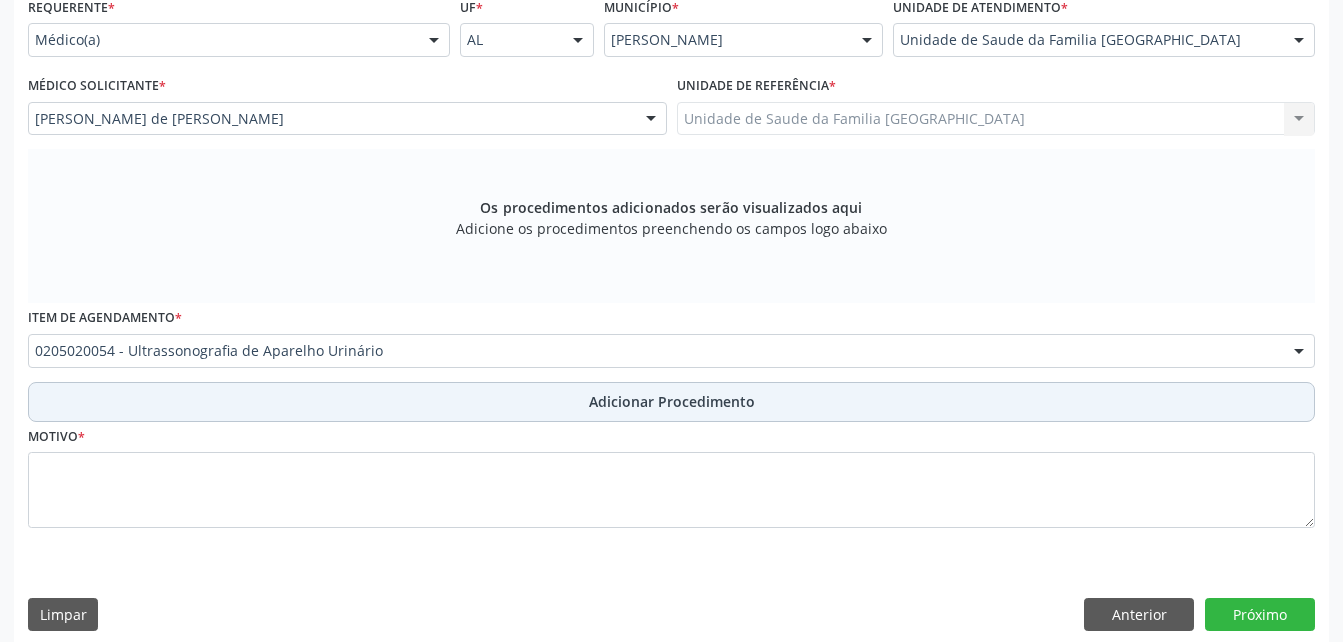 click on "Adicionar Procedimento" at bounding box center [672, 401] 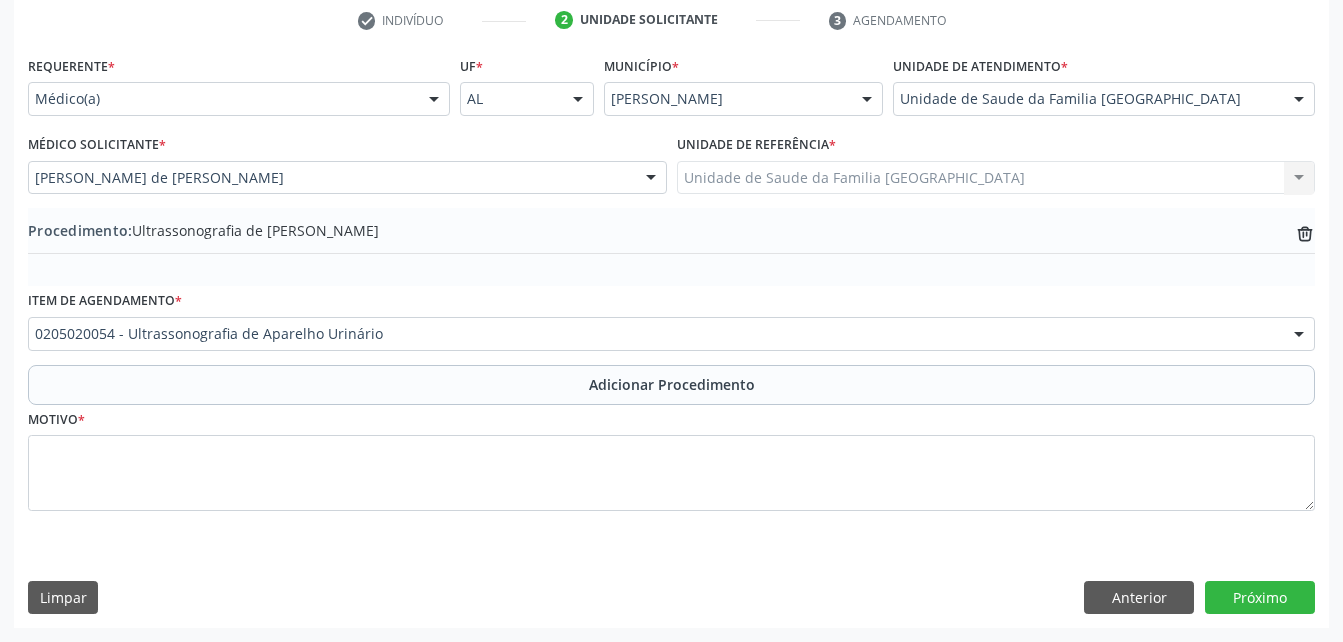 scroll, scrollTop: 411, scrollLeft: 0, axis: vertical 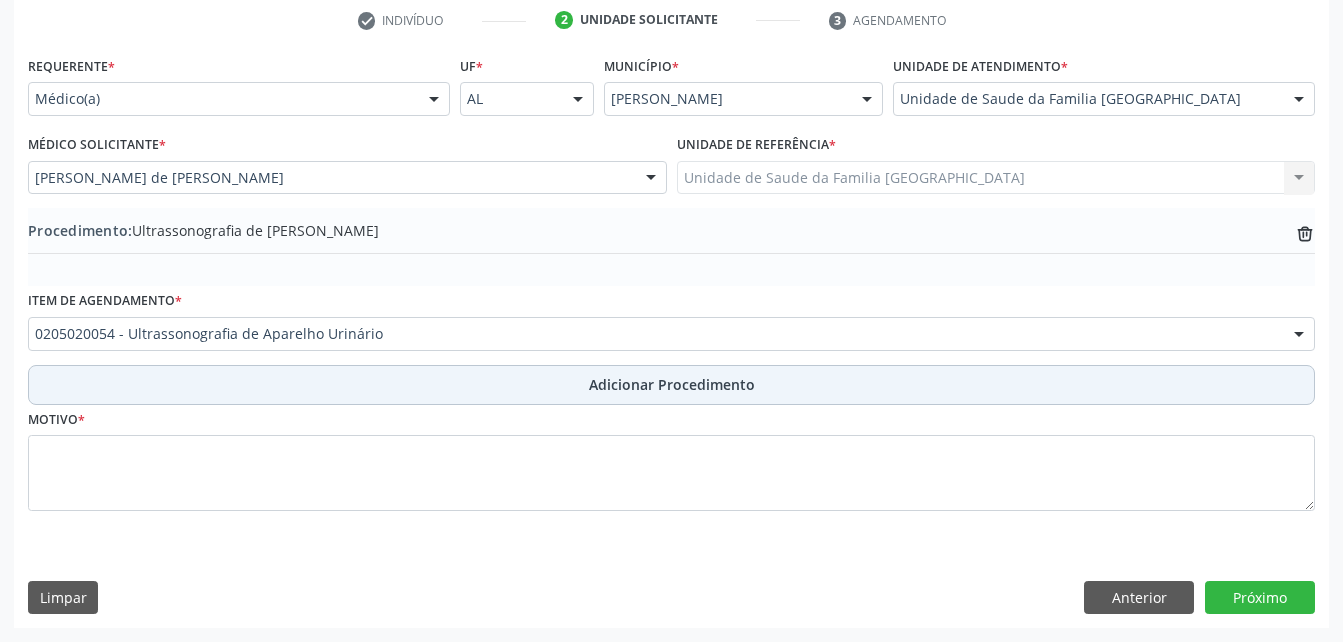click on "Adicionar Procedimento" at bounding box center [671, 385] 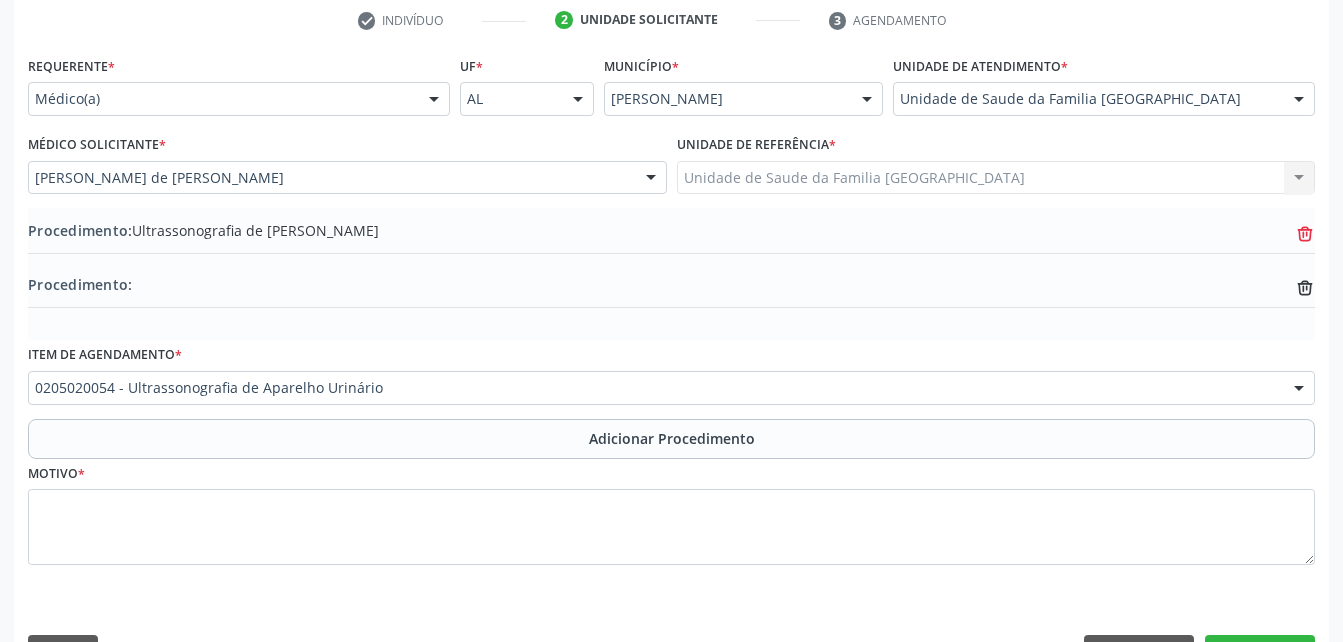 click on "trash-outline icon" 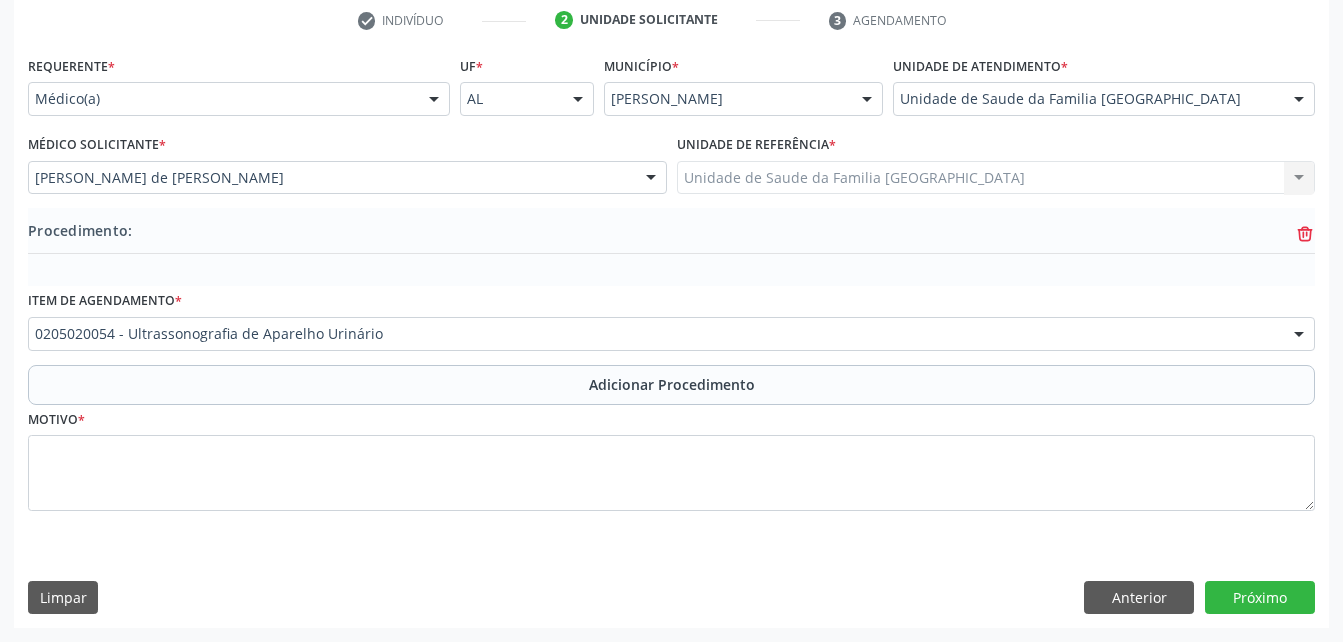 click on "trash-outline icon" 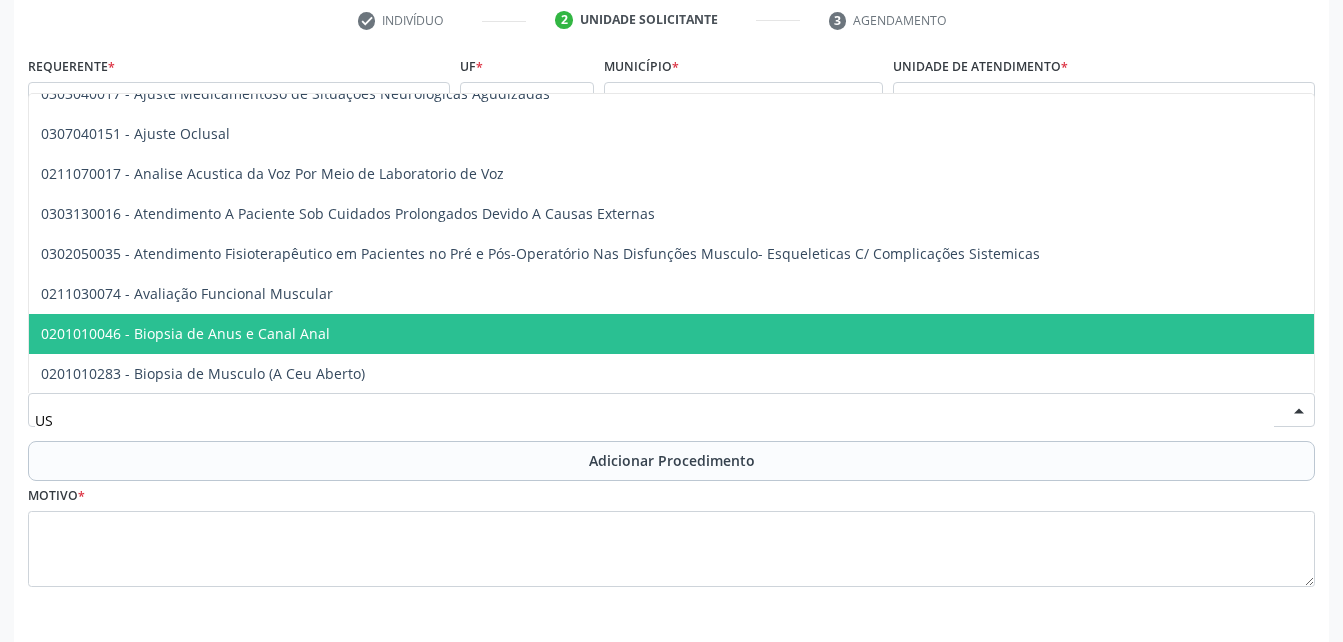 type on "USG" 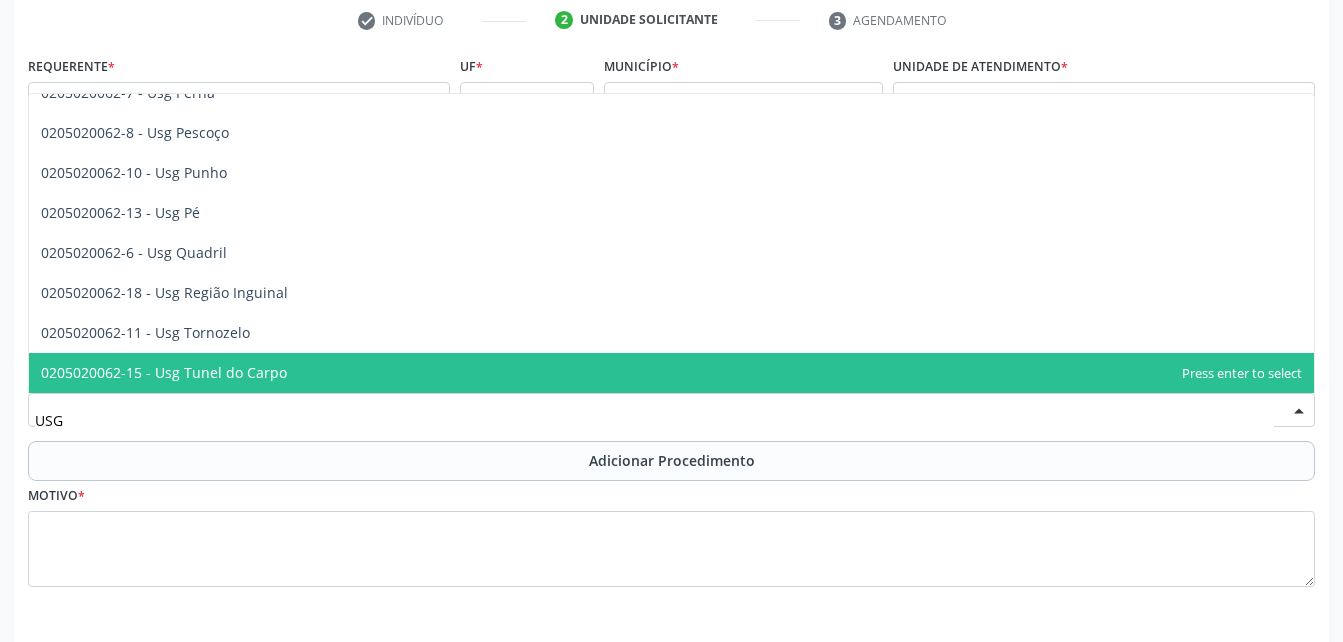 scroll, scrollTop: 461, scrollLeft: 0, axis: vertical 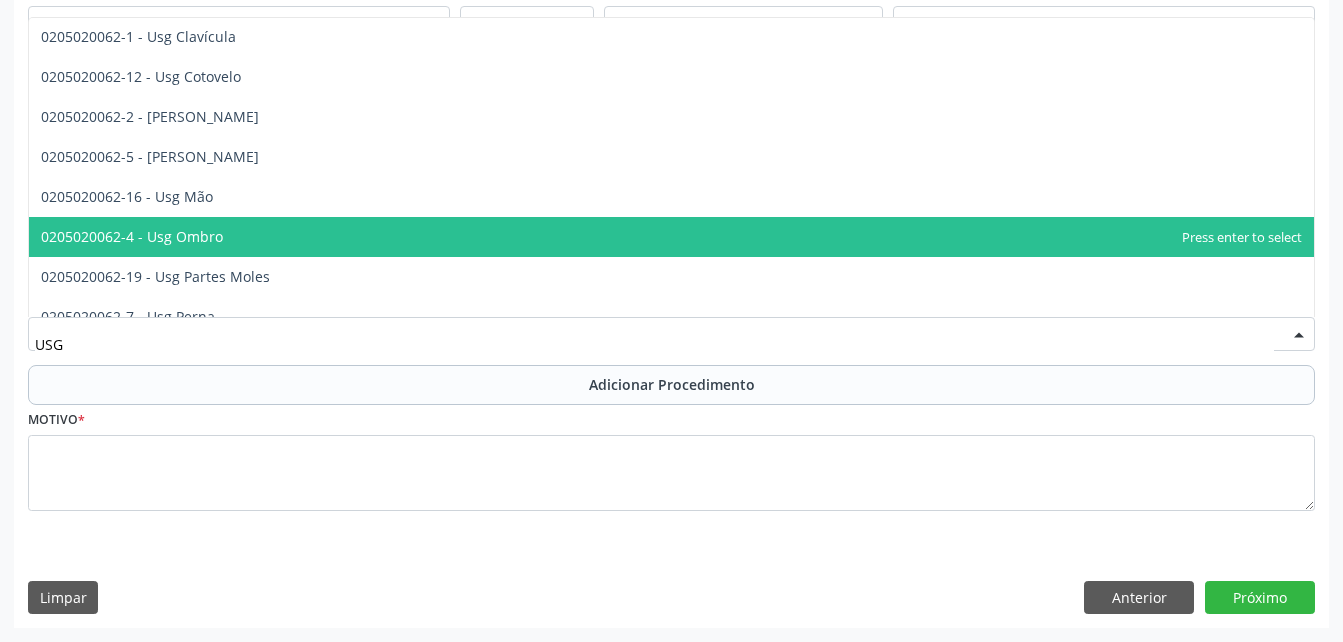drag, startPoint x: 525, startPoint y: 226, endPoint x: 550, endPoint y: 289, distance: 67.77905 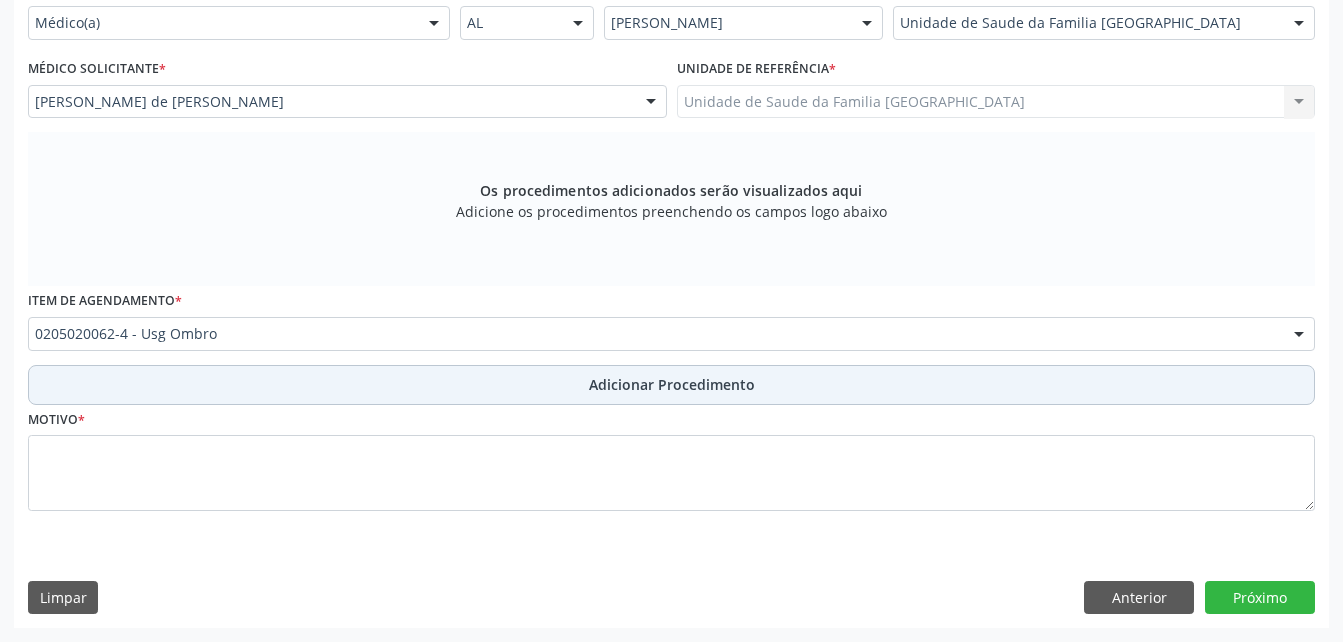 click on "Adicionar Procedimento" at bounding box center [672, 384] 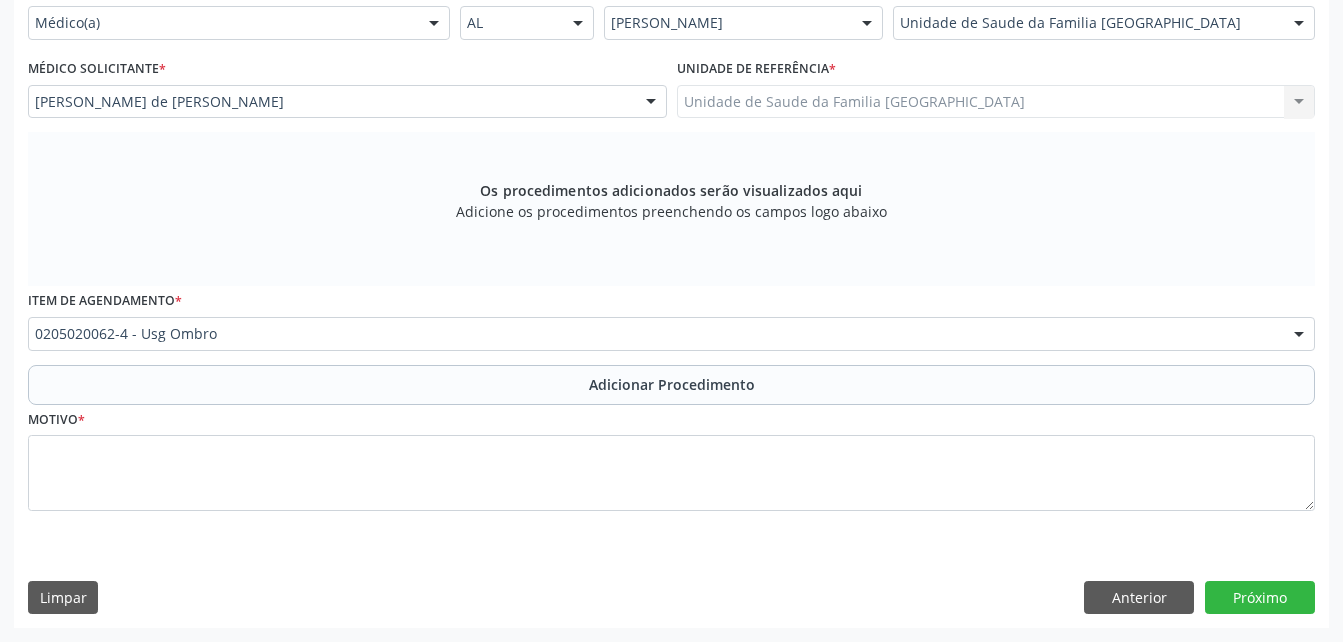 scroll, scrollTop: 411, scrollLeft: 0, axis: vertical 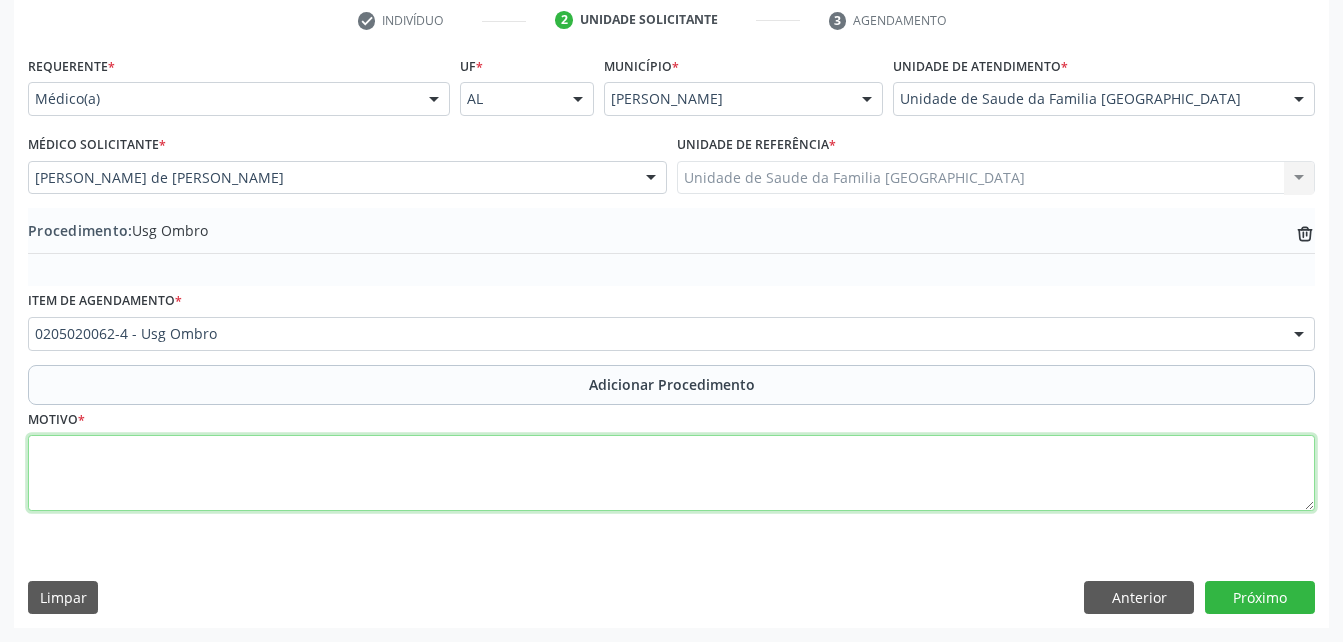 click at bounding box center [671, 473] 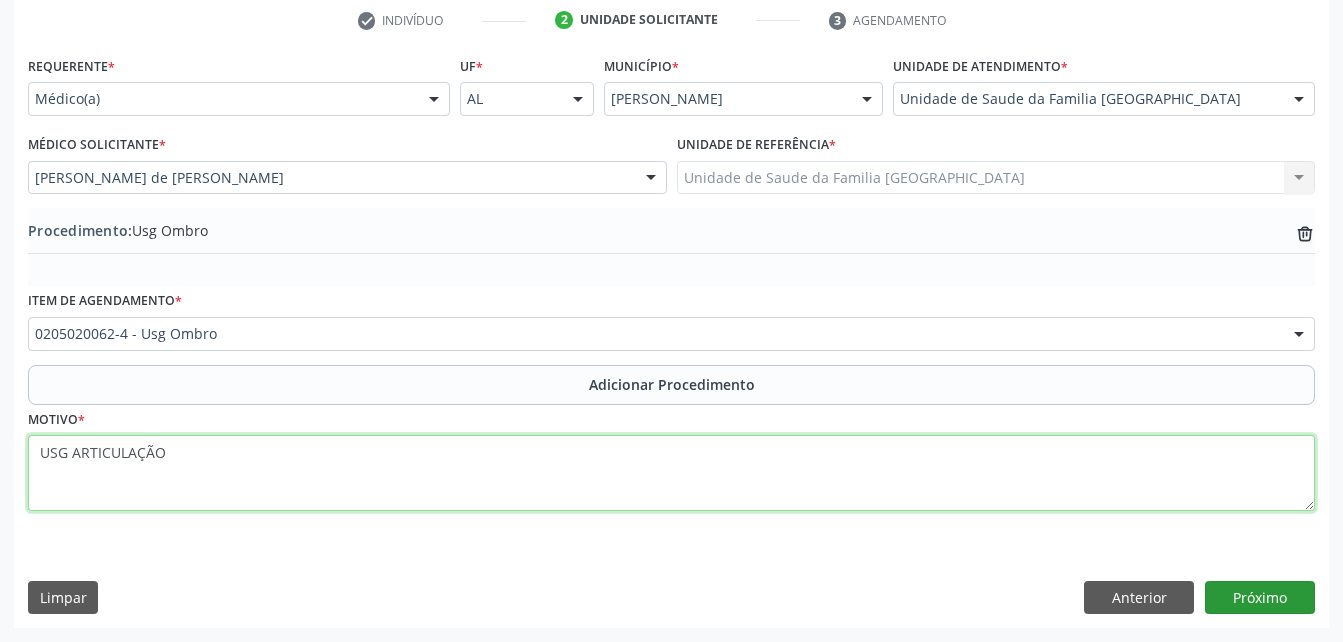type on "USG ARTICULAÇÃO" 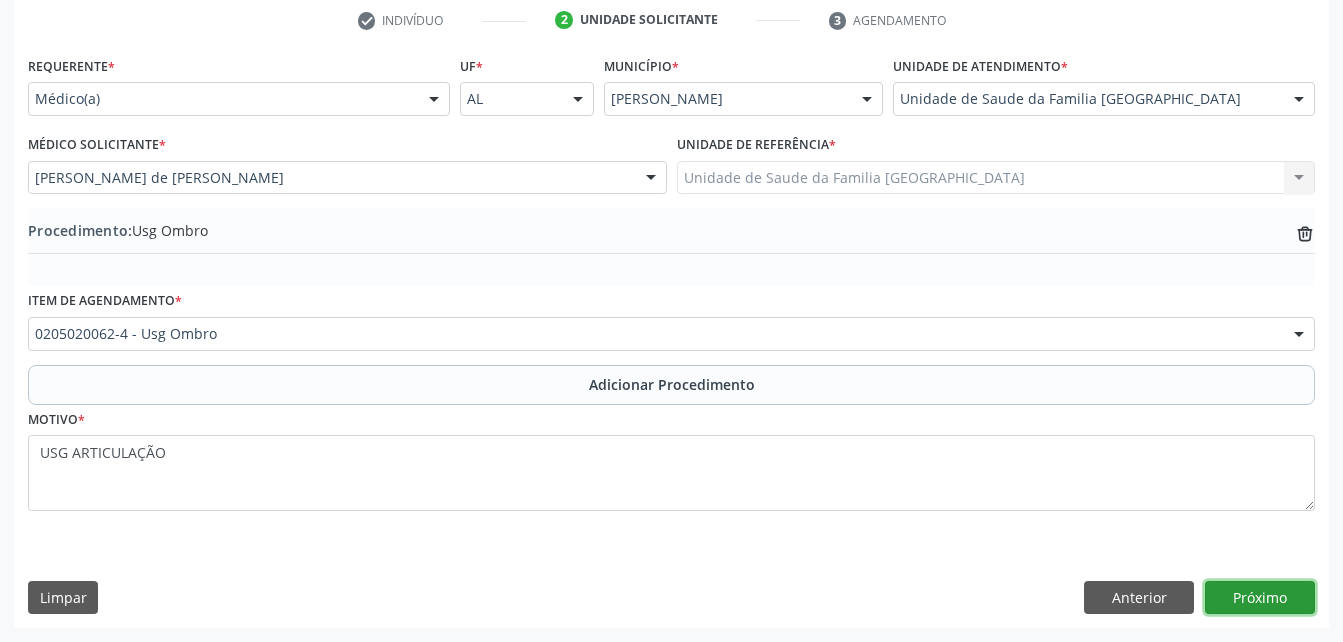 click on "Próximo" at bounding box center (1260, 598) 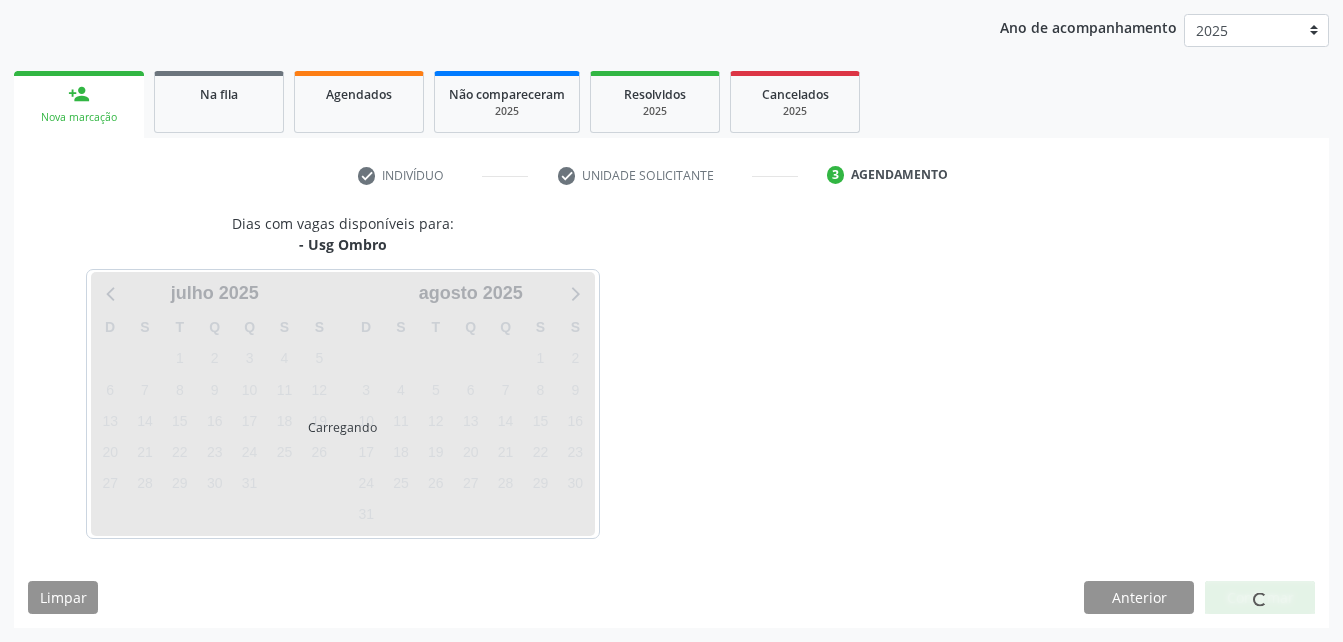 scroll, scrollTop: 315, scrollLeft: 0, axis: vertical 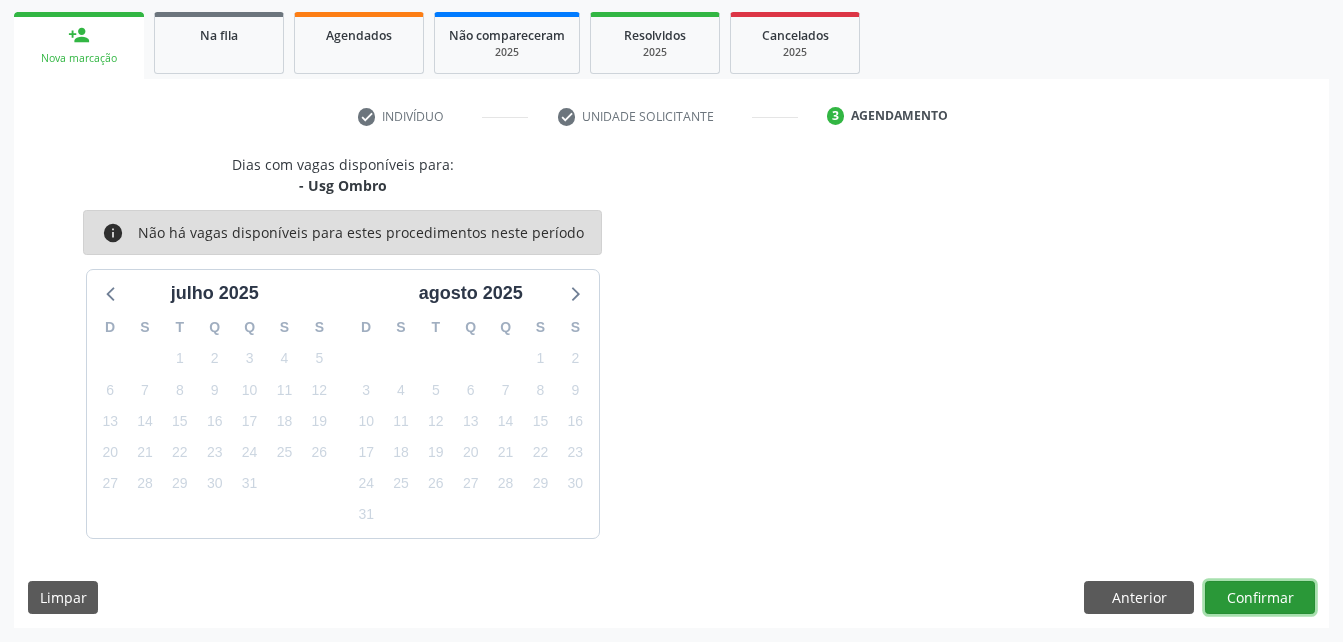 click on "Confirmar" at bounding box center [1260, 598] 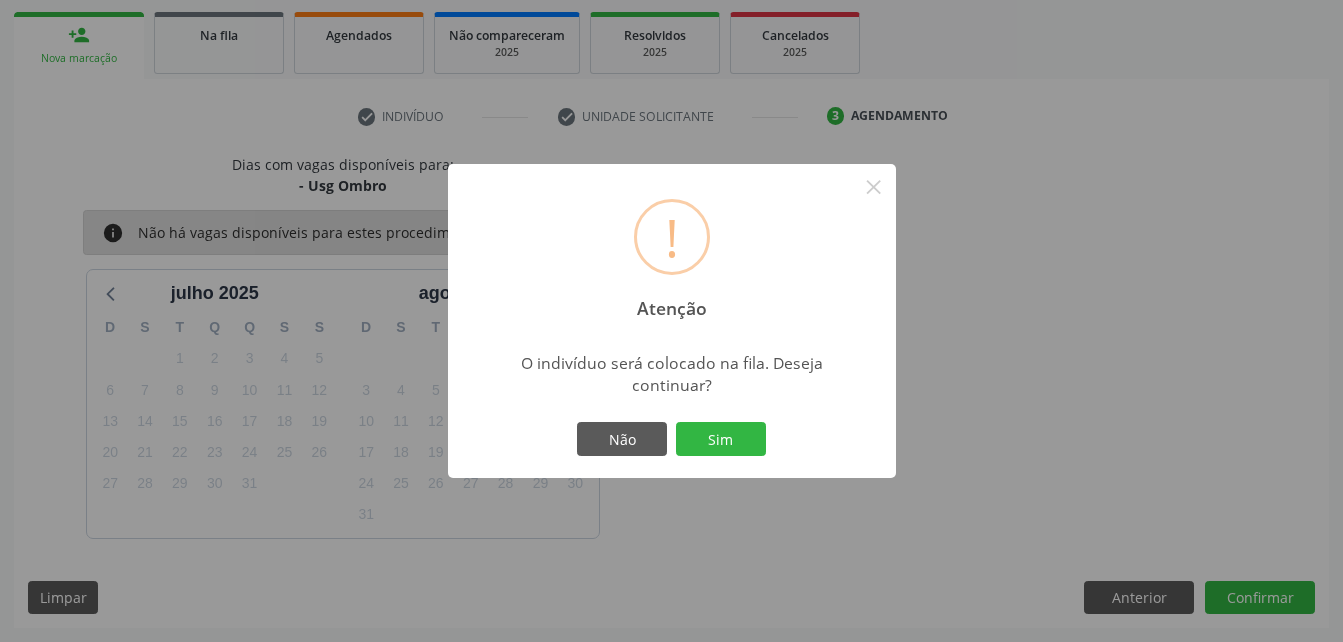 drag, startPoint x: 708, startPoint y: 440, endPoint x: 716, endPoint y: 418, distance: 23.409399 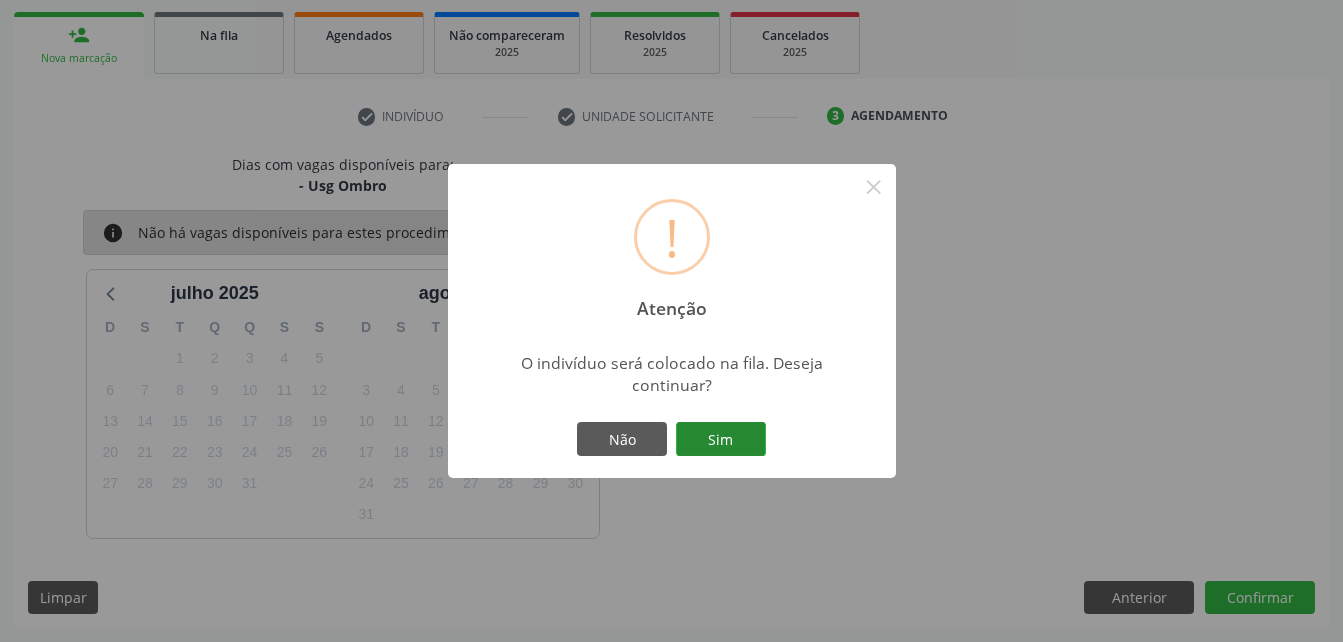 click on "Sim" at bounding box center [721, 439] 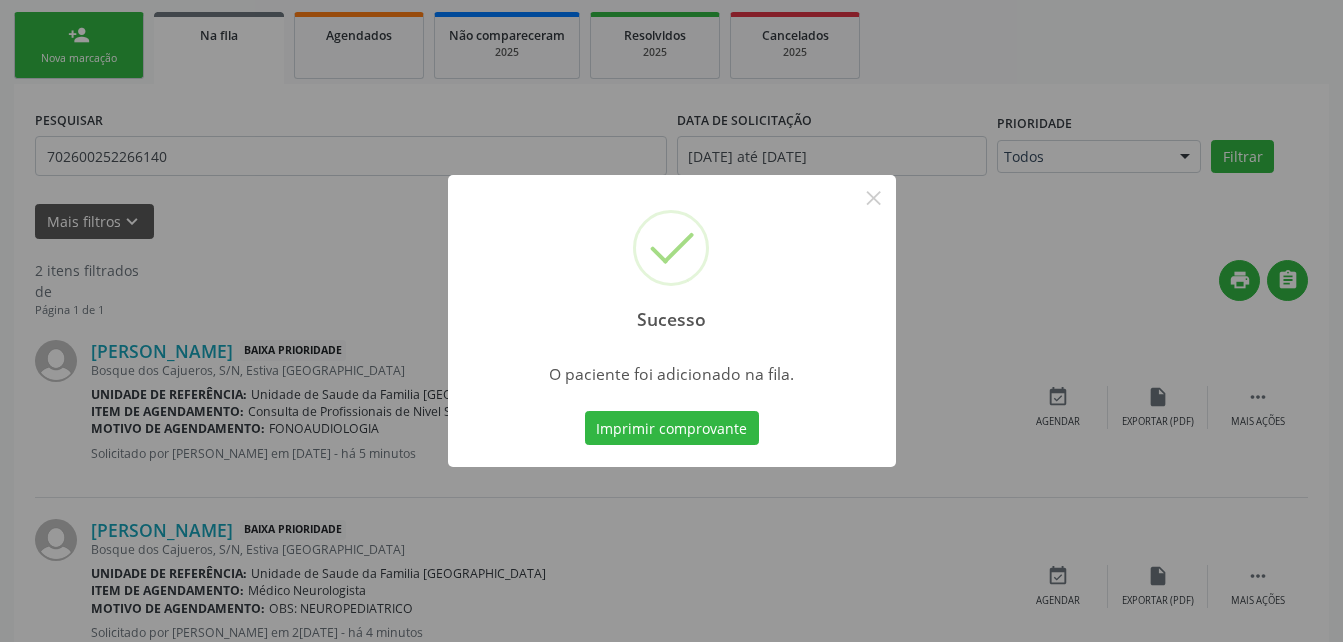 scroll, scrollTop: 53, scrollLeft: 0, axis: vertical 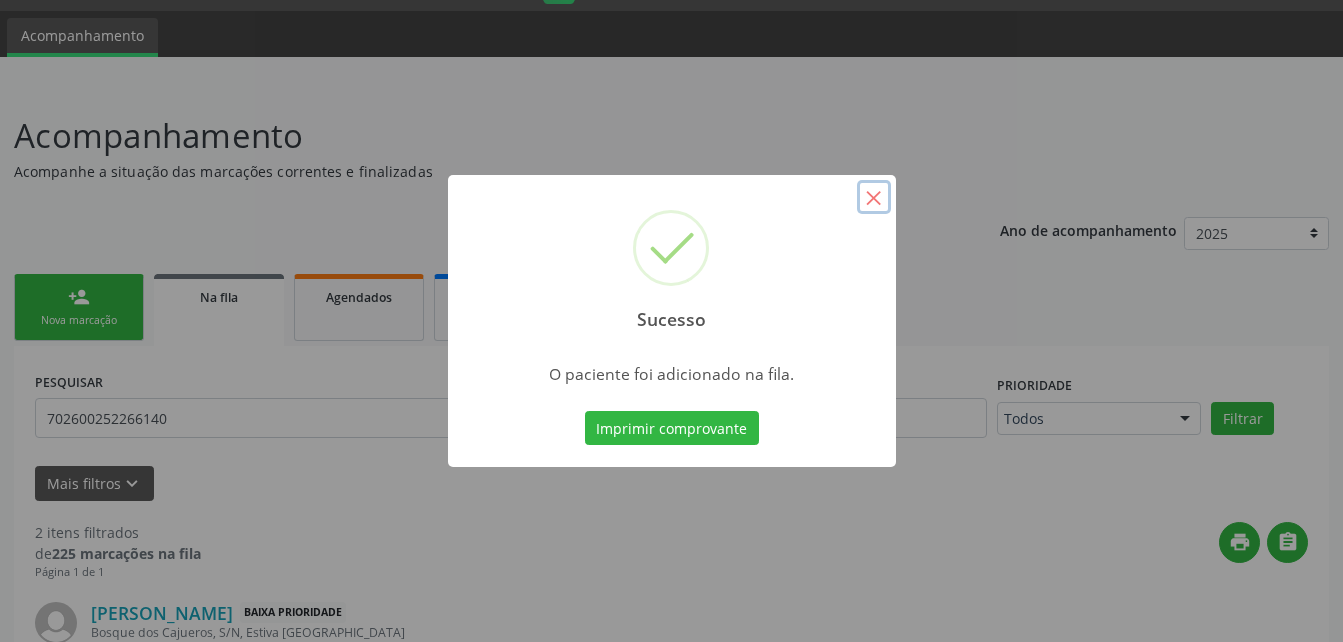 click on "×" at bounding box center (874, 197) 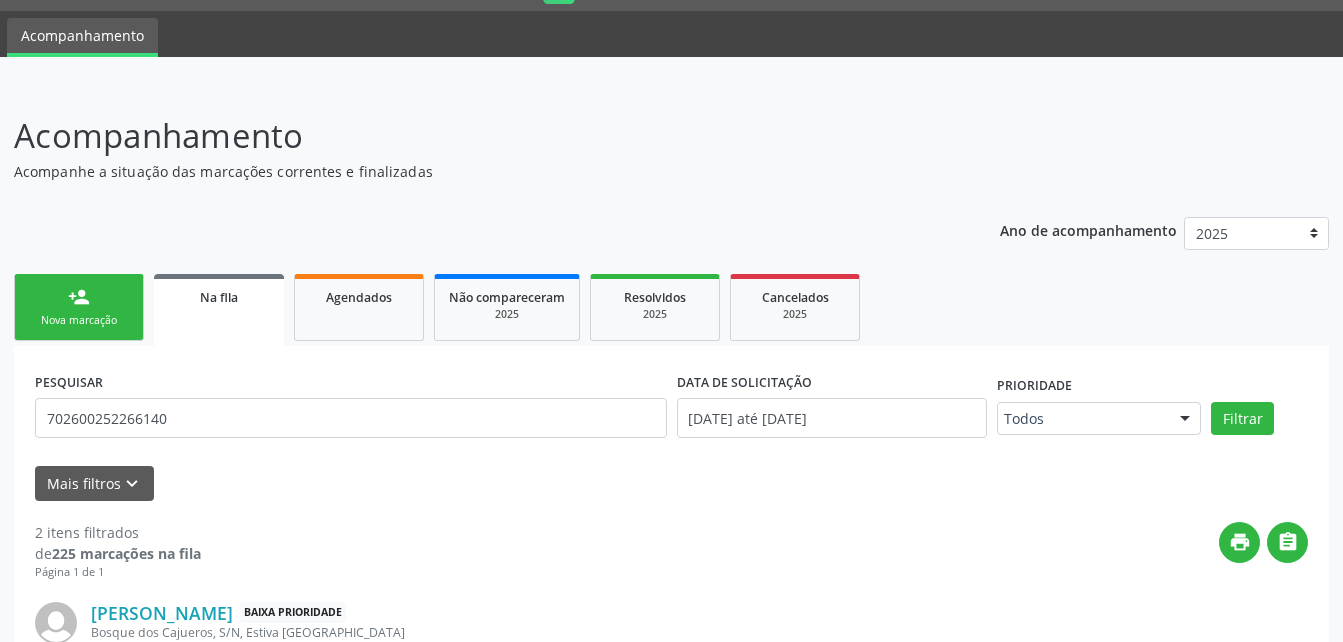 click on "Nova marcação" at bounding box center [79, 320] 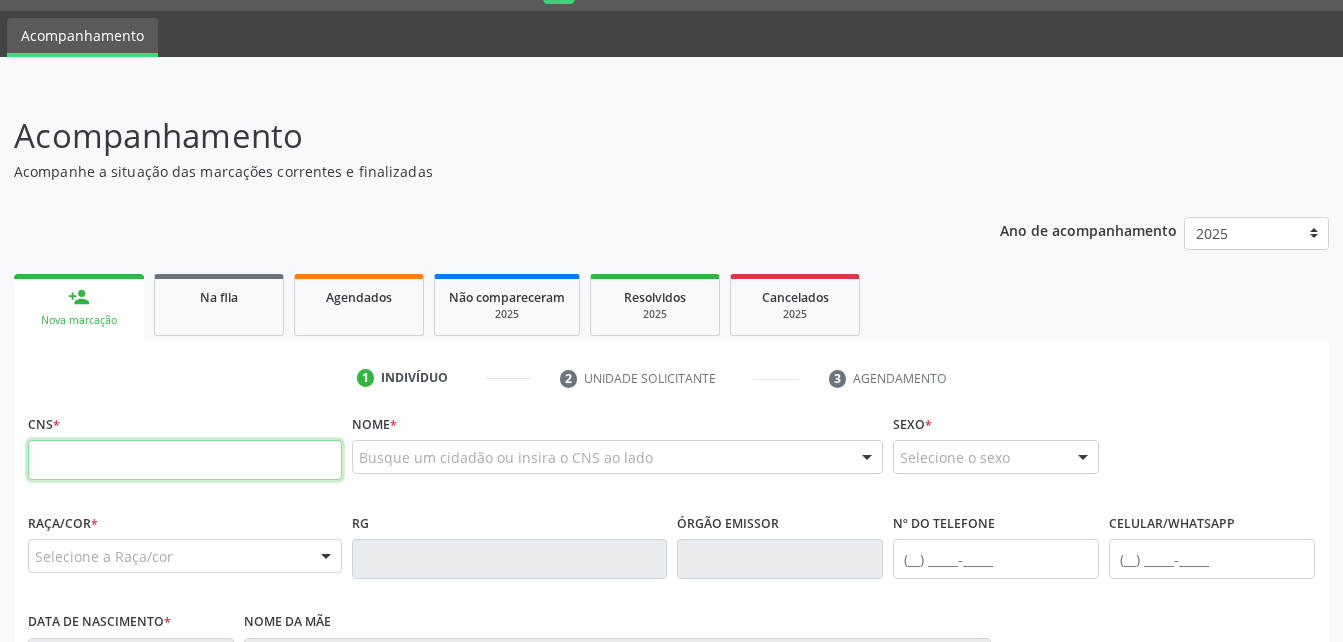 click at bounding box center [185, 460] 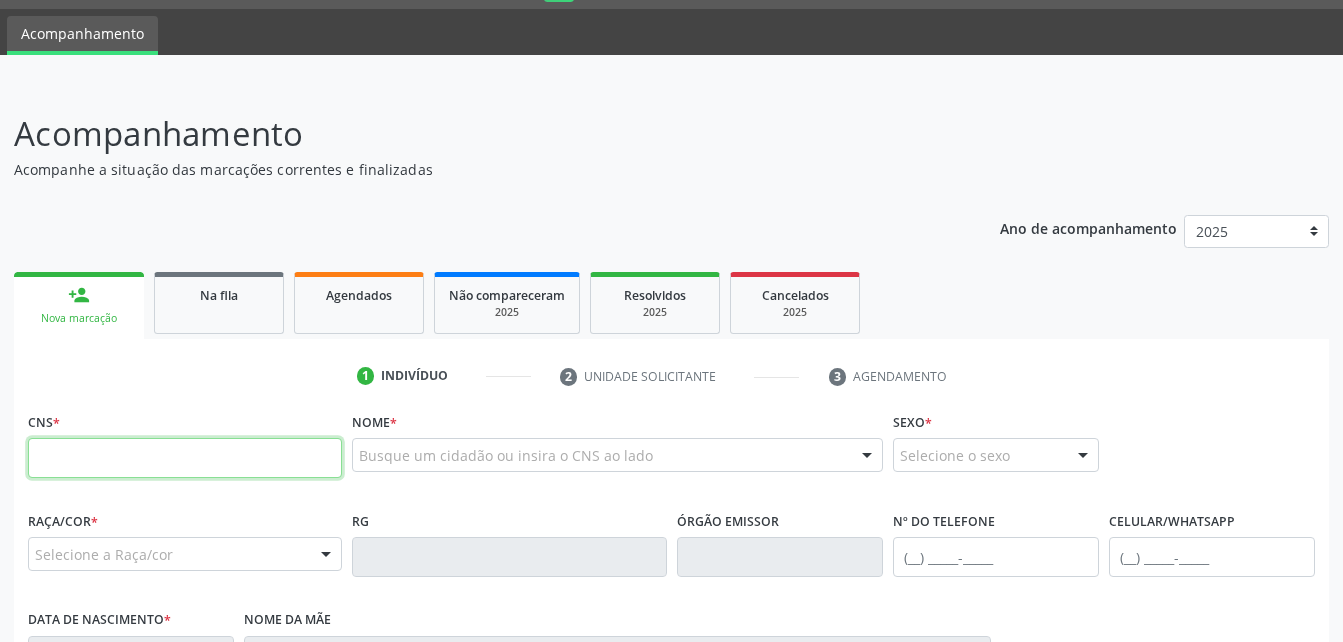scroll, scrollTop: 153, scrollLeft: 0, axis: vertical 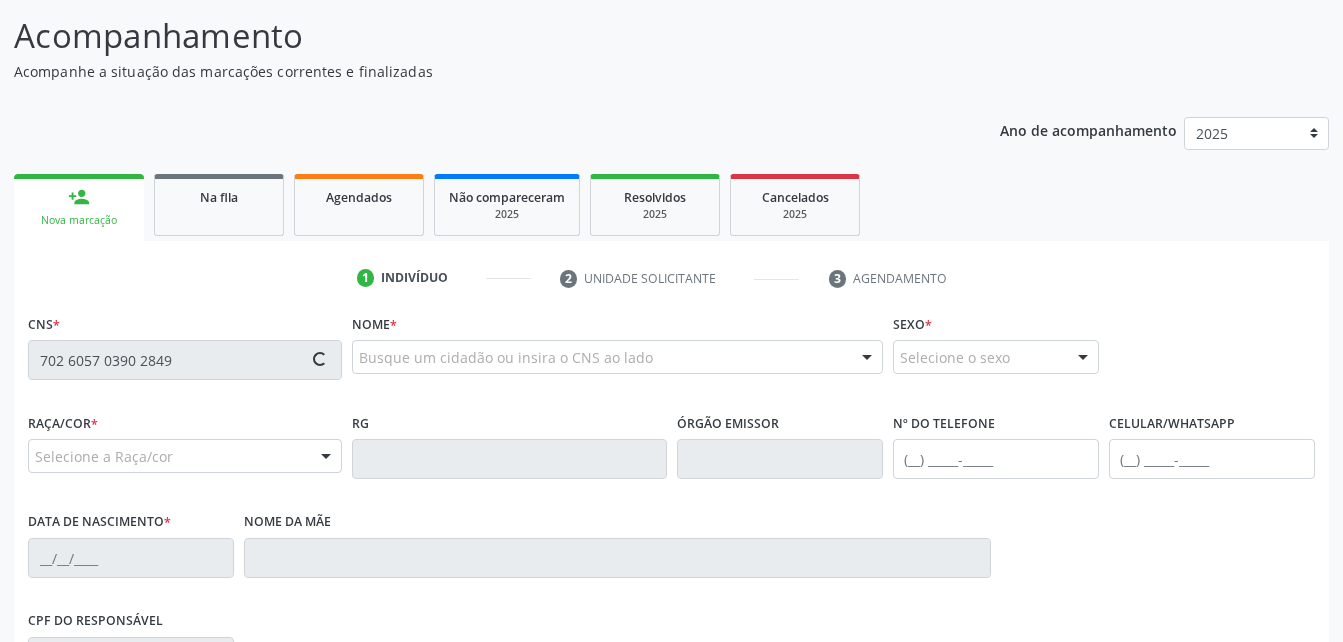 type on "702 6057 0390 2849" 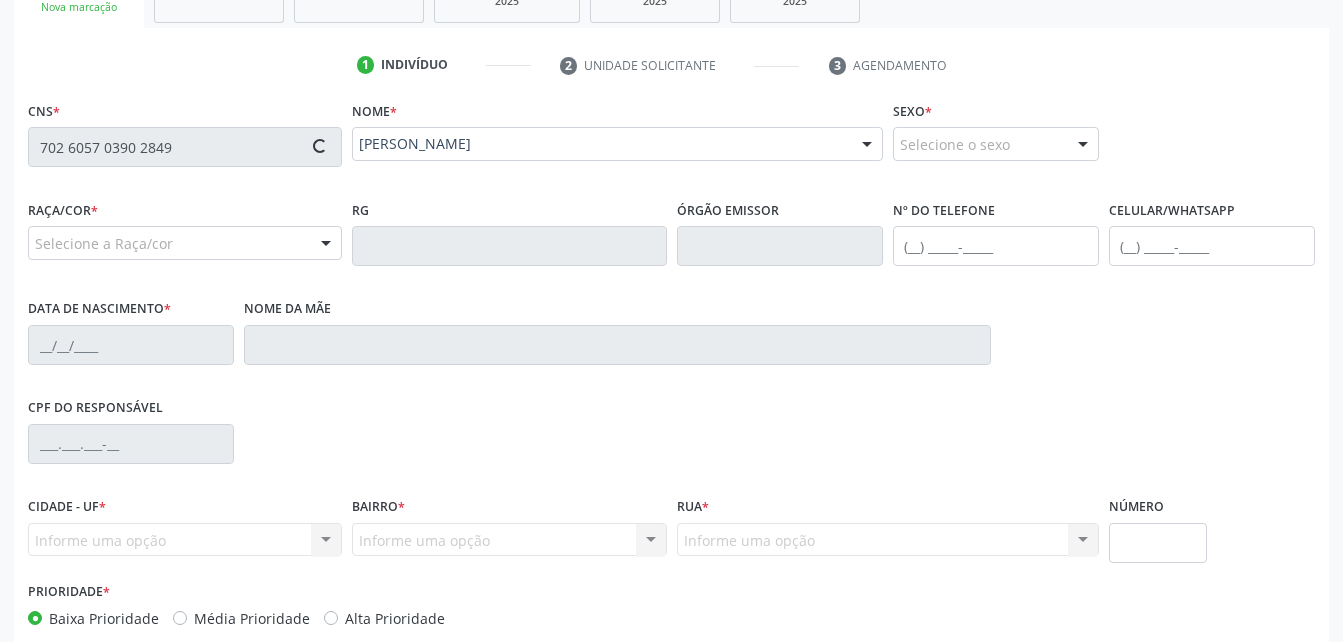 type on "[PHONE_NUMBER]" 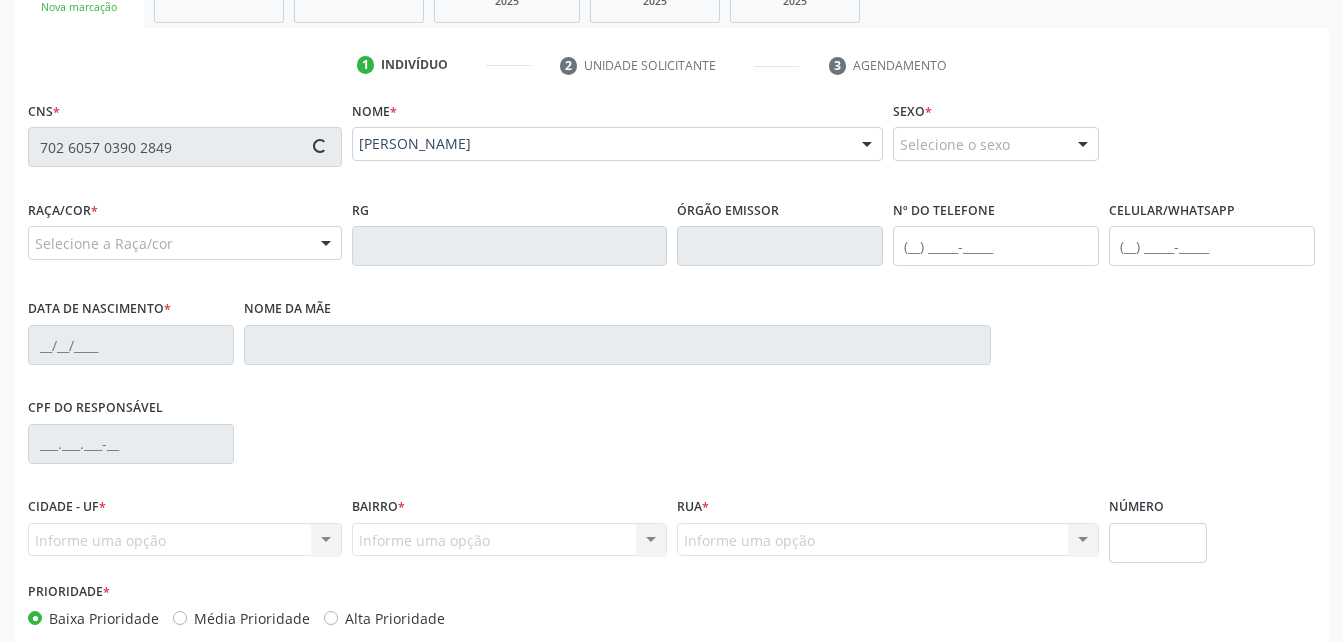 type on "[PHONE_NUMBER]" 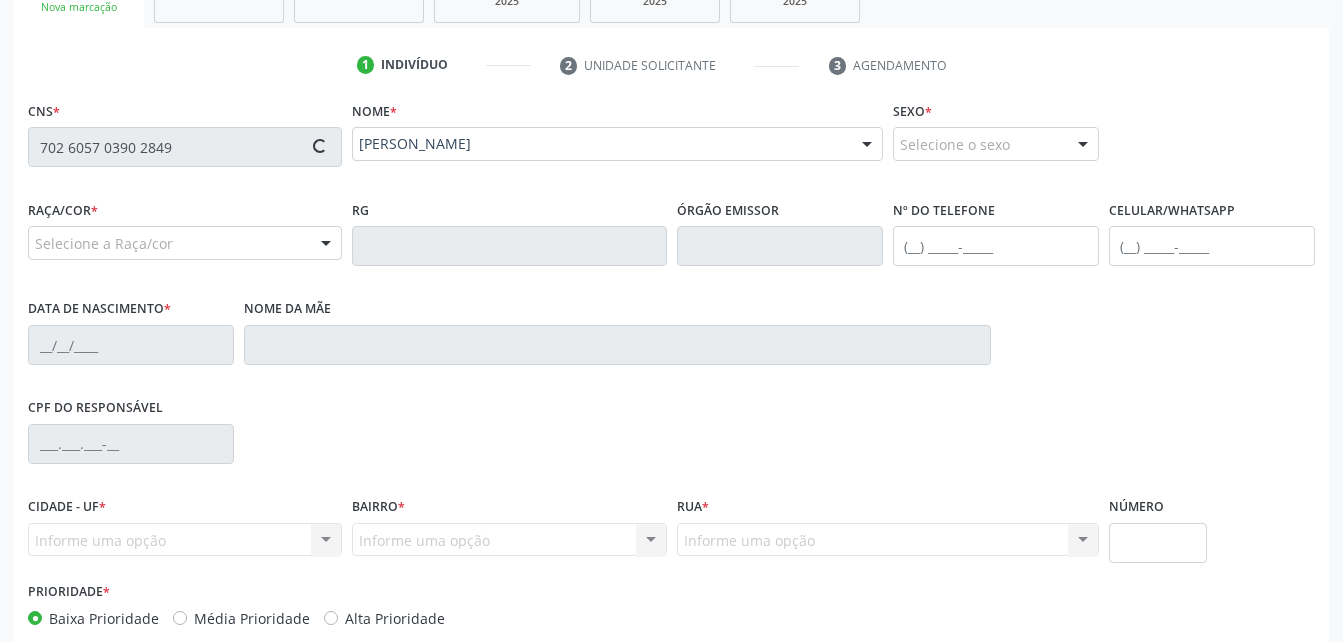 type on "[PERSON_NAME]" 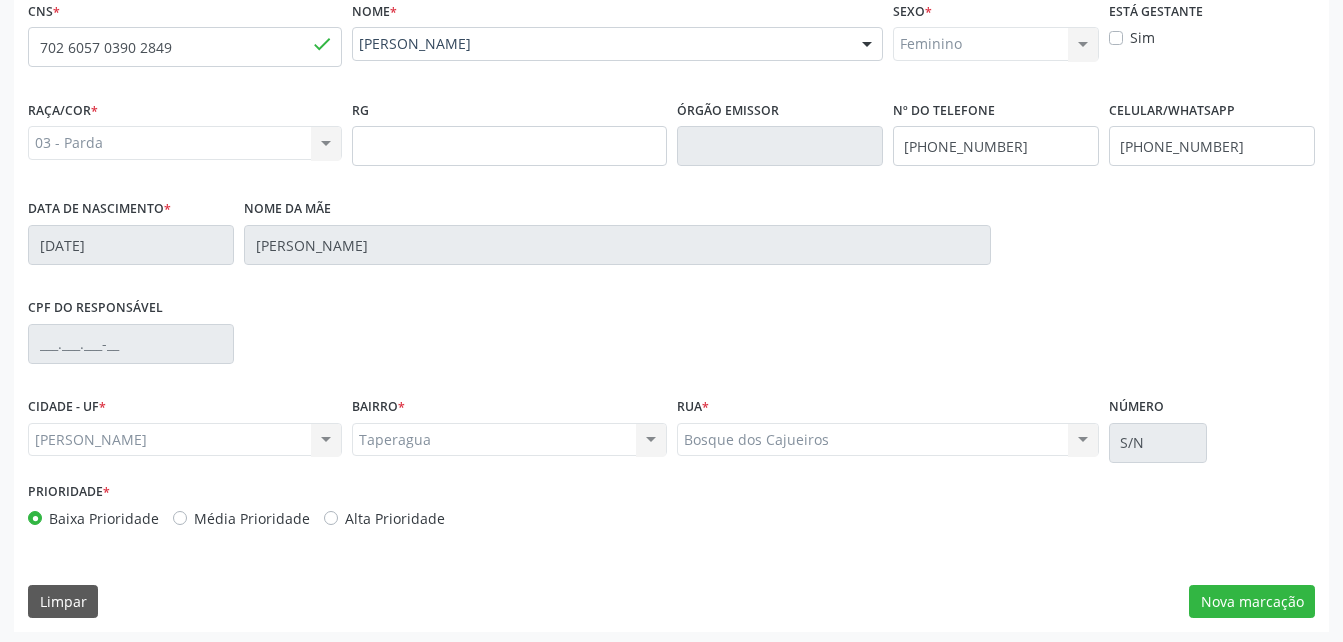 scroll, scrollTop: 470, scrollLeft: 0, axis: vertical 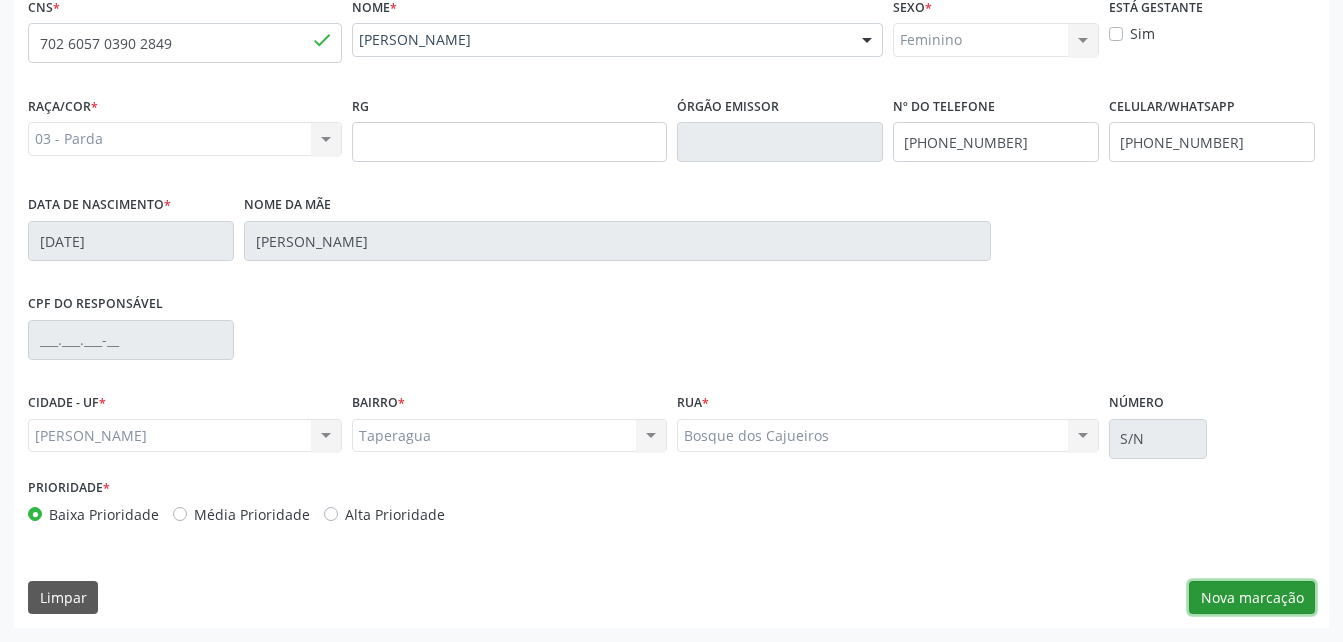 click on "Nova marcação" at bounding box center (1252, 598) 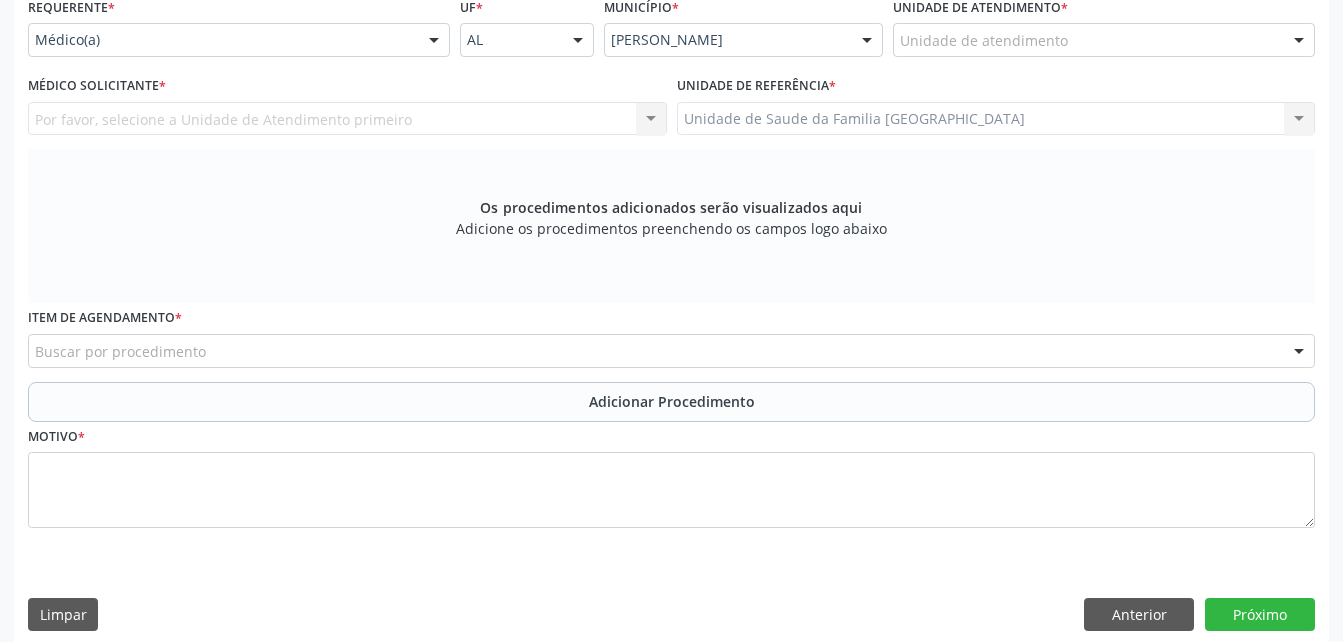 click on "Unidade de atendimento" at bounding box center [1104, 40] 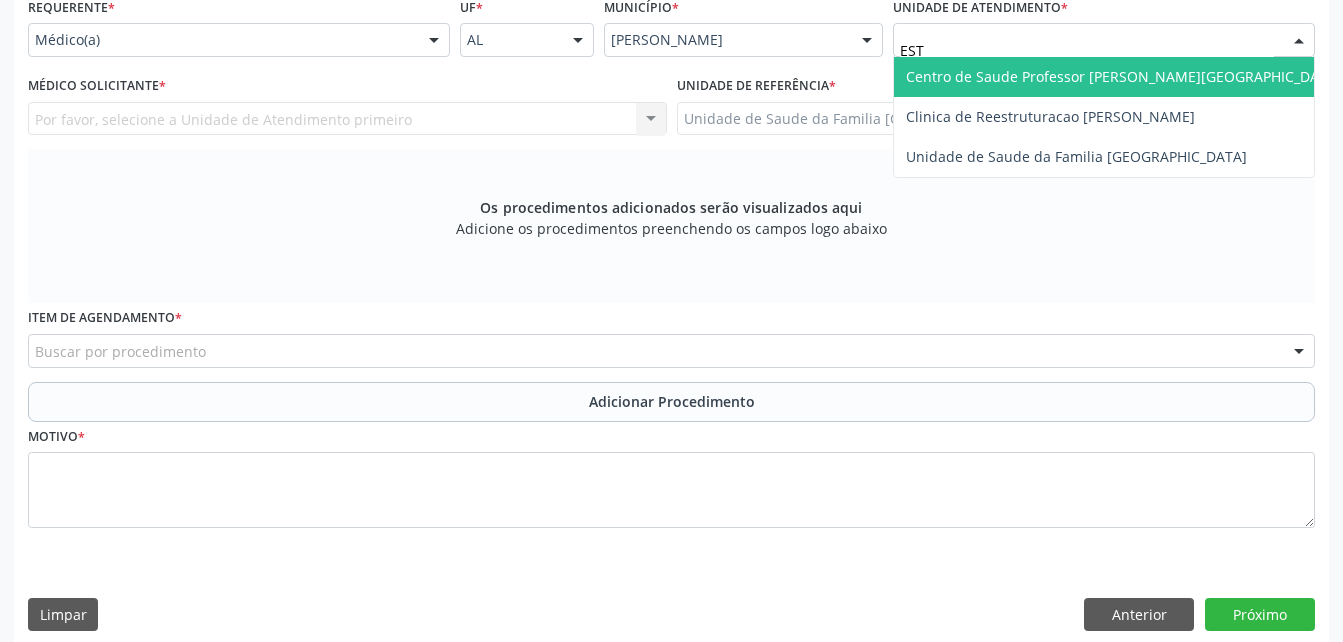 type on "ESTI" 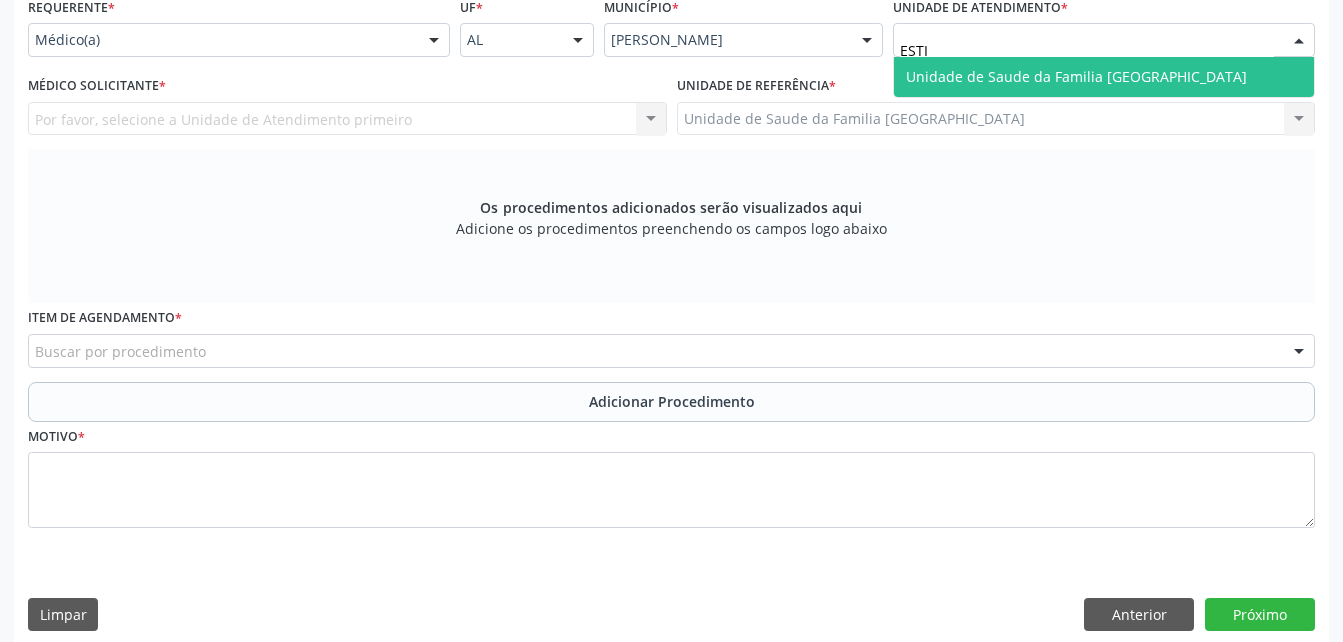 click on "ESTI" at bounding box center [1087, 50] 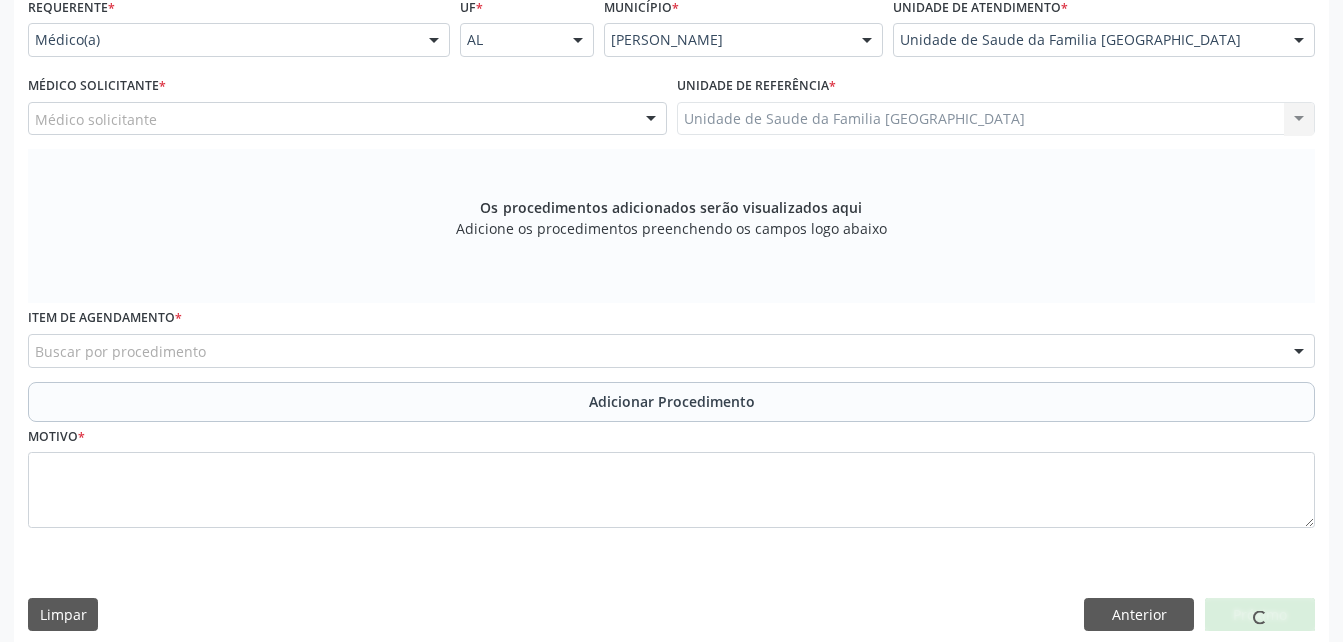 click on "Médico solicitante
[PERSON_NAME]   [PERSON_NAME] [PERSON_NAME] Sales   [PERSON_NAME]   [PERSON_NAME]   [PERSON_NAME] de [PERSON_NAME]   [PERSON_NAME] Cavalcante
Nenhum resultado encontrado para: "   "
Não há nenhuma opção para ser exibida." at bounding box center (347, 119) 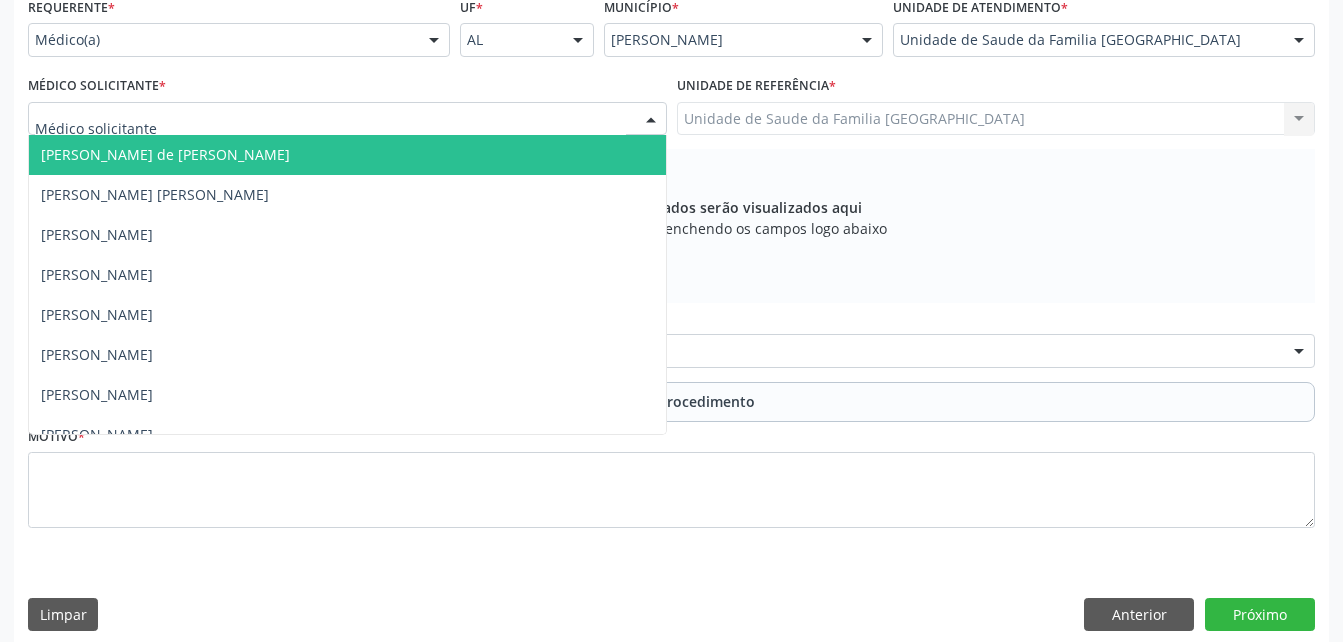 click at bounding box center [347, 119] 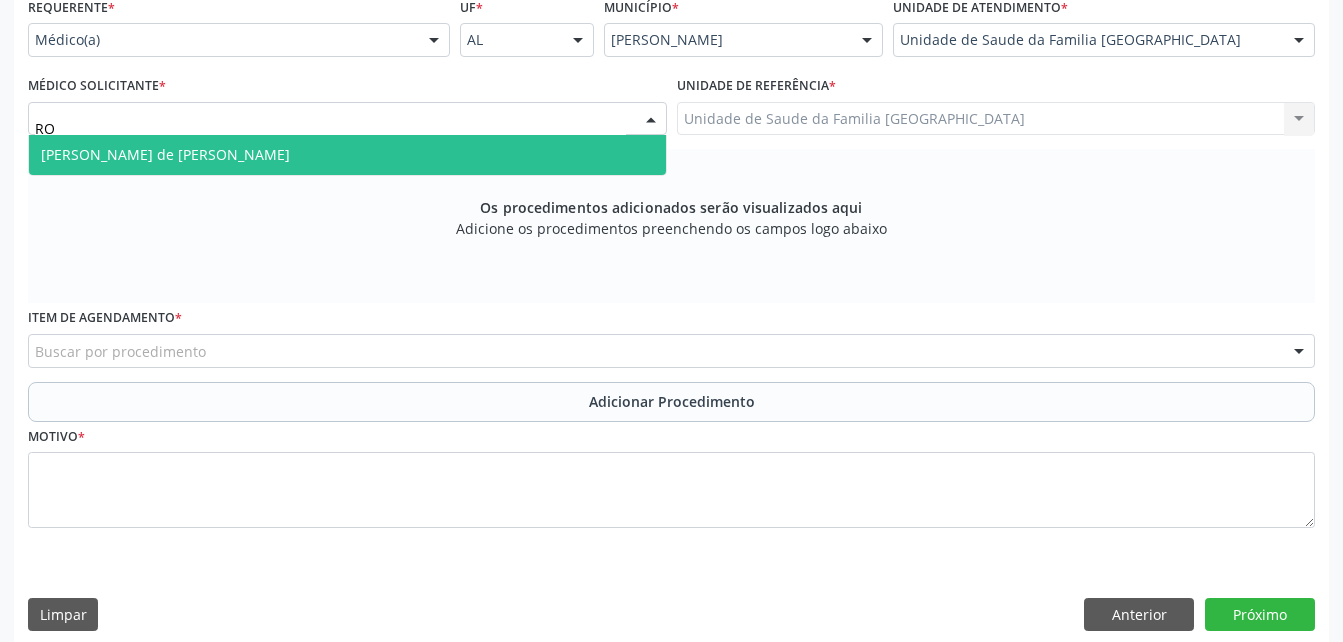 type on "ROD" 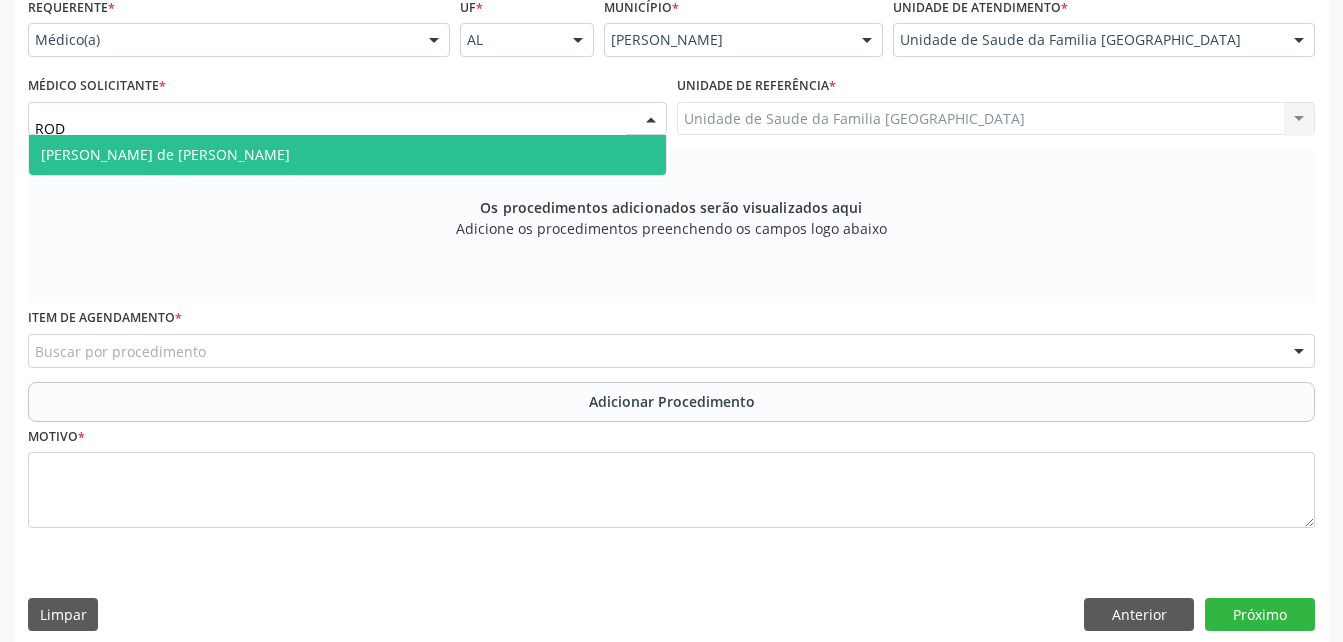 drag, startPoint x: 388, startPoint y: 155, endPoint x: 390, endPoint y: 170, distance: 15.132746 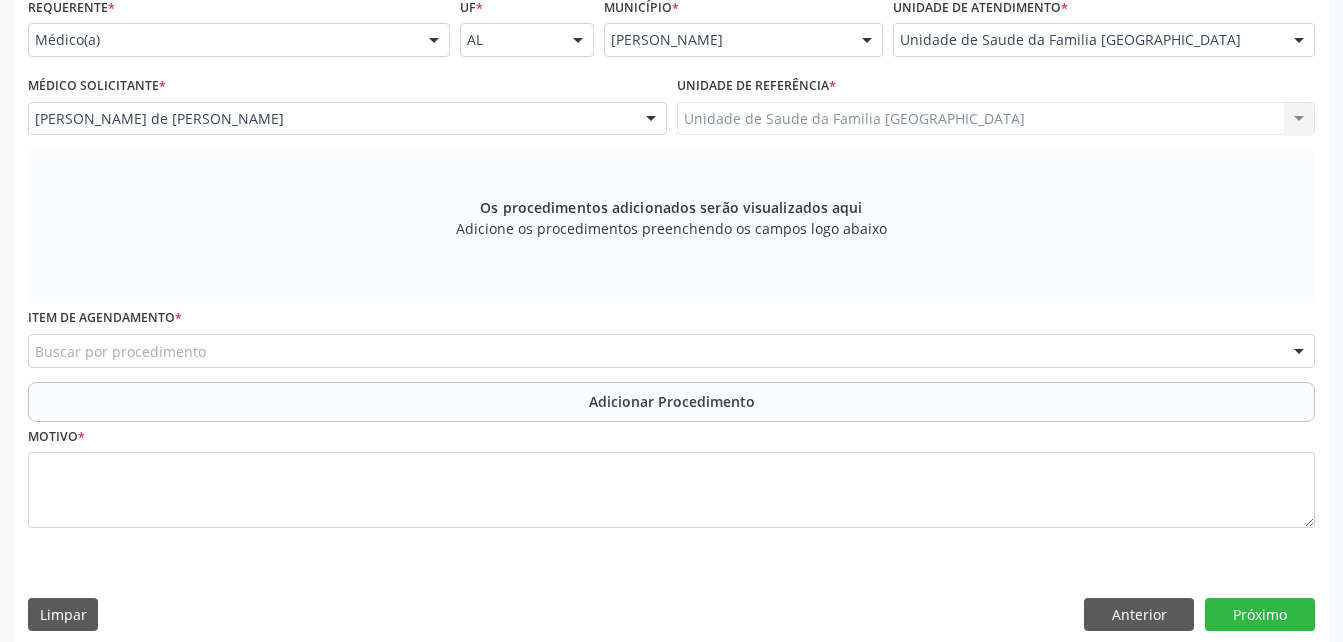 click on "Buscar por procedimento" at bounding box center [671, 351] 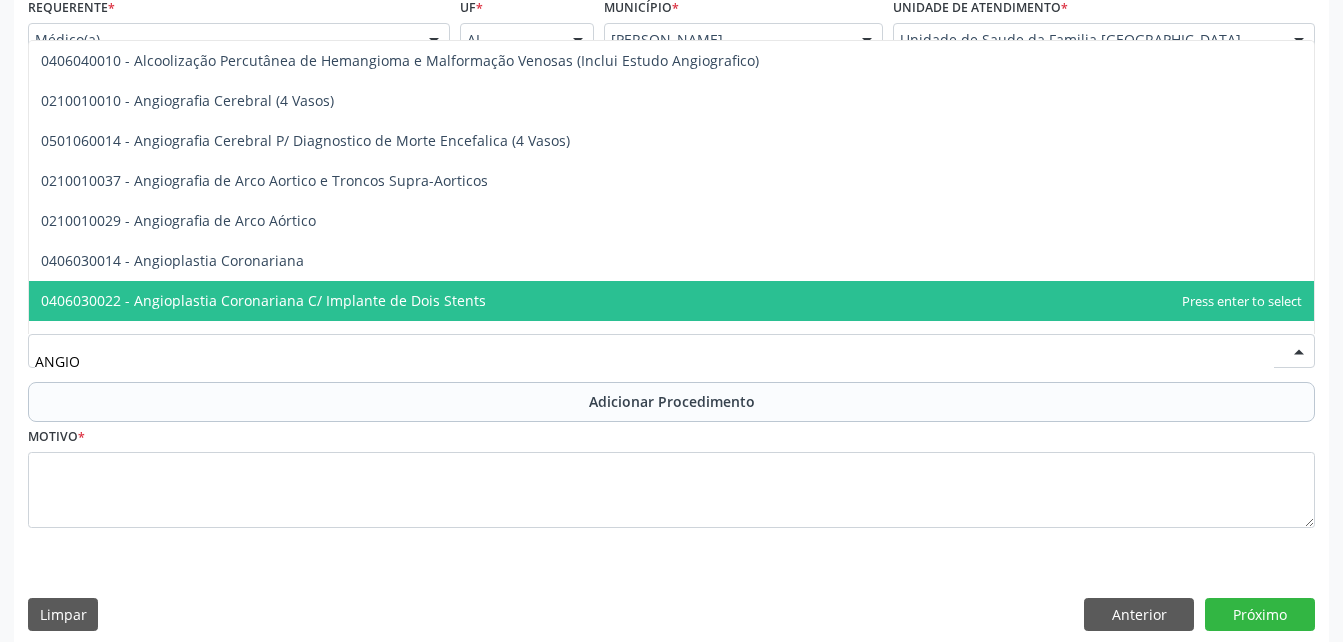 type on "ANGIOL" 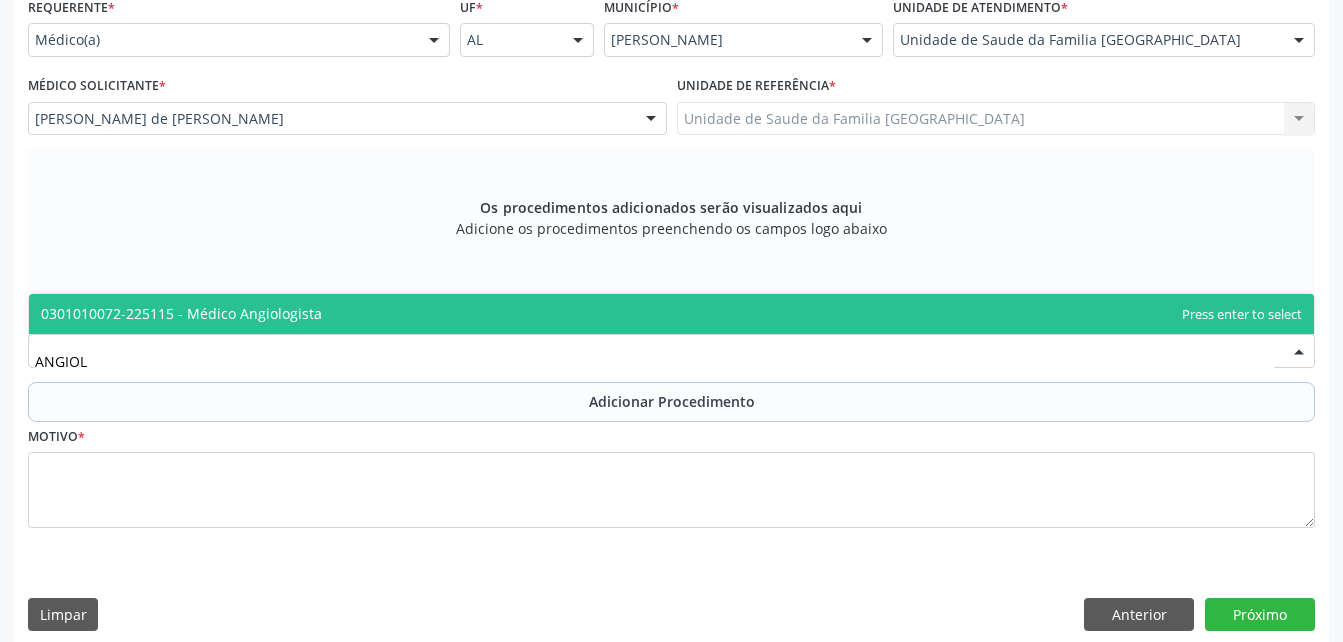 drag, startPoint x: 542, startPoint y: 306, endPoint x: 579, endPoint y: 431, distance: 130.36104 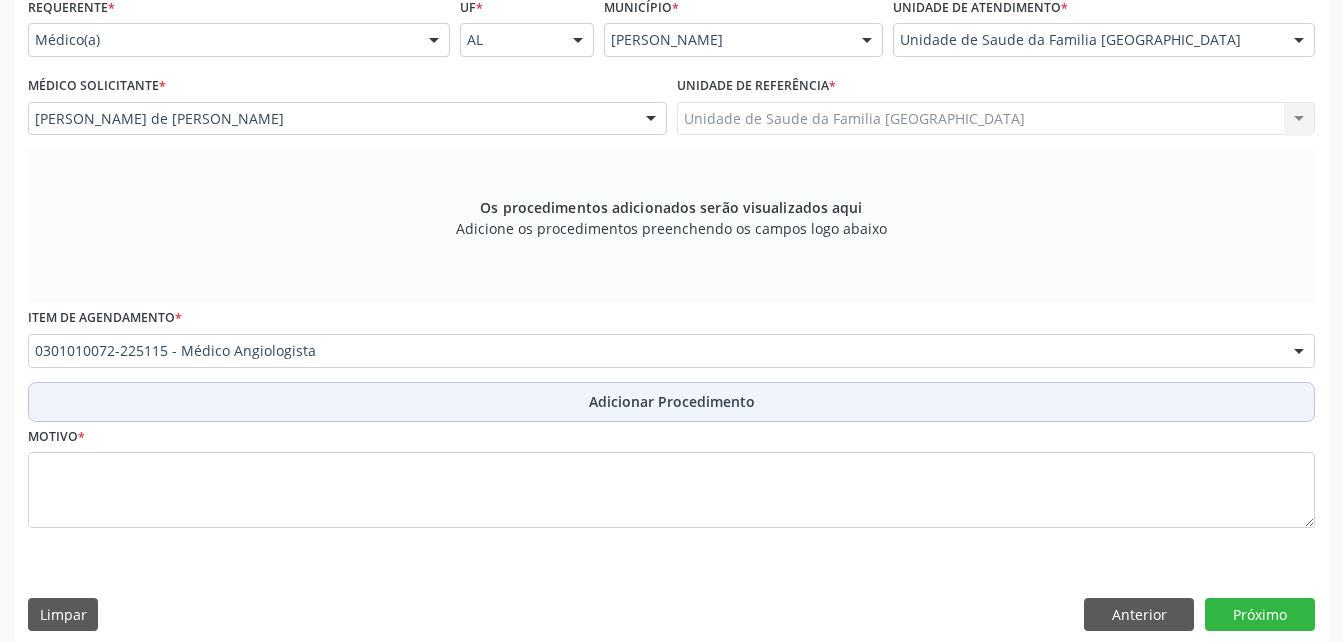click on "Adicionar Procedimento" at bounding box center (671, 402) 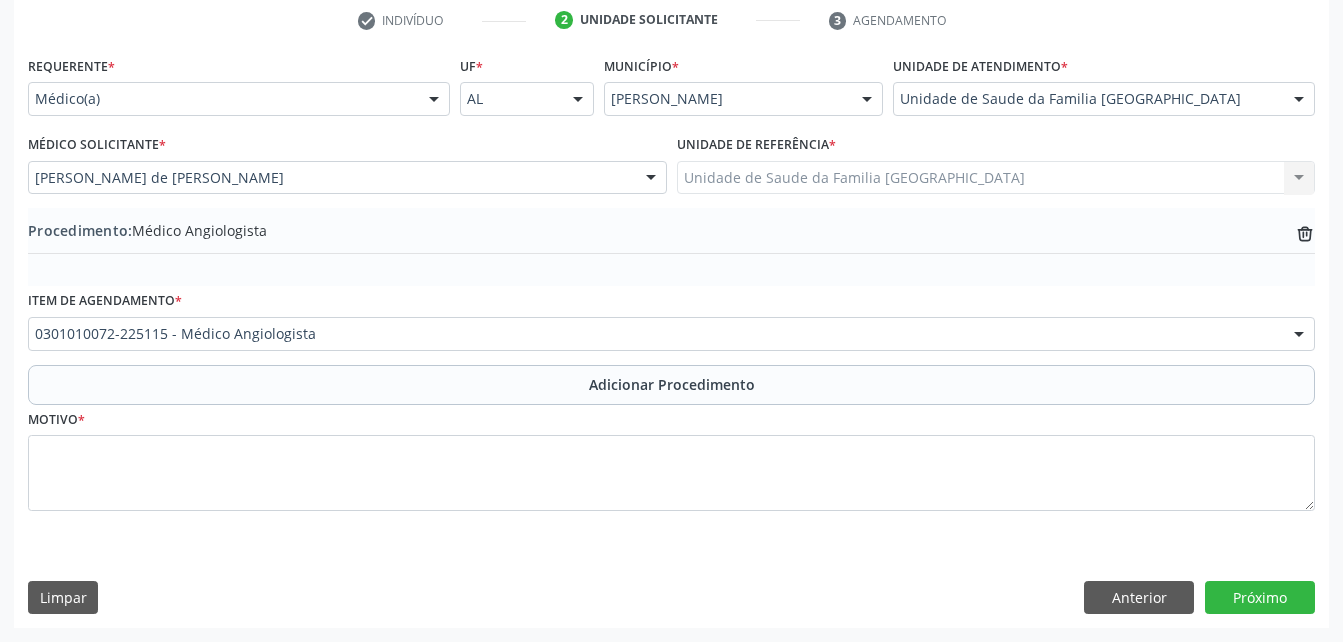 scroll, scrollTop: 411, scrollLeft: 0, axis: vertical 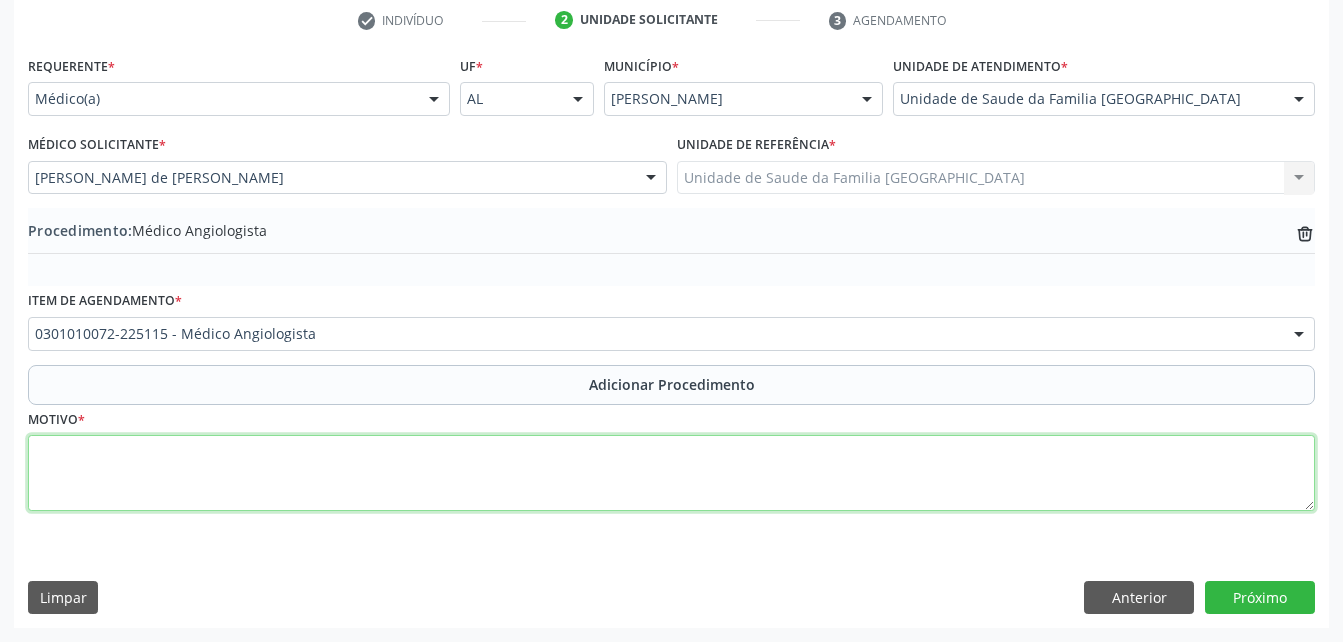 click at bounding box center (671, 473) 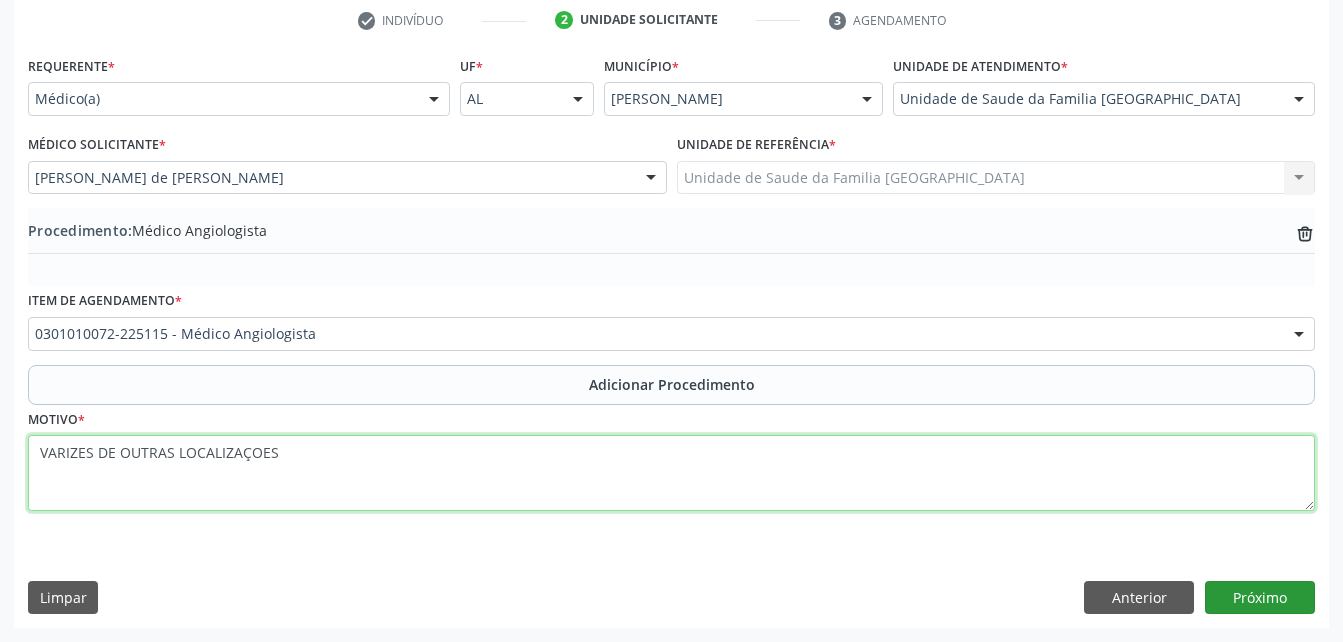 type on "VARIZES DE OUTRAS LOCALIZAÇOES" 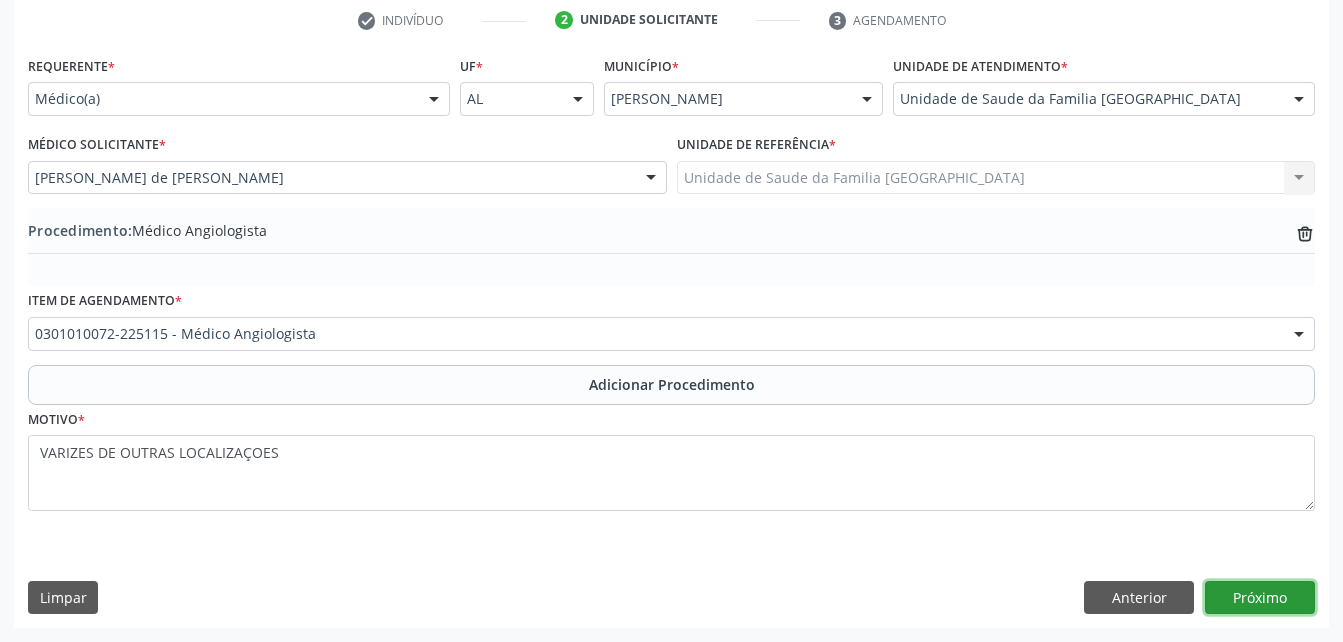 click on "Próximo" at bounding box center (1260, 598) 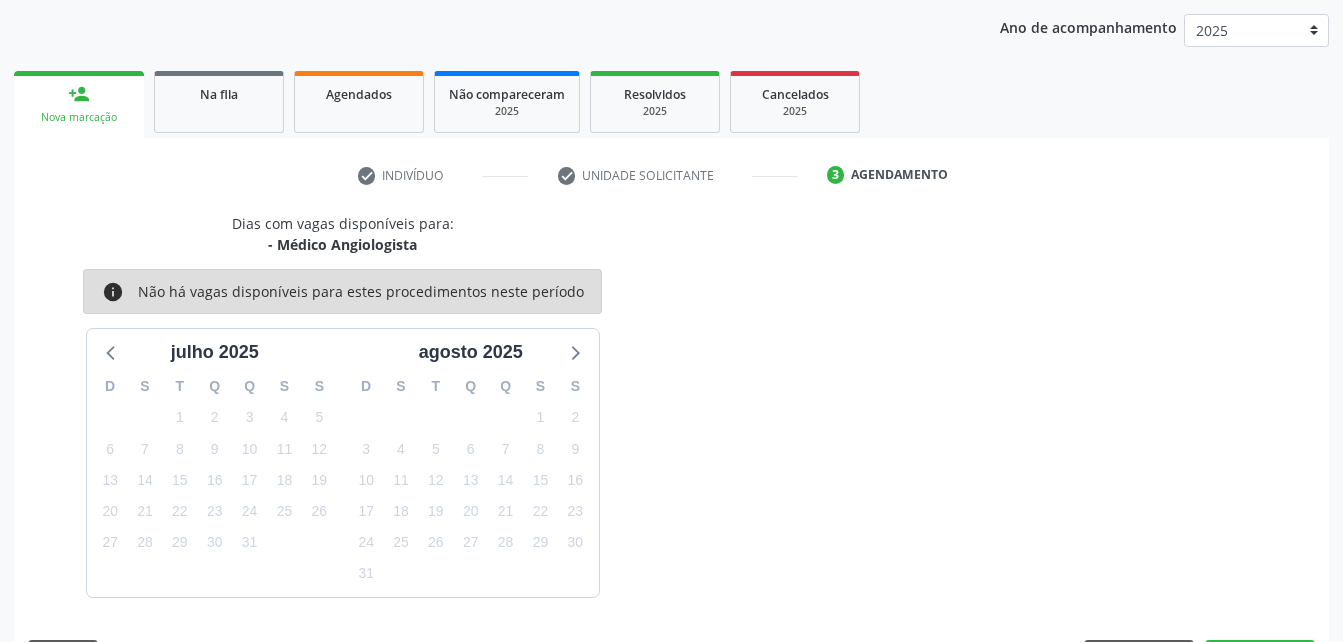 scroll, scrollTop: 315, scrollLeft: 0, axis: vertical 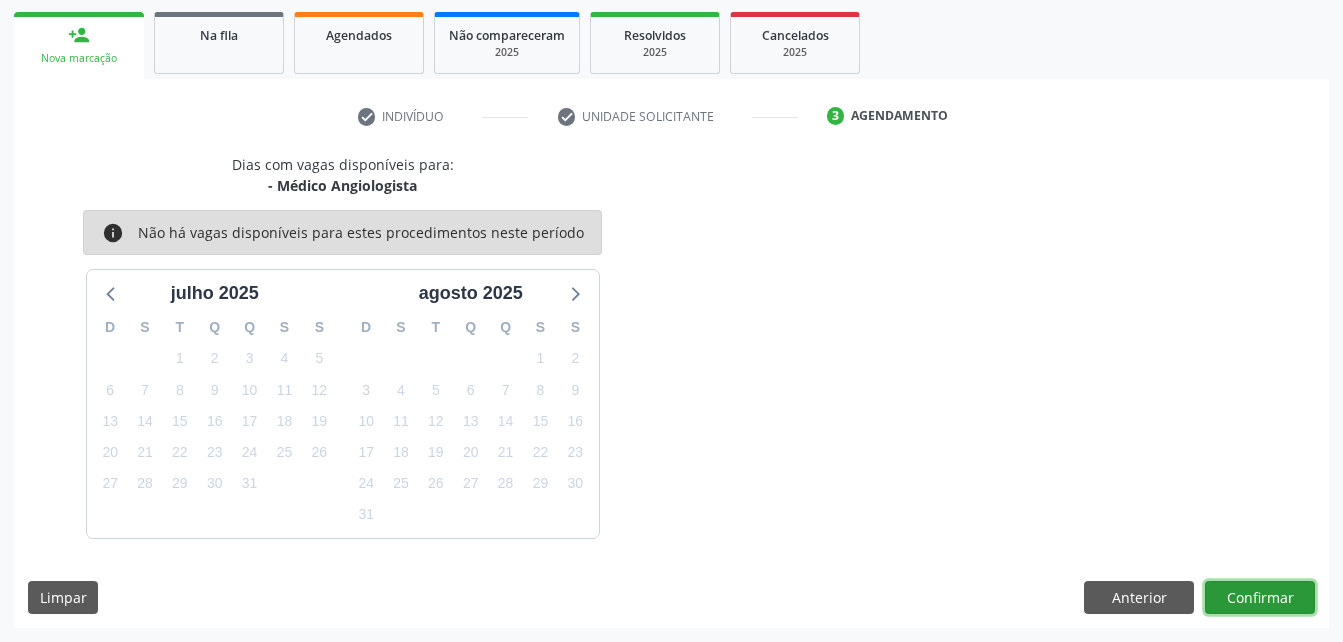 click on "Confirmar" at bounding box center [1260, 598] 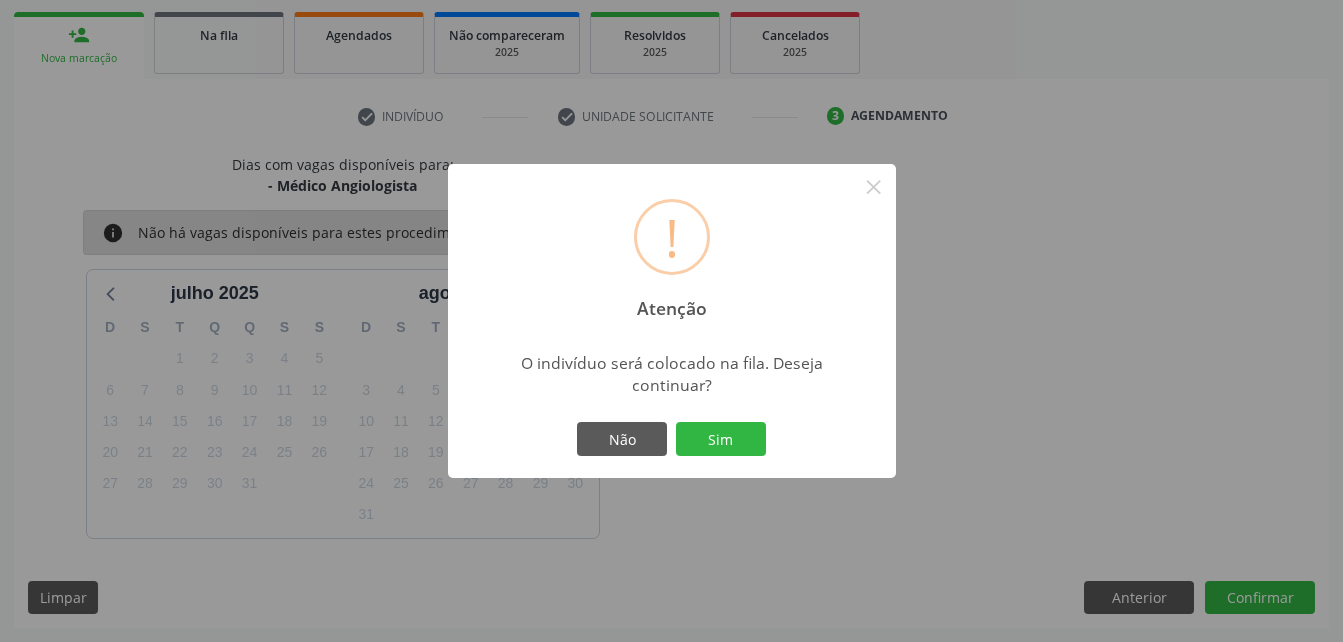 drag, startPoint x: 728, startPoint y: 422, endPoint x: 714, endPoint y: 520, distance: 98.99495 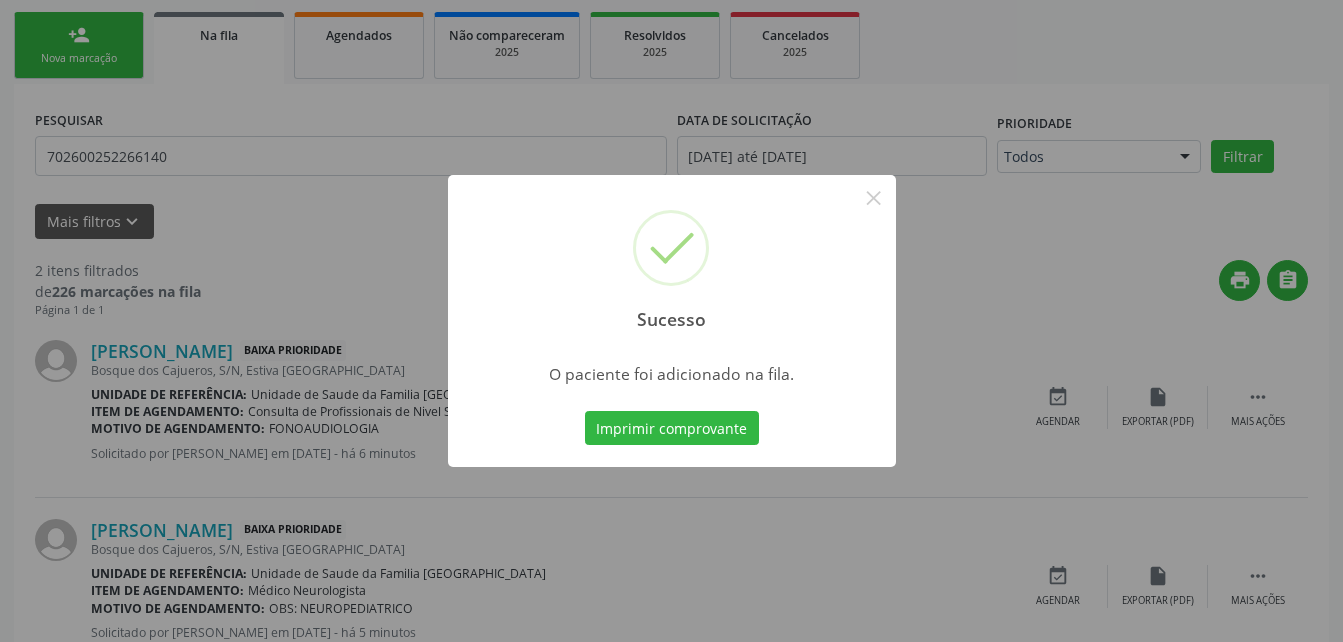 scroll, scrollTop: 53, scrollLeft: 0, axis: vertical 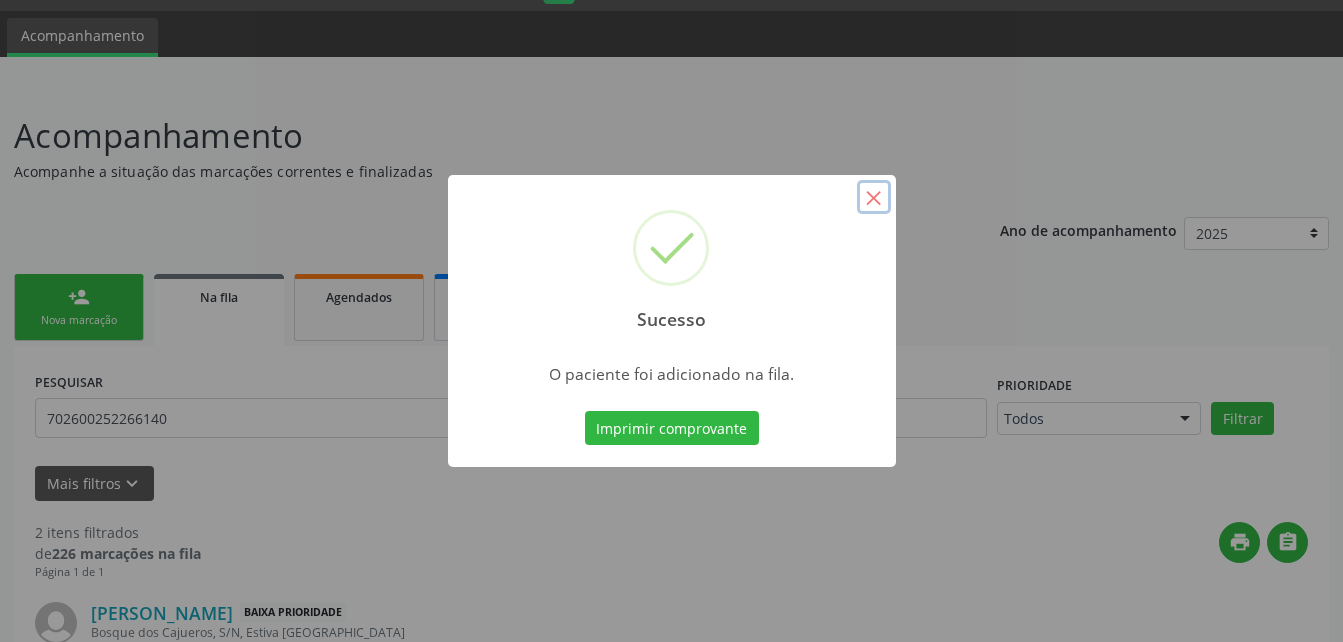 click on "×" at bounding box center [874, 197] 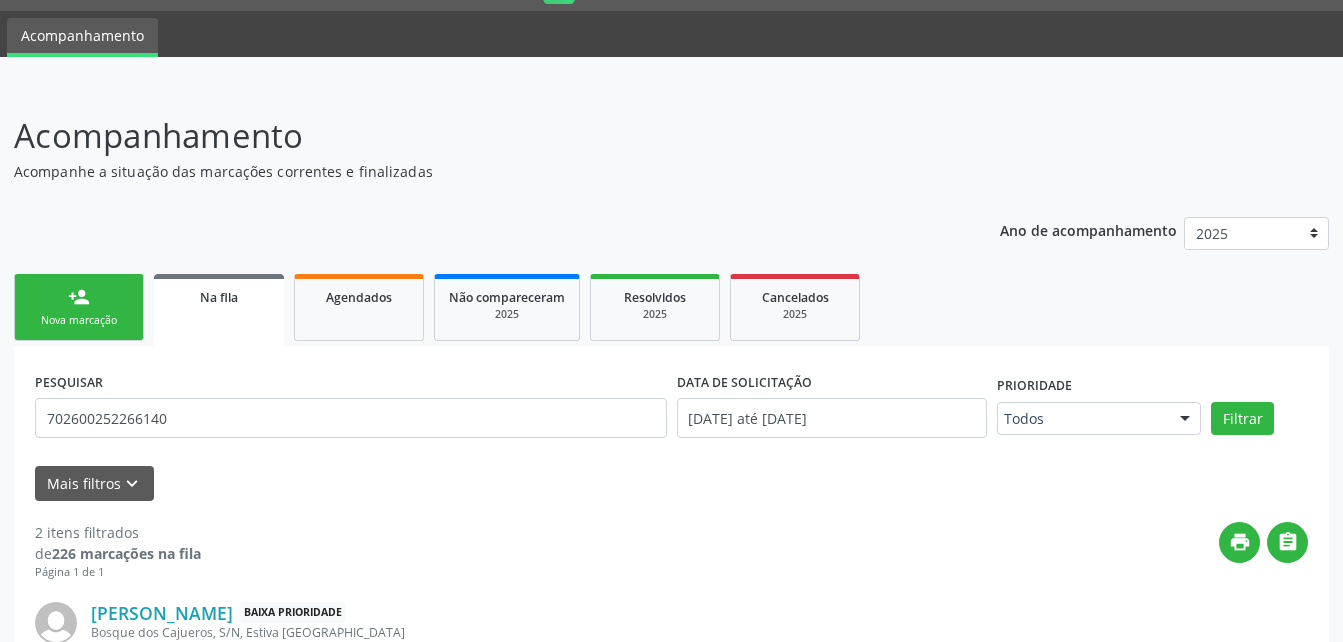 click on "Nova marcação" at bounding box center [79, 320] 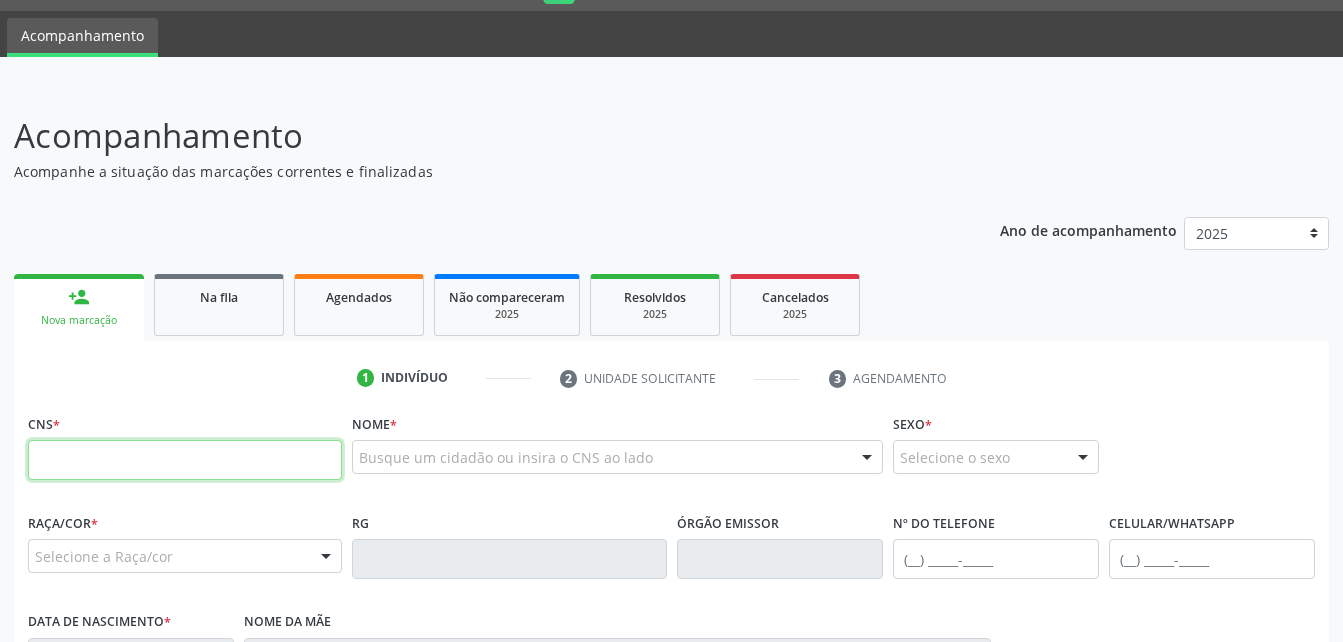 click at bounding box center (185, 460) 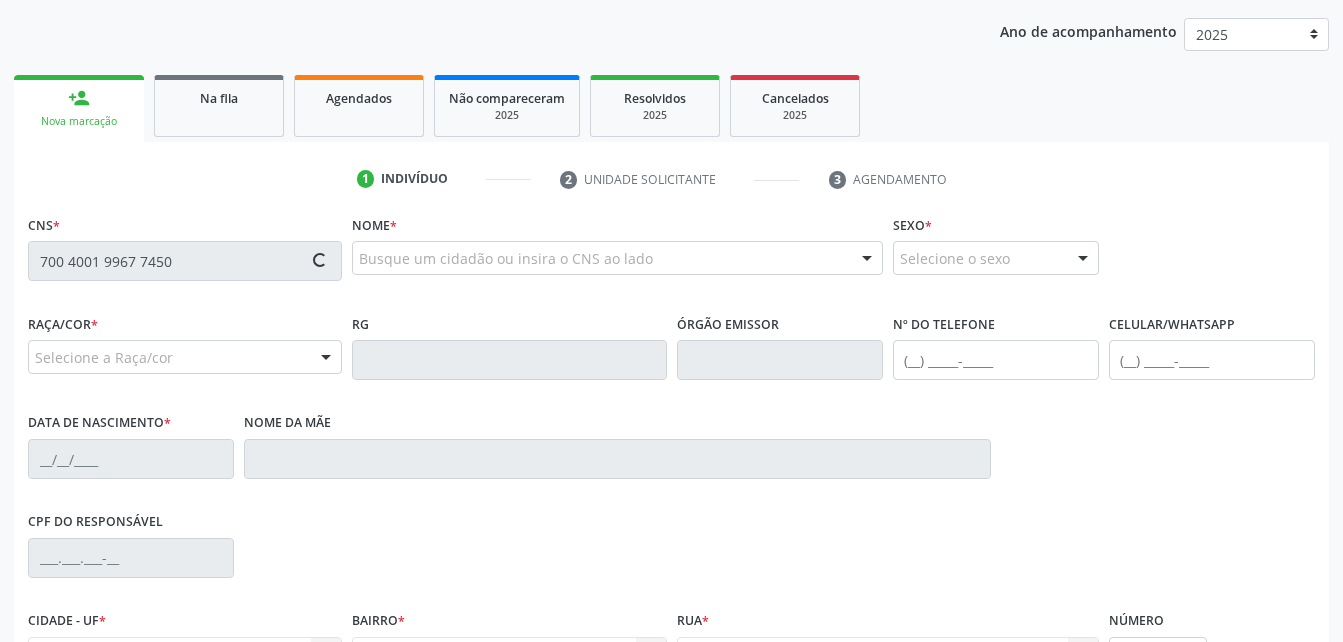 scroll, scrollTop: 253, scrollLeft: 0, axis: vertical 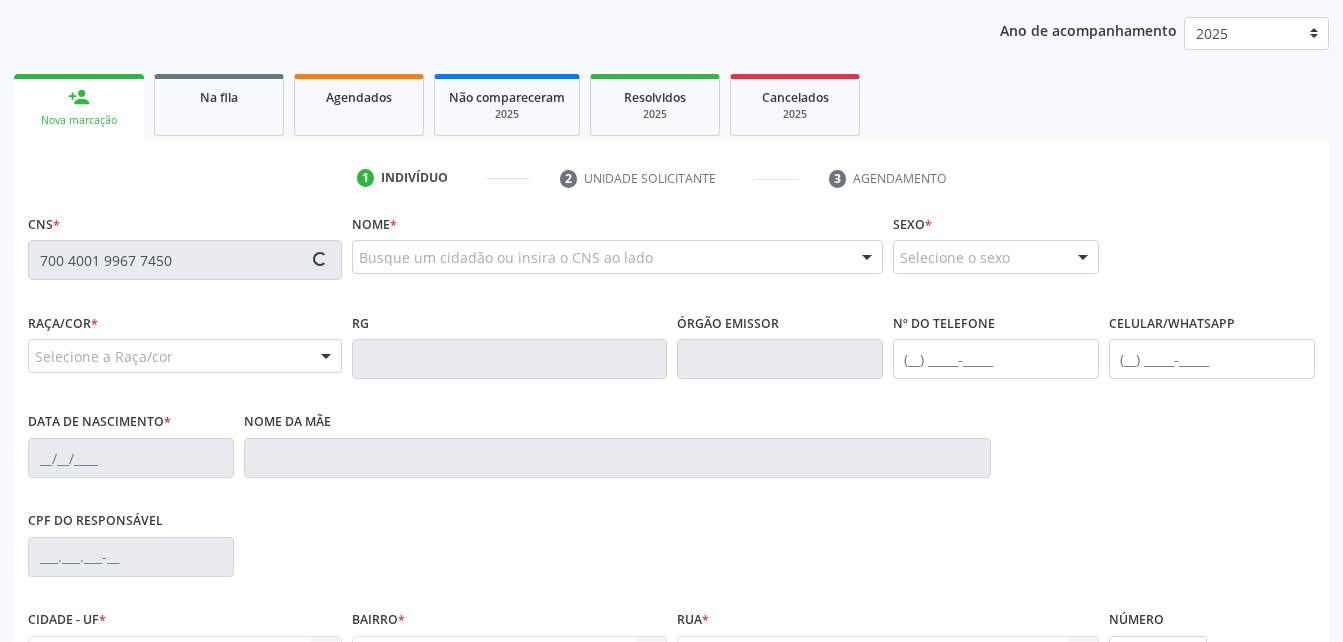 type on "700 4001 9967 7450" 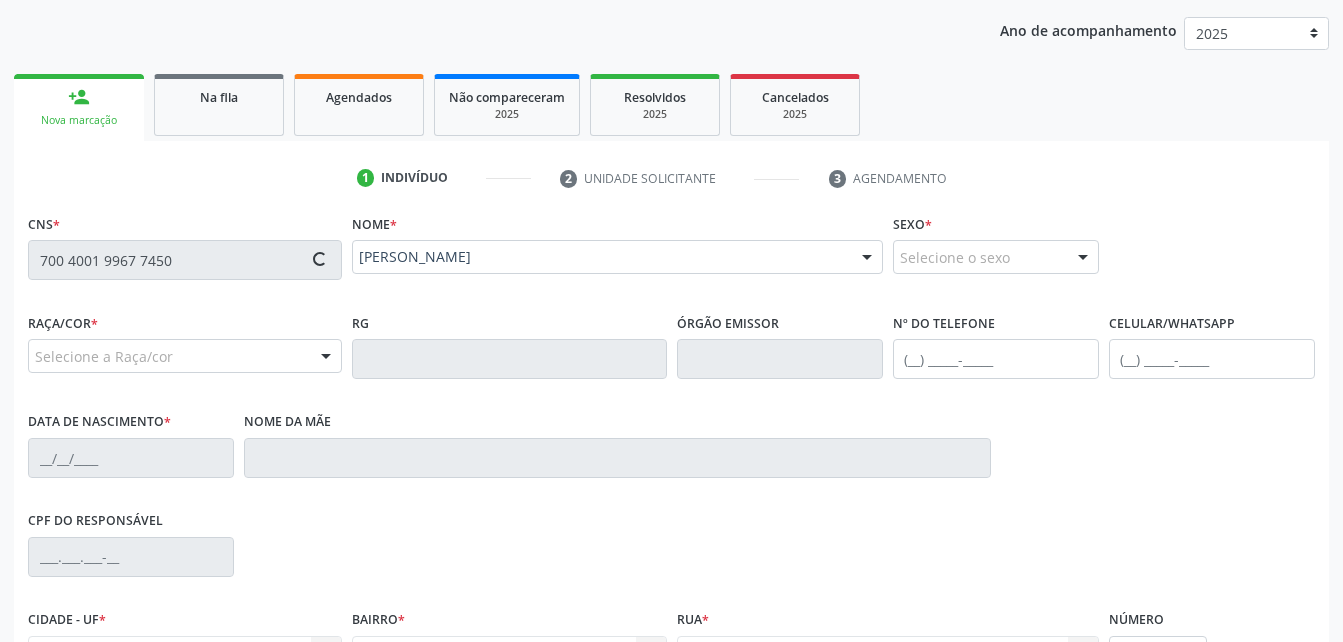 type on "[PHONE_NUMBER]" 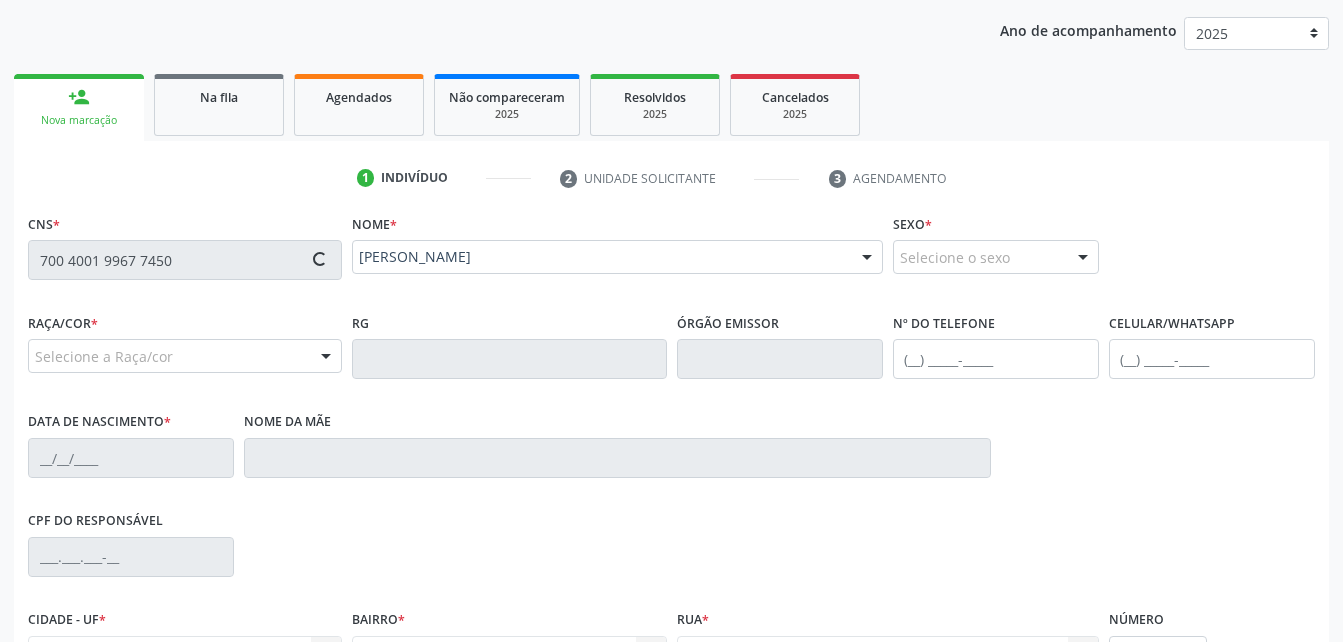 type on "2[DATE]" 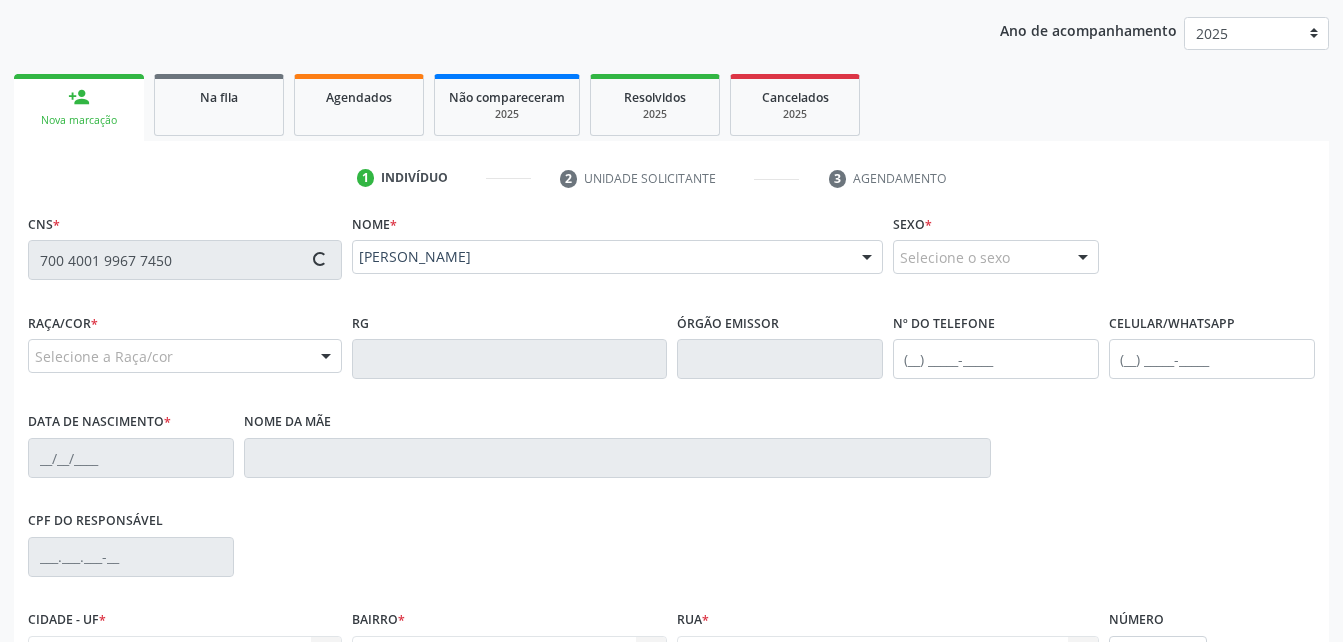 type on "08" 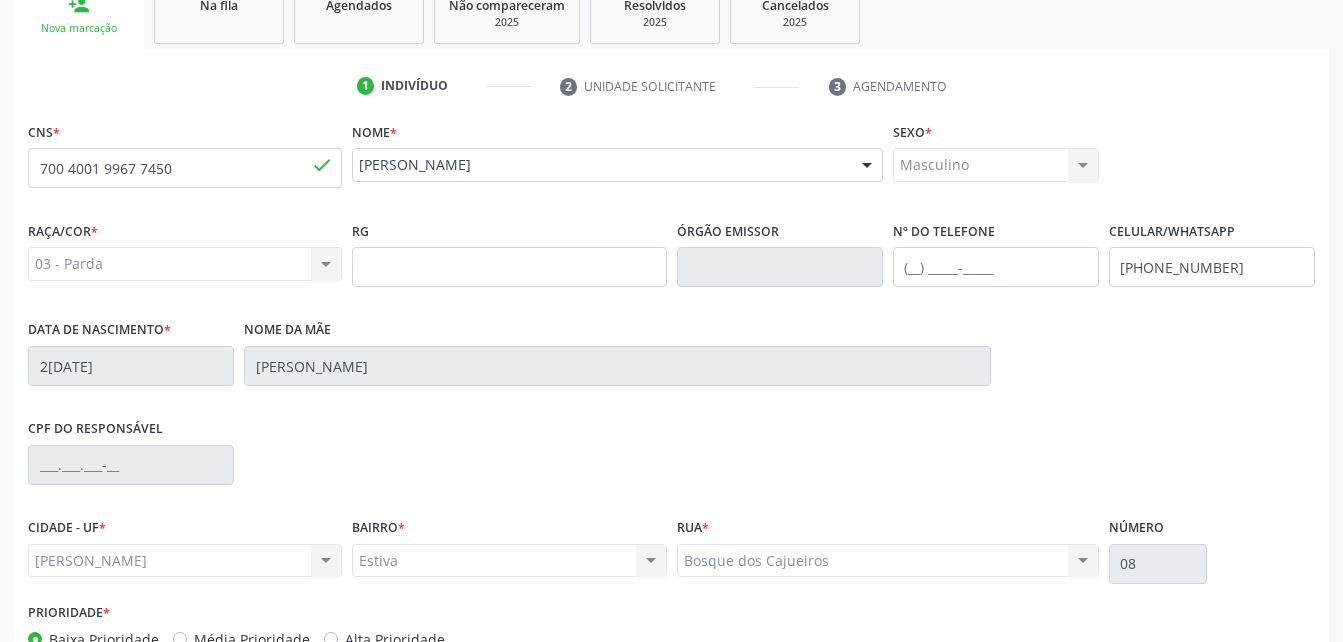 scroll, scrollTop: 470, scrollLeft: 0, axis: vertical 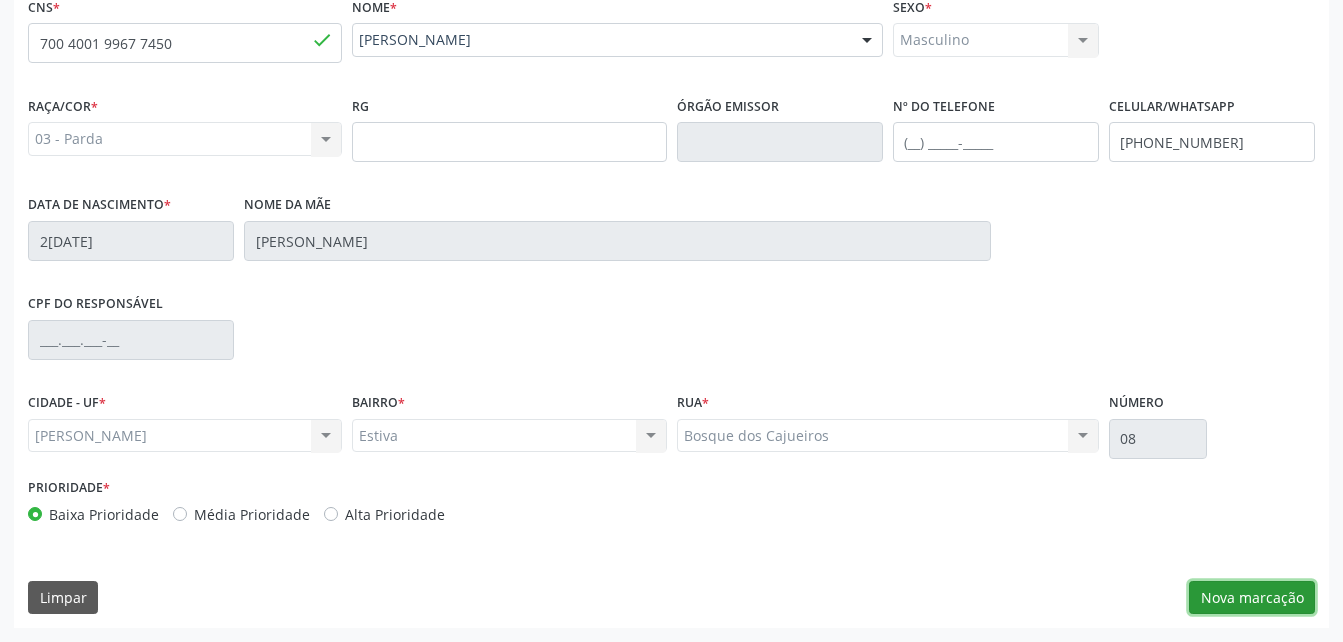 click on "Nova marcação" at bounding box center [1252, 598] 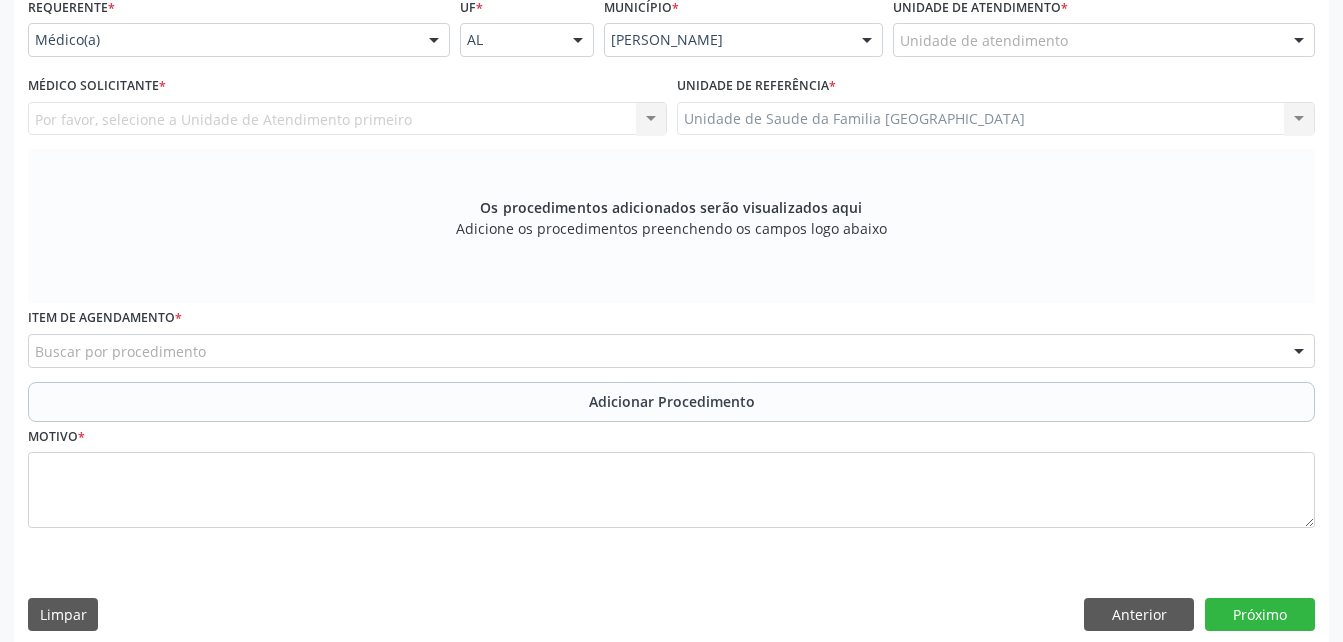 scroll, scrollTop: 370, scrollLeft: 0, axis: vertical 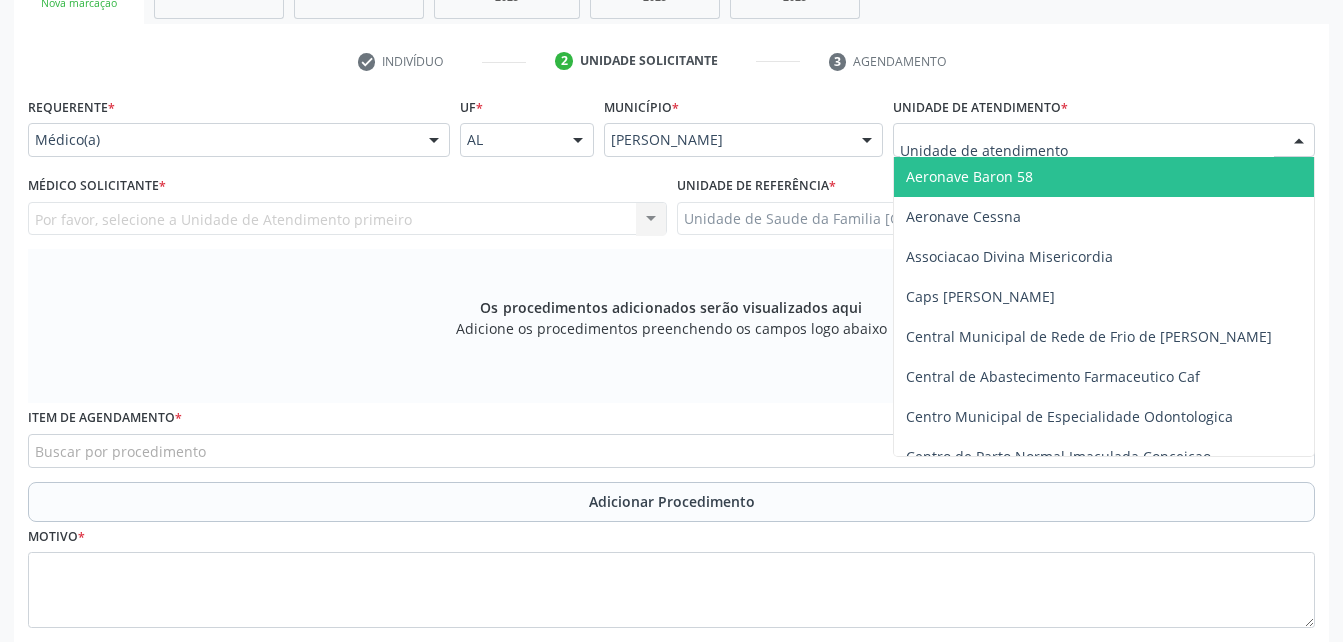 click at bounding box center (1104, 140) 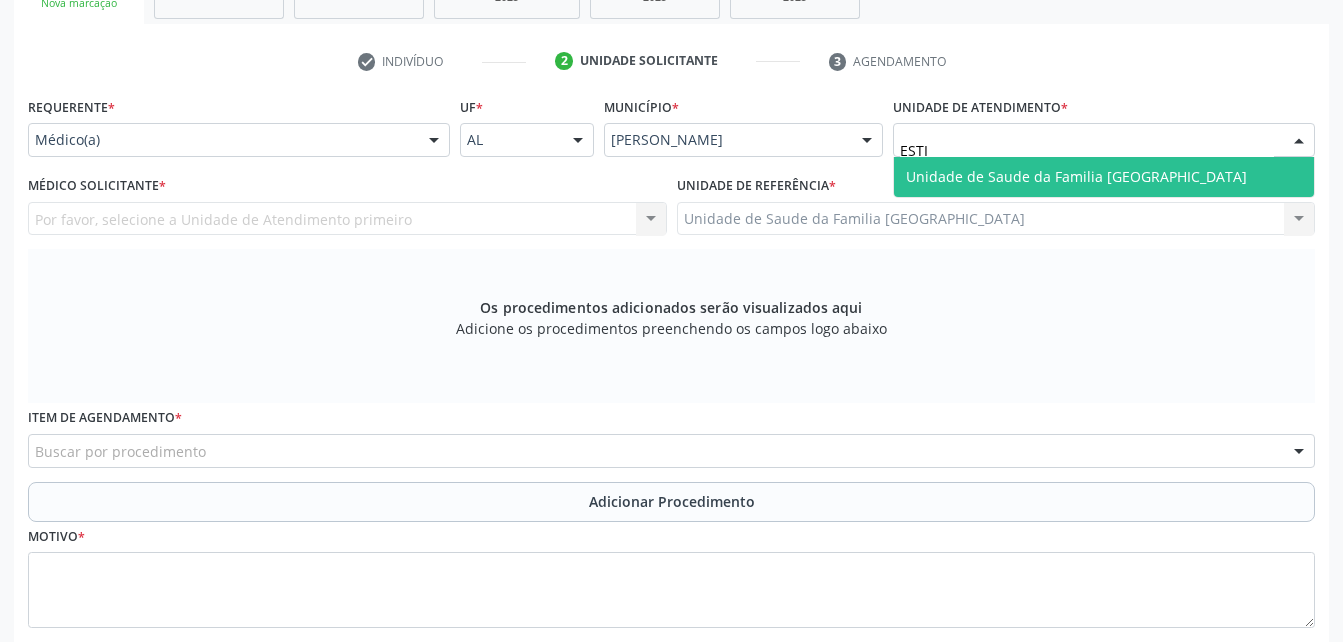 type on "ESTIV" 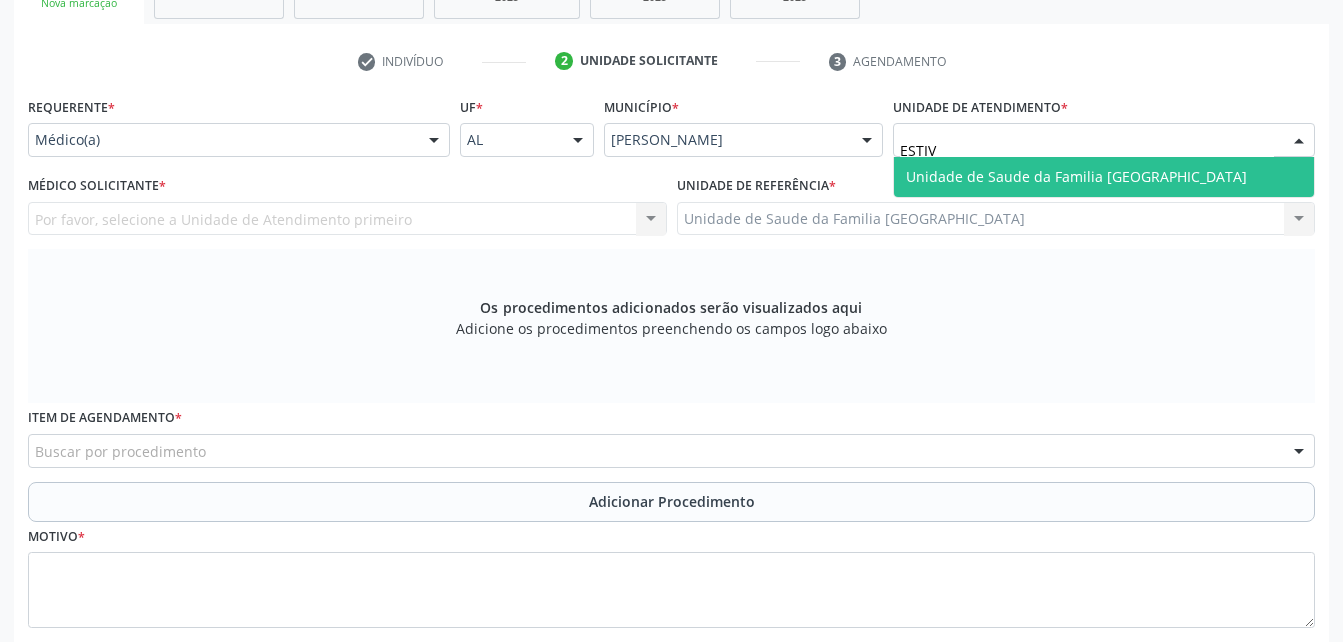 click on "Unidade de Saude da Familia [GEOGRAPHIC_DATA]" at bounding box center [1076, 176] 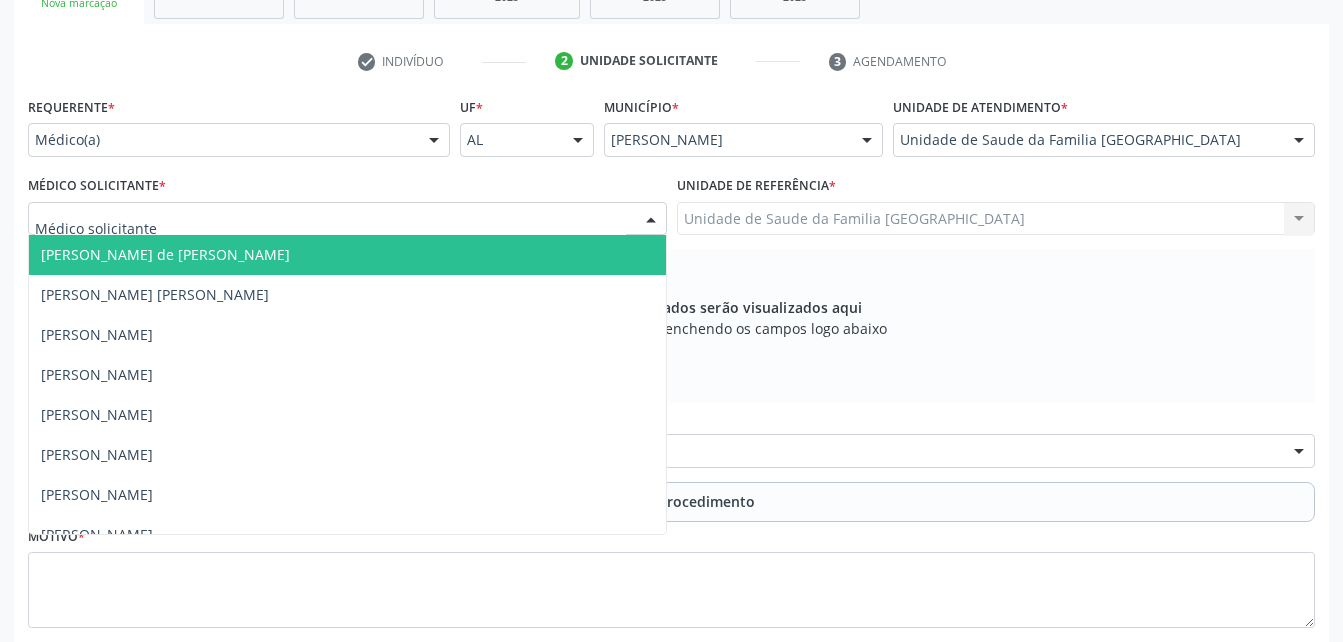 click at bounding box center [347, 219] 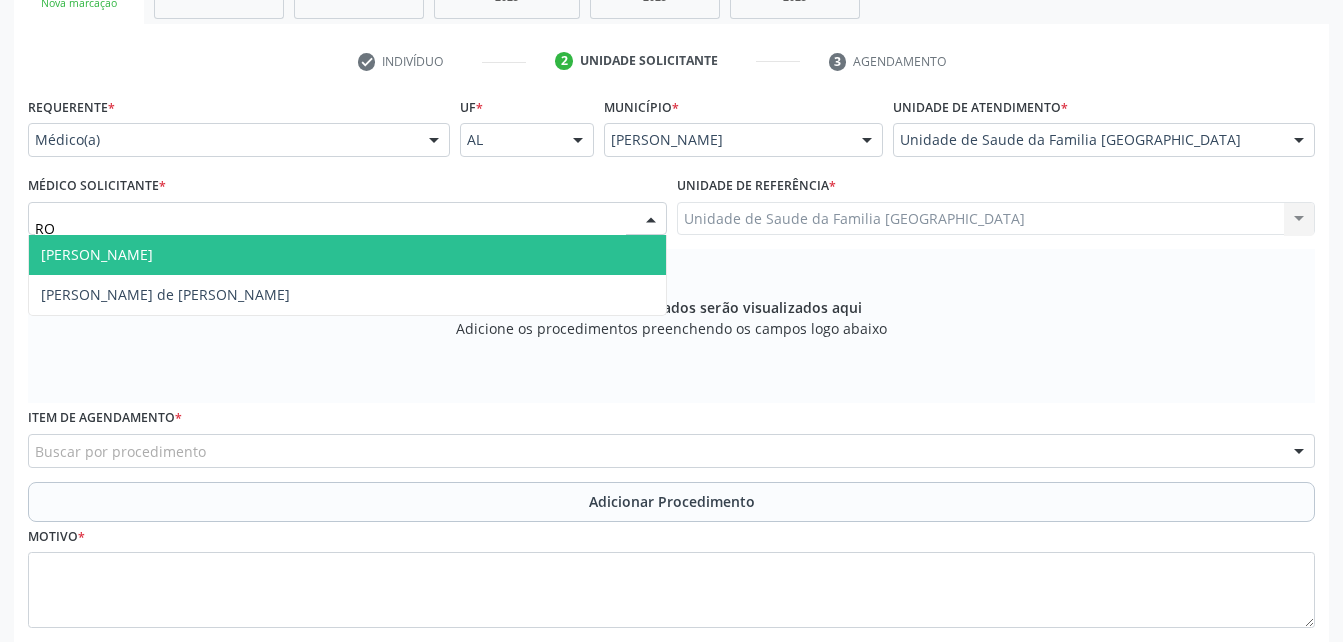 type on "ROD" 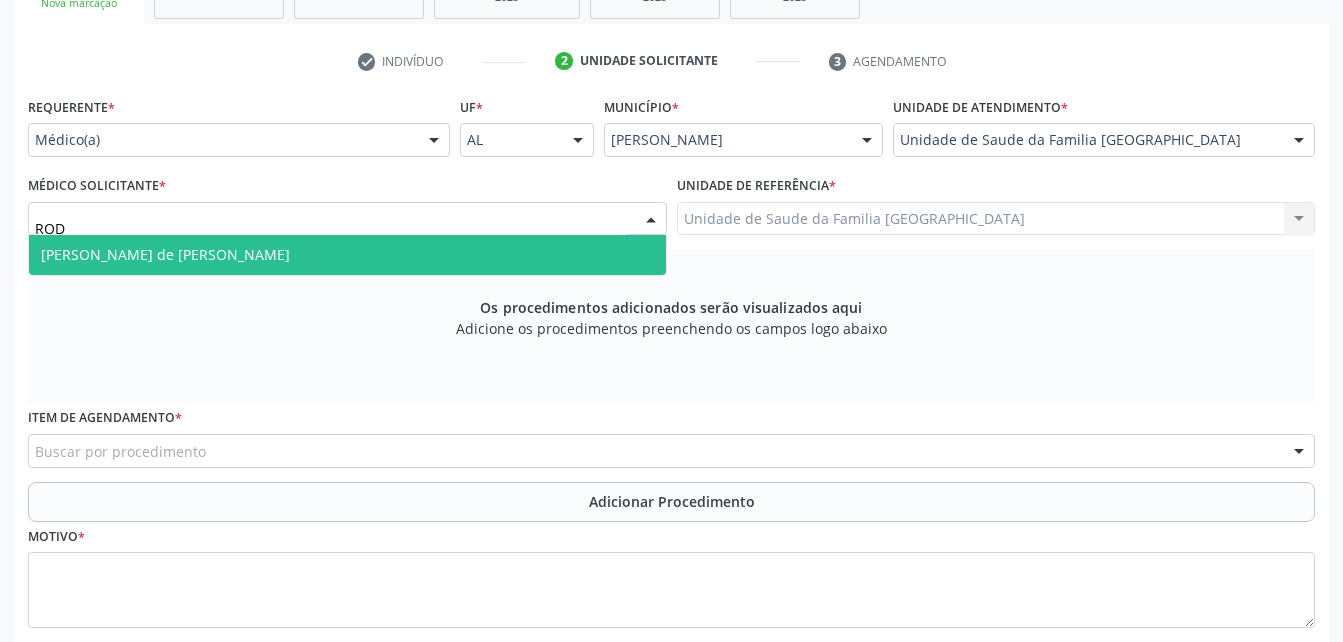 click on "[PERSON_NAME] de [PERSON_NAME]" at bounding box center (347, 255) 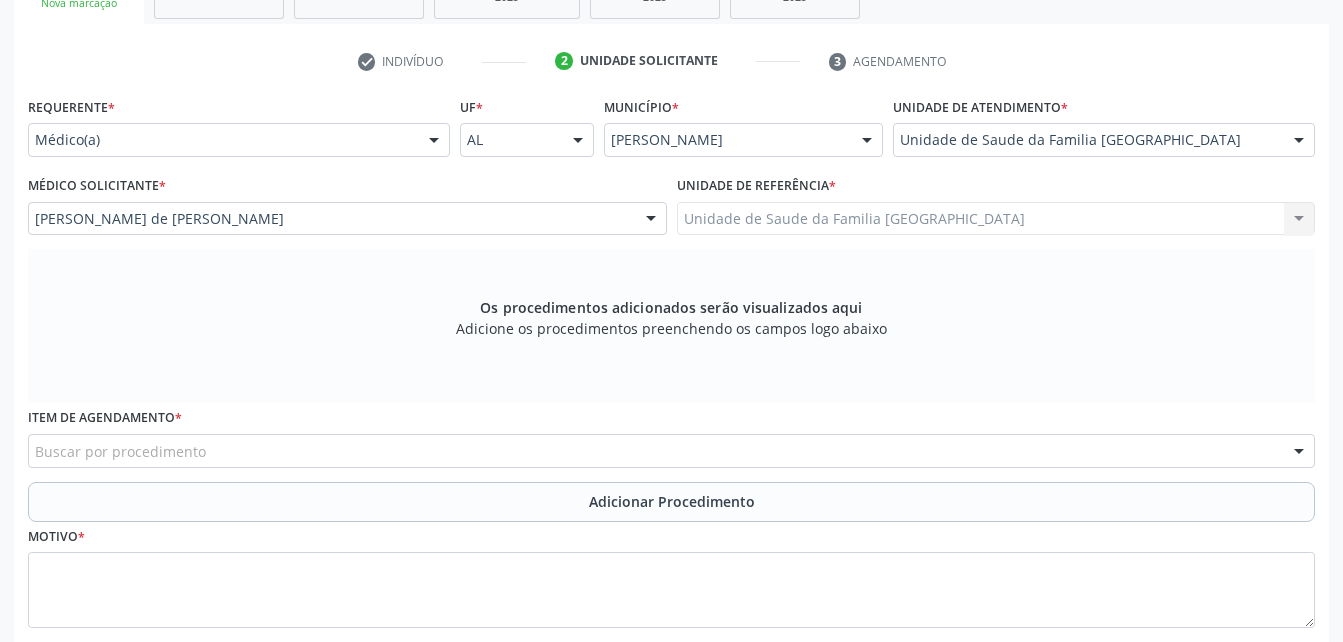 click on "Buscar por procedimento" at bounding box center (671, 451) 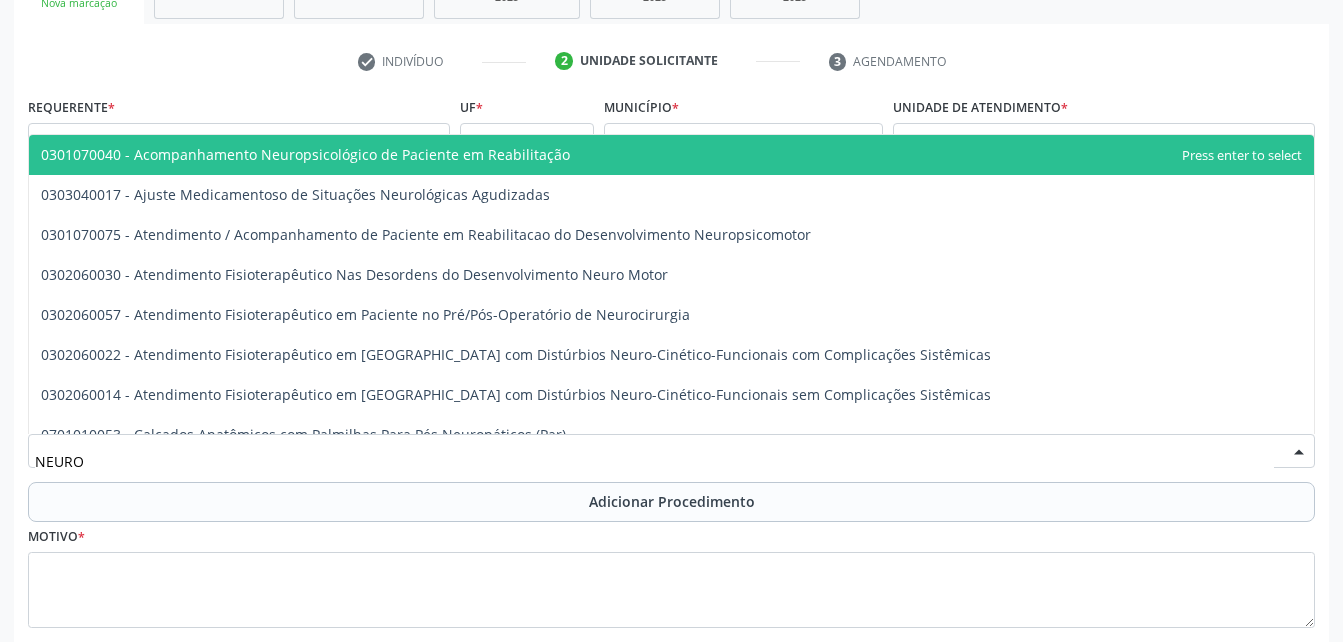 type on "NEUROL" 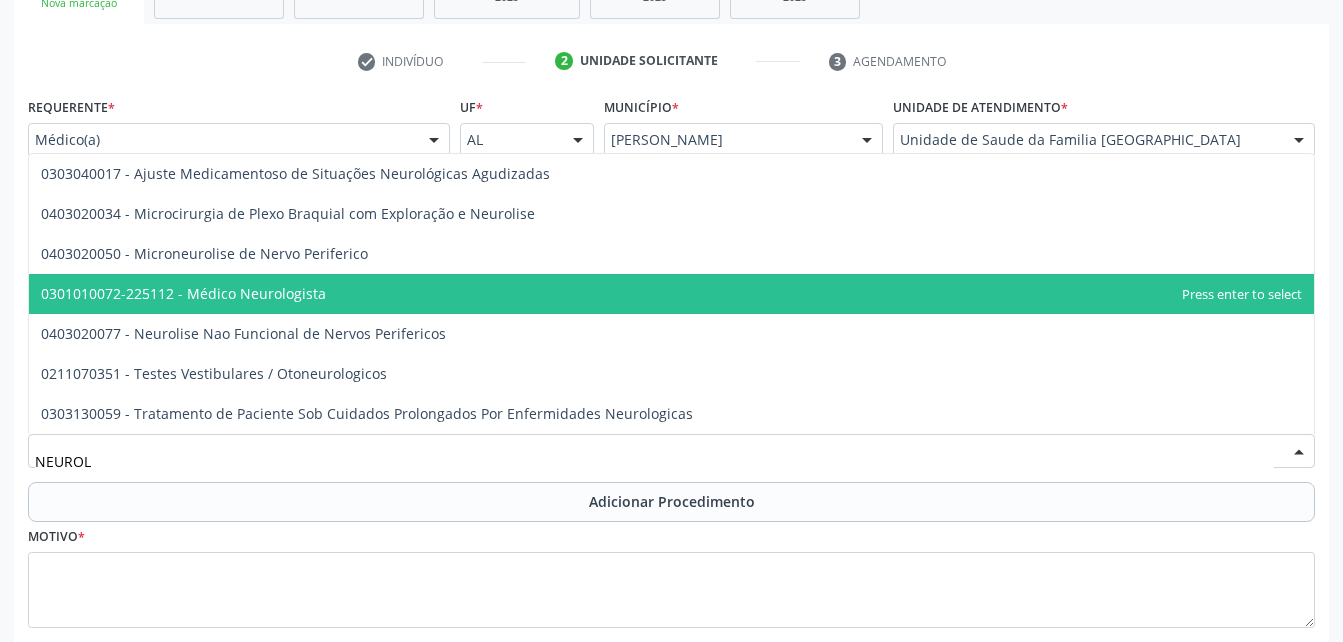 click on "0301010072-225112 - Médico Neurologista" at bounding box center [671, 294] 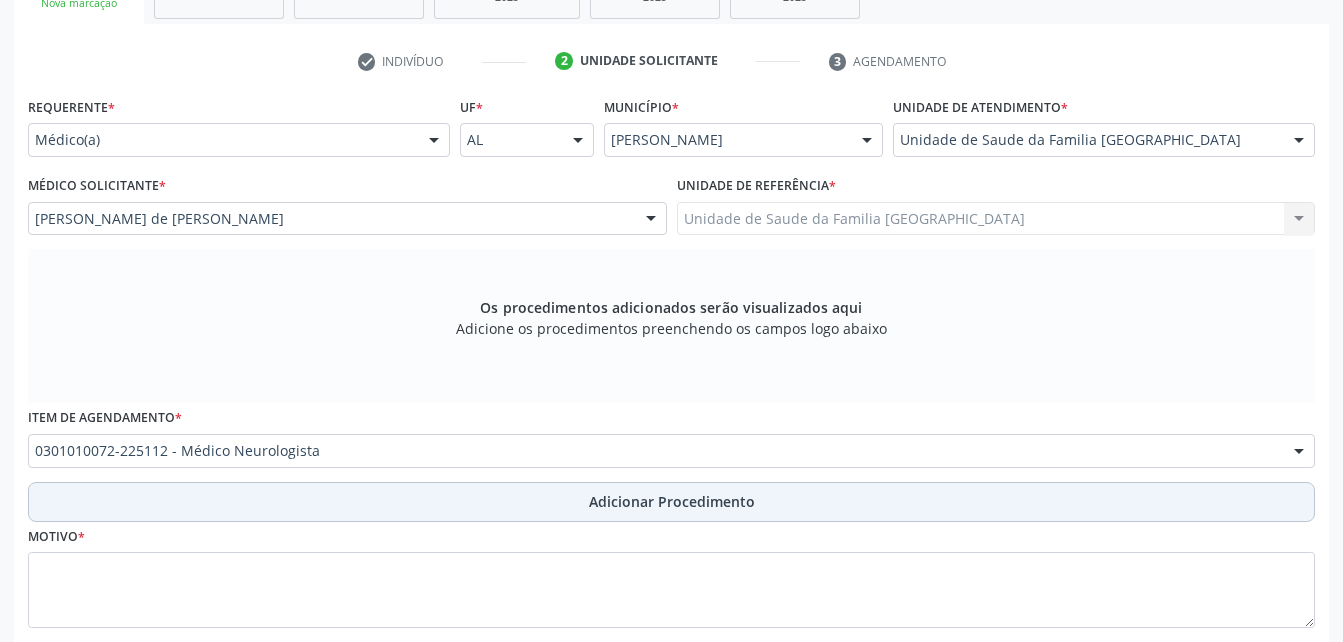 click on "Adicionar Procedimento" at bounding box center [672, 501] 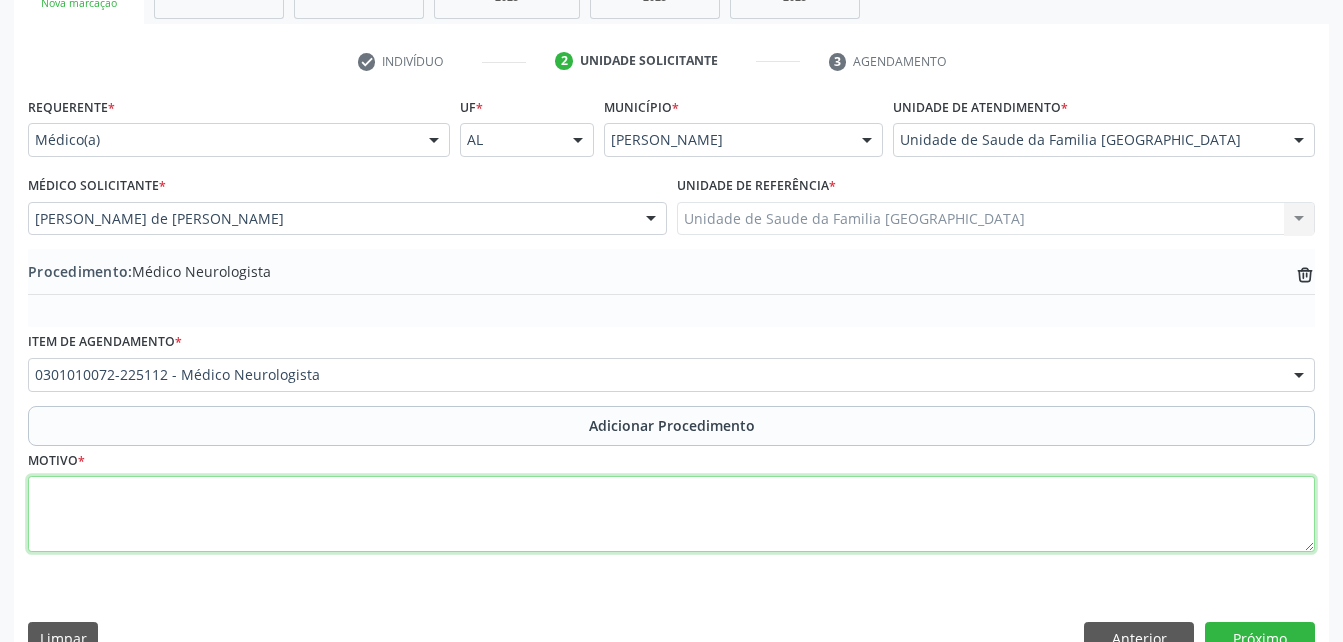 click at bounding box center (671, 514) 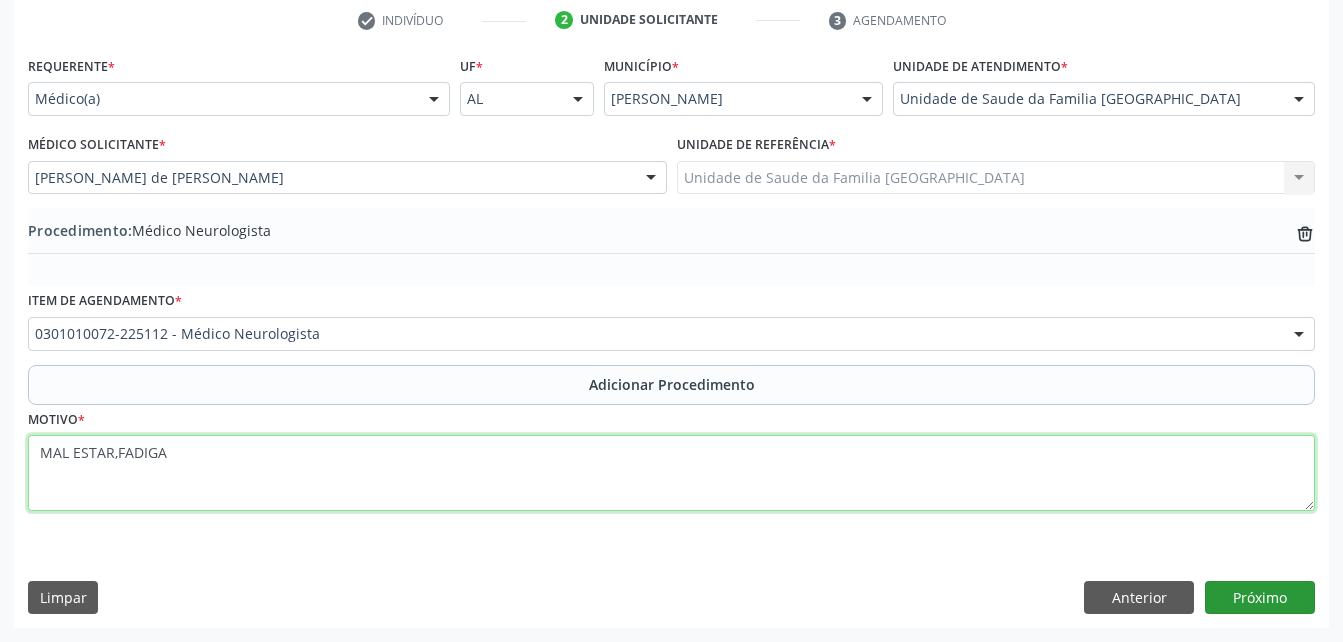 type on "MAL ESTAR,FADIGA" 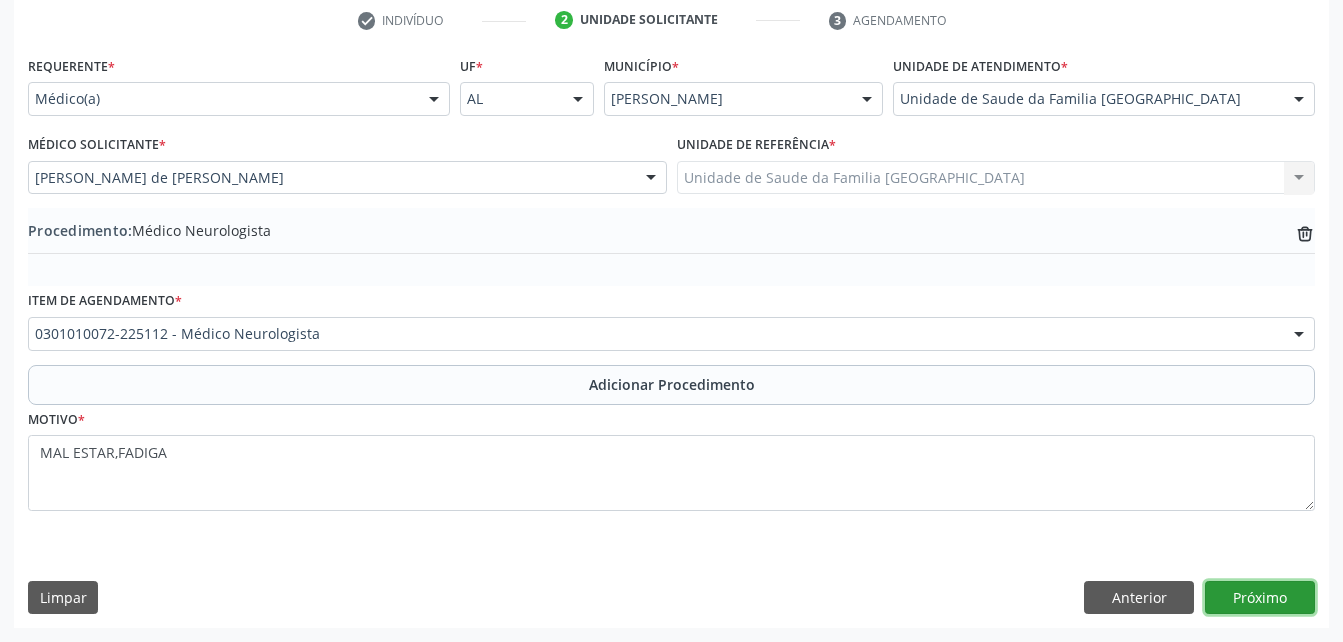 click on "Próximo" at bounding box center [1260, 598] 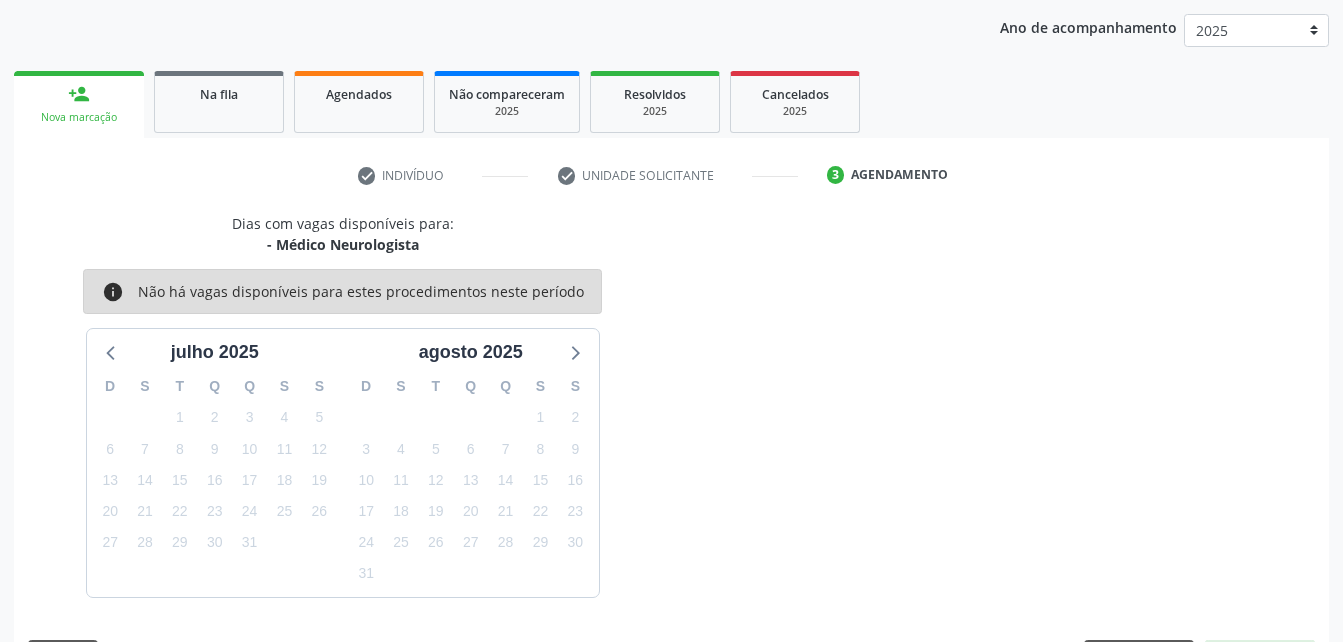 scroll, scrollTop: 315, scrollLeft: 0, axis: vertical 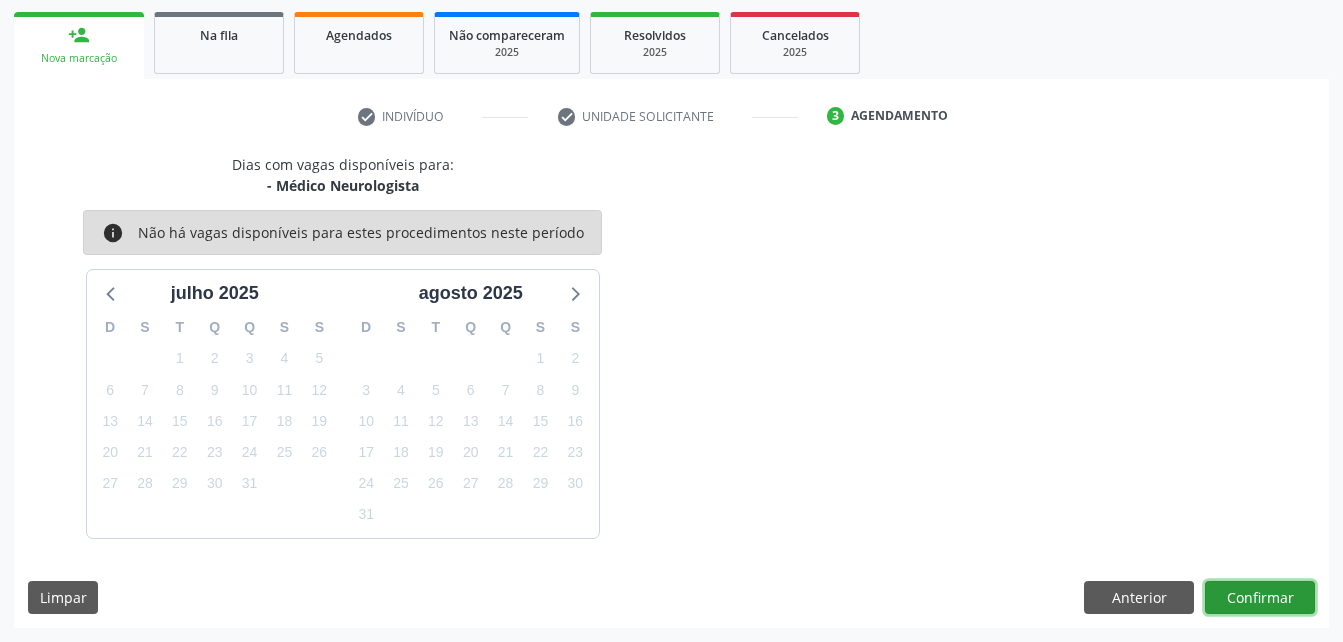 click on "Confirmar" at bounding box center [1260, 598] 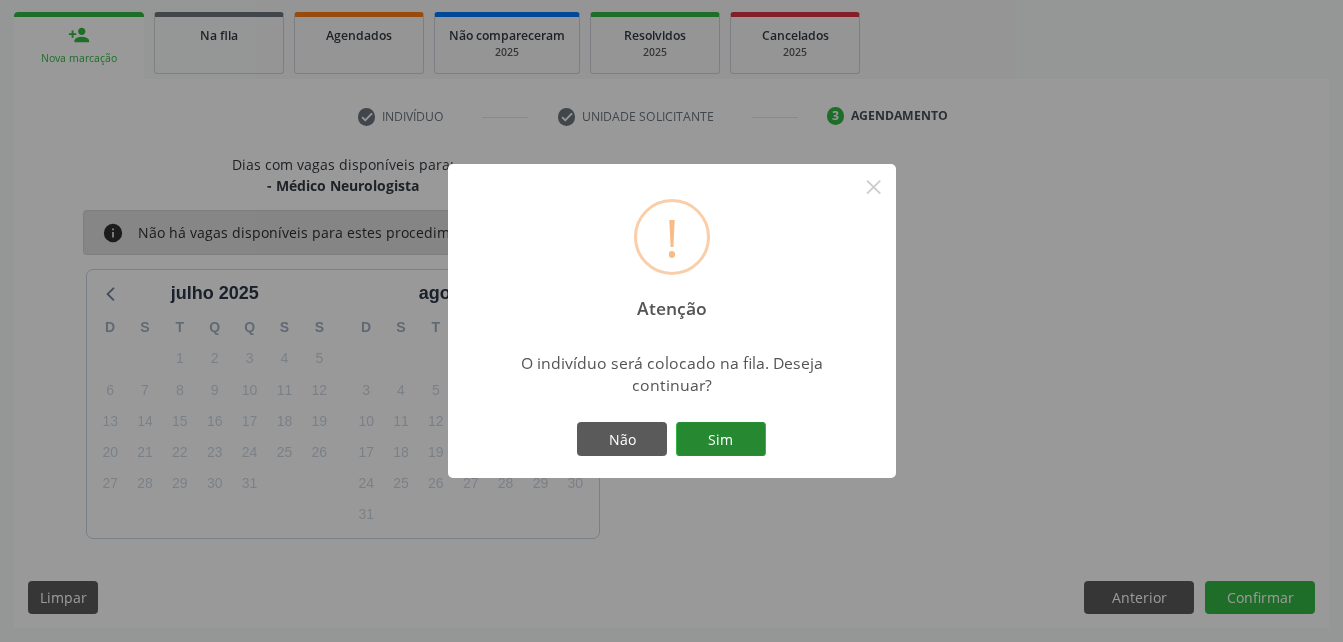 click on "Sim" at bounding box center [721, 439] 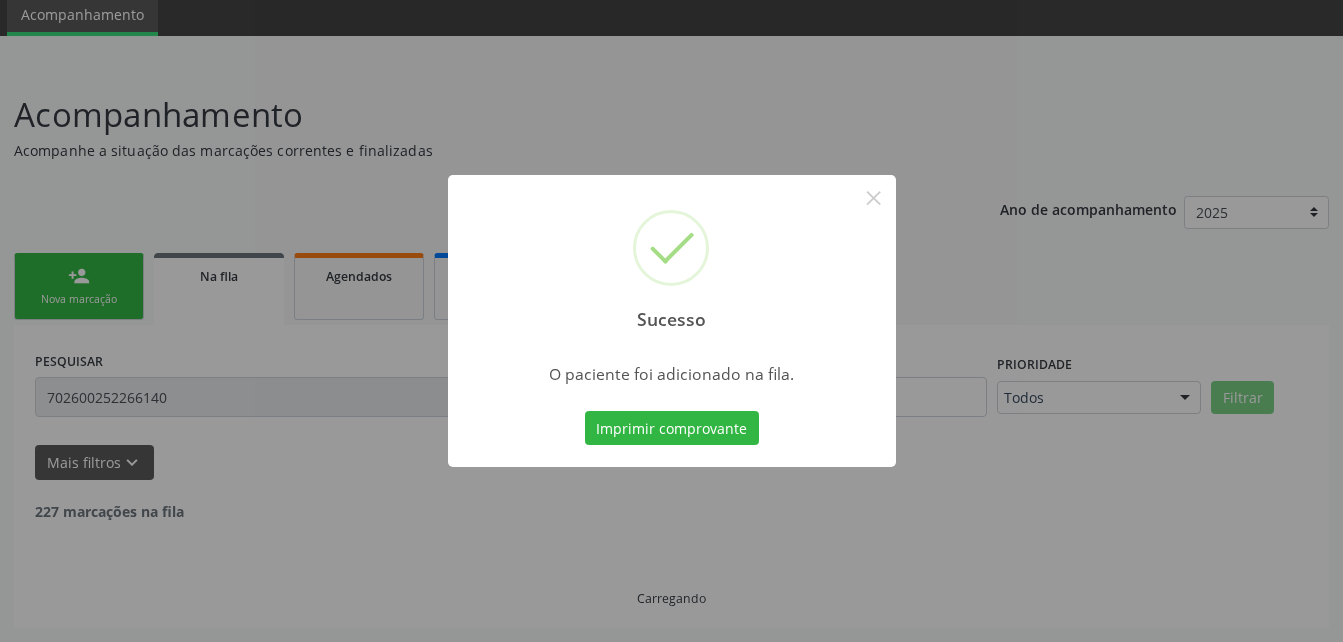 scroll, scrollTop: 53, scrollLeft: 0, axis: vertical 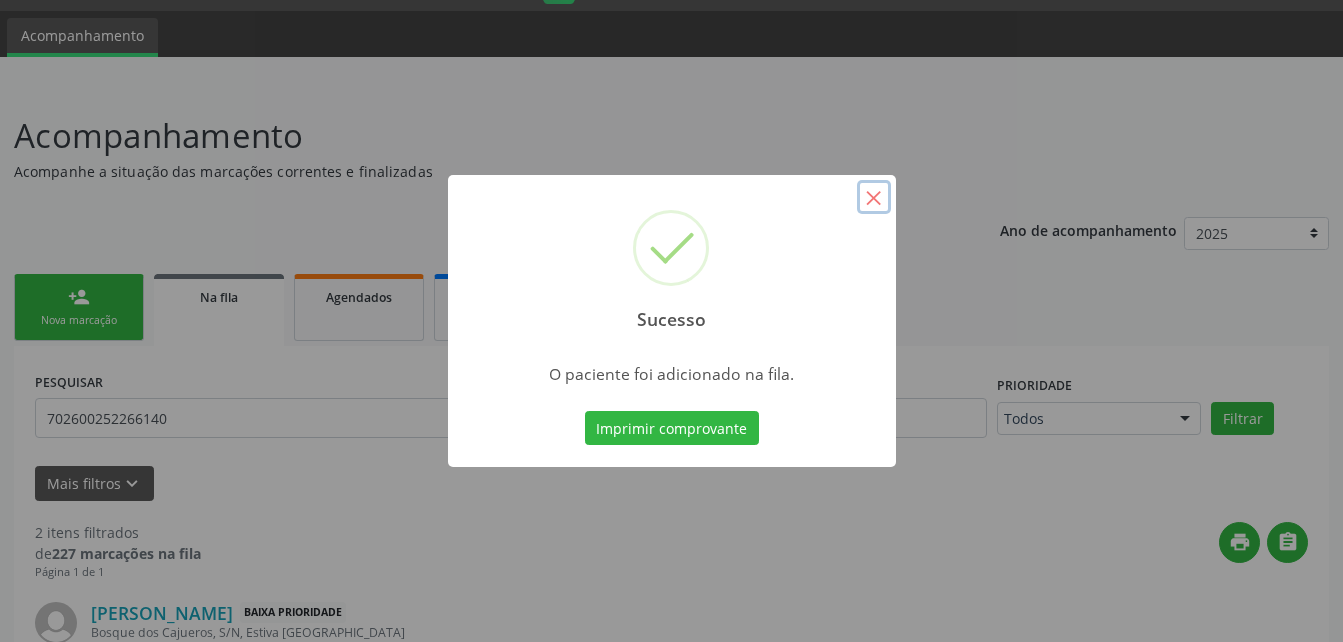 click on "×" at bounding box center [874, 197] 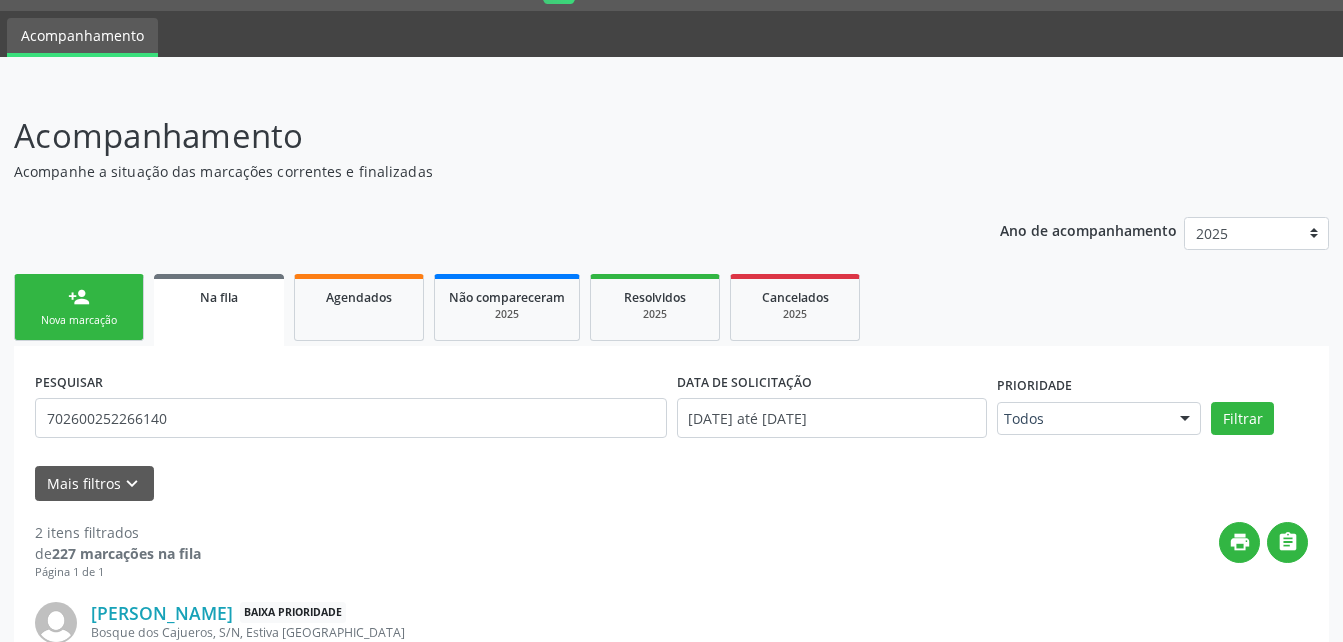 click on "person_add
Nova marcação" at bounding box center [79, 307] 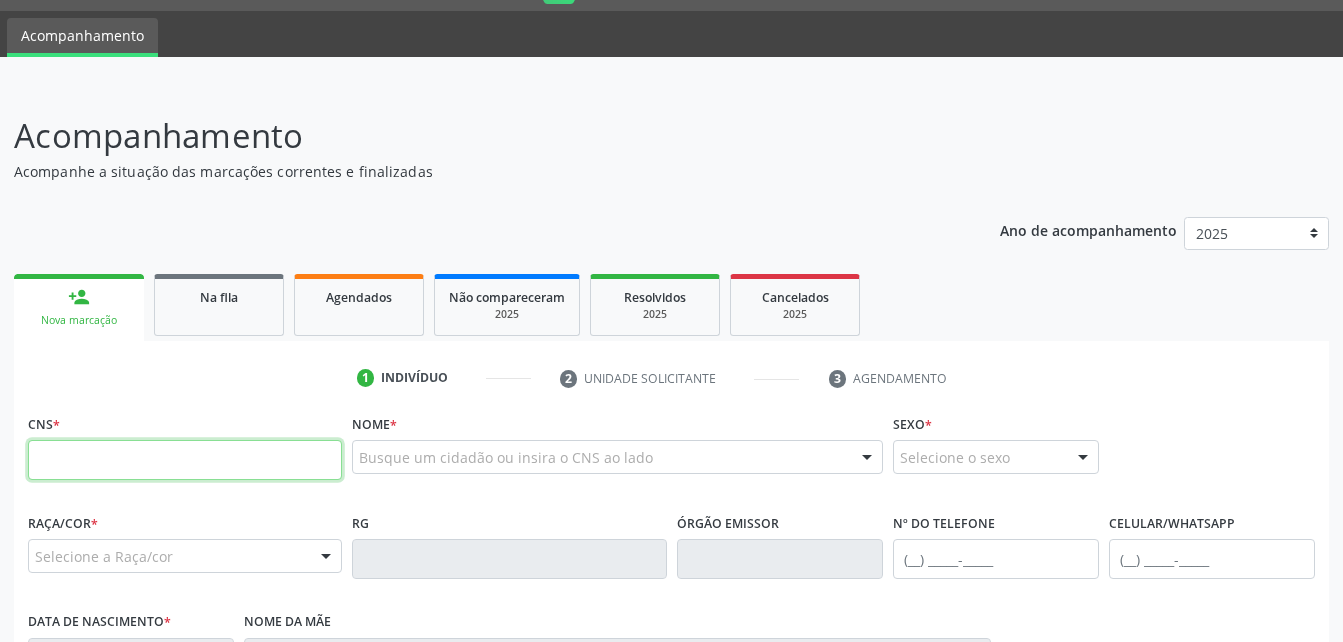 click at bounding box center (185, 460) 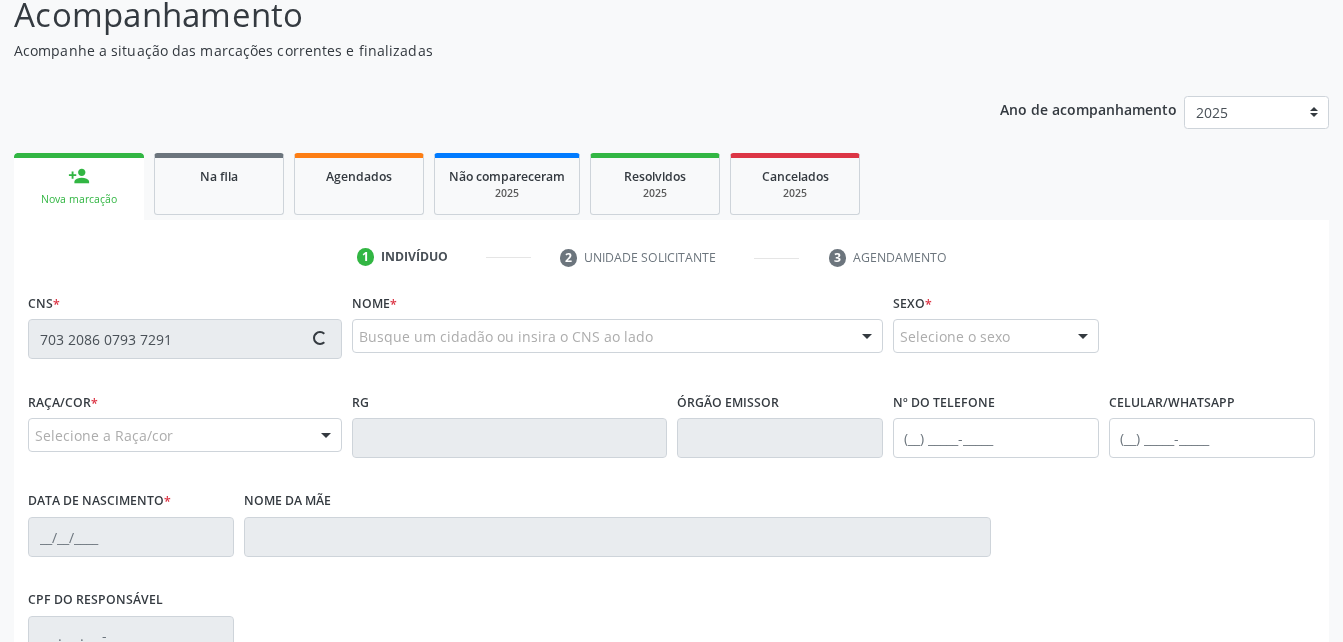 scroll, scrollTop: 253, scrollLeft: 0, axis: vertical 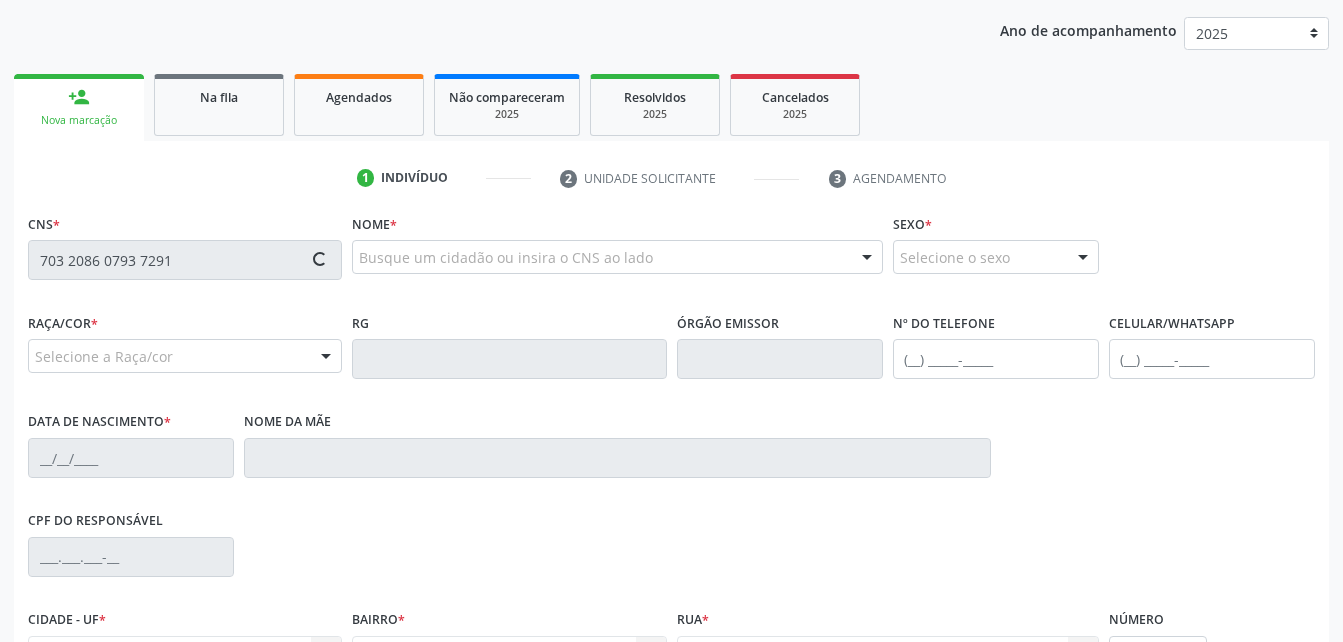 type on "703 2086 0793 7291" 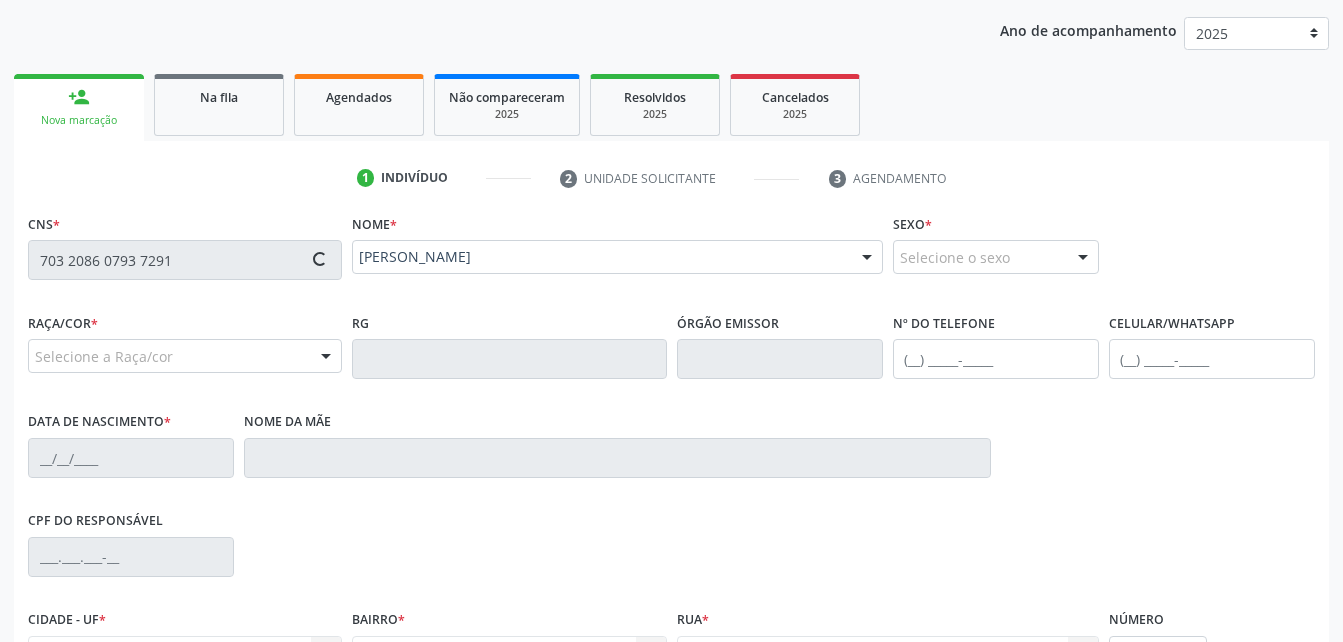 scroll, scrollTop: 453, scrollLeft: 0, axis: vertical 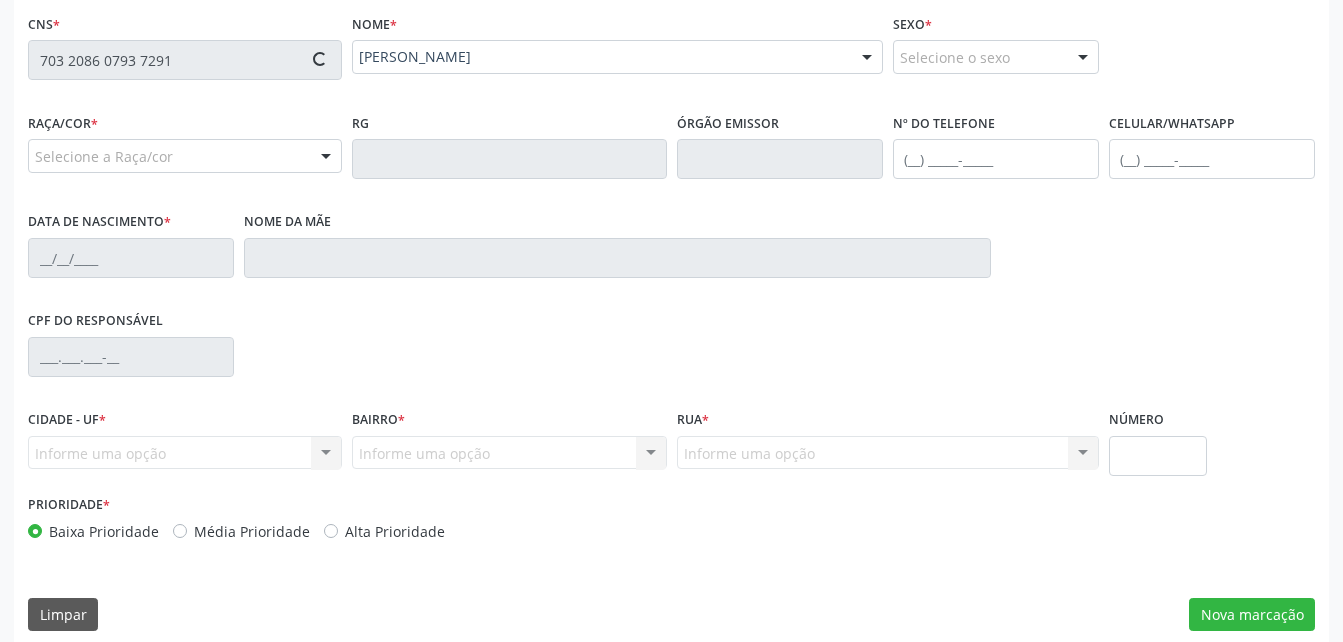type on "[PHONE_NUMBER]" 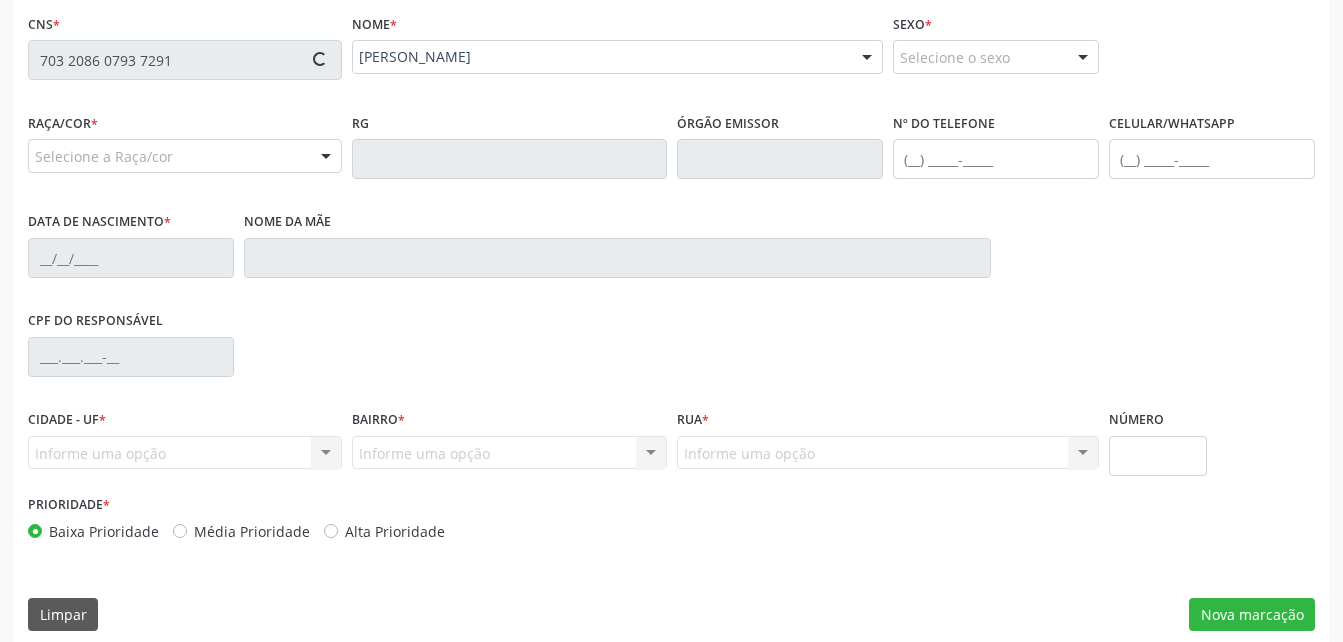 type on "[DATE]" 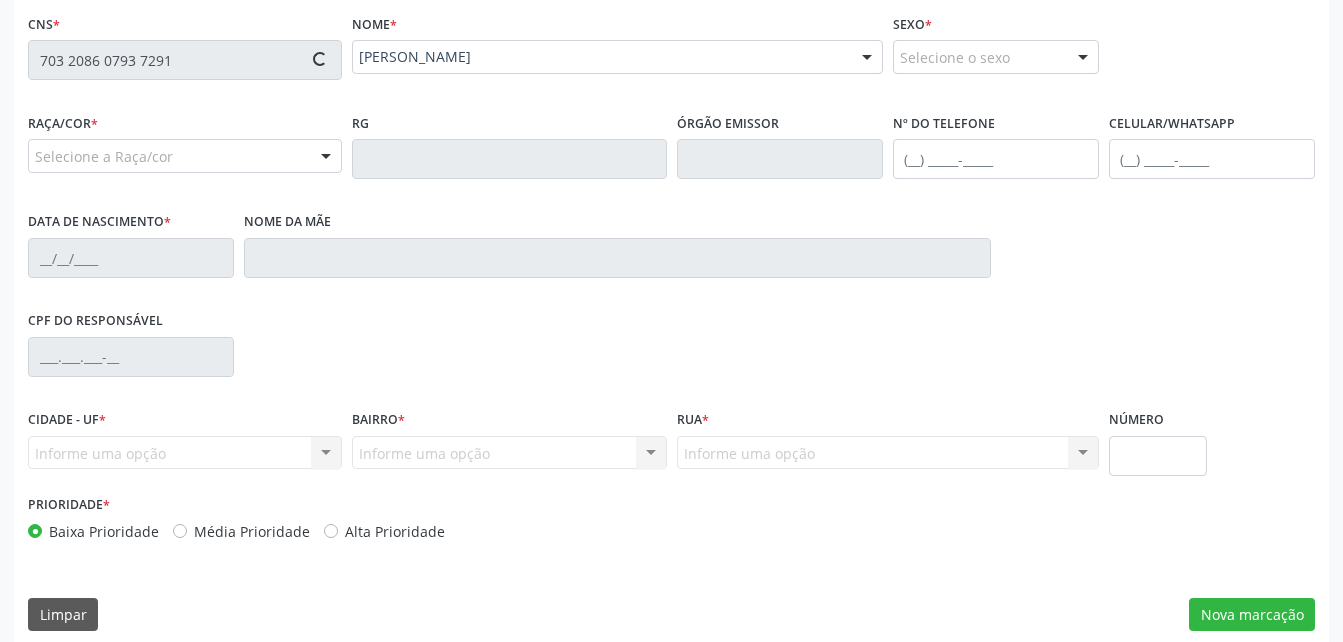 type on "S/N" 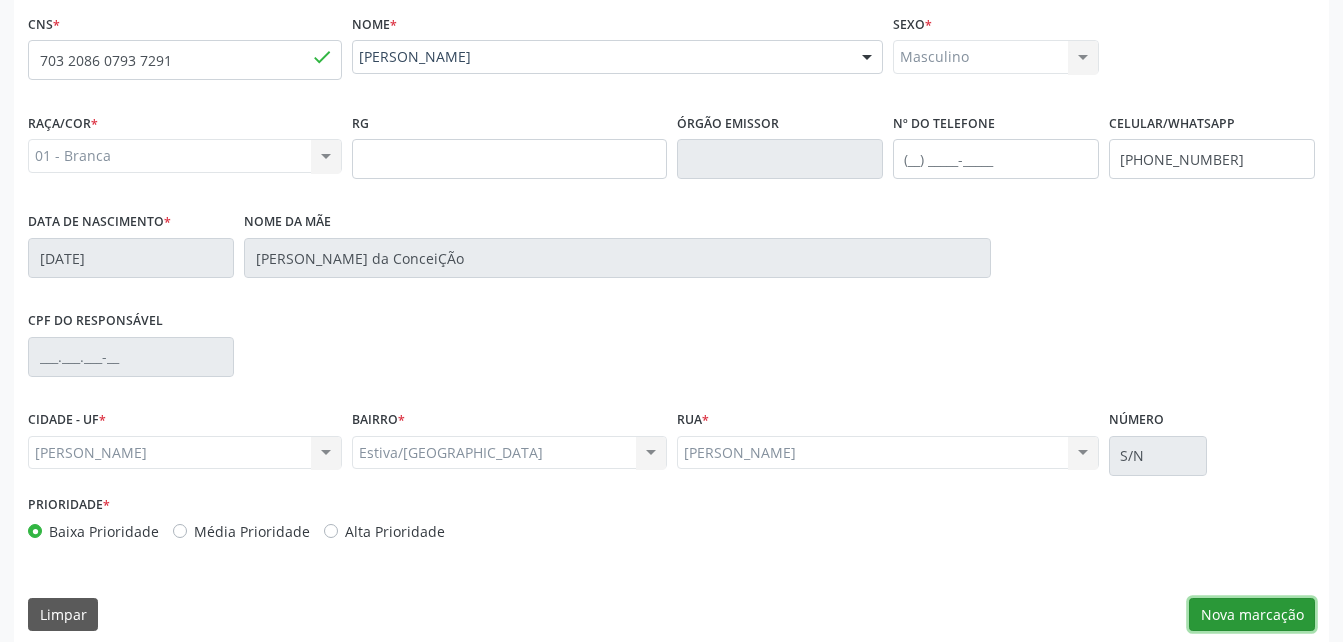 click on "Nova marcação" at bounding box center [1252, 615] 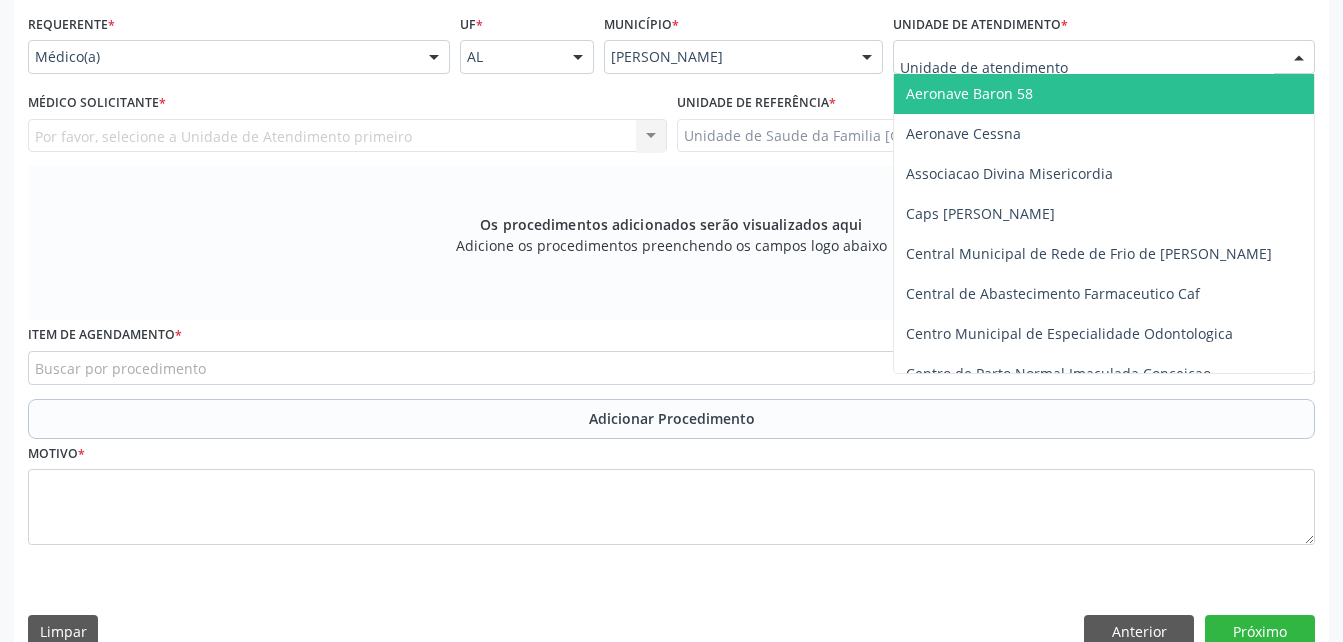 click at bounding box center [1104, 57] 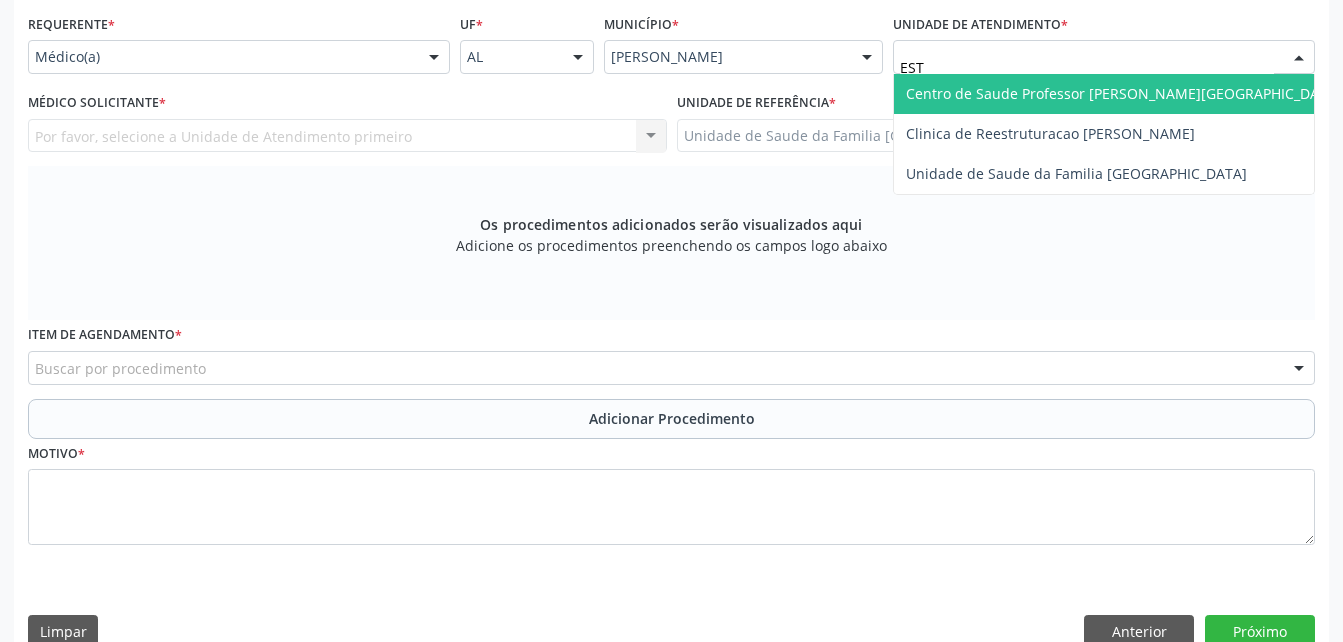 type on "ESTI" 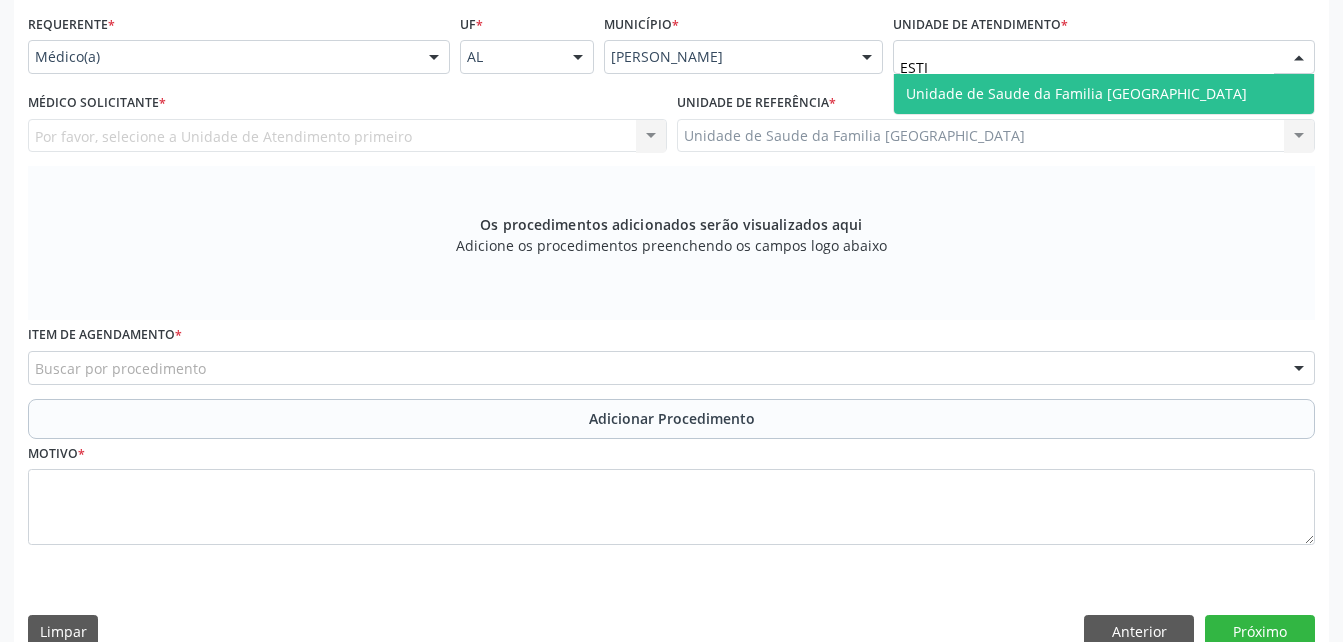 click on "Unidade de Saude da Familia [GEOGRAPHIC_DATA]" at bounding box center [1076, 93] 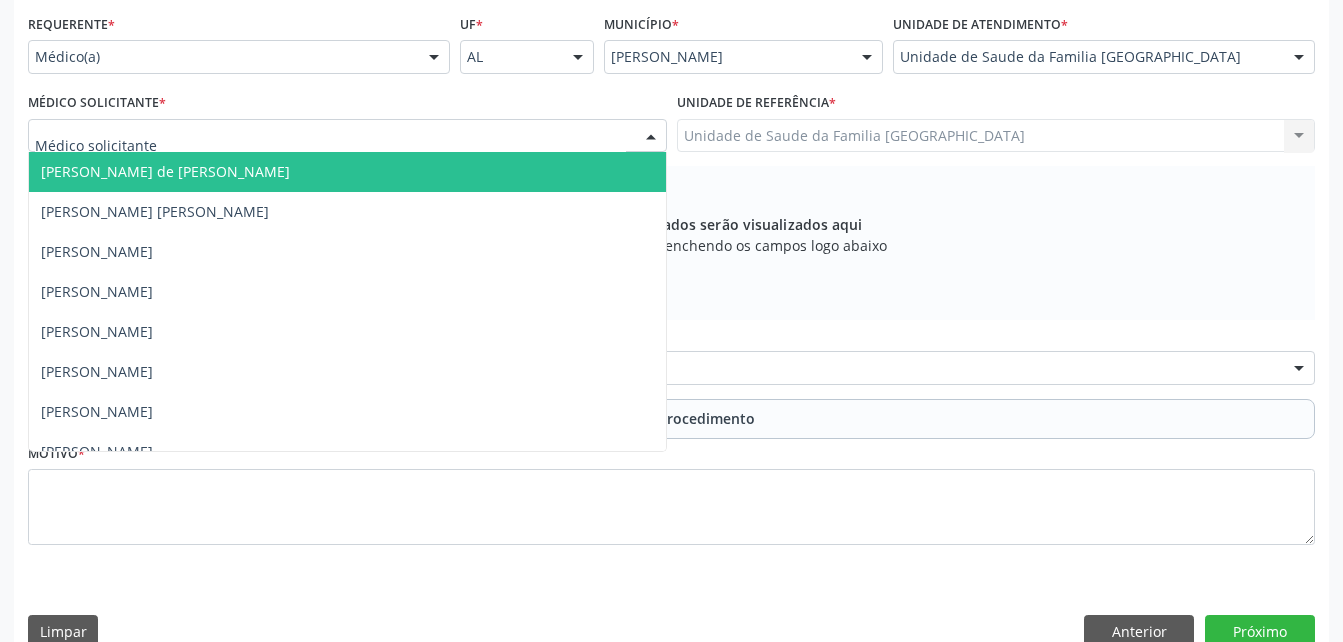click at bounding box center [347, 136] 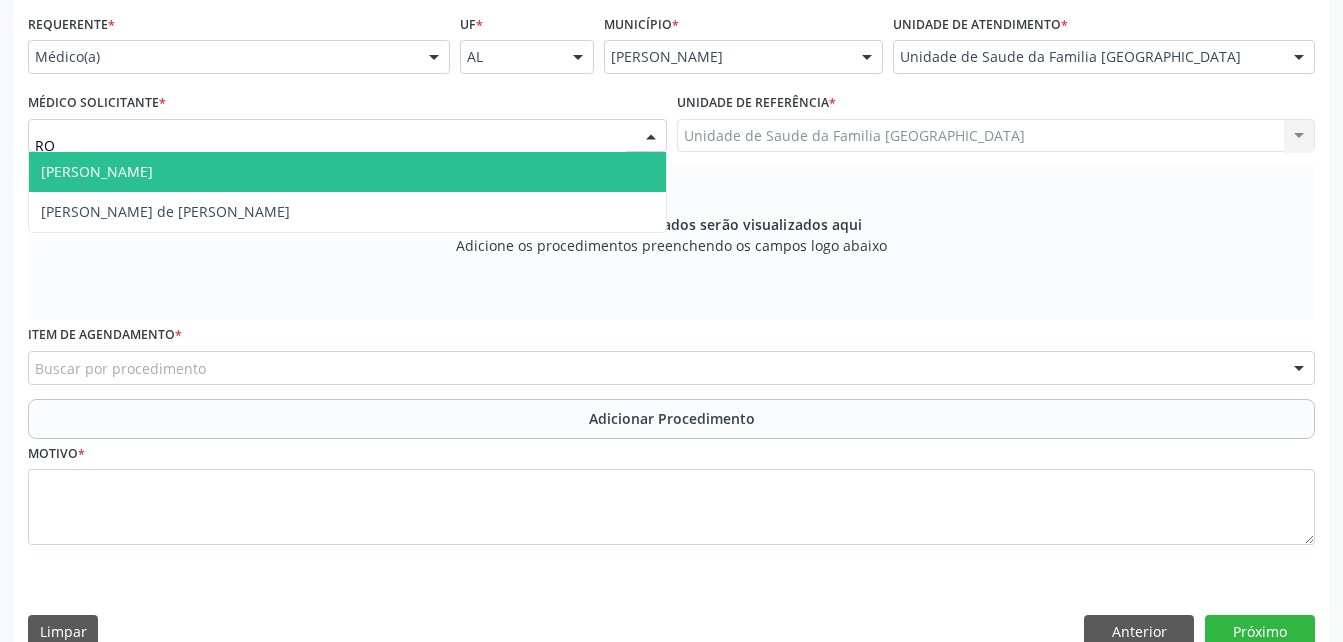 type on "ROD" 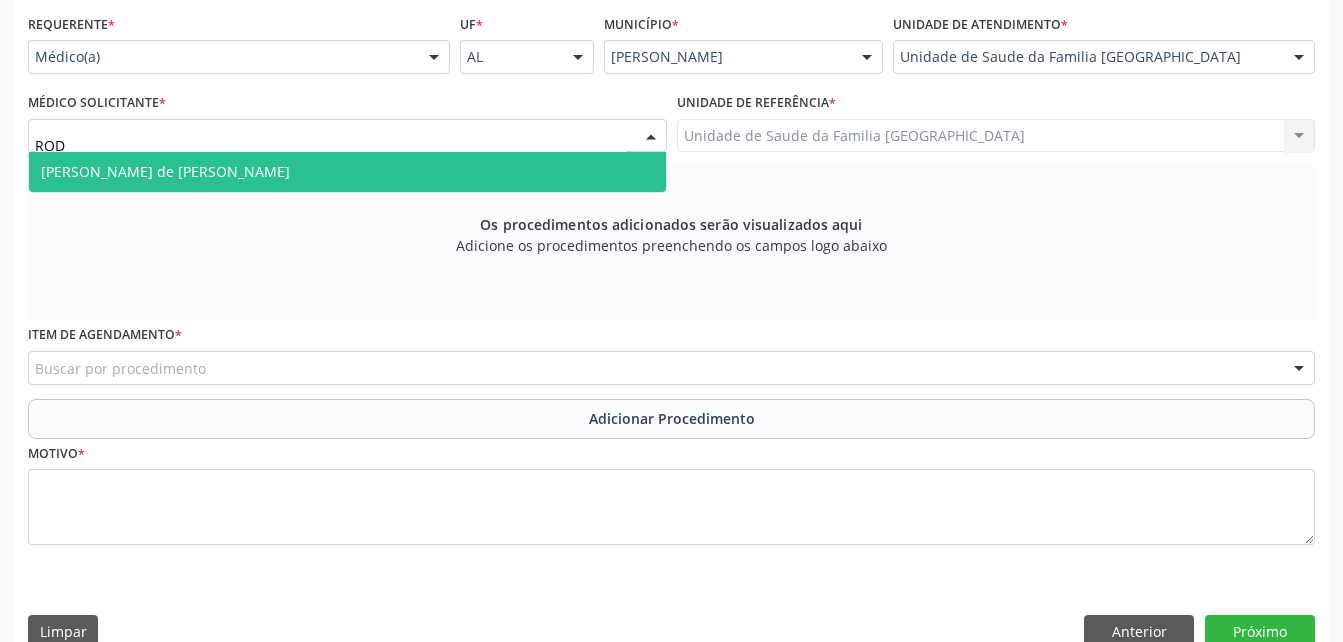 click on "[PERSON_NAME] de [PERSON_NAME]" at bounding box center (347, 172) 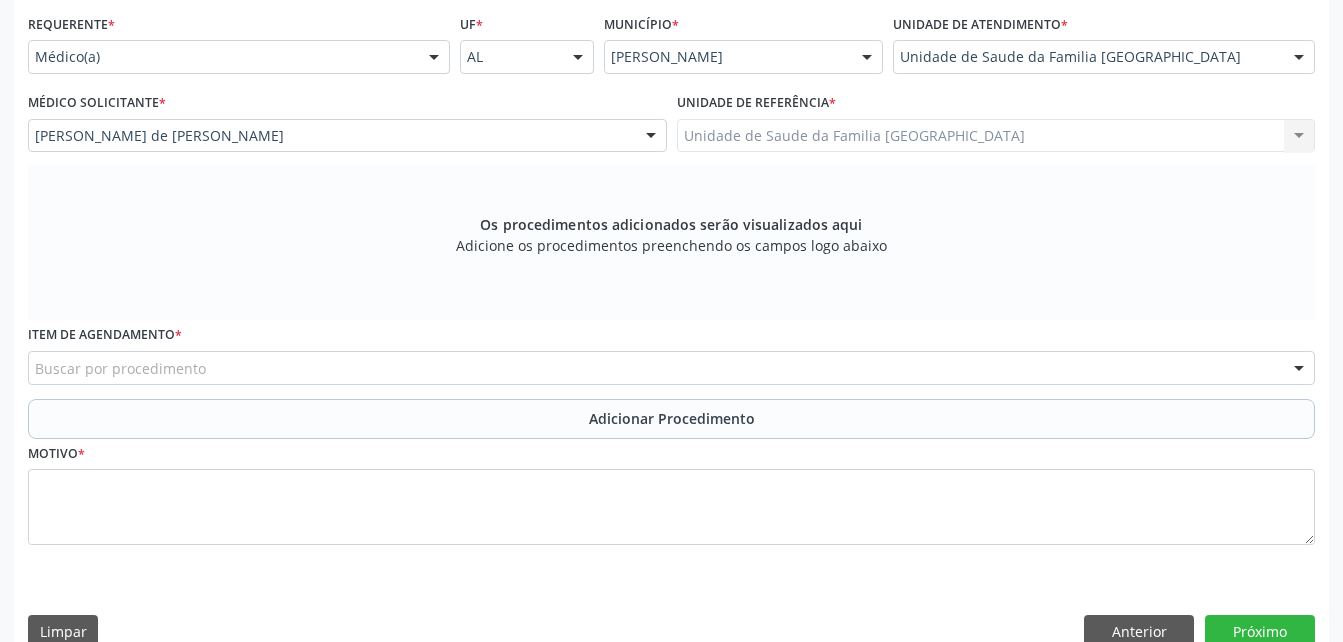 click on "Buscar por procedimento" at bounding box center (671, 368) 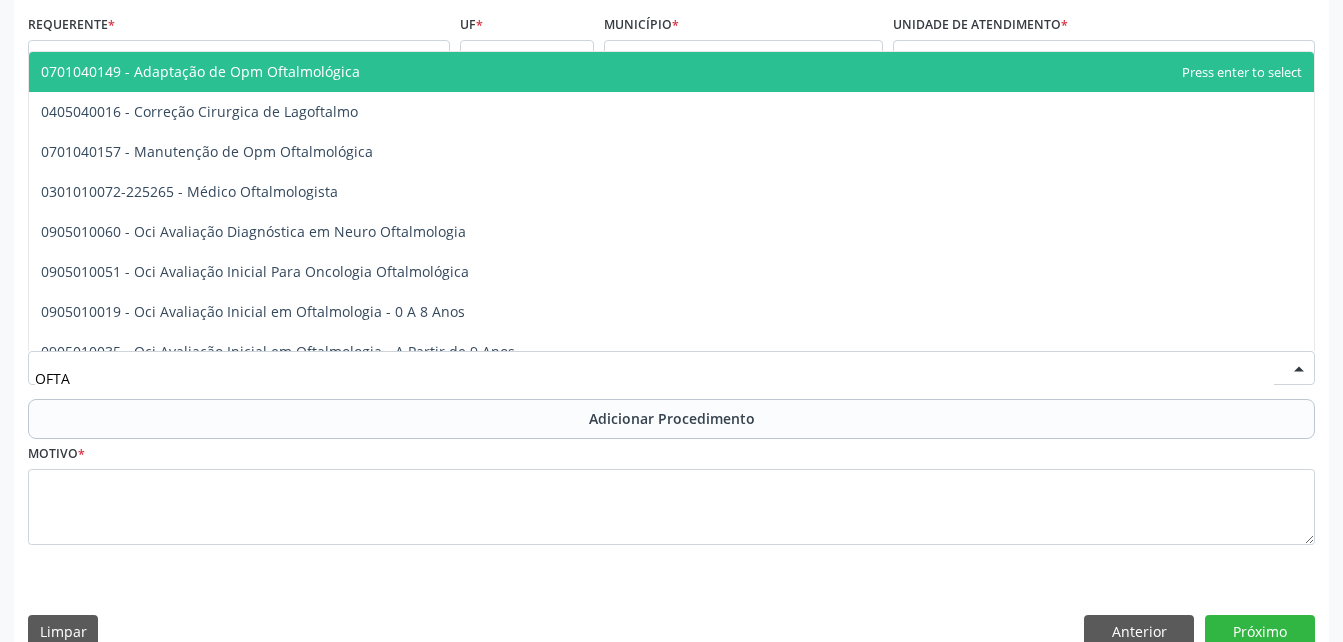 type on "OFTAL" 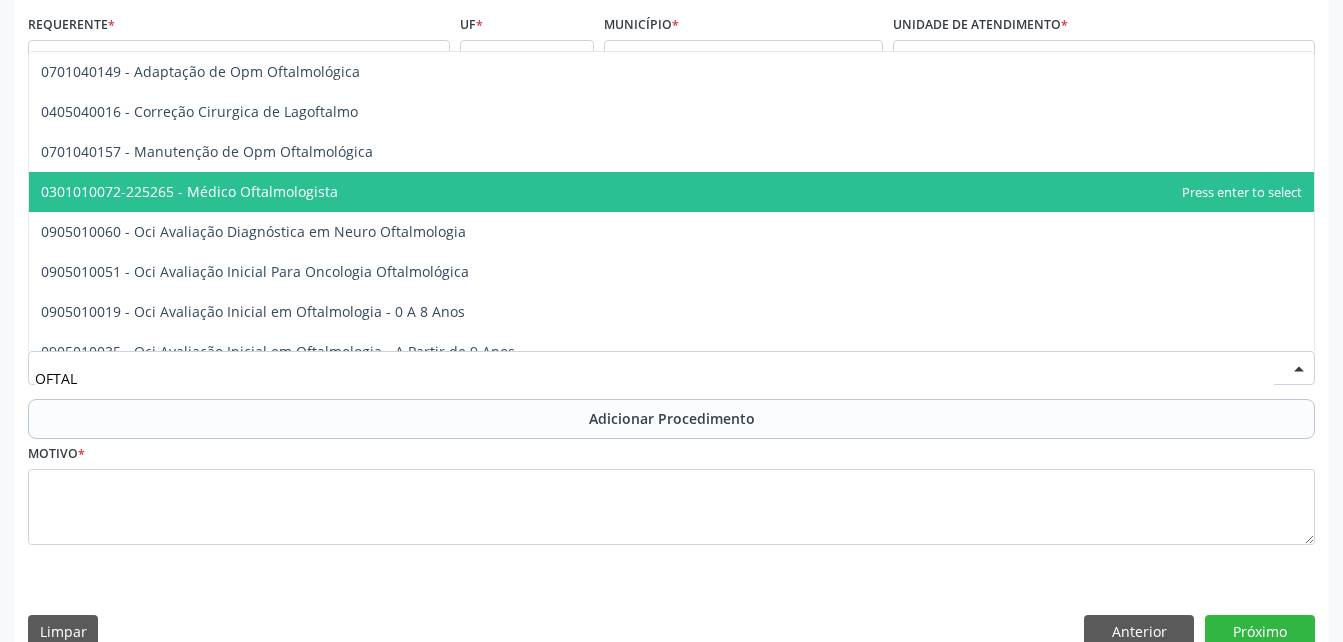 drag, startPoint x: 468, startPoint y: 193, endPoint x: 533, endPoint y: 345, distance: 165.31485 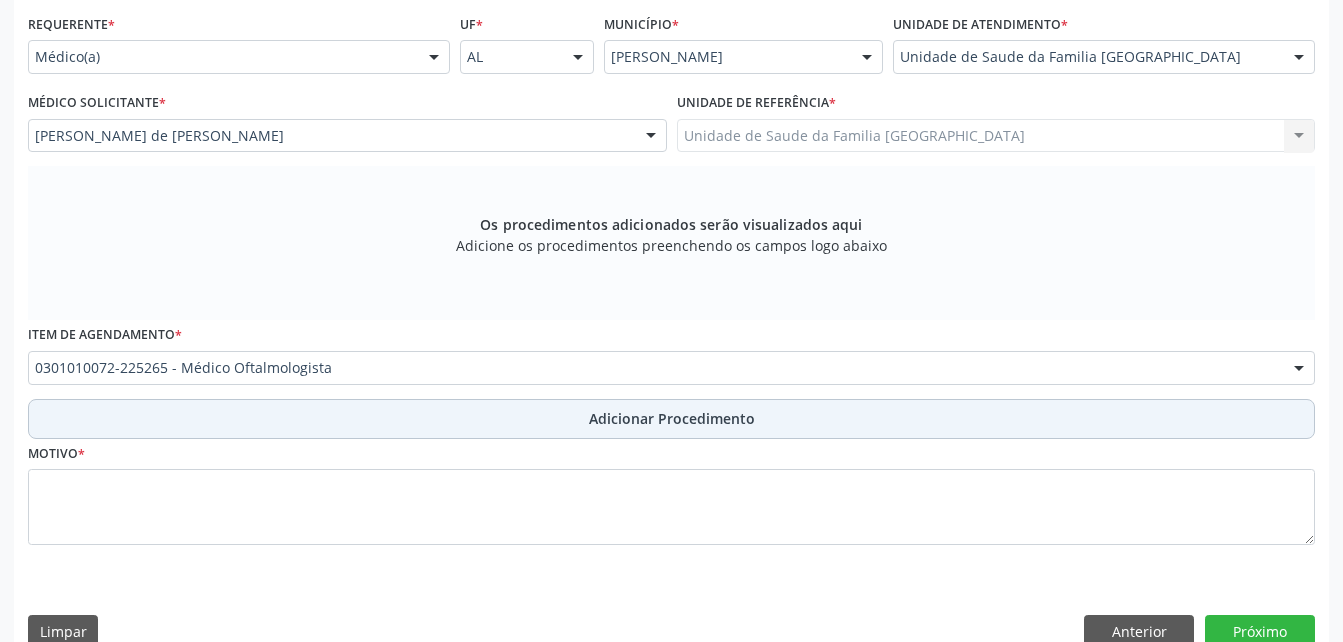 click on "Adicionar Procedimento" at bounding box center [671, 419] 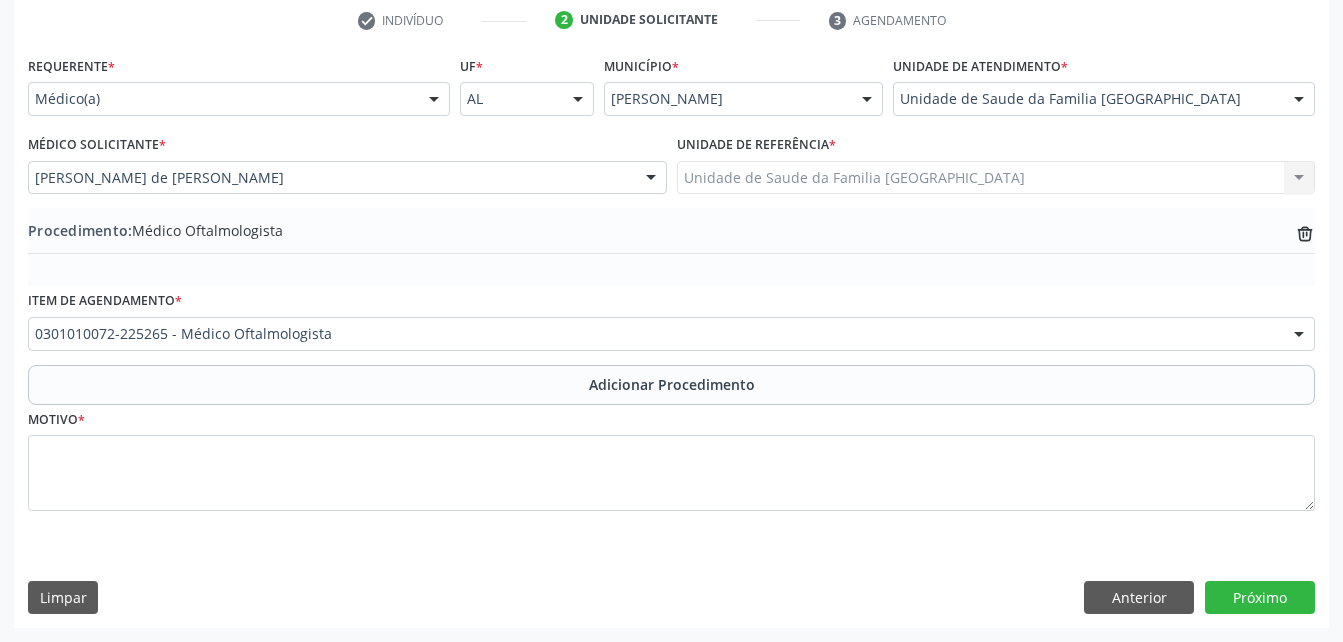scroll, scrollTop: 411, scrollLeft: 0, axis: vertical 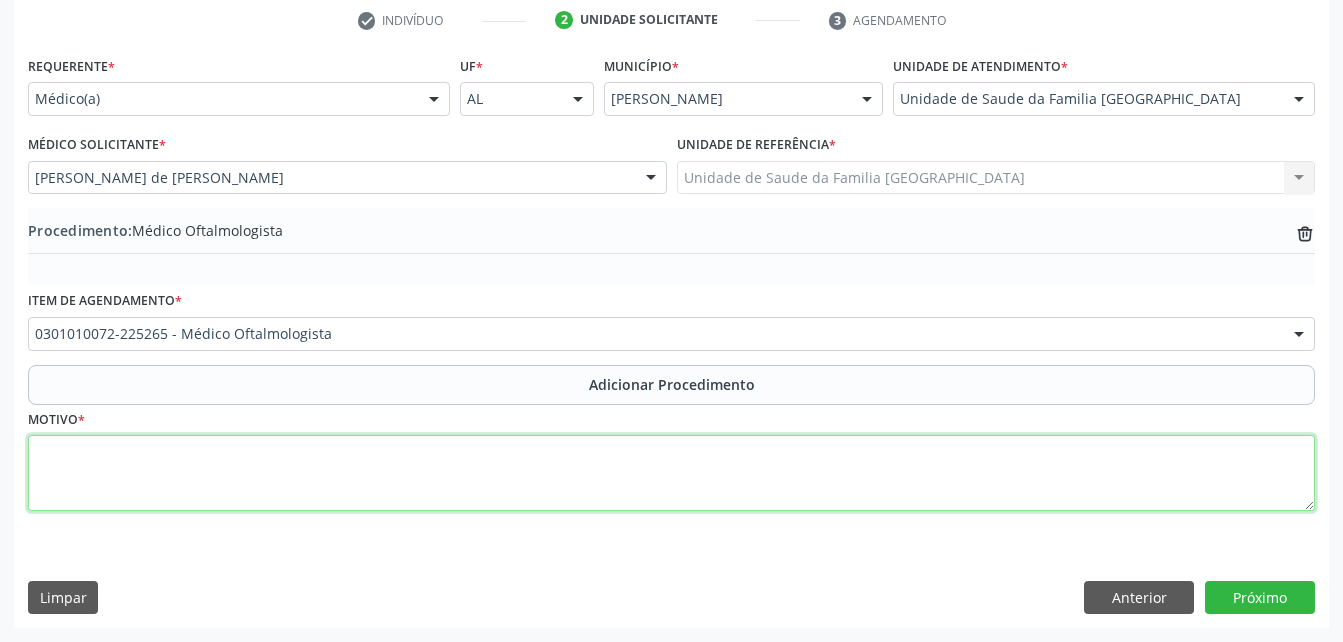 click at bounding box center [671, 473] 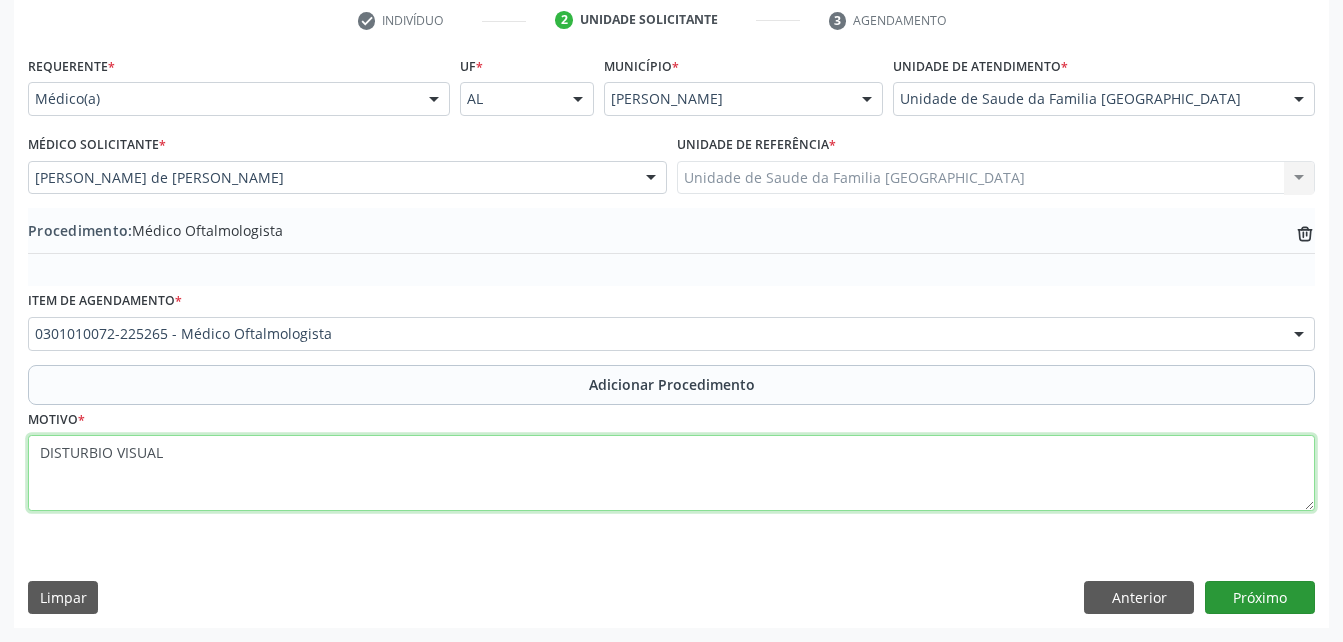 type on "DISTURBIO VISUAL" 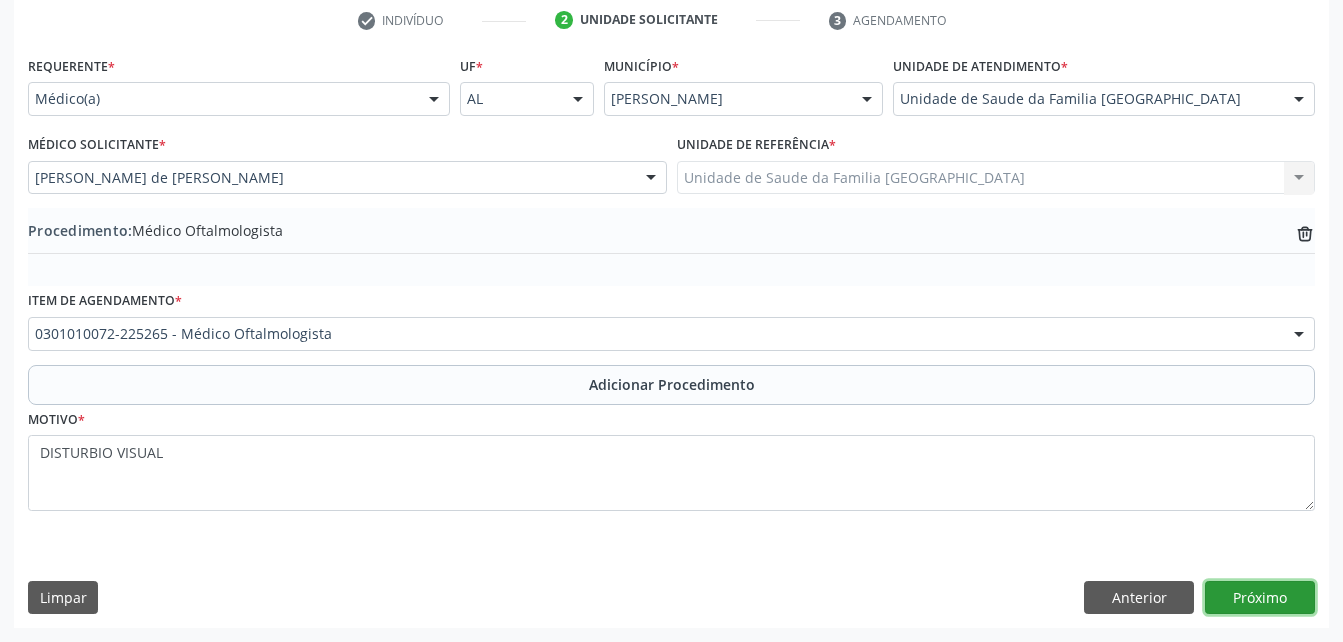 click on "Próximo" at bounding box center [1260, 598] 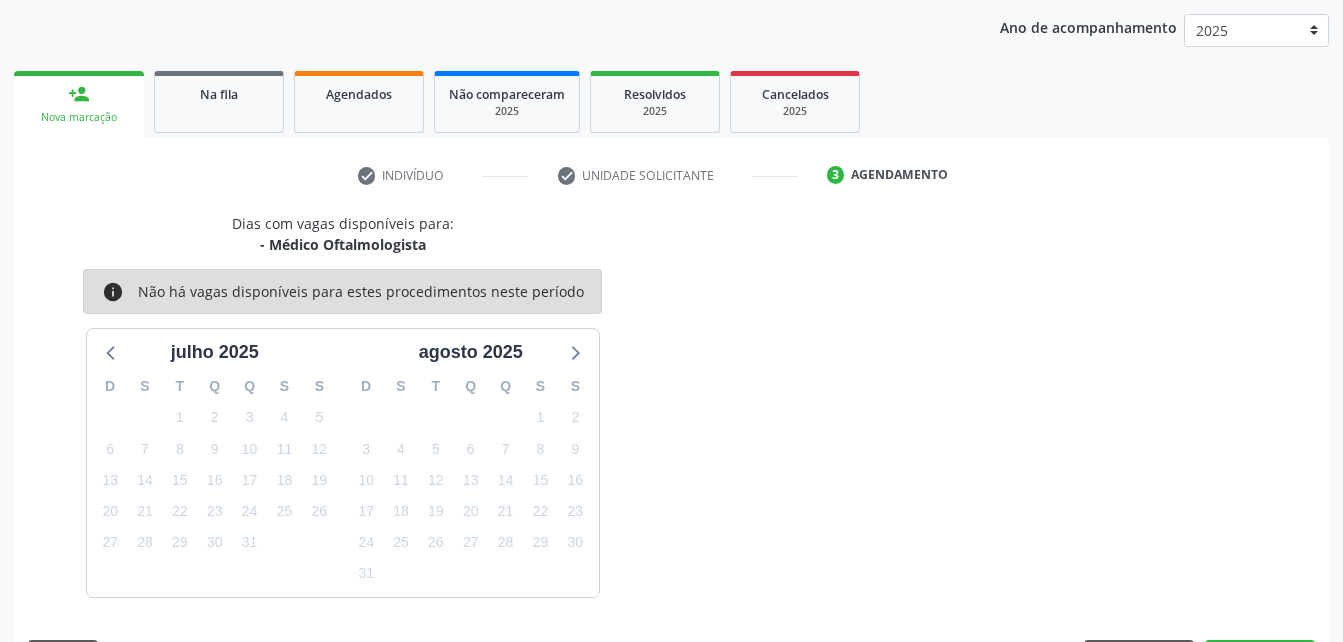 scroll, scrollTop: 315, scrollLeft: 0, axis: vertical 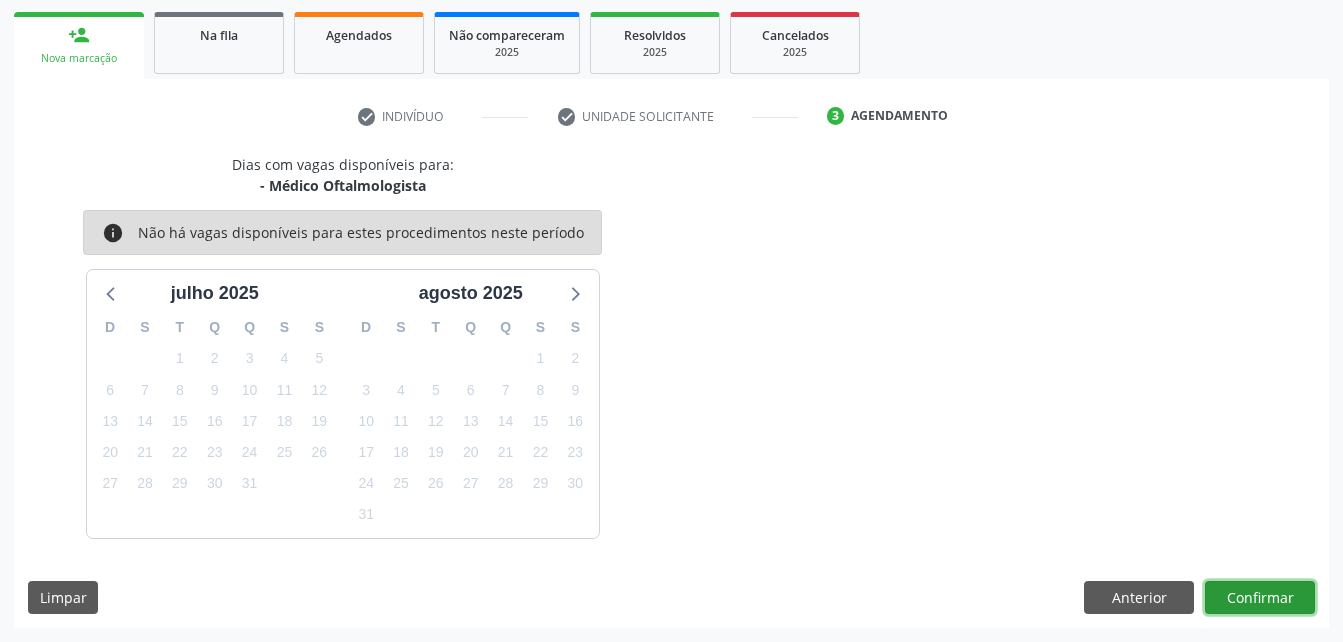 click on "Confirmar" at bounding box center (1260, 598) 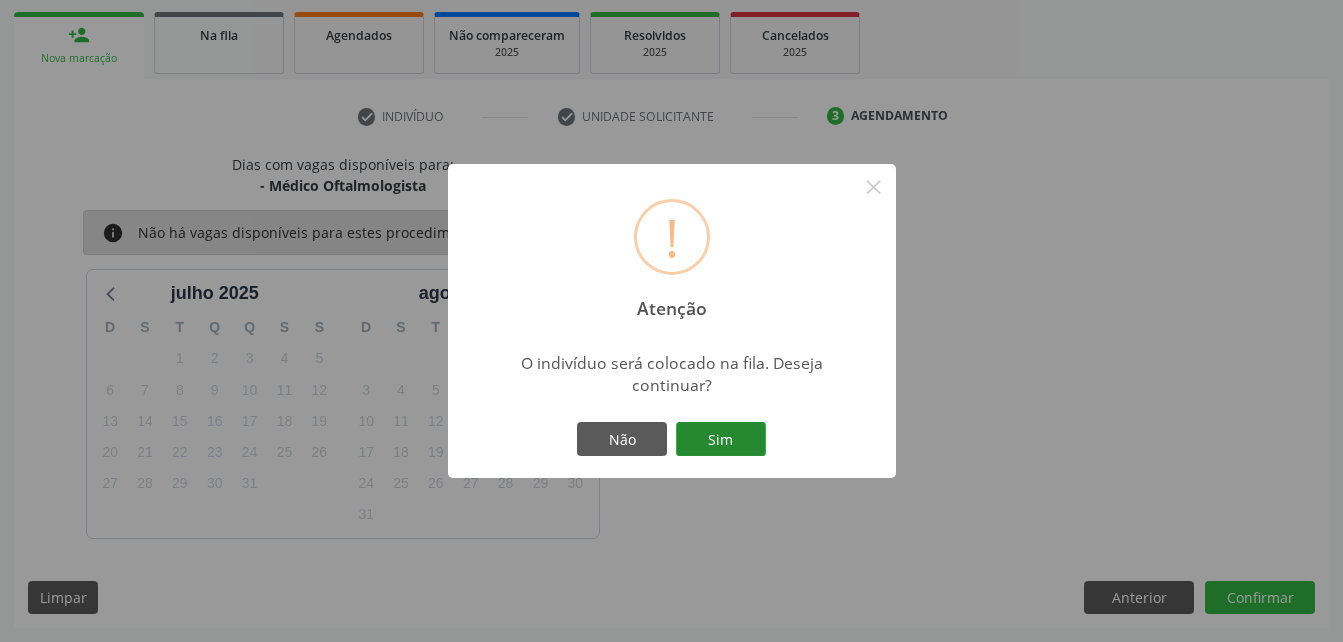 click on "Sim" at bounding box center [721, 439] 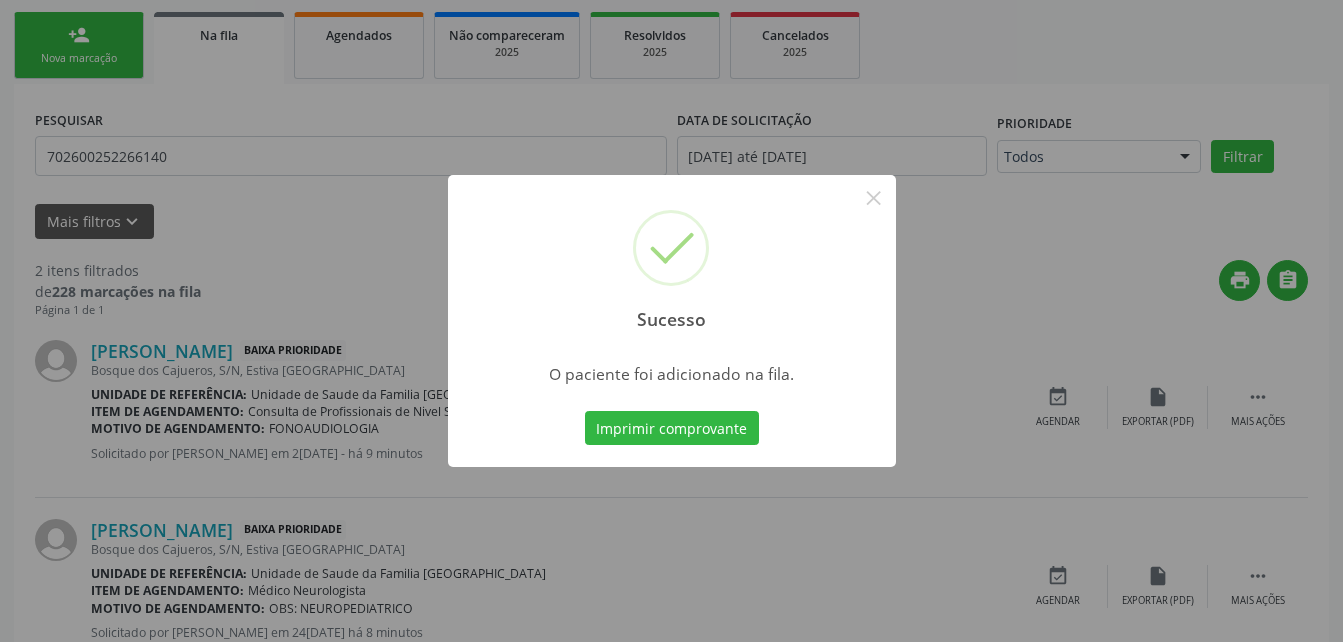 scroll, scrollTop: 53, scrollLeft: 0, axis: vertical 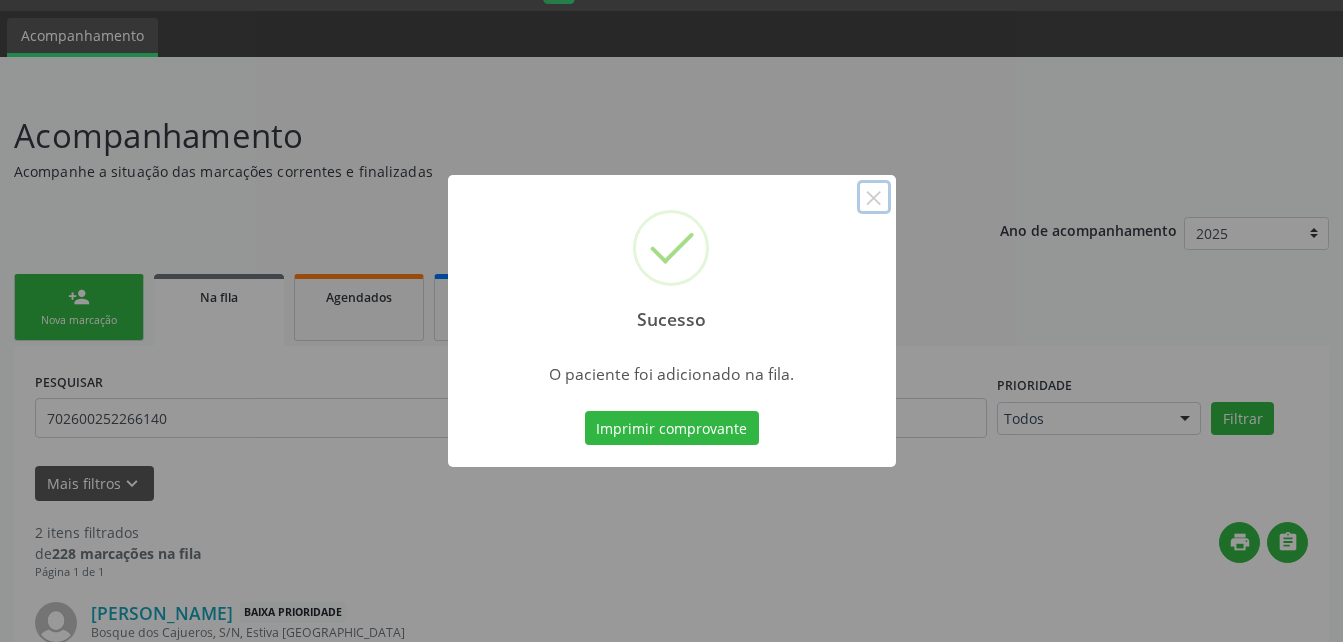 drag, startPoint x: 881, startPoint y: 194, endPoint x: 726, endPoint y: 235, distance: 160.3309 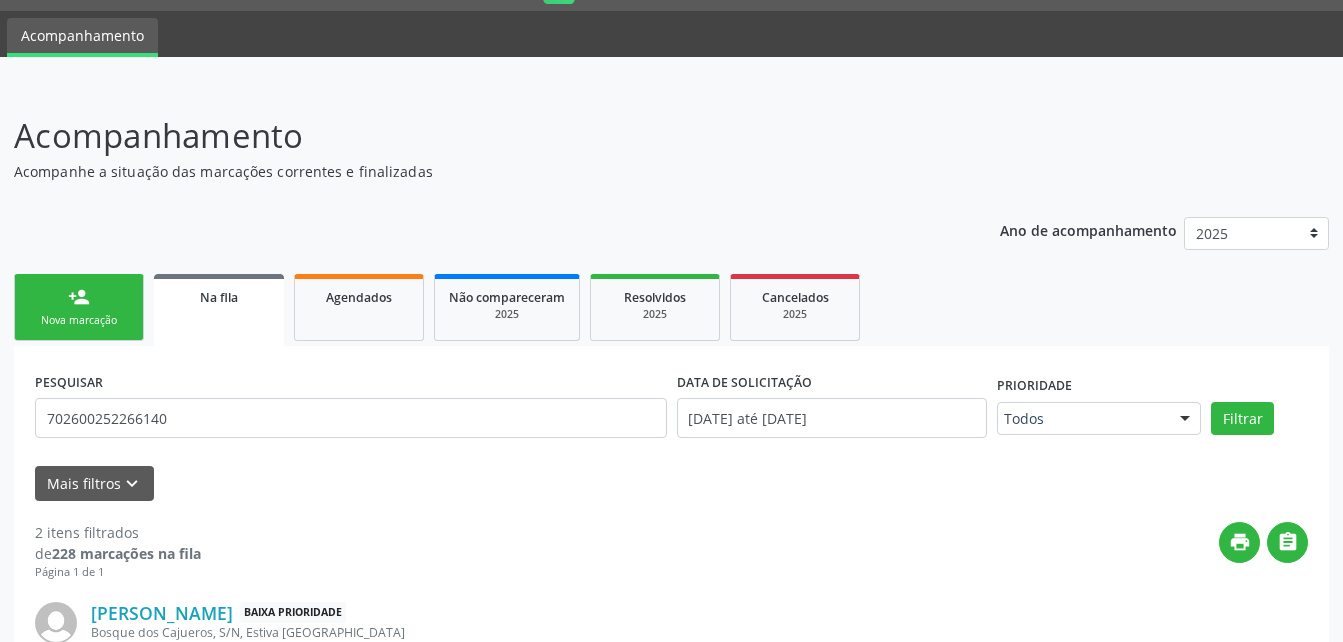 click on "person_add
Nova marcação" at bounding box center (79, 307) 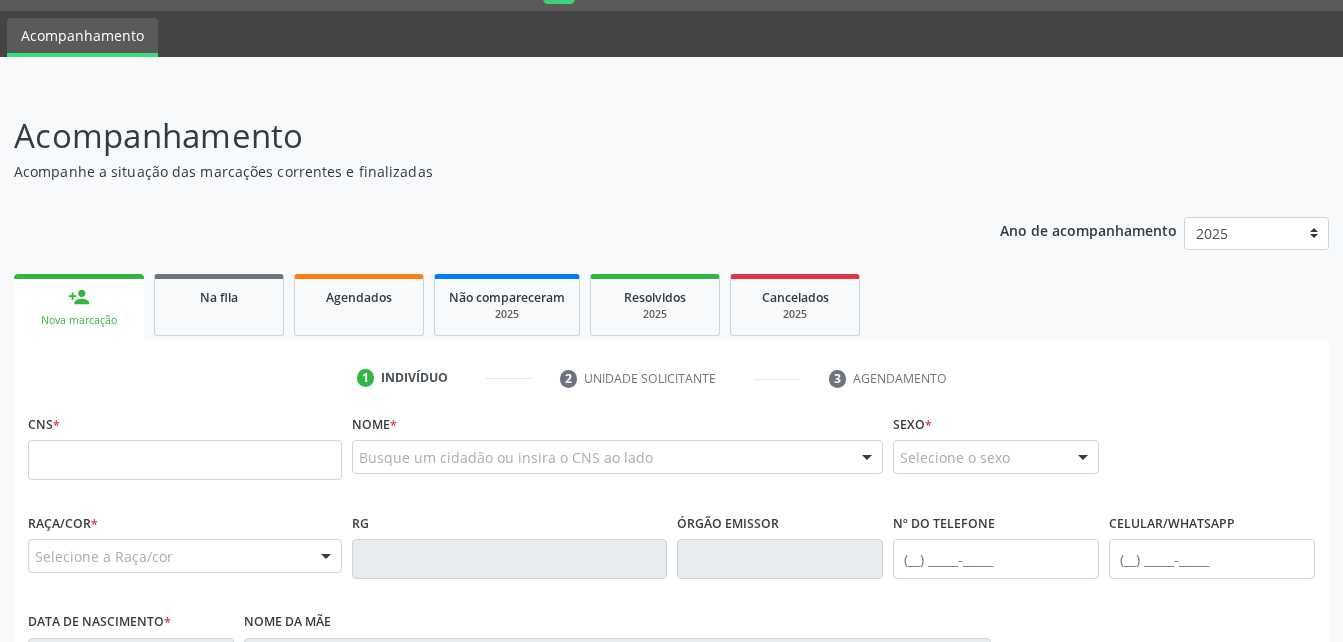click on "person_add
Nova marcação" at bounding box center [79, 307] 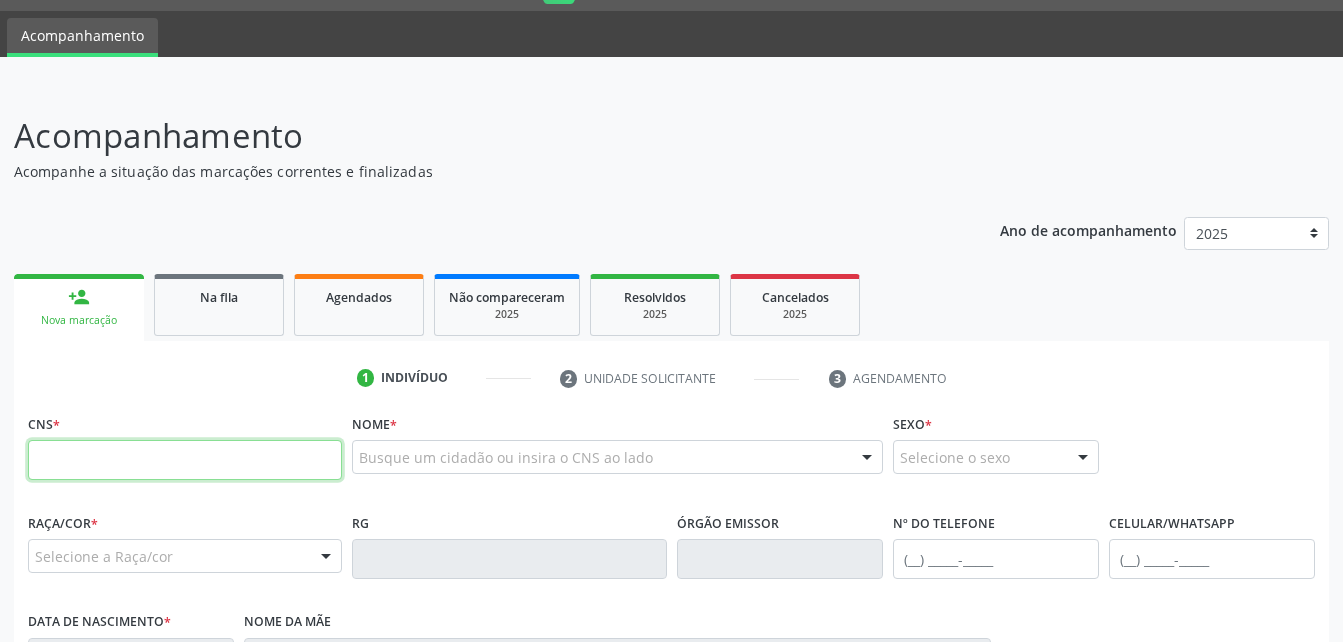 click at bounding box center (185, 460) 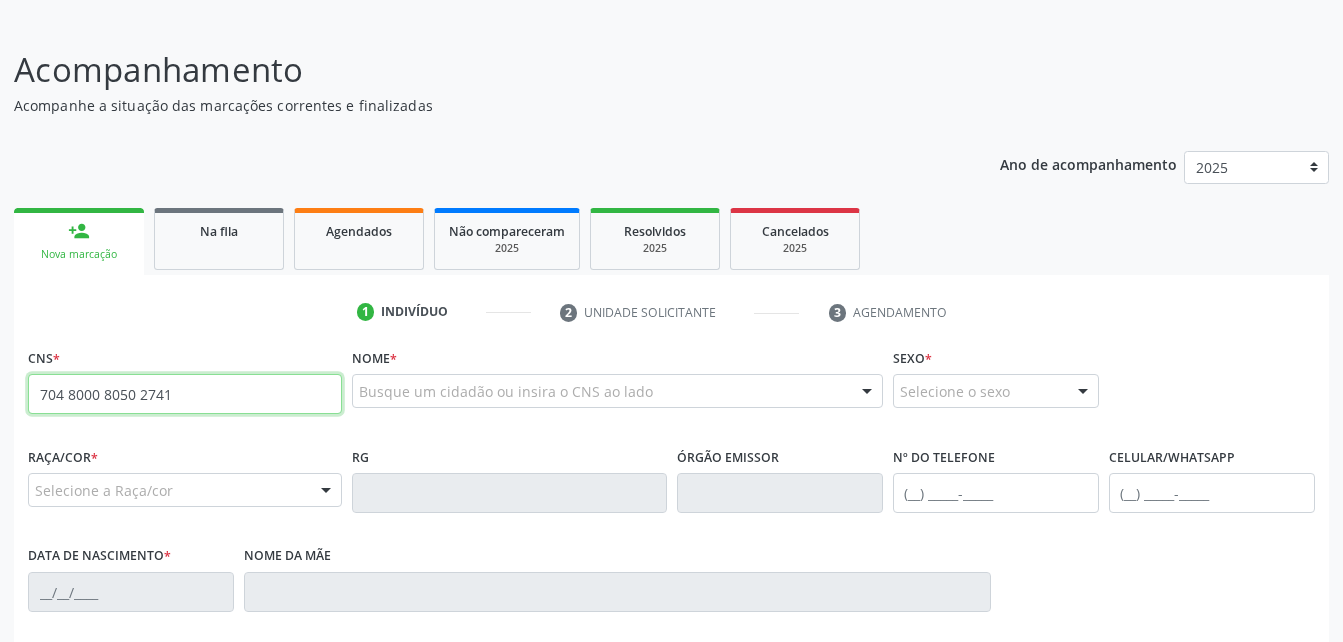 type on "704 8000 8050 2741" 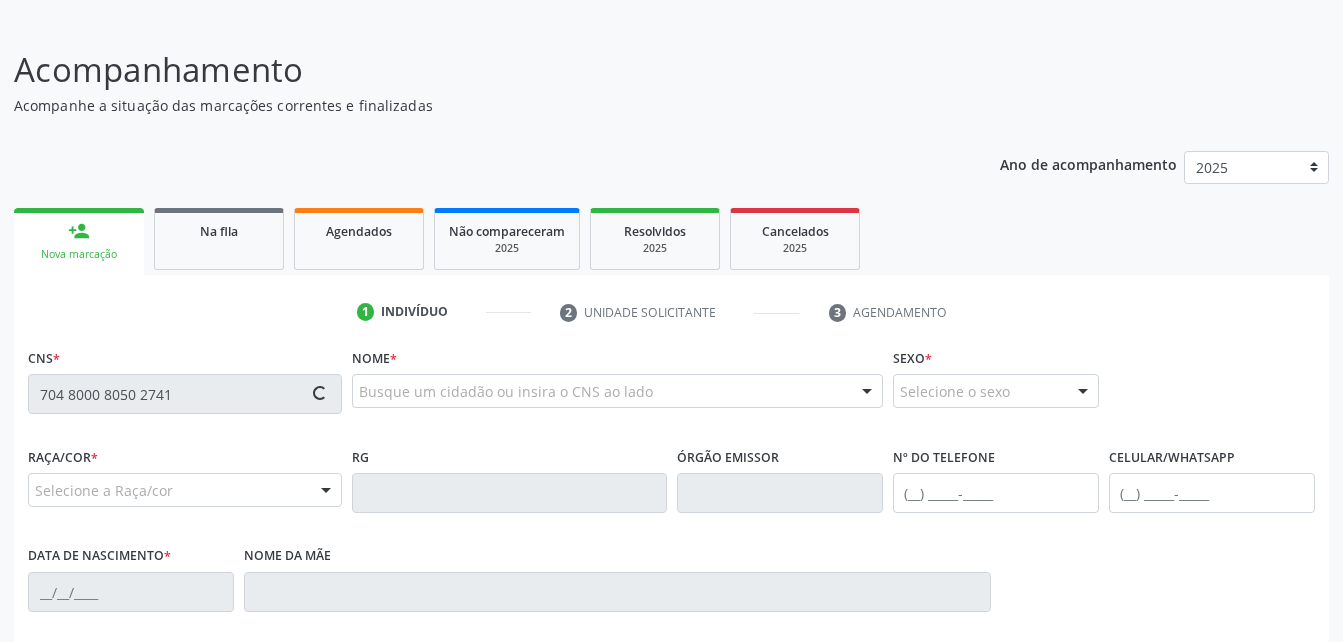 scroll, scrollTop: 253, scrollLeft: 0, axis: vertical 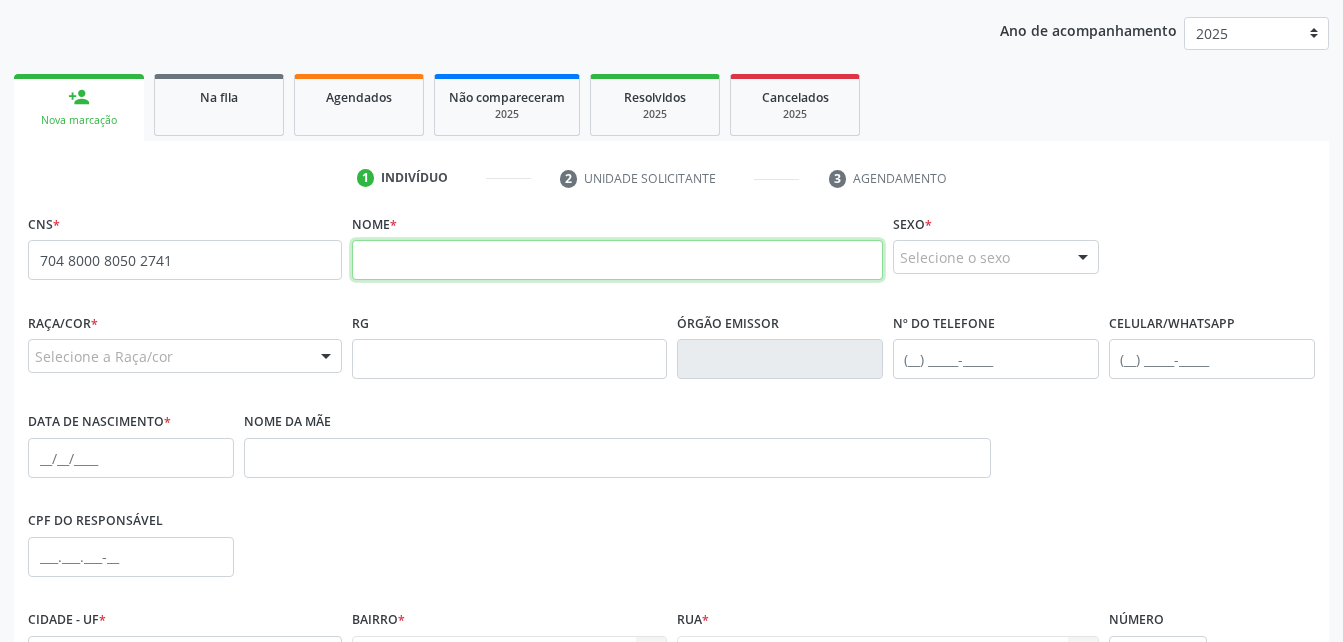 click at bounding box center (617, 260) 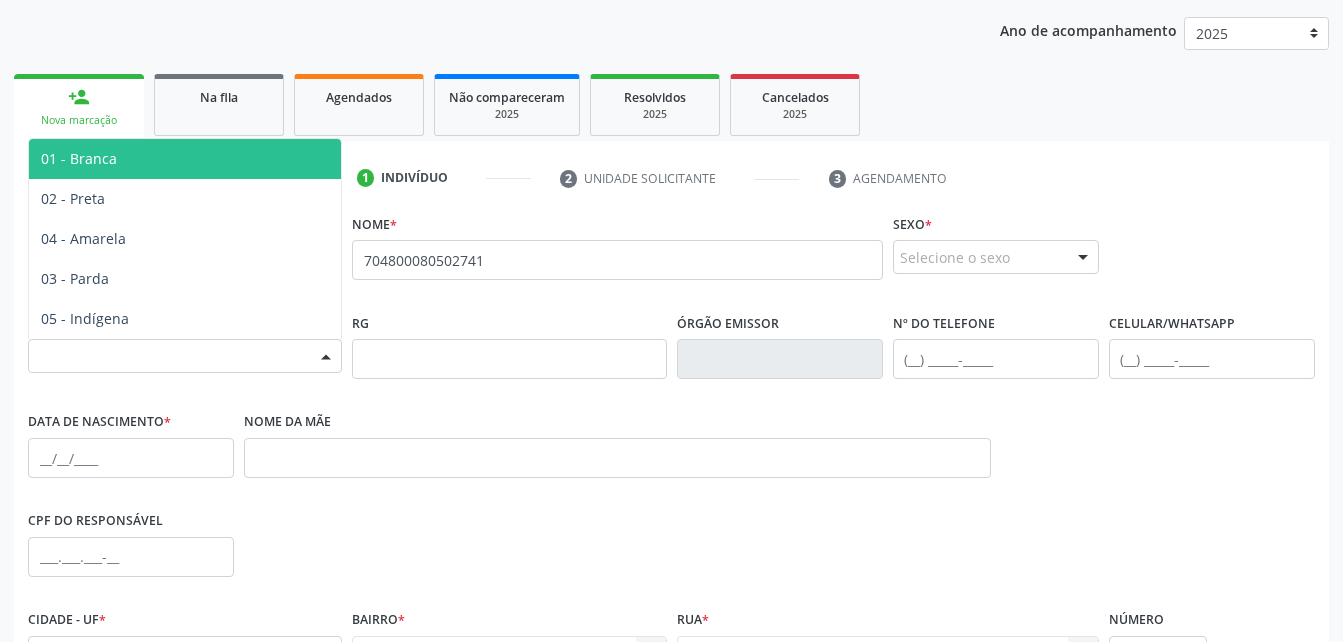 click on "Selecione a Raça/cor" at bounding box center [185, 356] 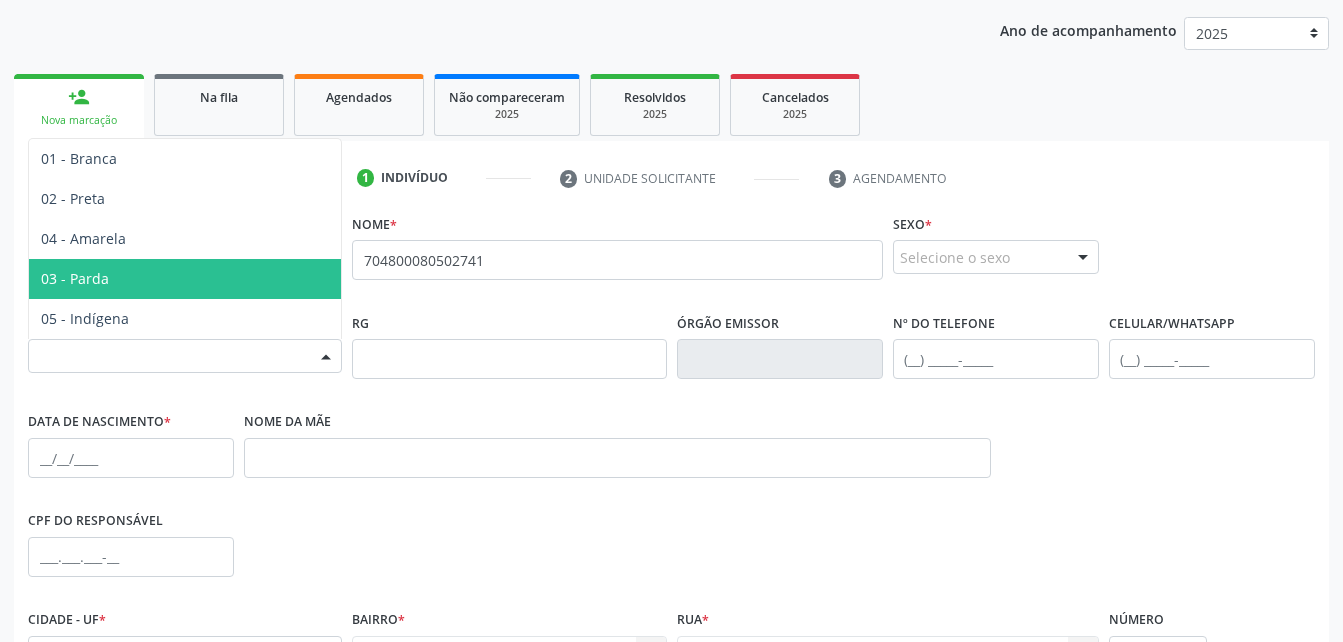 drag, startPoint x: 173, startPoint y: 276, endPoint x: 272, endPoint y: 302, distance: 102.357216 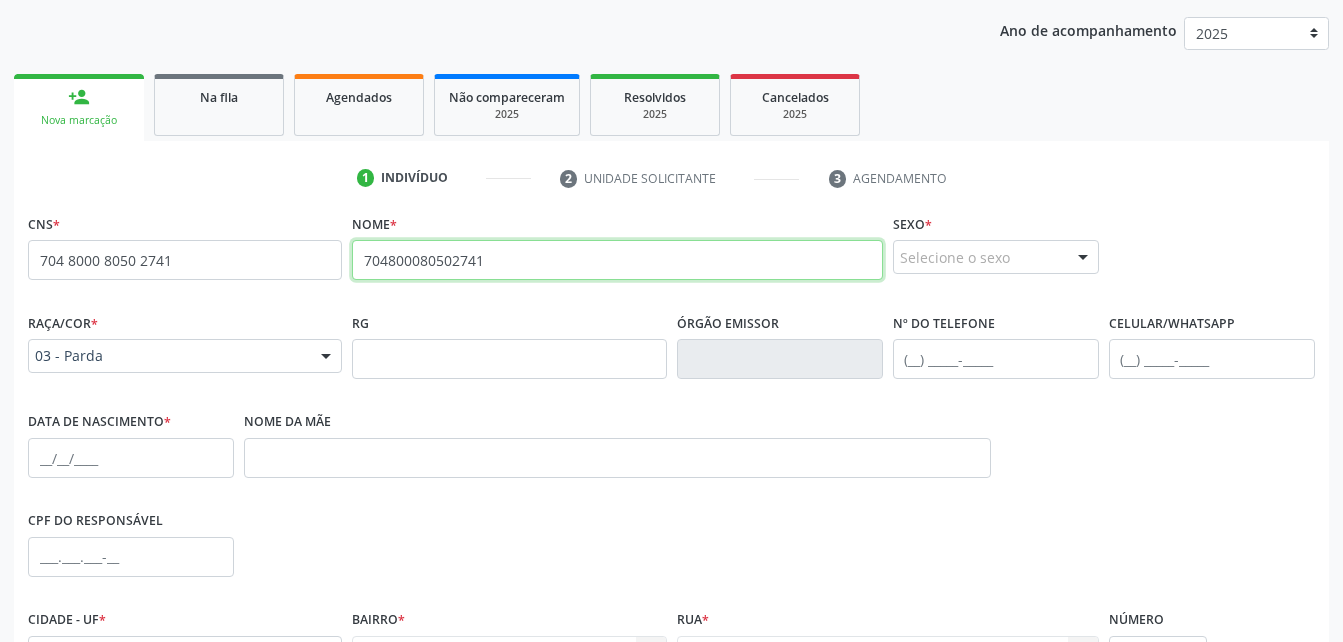 drag, startPoint x: 480, startPoint y: 246, endPoint x: 489, endPoint y: 258, distance: 15 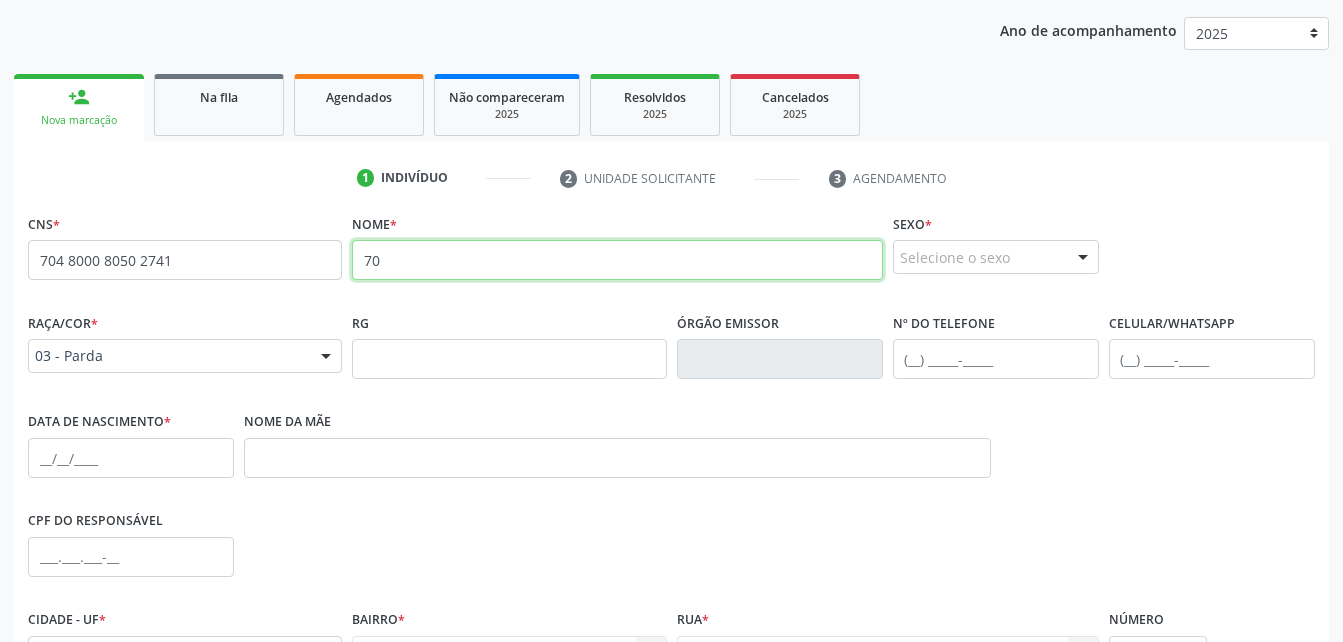 type on "7" 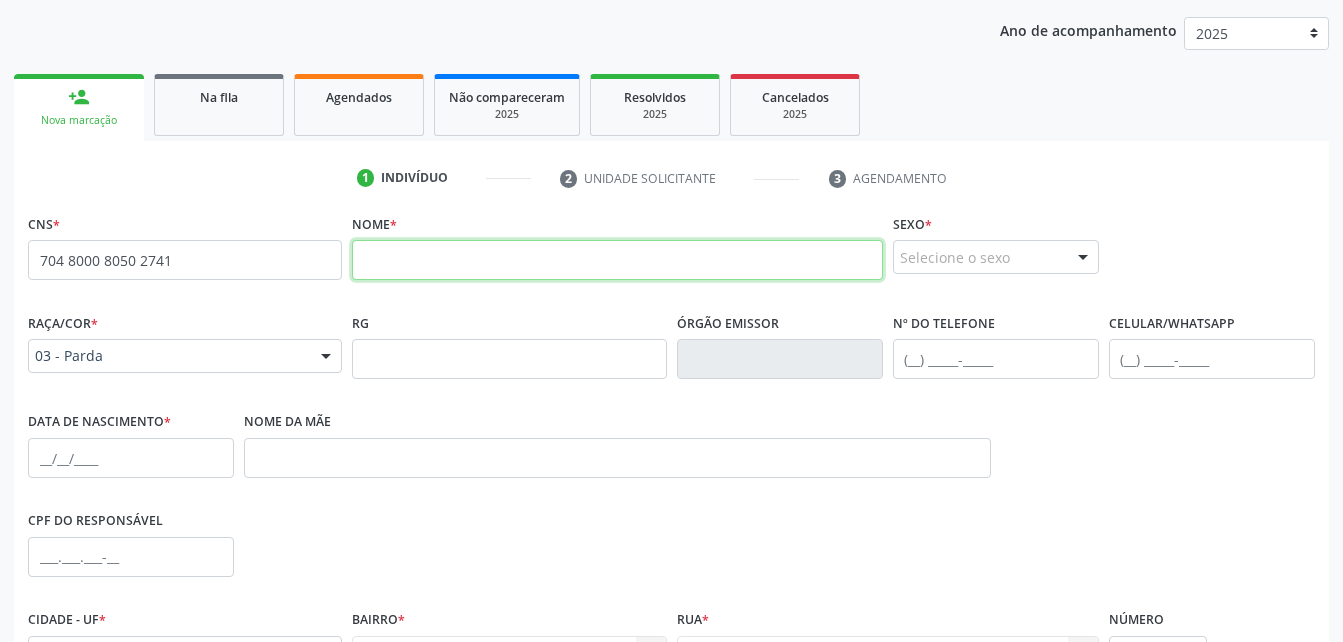 drag, startPoint x: 500, startPoint y: 254, endPoint x: 461, endPoint y: 259, distance: 39.319206 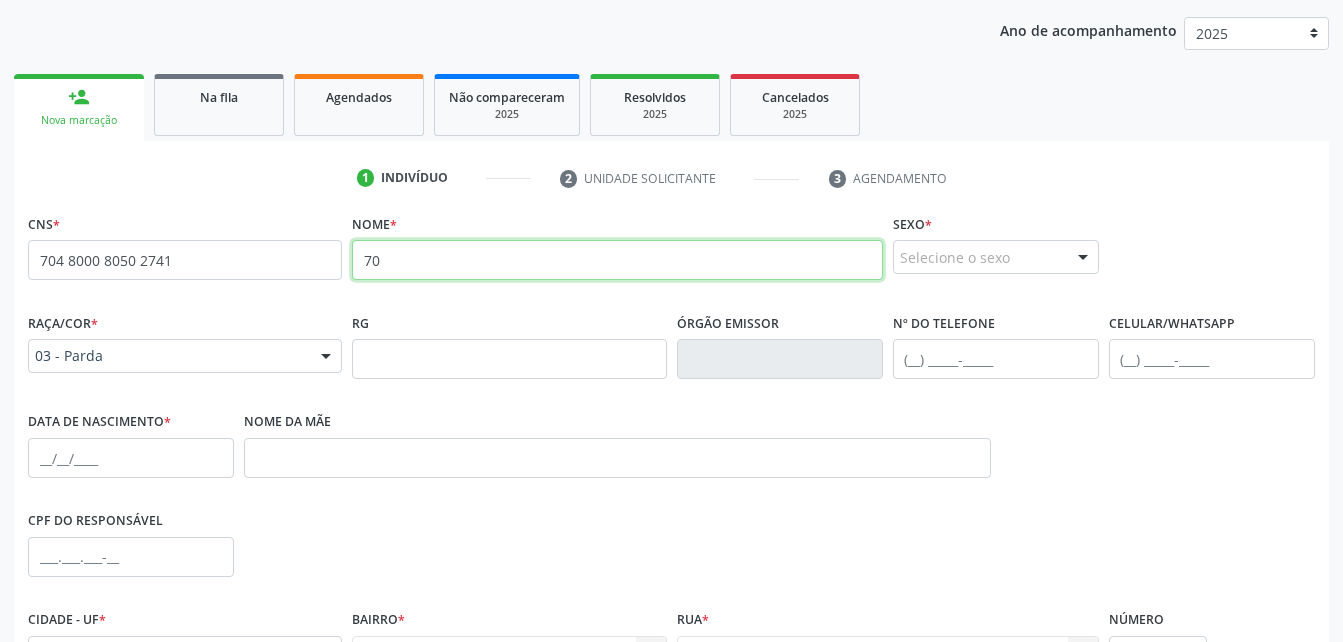 type on "7" 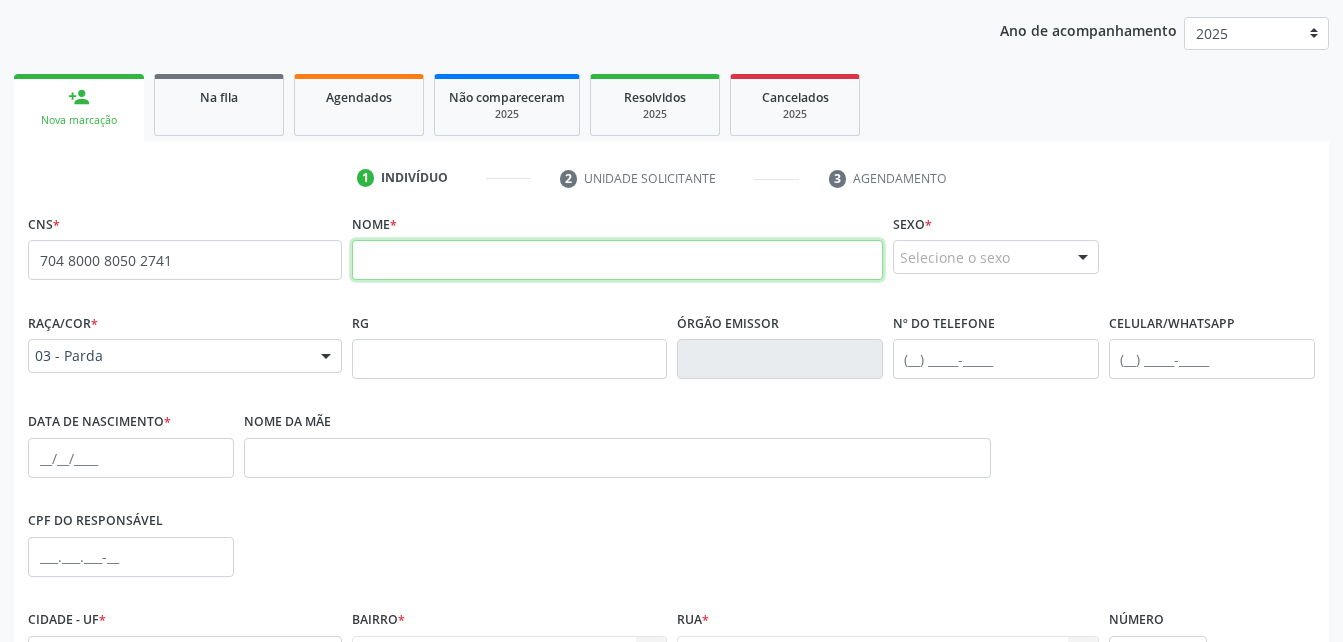 click at bounding box center (617, 260) 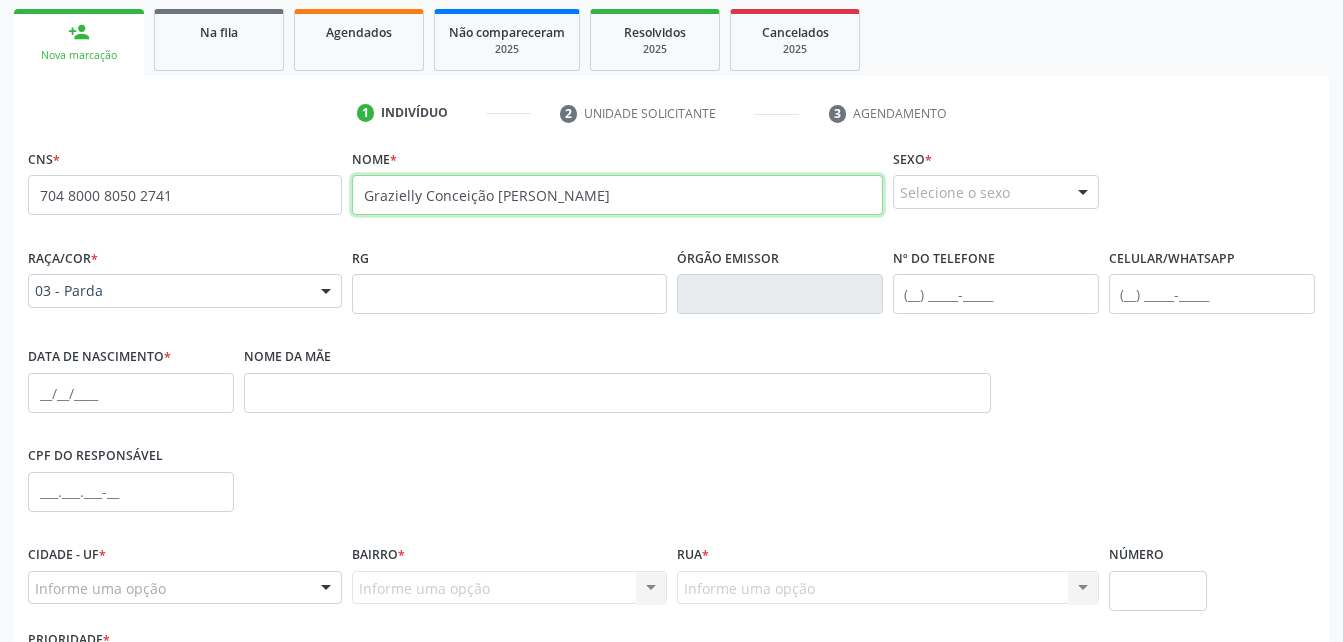 scroll, scrollTop: 353, scrollLeft: 0, axis: vertical 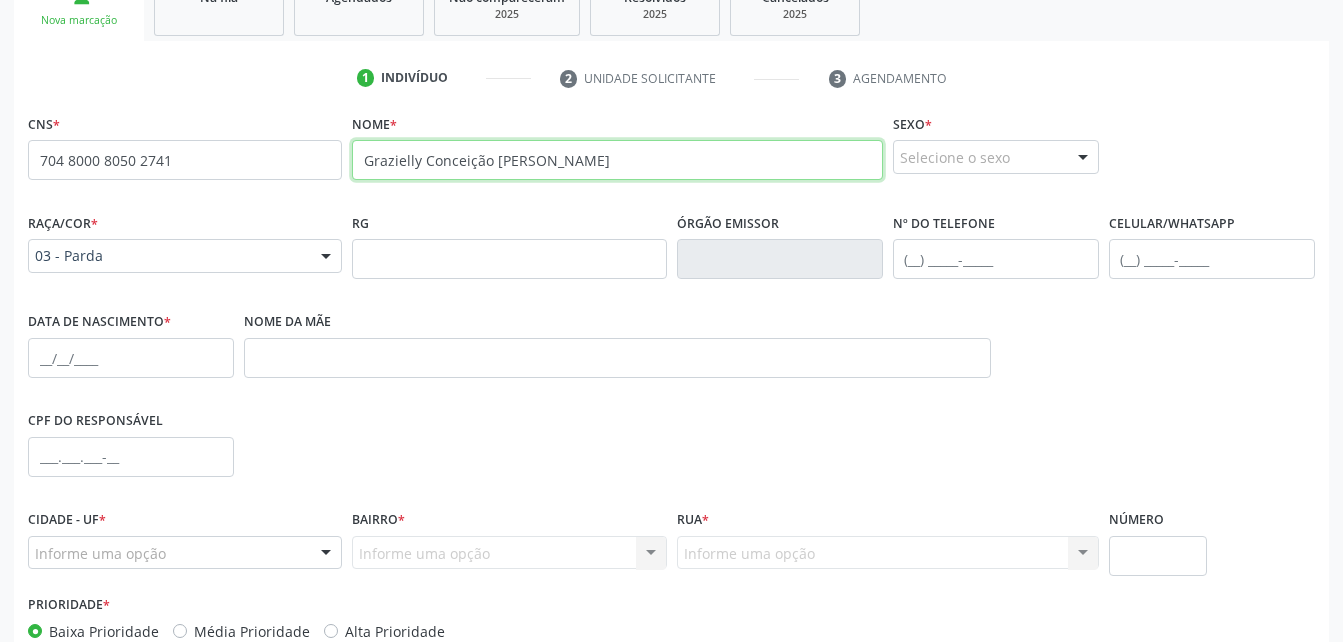 type on "Grazielly Conceição [PERSON_NAME]" 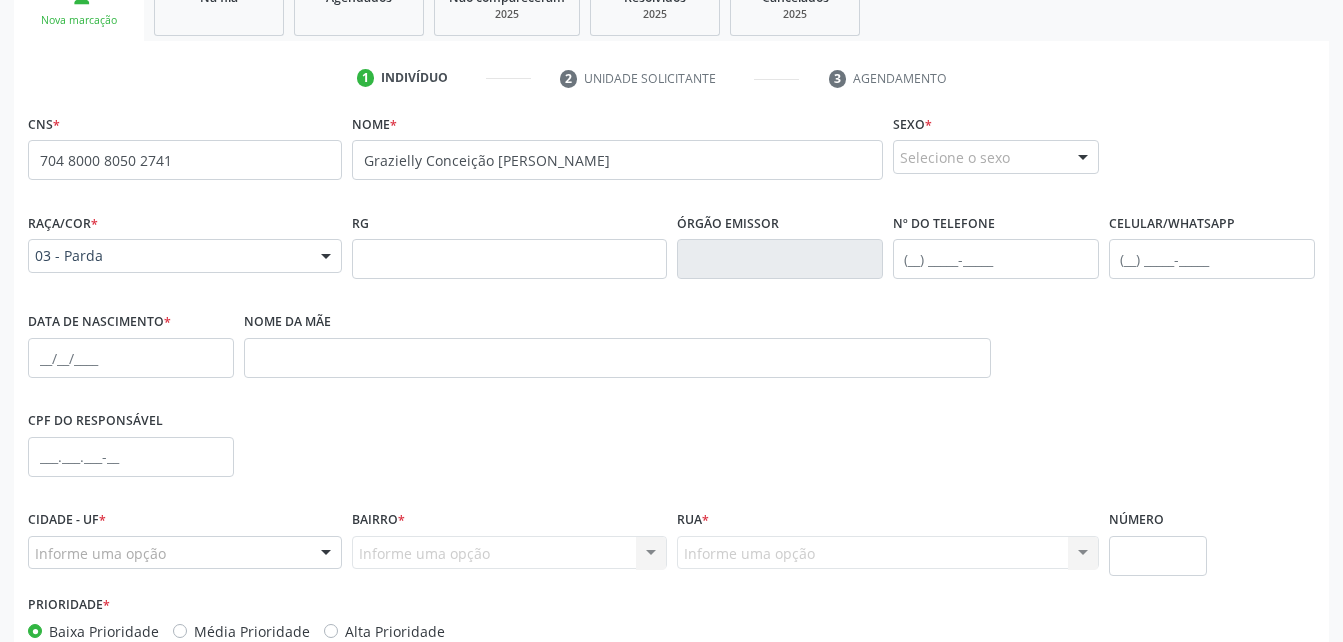 click on "Selecione o sexo" at bounding box center (996, 157) 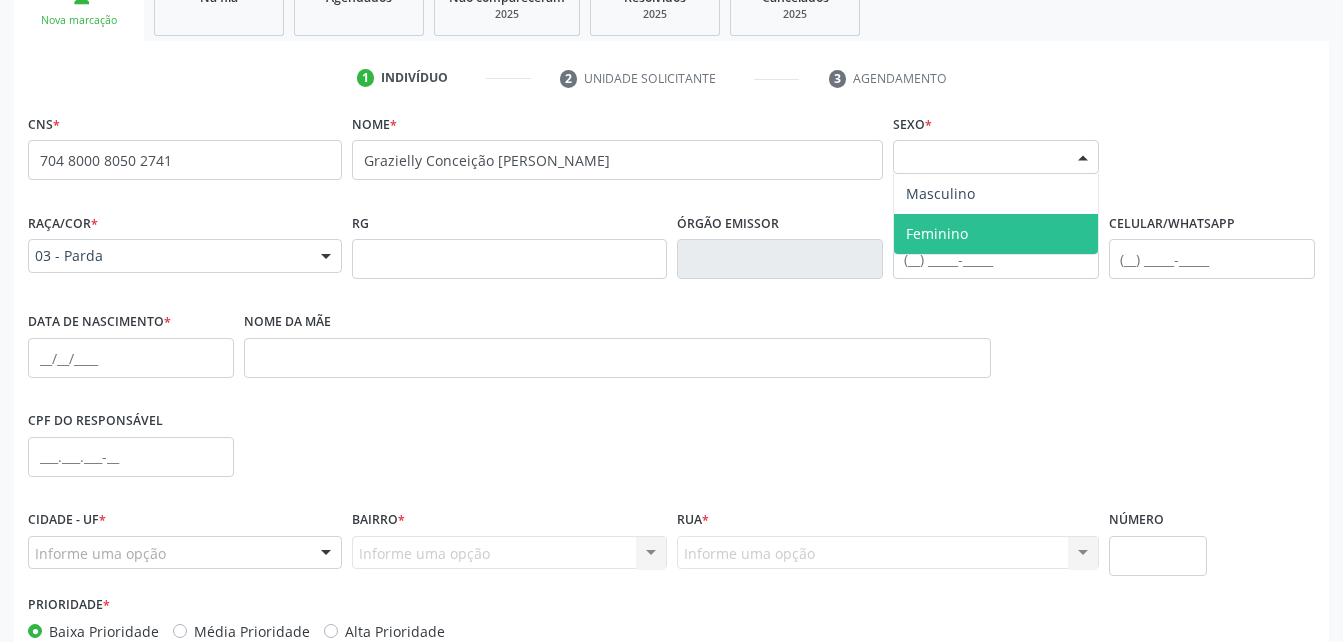 click on "Feminino" at bounding box center [996, 234] 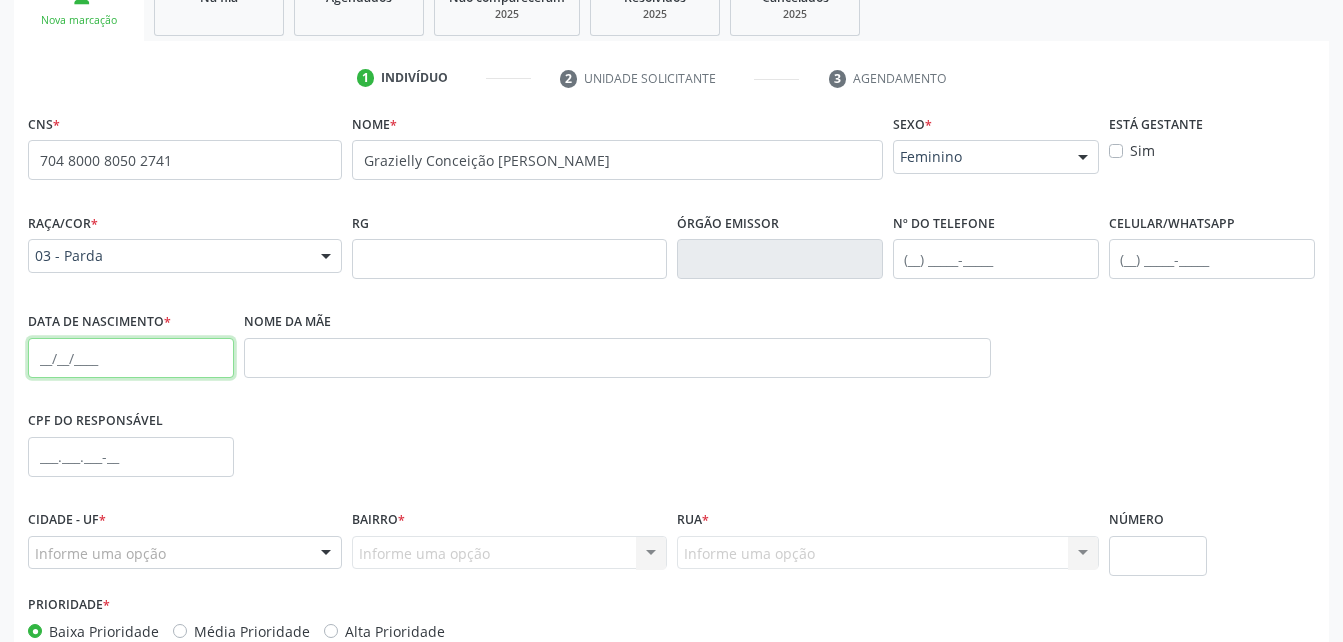 drag, startPoint x: 128, startPoint y: 367, endPoint x: 110, endPoint y: 0, distance: 367.44116 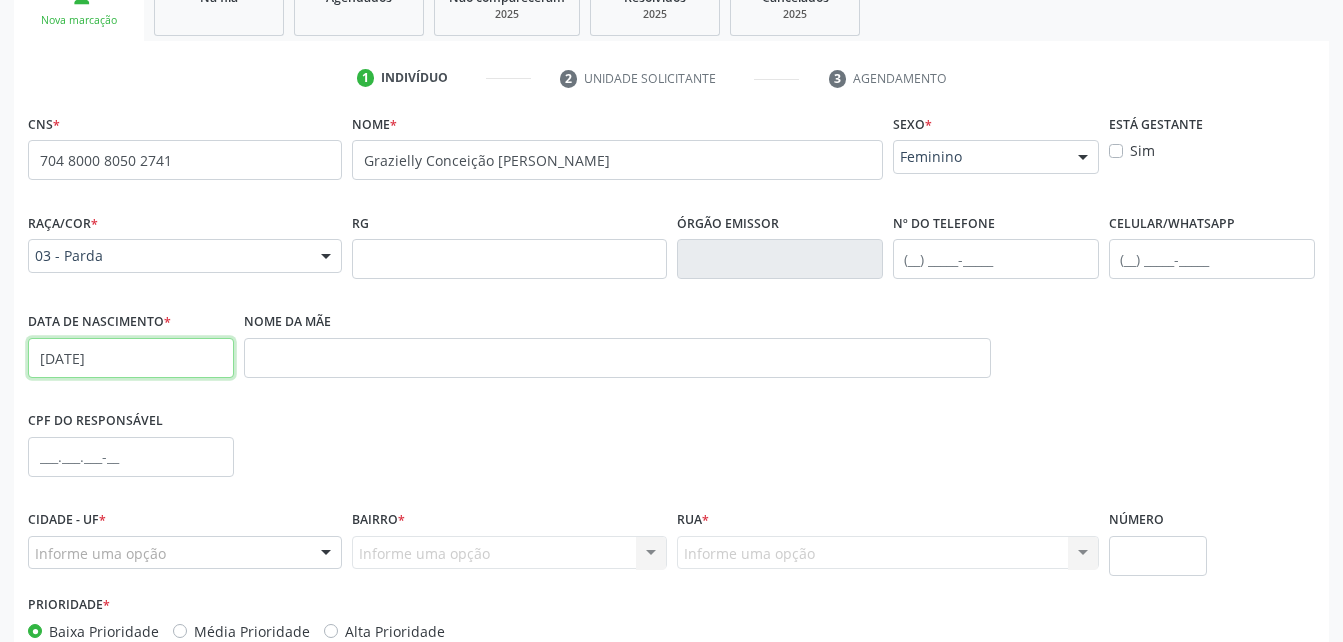 type on "[DATE]" 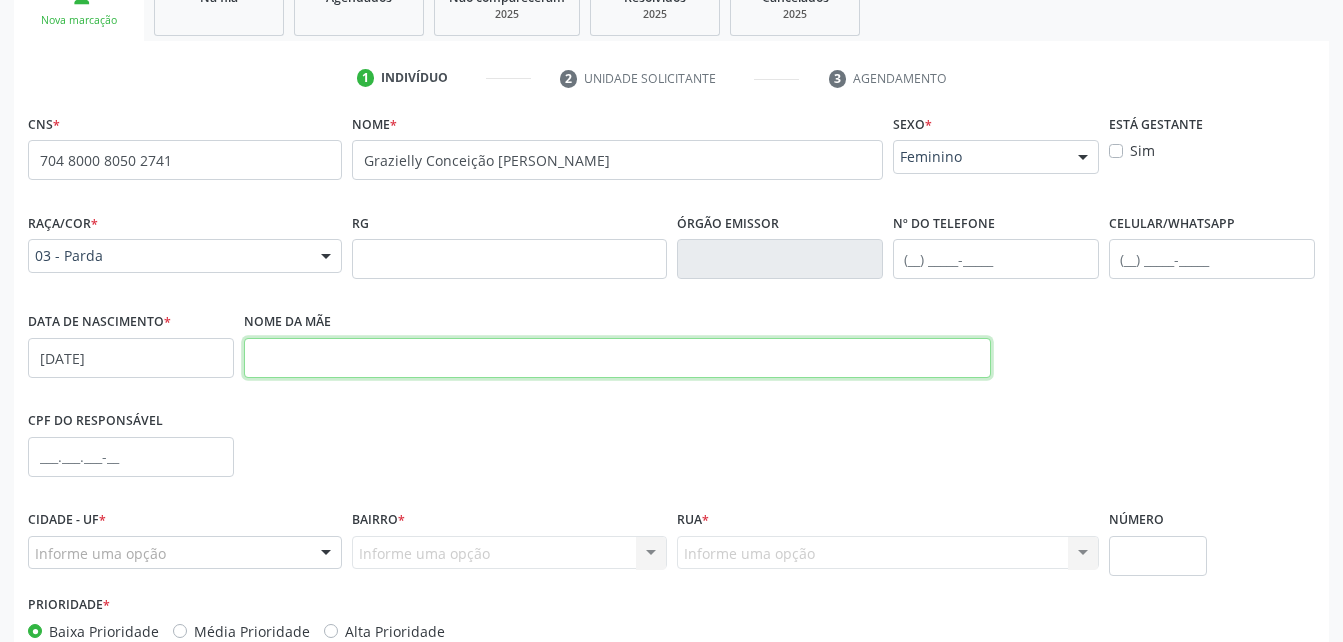drag, startPoint x: 397, startPoint y: 356, endPoint x: 388, endPoint y: 345, distance: 14.21267 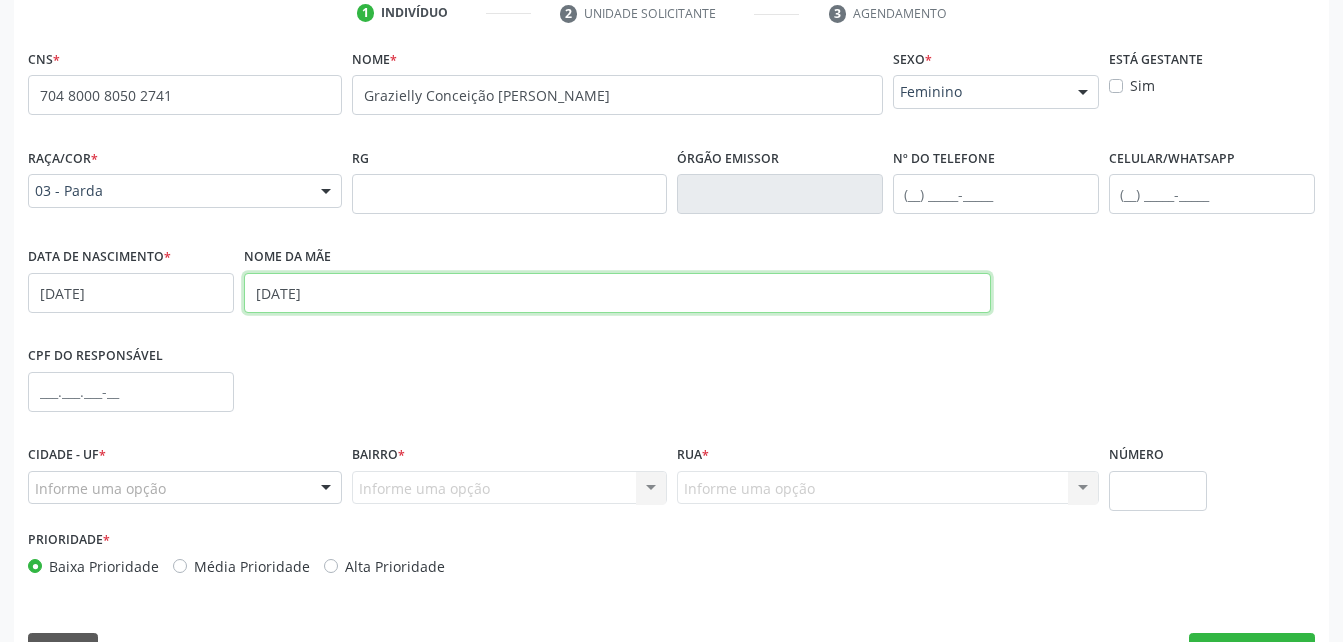 scroll, scrollTop: 453, scrollLeft: 0, axis: vertical 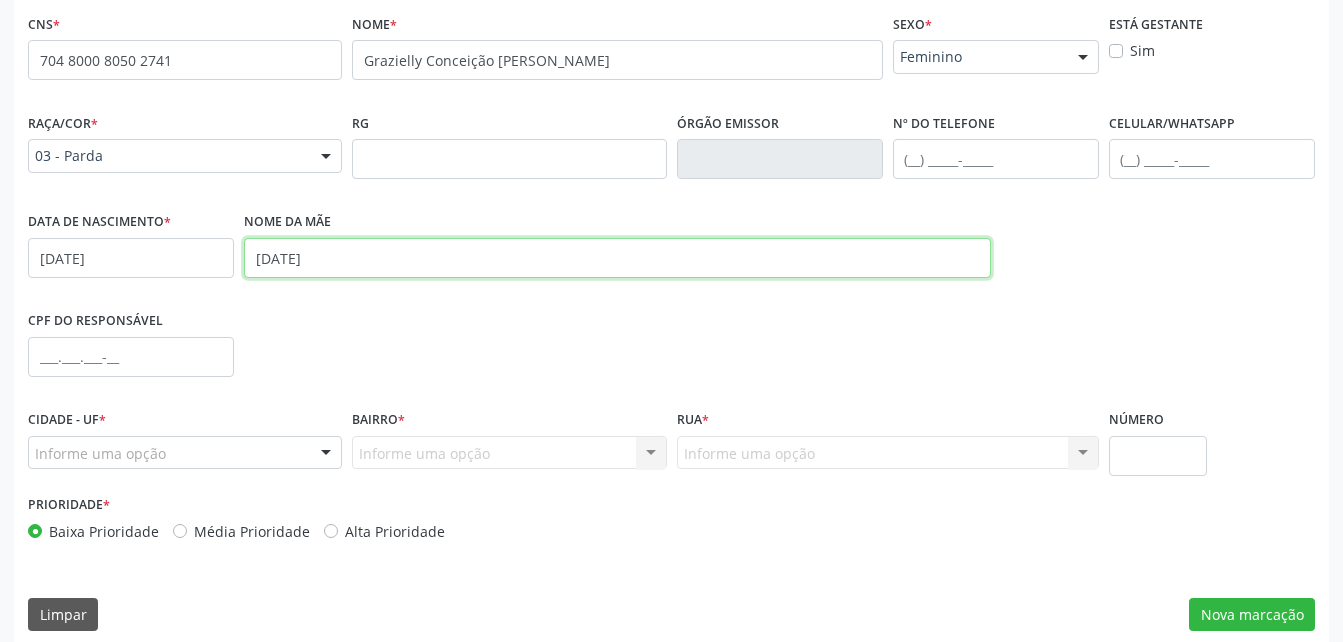 type on "[DATE]" 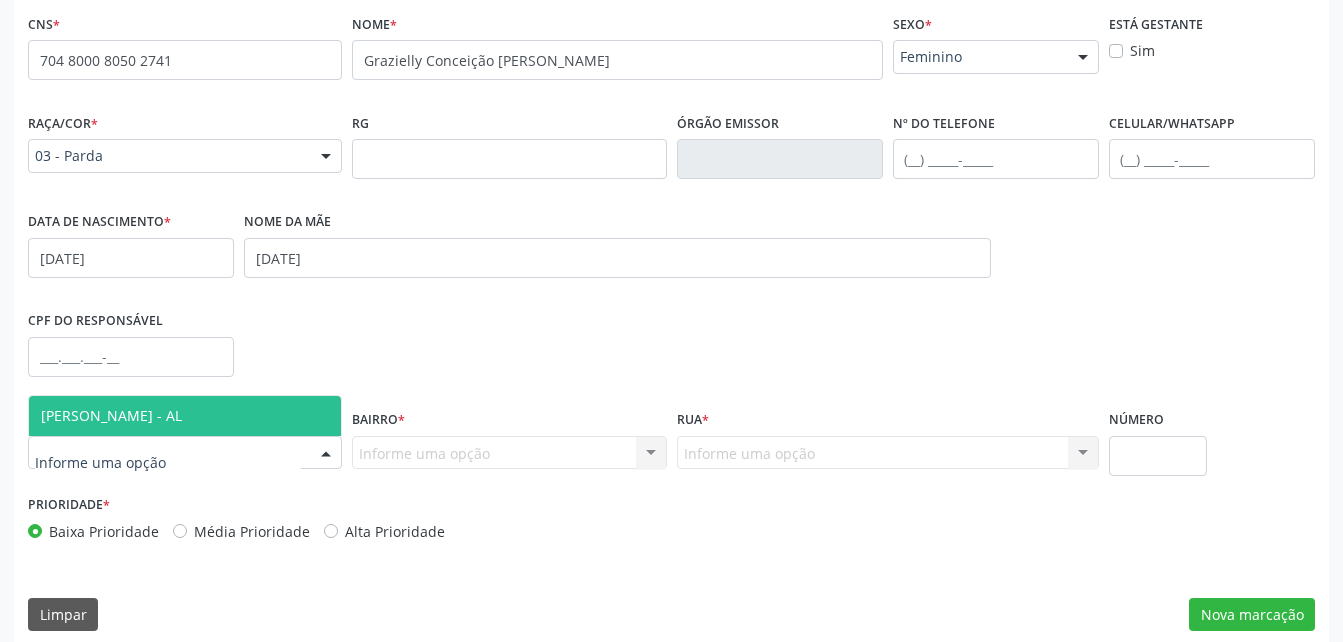 click on "[PERSON_NAME] - AL" at bounding box center [185, 416] 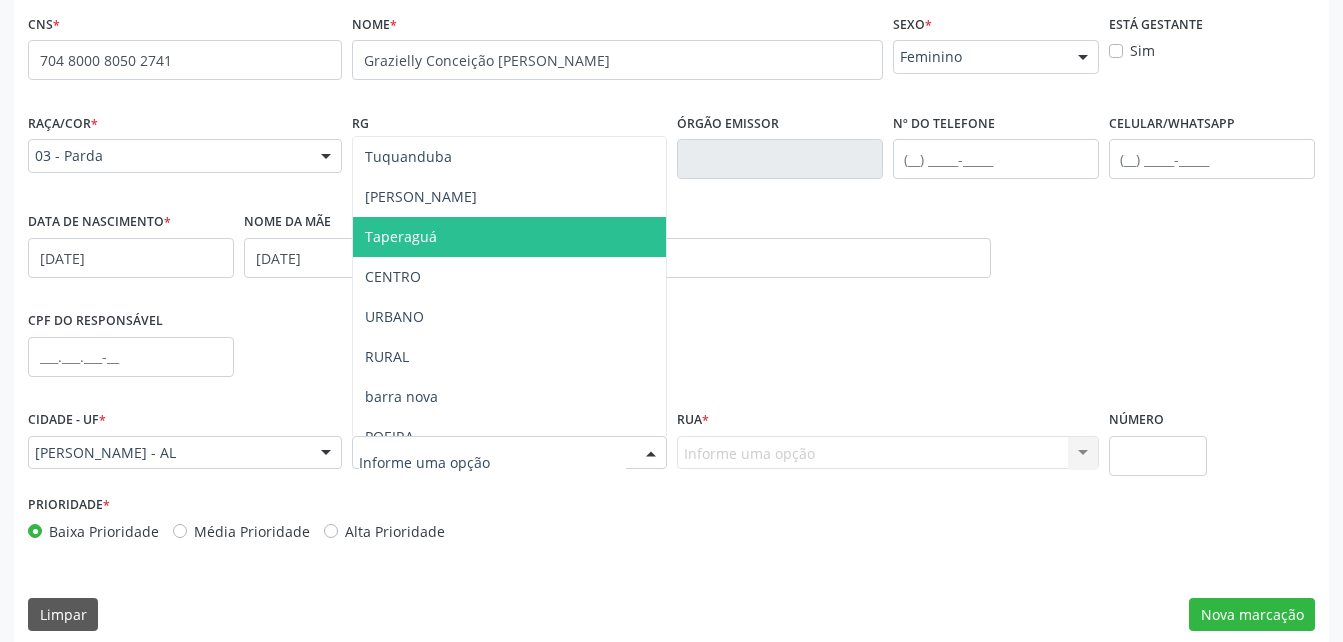 click on "Taperaguá" at bounding box center (401, 236) 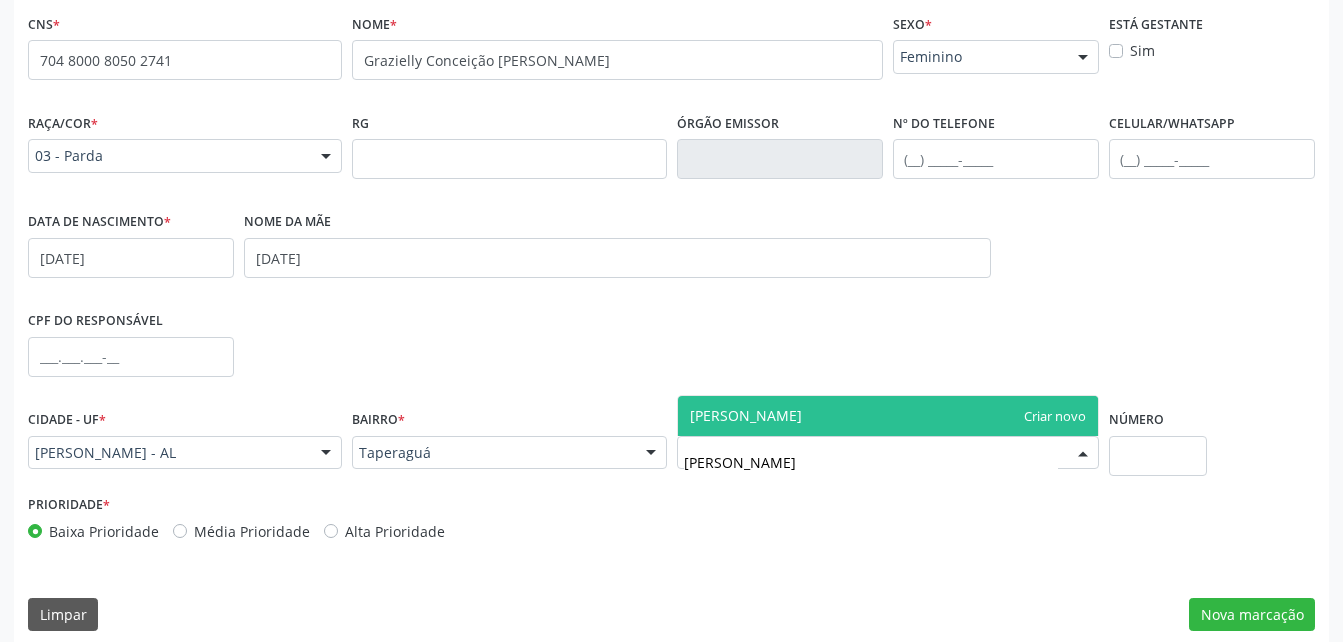 type on "[PERSON_NAME]" 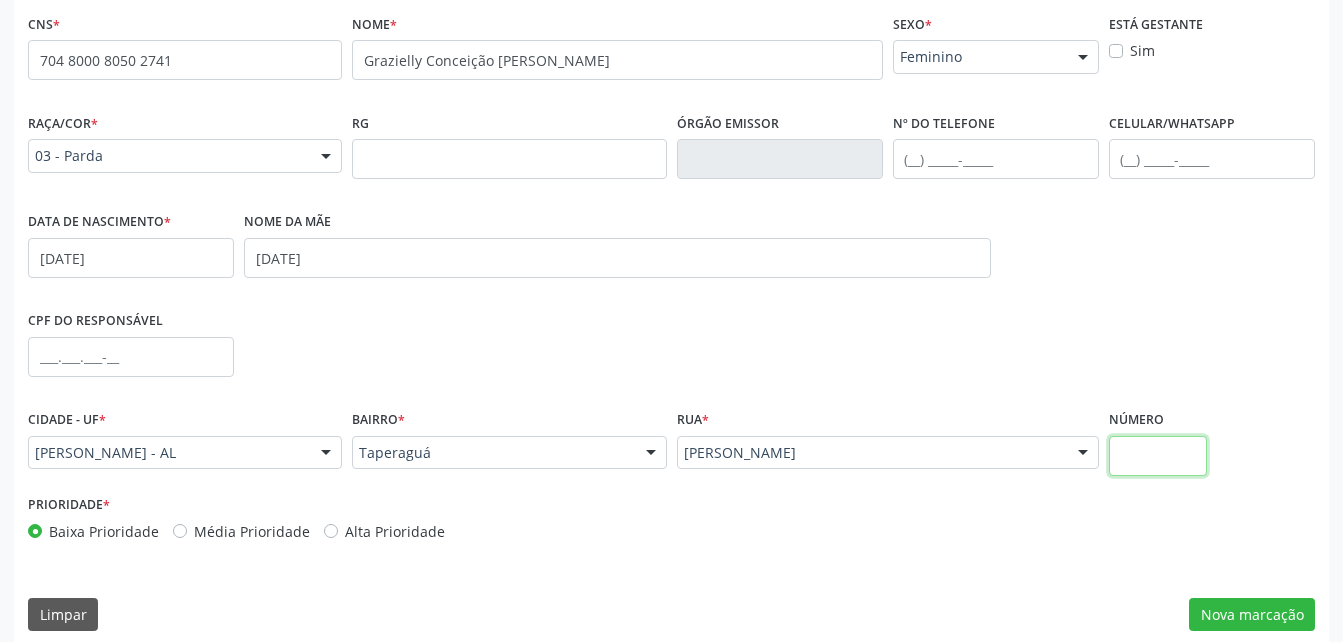 click at bounding box center (1158, 456) 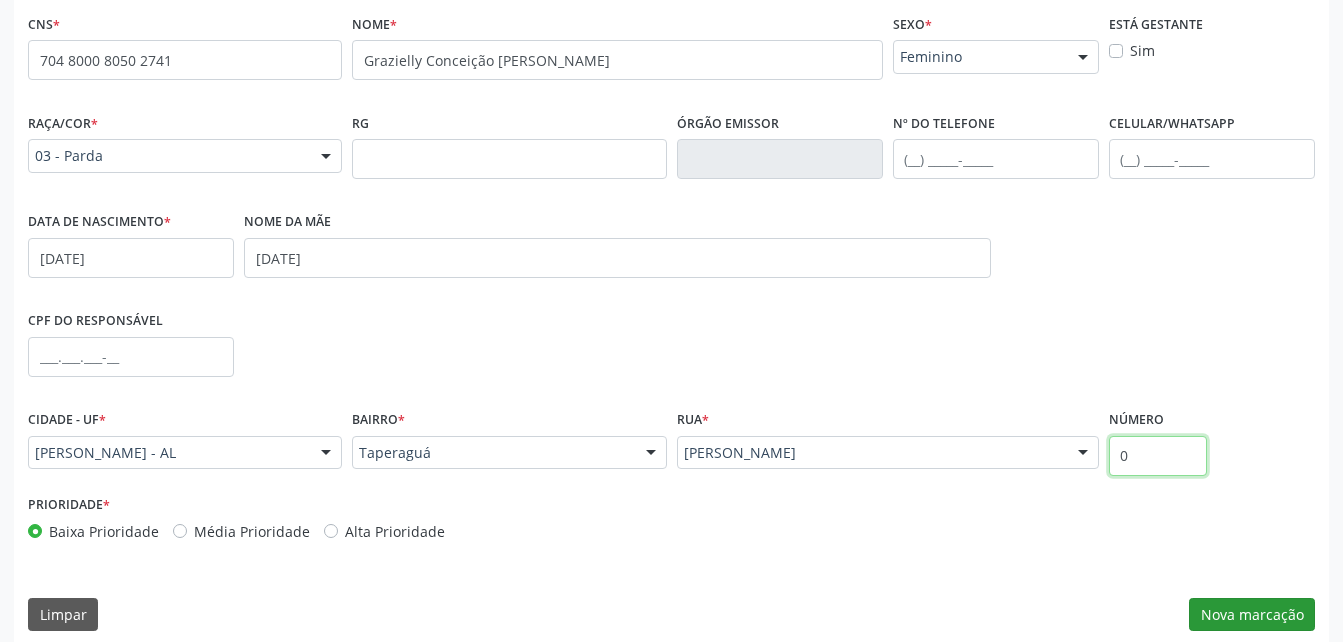type on "0" 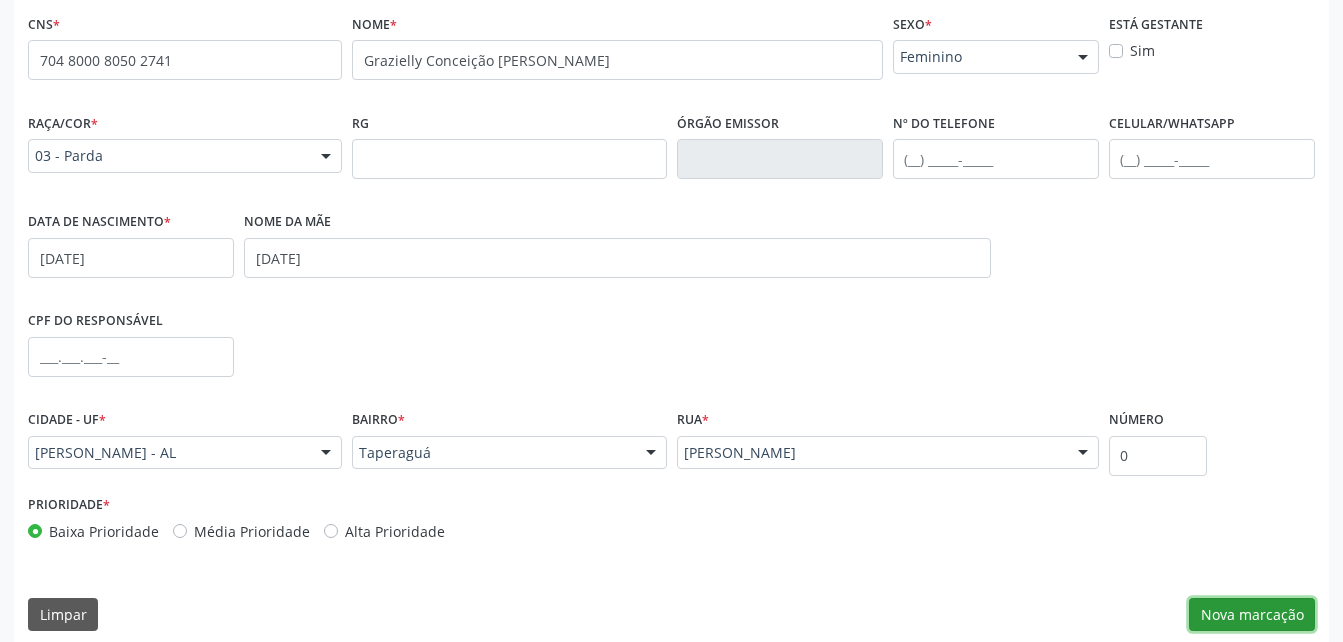 click on "Nova marcação" at bounding box center (1252, 615) 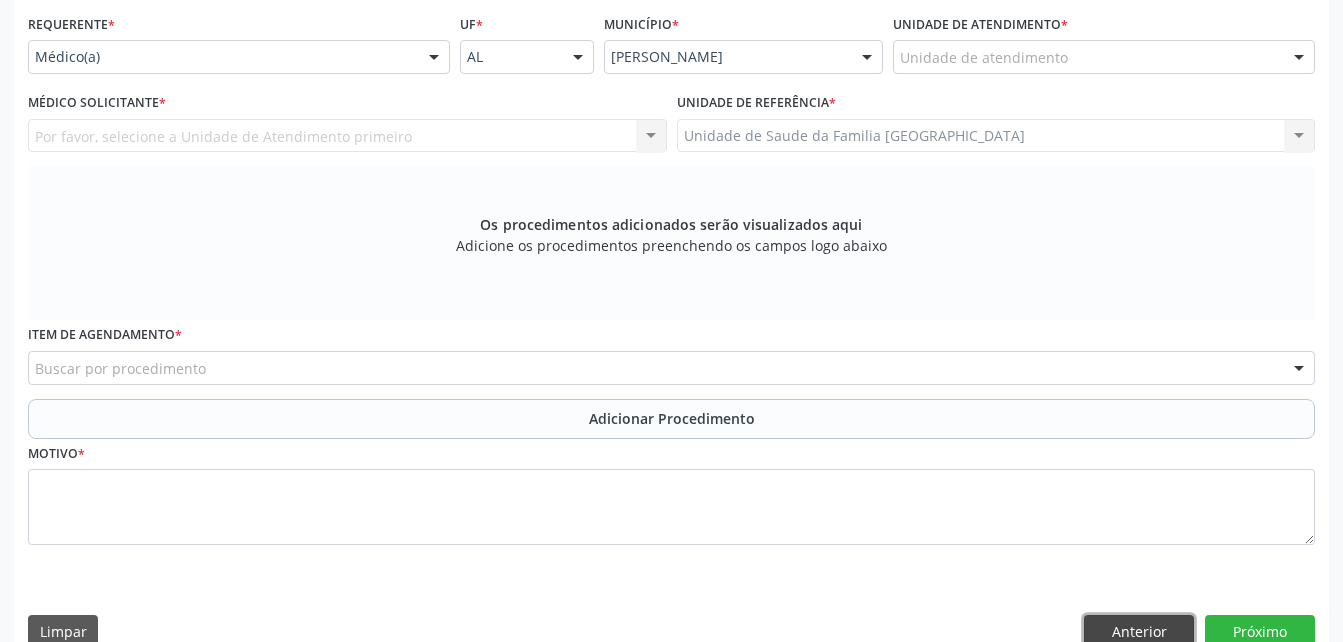 click on "Anterior" at bounding box center (1139, 632) 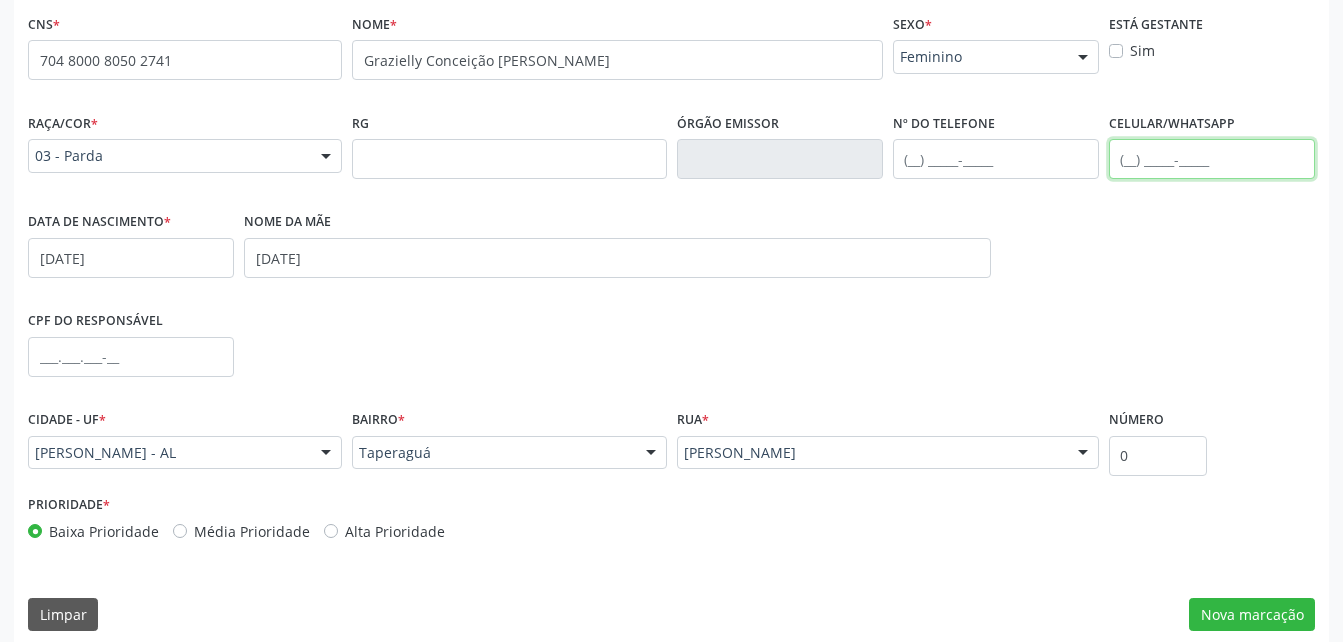 click at bounding box center [1212, 159] 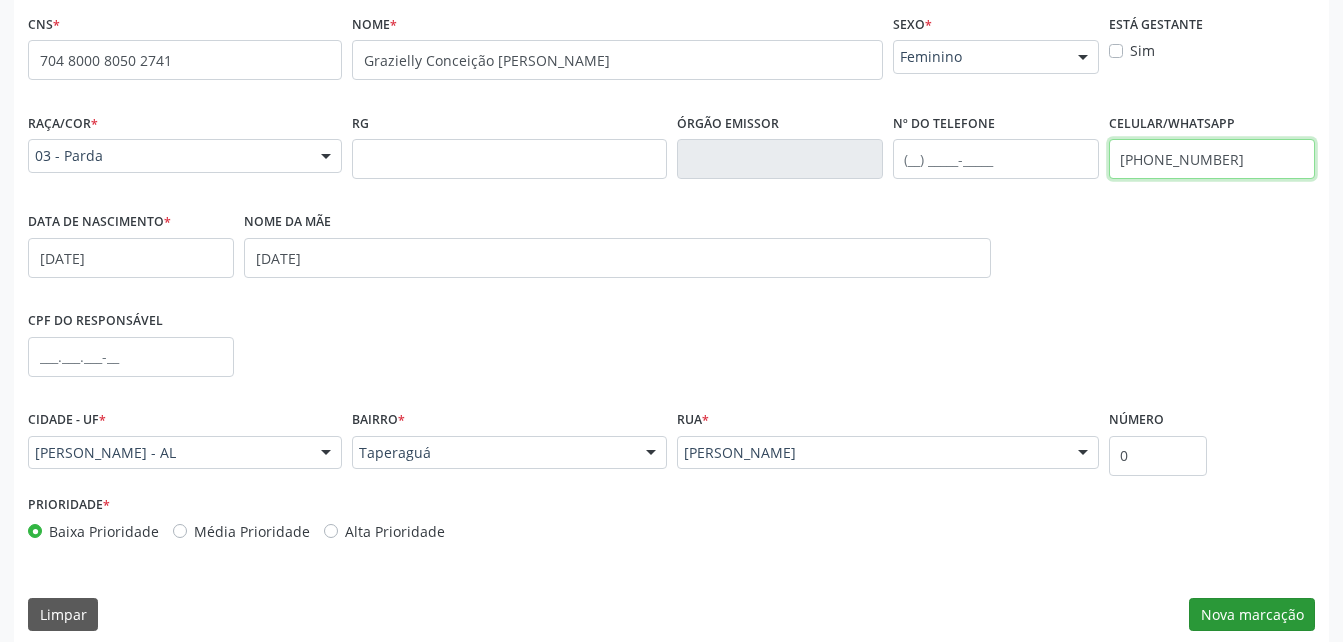 type on "[PHONE_NUMBER]" 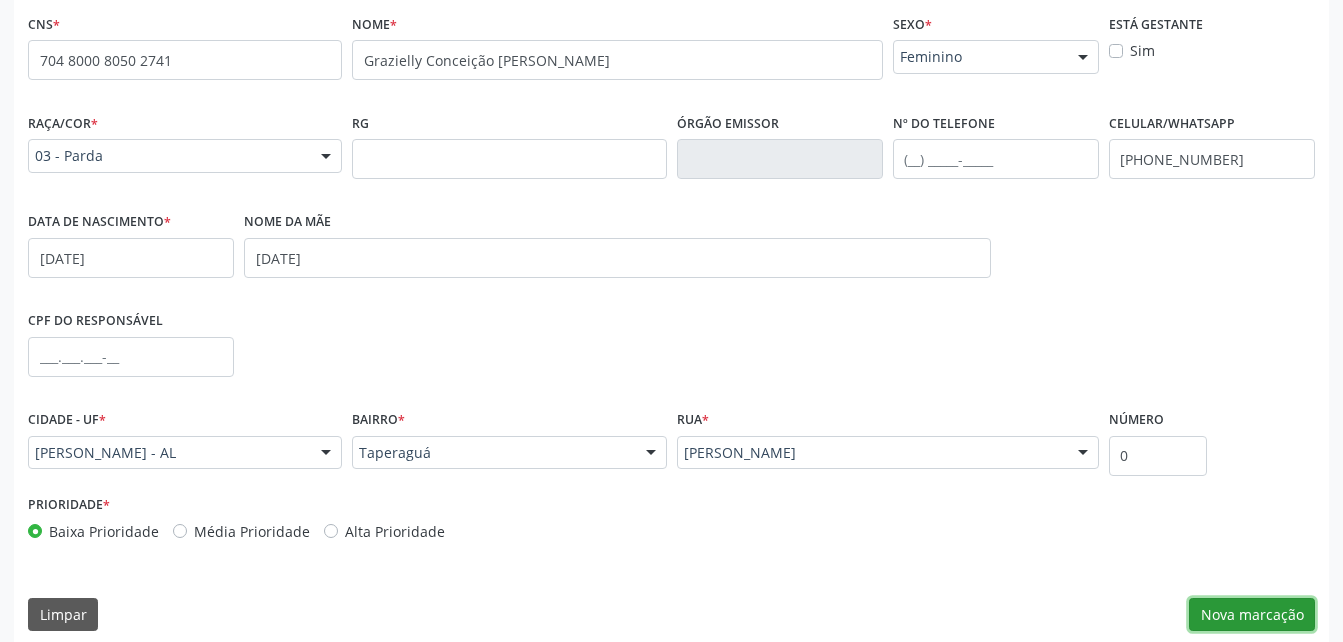 click on "Nova marcação" at bounding box center (1252, 615) 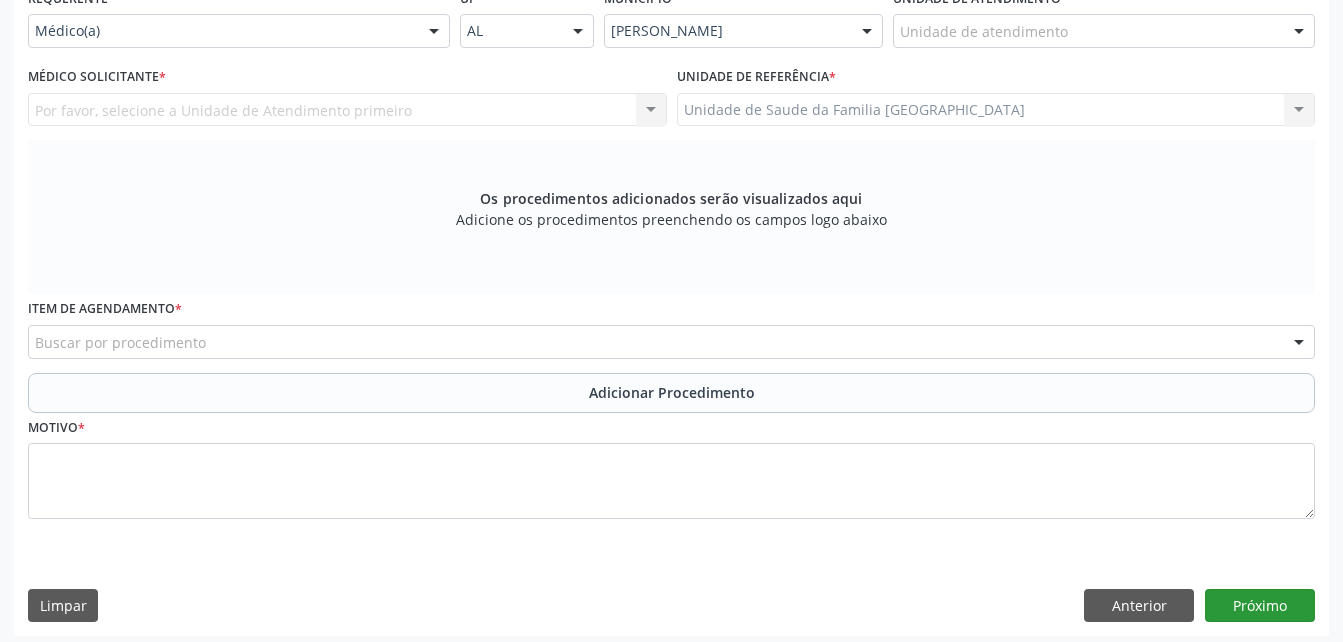 scroll, scrollTop: 487, scrollLeft: 0, axis: vertical 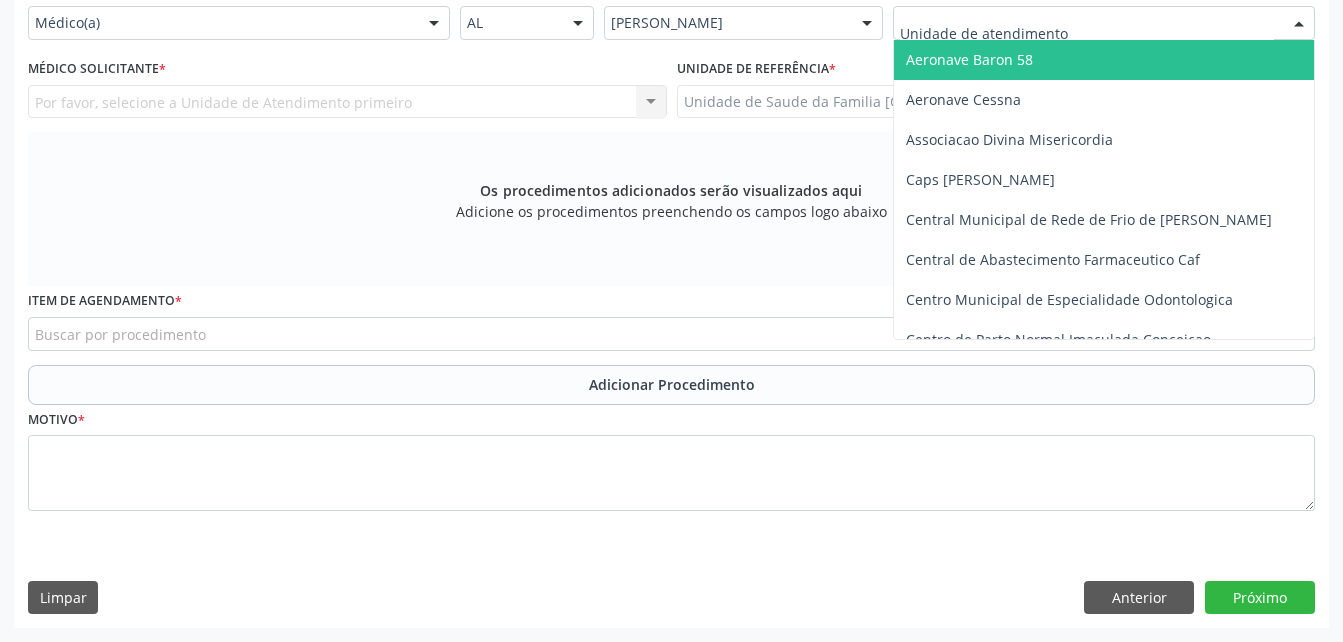 click at bounding box center [1104, 23] 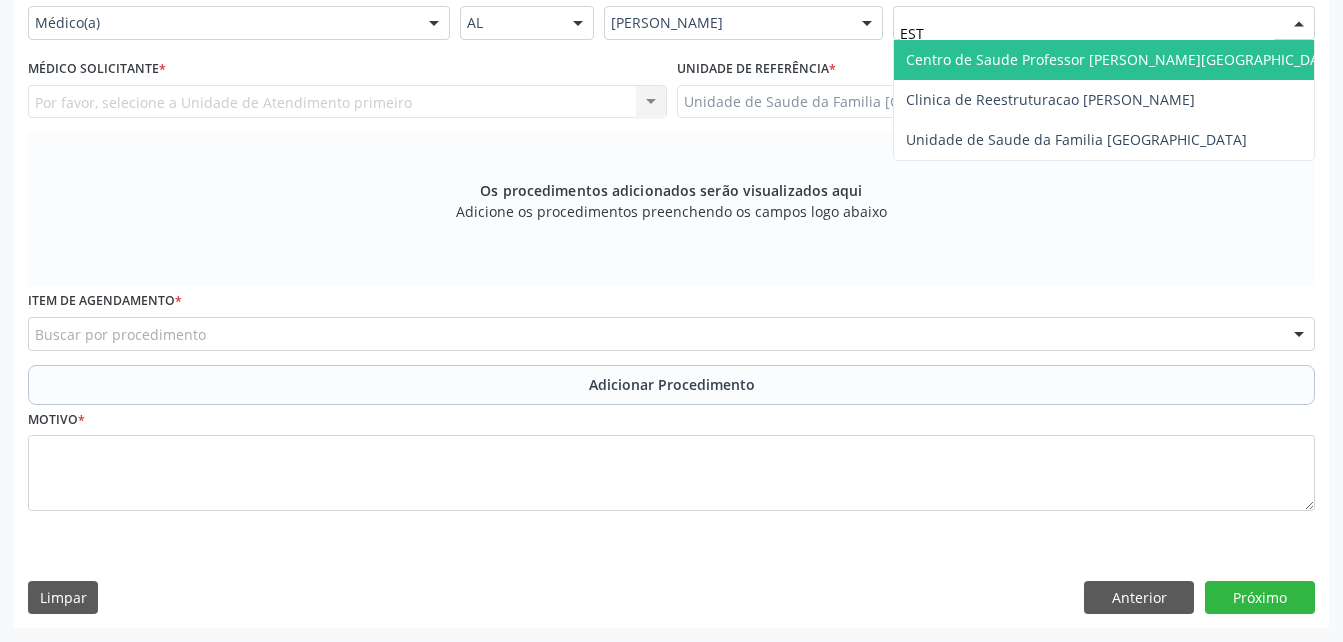 type on "ESTI" 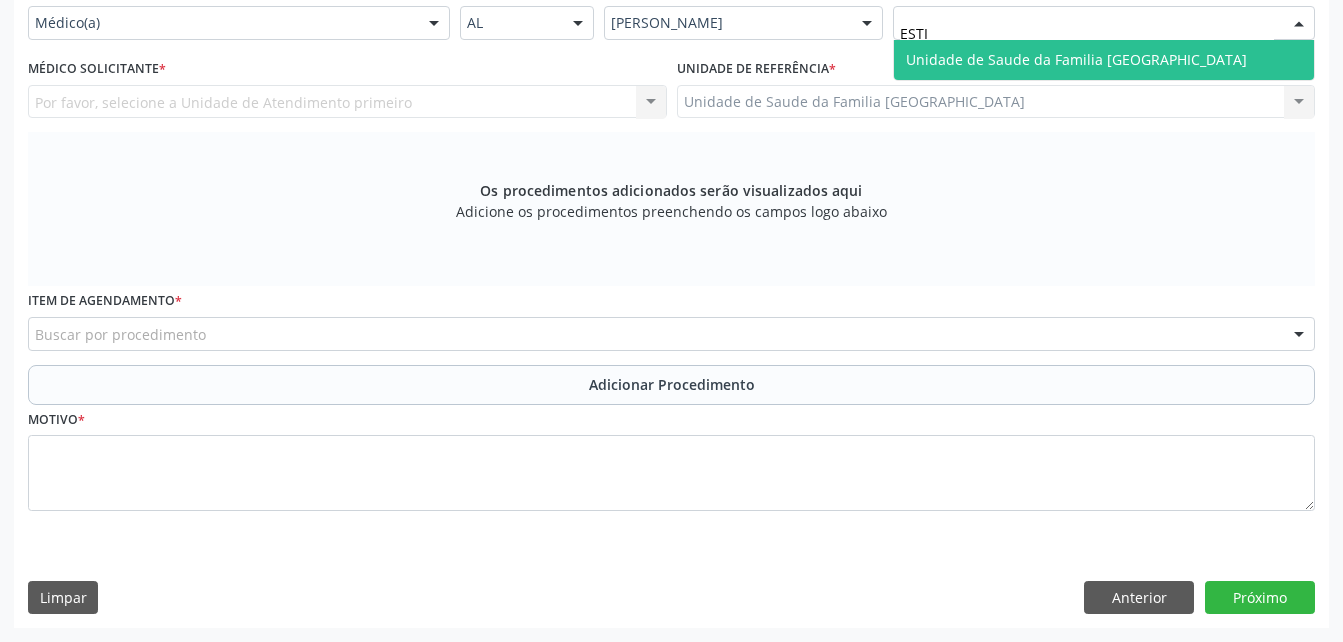 drag, startPoint x: 1123, startPoint y: 55, endPoint x: 999, endPoint y: 46, distance: 124.32619 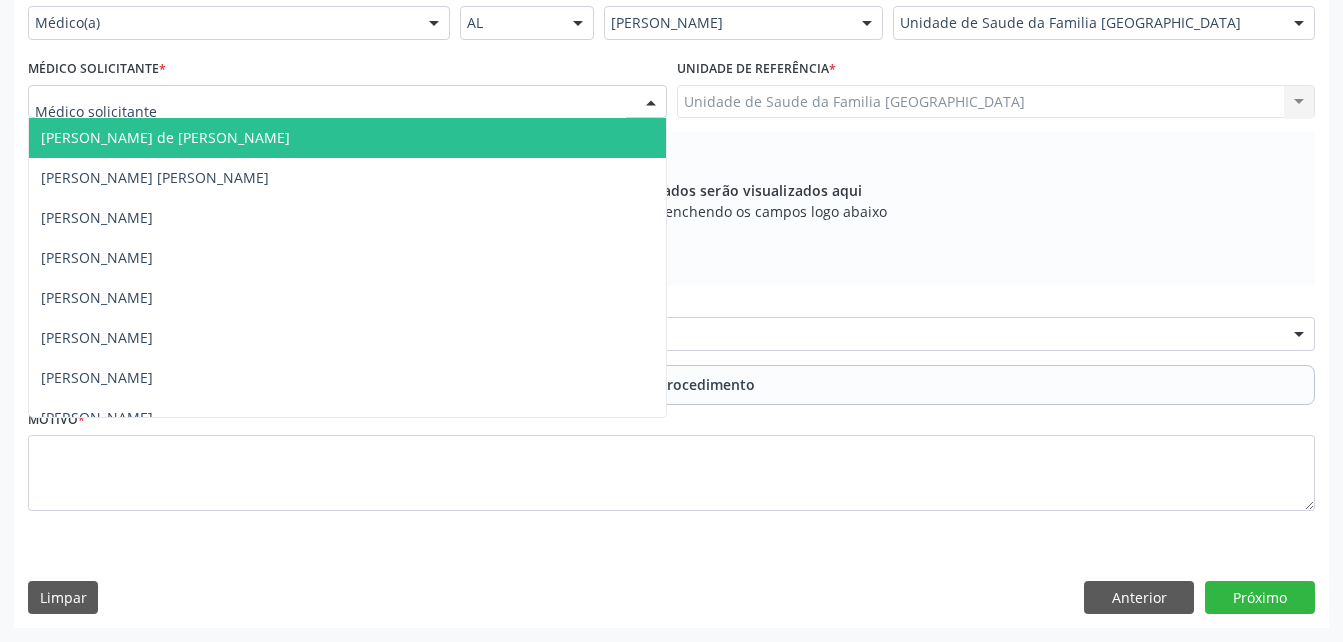 click at bounding box center [347, 102] 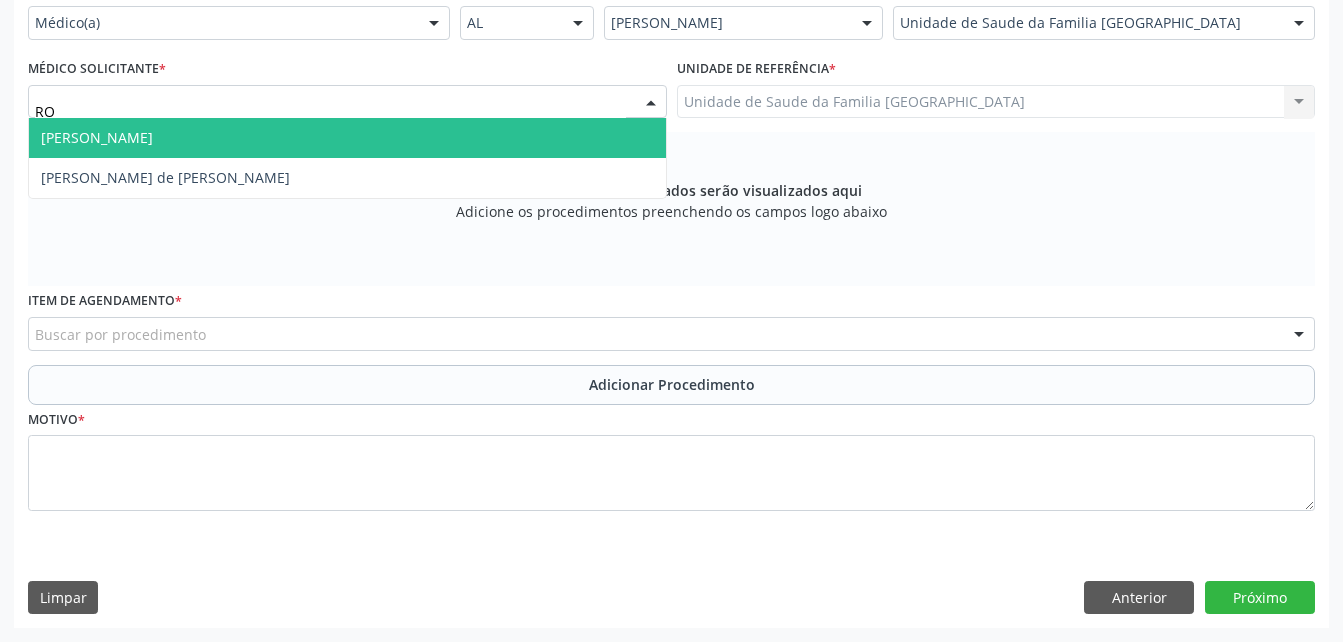 type on "ROD" 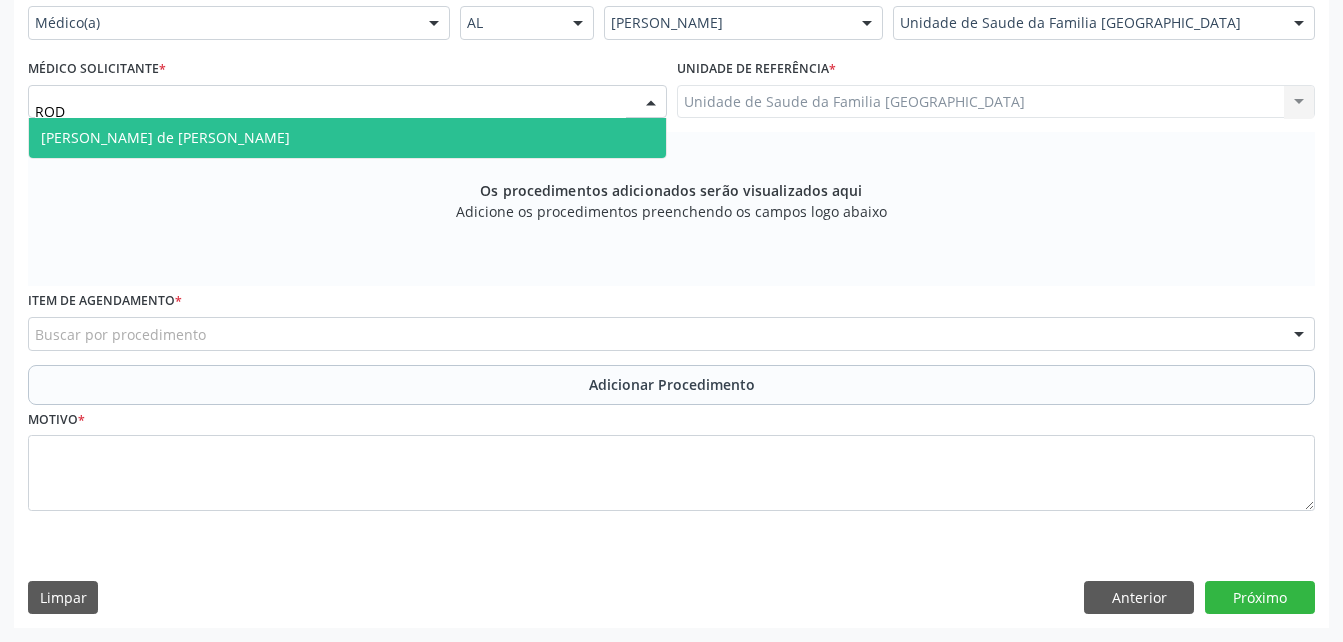 drag, startPoint x: 566, startPoint y: 129, endPoint x: 566, endPoint y: 141, distance: 12 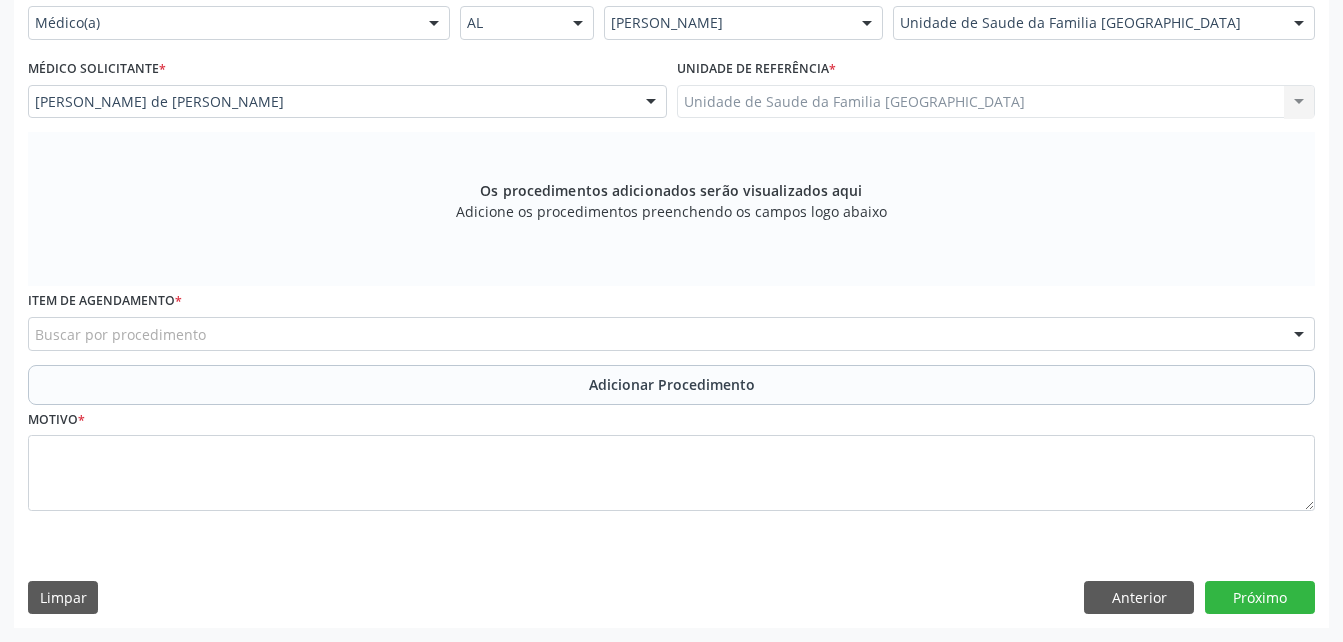 click on "Buscar por procedimento" at bounding box center (671, 334) 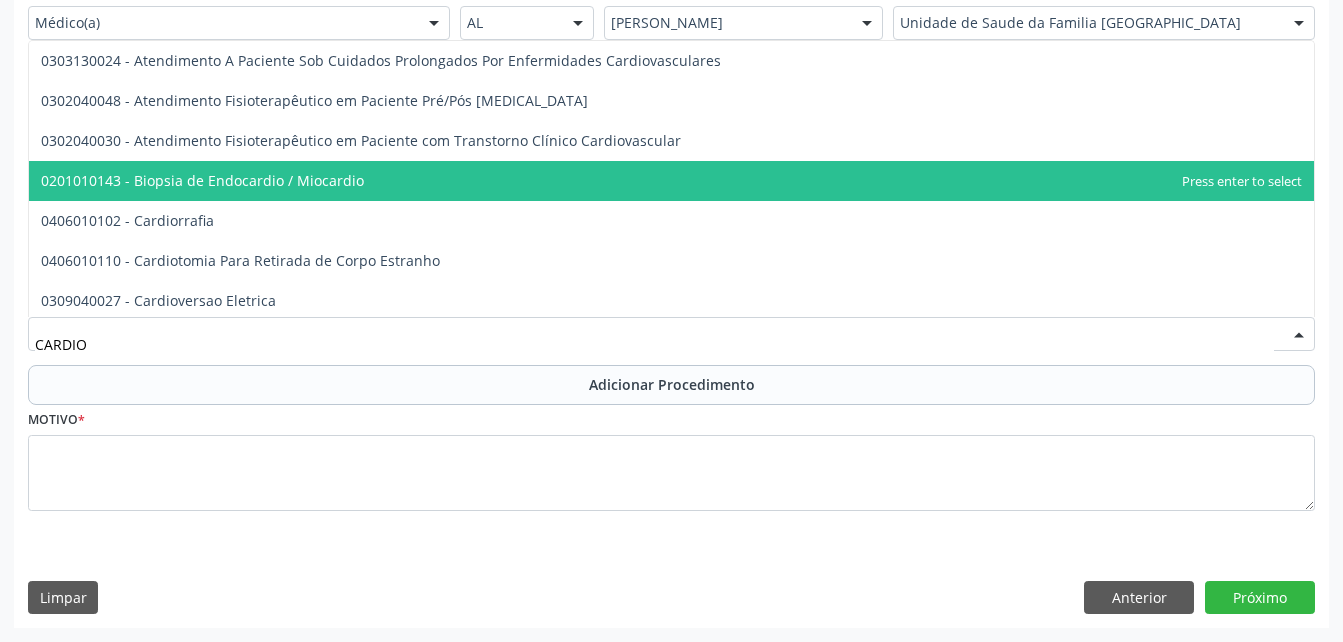 type on "CARDIOL" 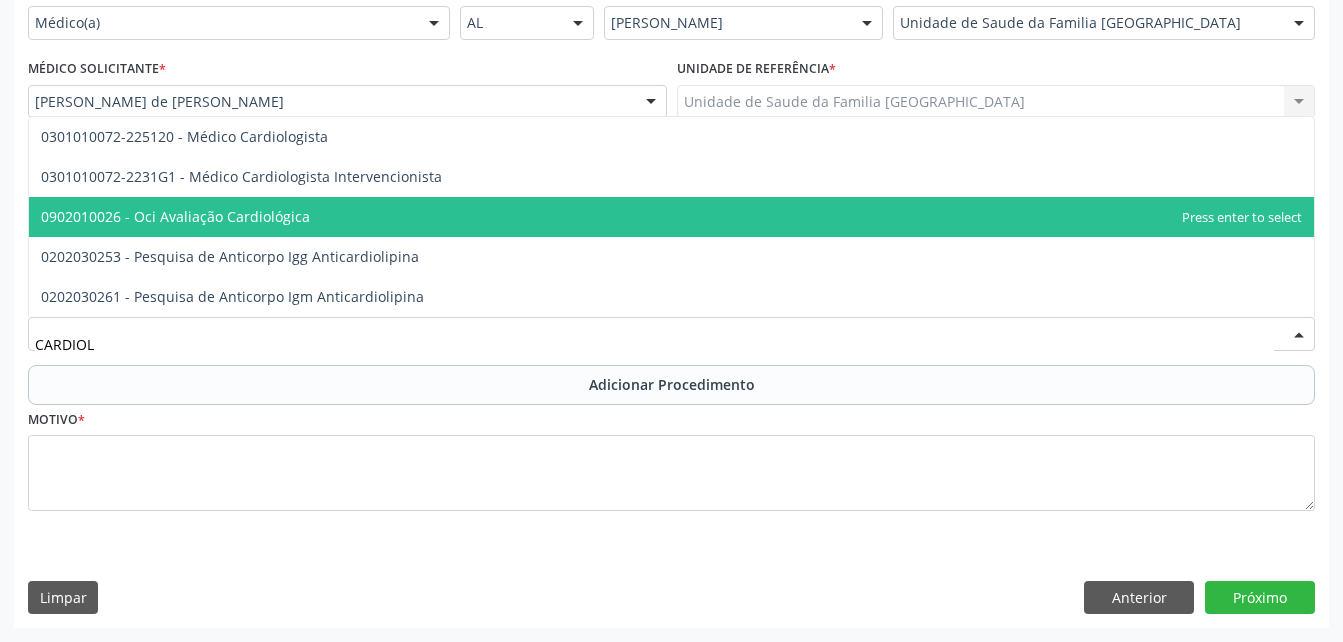 click on "0902010026 - Oci Avaliação Cardiológica" at bounding box center (671, 217) 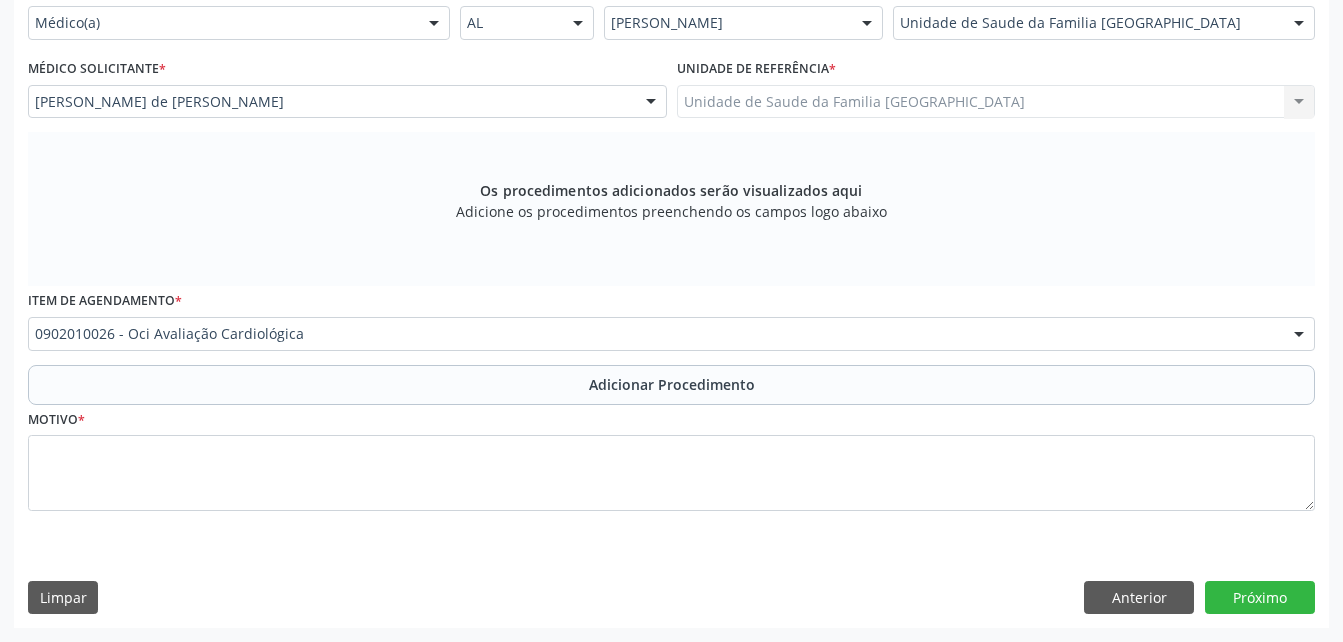 drag, startPoint x: 544, startPoint y: 384, endPoint x: 530, endPoint y: 427, distance: 45.221676 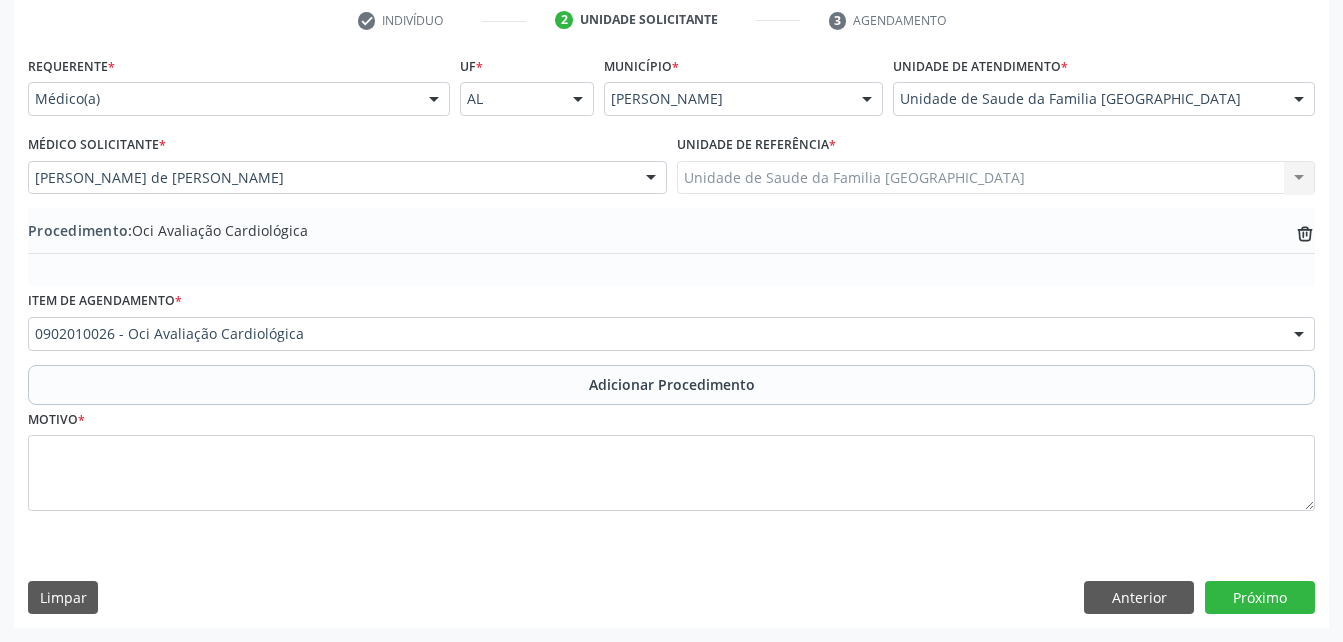 scroll, scrollTop: 411, scrollLeft: 0, axis: vertical 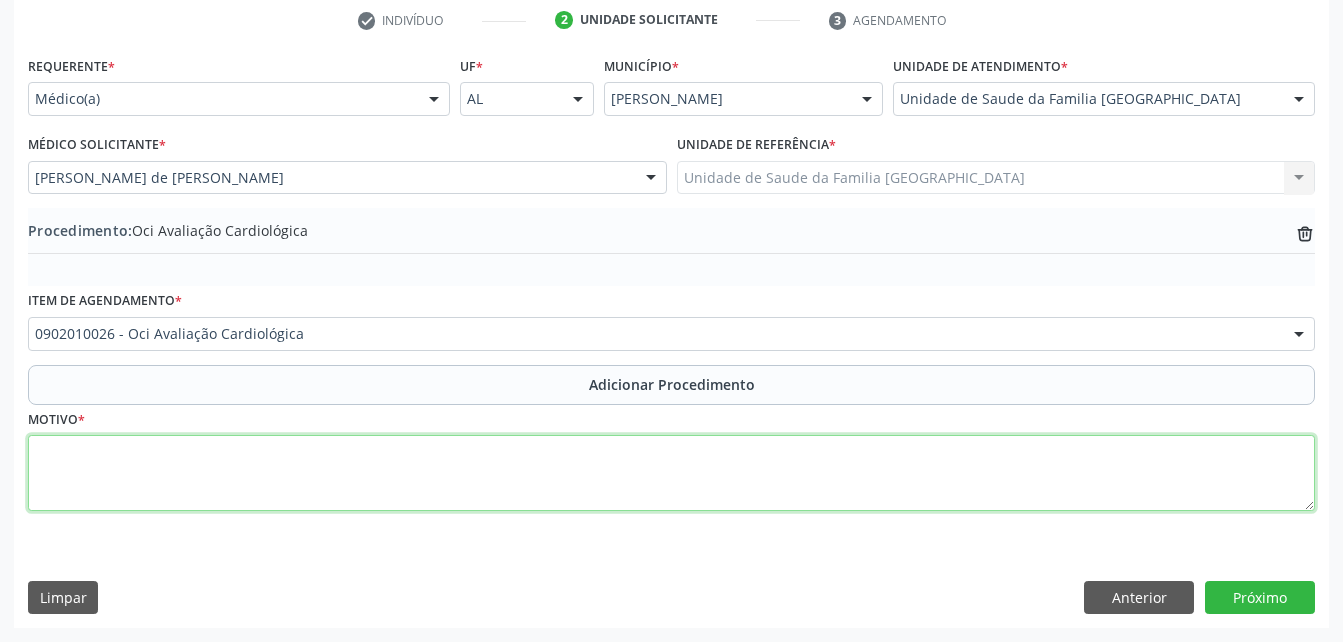 click at bounding box center (671, 473) 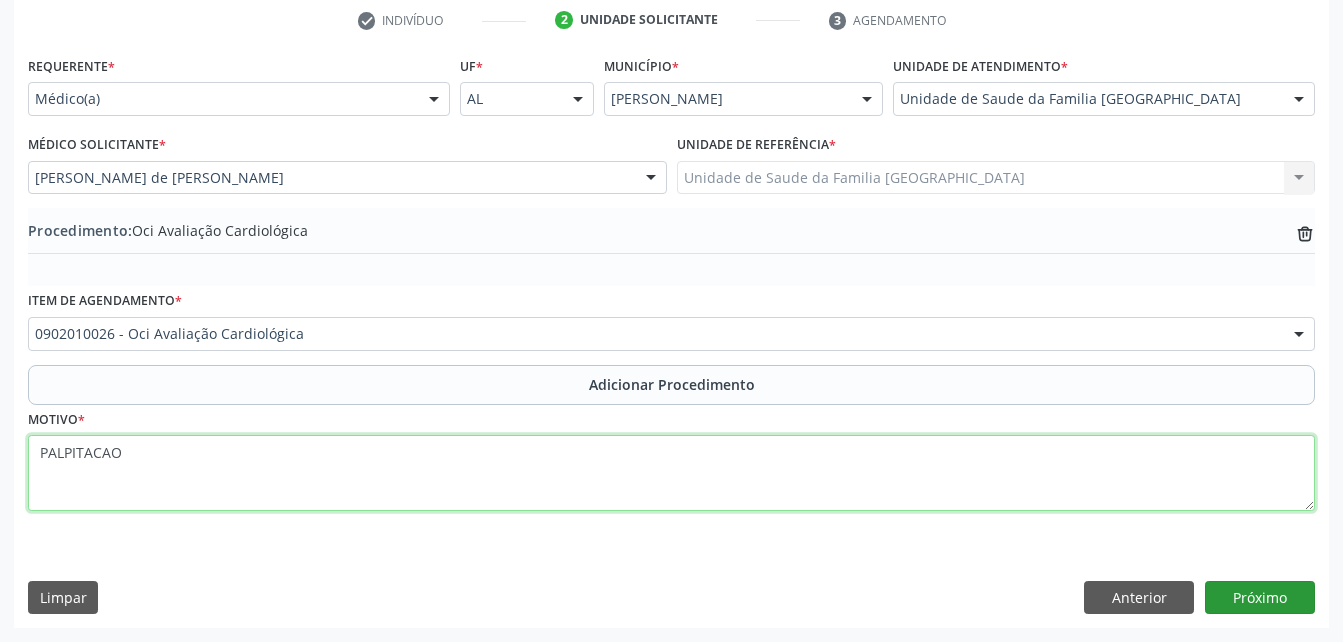 type on "PALPITACAO" 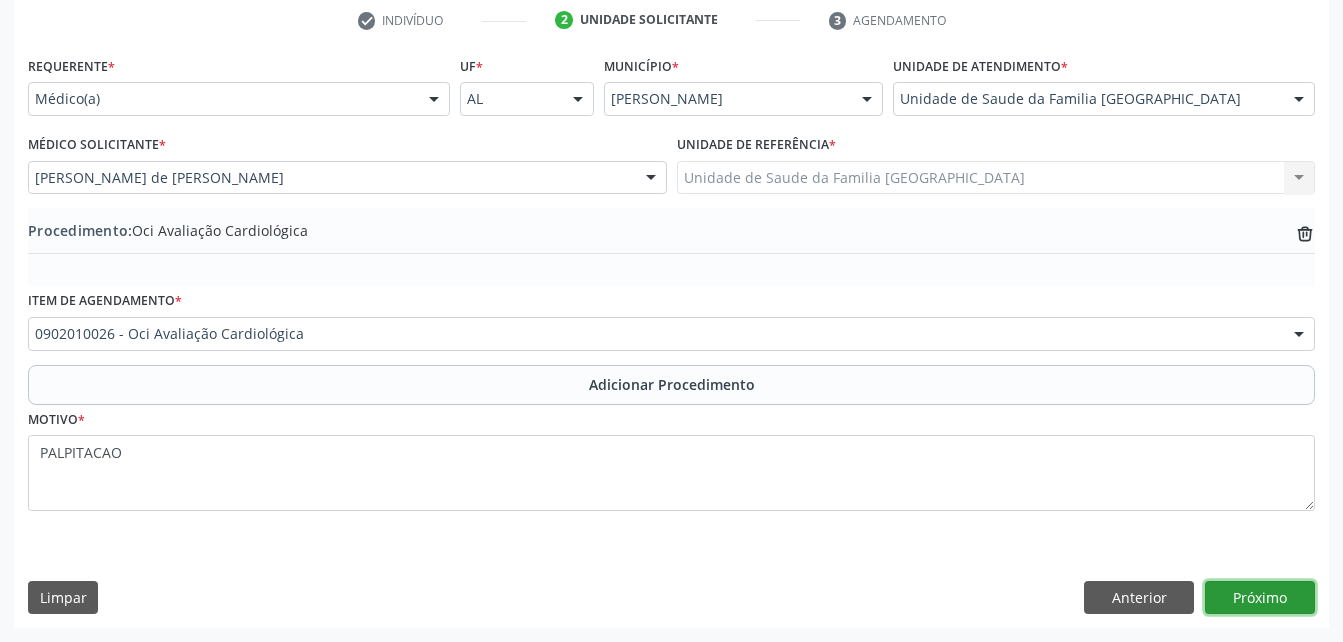 click on "Próximo" at bounding box center (1260, 598) 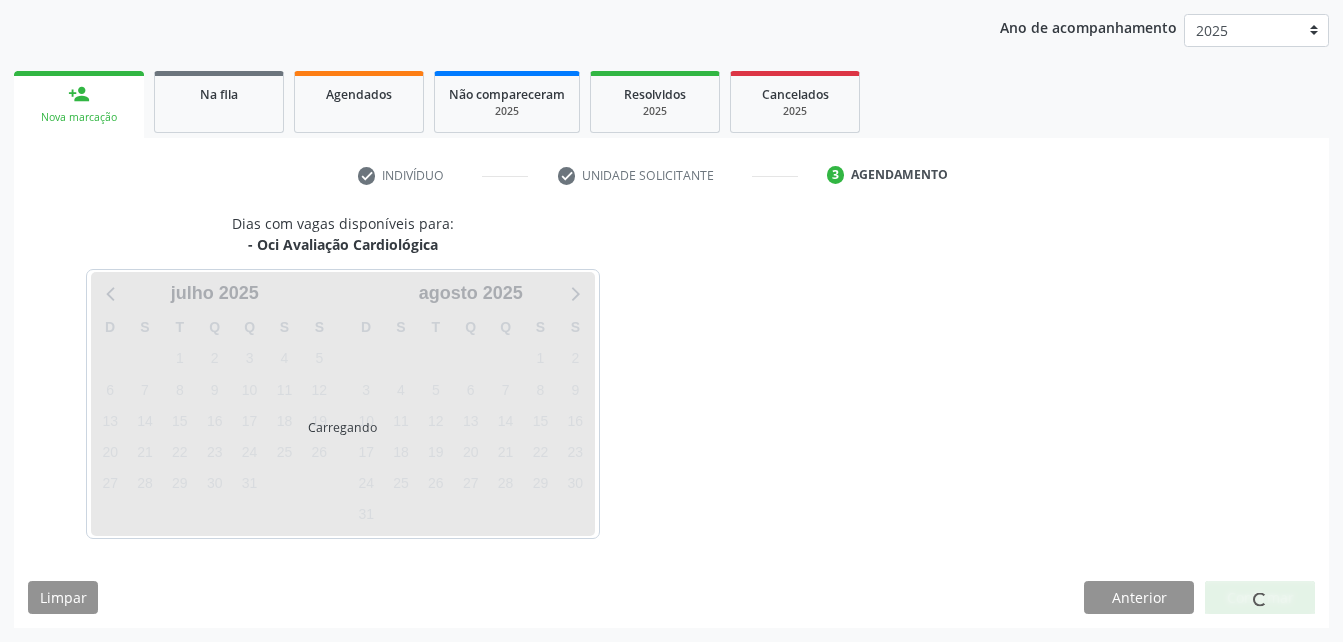scroll, scrollTop: 315, scrollLeft: 0, axis: vertical 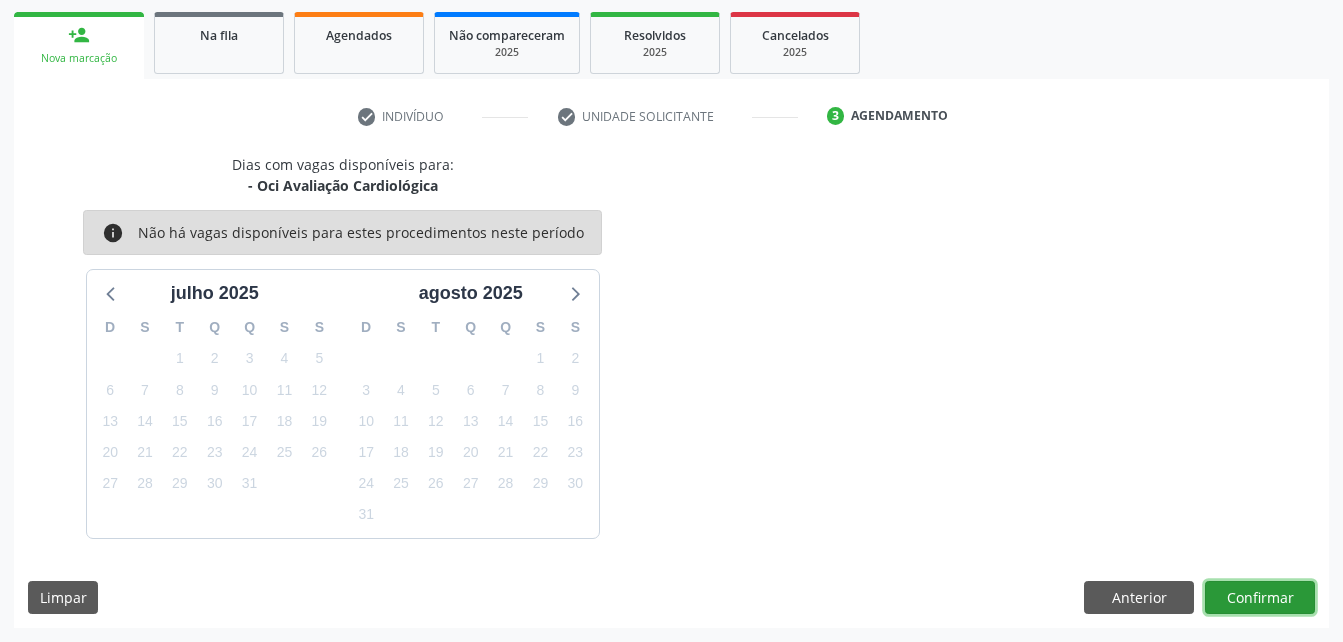 click on "Confirmar" at bounding box center [1260, 598] 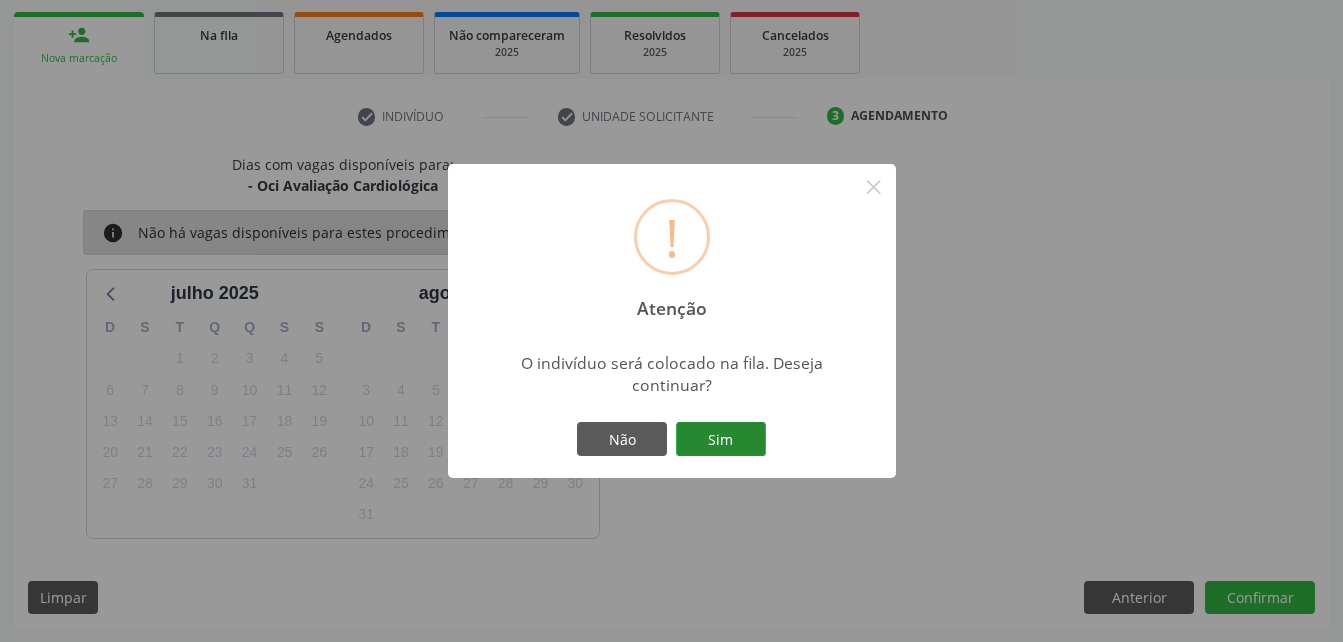 click on "Sim" at bounding box center [721, 439] 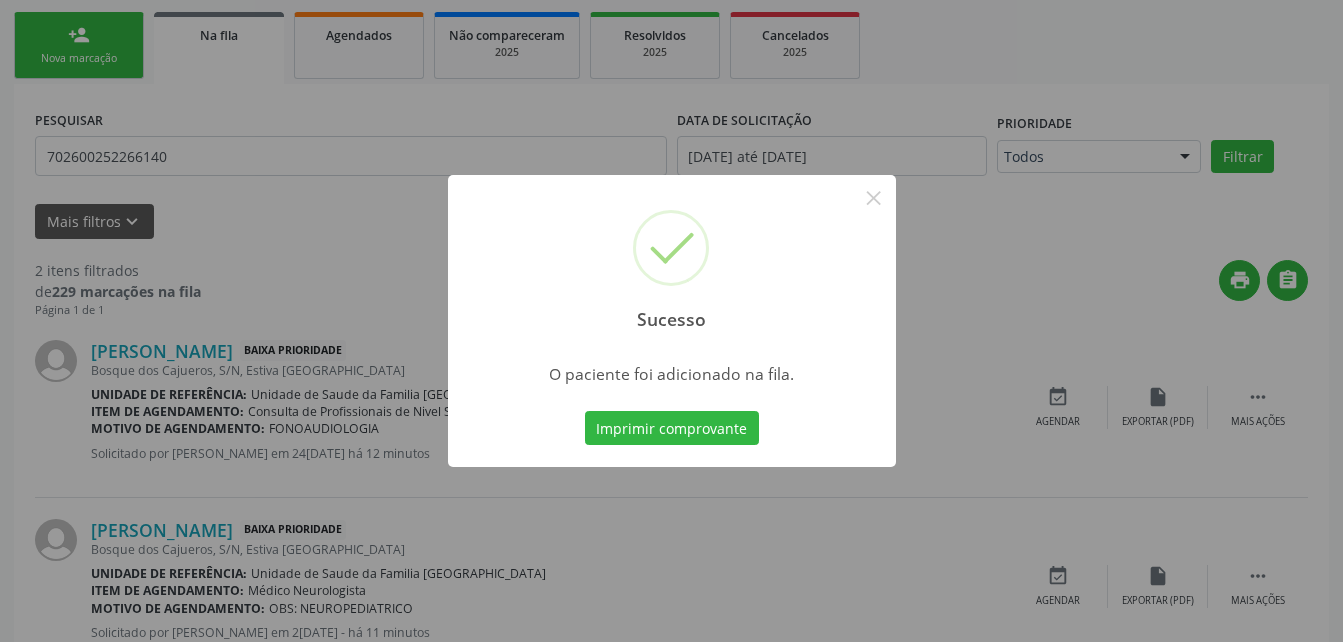 scroll, scrollTop: 53, scrollLeft: 0, axis: vertical 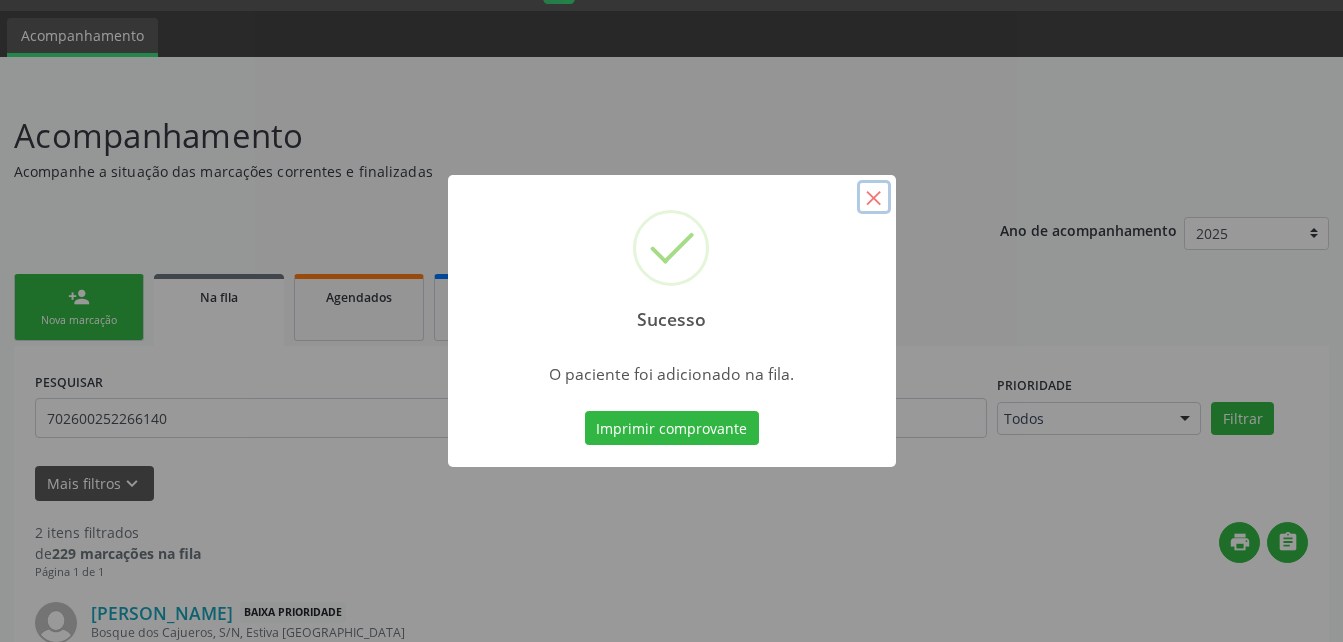 click on "×" at bounding box center [874, 197] 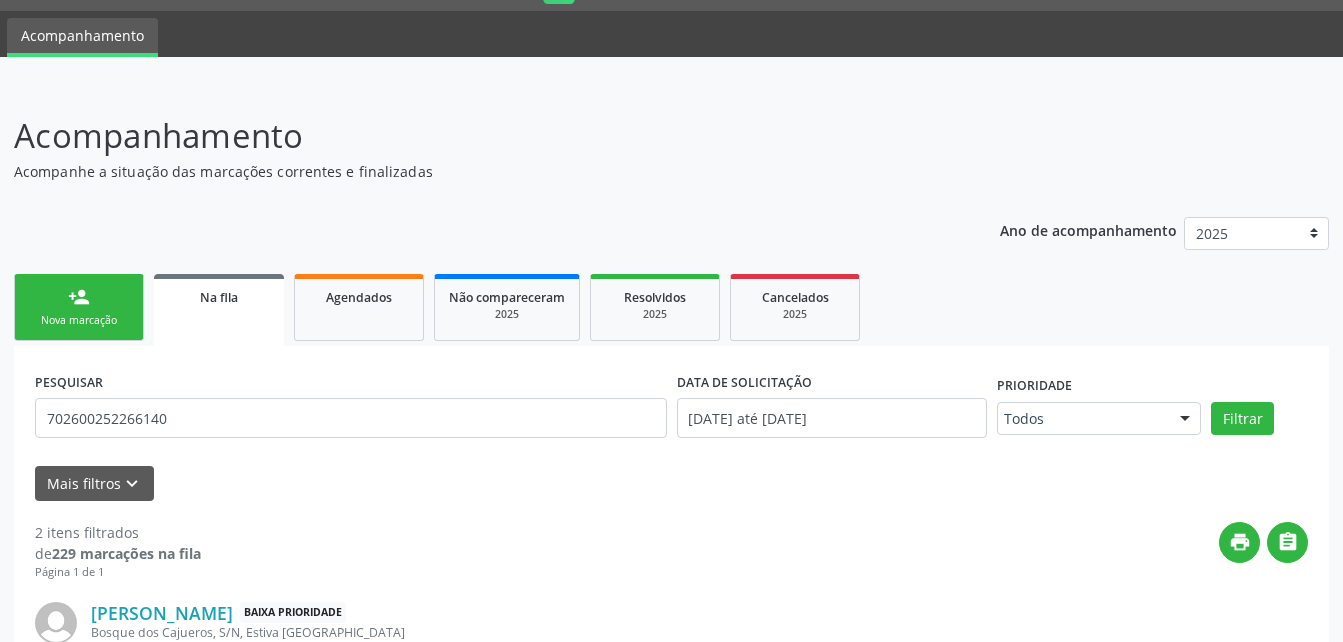 click on "Nova marcação" at bounding box center (79, 320) 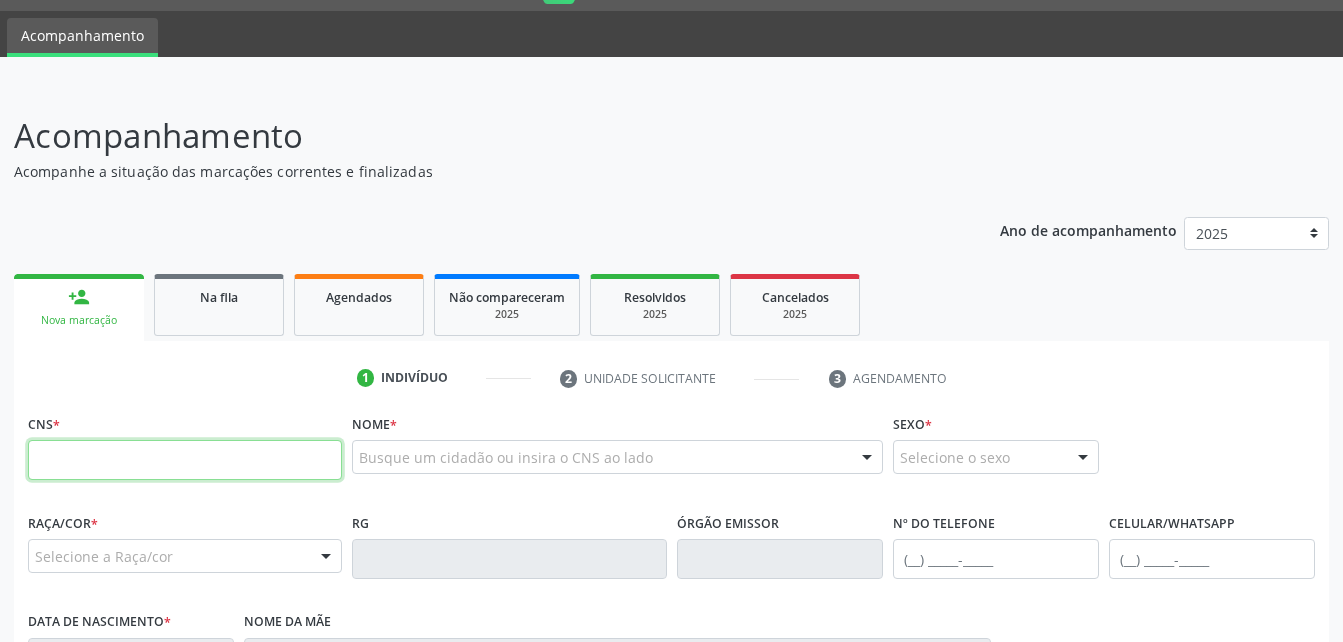 click at bounding box center [185, 460] 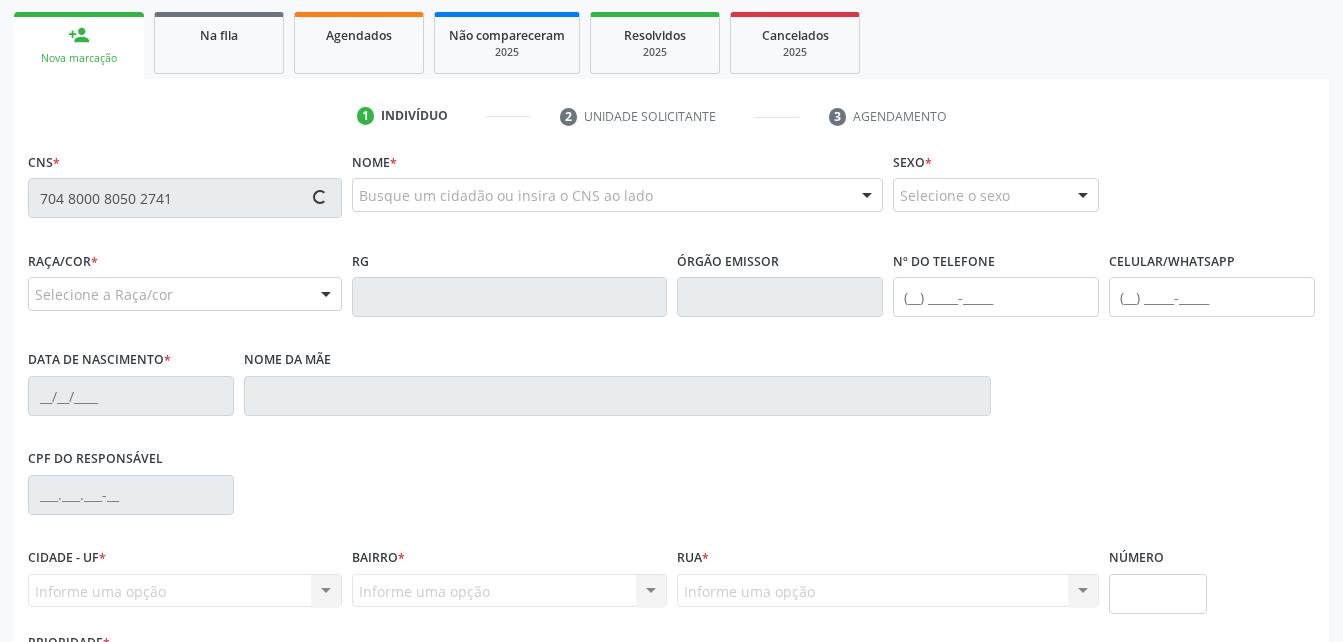 scroll, scrollTop: 353, scrollLeft: 0, axis: vertical 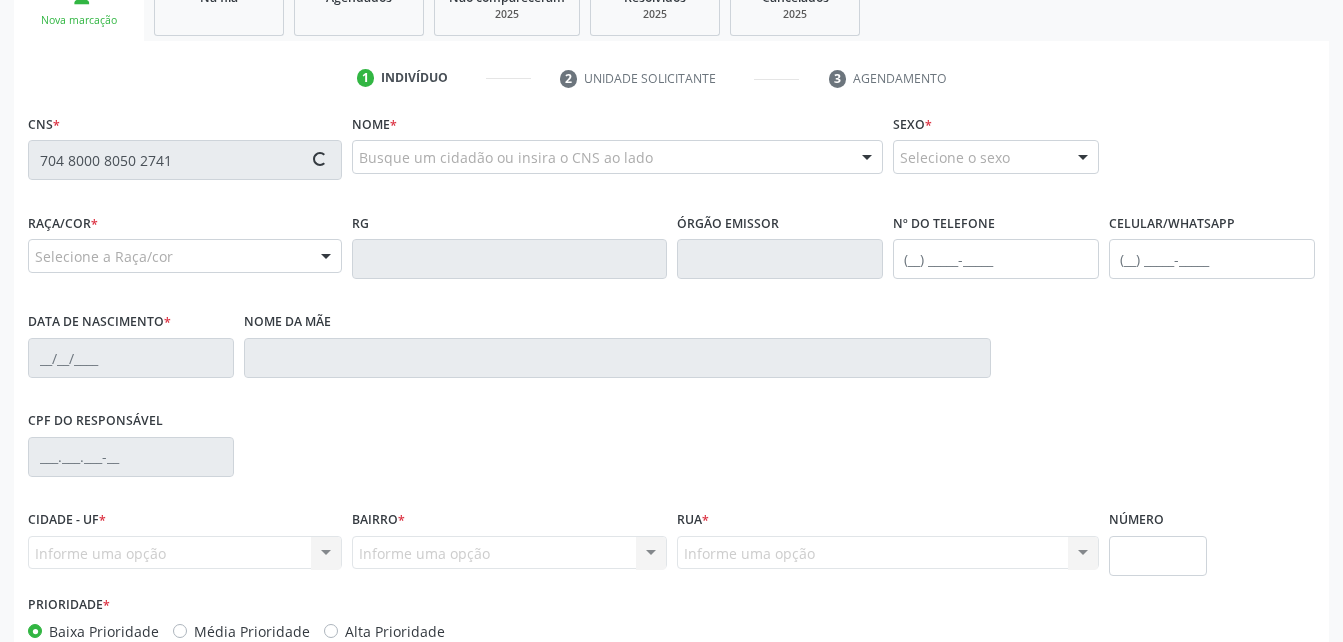 type on "704 8000 8050 2741" 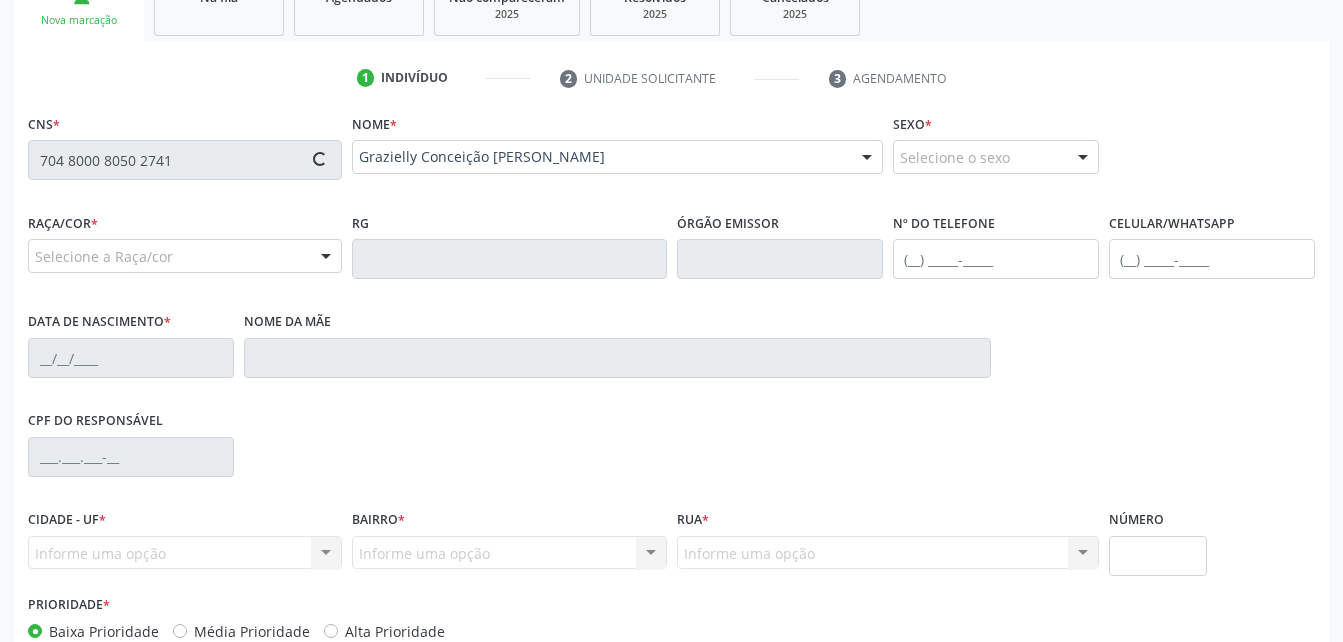 type on "[PHONE_NUMBER]" 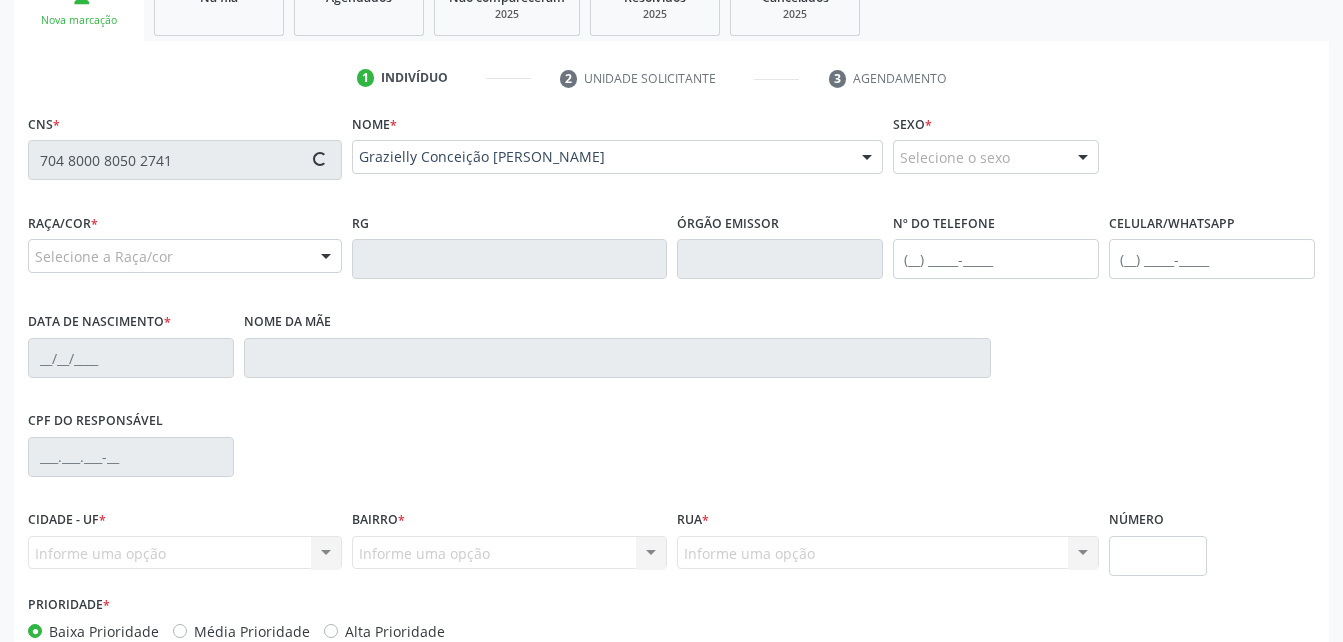 type on "[DATE]" 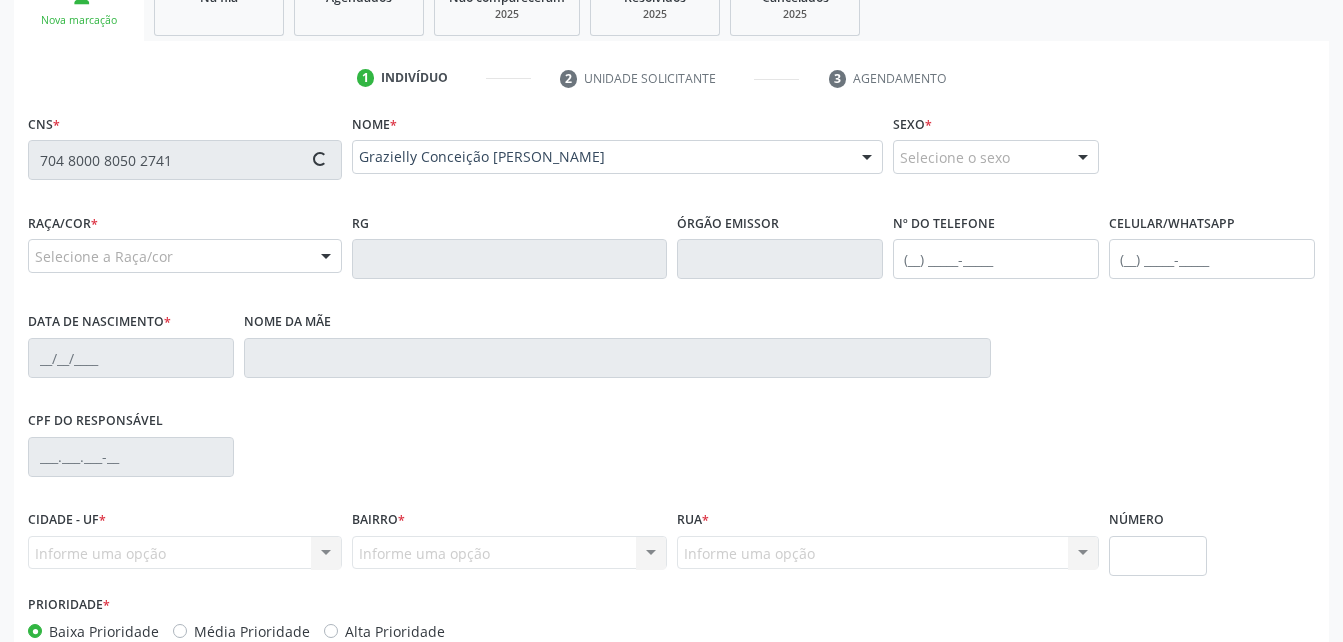 type on "0" 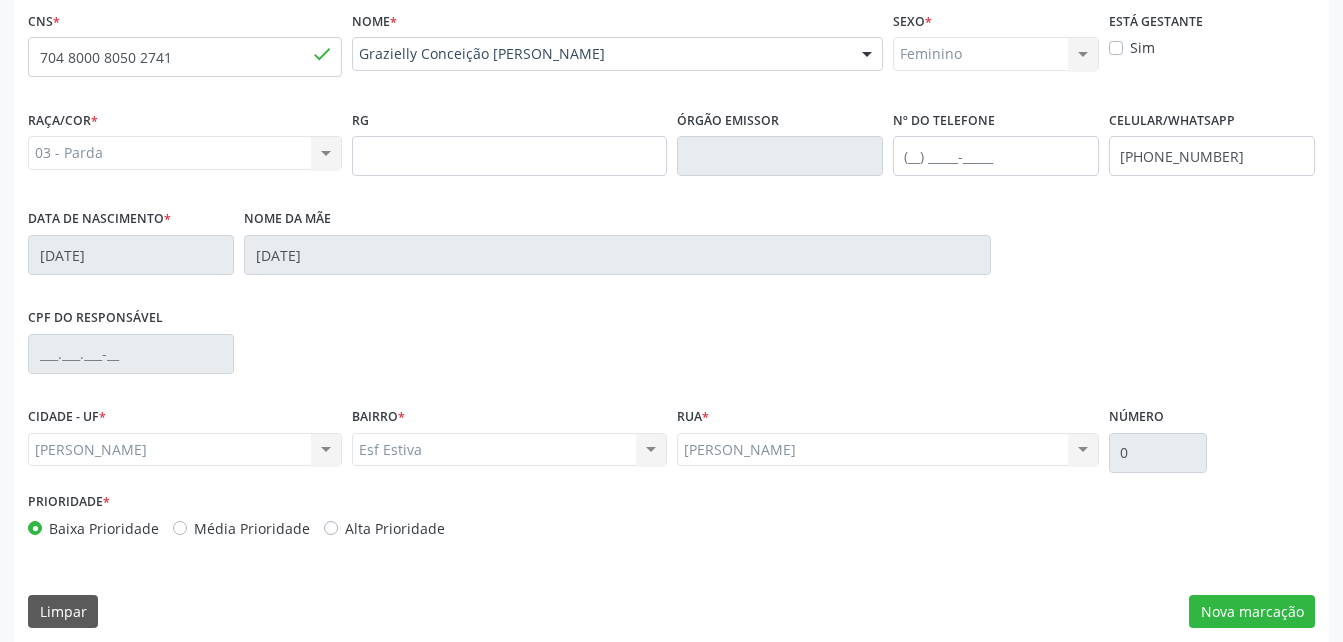scroll, scrollTop: 470, scrollLeft: 0, axis: vertical 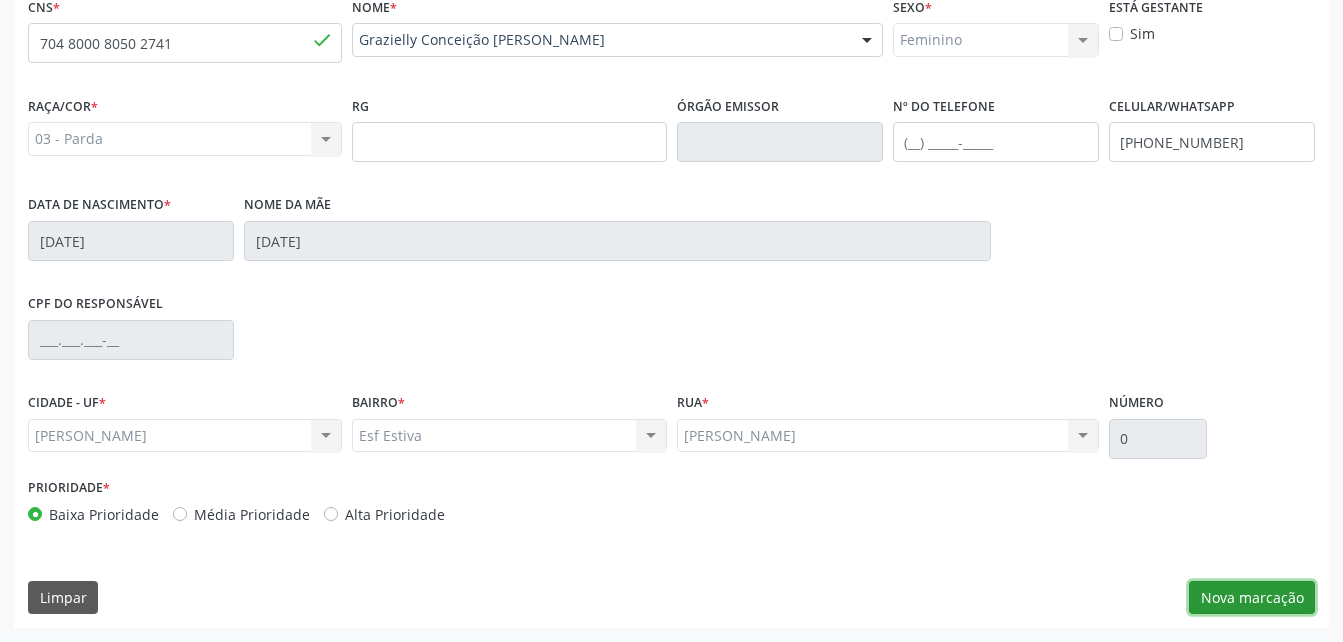 click on "Nova marcação" at bounding box center (1252, 598) 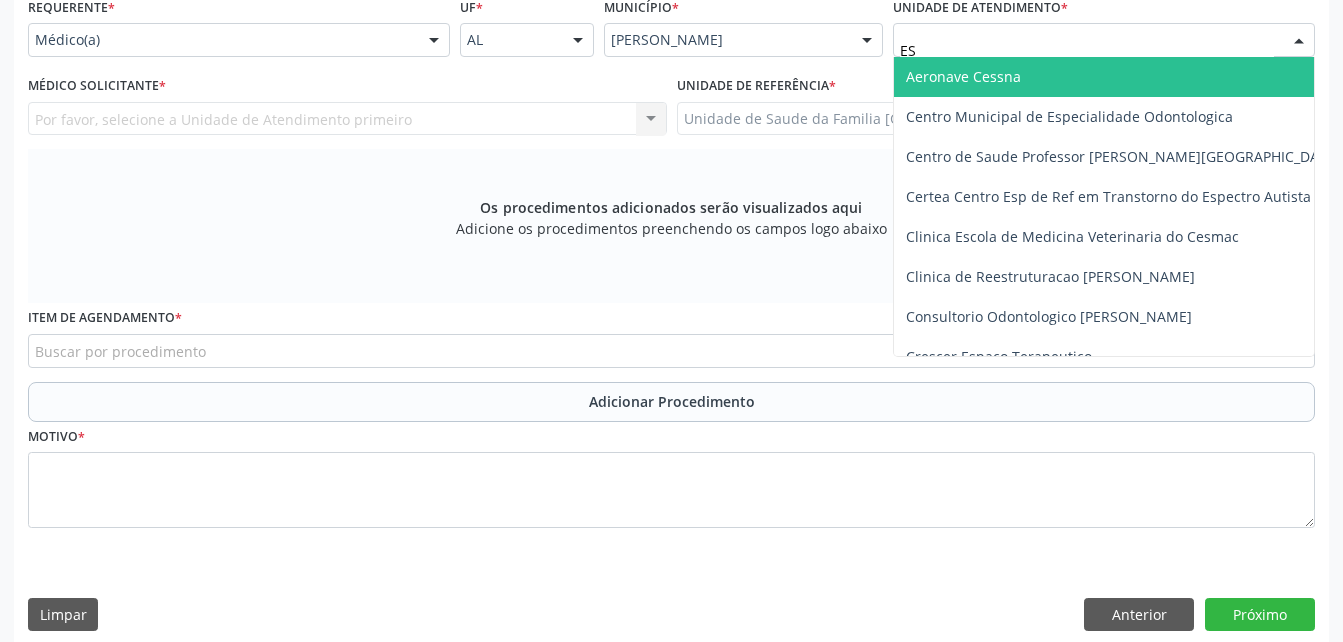 type on "EST" 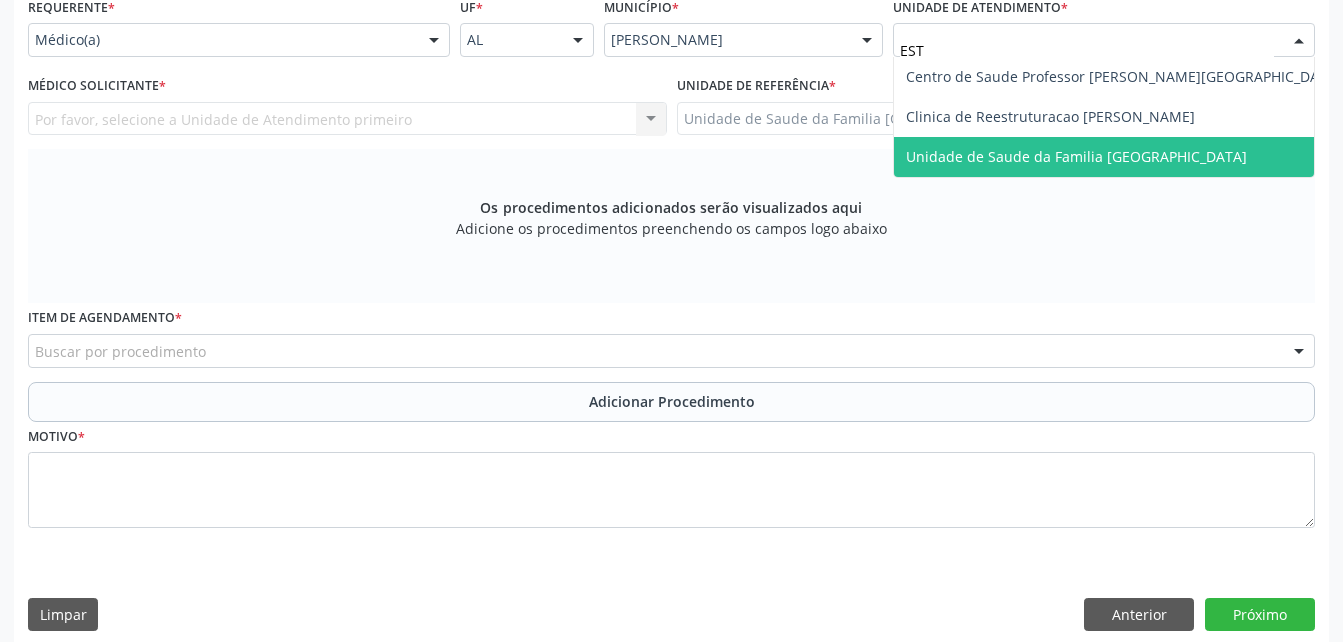 drag, startPoint x: 935, startPoint y: 154, endPoint x: 736, endPoint y: 140, distance: 199.49185 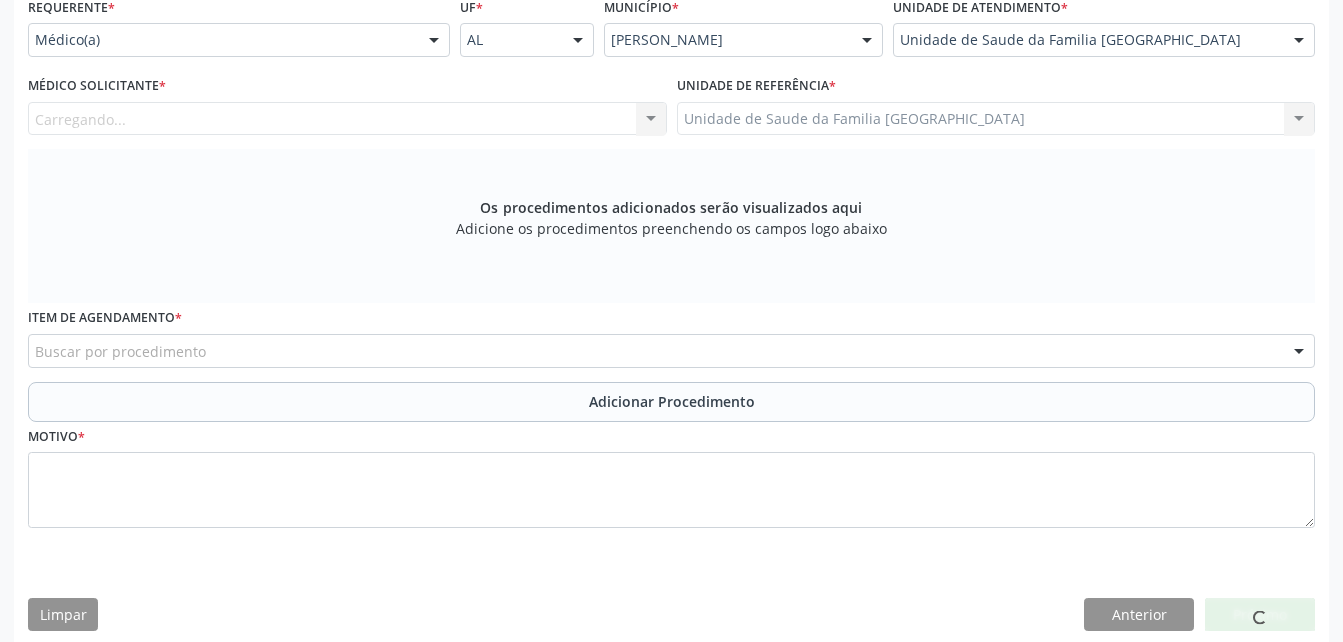 click on "Carregando...
Nenhum resultado encontrado para: "   "
Não há nenhuma opção para ser exibida." at bounding box center [347, 119] 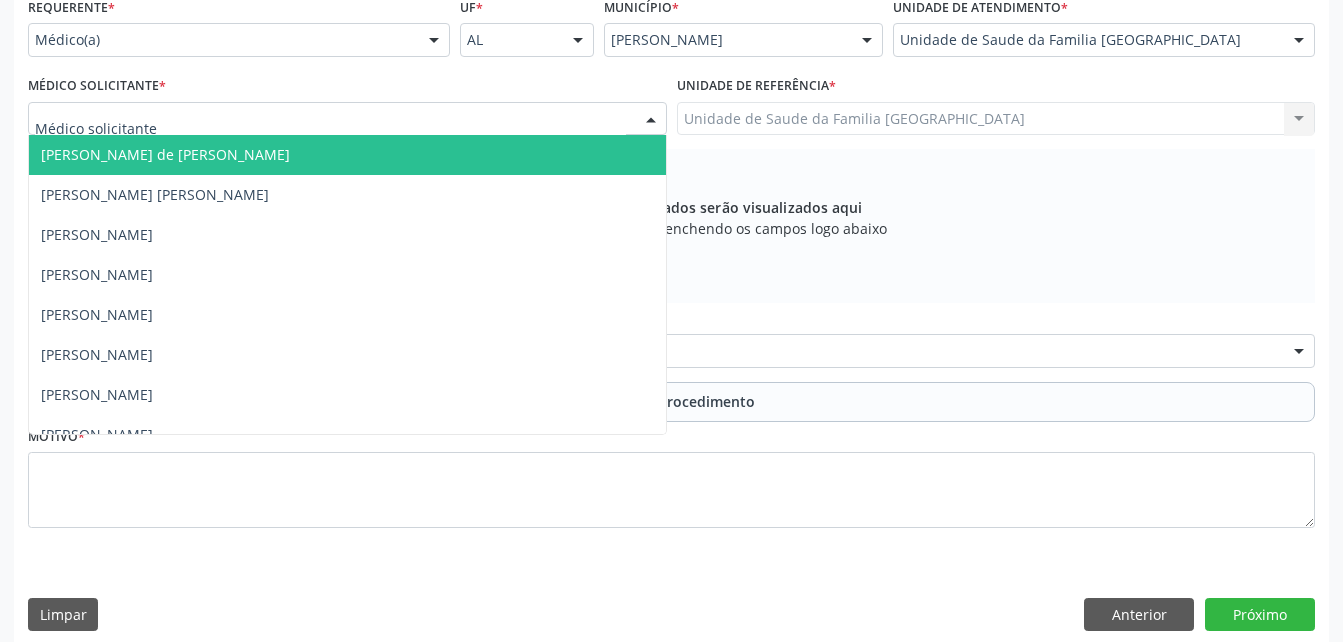 click at bounding box center [347, 119] 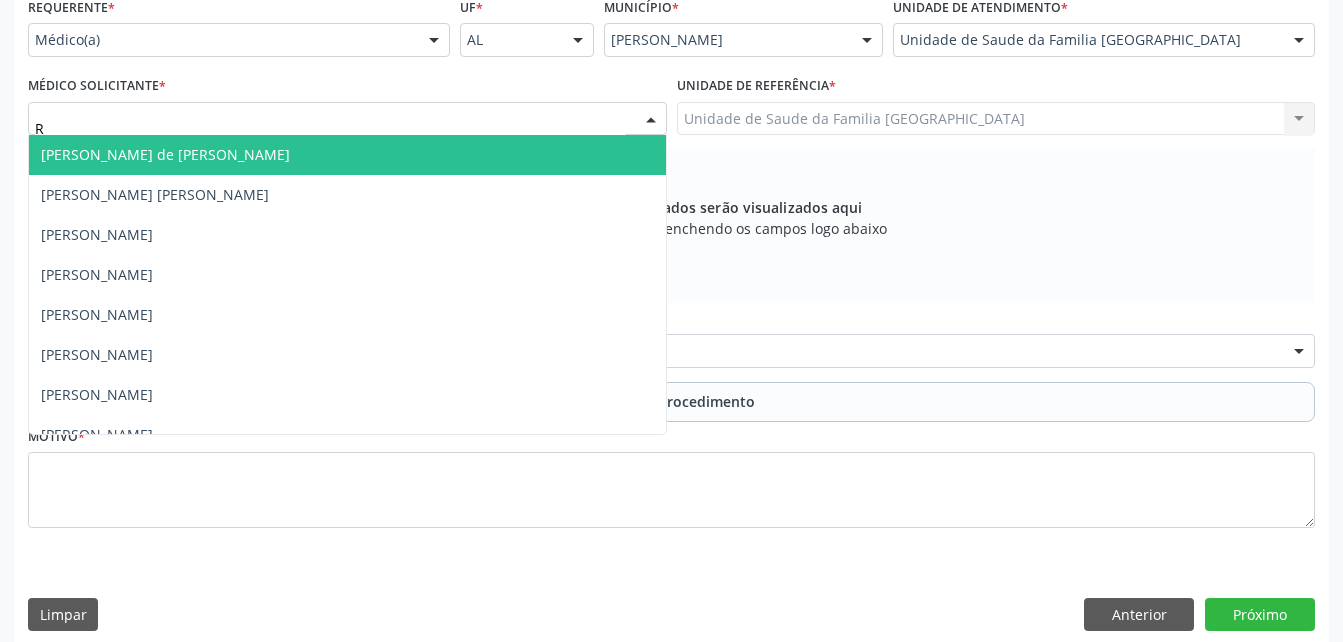 type on "RO" 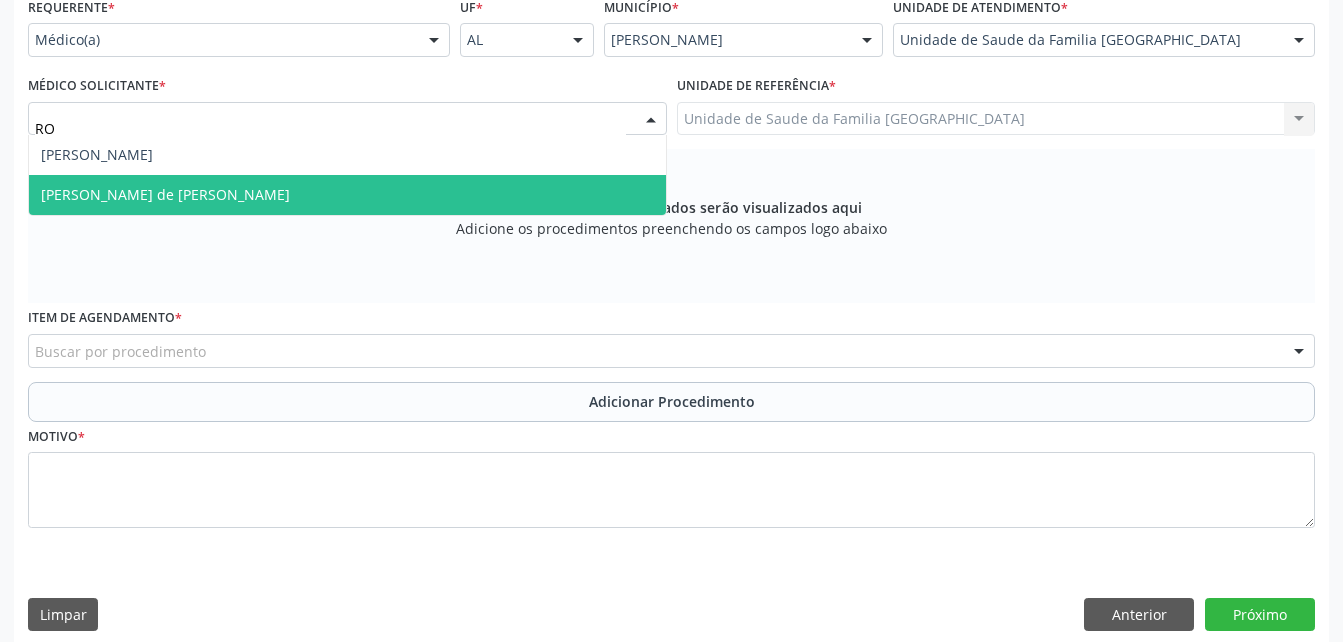 drag, startPoint x: 486, startPoint y: 178, endPoint x: 487, endPoint y: 195, distance: 17.029387 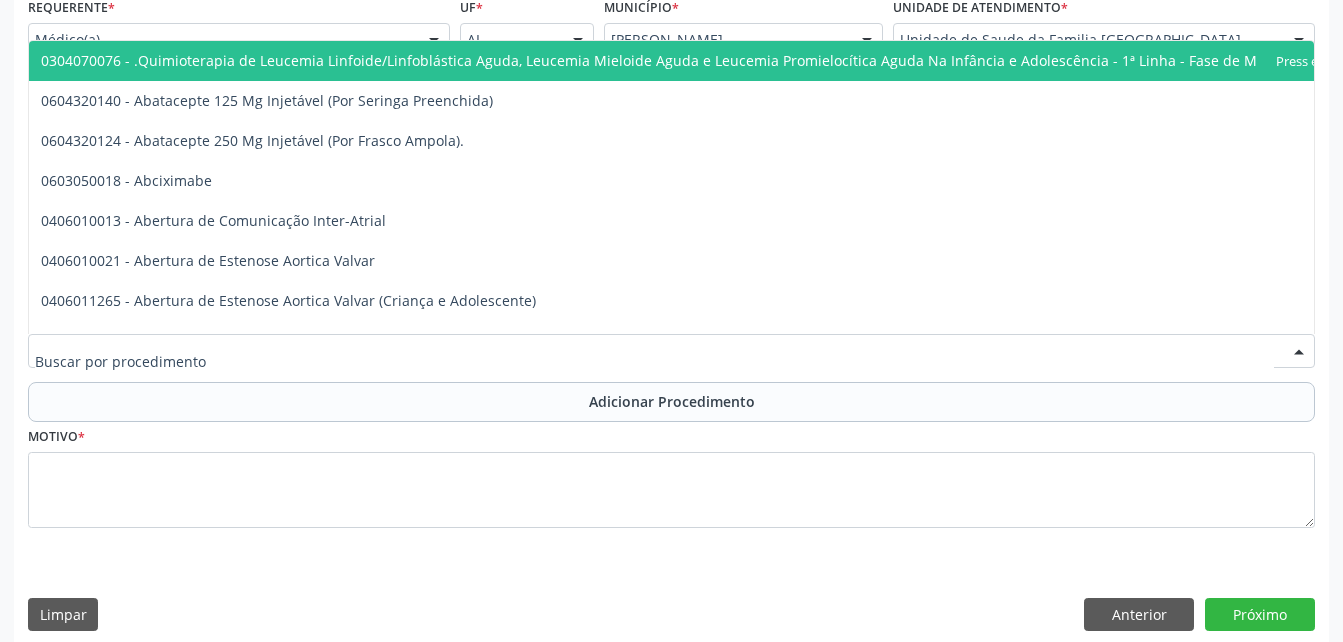 click at bounding box center [671, 351] 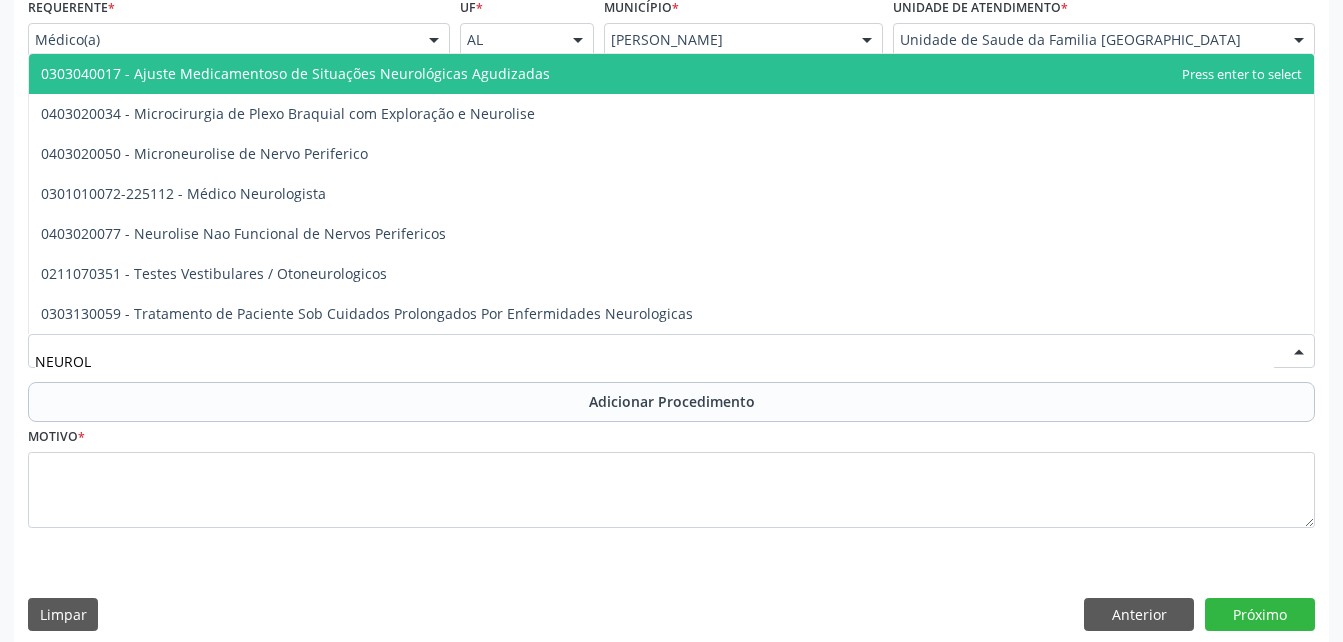 type on "NEUROLO" 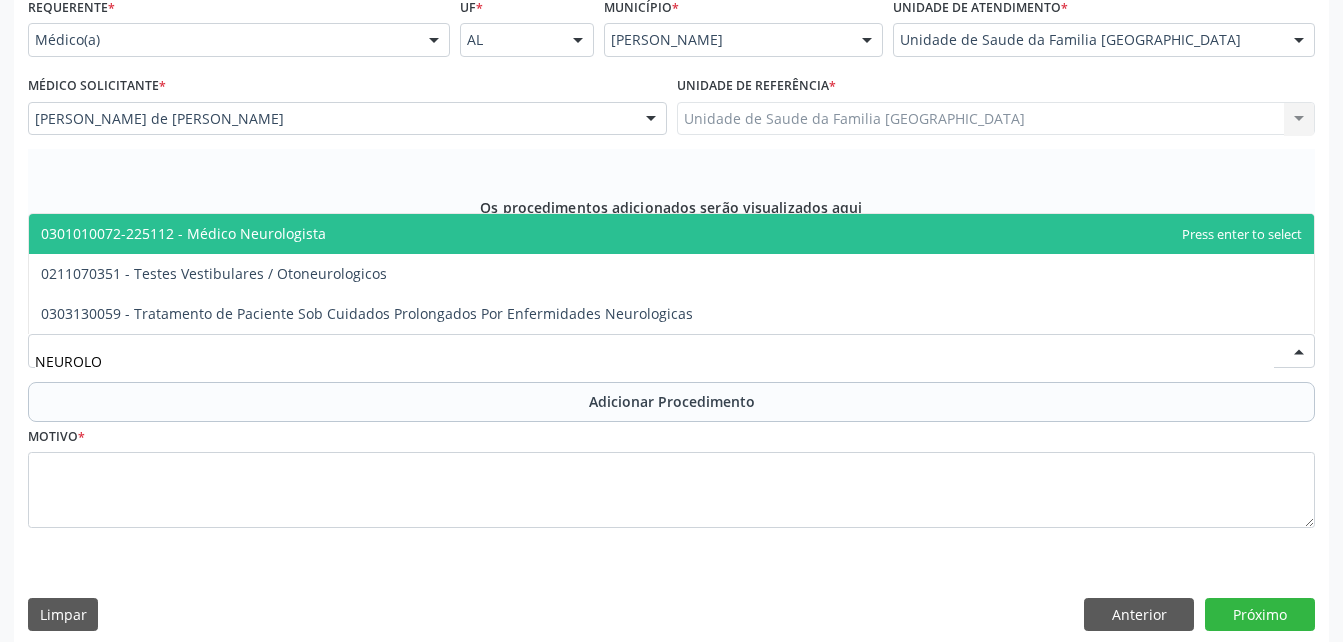 click on "0301010072-225112 - Médico Neurologista" at bounding box center (671, 234) 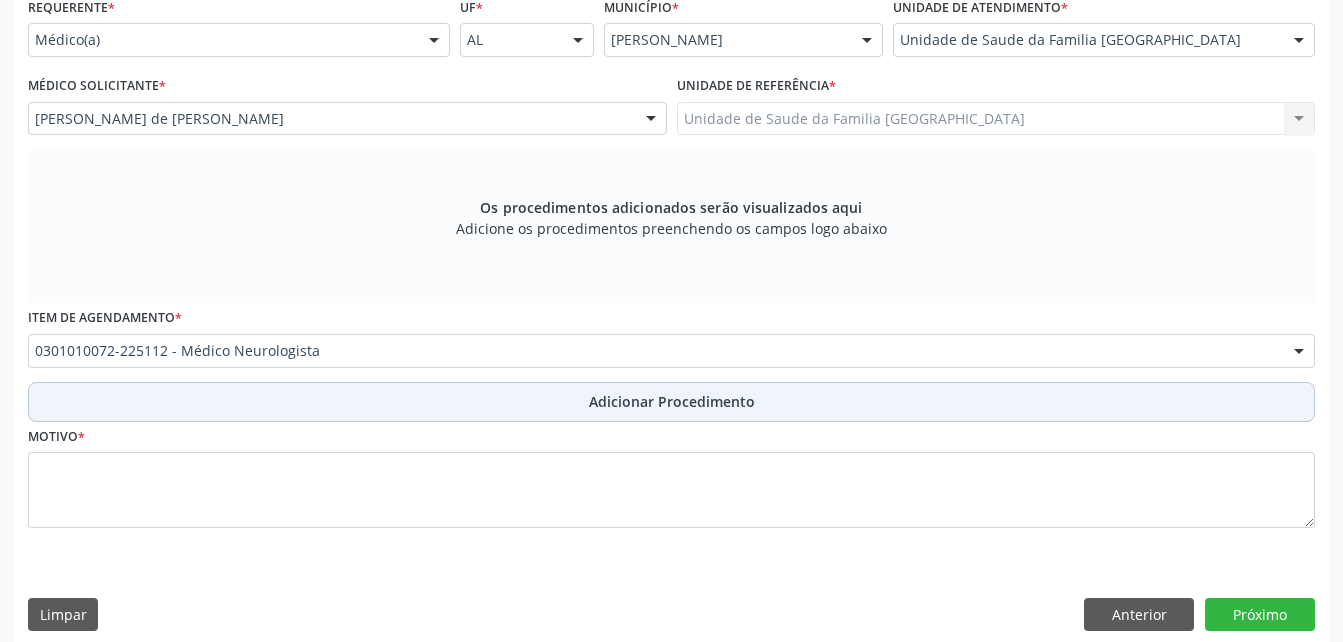 click on "Adicionar Procedimento" at bounding box center (671, 402) 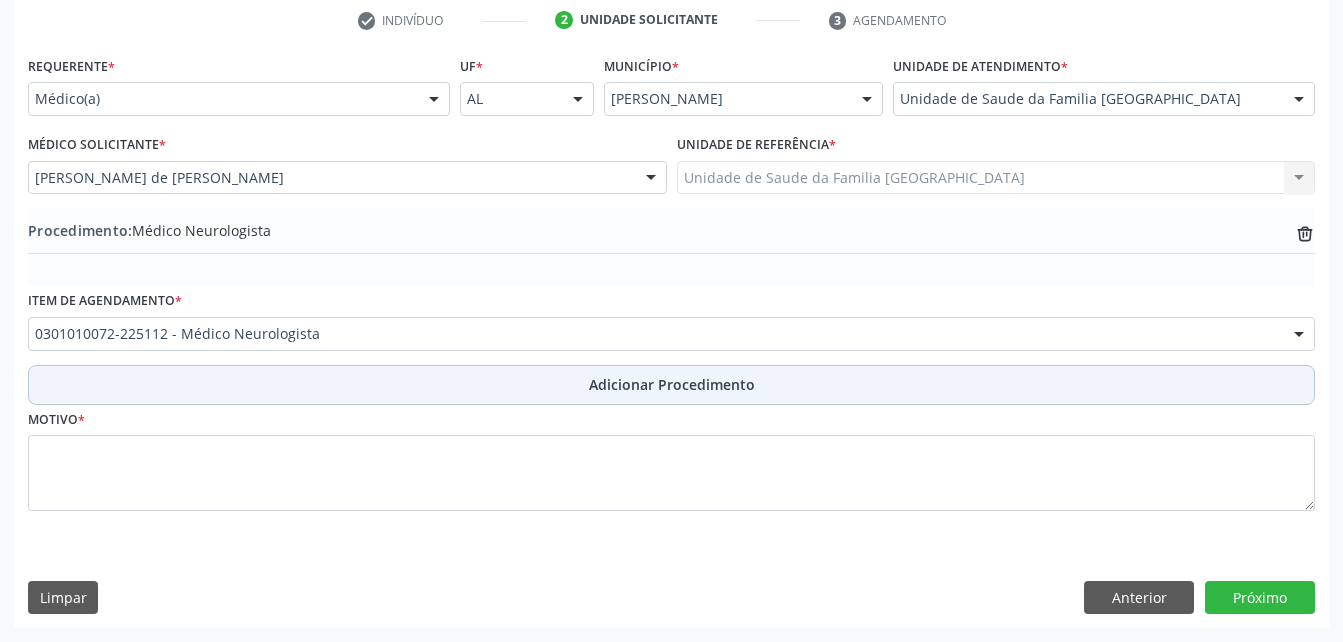 scroll, scrollTop: 411, scrollLeft: 0, axis: vertical 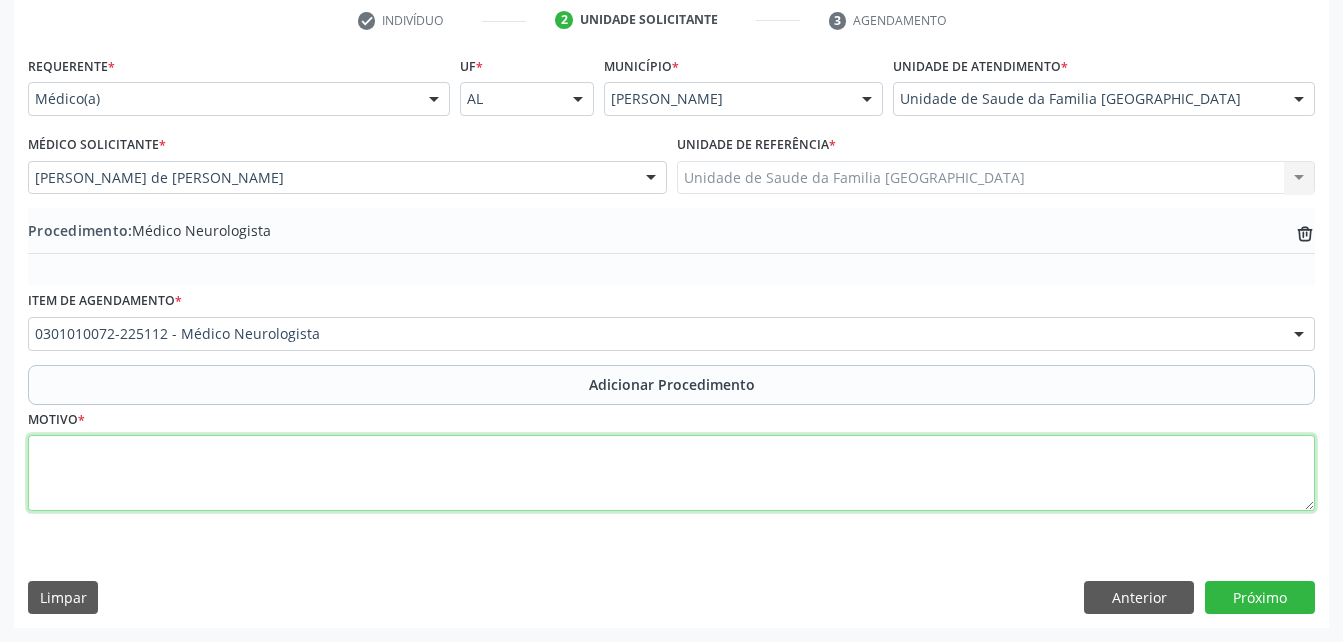 click at bounding box center (671, 473) 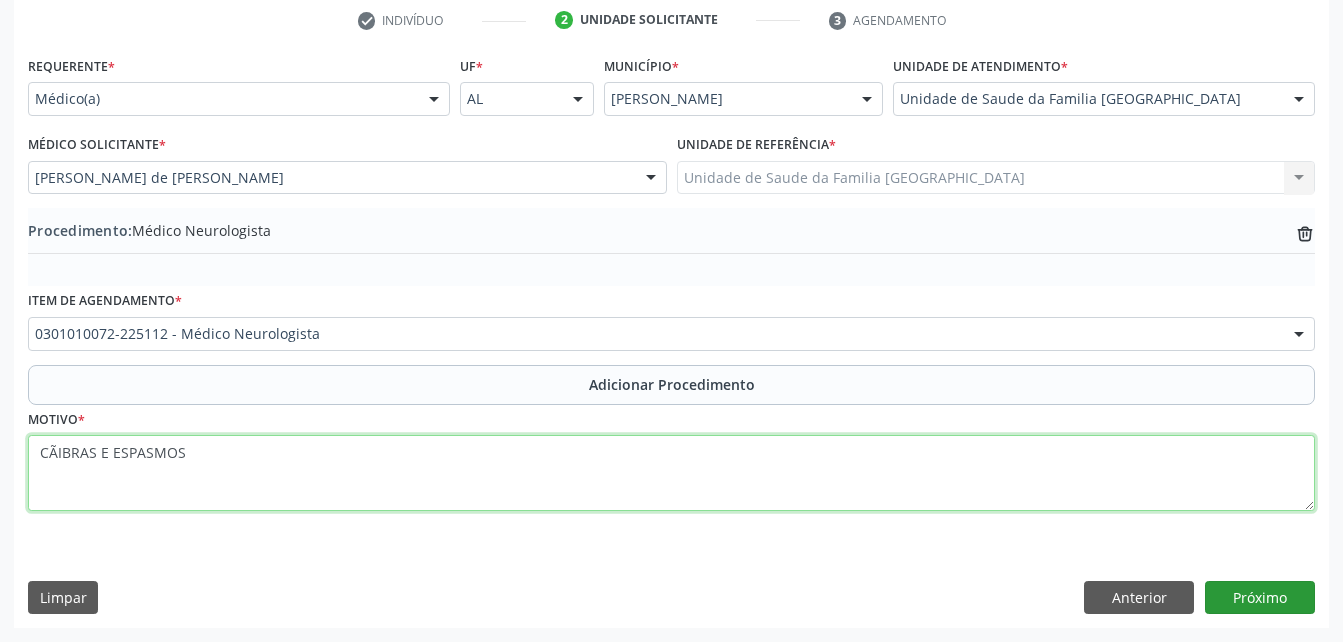 type on "CÃIBRAS E ESPASMOS" 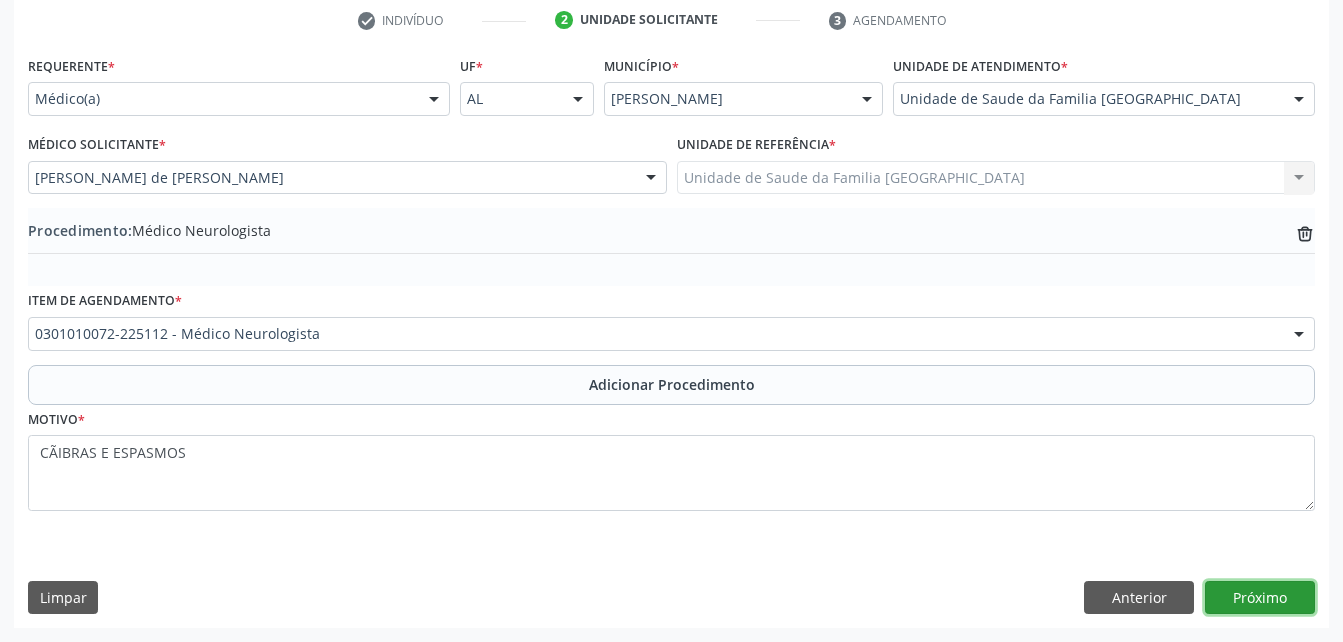 click on "Próximo" at bounding box center (1260, 598) 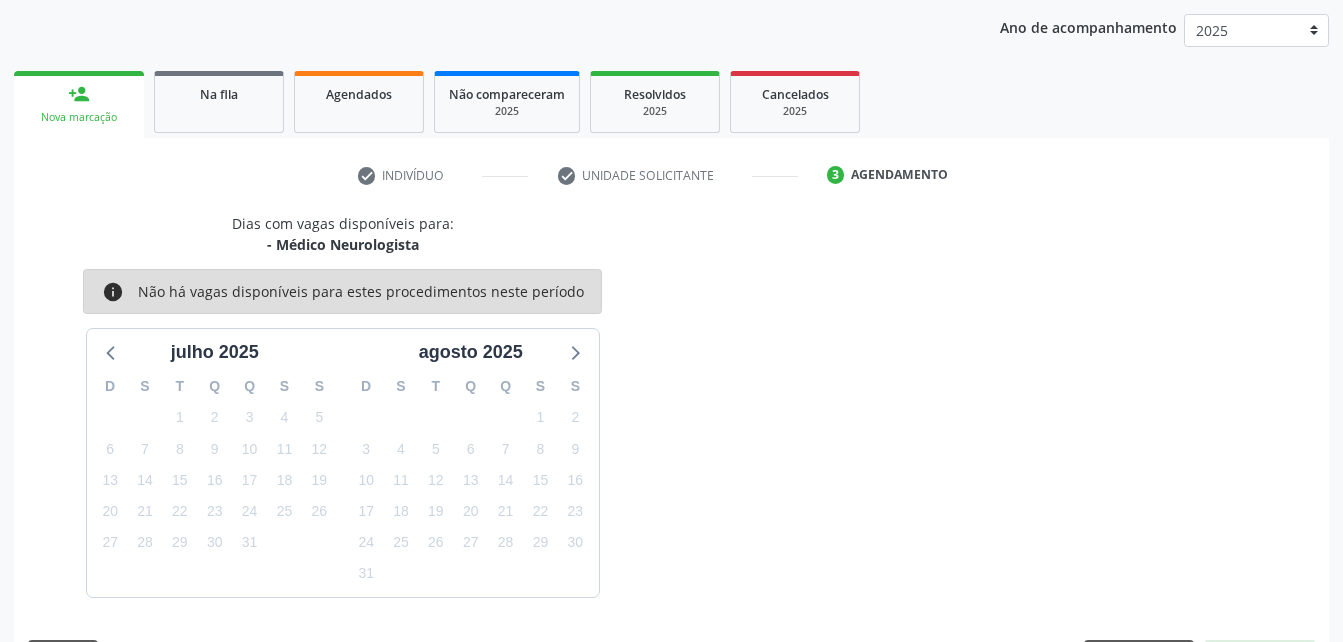 scroll, scrollTop: 315, scrollLeft: 0, axis: vertical 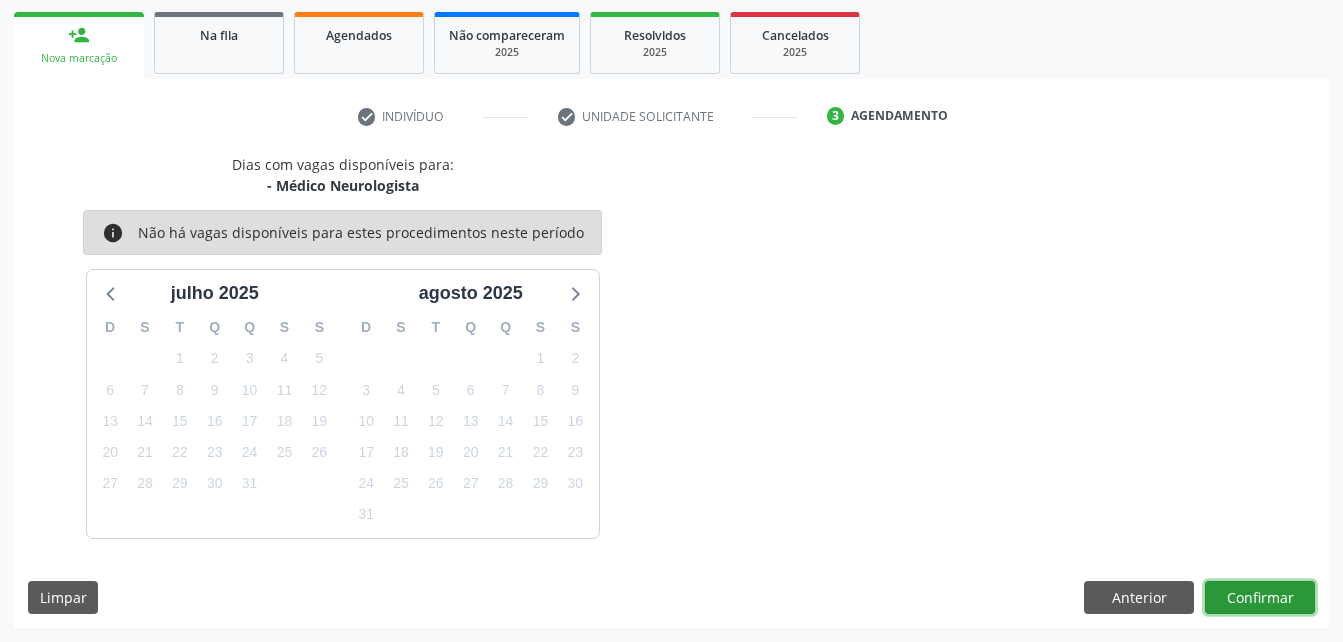 click on "Confirmar" at bounding box center (1260, 598) 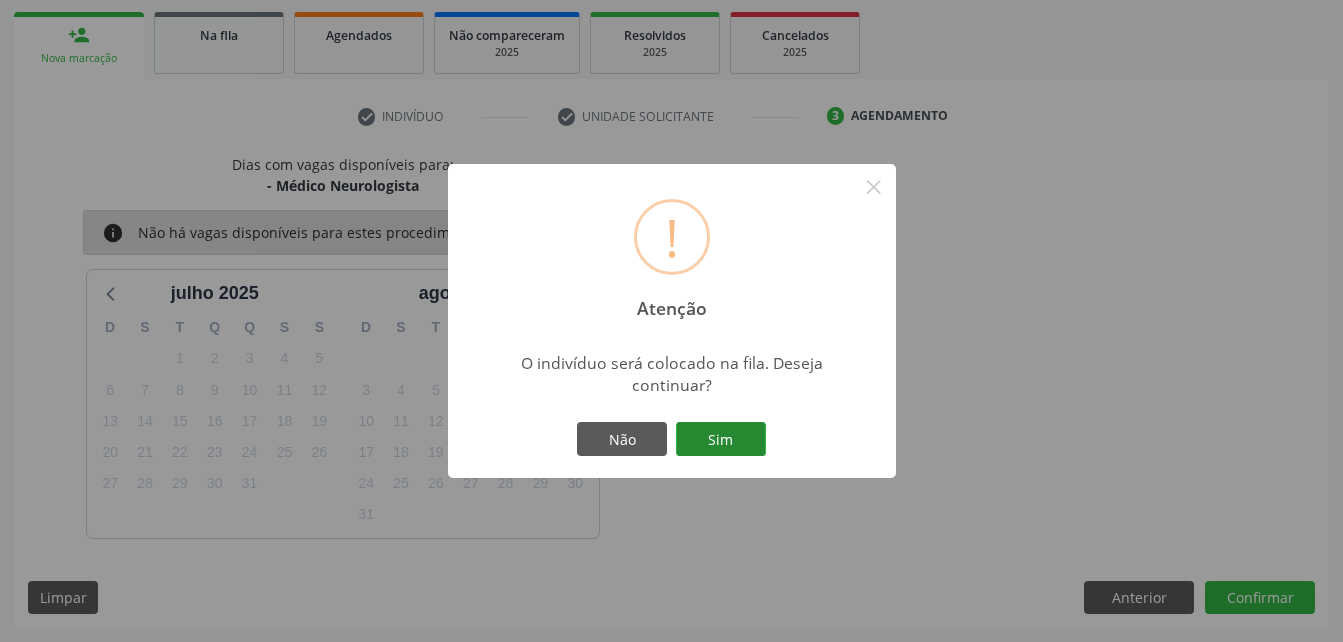 click on "Sim" at bounding box center [721, 439] 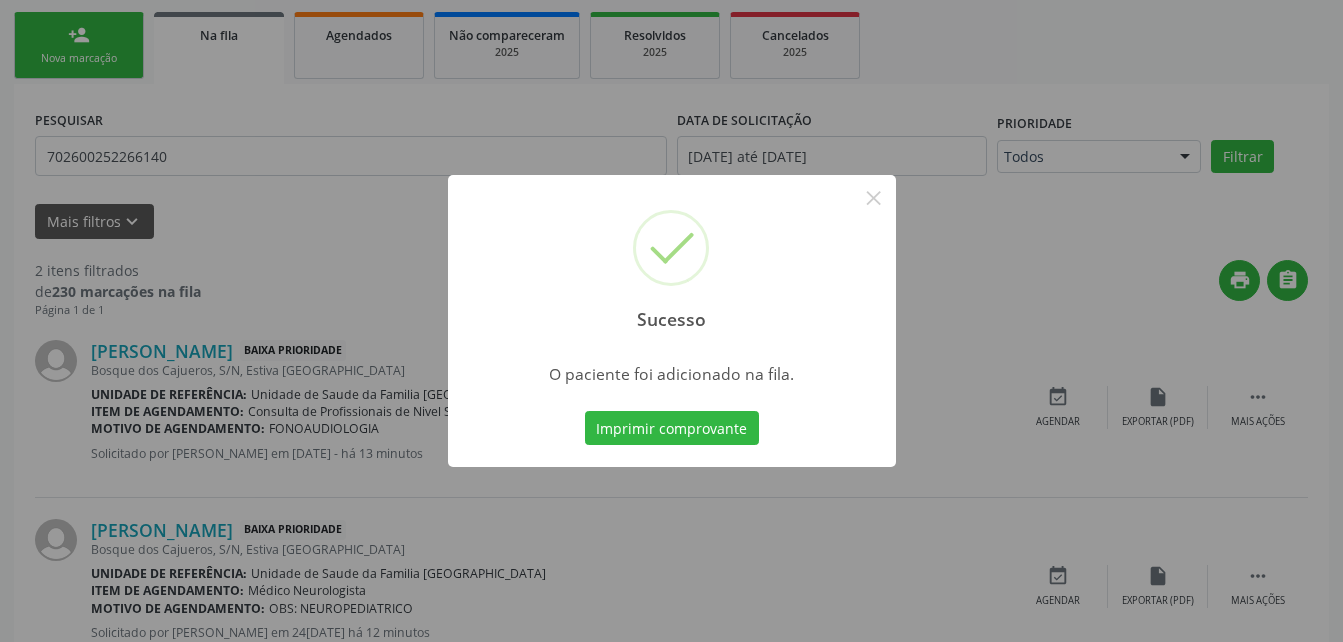 scroll, scrollTop: 53, scrollLeft: 0, axis: vertical 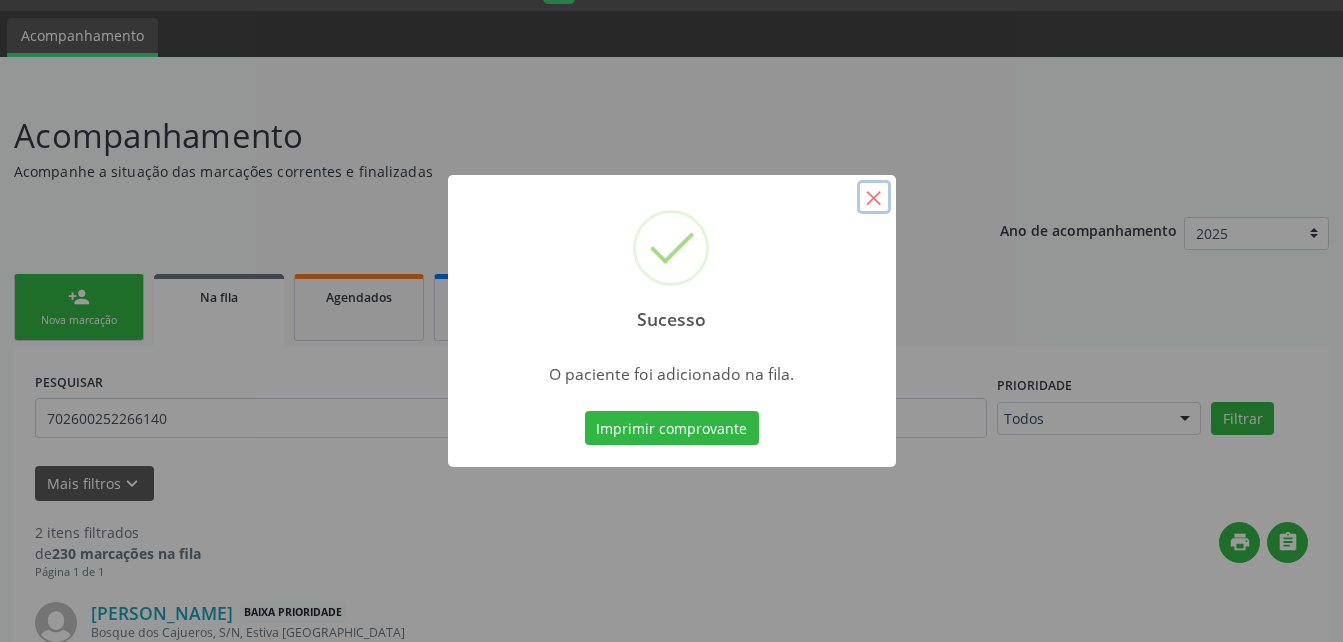 click on "×" at bounding box center [874, 197] 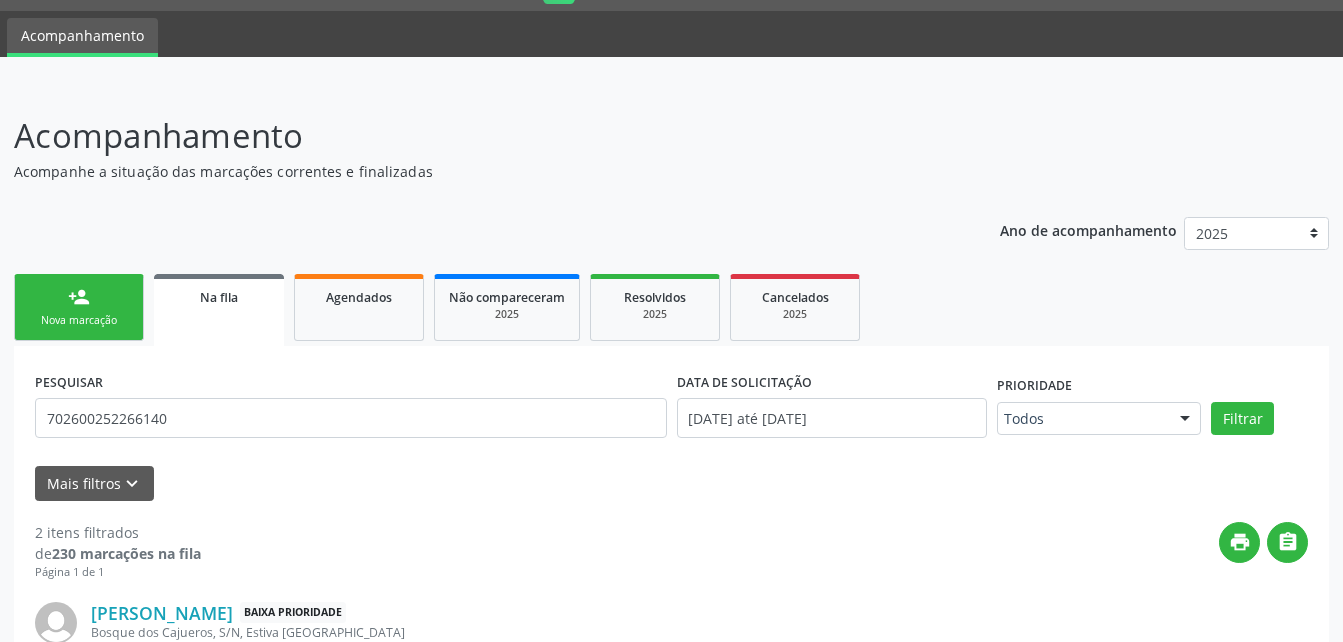 click on "Nova marcação" at bounding box center (79, 320) 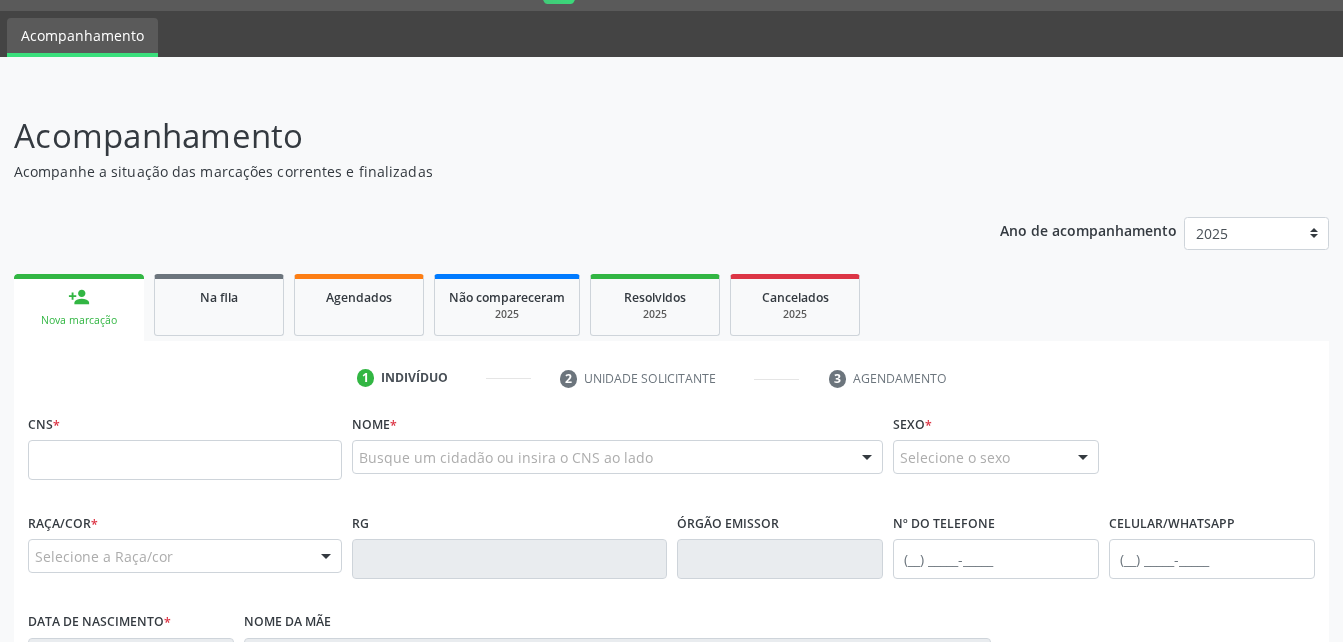click on "person_add
Nova marcação" at bounding box center (79, 307) 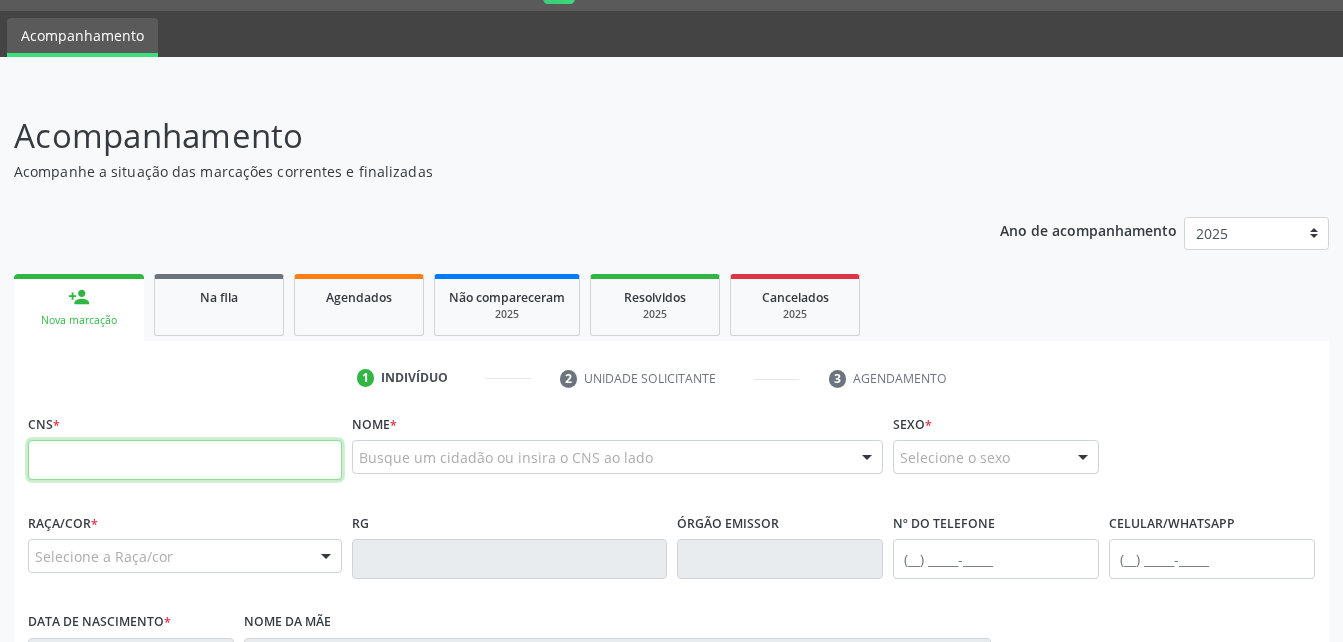 click at bounding box center [185, 460] 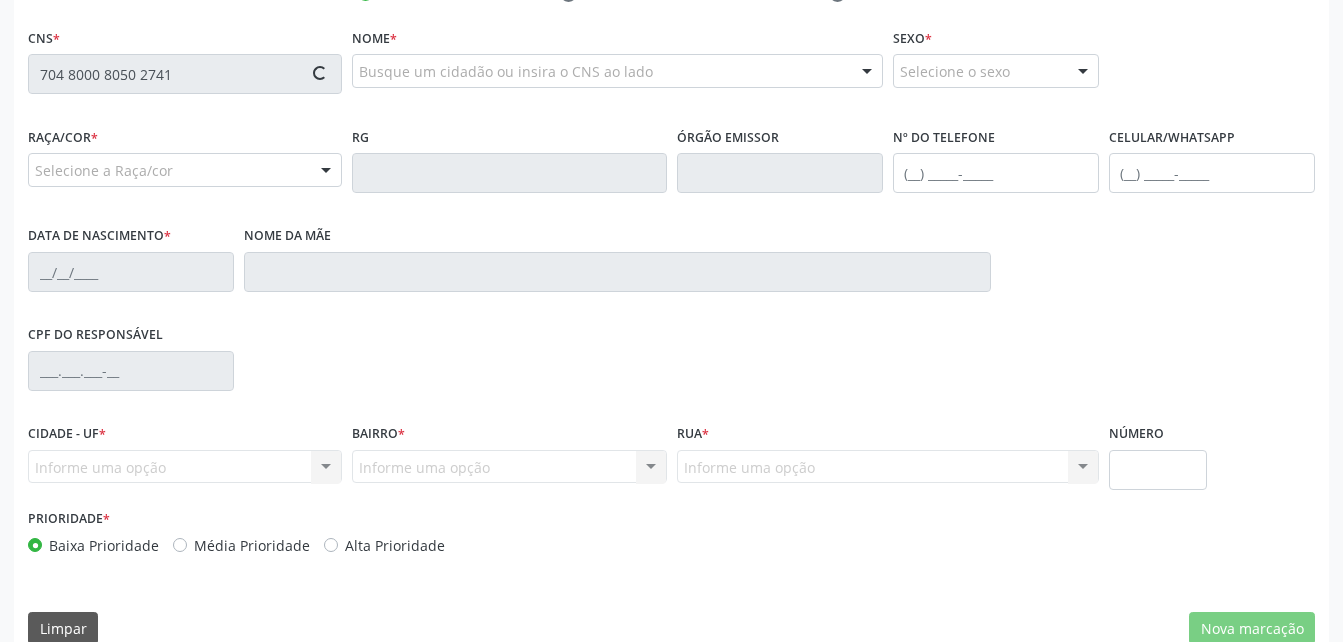 scroll, scrollTop: 453, scrollLeft: 0, axis: vertical 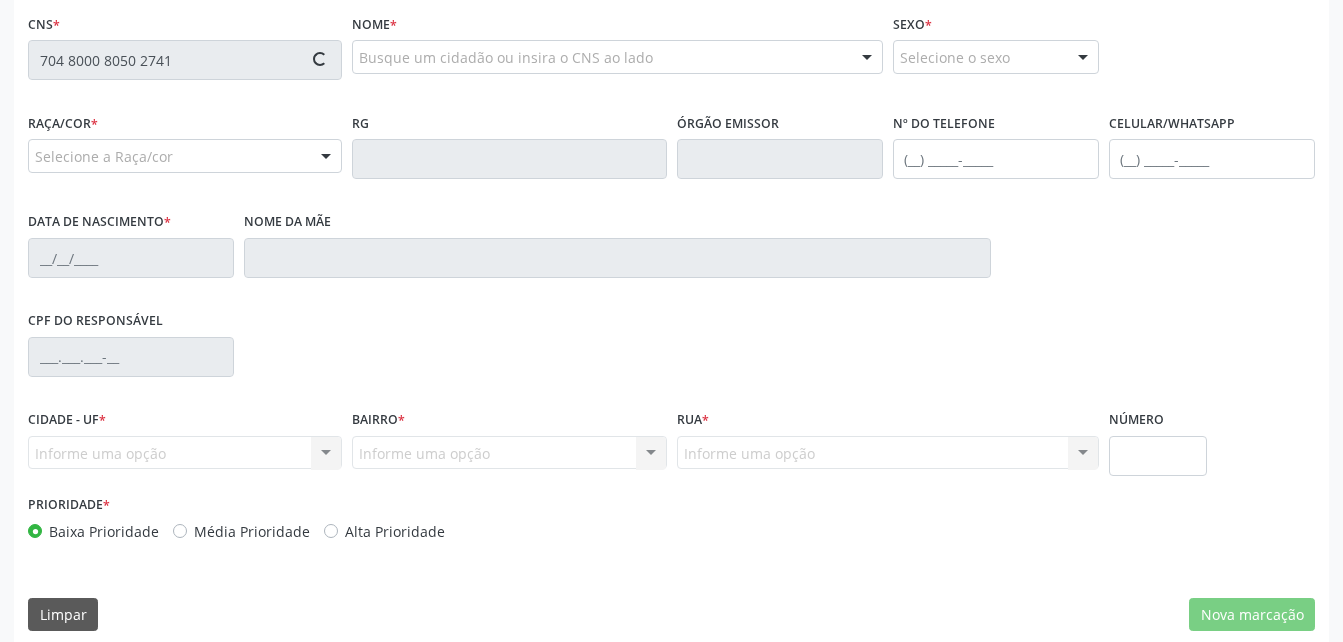 type on "704 8000 8050 2741" 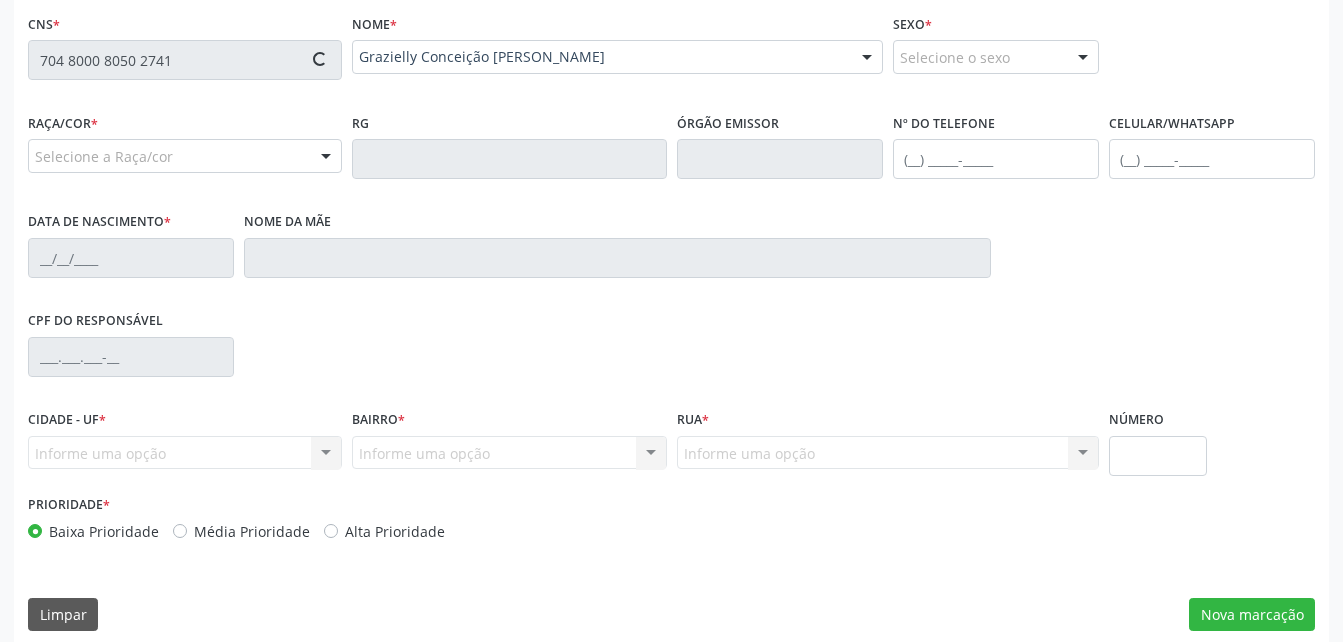 type on "[PHONE_NUMBER]" 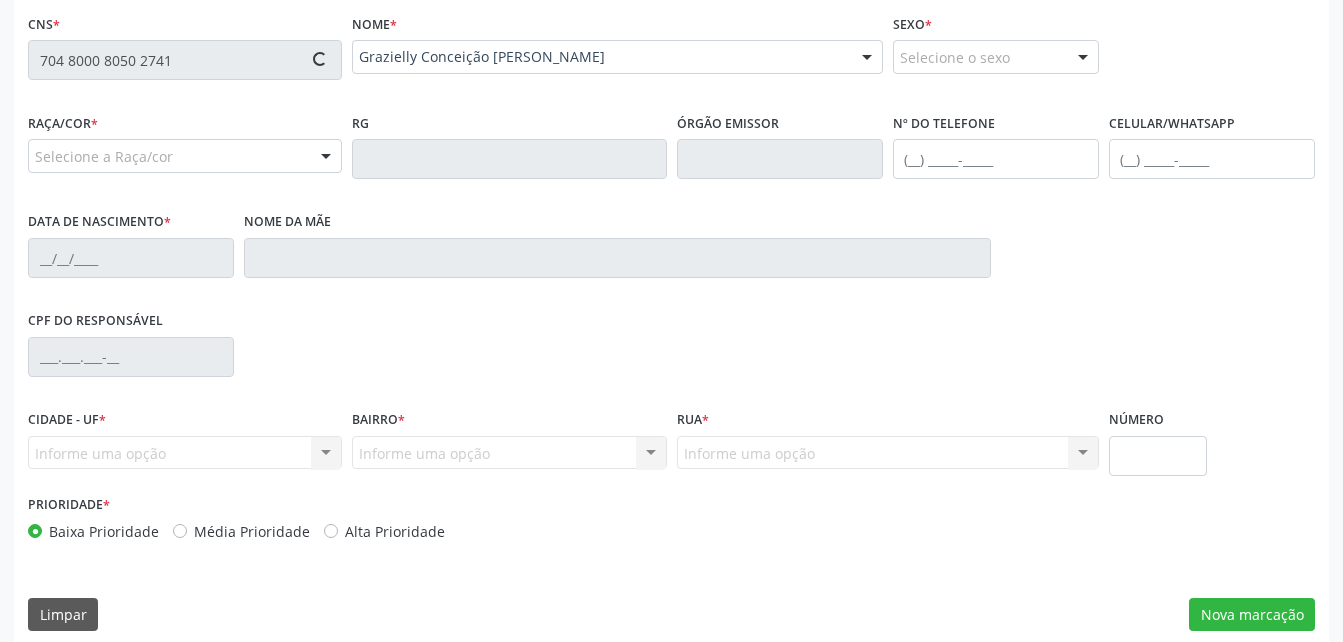 type on "[DATE]" 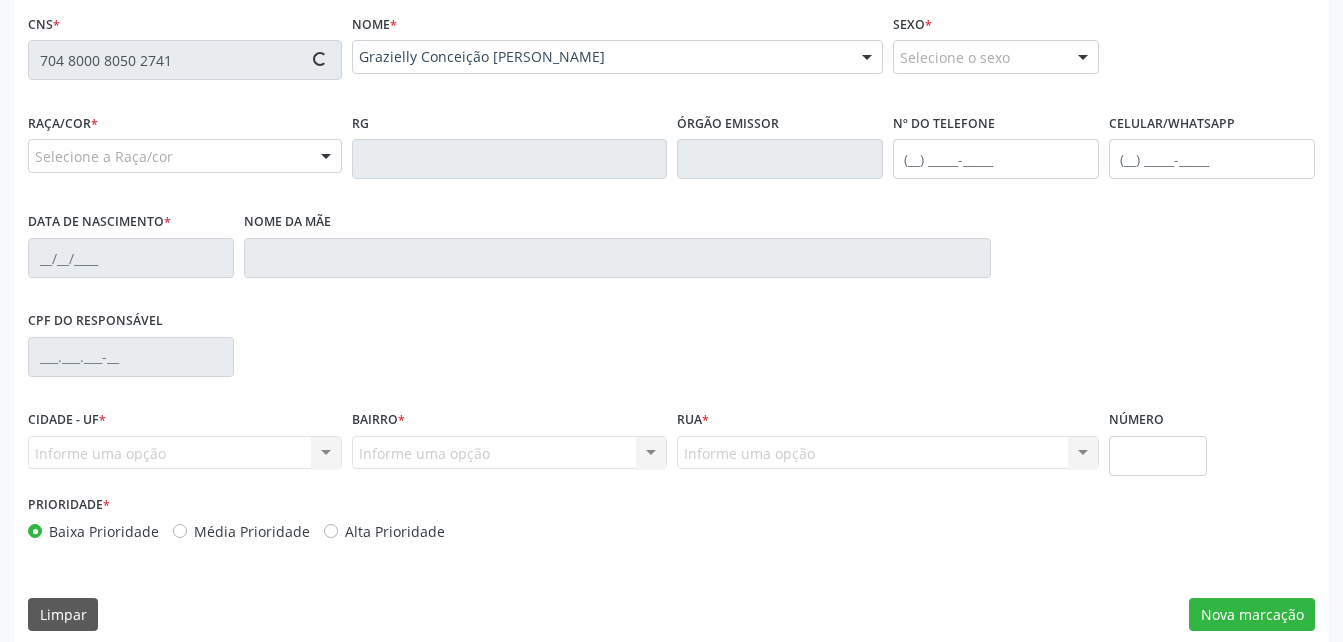 type on "[DATE]" 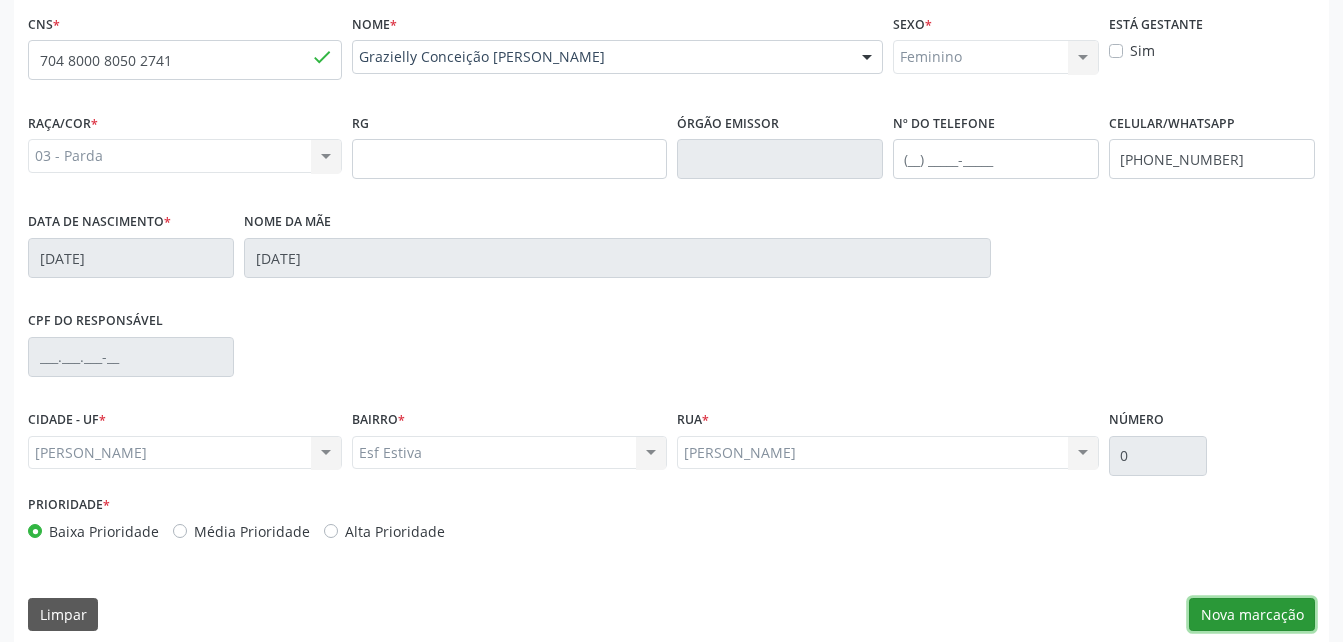 click on "Nova marcação" at bounding box center [1252, 615] 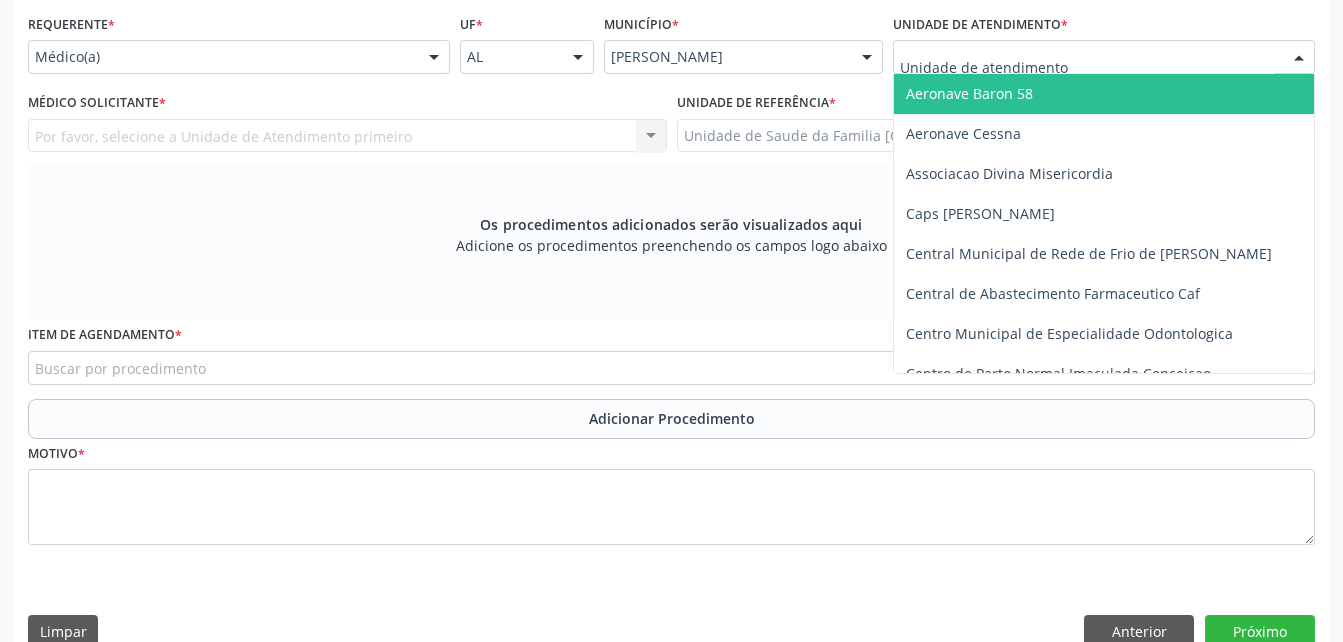 click at bounding box center (1104, 57) 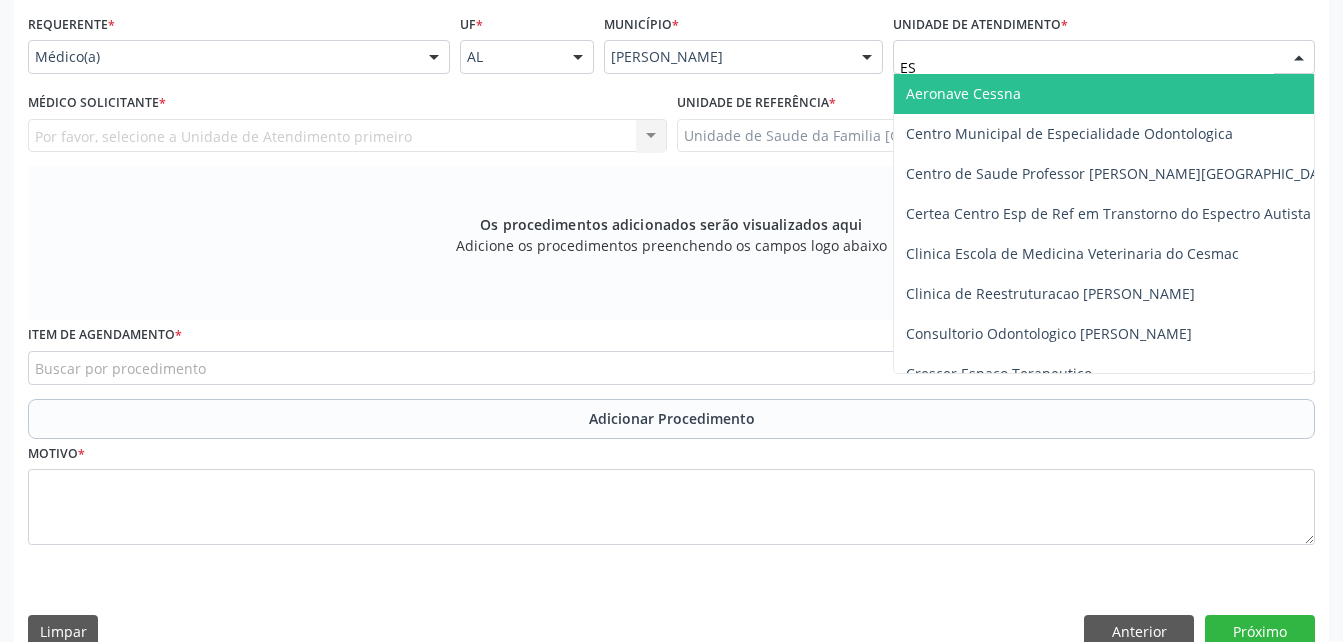 type on "EST" 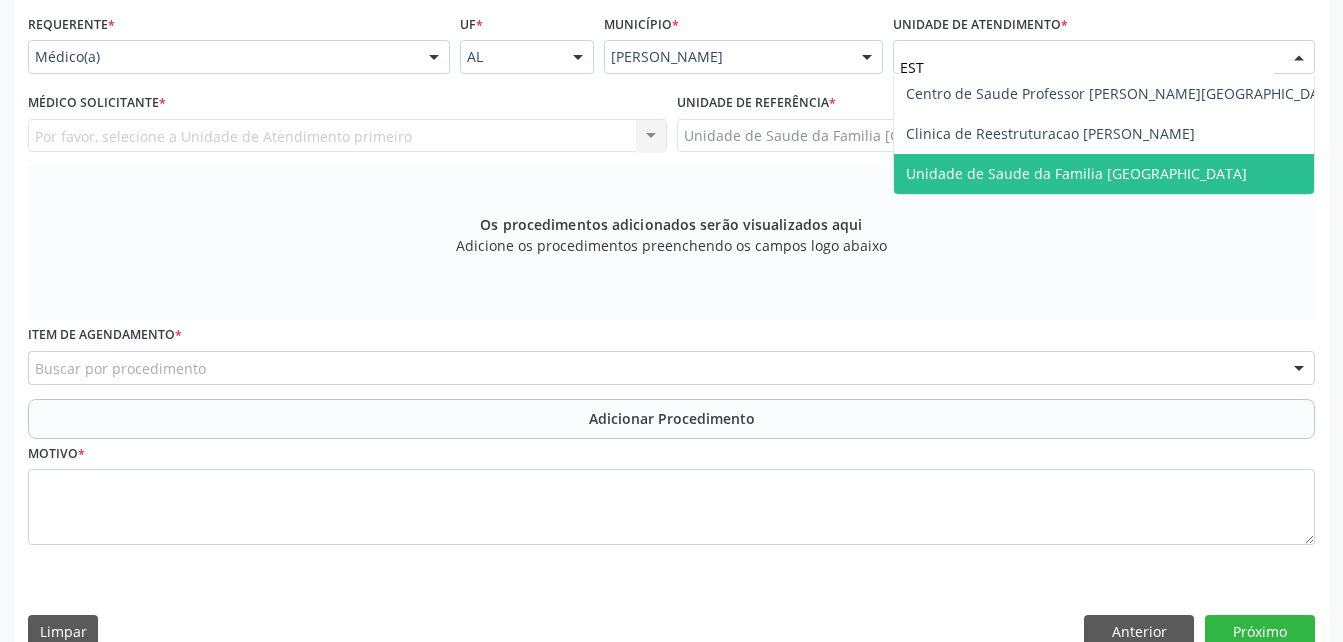 drag, startPoint x: 1096, startPoint y: 163, endPoint x: 806, endPoint y: 180, distance: 290.49786 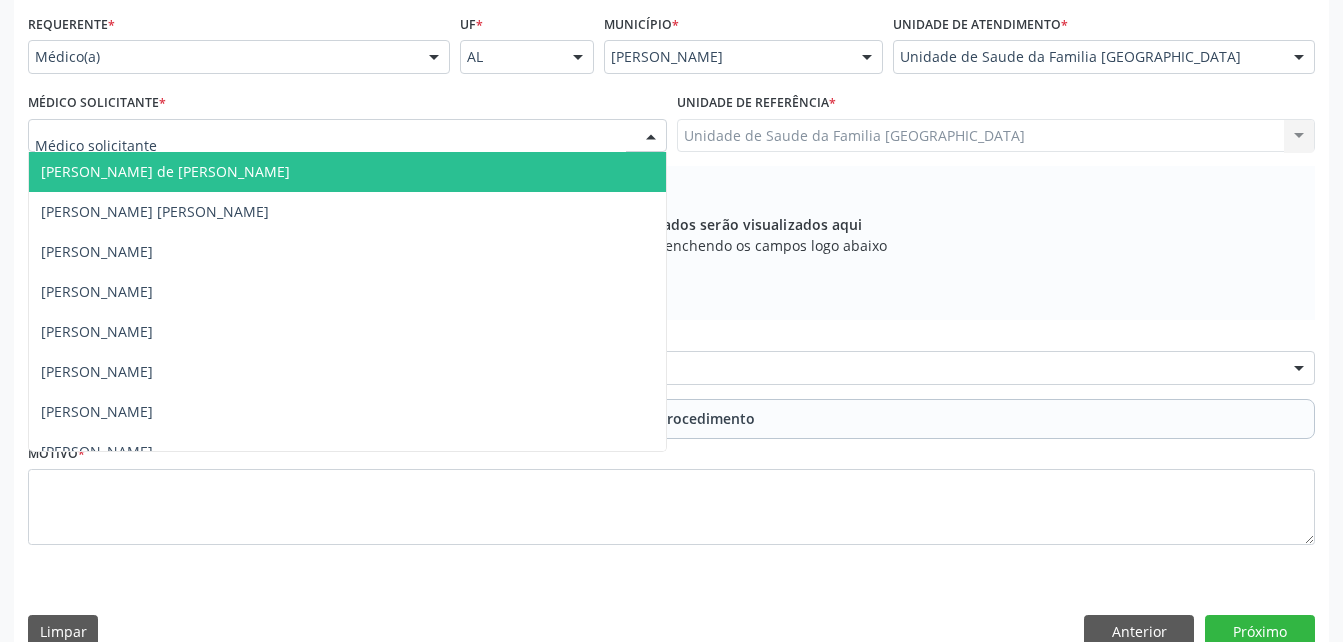 click at bounding box center [347, 136] 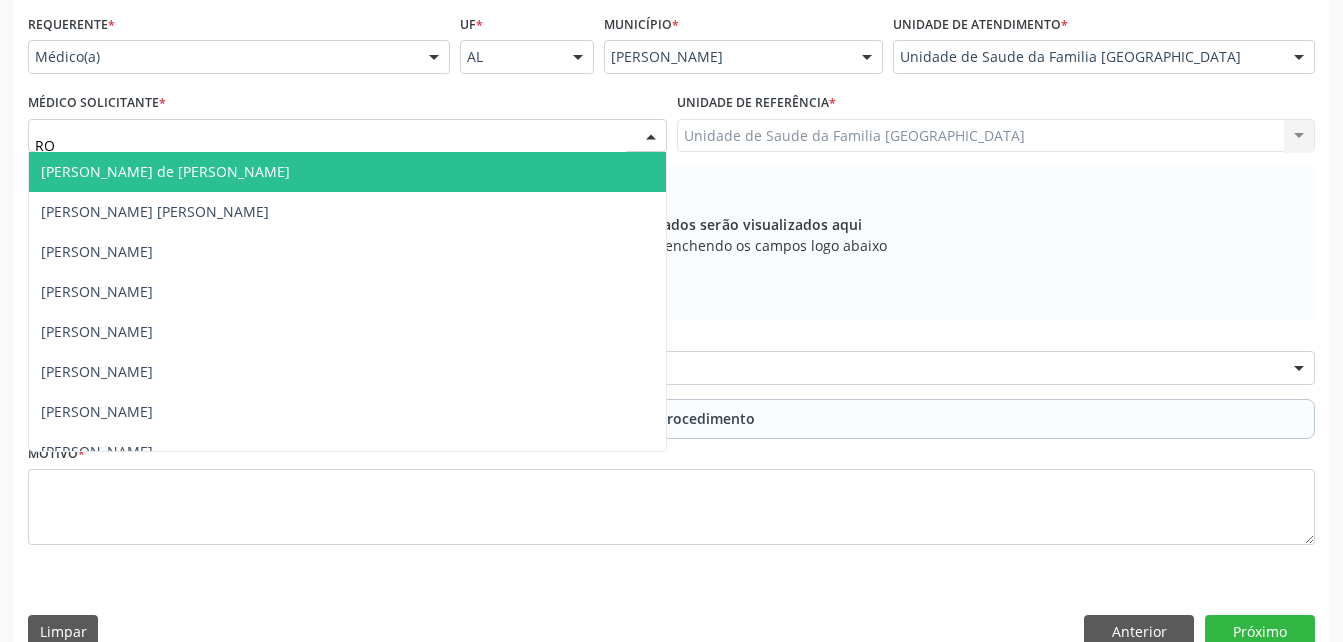 type on "ROD" 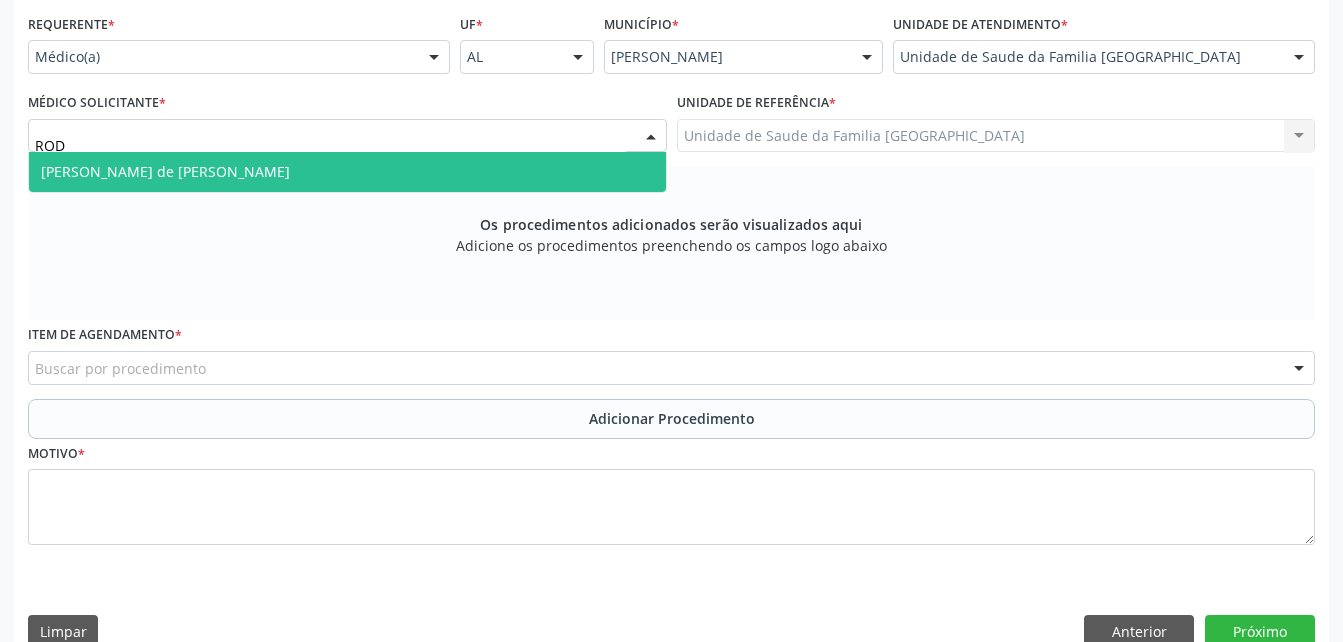 click on "[PERSON_NAME] de [PERSON_NAME]" at bounding box center [347, 172] 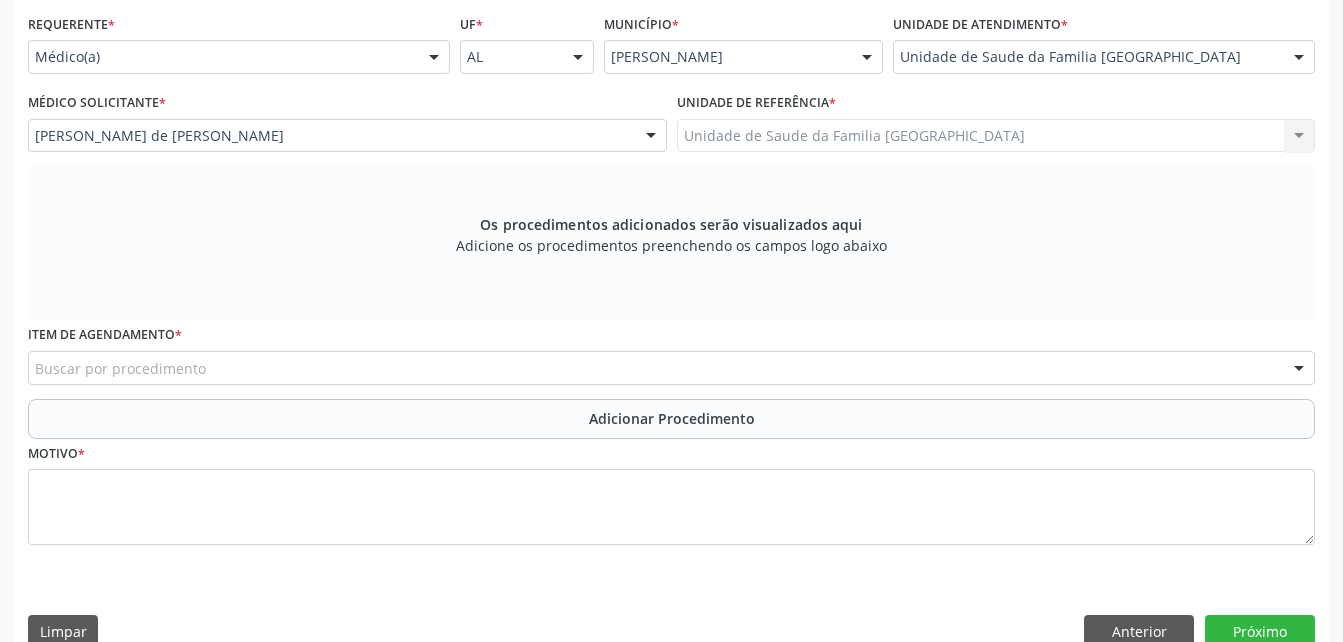 click on "Buscar por procedimento" at bounding box center [671, 368] 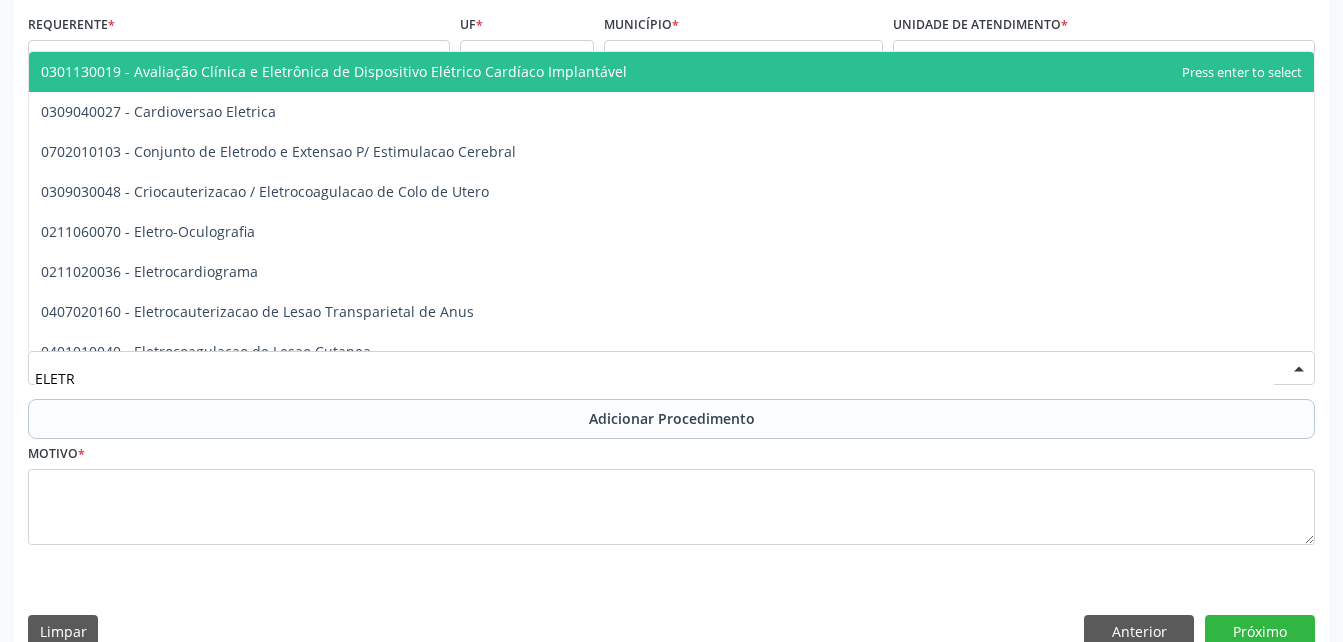 type on "ELETRO" 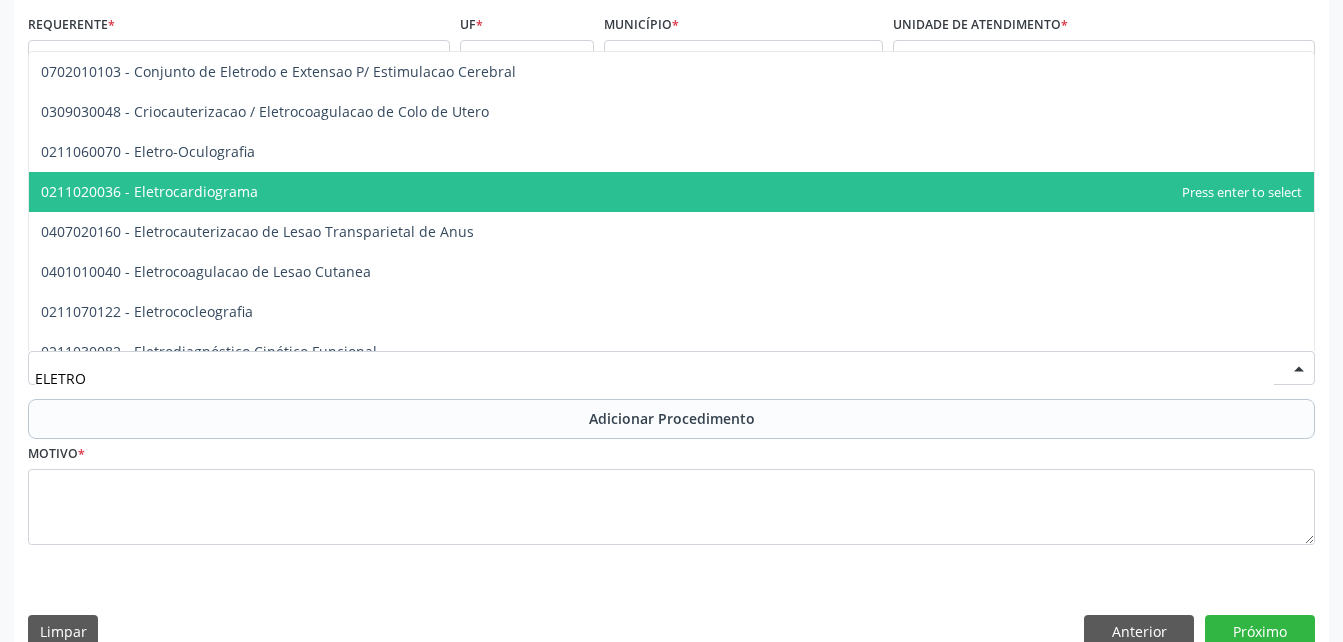 click on "0211020036 - Eletrocardiograma" at bounding box center [671, 192] 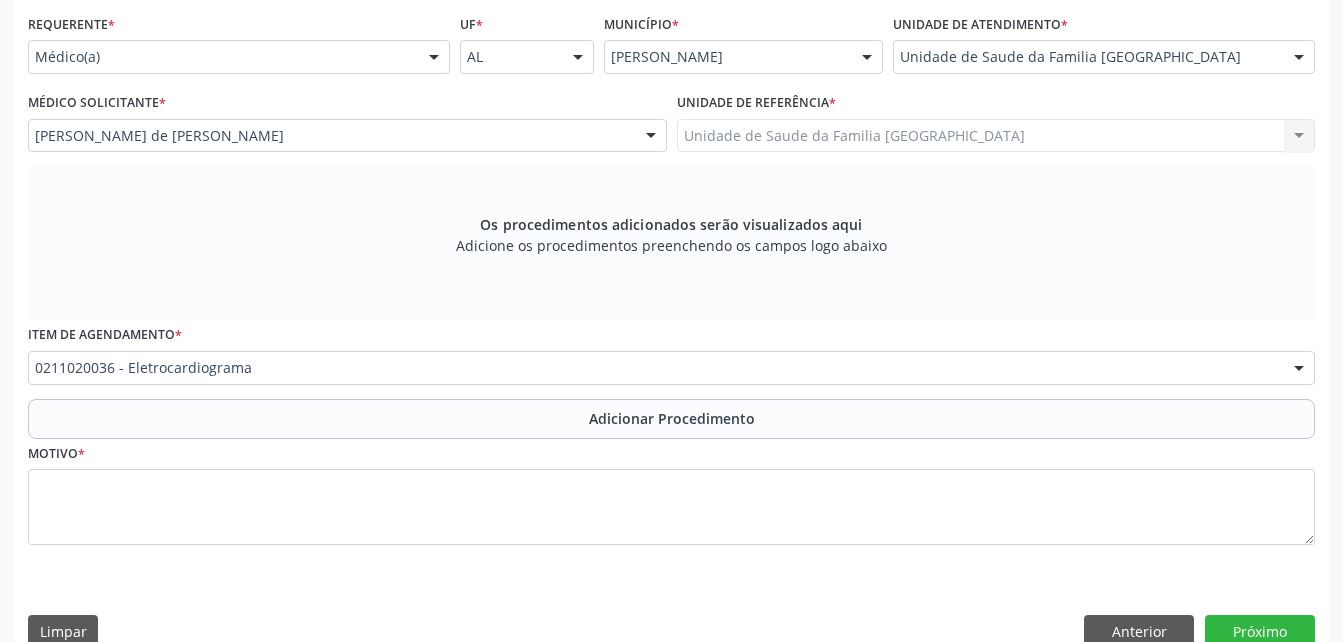 drag, startPoint x: 498, startPoint y: 413, endPoint x: 484, endPoint y: 434, distance: 25.23886 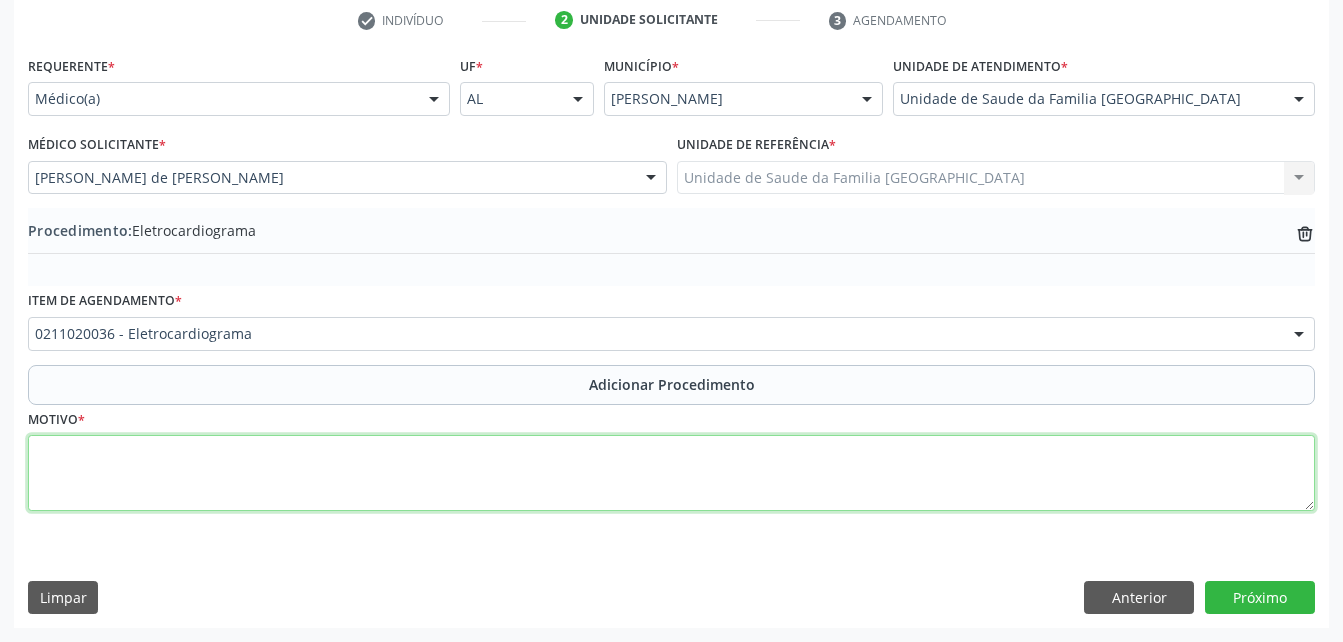 click at bounding box center (671, 473) 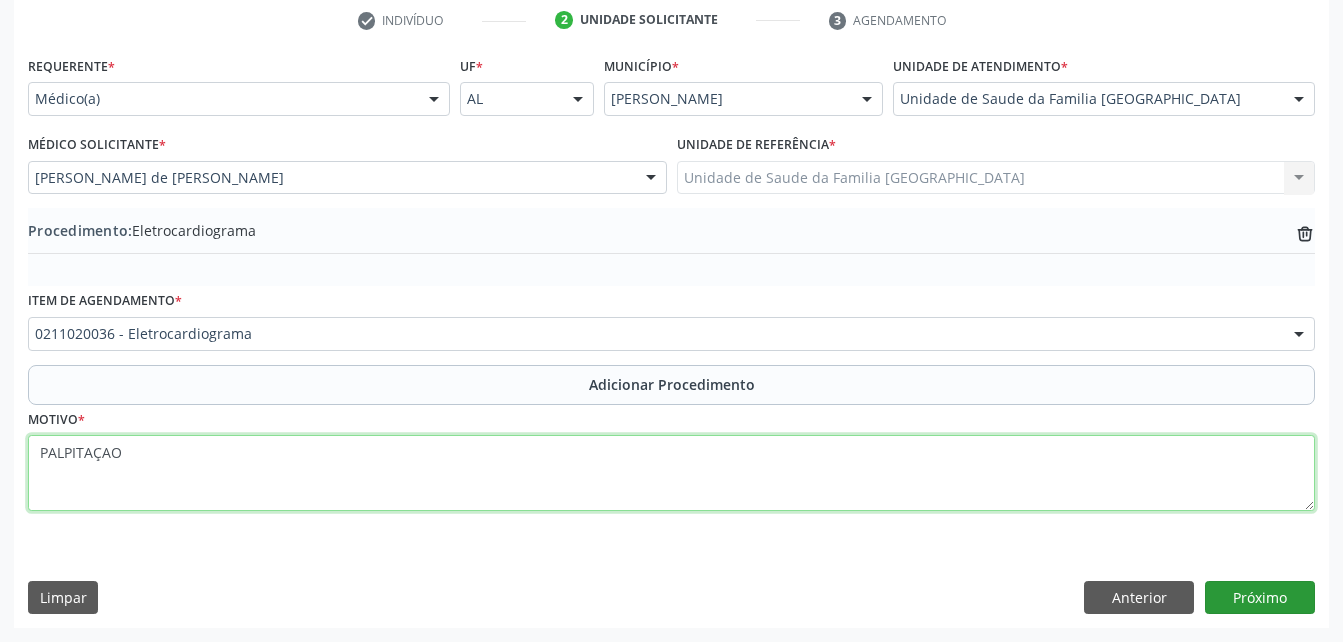type on "PALPITAÇAO" 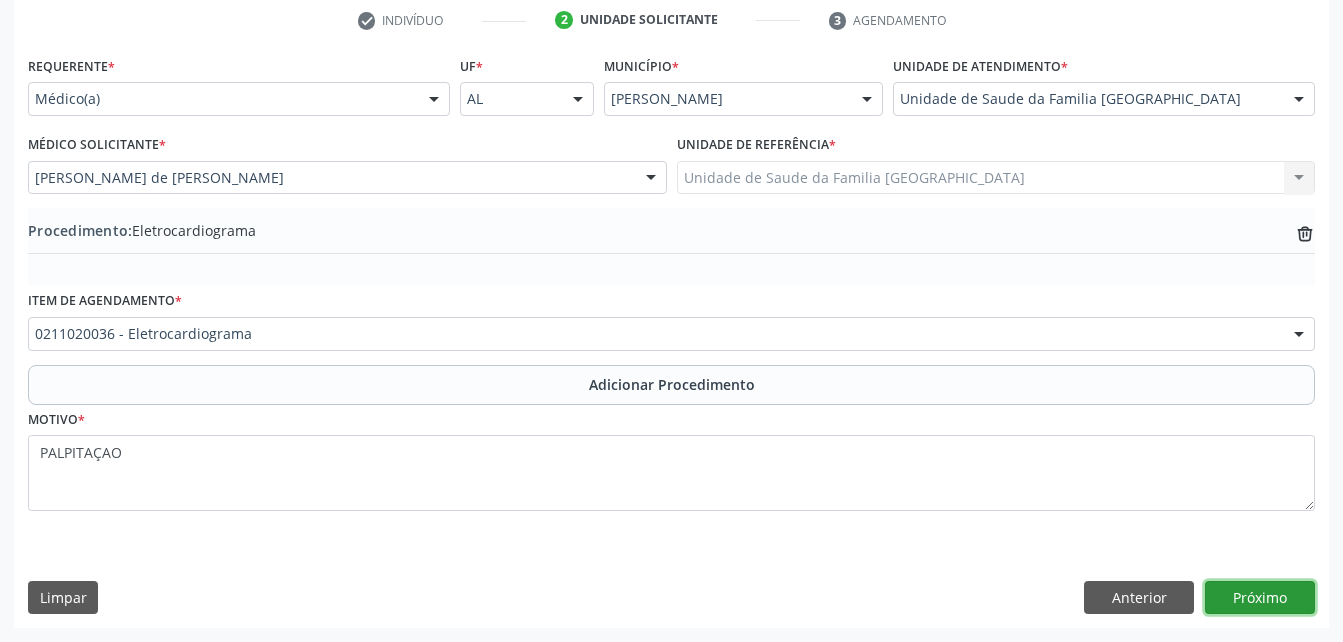 click on "Próximo" at bounding box center [1260, 598] 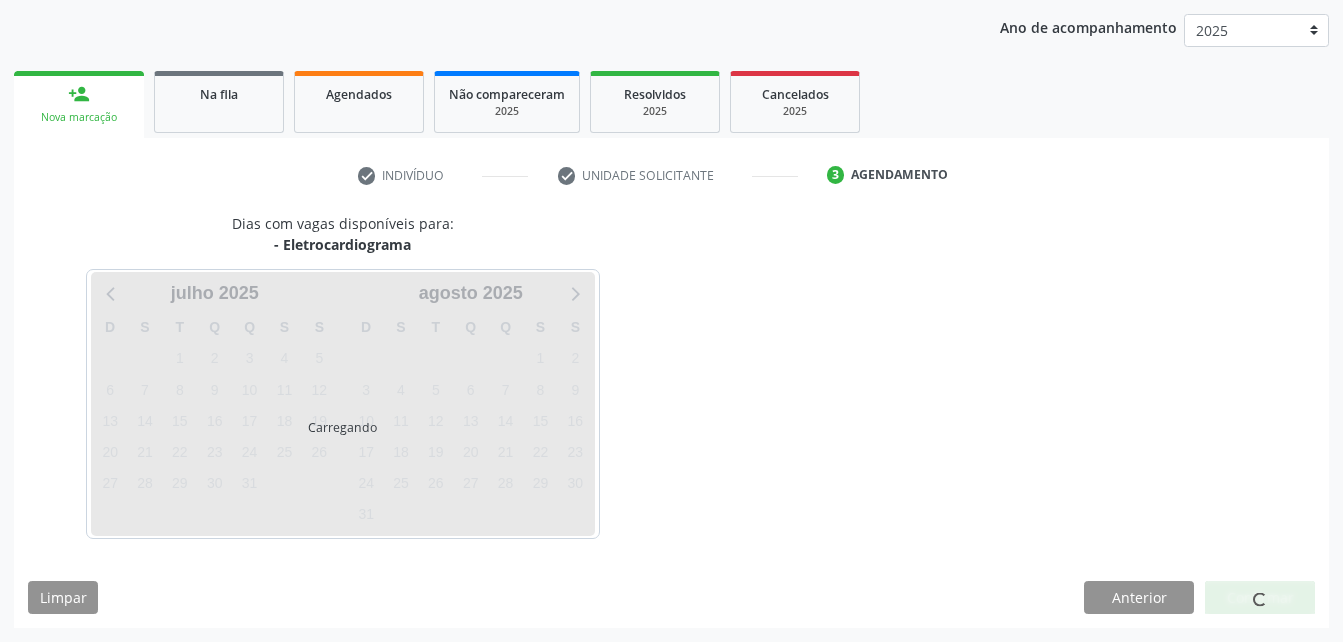 scroll, scrollTop: 315, scrollLeft: 0, axis: vertical 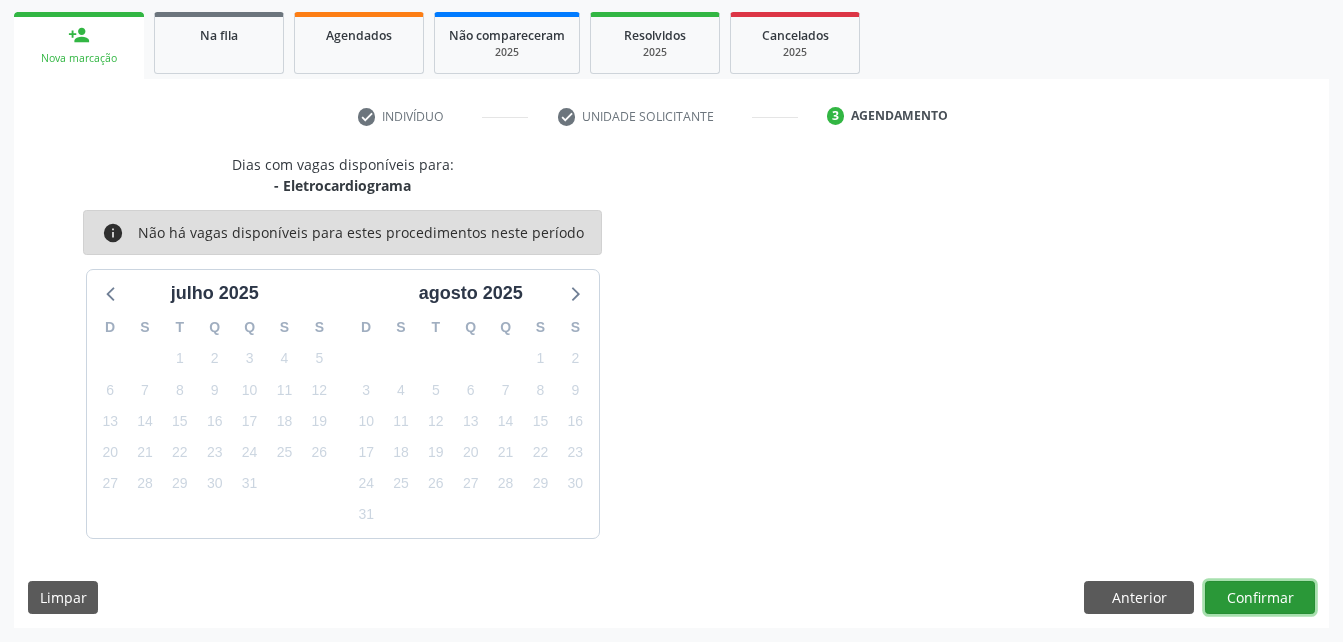 click on "Confirmar" at bounding box center [1260, 598] 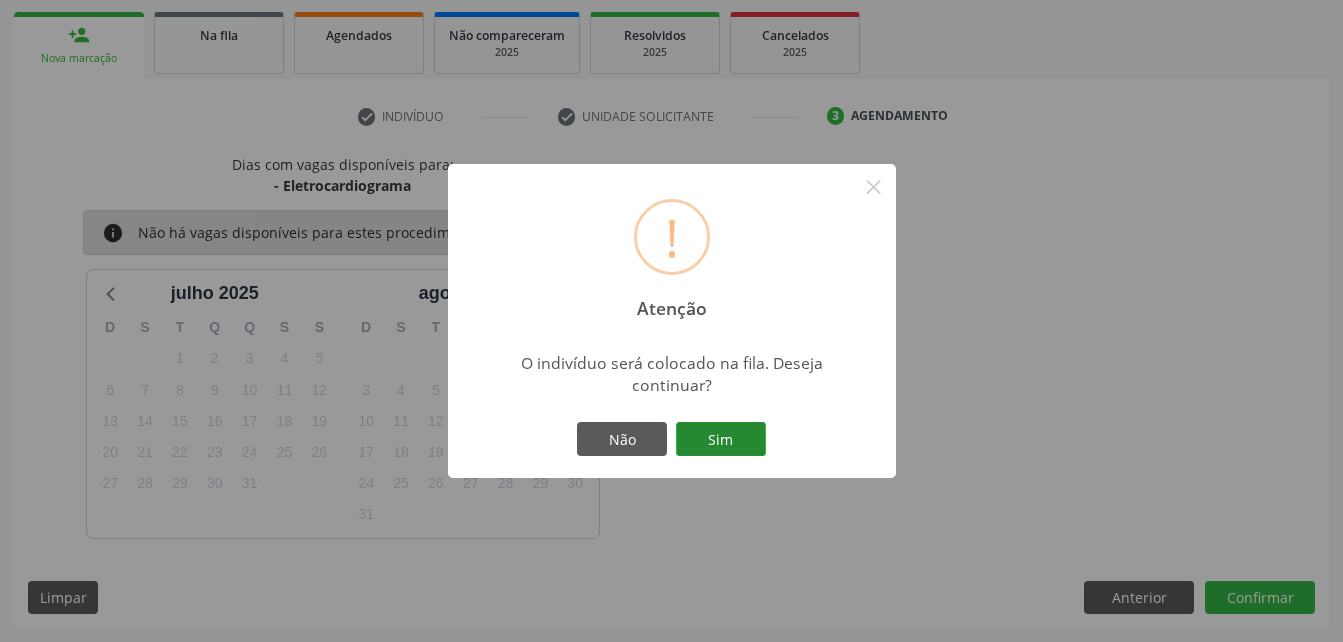 click on "Sim" at bounding box center [721, 439] 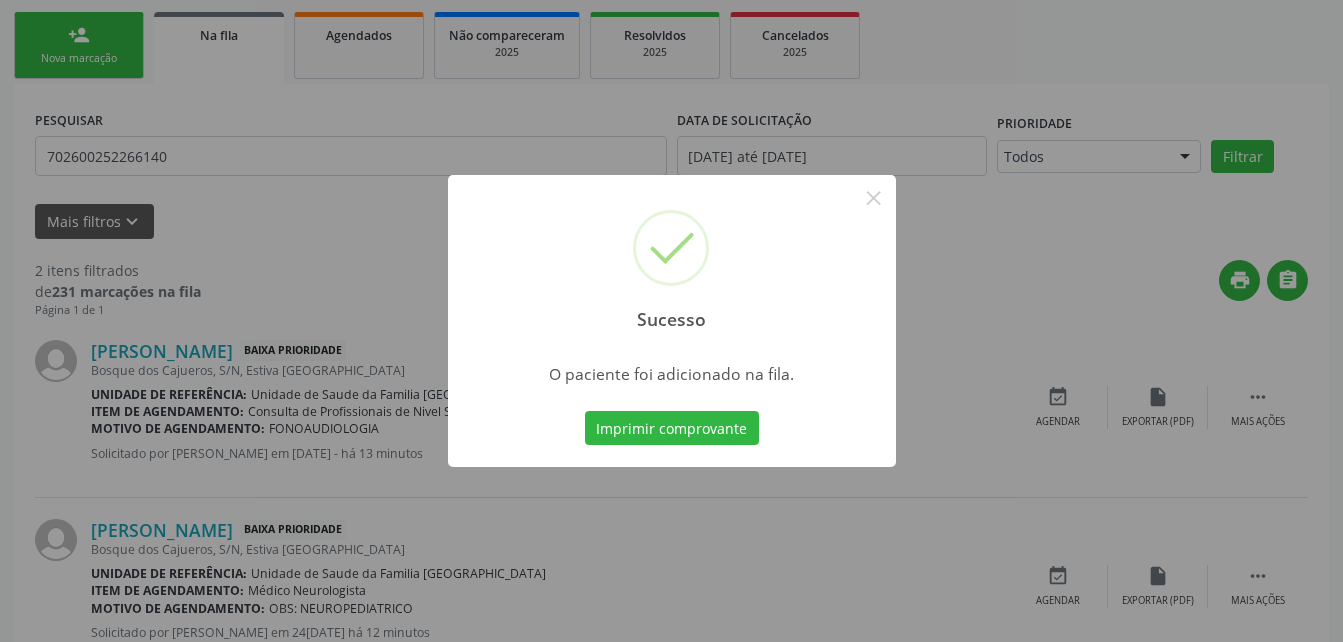 scroll, scrollTop: 53, scrollLeft: 0, axis: vertical 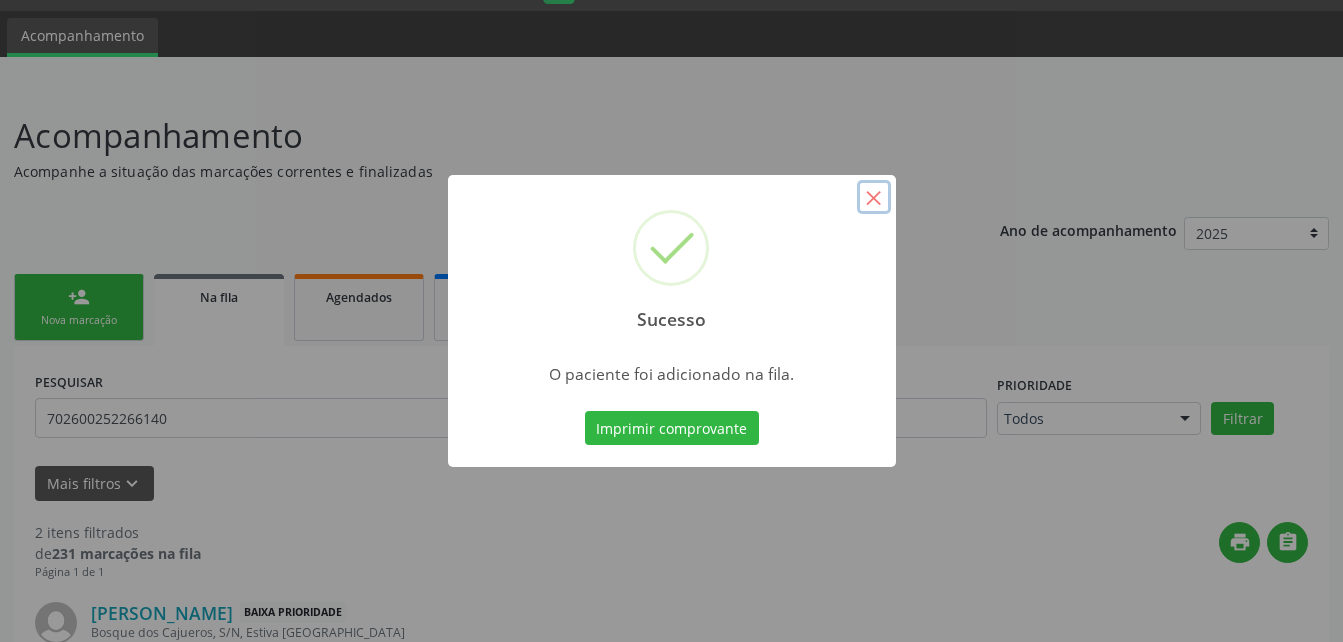 click on "×" at bounding box center (874, 197) 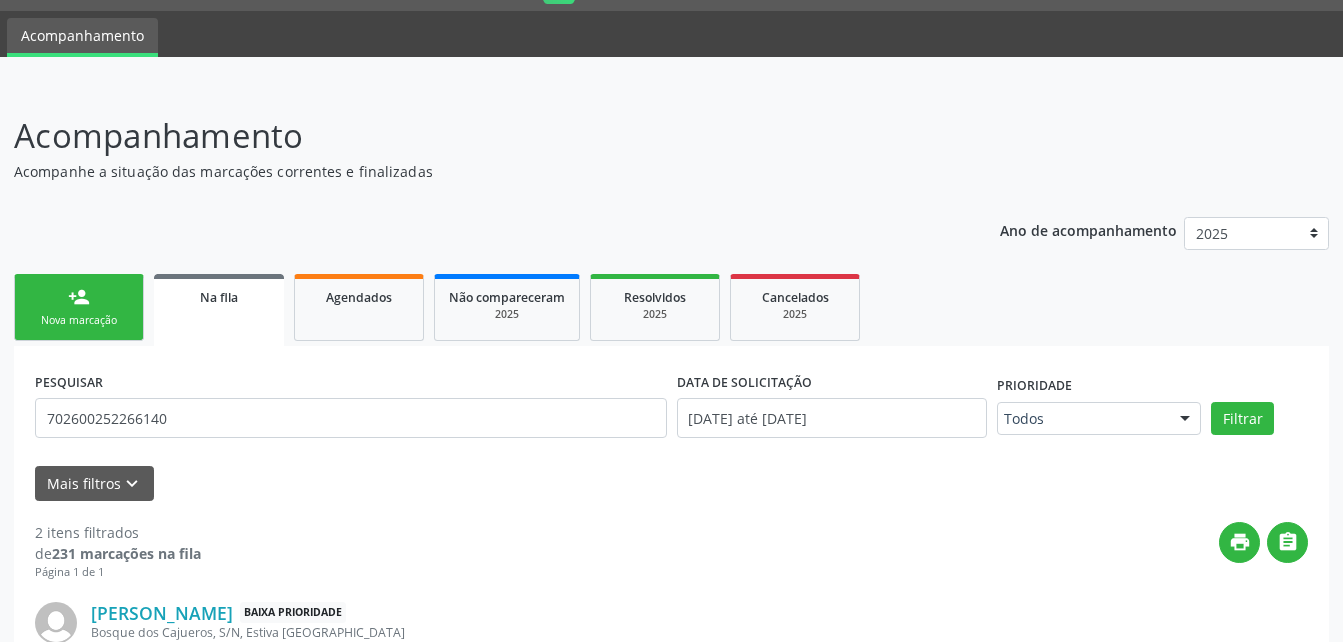 drag, startPoint x: 92, startPoint y: 278, endPoint x: 108, endPoint y: 305, distance: 31.38471 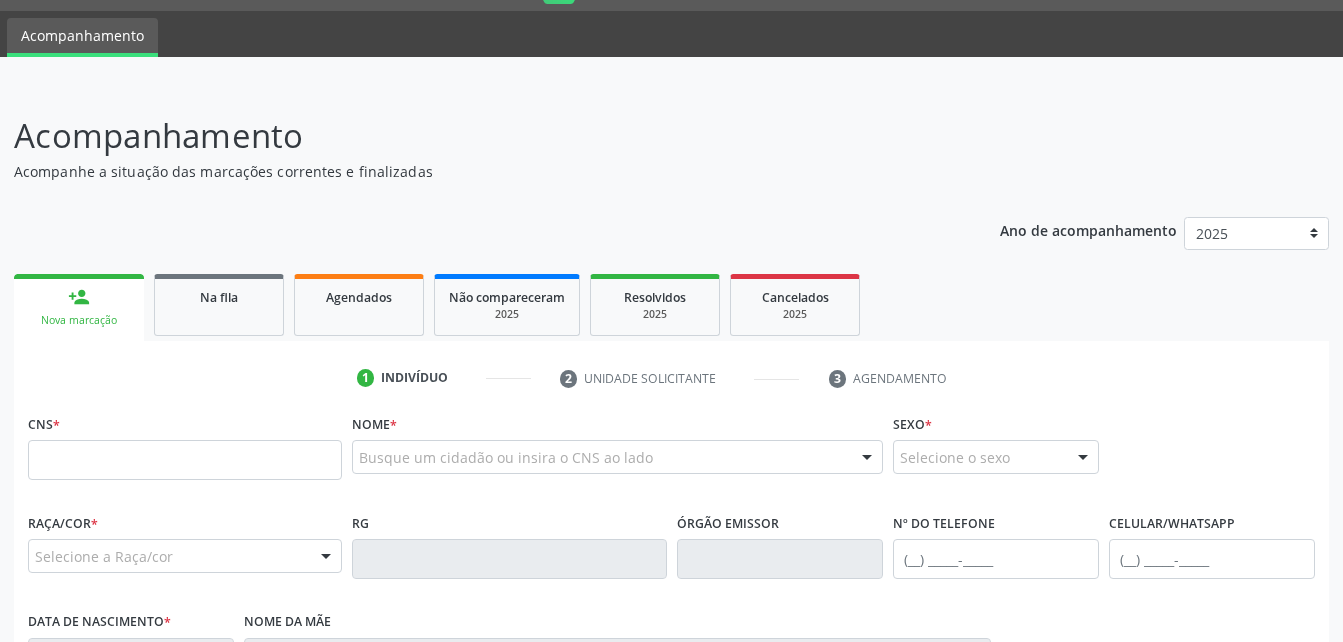 click on "person_add
Nova marcação" at bounding box center (79, 307) 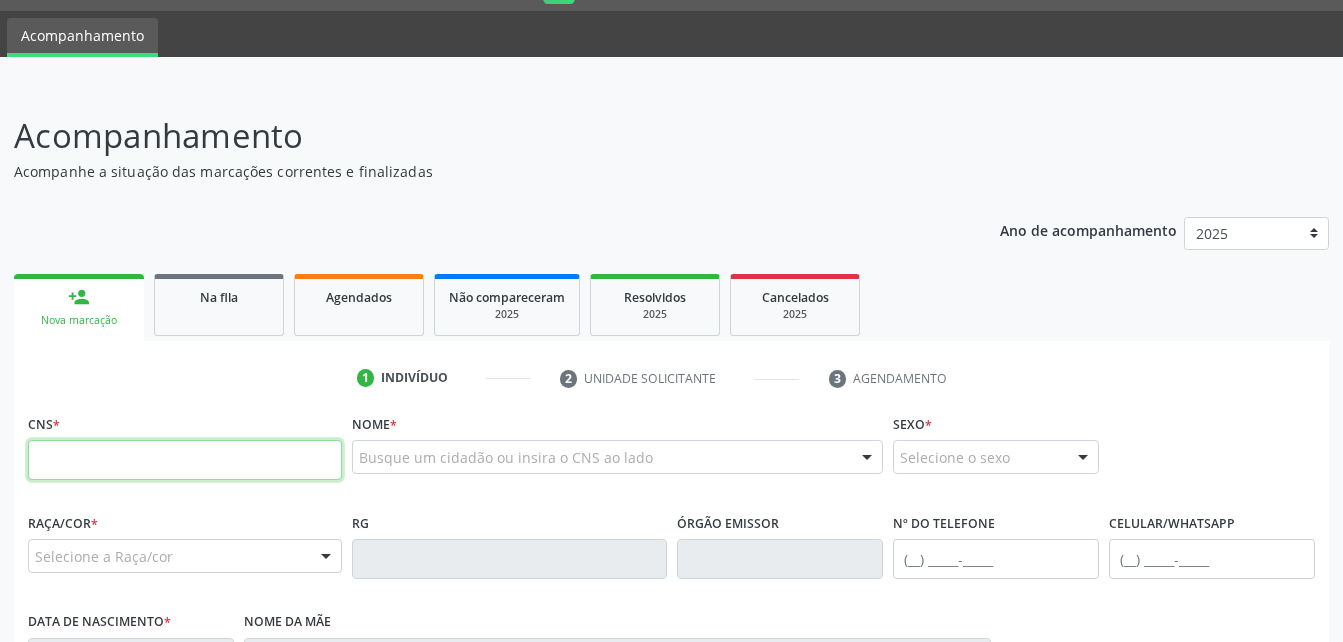 click at bounding box center [185, 460] 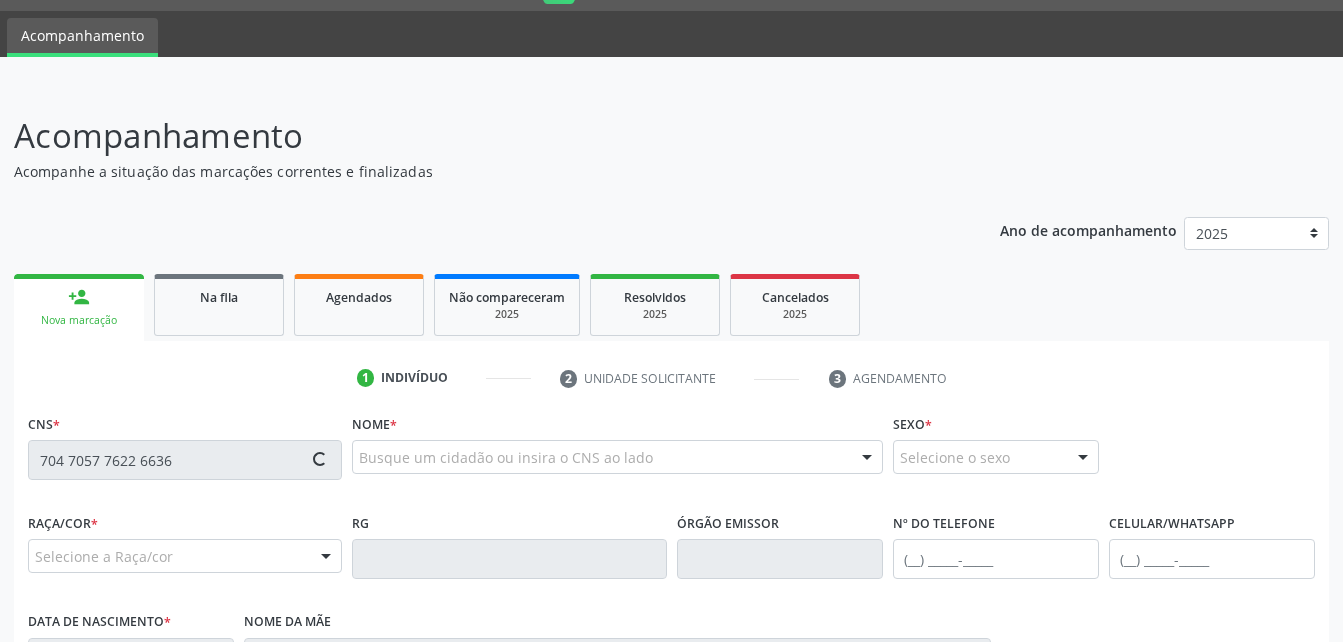 scroll, scrollTop: 153, scrollLeft: 0, axis: vertical 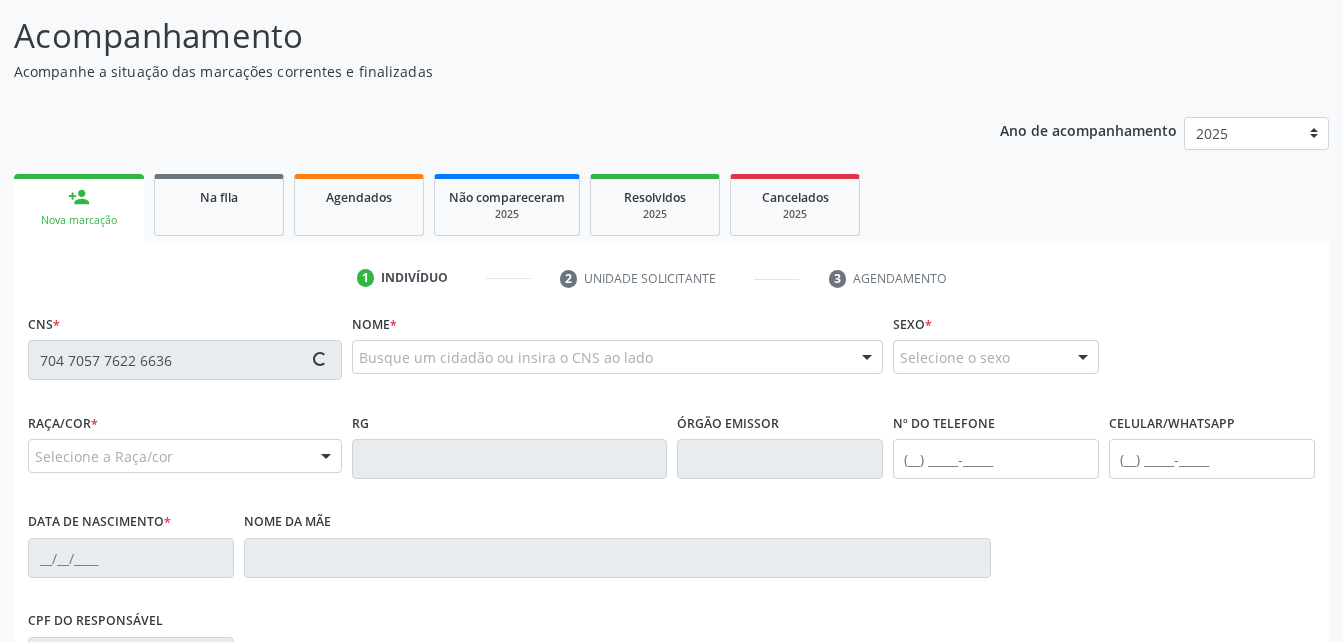 type on "704 7057 7622 6636" 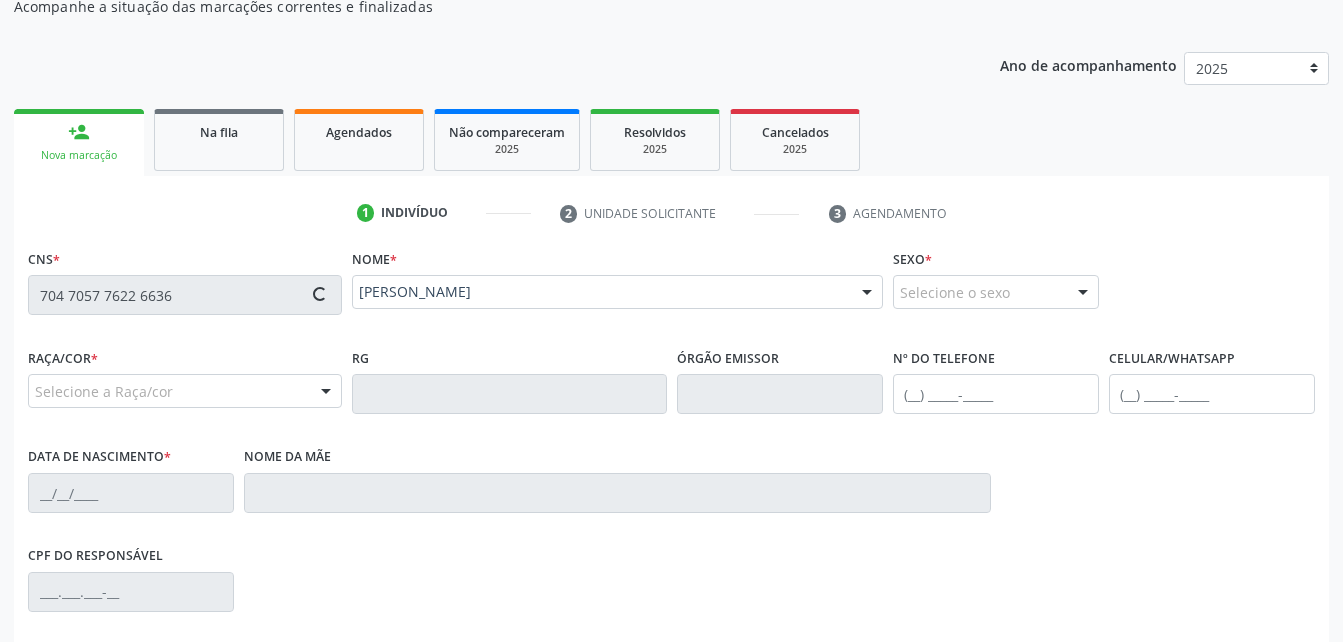 scroll, scrollTop: 253, scrollLeft: 0, axis: vertical 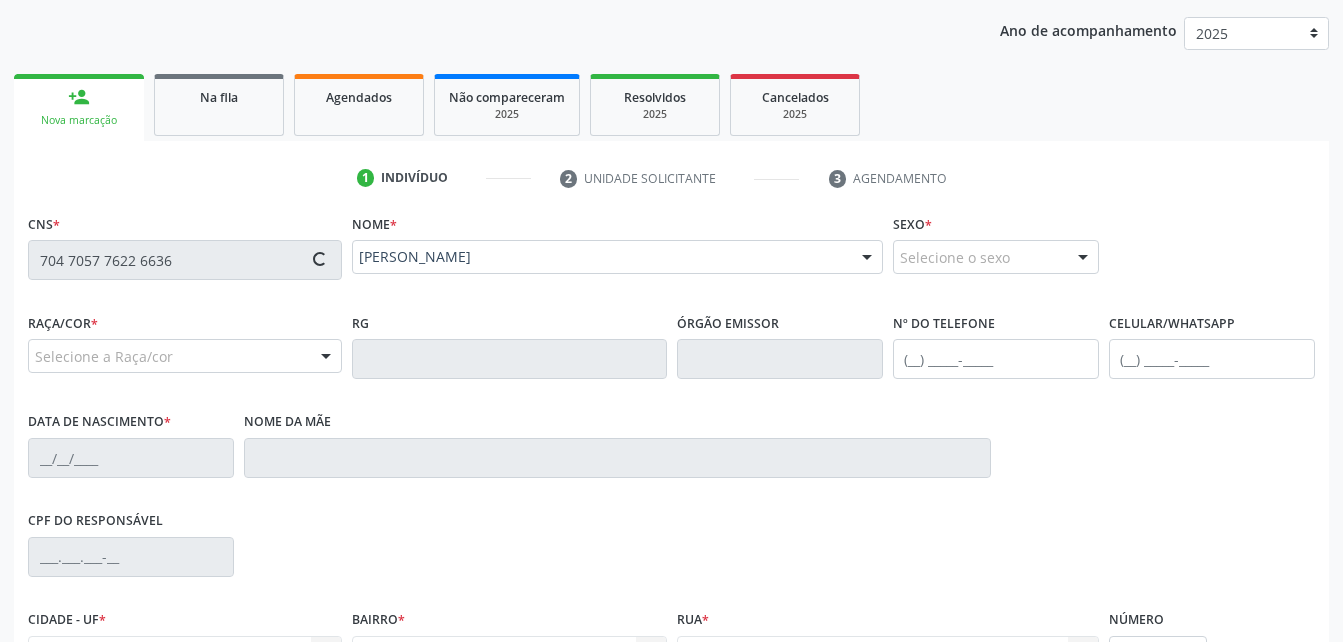 type on "[PHONE_NUMBER]" 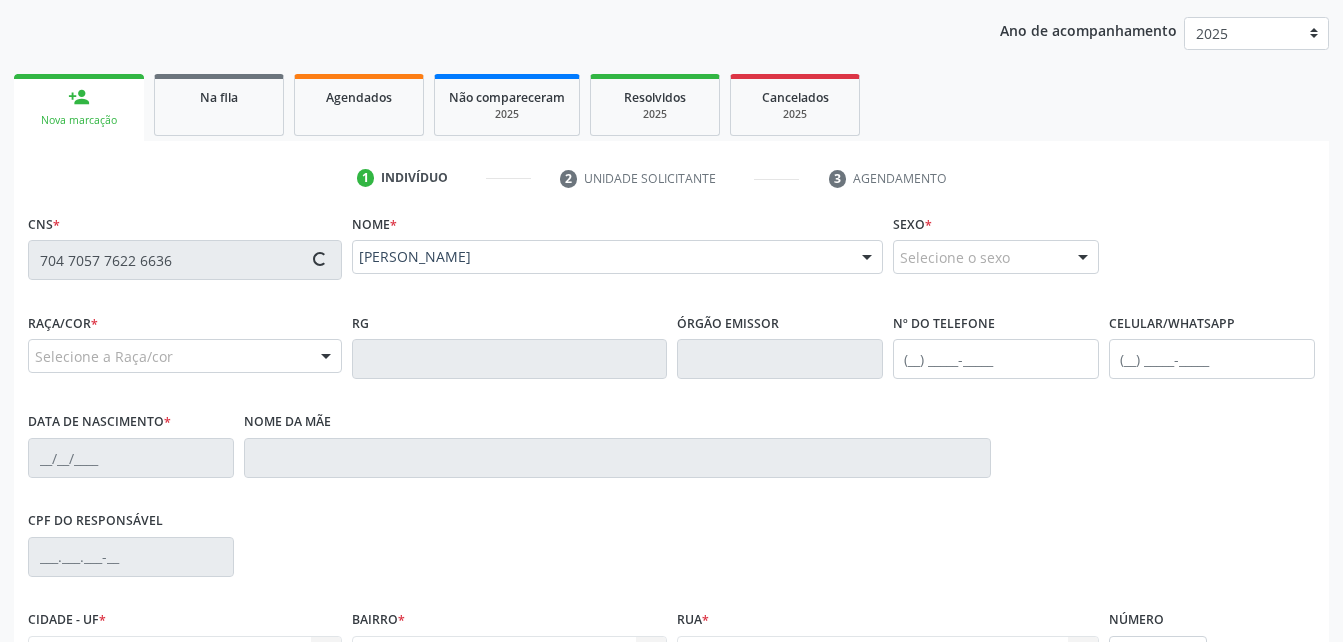 type on "25[DATE]" 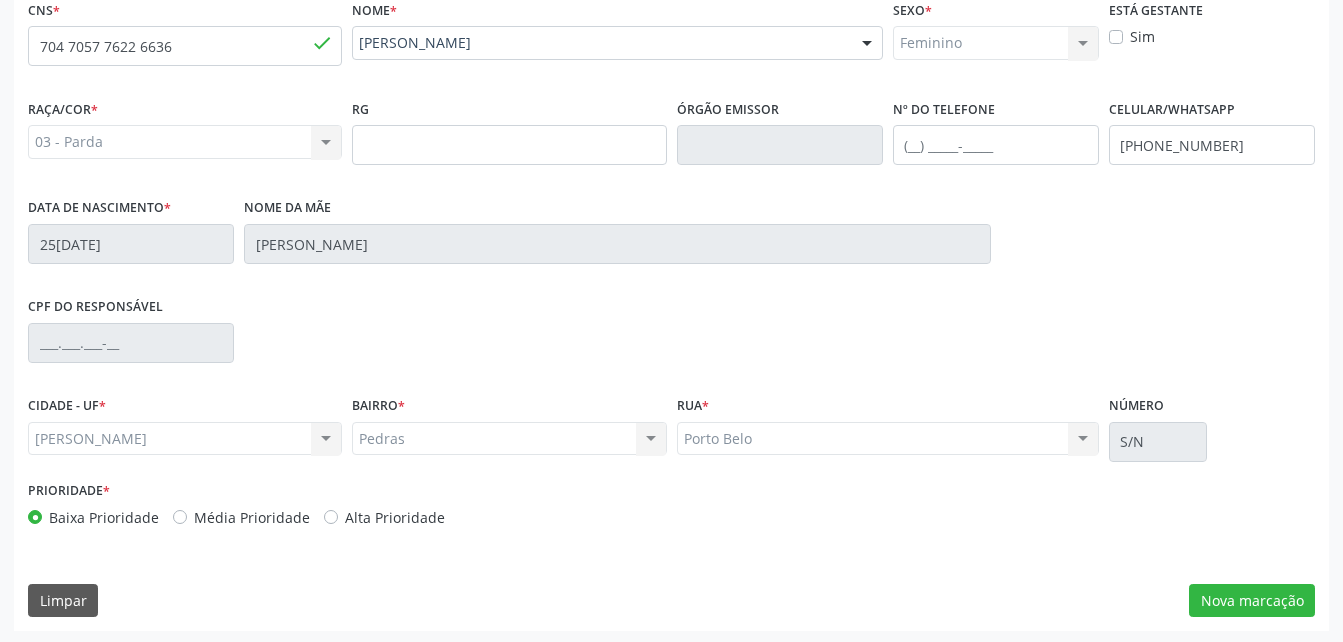 scroll, scrollTop: 470, scrollLeft: 0, axis: vertical 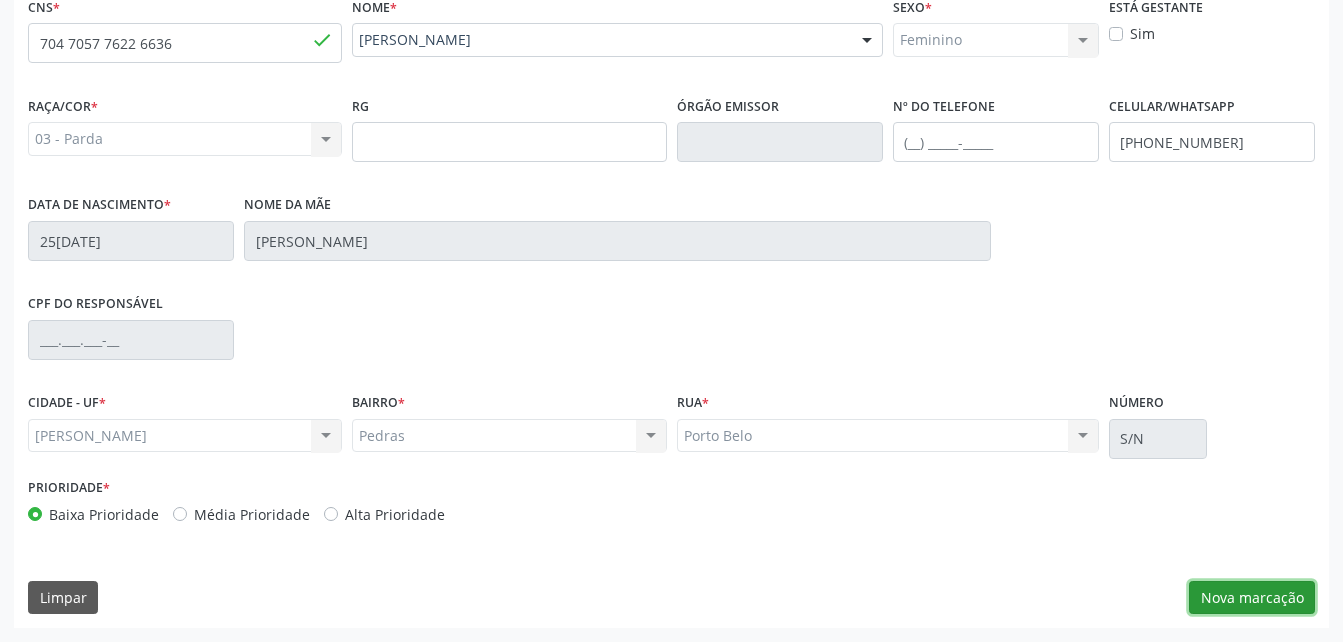 click on "Nova marcação" at bounding box center [1252, 598] 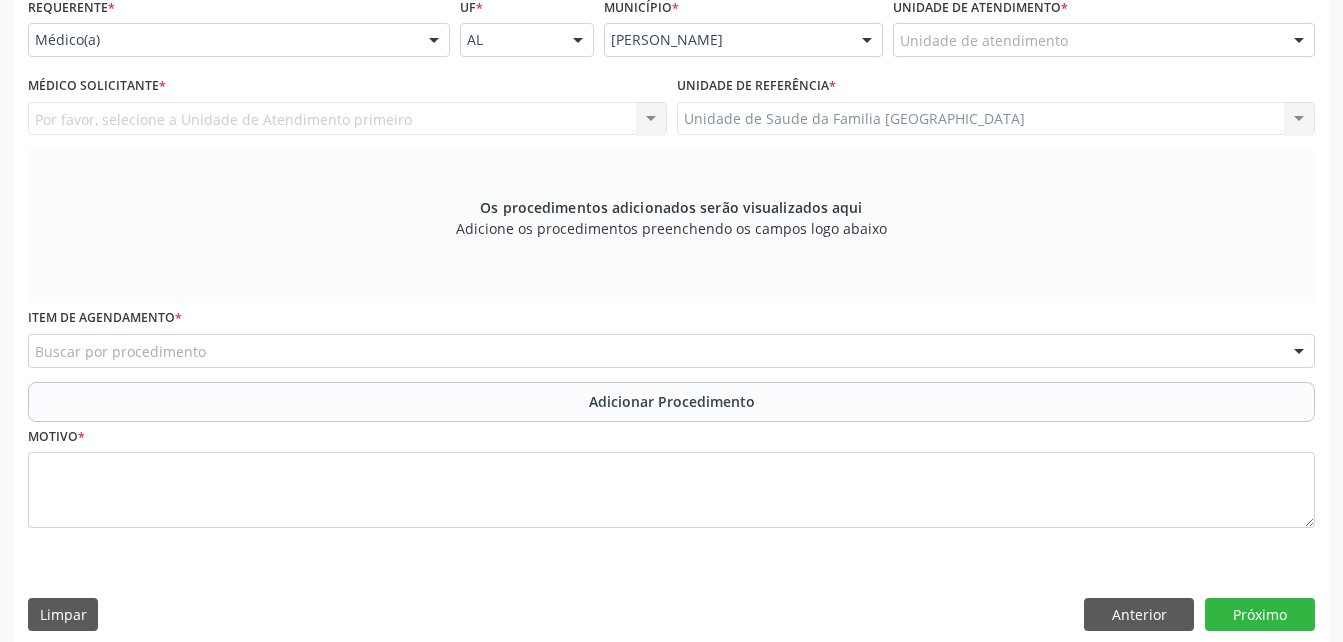 scroll, scrollTop: 370, scrollLeft: 0, axis: vertical 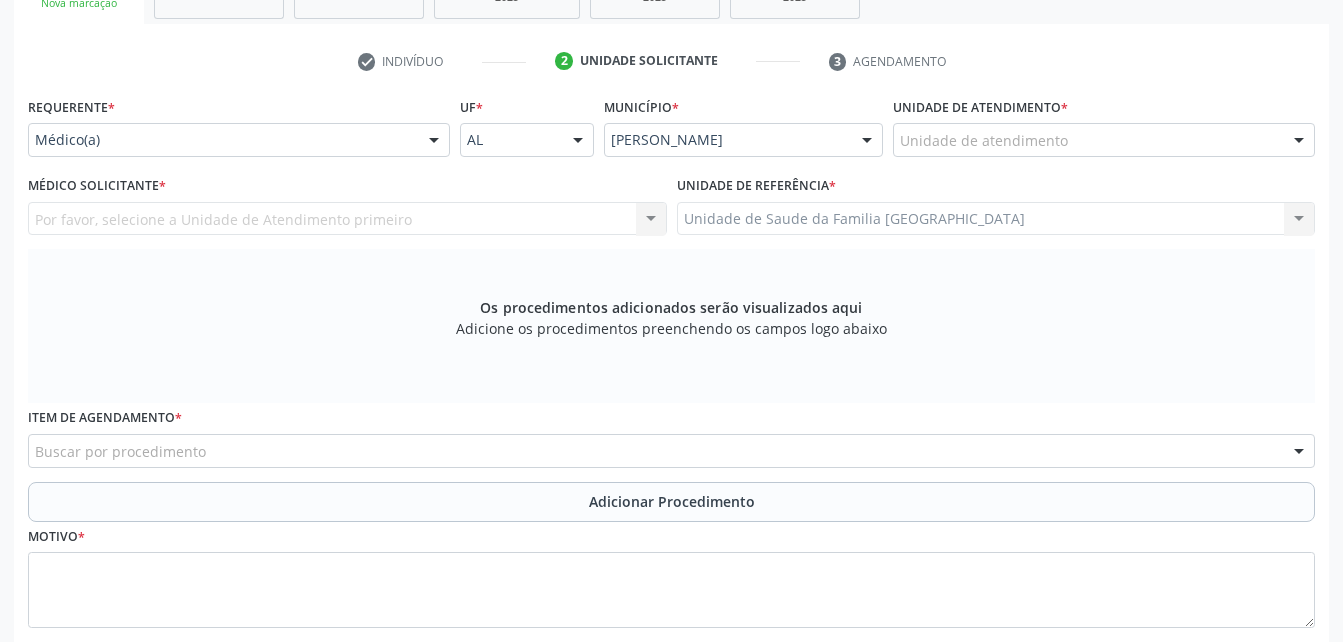 click on "Unidade de atendimento" at bounding box center (1104, 140) 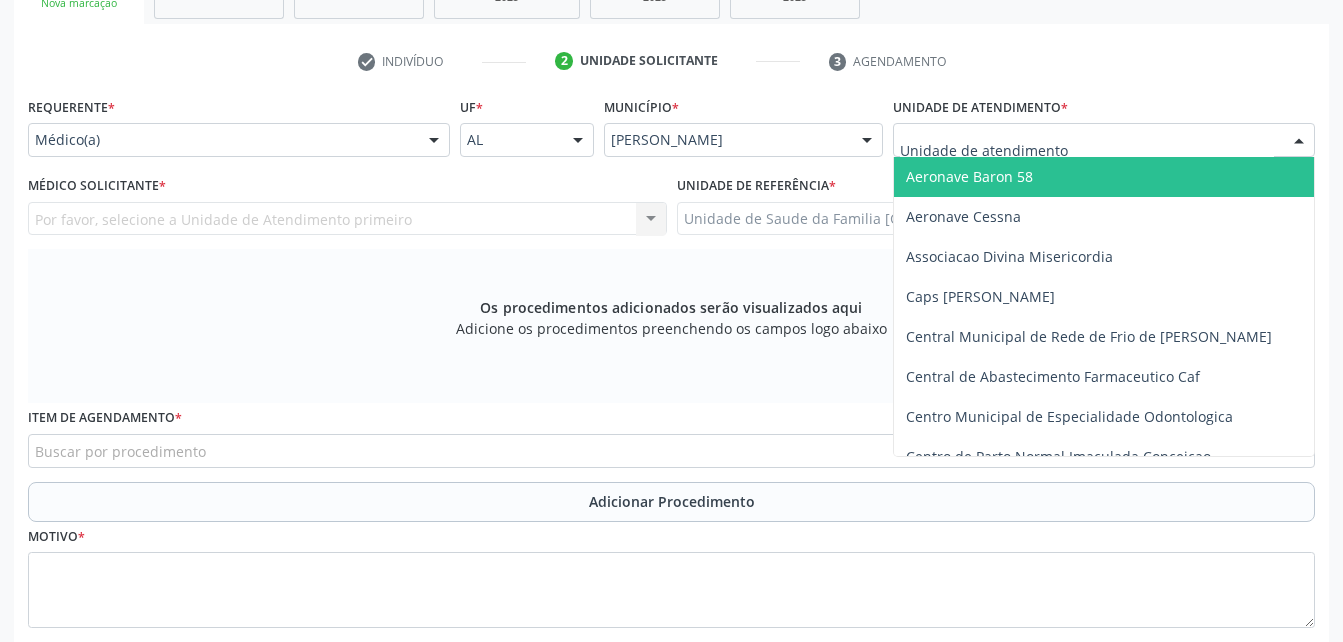 type on "R" 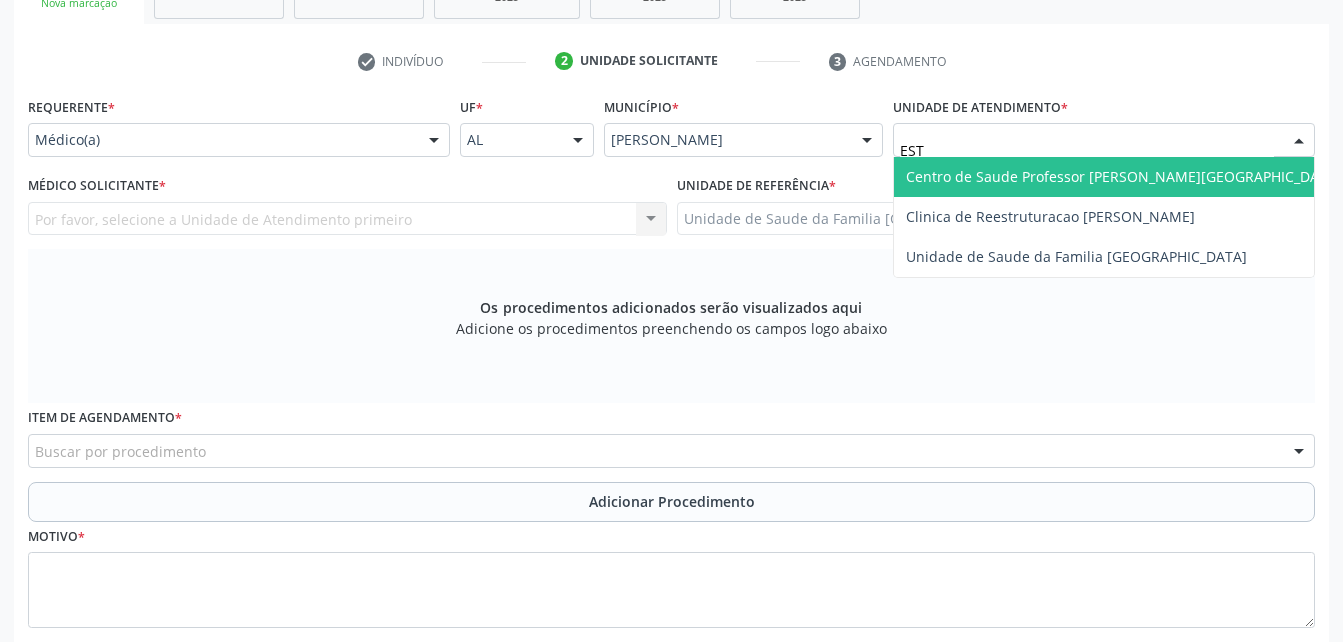 type on "ESTI" 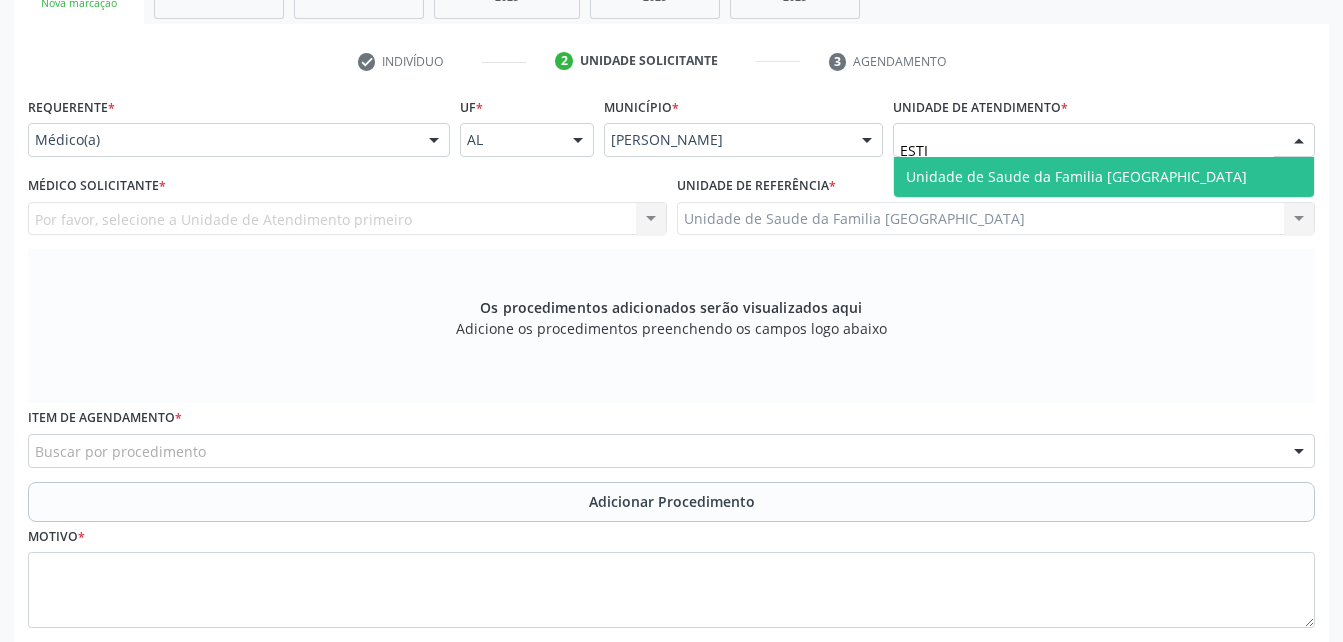 click on "Unidade de Saude da Familia [GEOGRAPHIC_DATA]" at bounding box center (1076, 176) 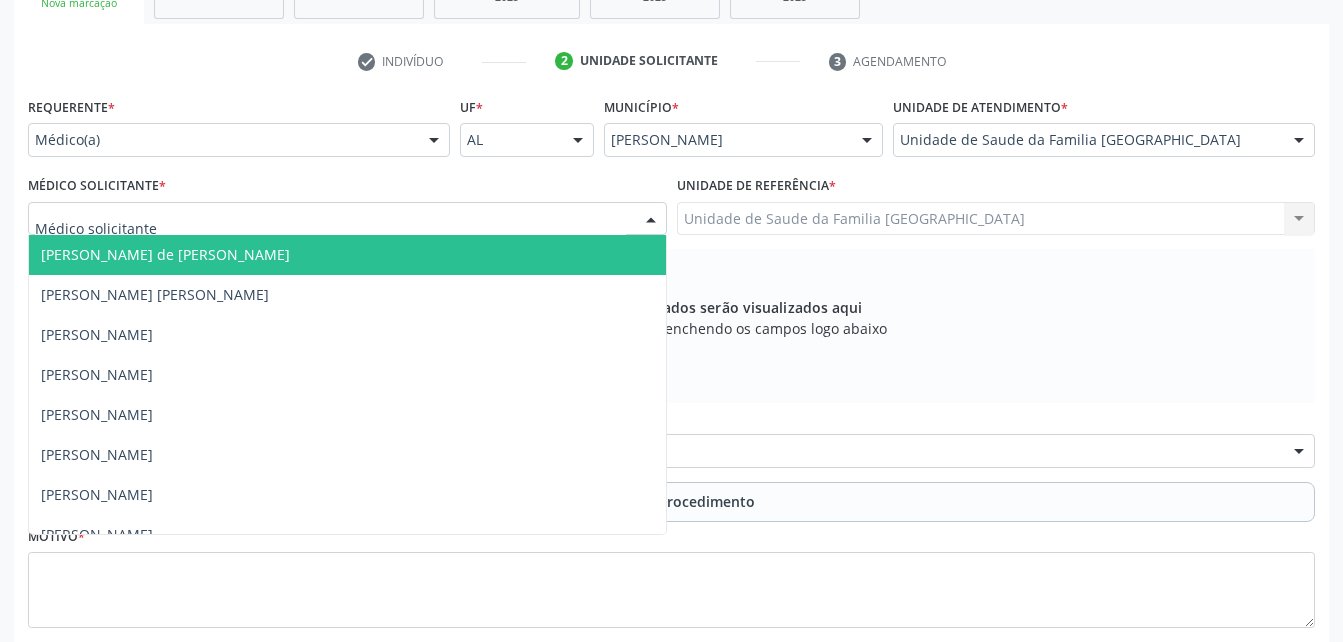 click at bounding box center (347, 219) 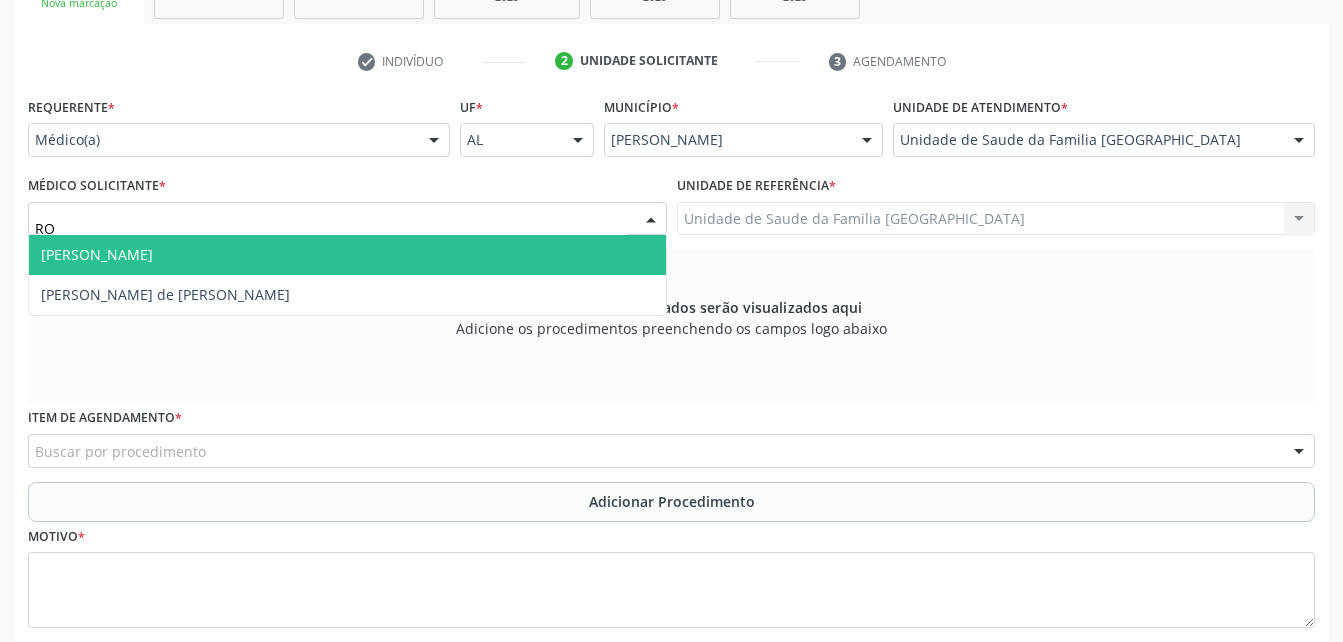 type on "ROD" 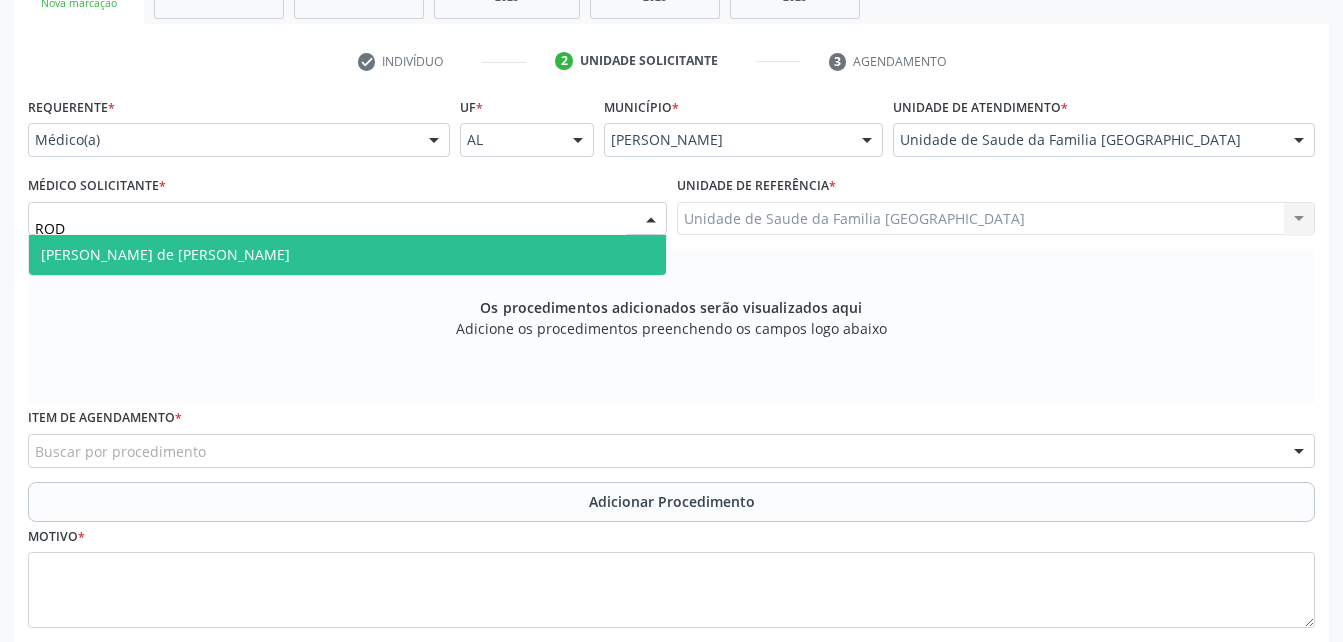 click on "[PERSON_NAME] de [PERSON_NAME]" at bounding box center (347, 255) 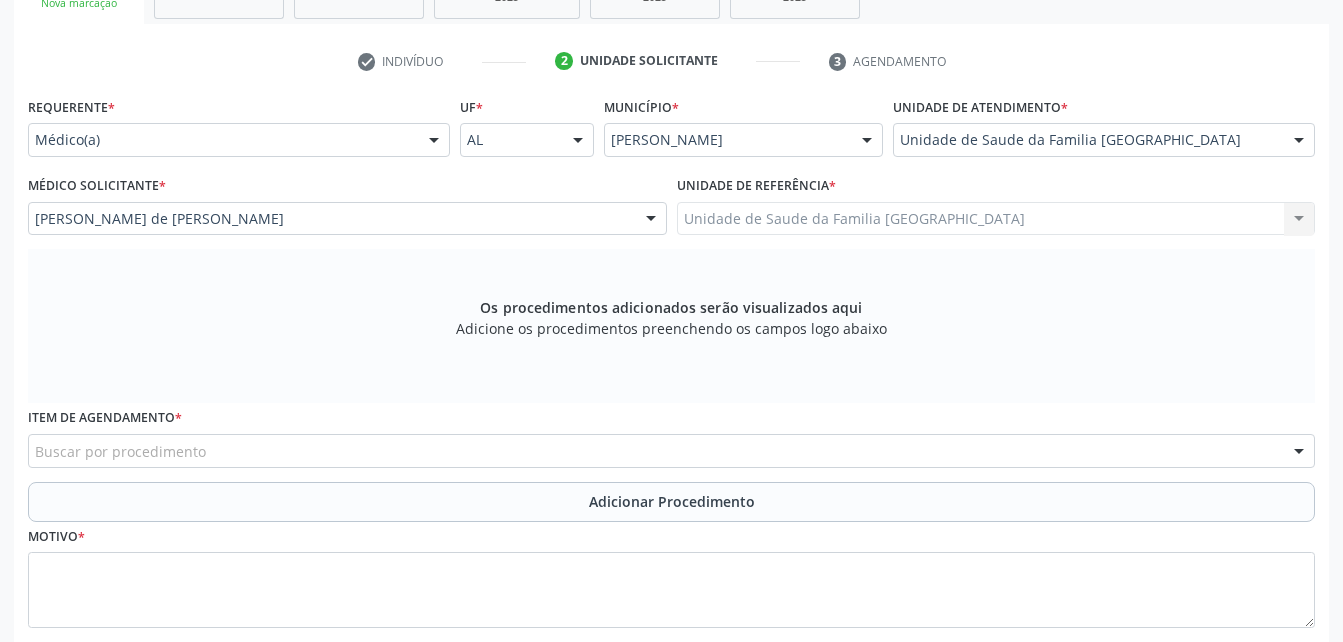 click on "Buscar por procedimento" at bounding box center (671, 451) 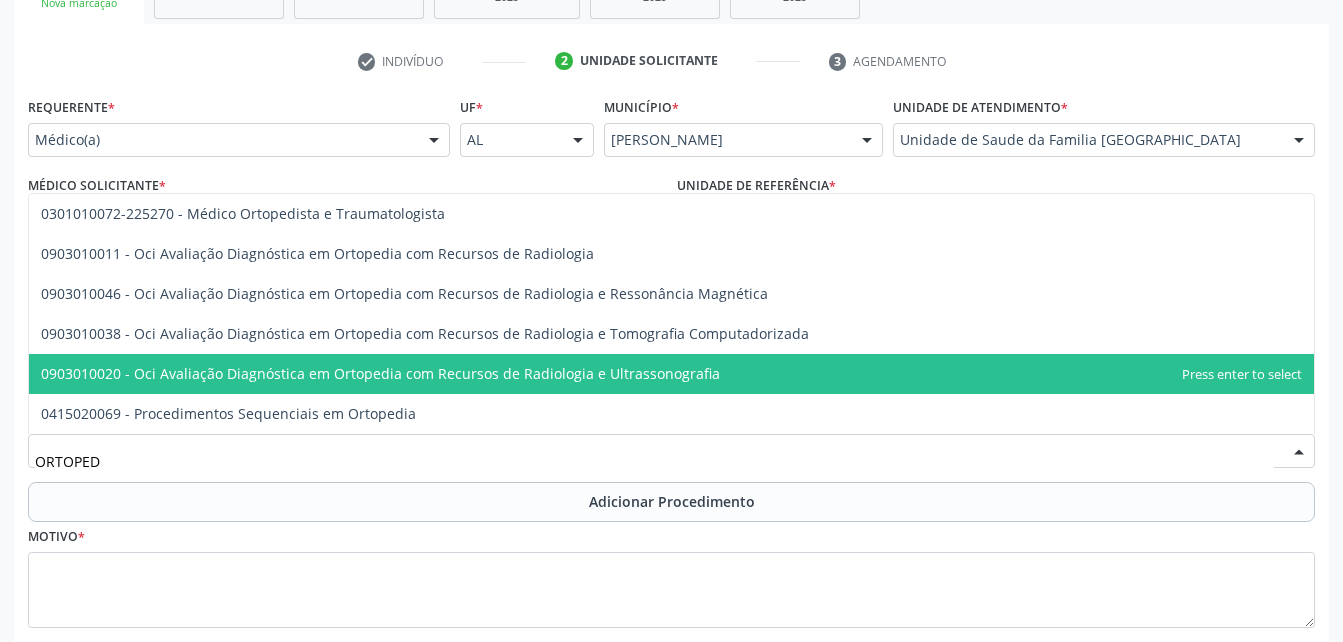 type on "ORTOPEDI" 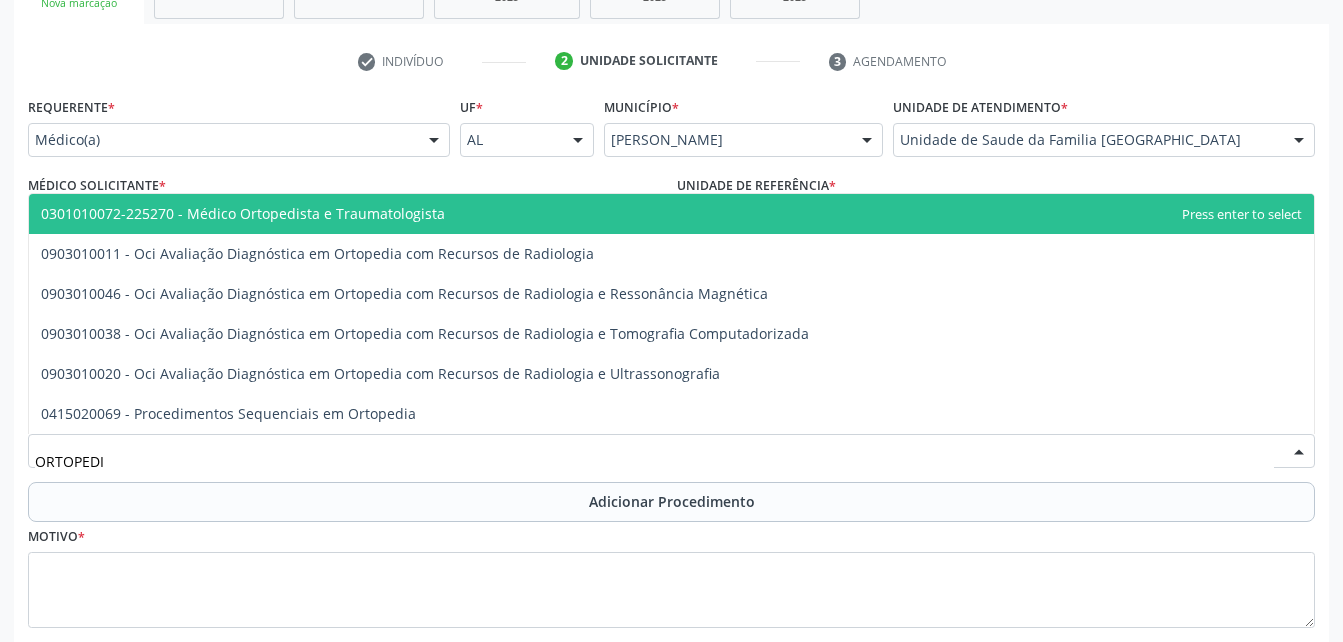 click on "0301010072-225270 - Médico Ortopedista e Traumatologista" at bounding box center [243, 213] 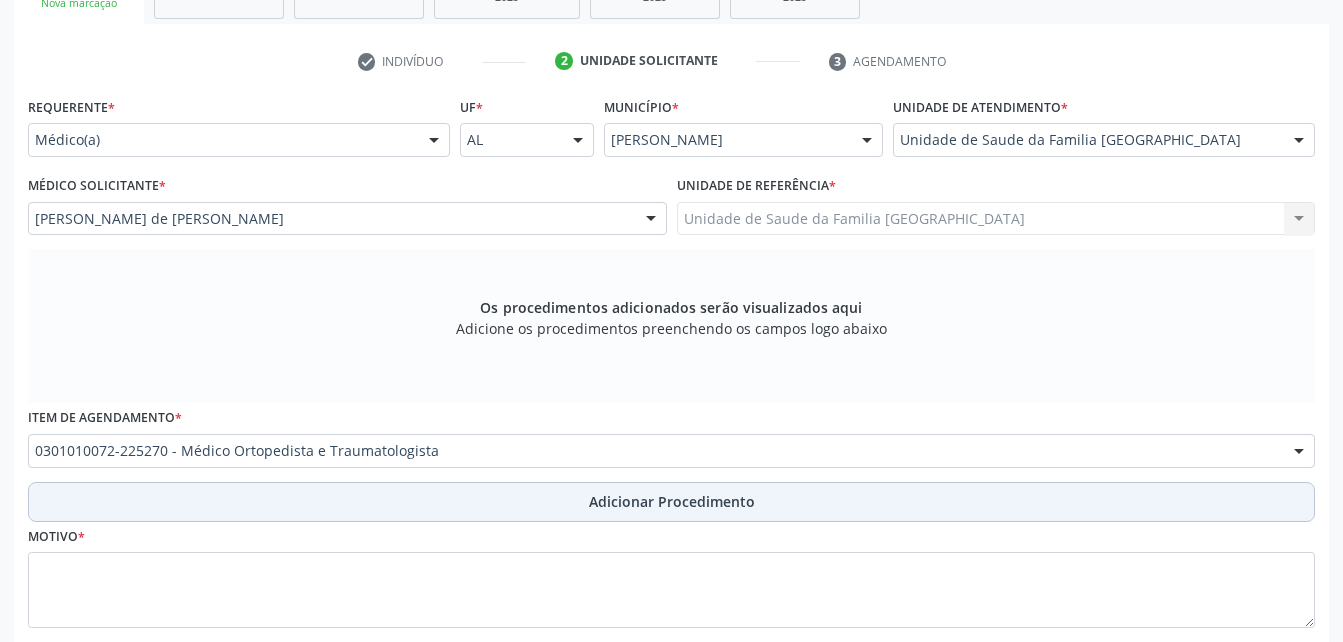 click on "Adicionar Procedimento" at bounding box center (672, 501) 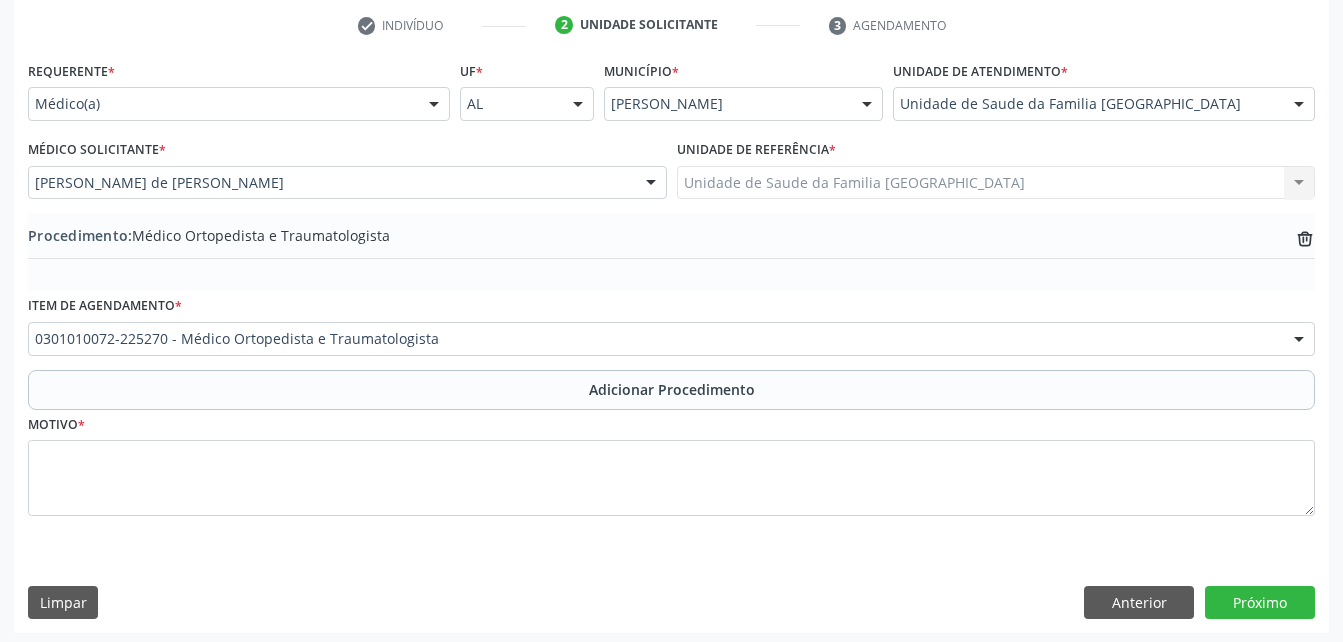 scroll, scrollTop: 411, scrollLeft: 0, axis: vertical 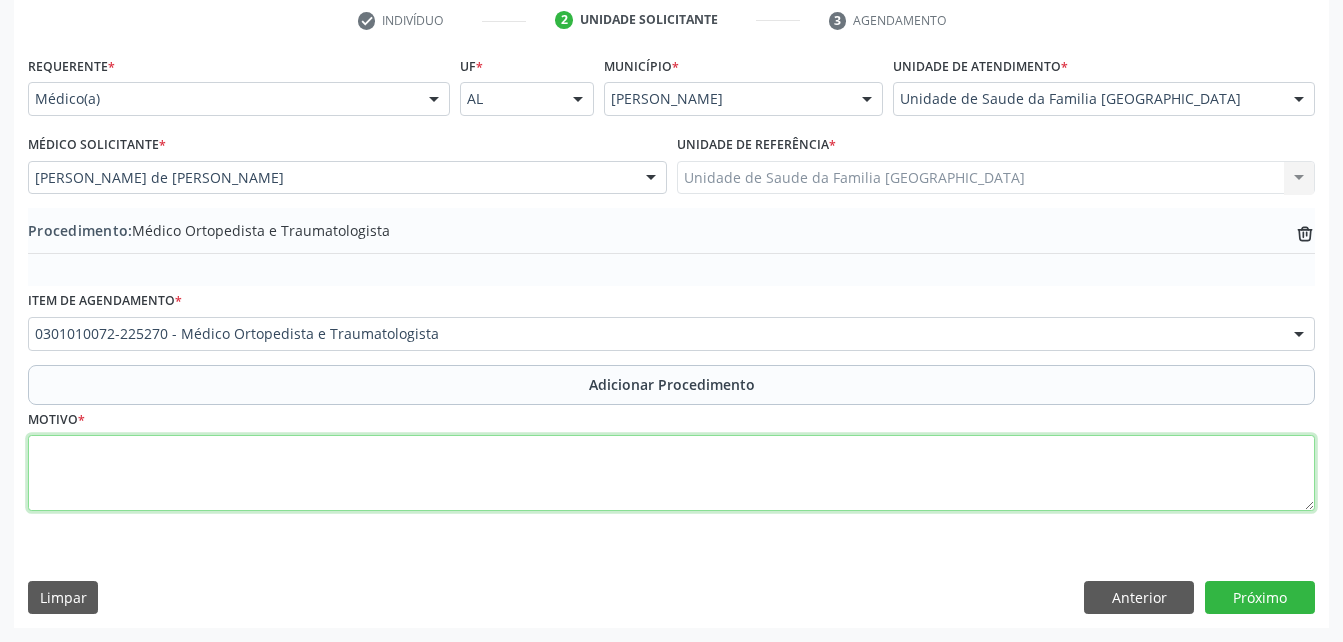 click at bounding box center (671, 473) 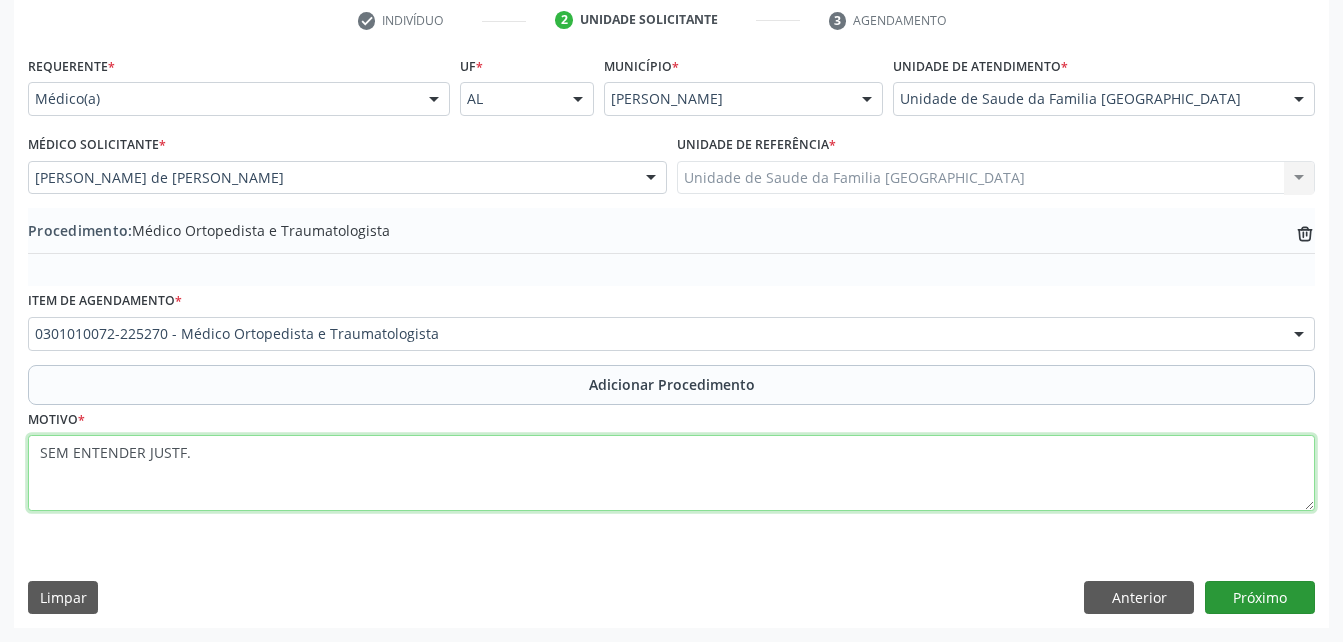 type on "SEM ENTENDER JUSTF." 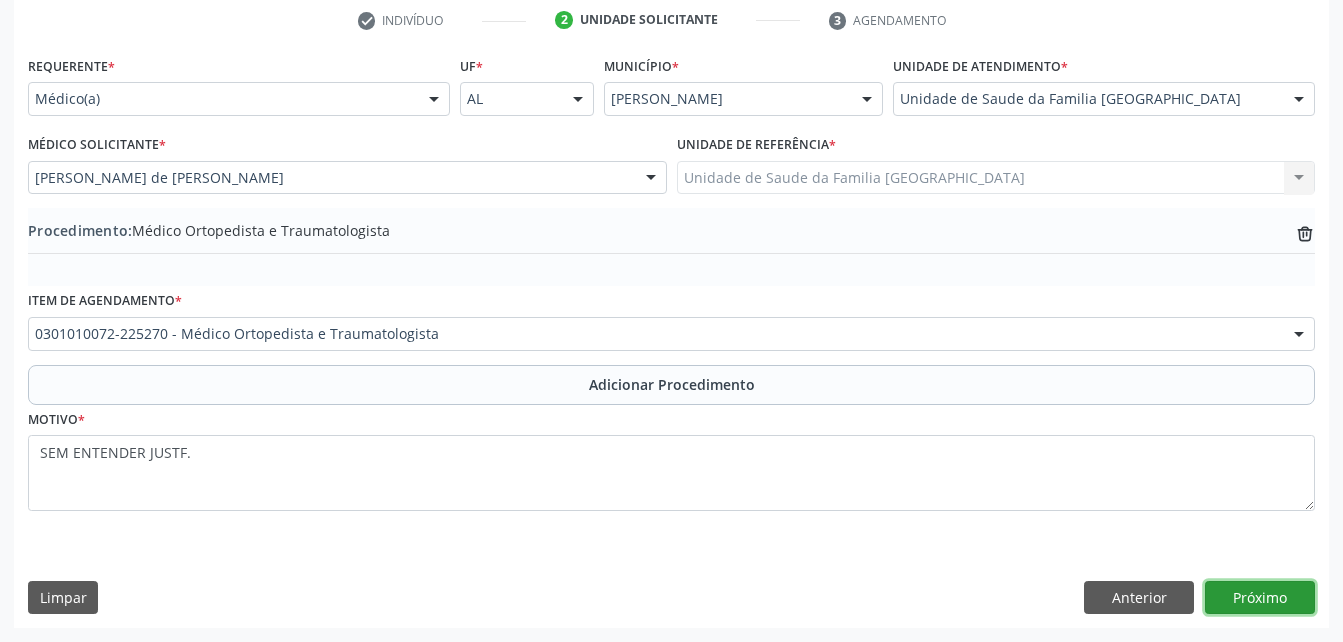 click on "Próximo" at bounding box center (1260, 598) 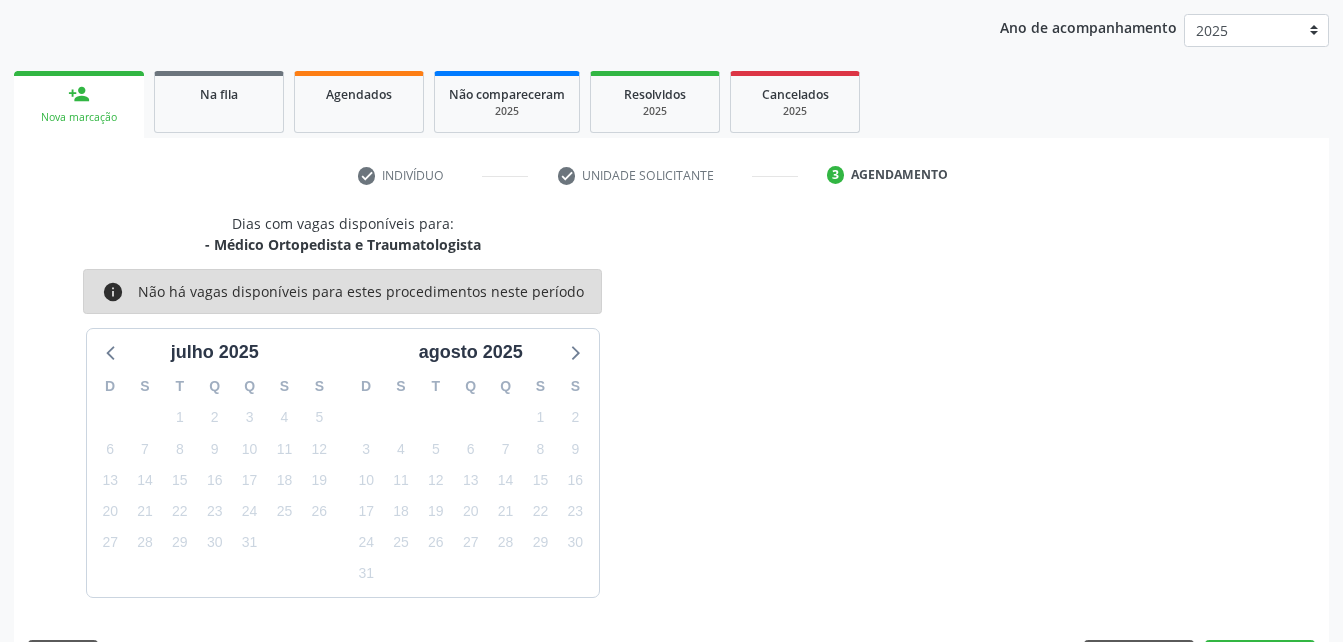 scroll, scrollTop: 315, scrollLeft: 0, axis: vertical 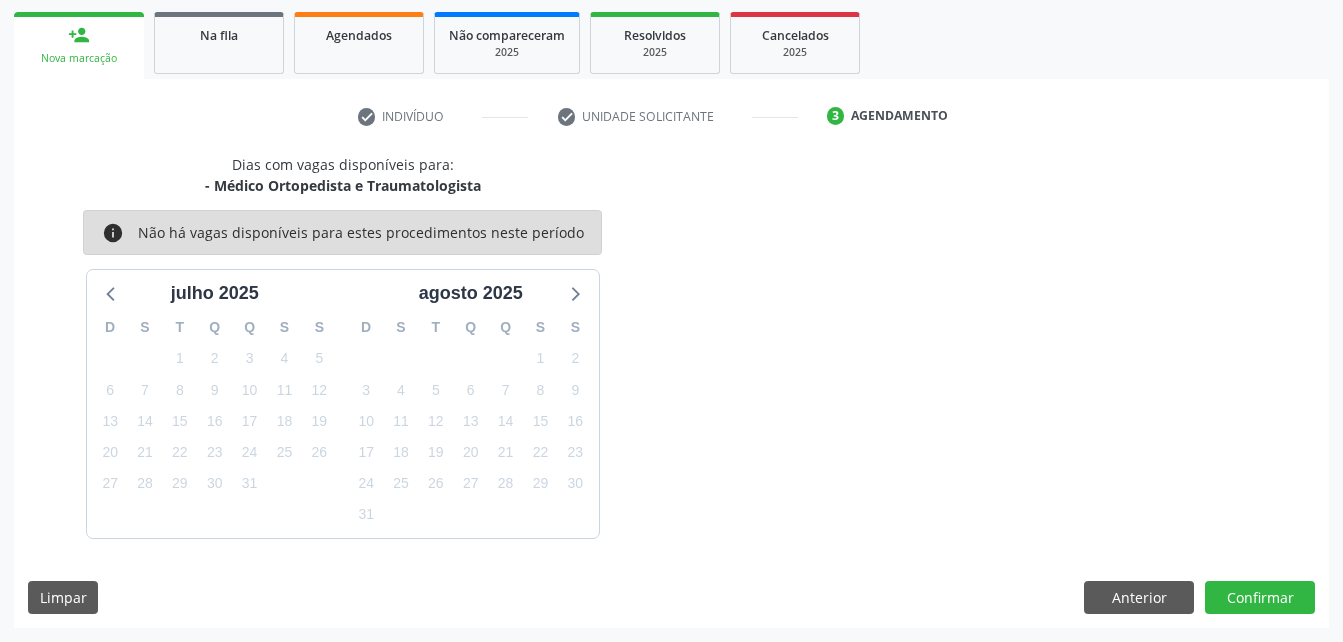 click on "Dias com vagas disponíveis para:
- Médico Ortopedista e Traumatologista
info
Não há vagas disponíveis para estes procedimentos neste período
[DATE] D S T Q Q S S 29 30 1 2 3 4 5 6 7 8 9 10 11 12 13 14 15 16 17 18 19 20 21 22 23 24 25 26 27 28 29 30 31 1 2 3 4 5 6 7 8 [DATE] D S T Q Q S S 27 28 29 30 31 1 2 3 4 5 6 7 8 9 10 11 12 13 14 15 16 17 18 19 20 21 22 23 24 25 26 27 28 29 30 31 1 2 3 4 5 6
Limpar
Anterior
Confirmar" at bounding box center (671, 391) 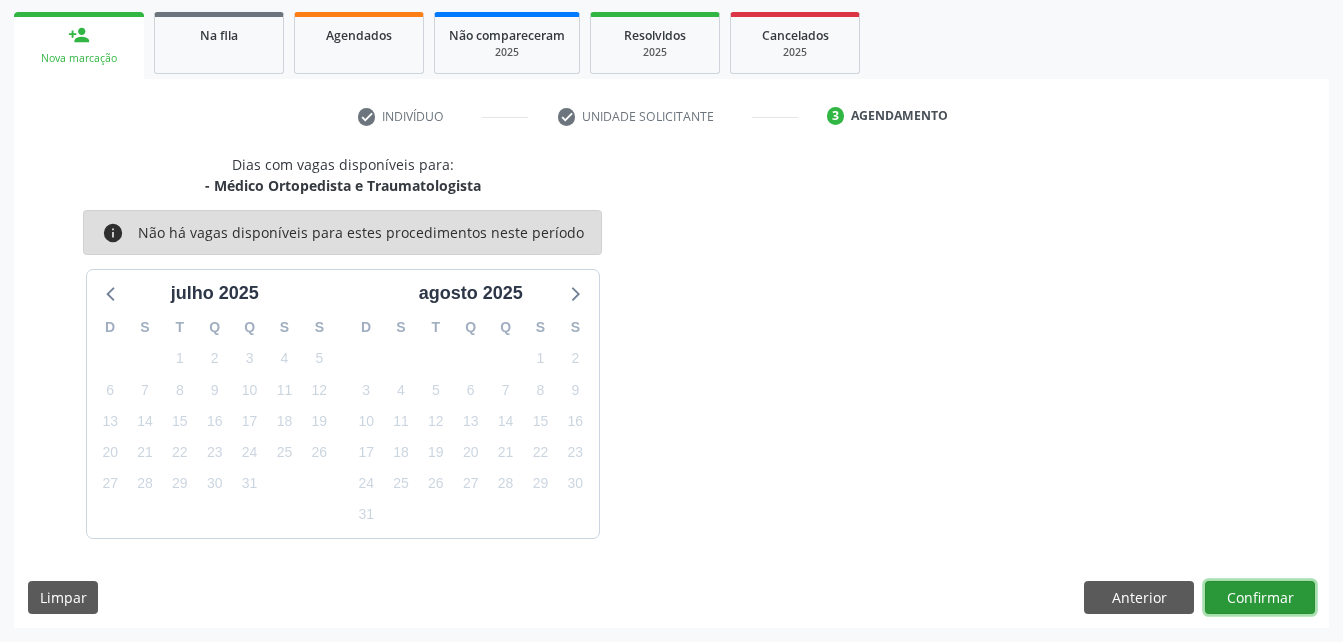 click on "Confirmar" at bounding box center (1260, 598) 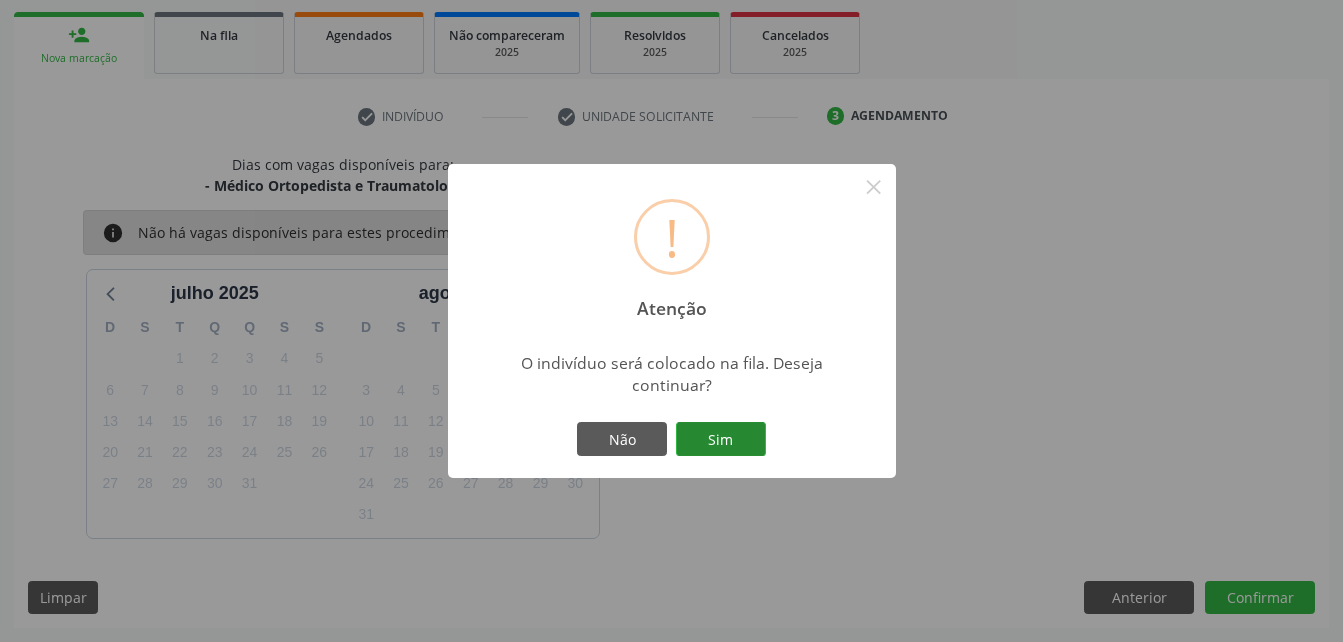 click on "Sim" at bounding box center [721, 439] 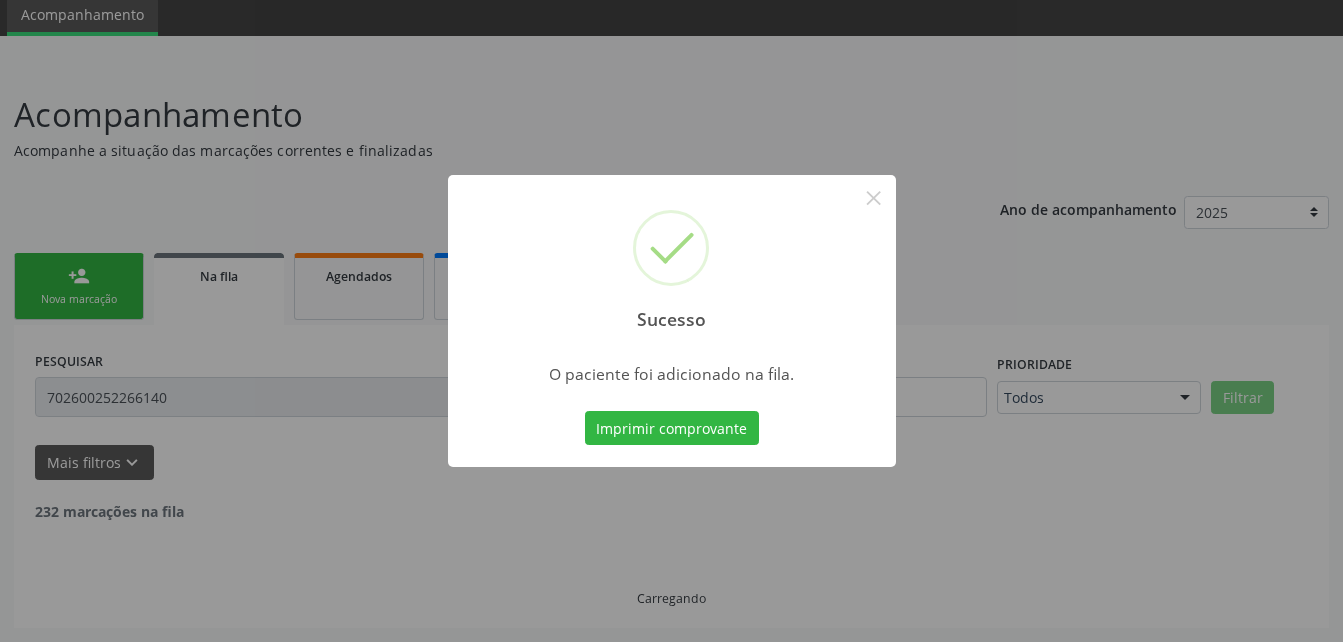 scroll, scrollTop: 53, scrollLeft: 0, axis: vertical 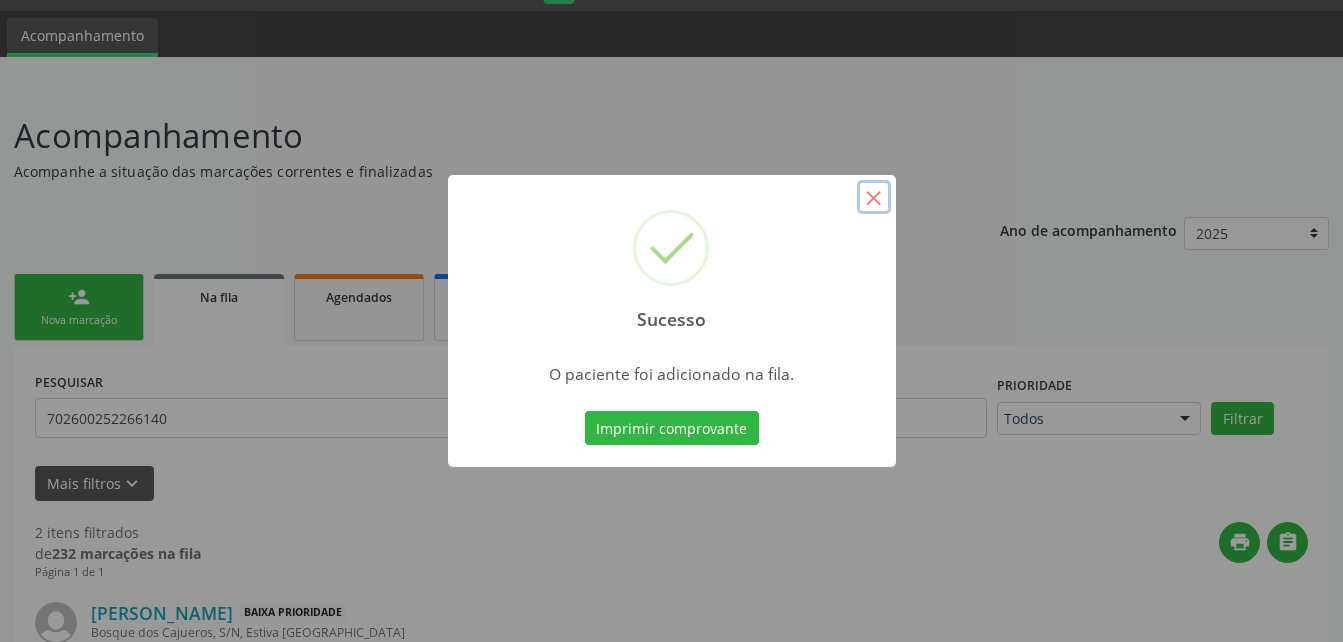 click on "×" at bounding box center [874, 197] 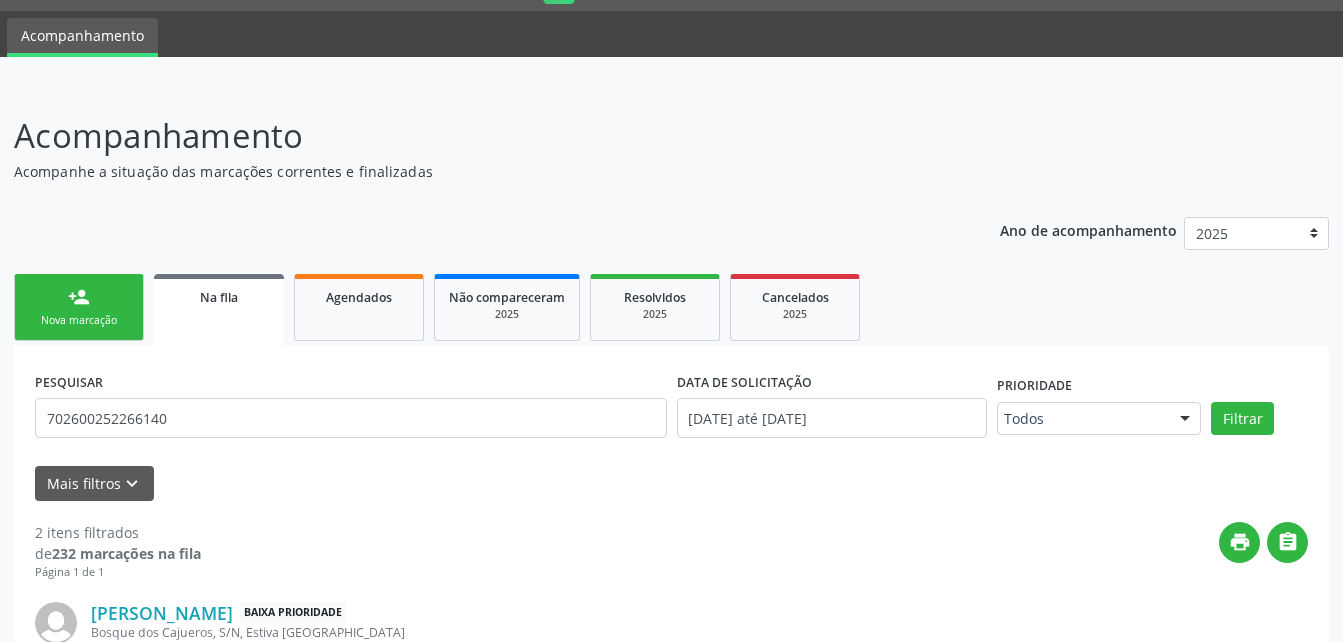 drag, startPoint x: 107, startPoint y: 304, endPoint x: 77, endPoint y: 331, distance: 40.36087 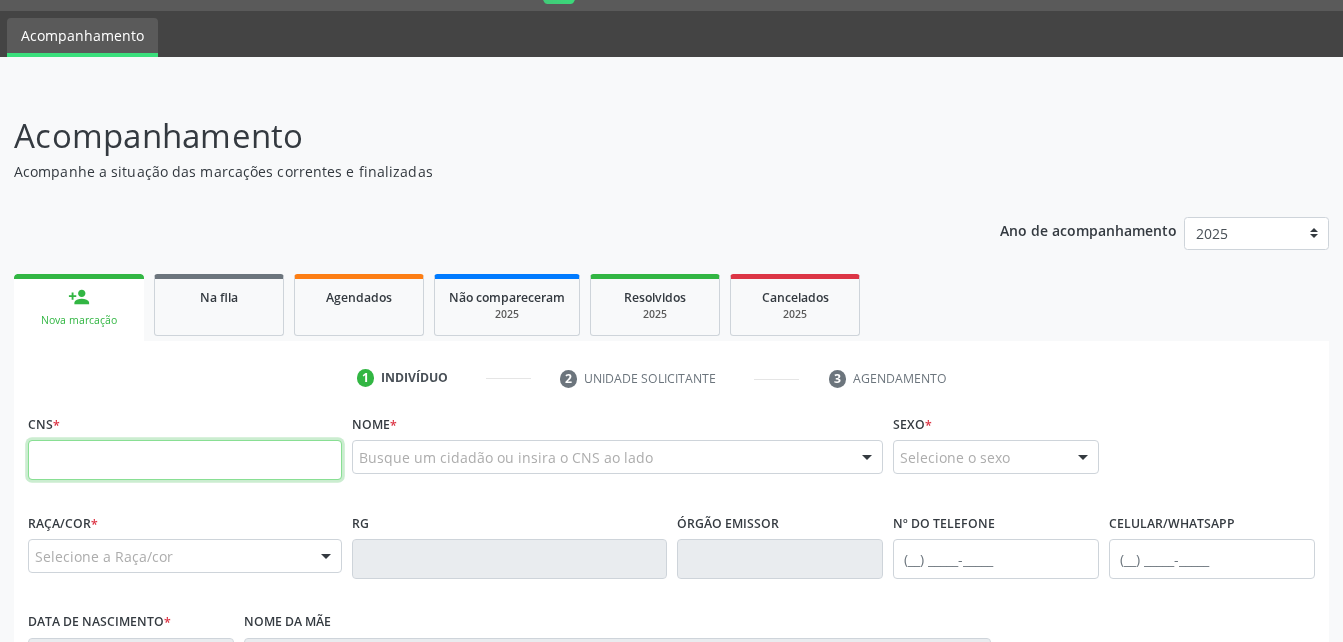 click at bounding box center (185, 460) 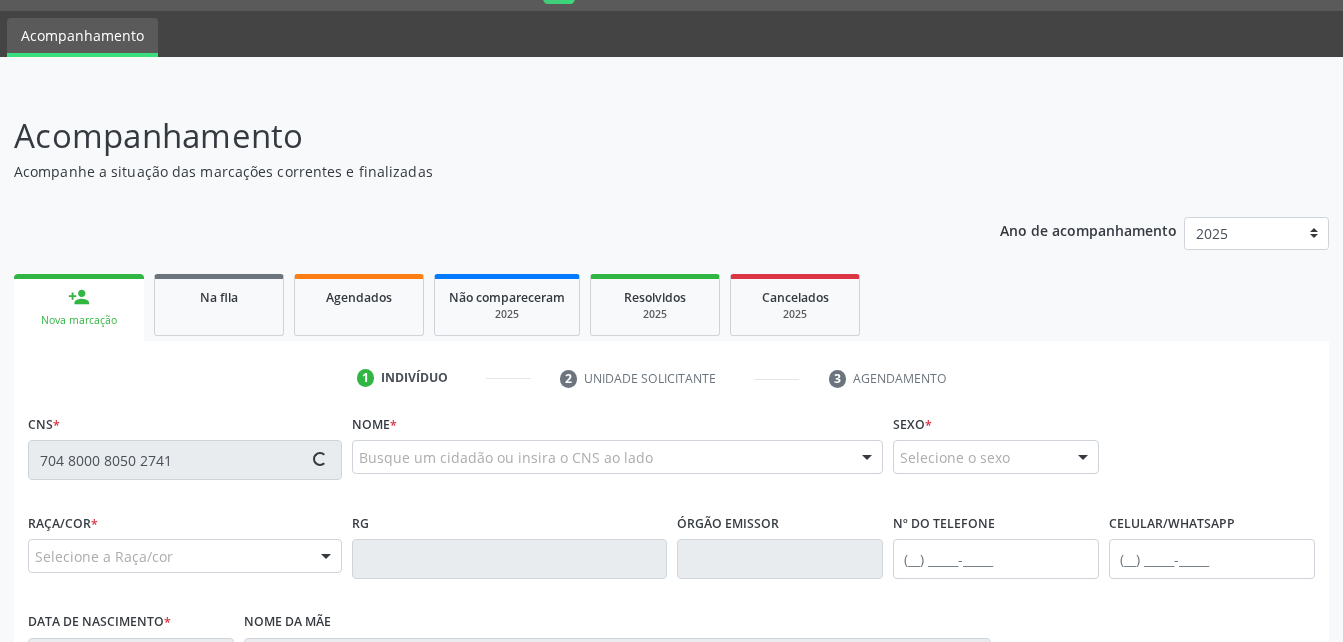 type on "704 8000 8050 2741" 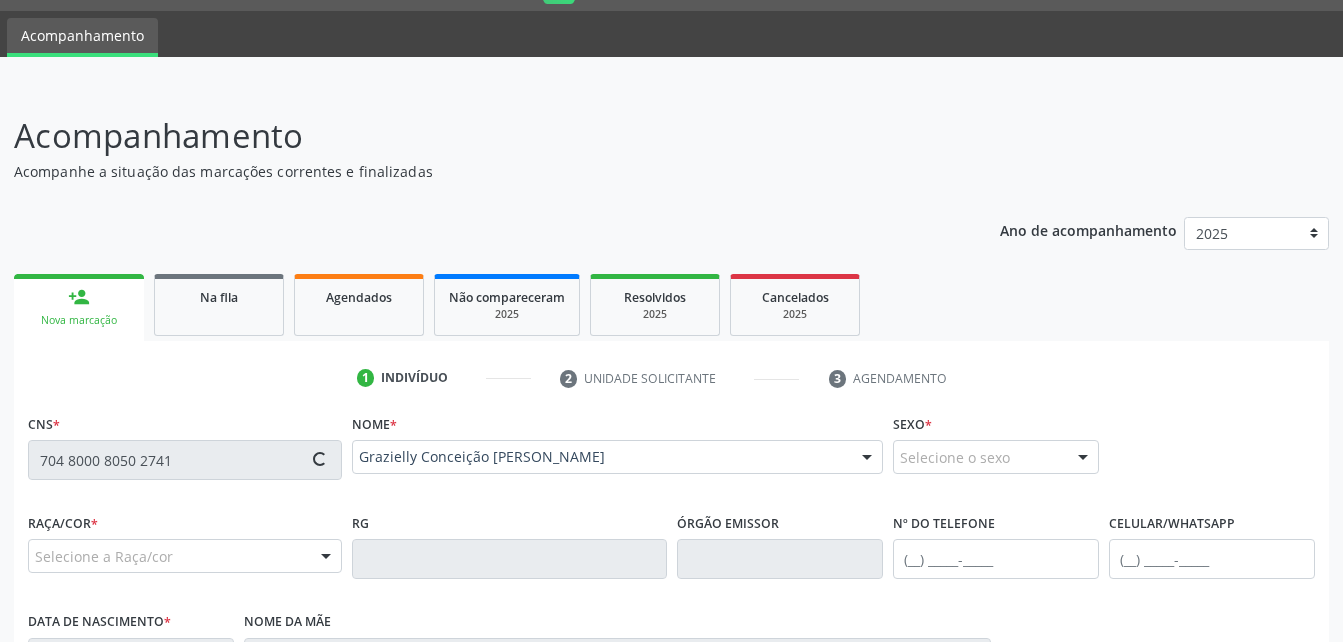 type on "[PHONE_NUMBER]" 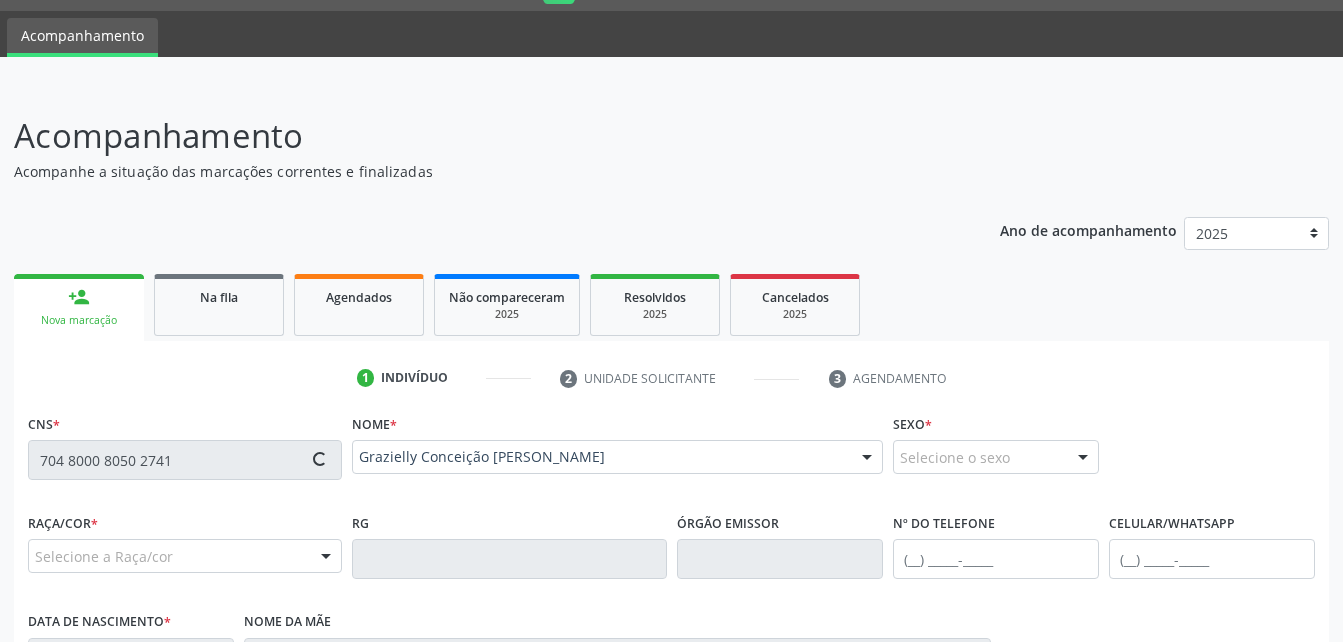 type on "[DATE]" 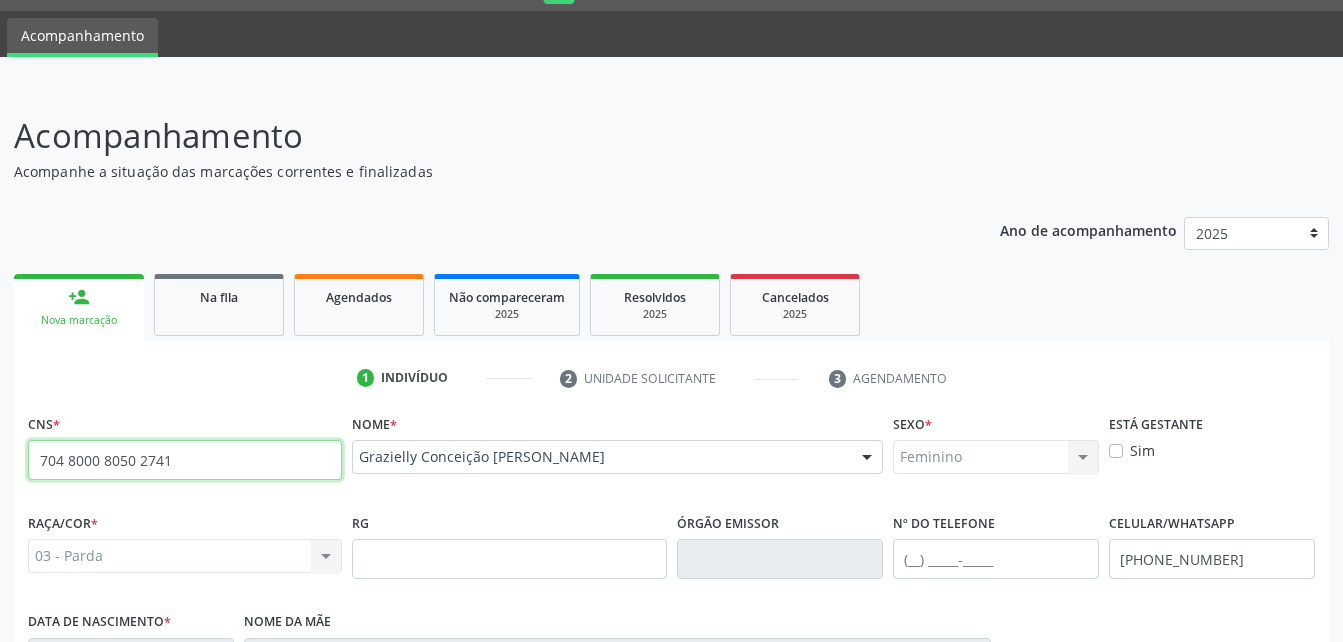 click on "704 8000 8050 2741" at bounding box center (185, 460) 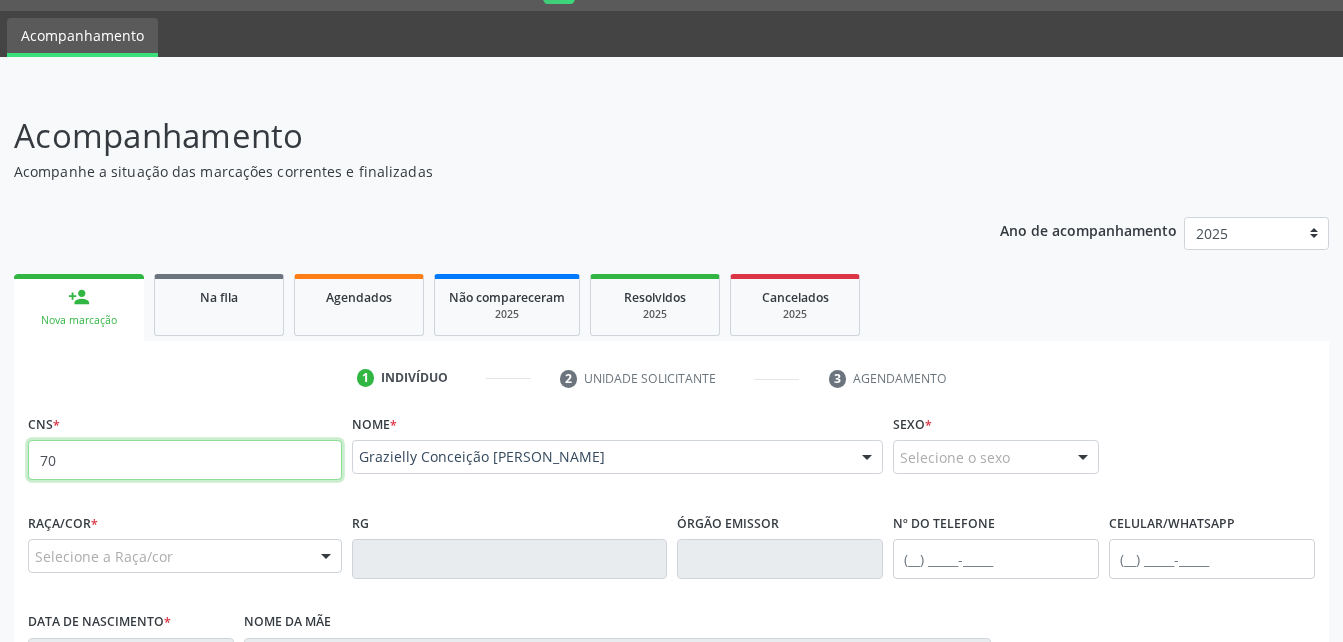type on "7" 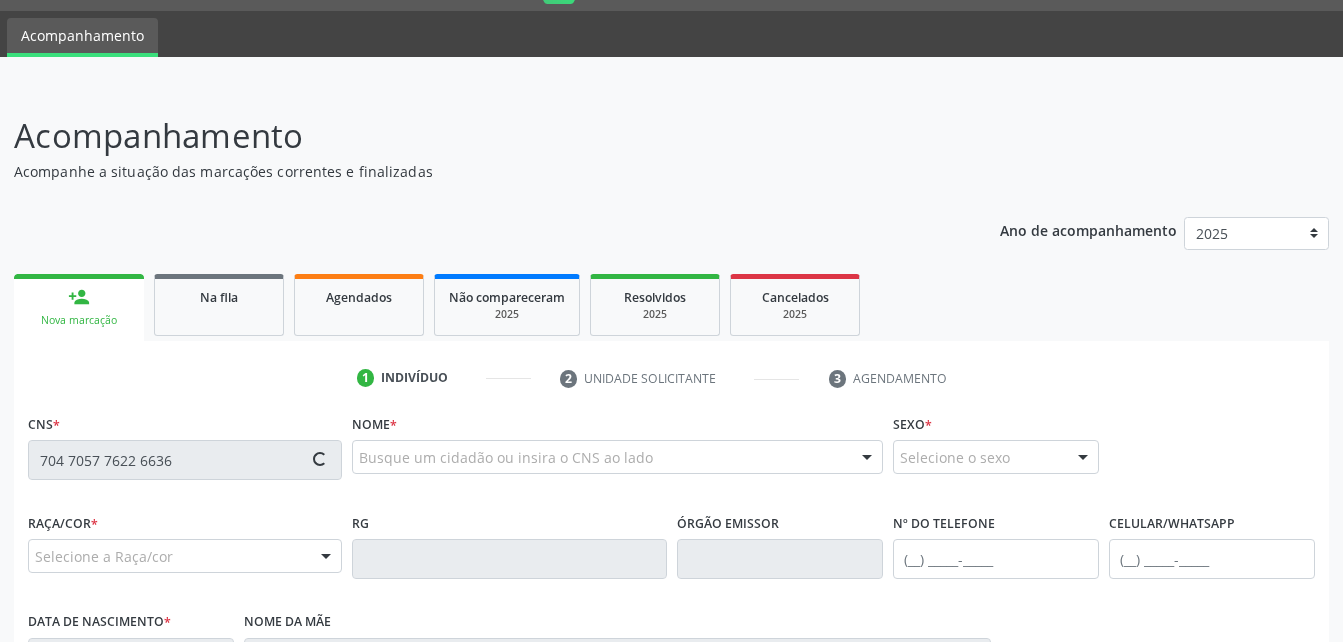 type on "704 7057 7622 6636" 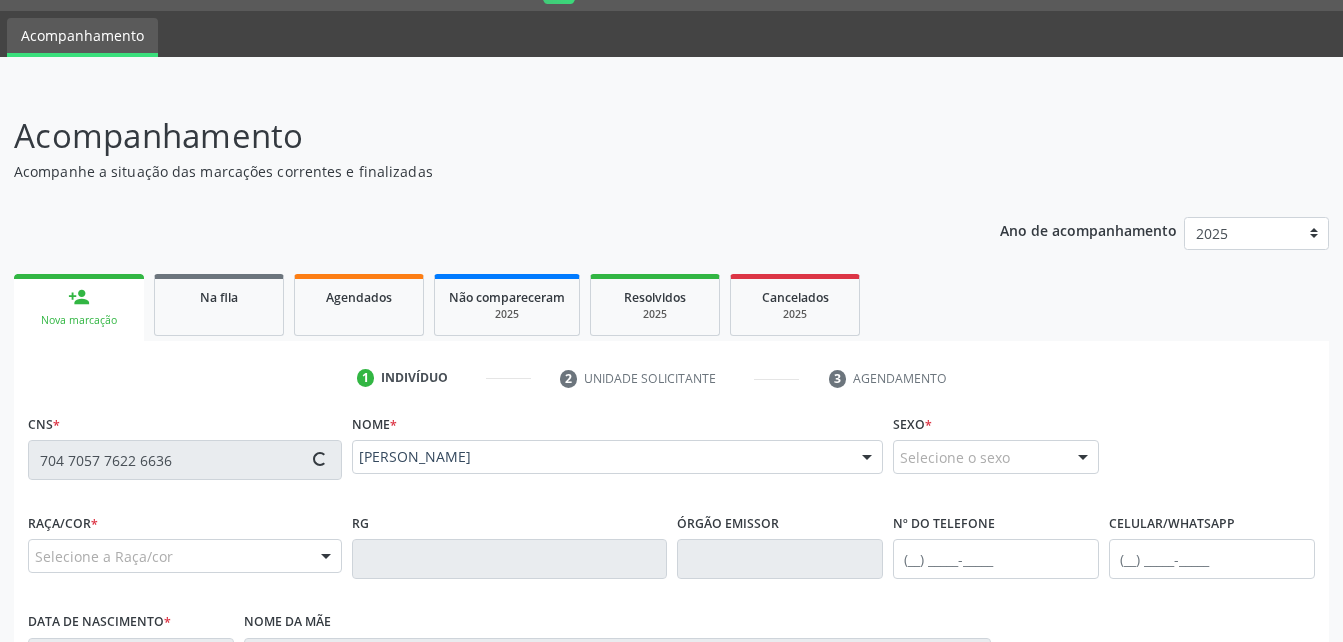 type on "[PHONE_NUMBER]" 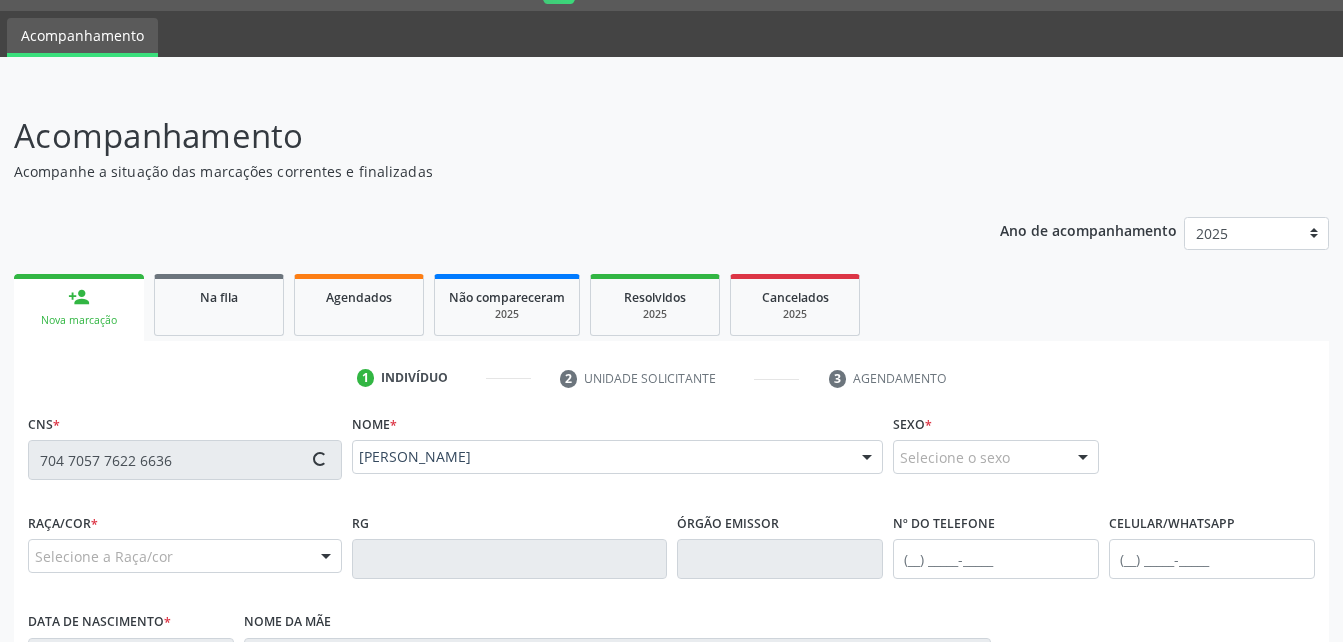 type on "25[DATE]" 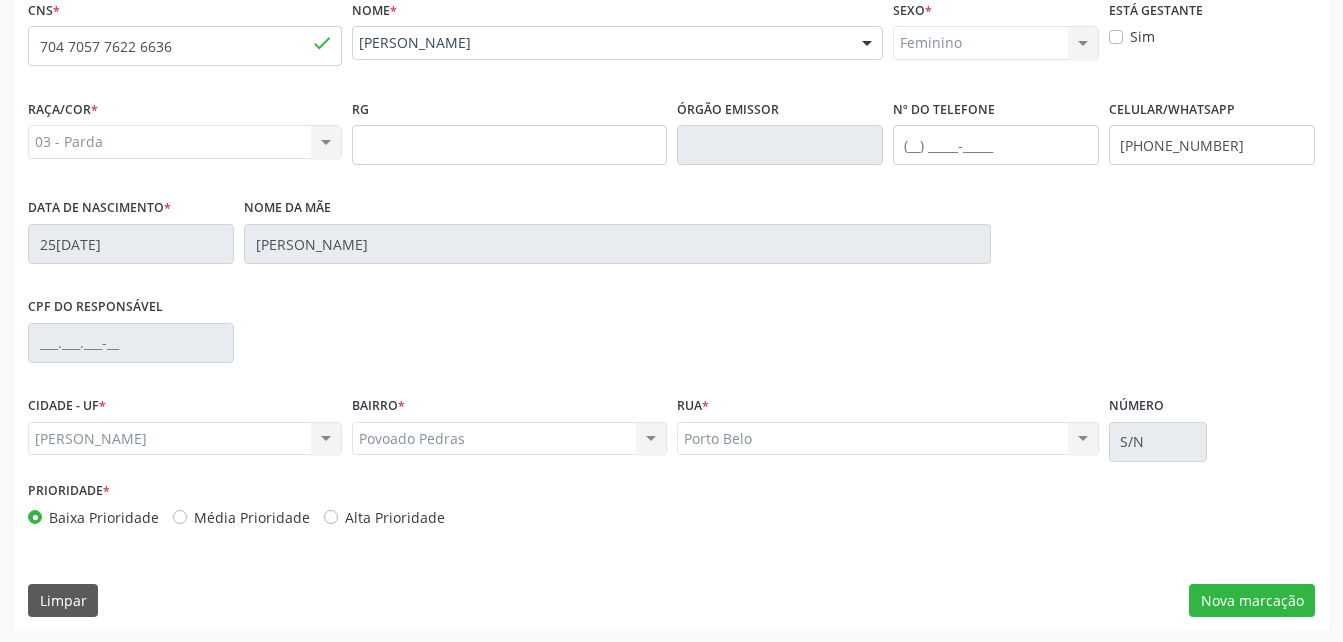 scroll, scrollTop: 470, scrollLeft: 0, axis: vertical 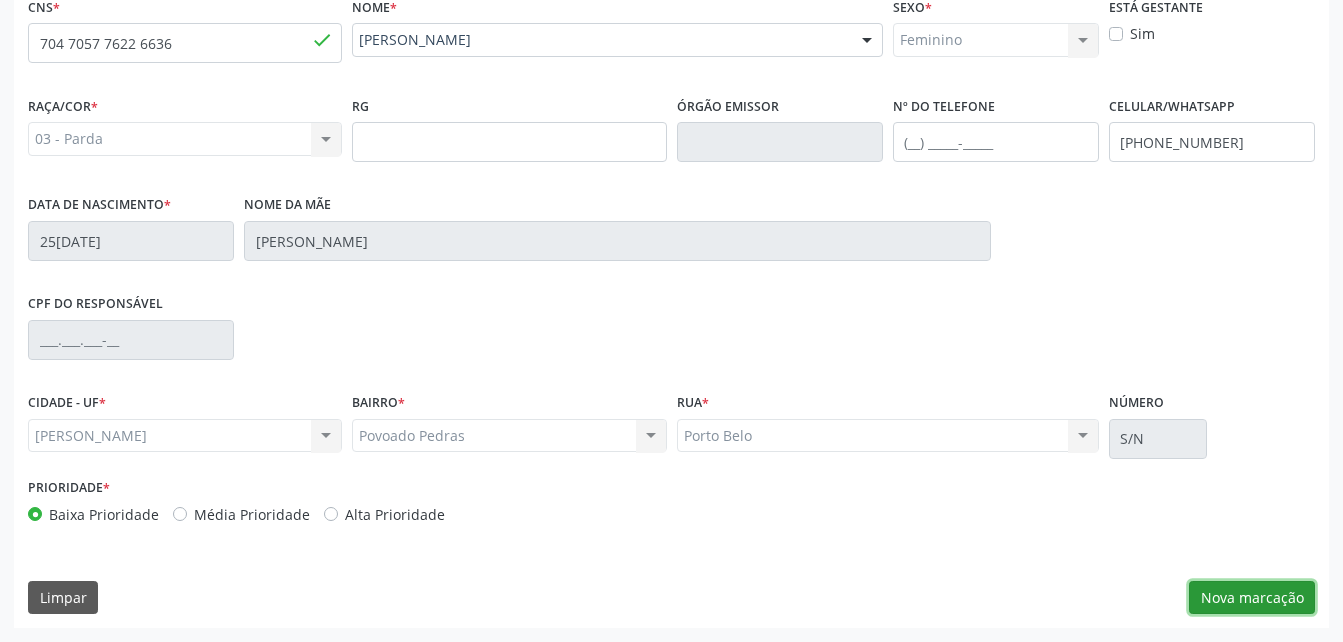 drag, startPoint x: 1286, startPoint y: 611, endPoint x: 1276, endPoint y: 608, distance: 10.440307 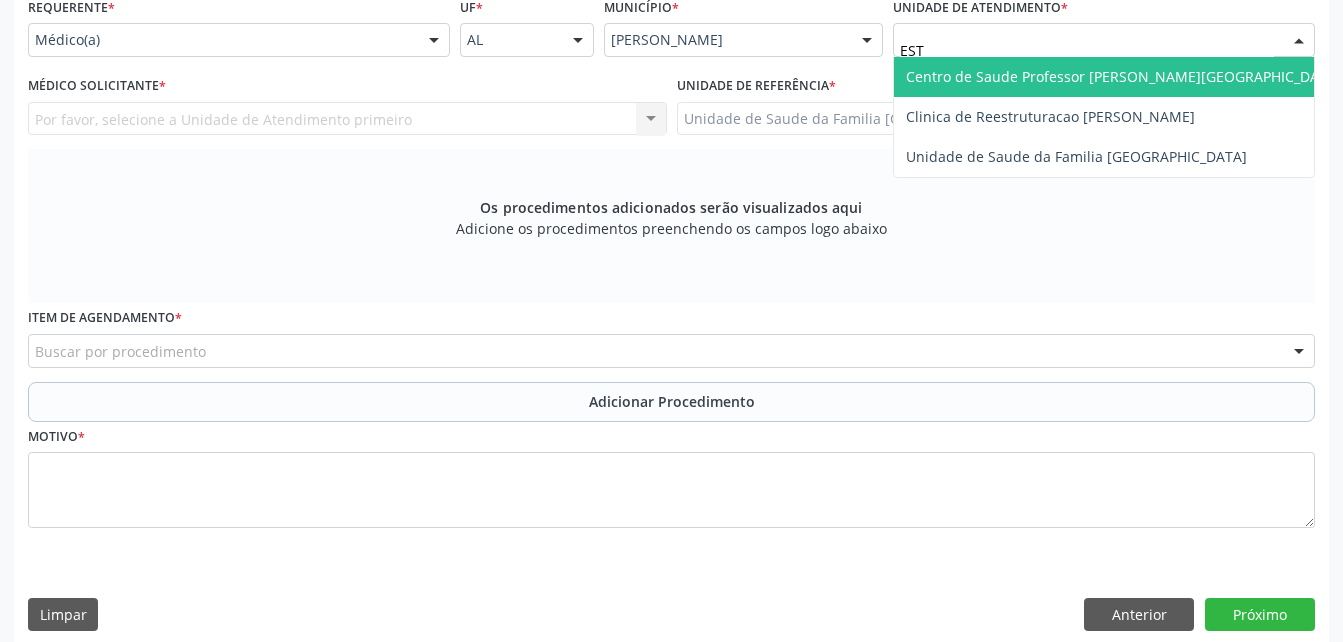 type on "ESTI" 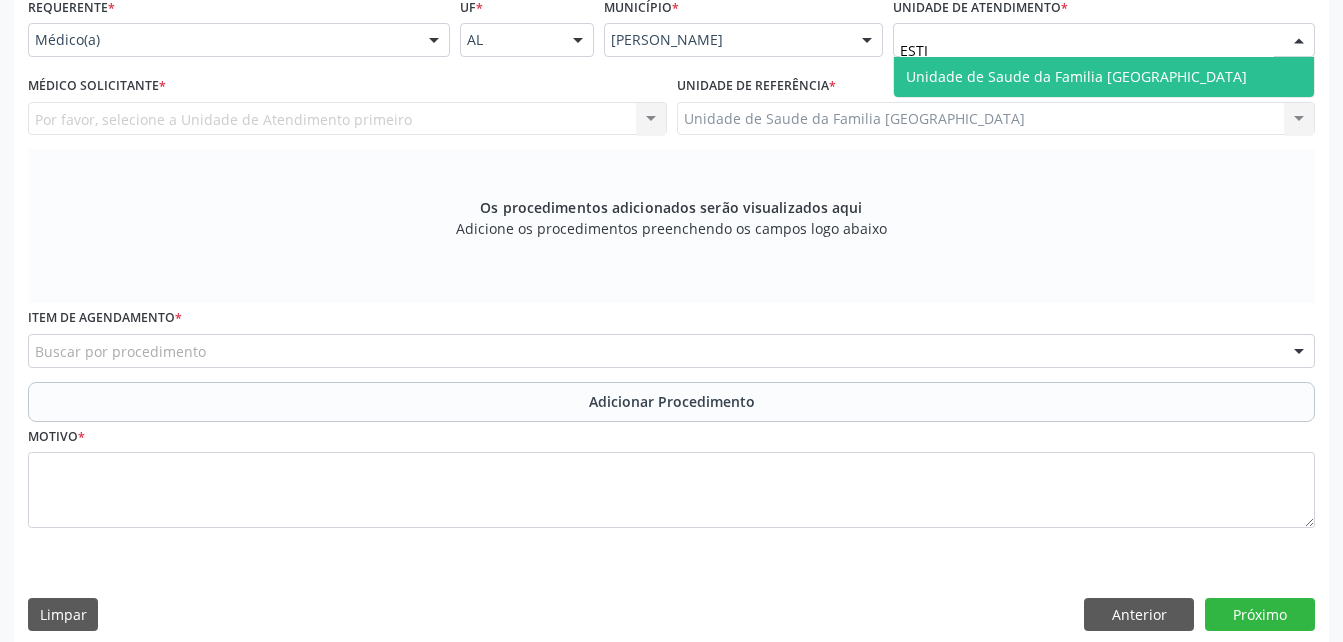 click on "Unidade de Saude da Familia [GEOGRAPHIC_DATA]" at bounding box center [1076, 76] 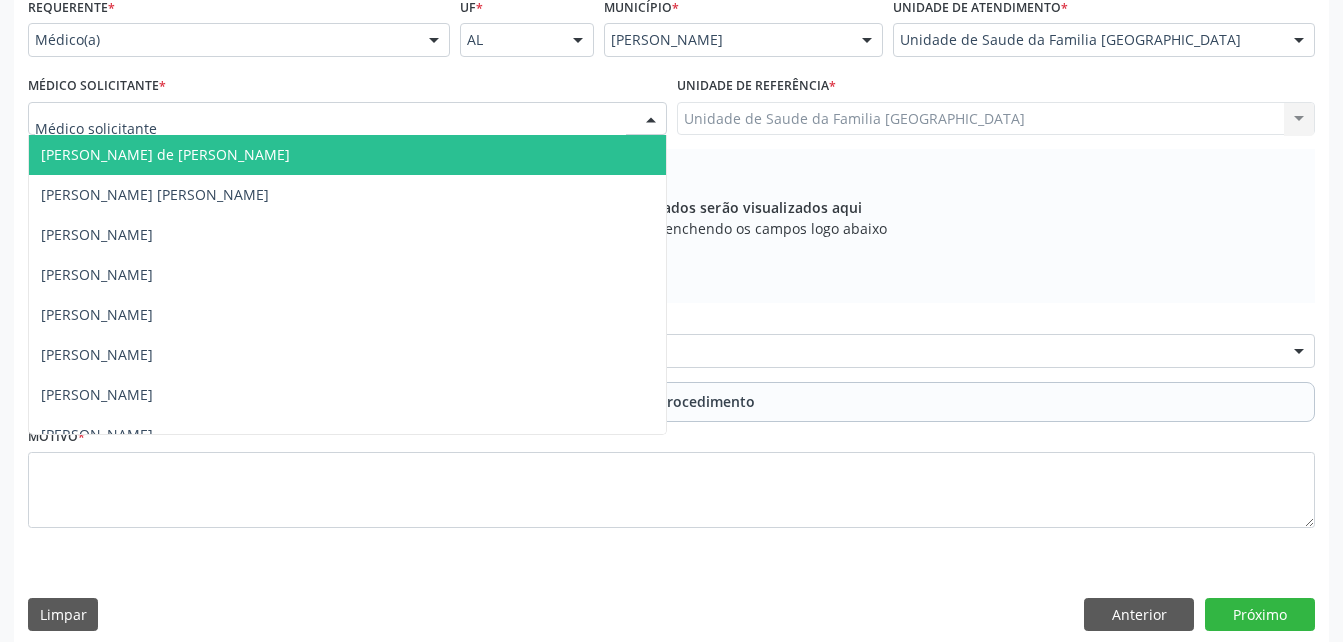click at bounding box center [347, 119] 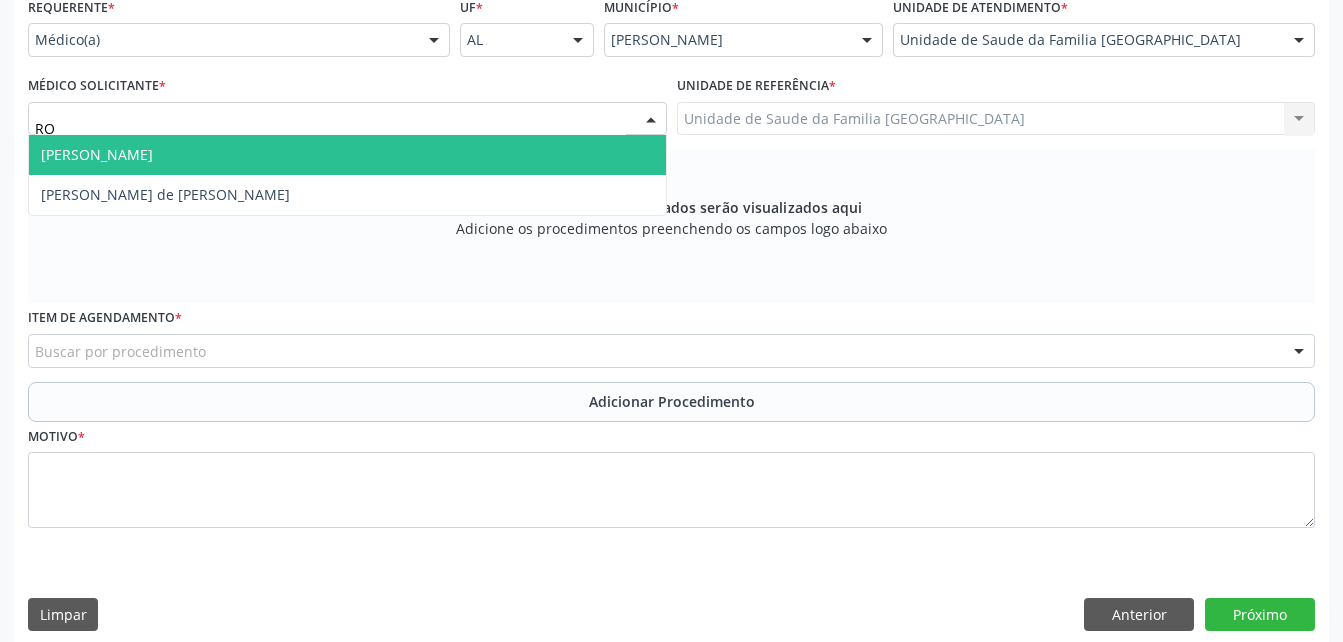 type on "ROD" 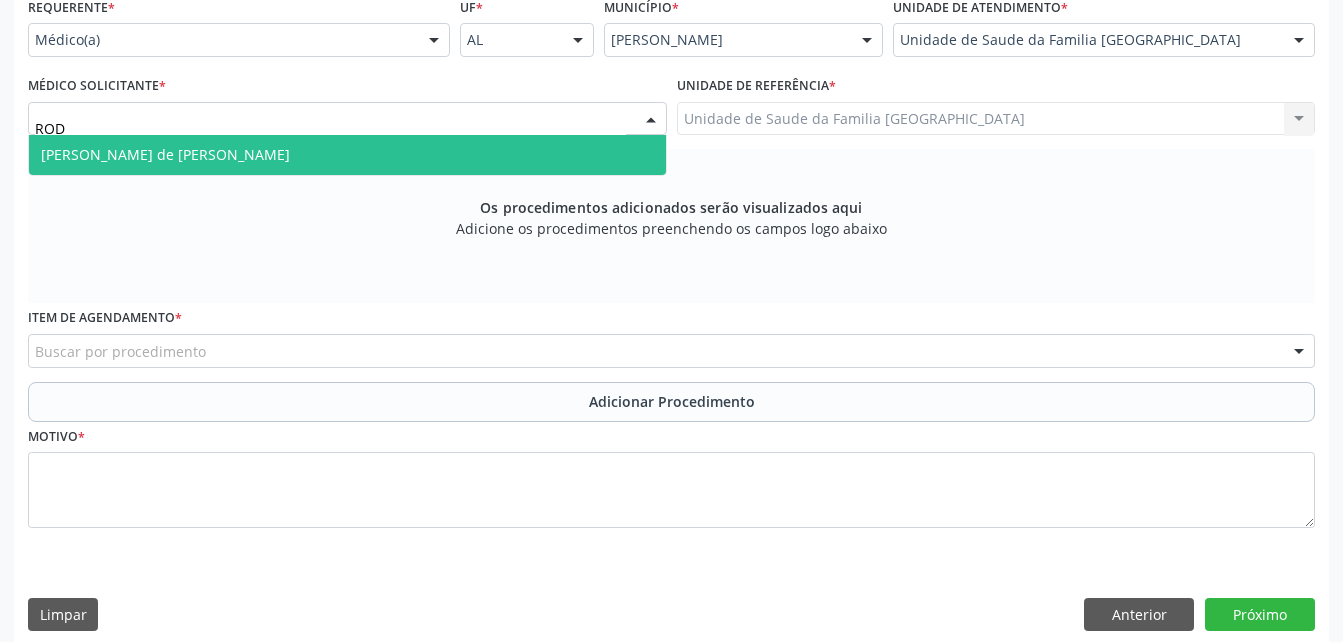 drag, startPoint x: 465, startPoint y: 145, endPoint x: 471, endPoint y: 159, distance: 15.231546 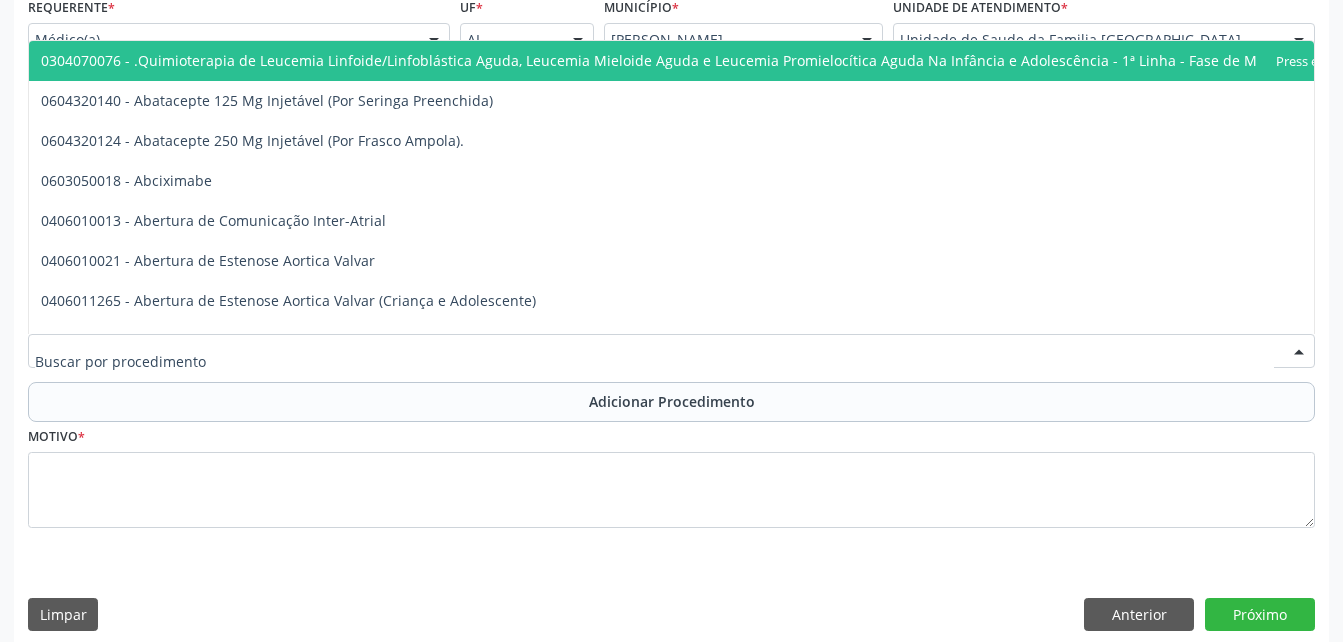 click at bounding box center (671, 351) 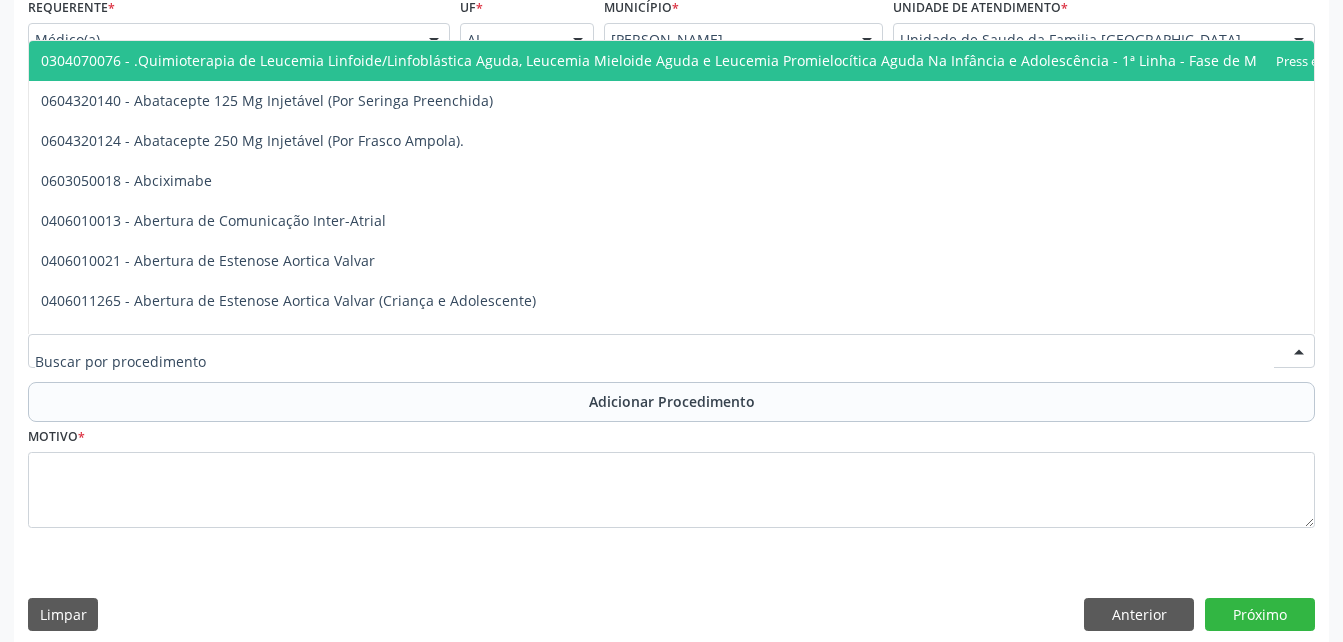 type on "F" 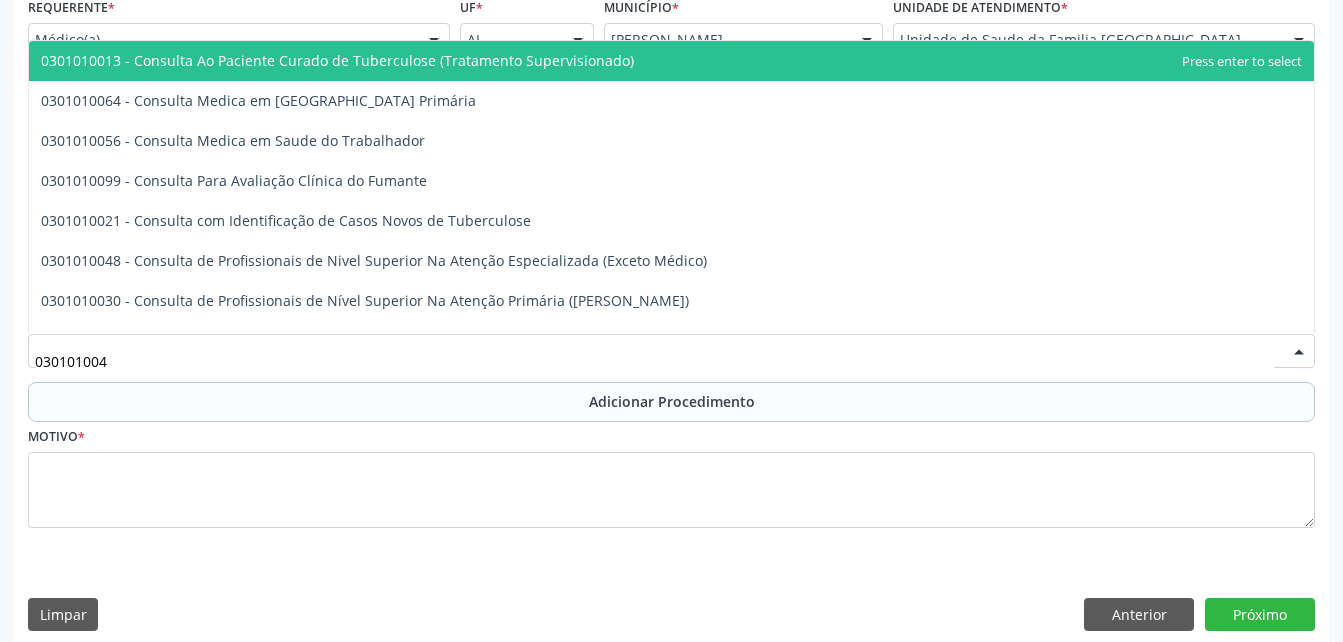 type on "0301010048" 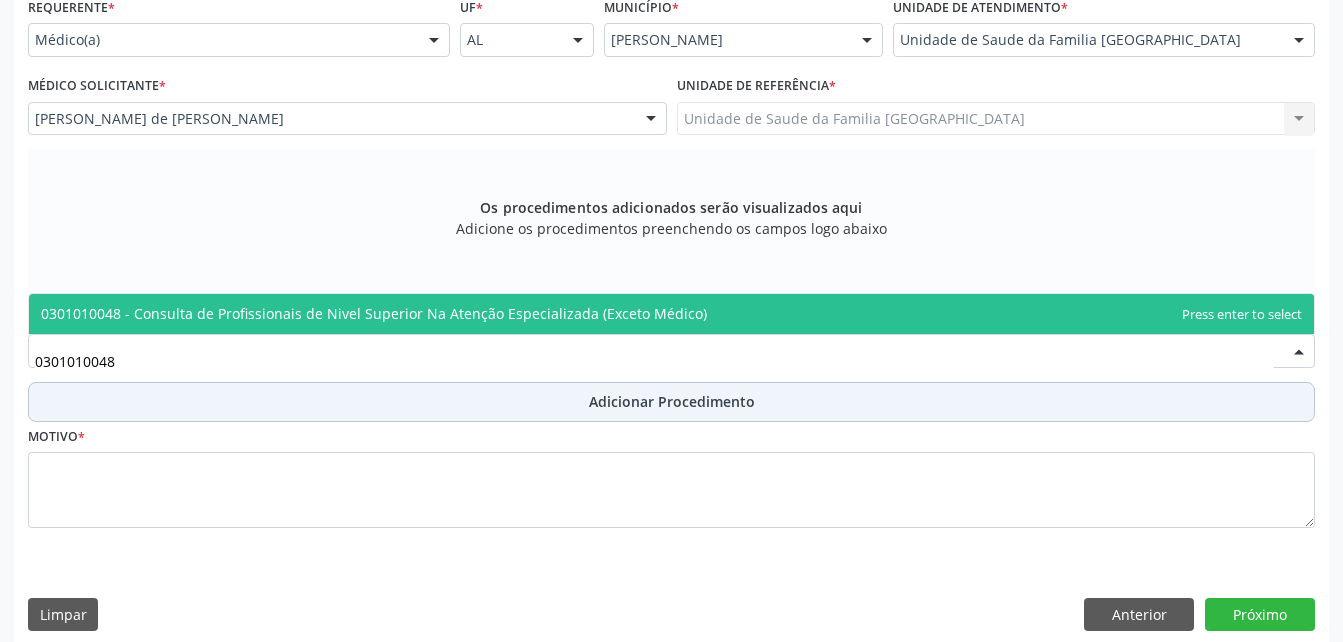drag, startPoint x: 592, startPoint y: 313, endPoint x: 610, endPoint y: 401, distance: 89.822044 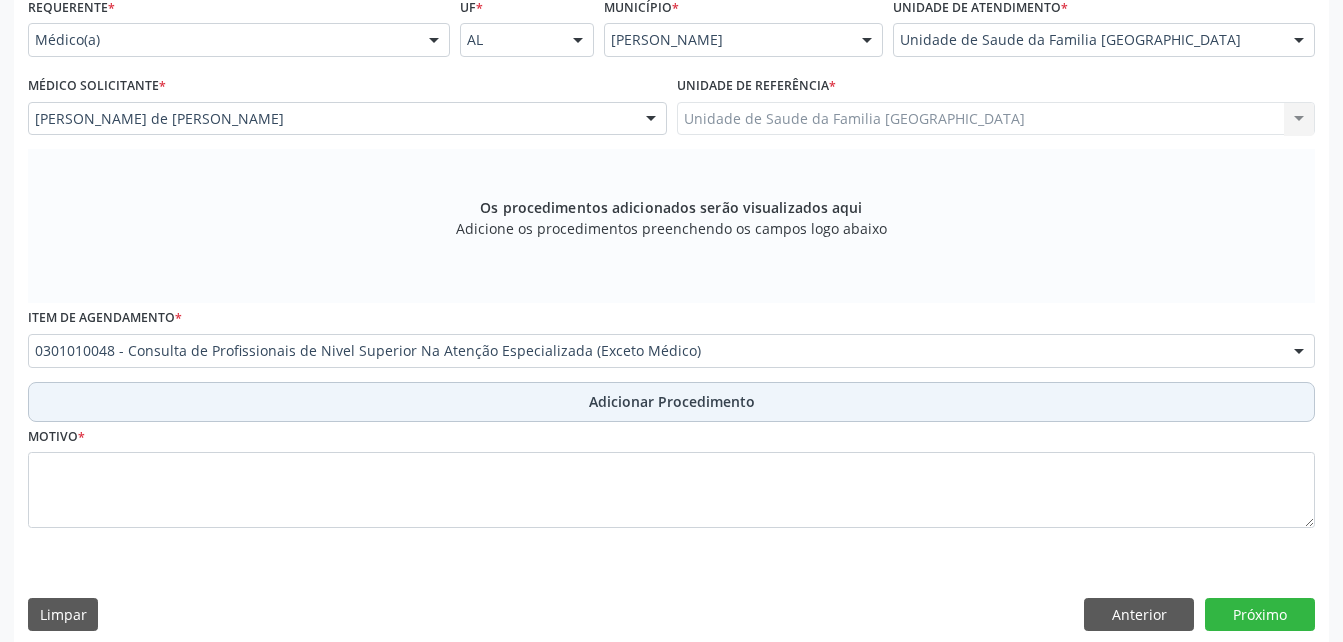 click on "Adicionar Procedimento" at bounding box center (672, 401) 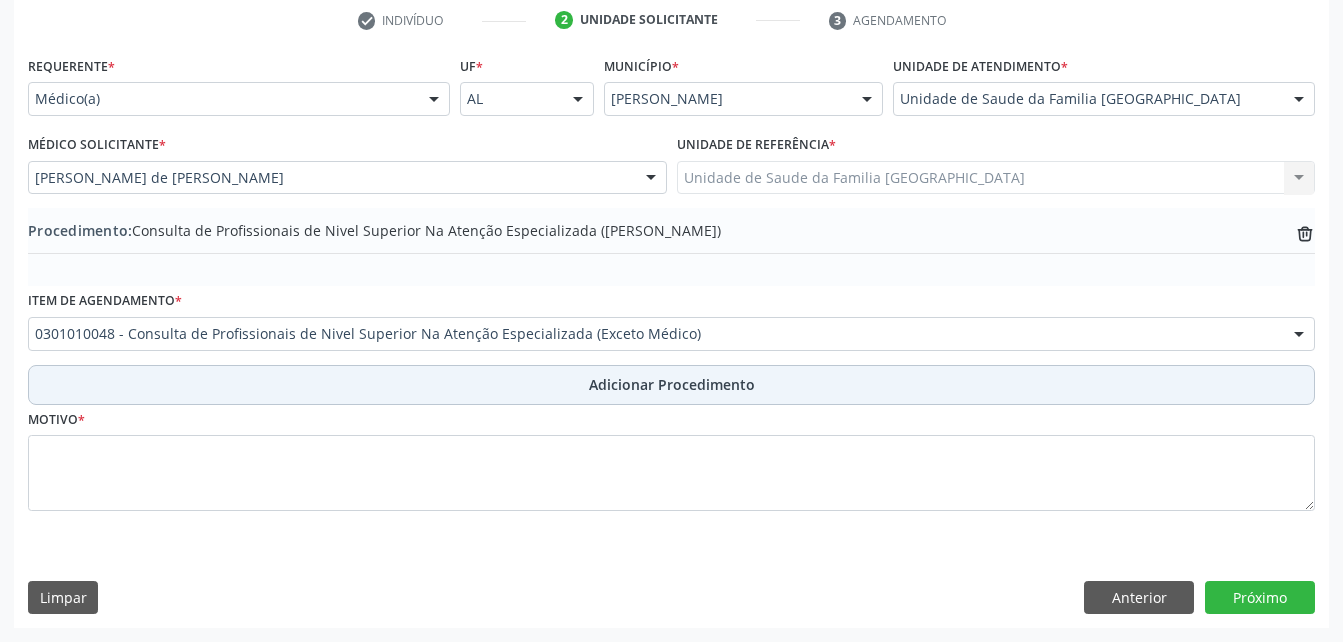 scroll, scrollTop: 411, scrollLeft: 0, axis: vertical 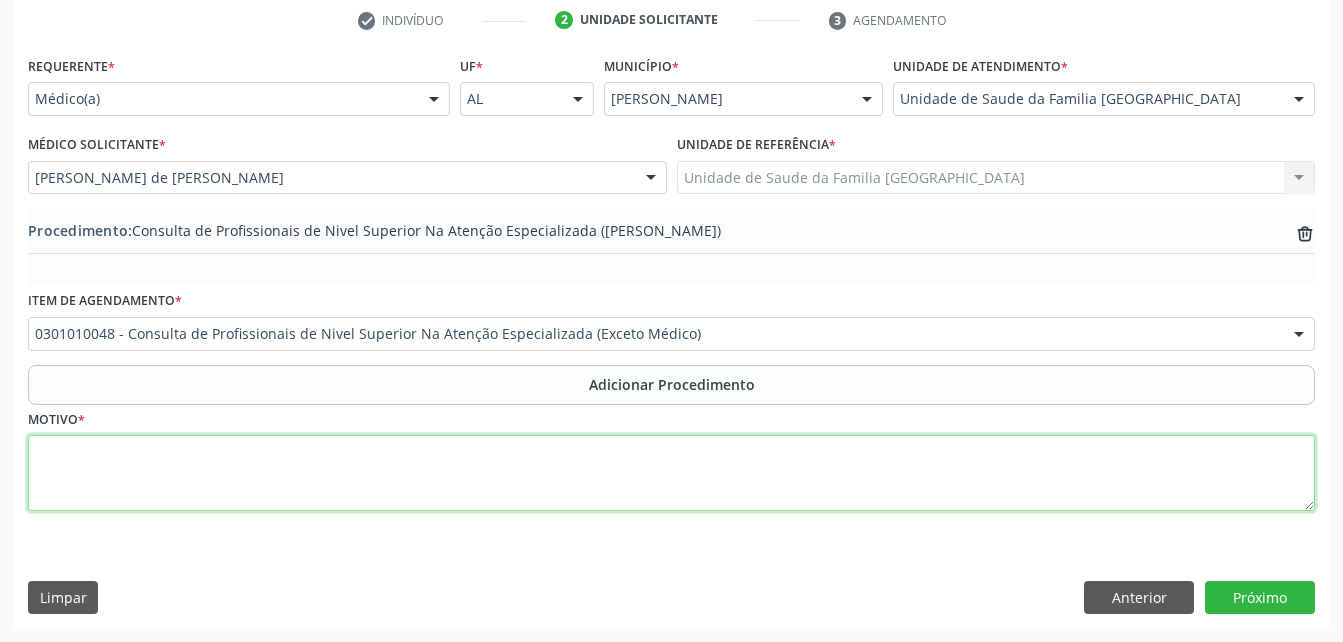 click at bounding box center (671, 473) 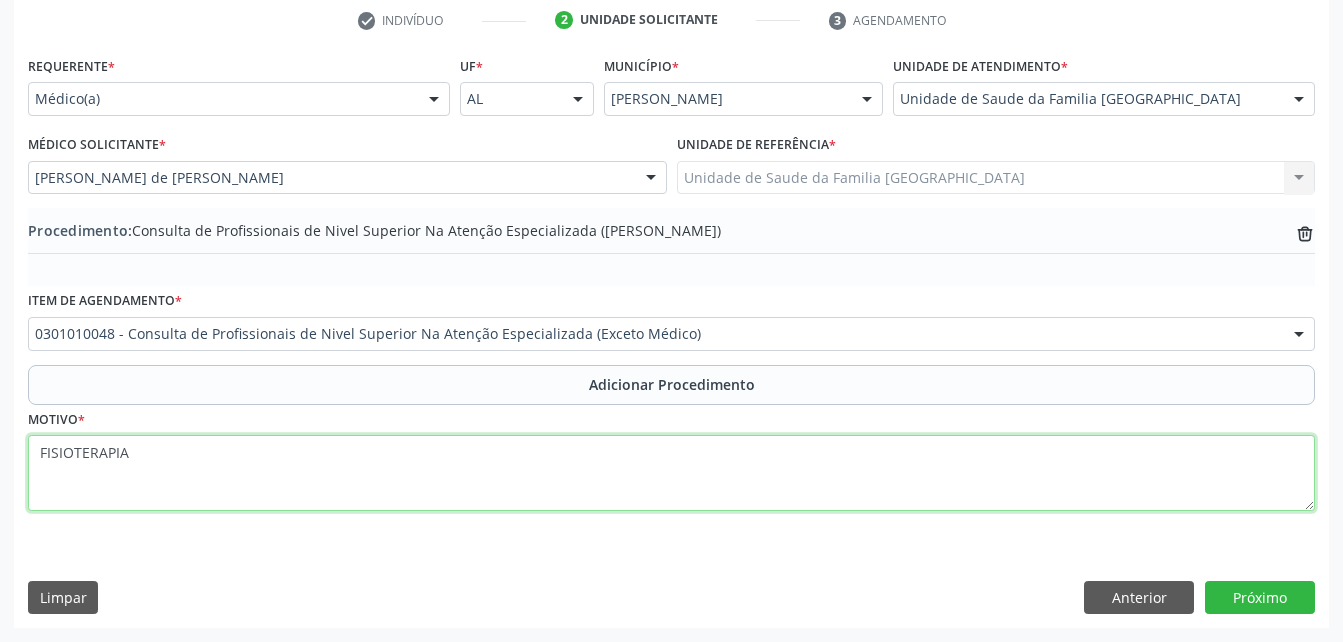 type on "FISIOTERAPIA" 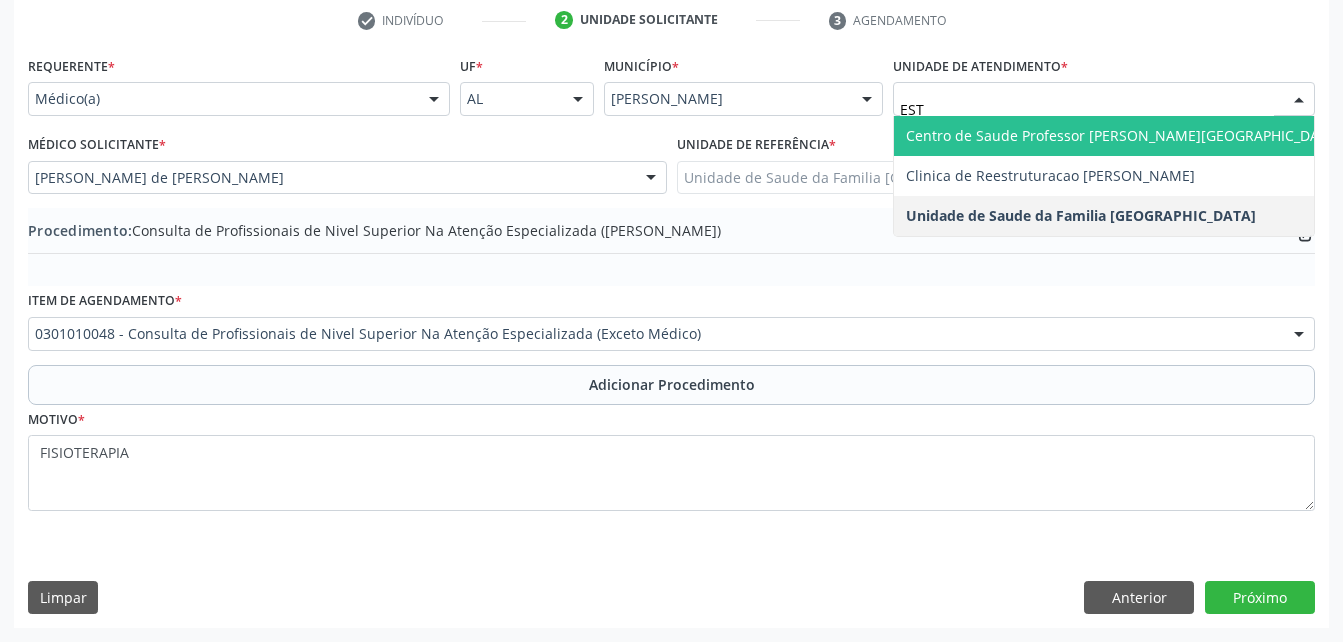 type on "ESTA" 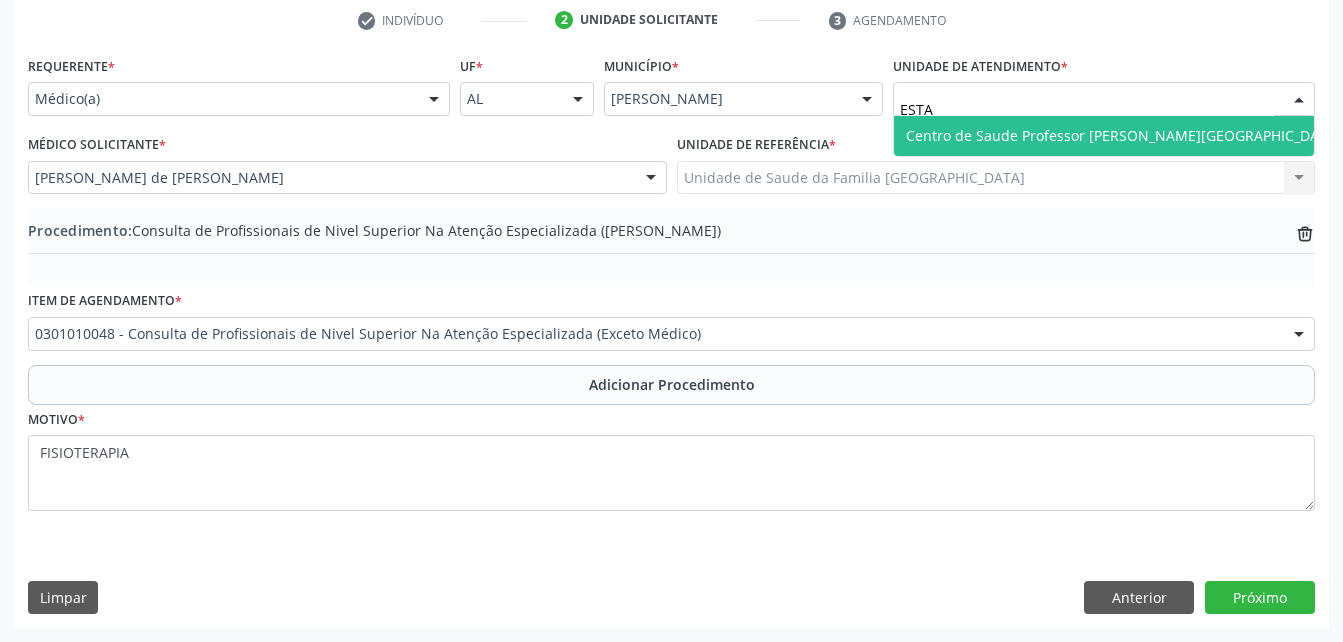 drag, startPoint x: 1219, startPoint y: 133, endPoint x: 1163, endPoint y: 133, distance: 56 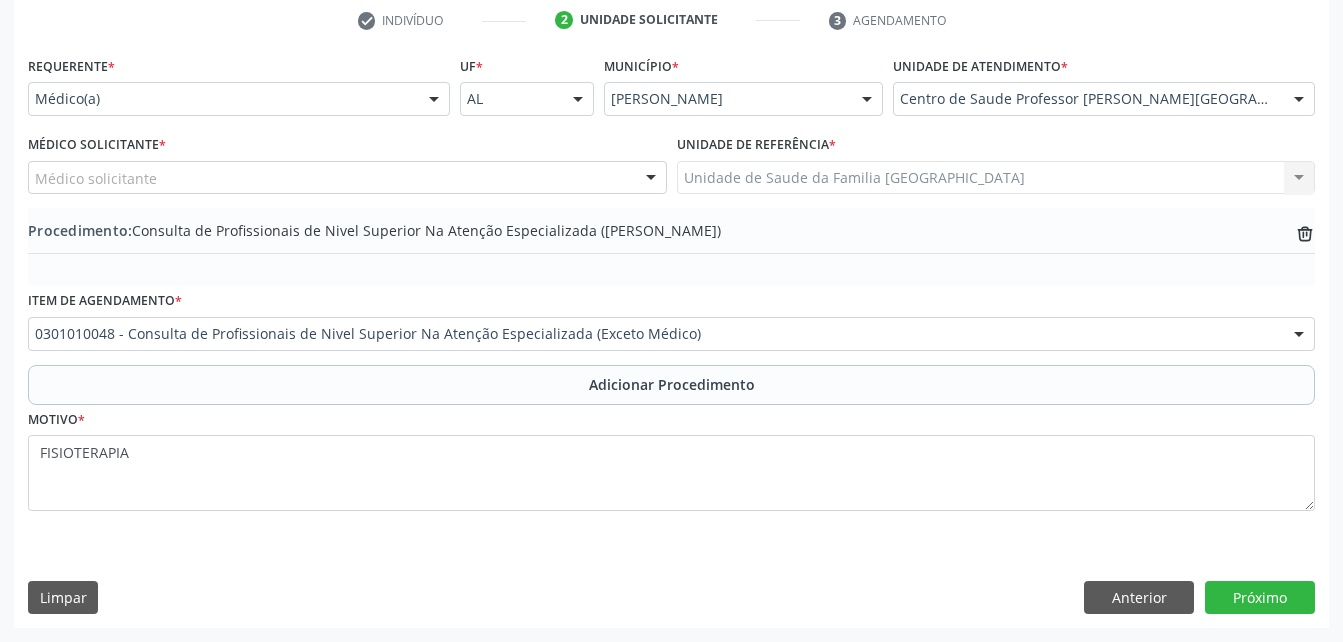 click on "Médico solicitante" at bounding box center (347, 178) 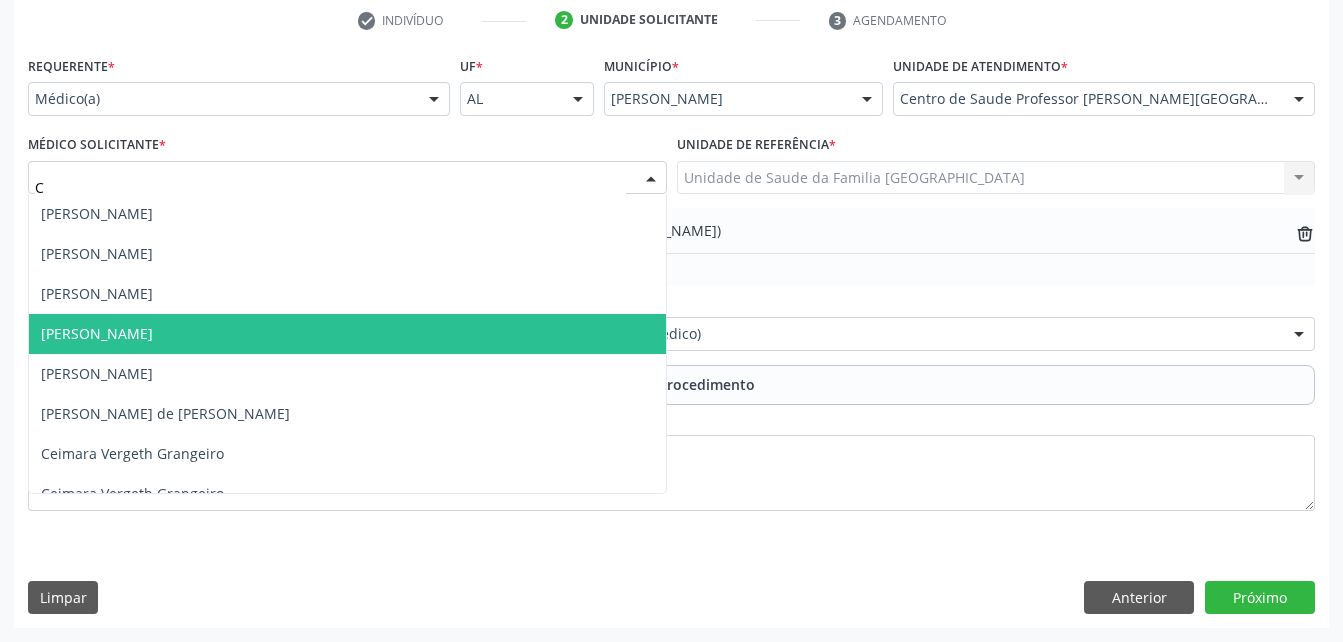 type on "CL" 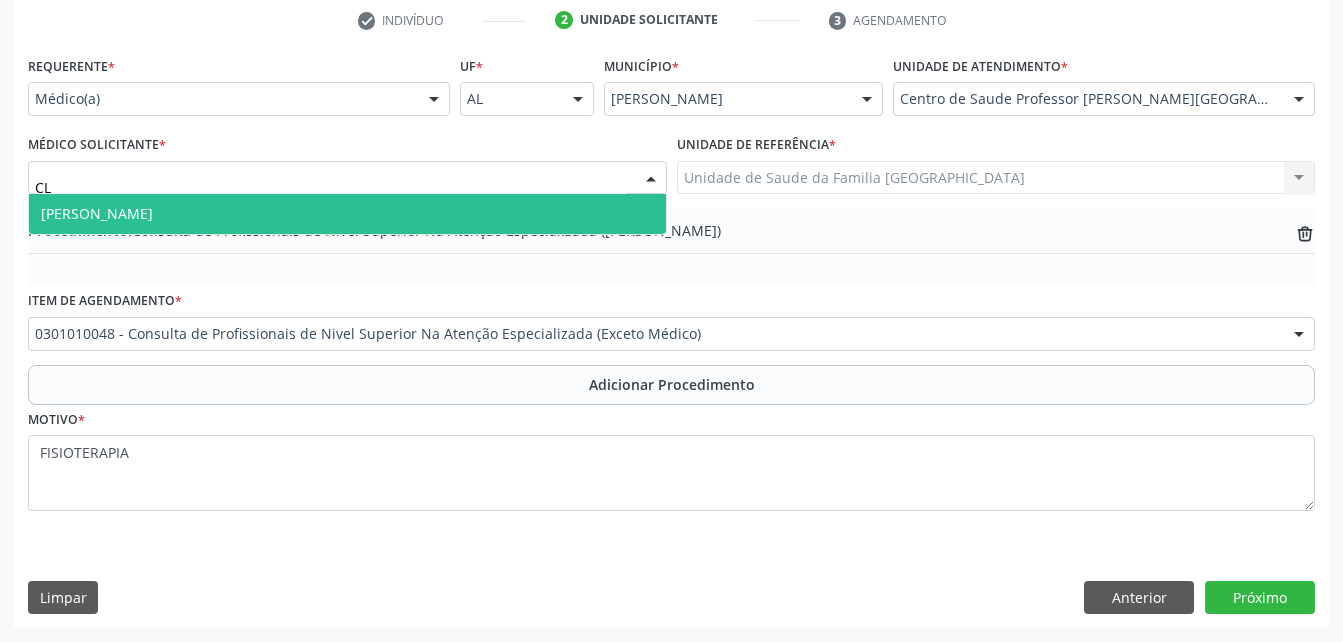 click on "[PERSON_NAME]" at bounding box center (347, 214) 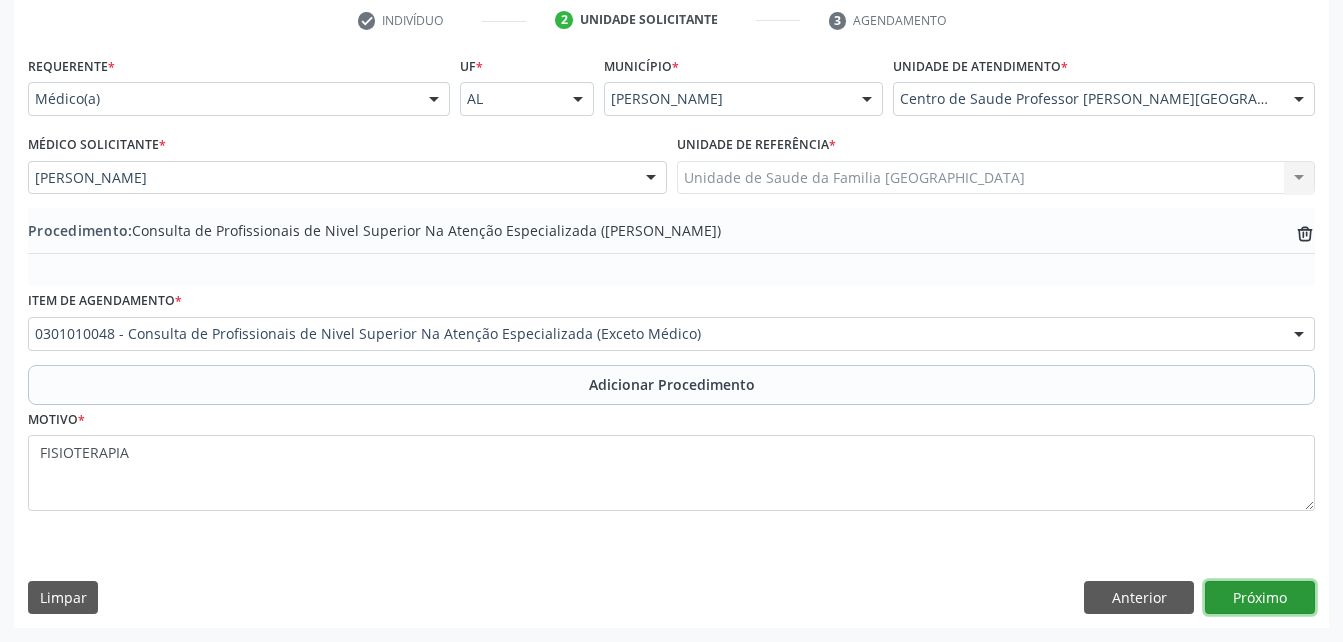 click on "Próximo" at bounding box center (1260, 598) 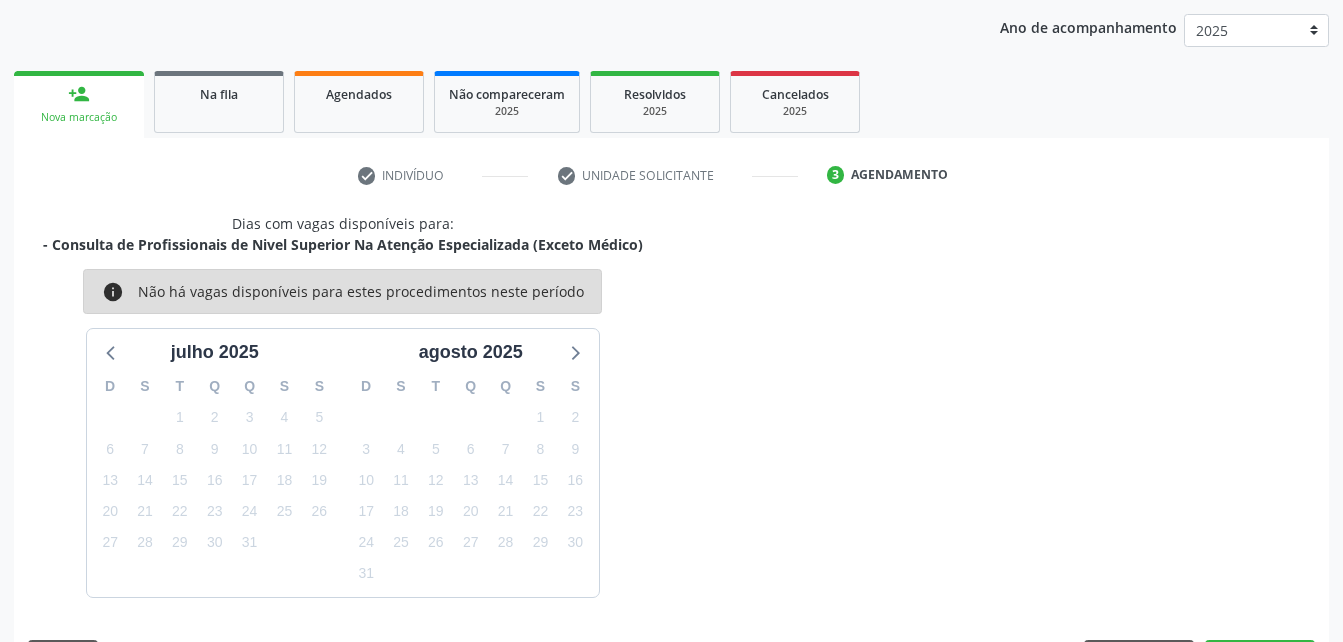 scroll, scrollTop: 315, scrollLeft: 0, axis: vertical 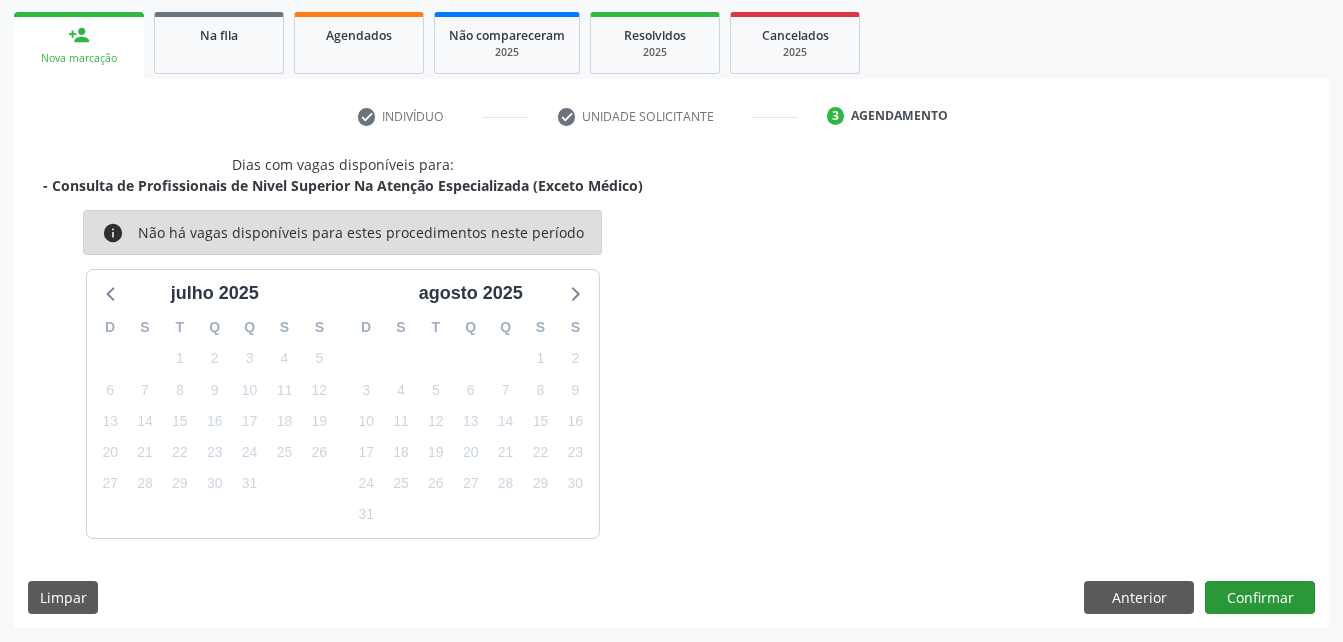 drag, startPoint x: 1285, startPoint y: 576, endPoint x: 1287, endPoint y: 596, distance: 20.09975 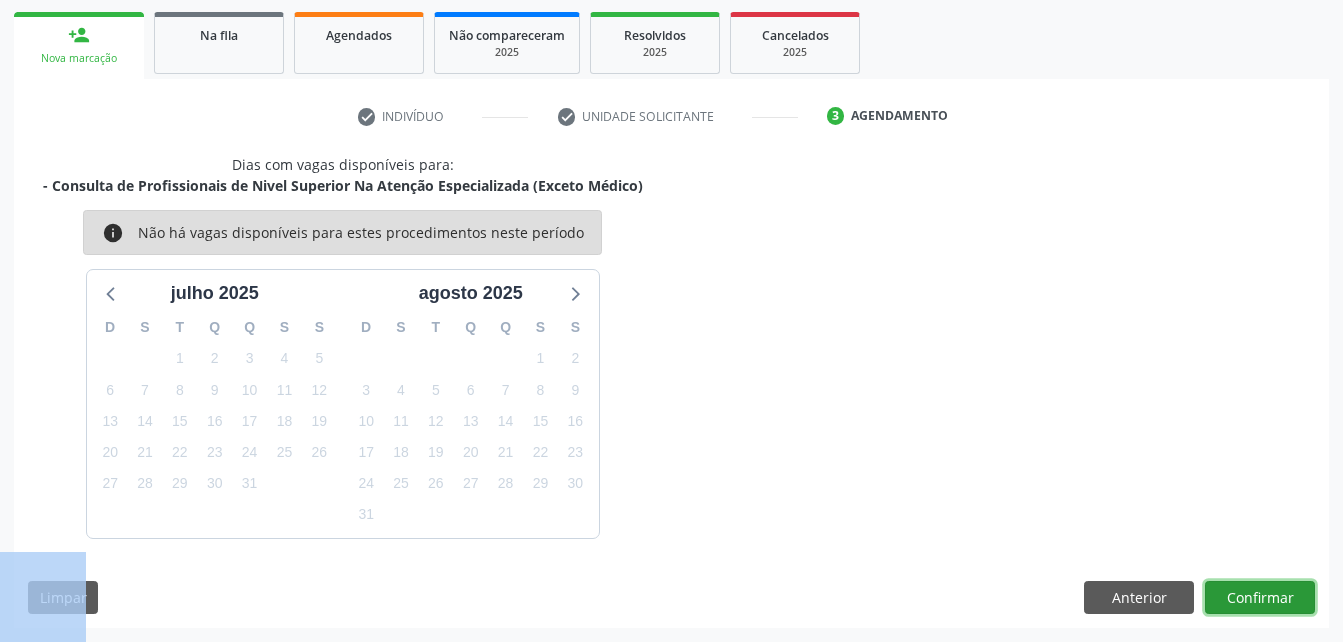 drag, startPoint x: 1287, startPoint y: 596, endPoint x: 1292, endPoint y: 609, distance: 13.928389 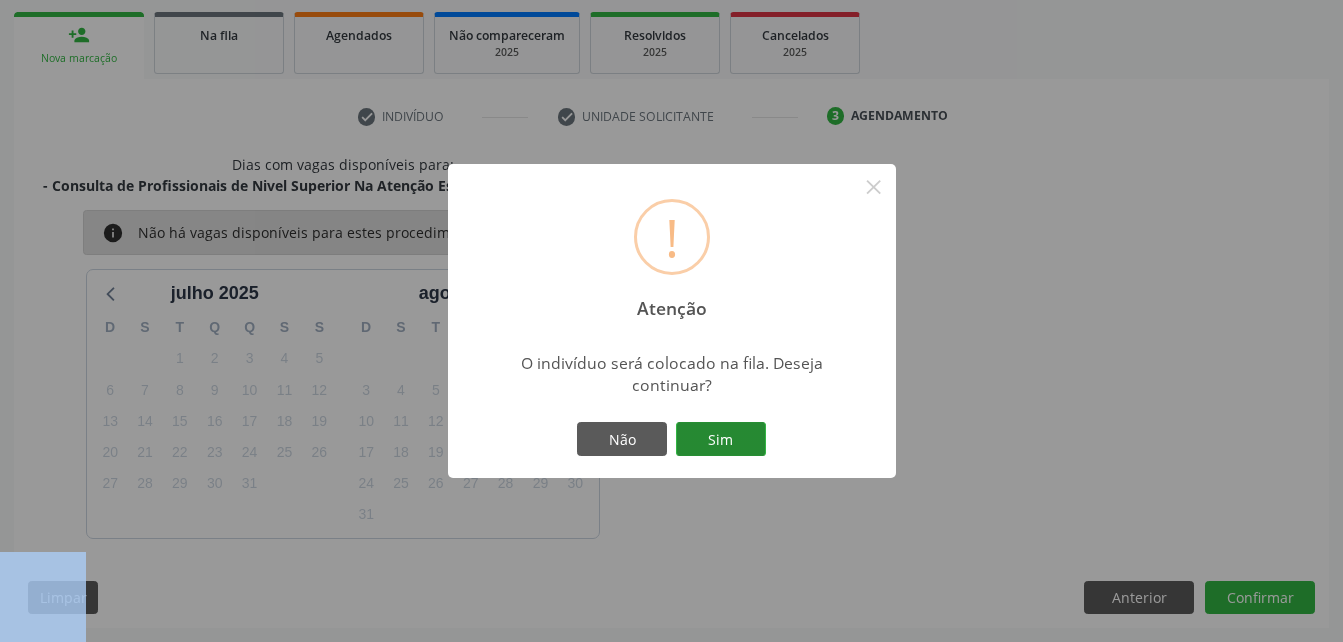 click on "Sim" at bounding box center [721, 439] 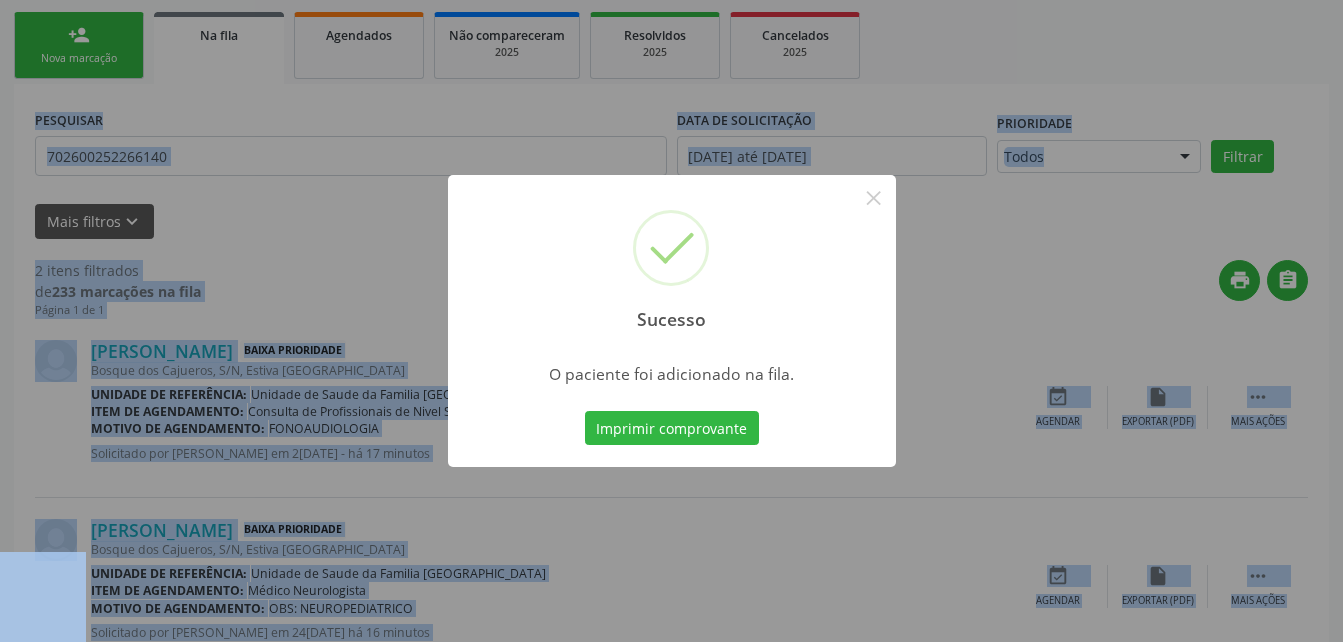 scroll, scrollTop: 53, scrollLeft: 0, axis: vertical 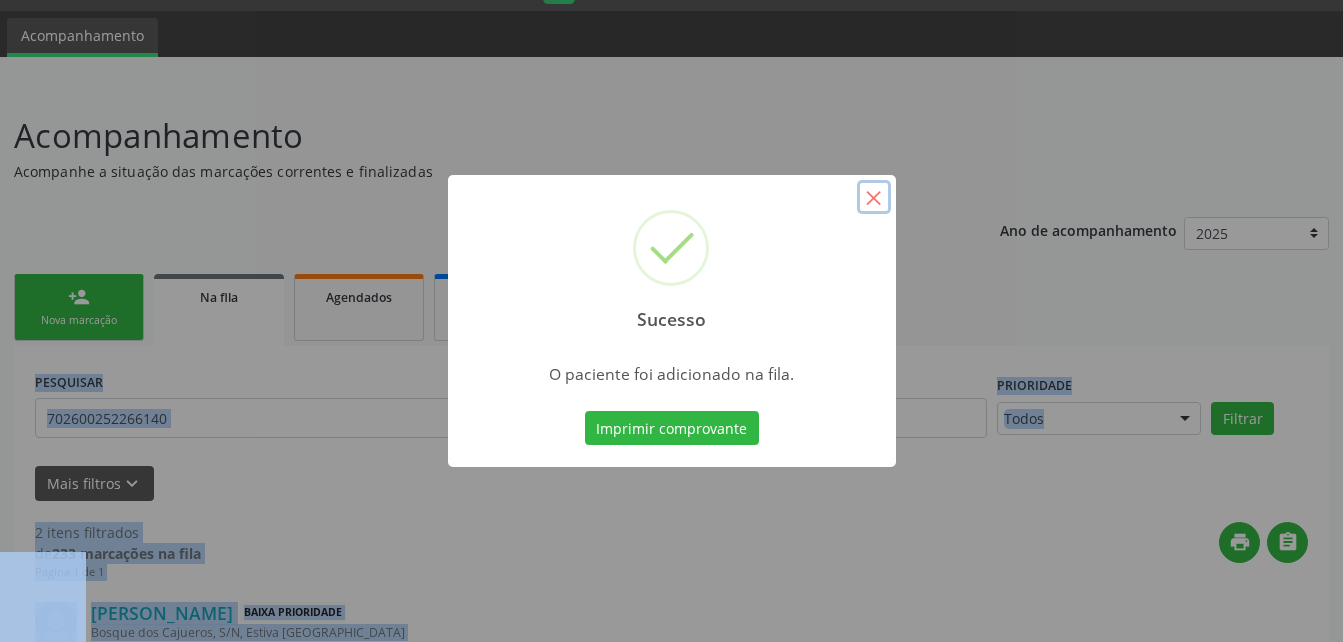 click on "×" at bounding box center [874, 197] 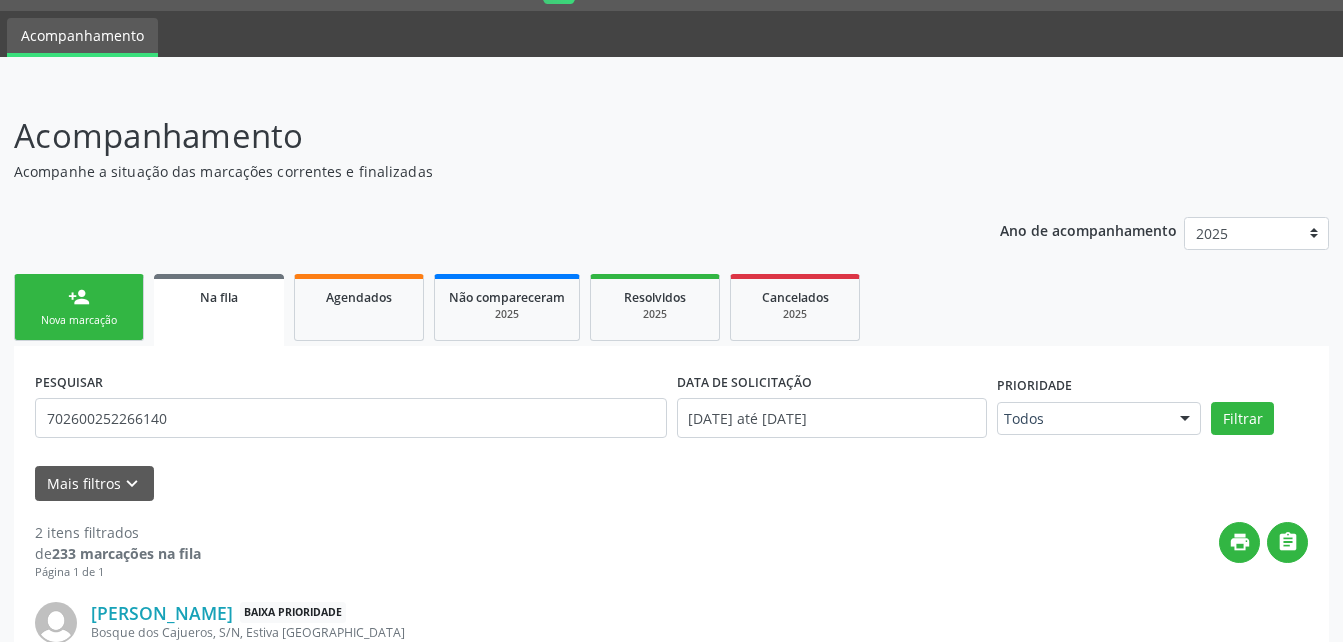 drag, startPoint x: 307, startPoint y: 95, endPoint x: 390, endPoint y: 132, distance: 90.873535 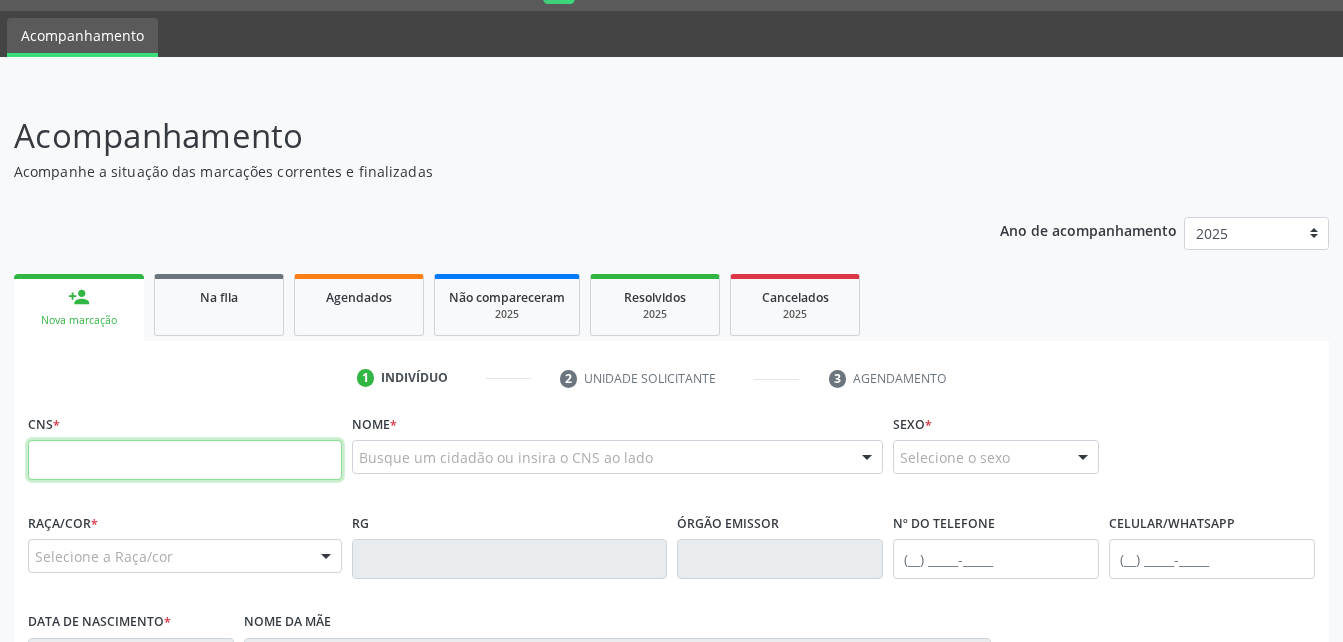click at bounding box center (185, 460) 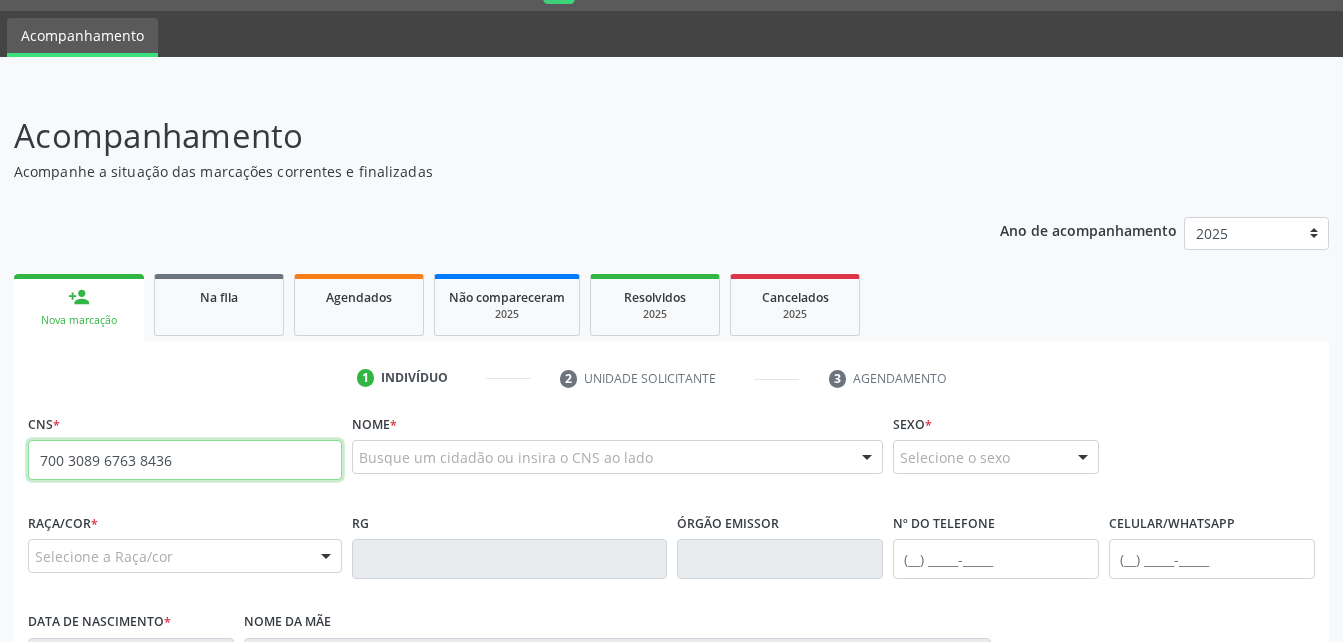 type on "700 3089 6763 8436" 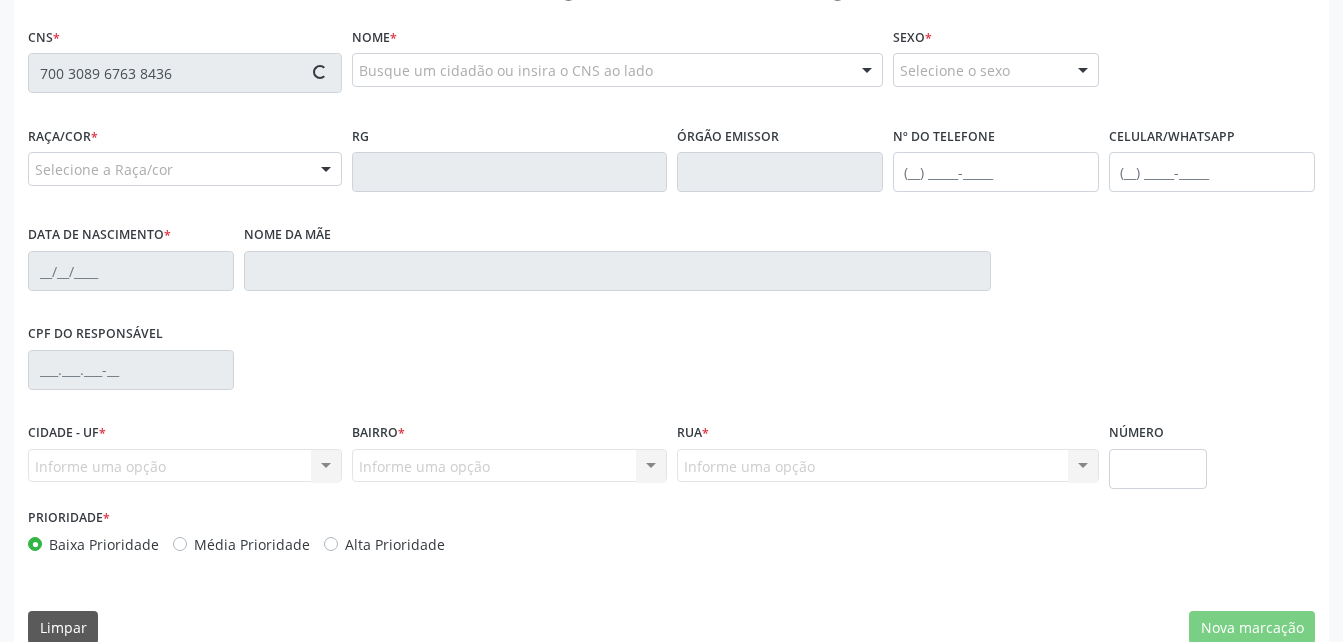 scroll, scrollTop: 353, scrollLeft: 0, axis: vertical 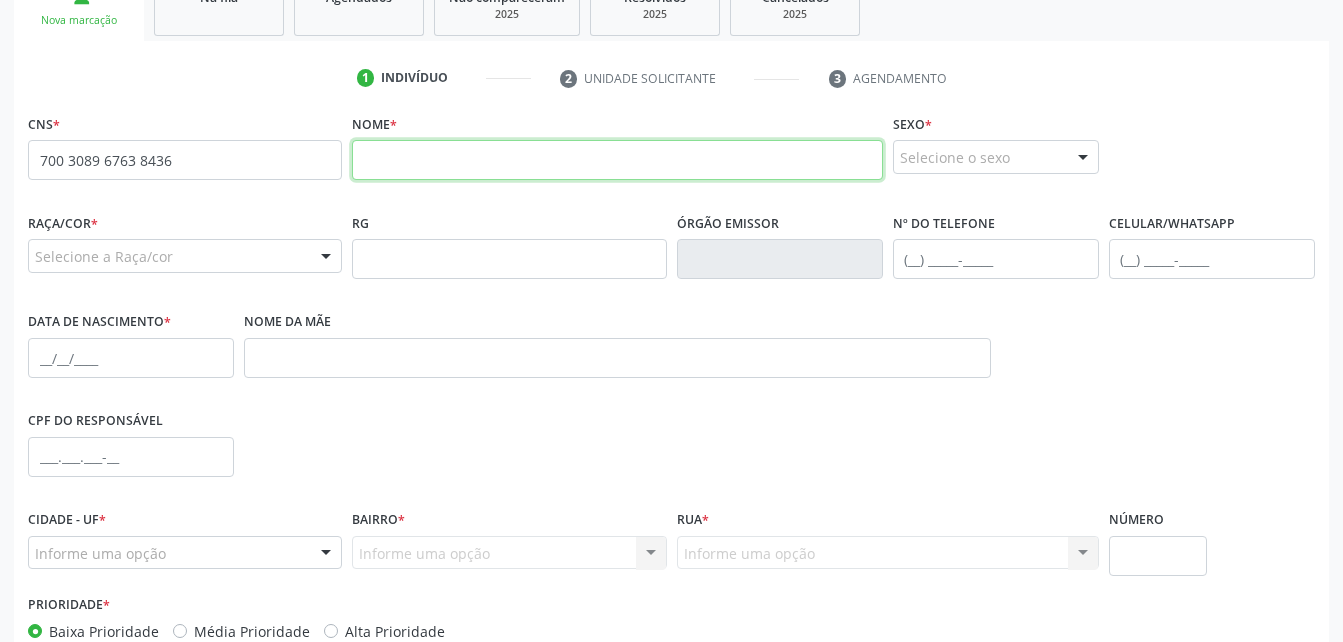click at bounding box center [617, 160] 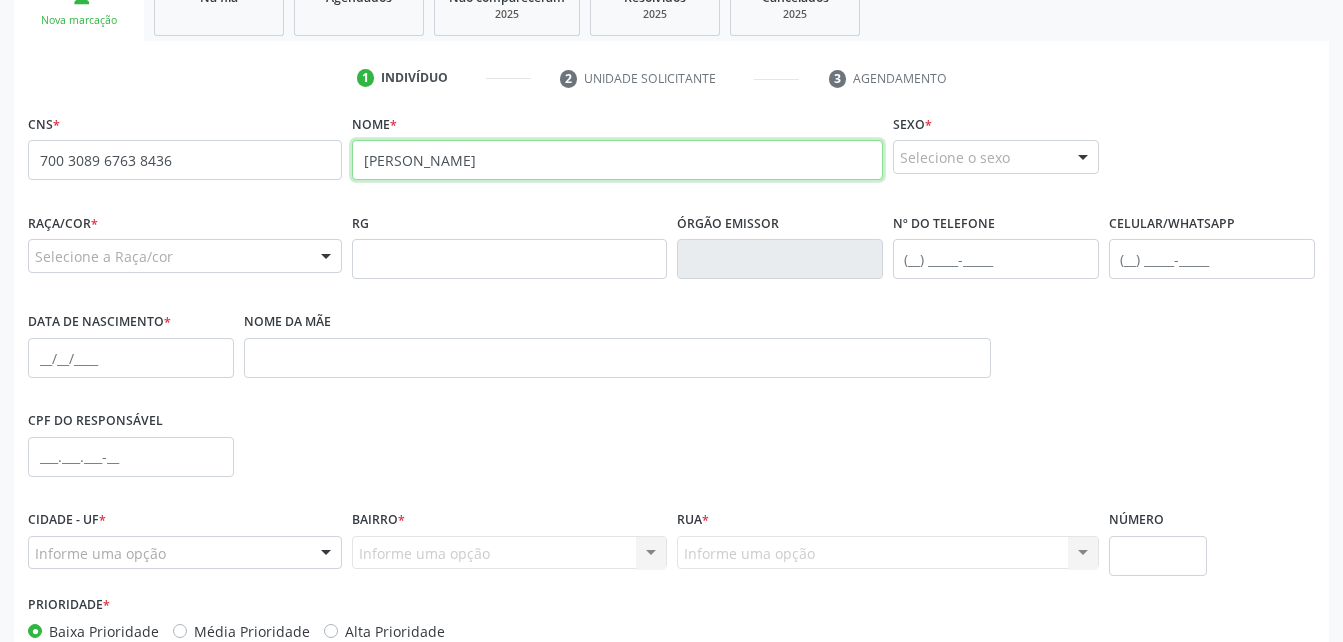 type on "[PERSON_NAME]" 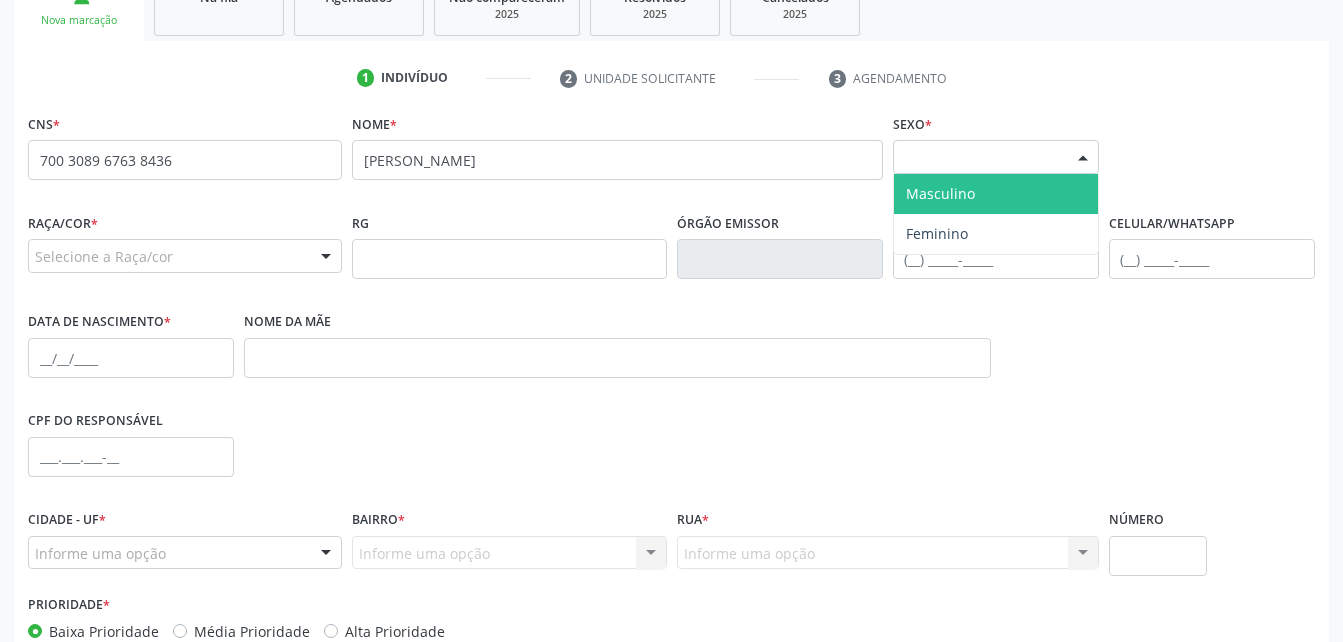 click on "Selecione o sexo" at bounding box center [996, 157] 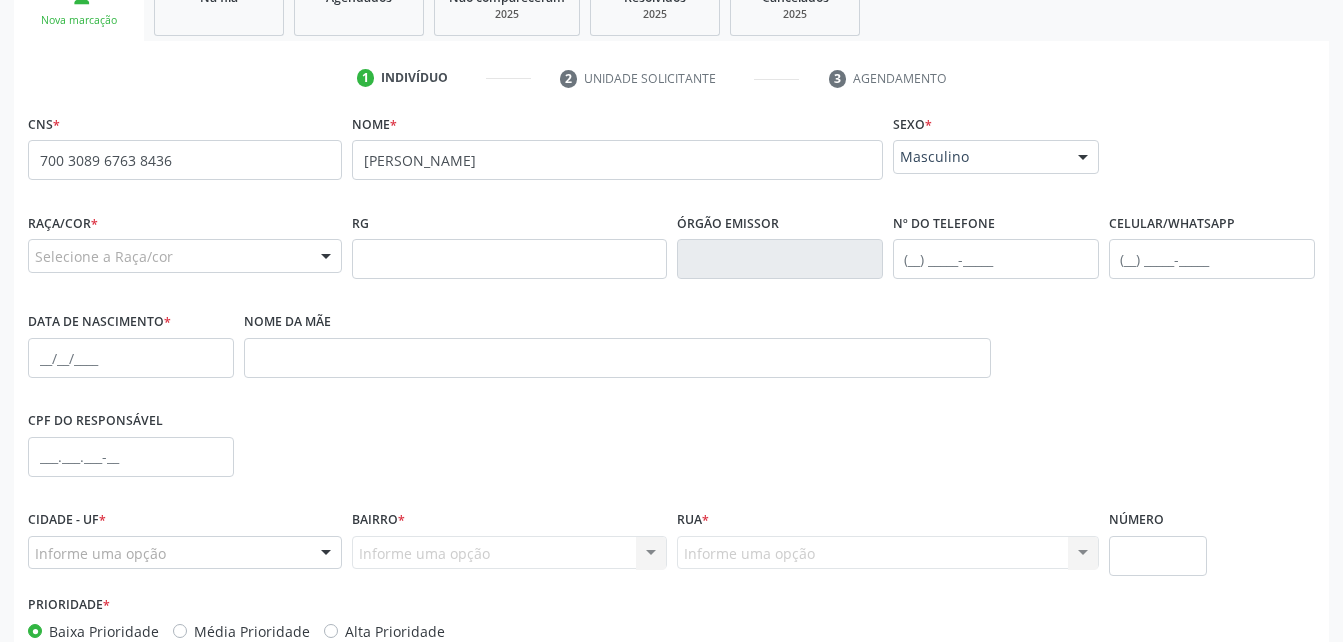 click on "Masculino" at bounding box center (979, 157) 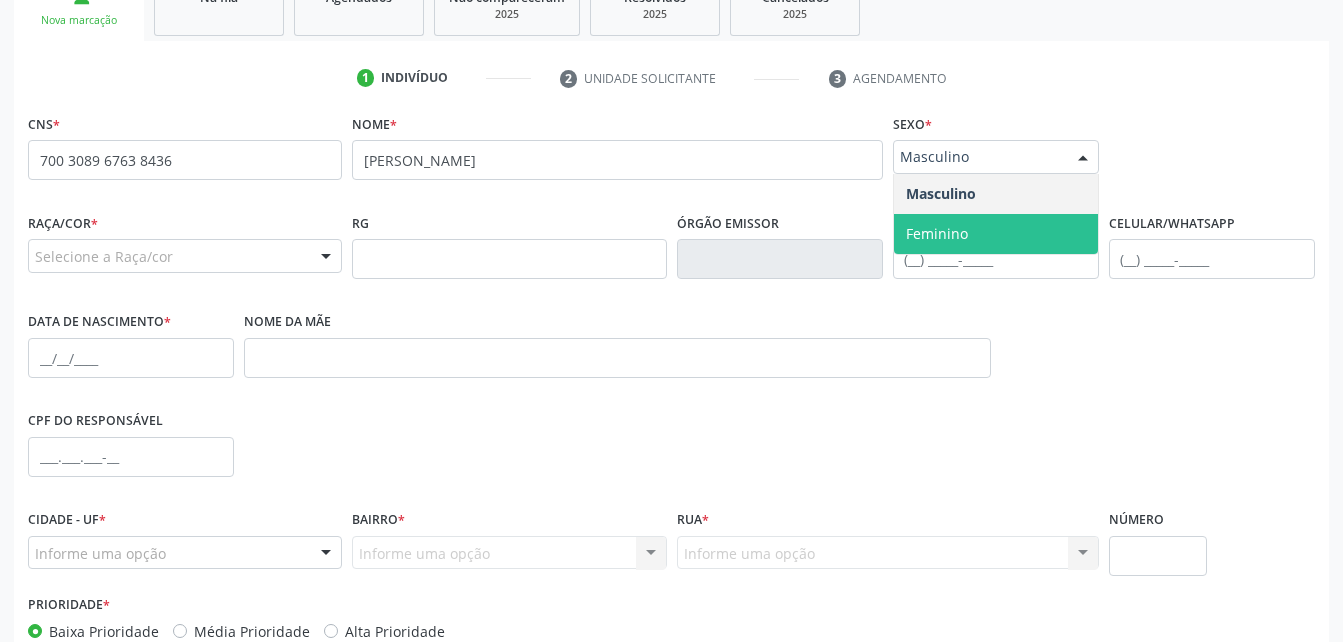 click on "Feminino" at bounding box center (996, 234) 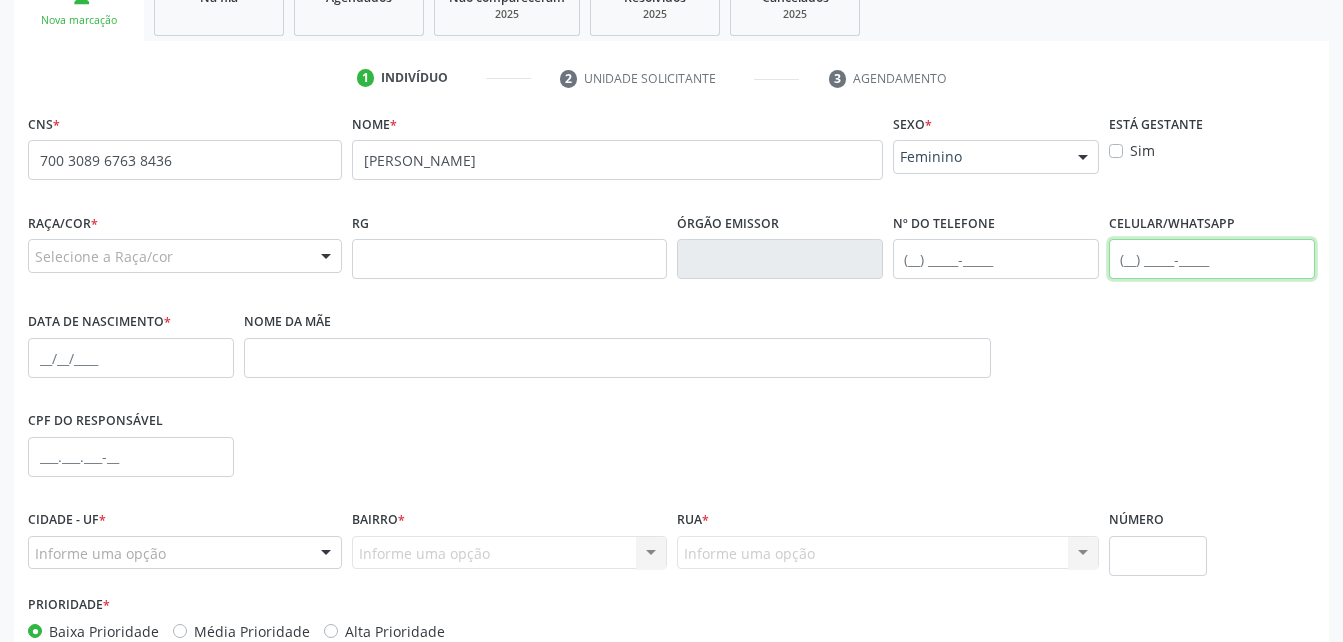 click at bounding box center (1212, 259) 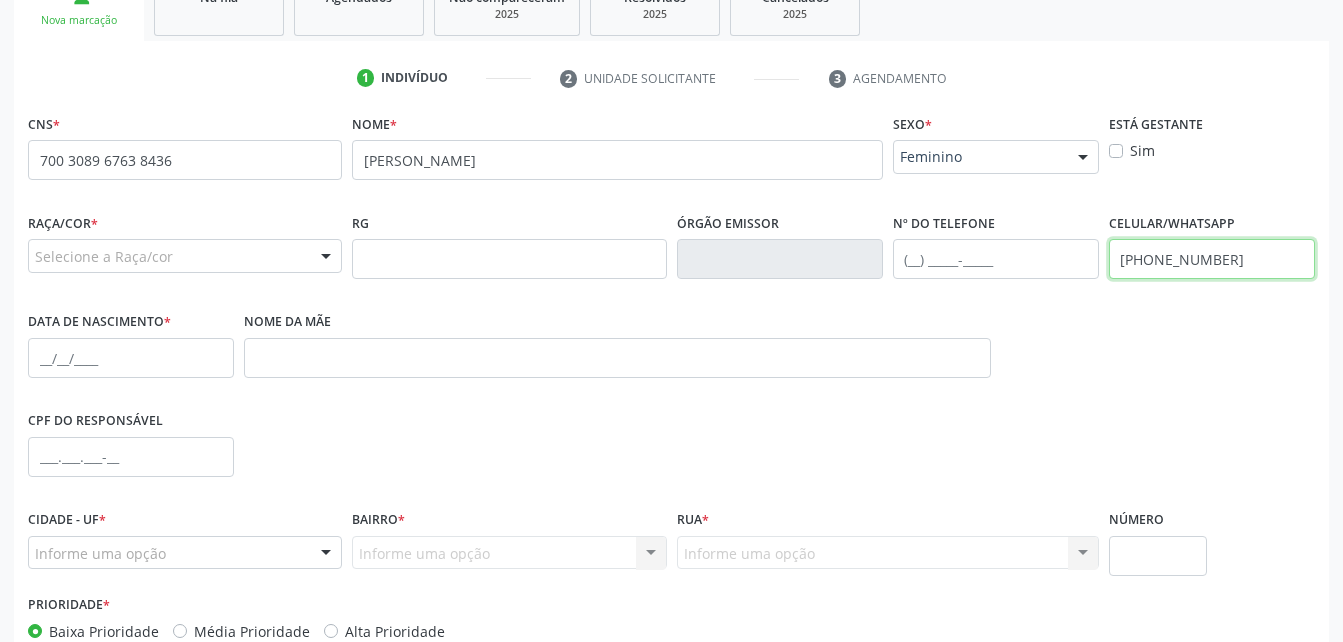 type on "[PHONE_NUMBER]" 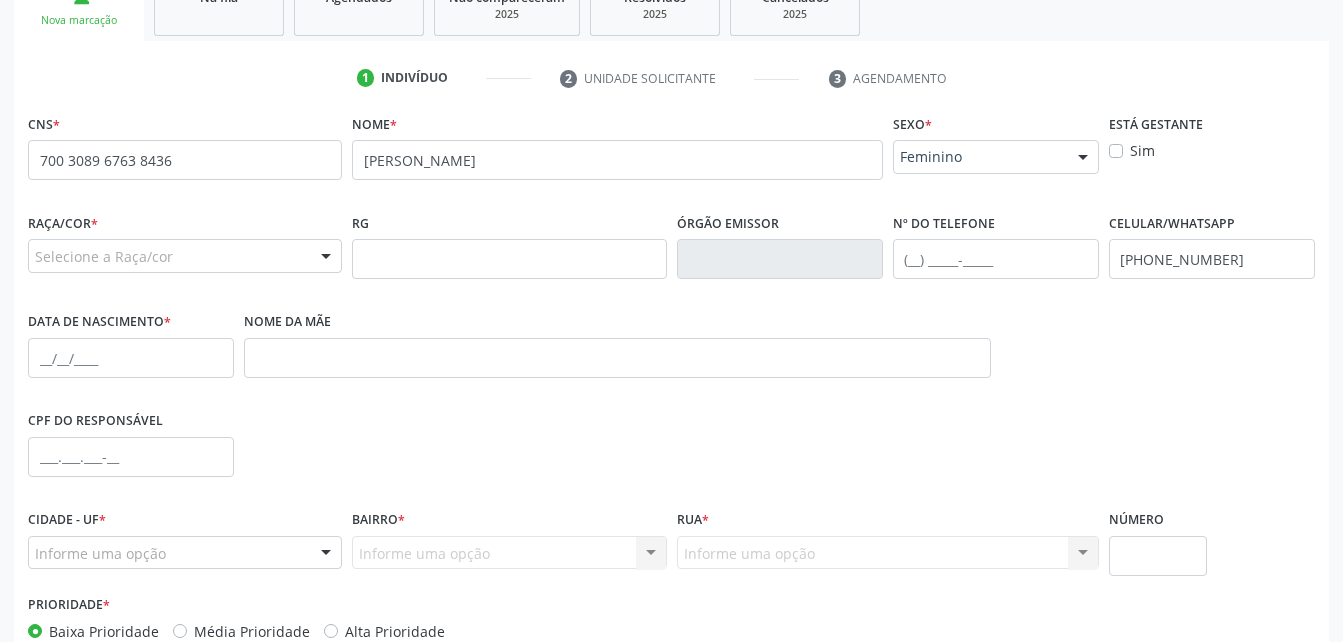 drag, startPoint x: 172, startPoint y: 263, endPoint x: 177, endPoint y: 278, distance: 15.811388 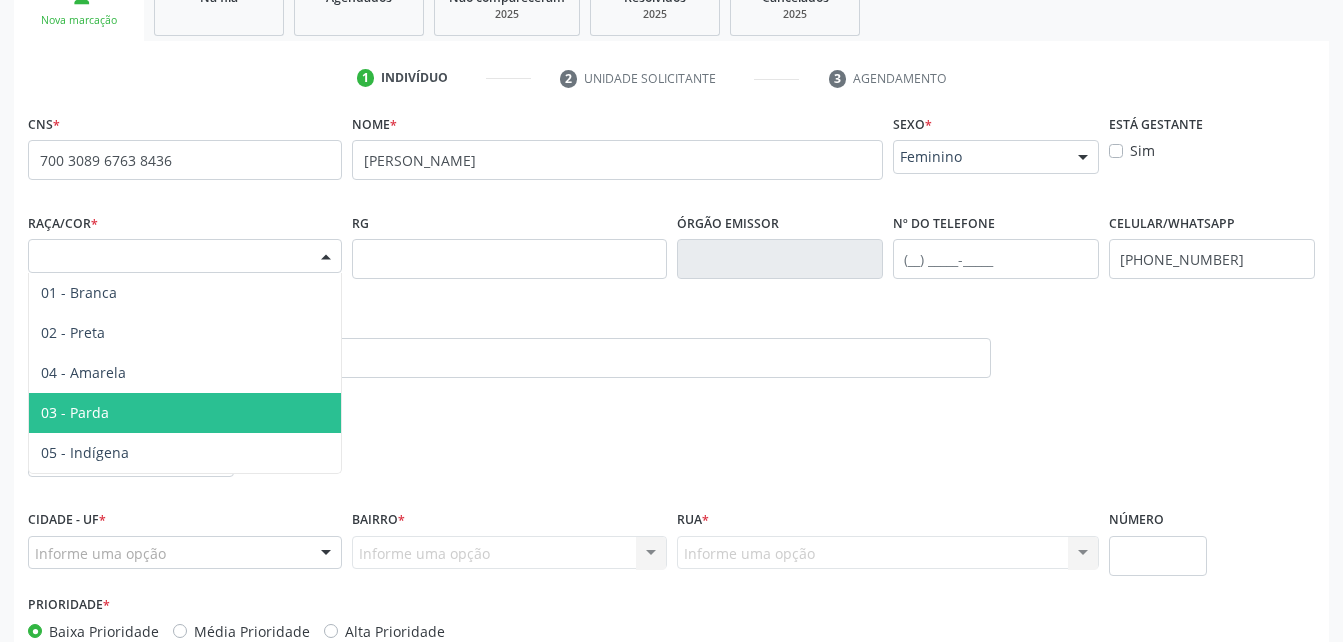 drag, startPoint x: 189, startPoint y: 393, endPoint x: 158, endPoint y: 333, distance: 67.53518 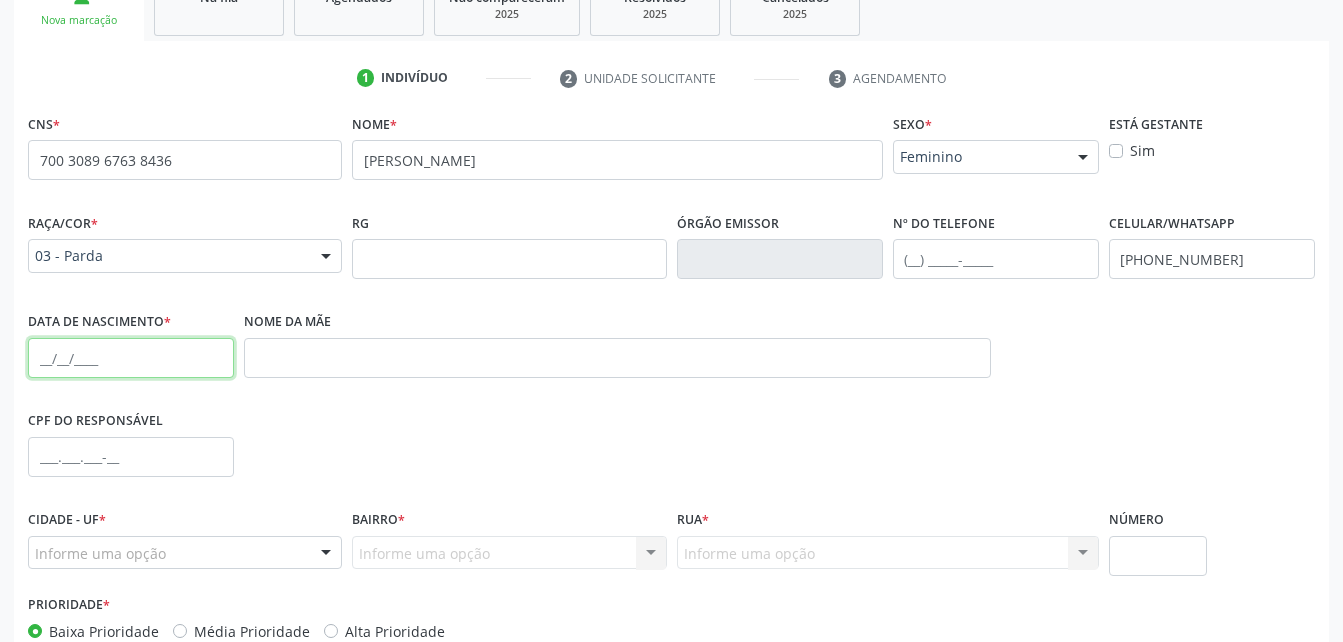 click at bounding box center [131, 358] 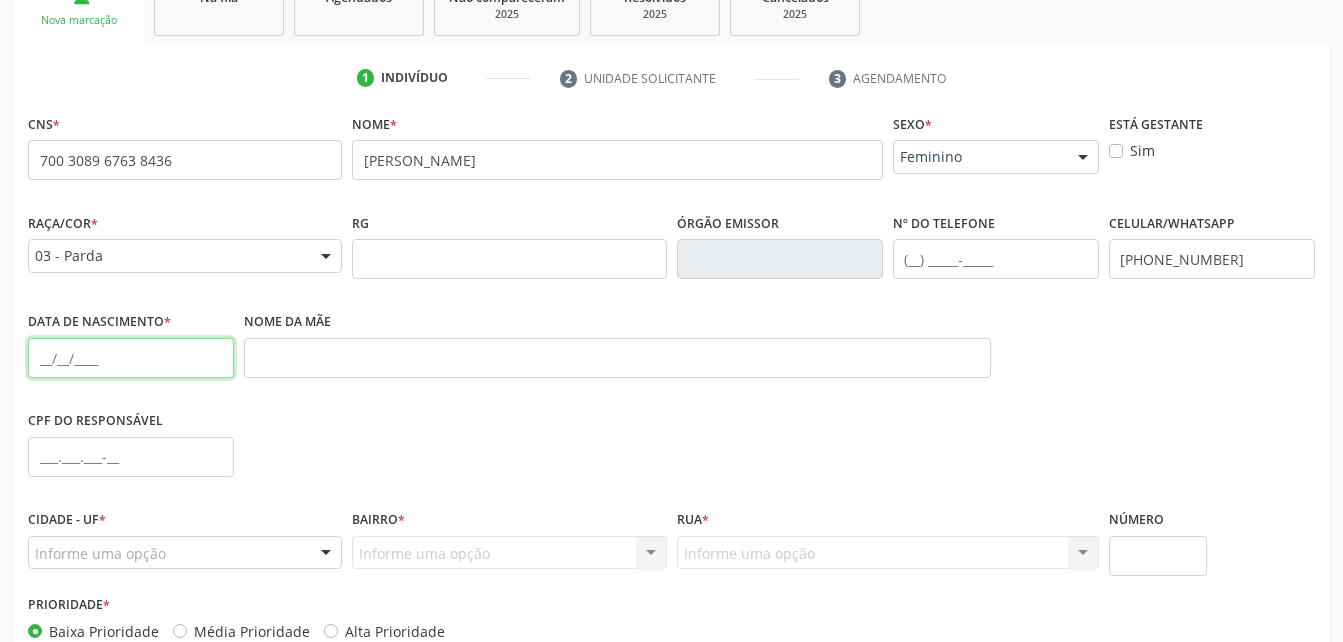 click at bounding box center (131, 358) 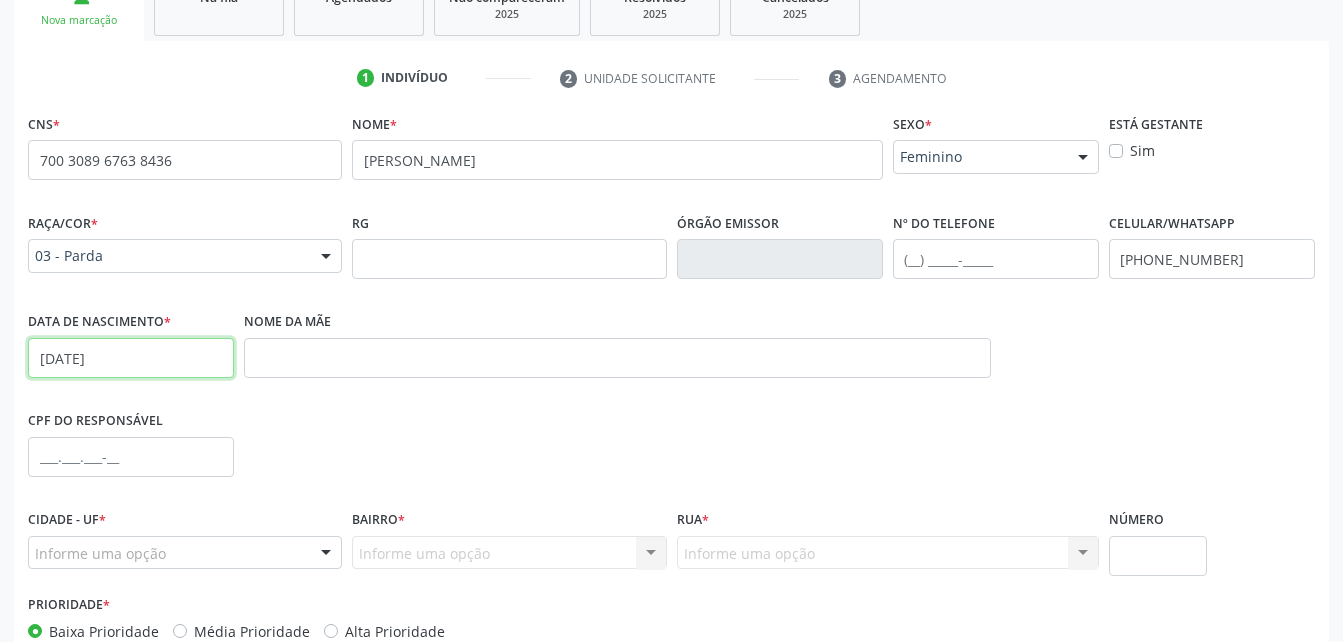 type on "[DATE]" 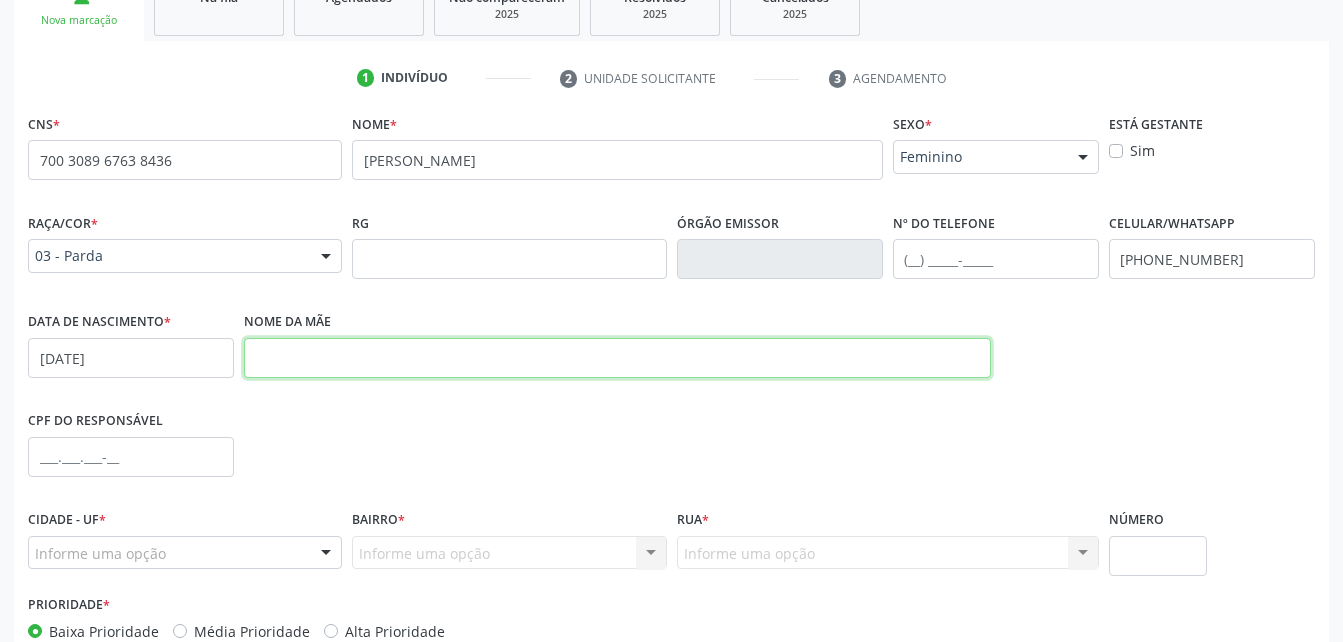 click at bounding box center [617, 358] 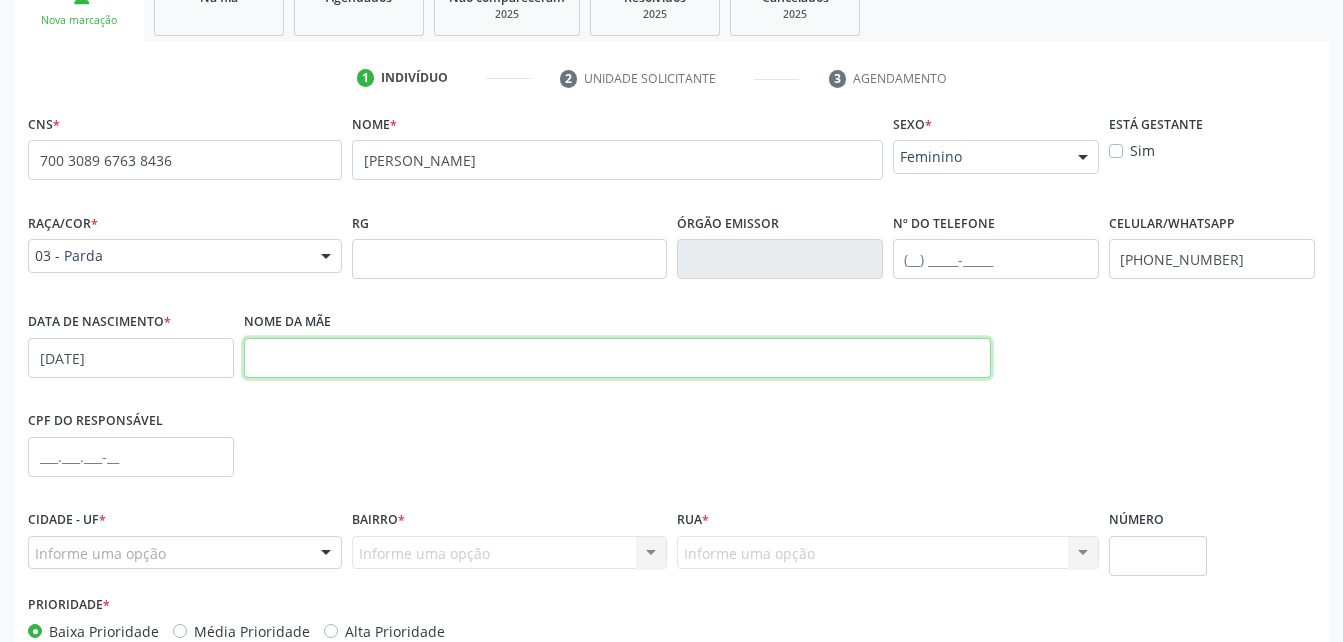 paste on "[PERSON_NAME]" 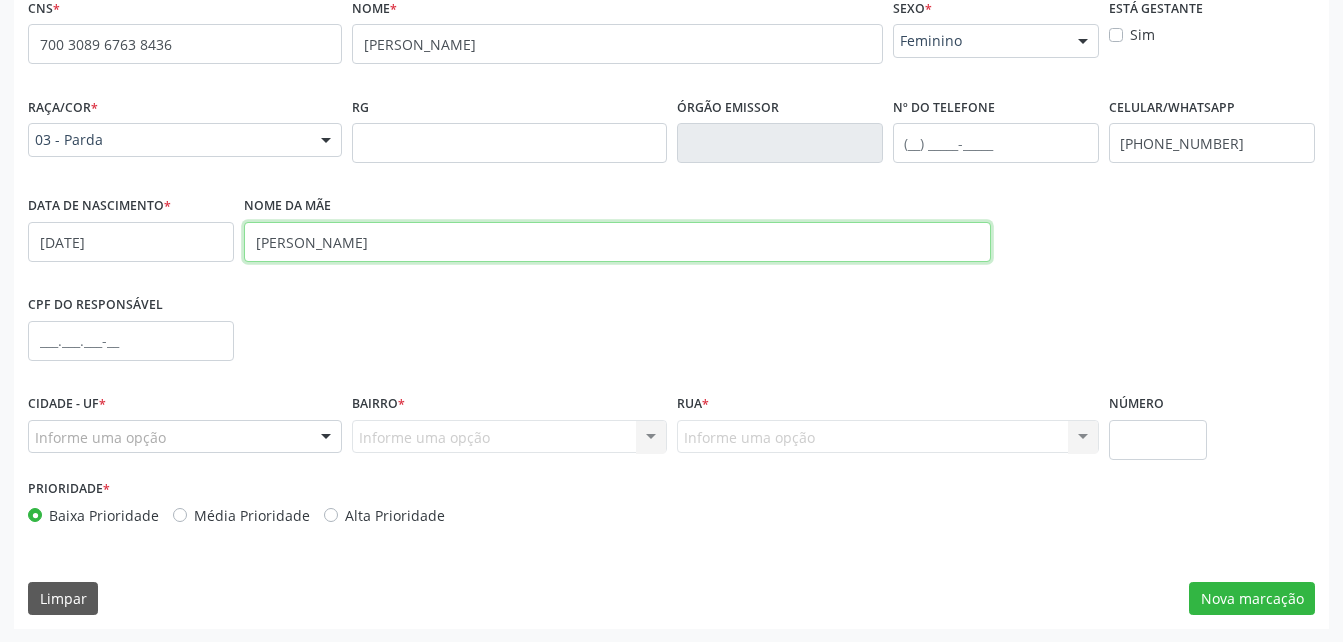 scroll, scrollTop: 470, scrollLeft: 0, axis: vertical 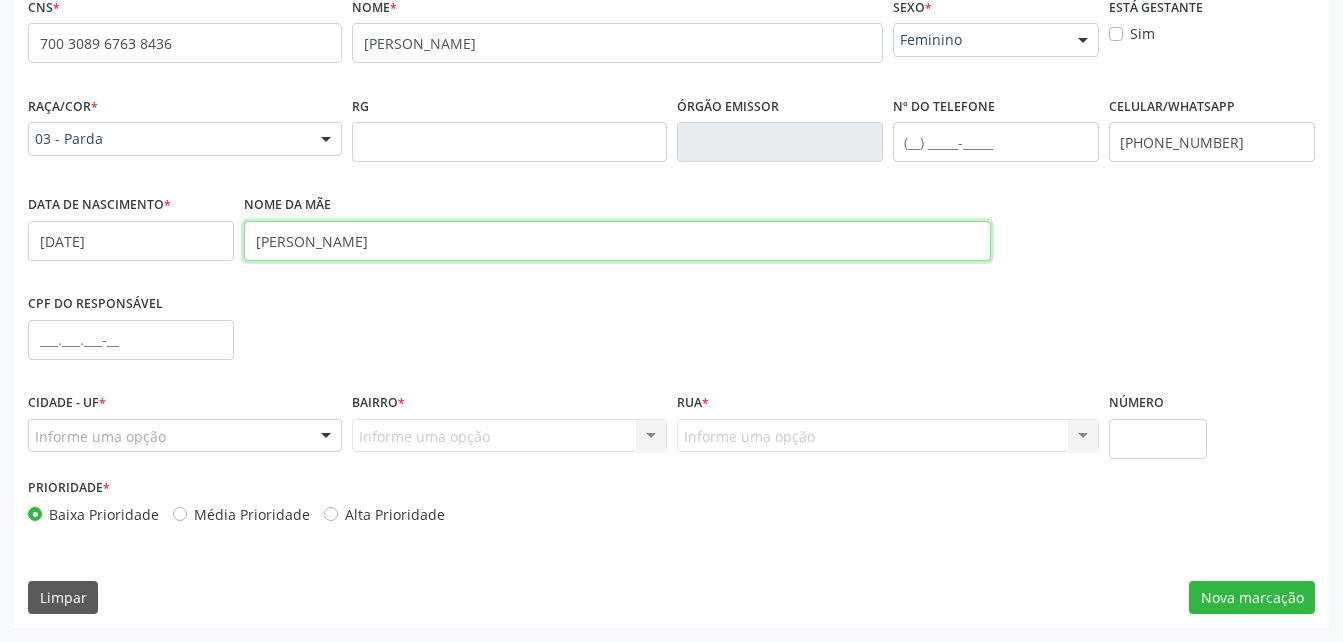 type on "[PERSON_NAME]" 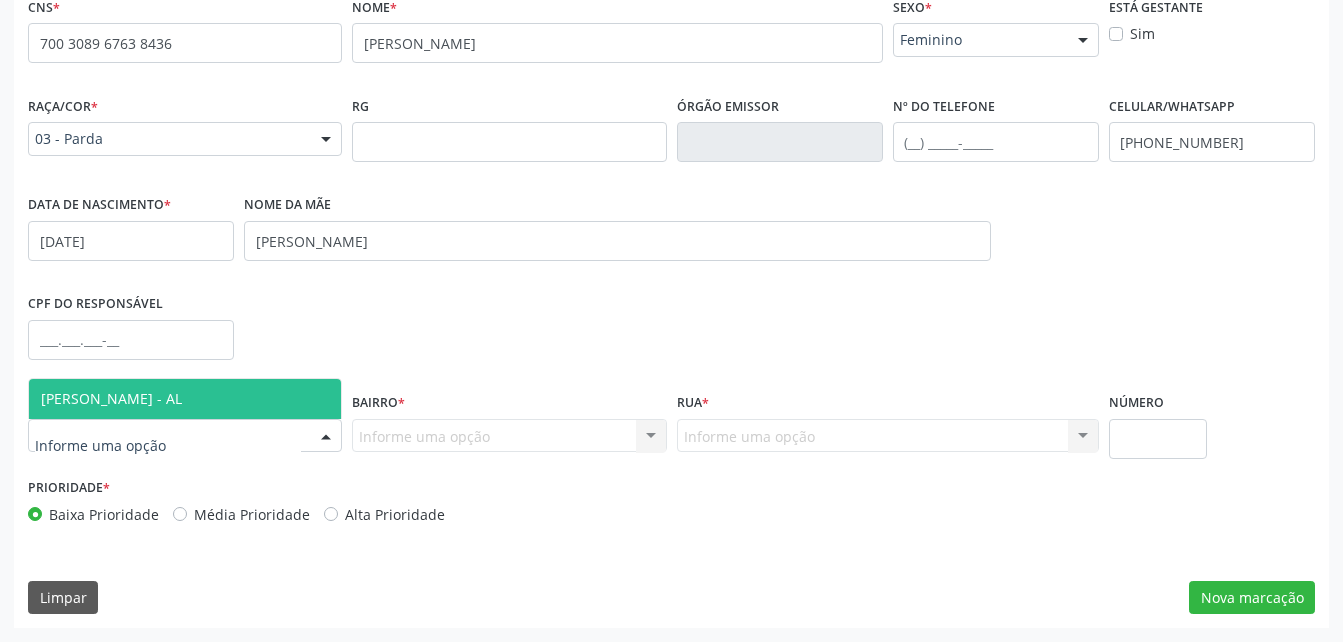click at bounding box center [185, 436] 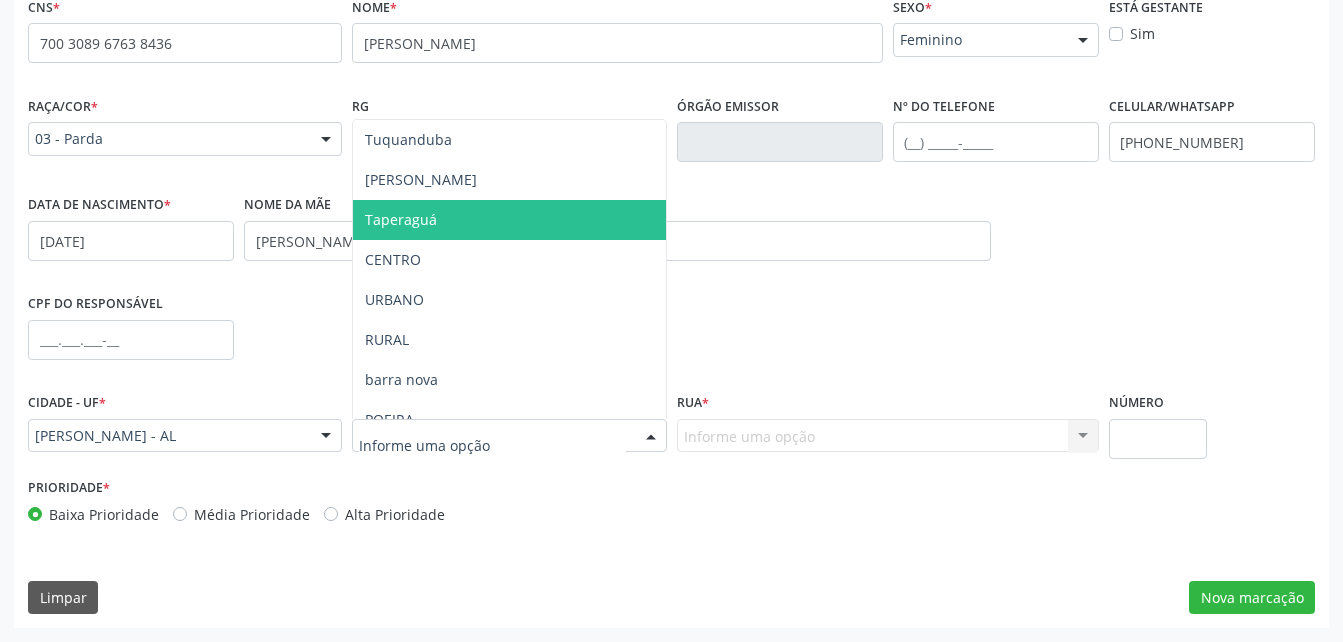 click on "Taperaguá" at bounding box center (509, 220) 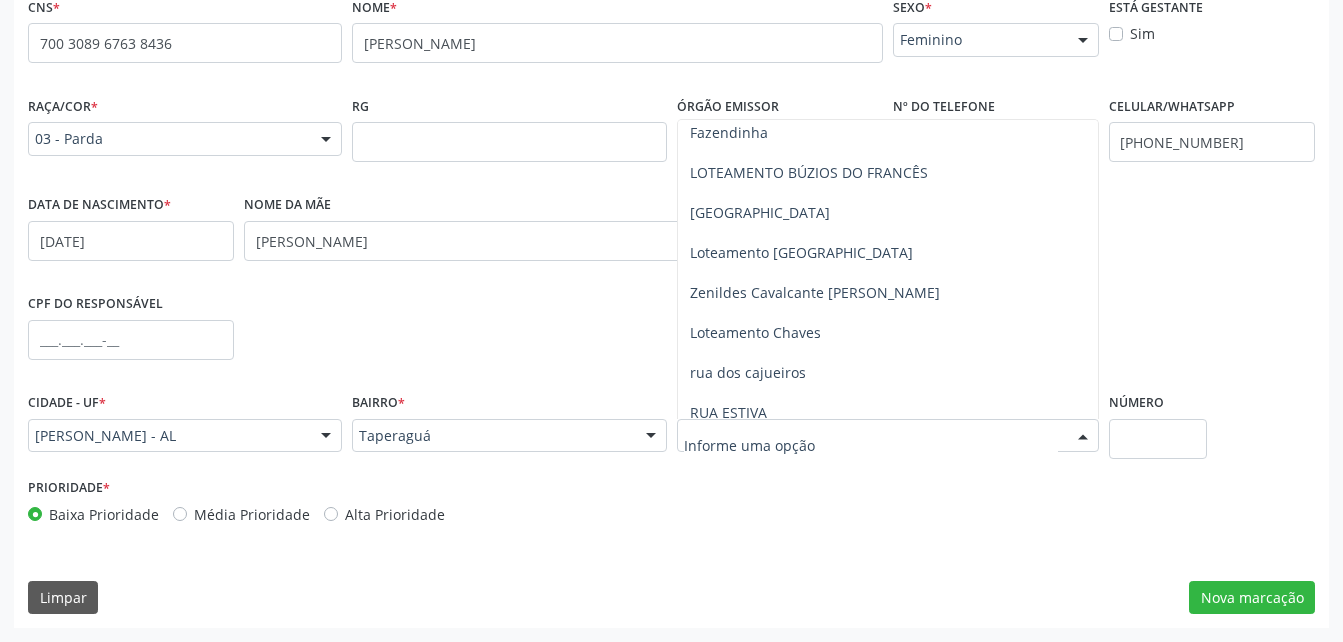 scroll, scrollTop: 361, scrollLeft: 0, axis: vertical 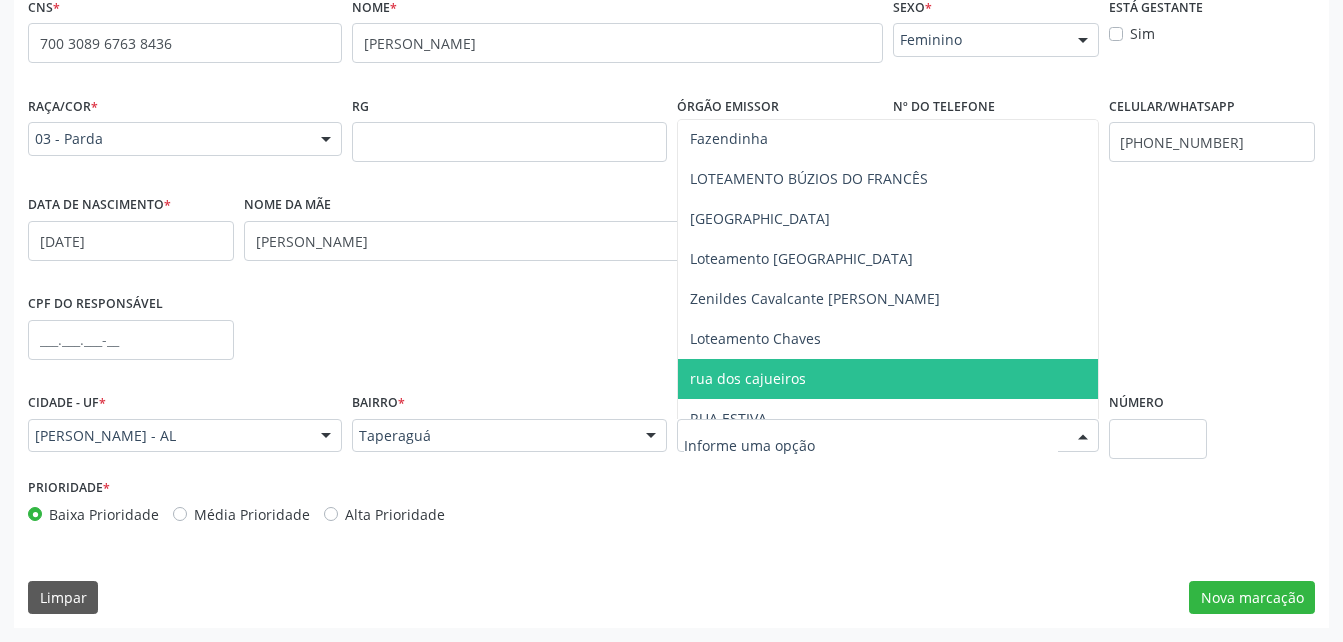 drag, startPoint x: 870, startPoint y: 373, endPoint x: 960, endPoint y: 383, distance: 90.55385 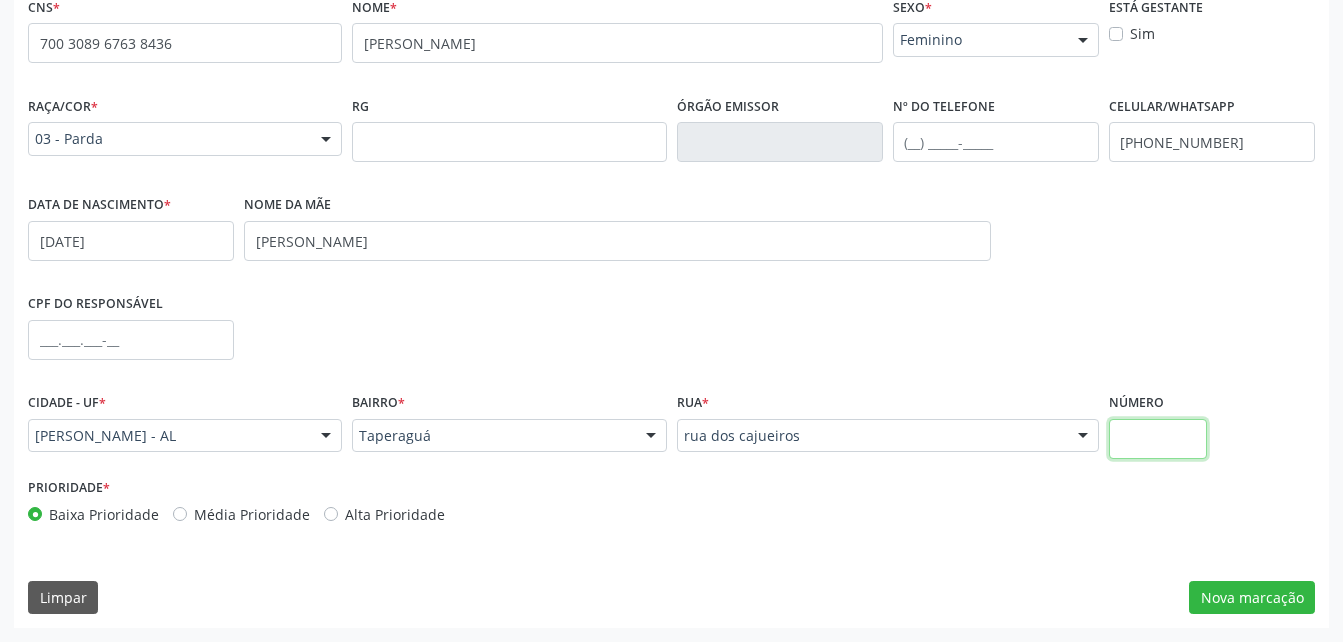 click at bounding box center (1158, 439) 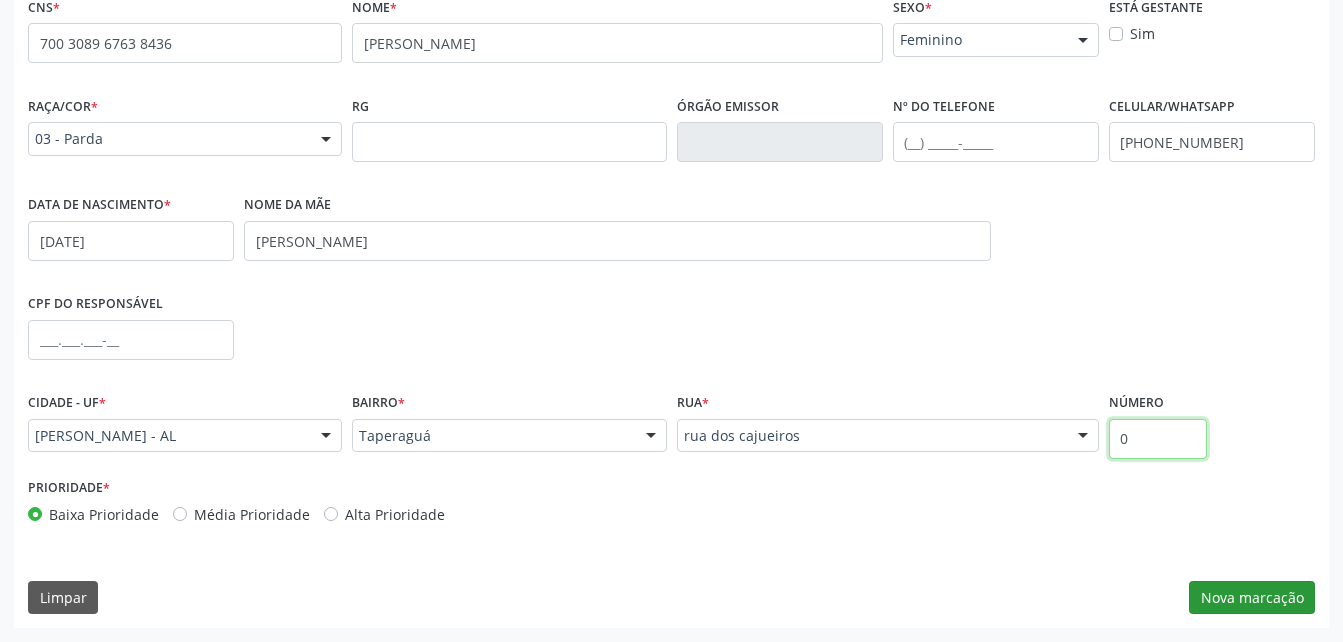 type on "0" 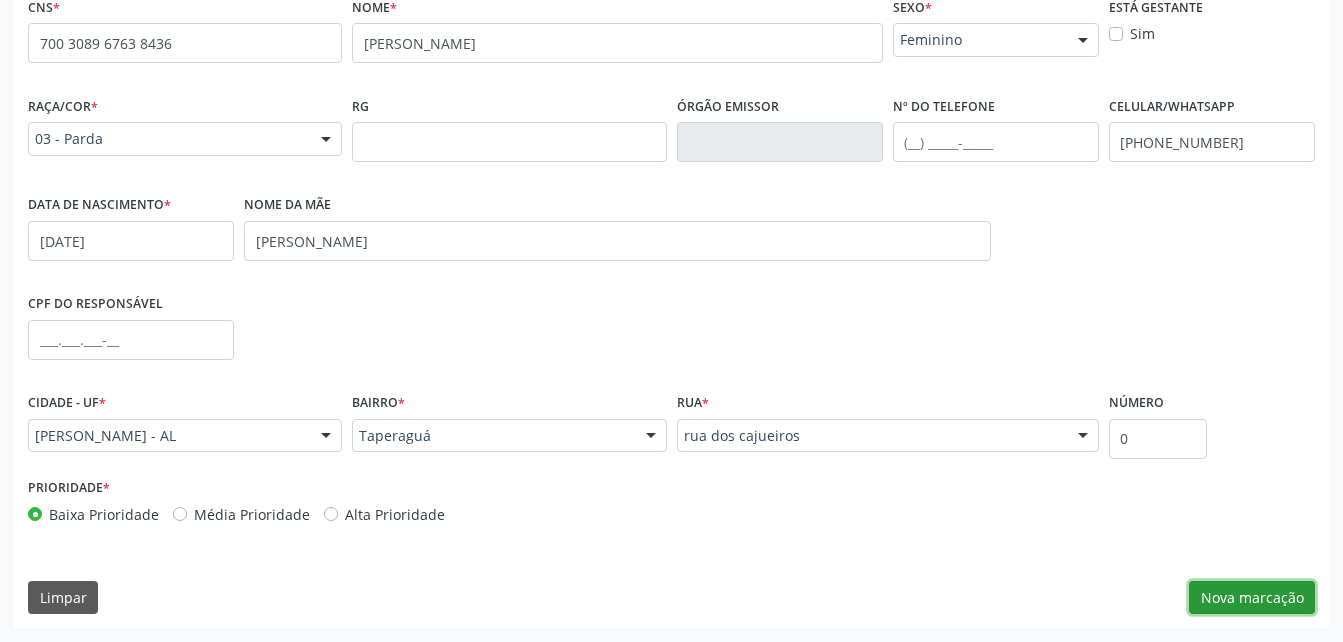 click on "Nova marcação" at bounding box center [1252, 598] 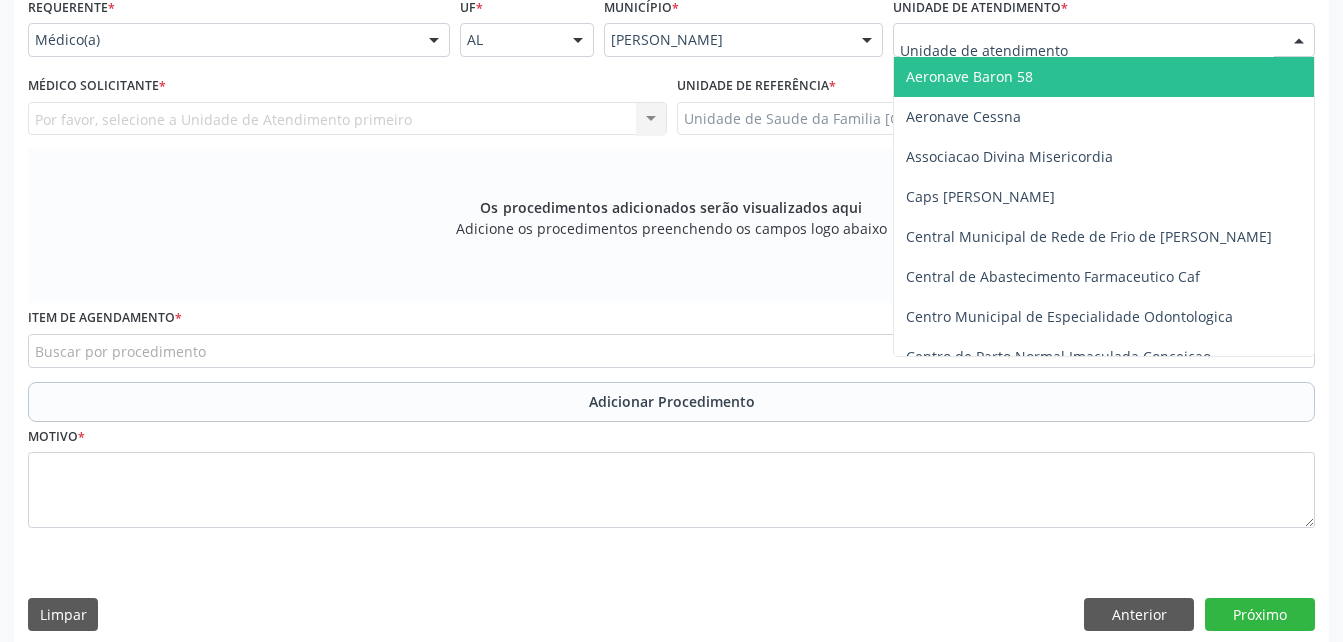 click at bounding box center (1104, 40) 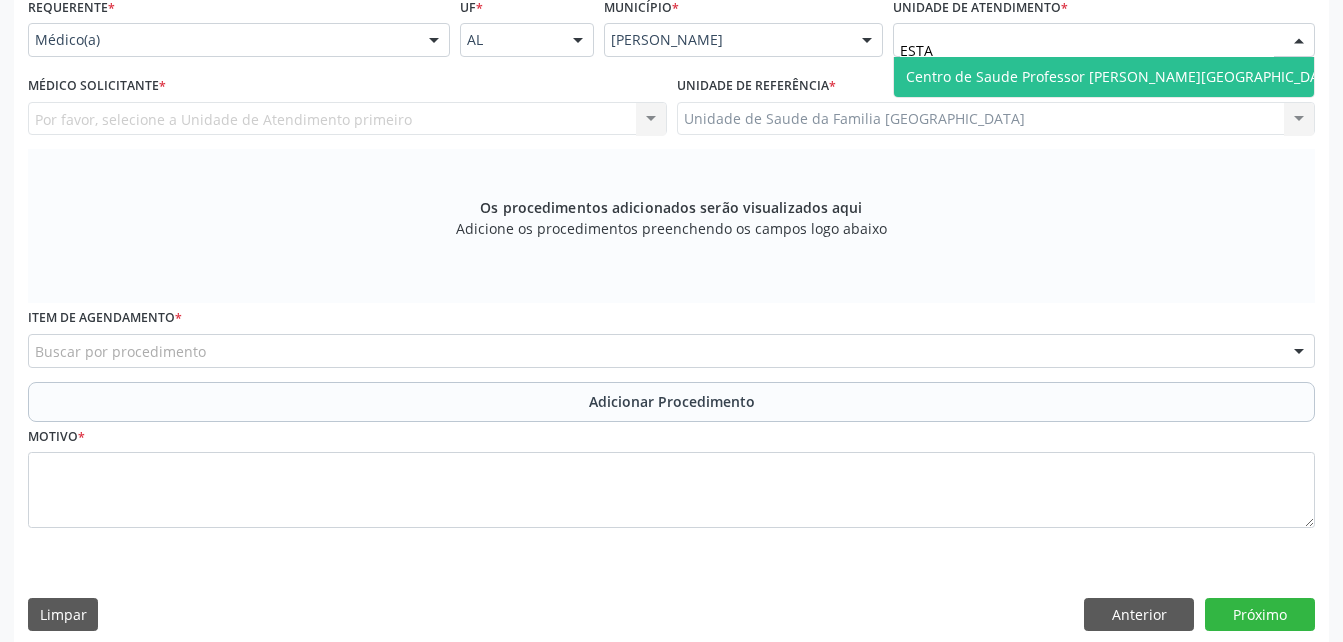 type on "ESTAC" 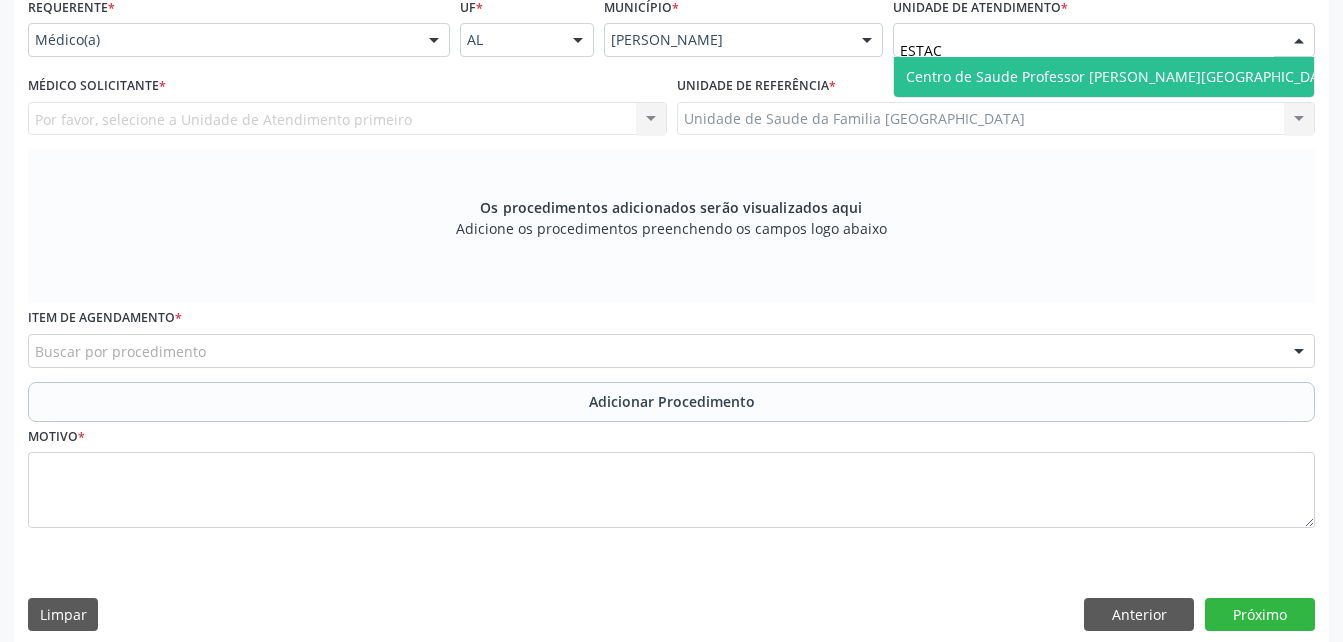 drag, startPoint x: 1036, startPoint y: 79, endPoint x: 738, endPoint y: 109, distance: 299.50626 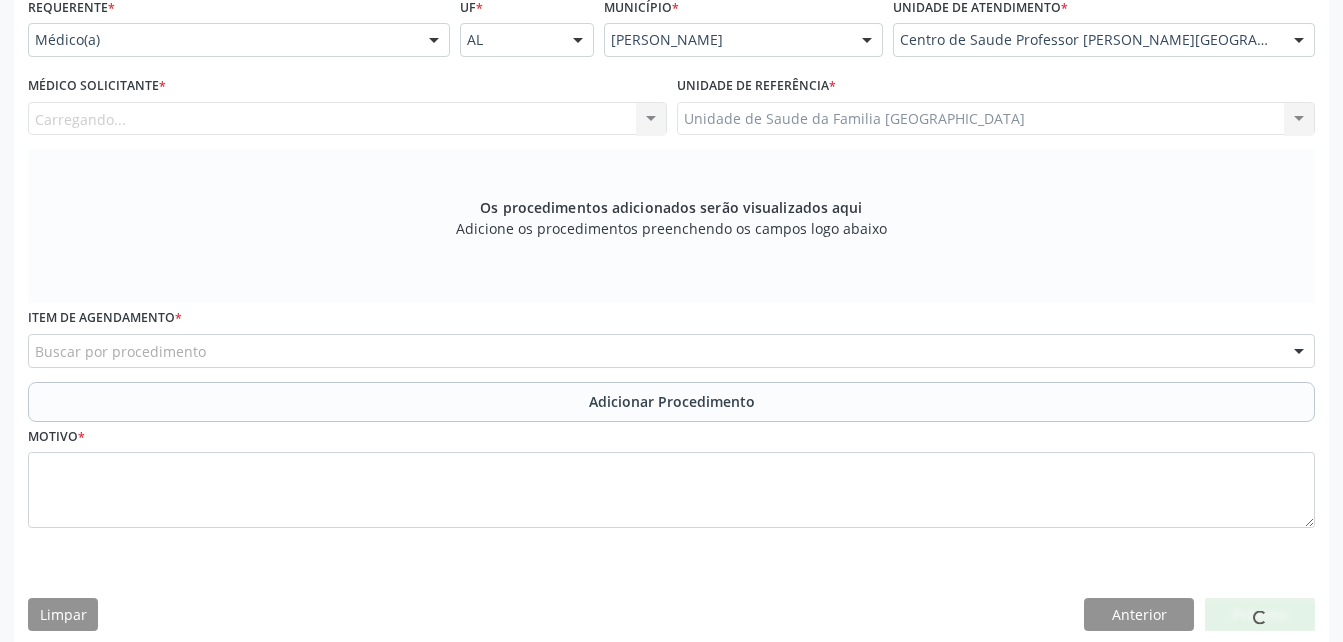 click on "Carregando...
Nenhum resultado encontrado para: "   "
Não há nenhuma opção para ser exibida." at bounding box center [347, 119] 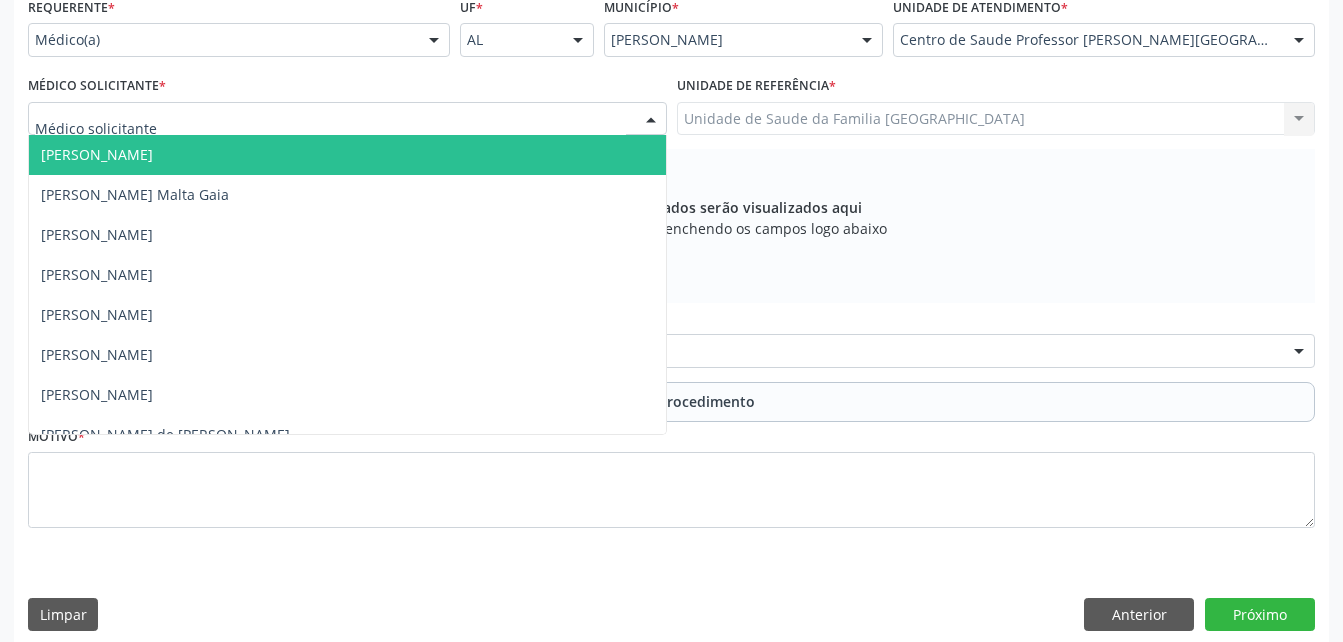 click at bounding box center (347, 119) 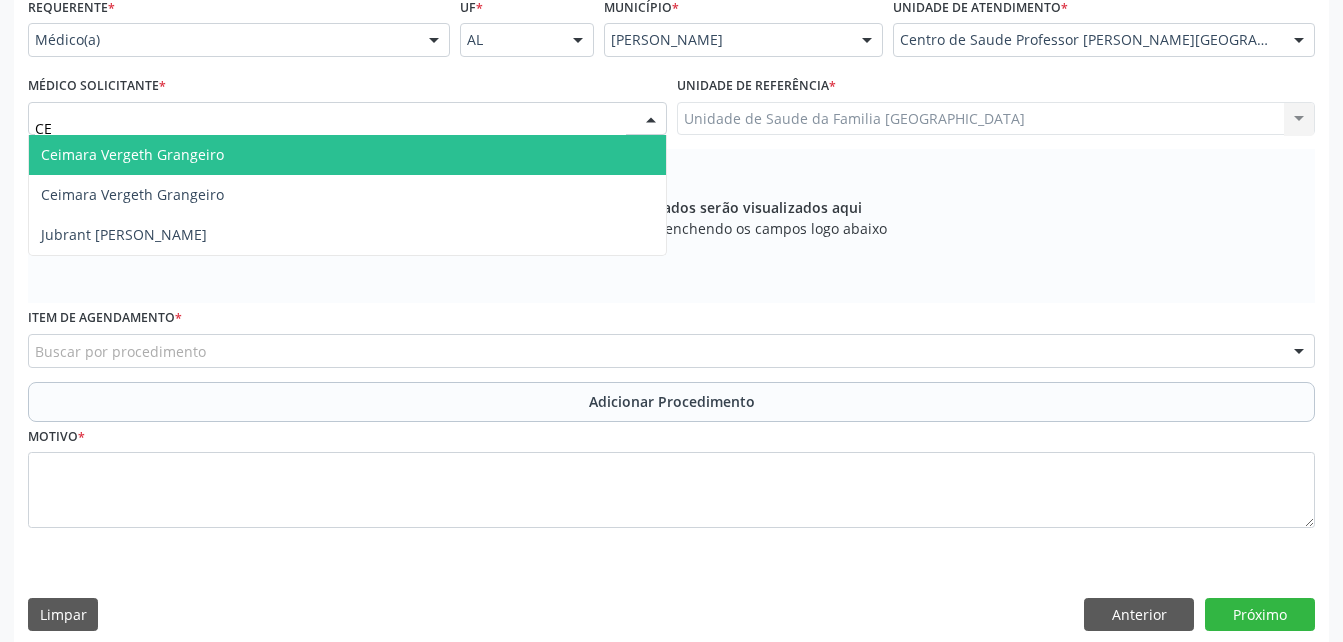 type on "CEI" 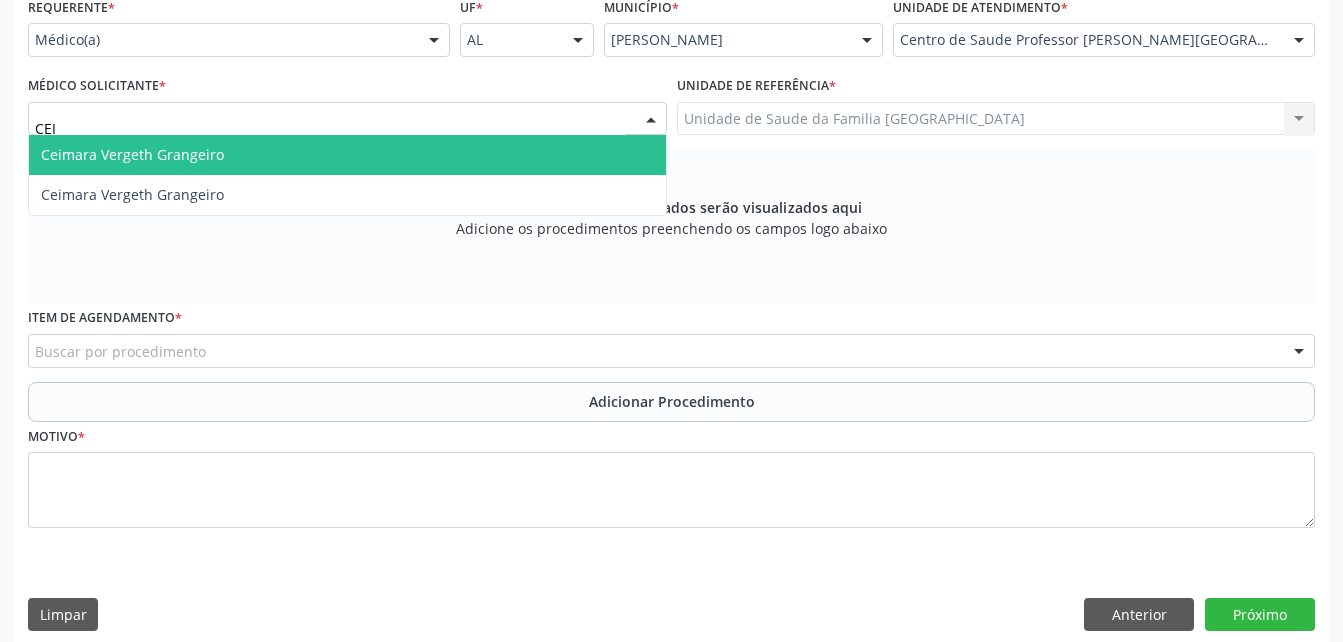click on "Ceimara Vergeth Grangeiro" at bounding box center [347, 155] 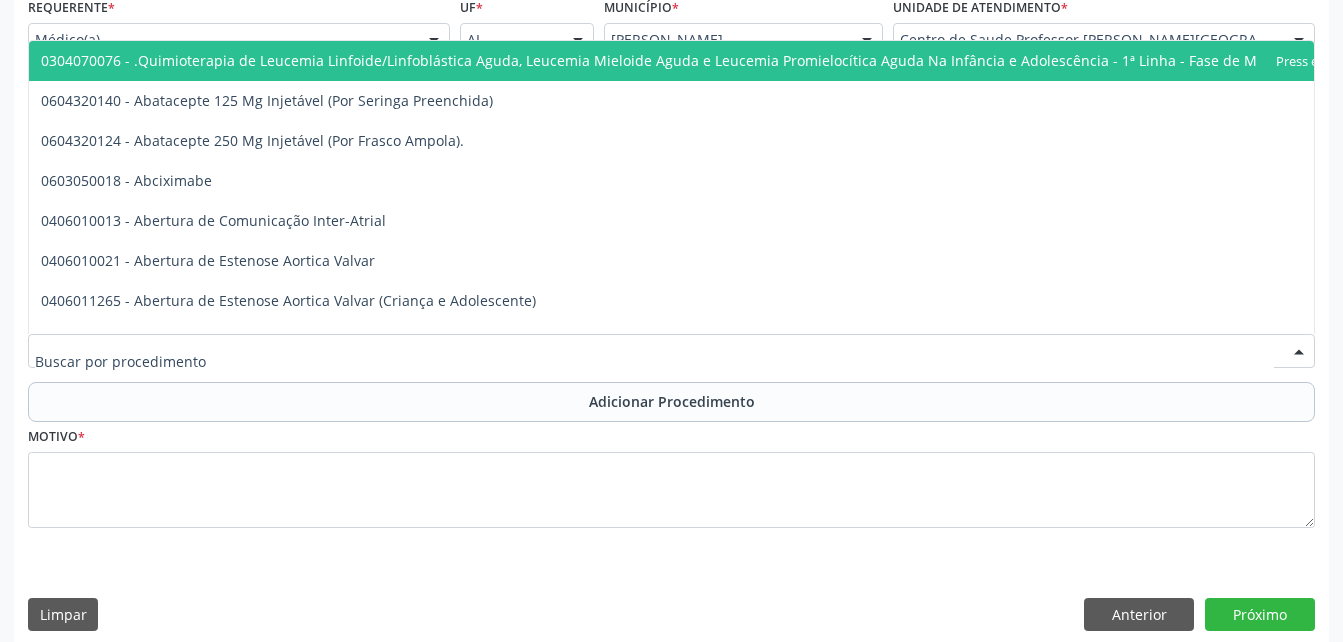 click at bounding box center (671, 351) 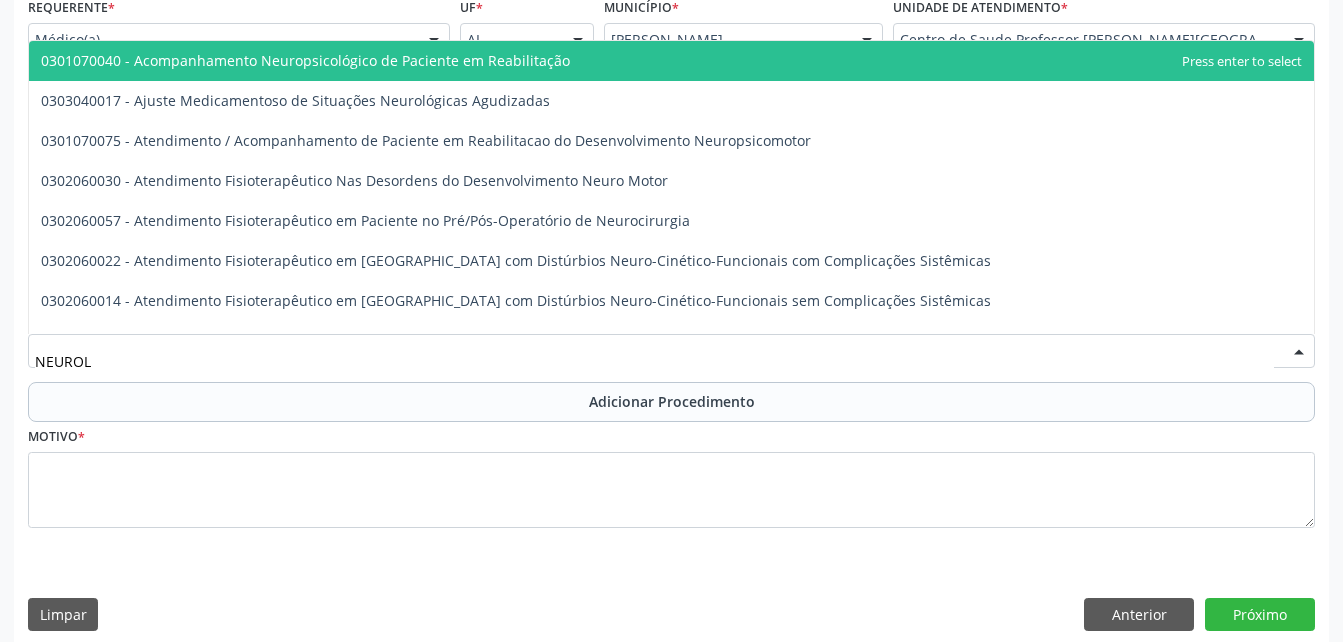 type on "NEUROLO" 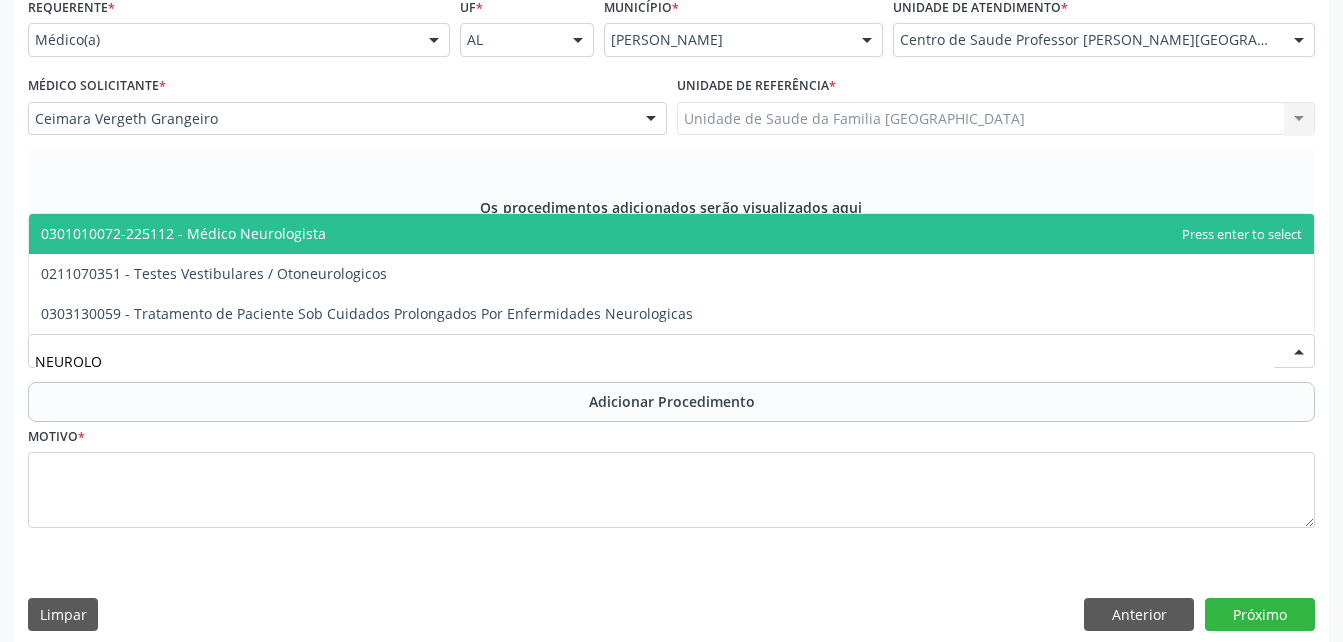 click on "0301010072-225112 - Médico Neurologista" at bounding box center (671, 234) 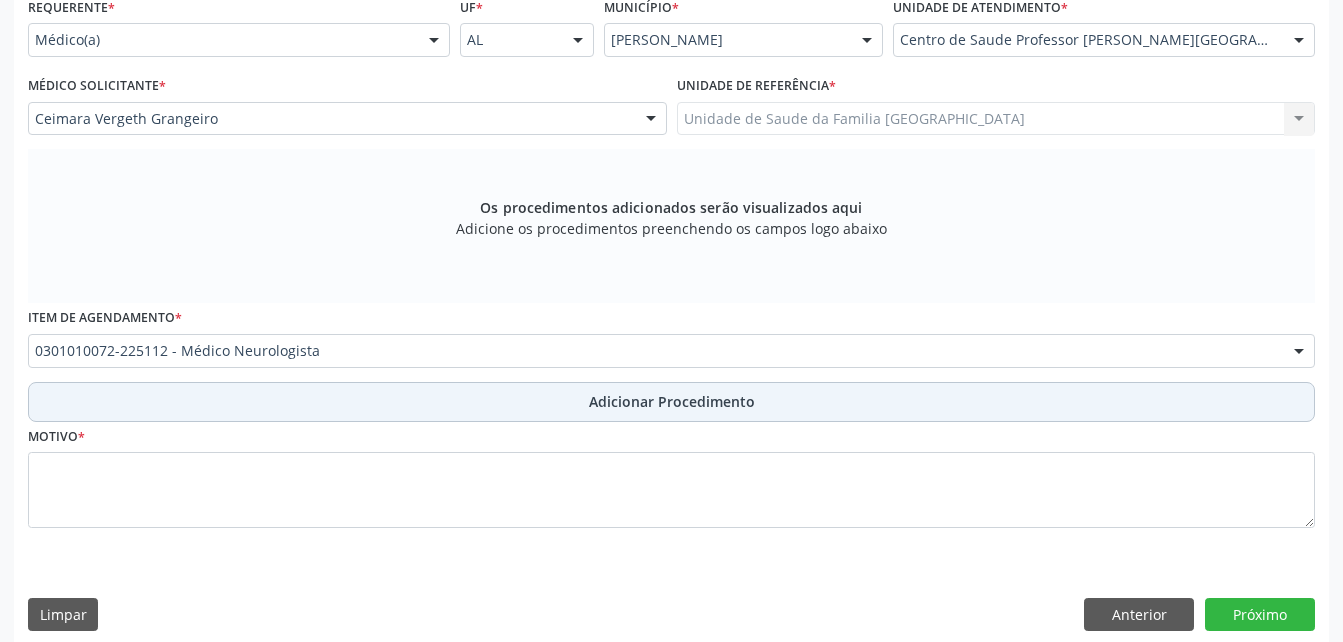 click on "Adicionar Procedimento" at bounding box center (671, 402) 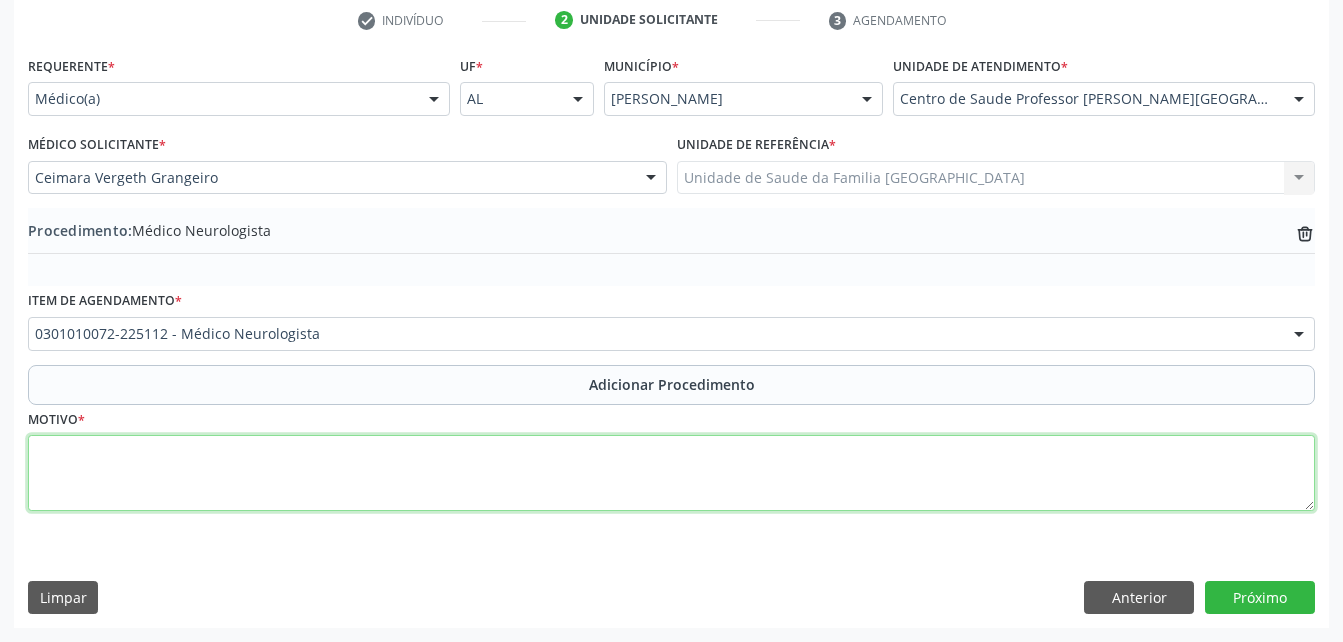 click at bounding box center (671, 473) 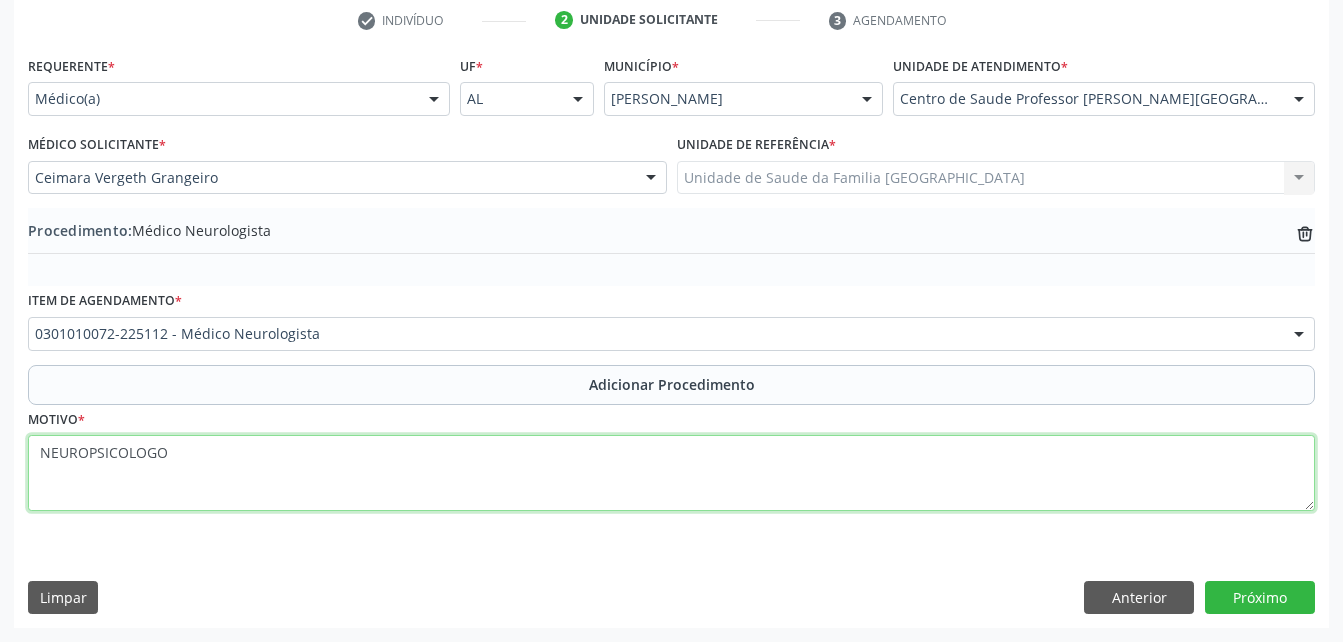 click on "NEUROPSICOLOGO" at bounding box center [671, 473] 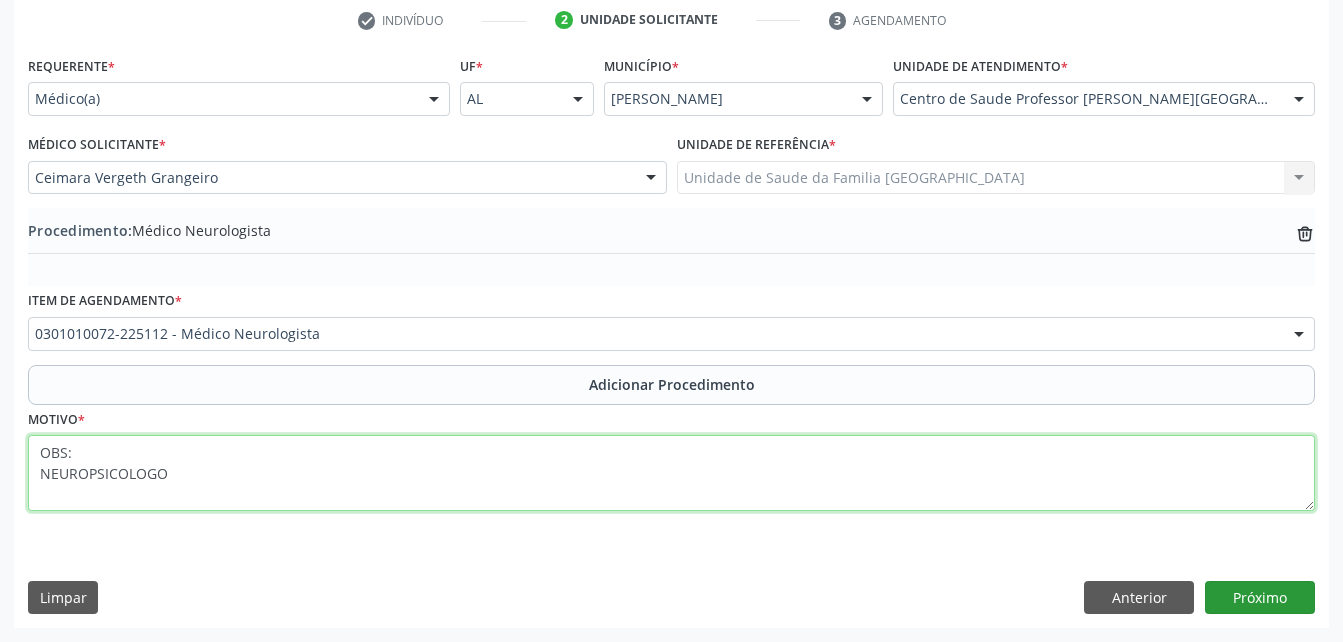 type on "OBS:
NEUROPSICOLOGO" 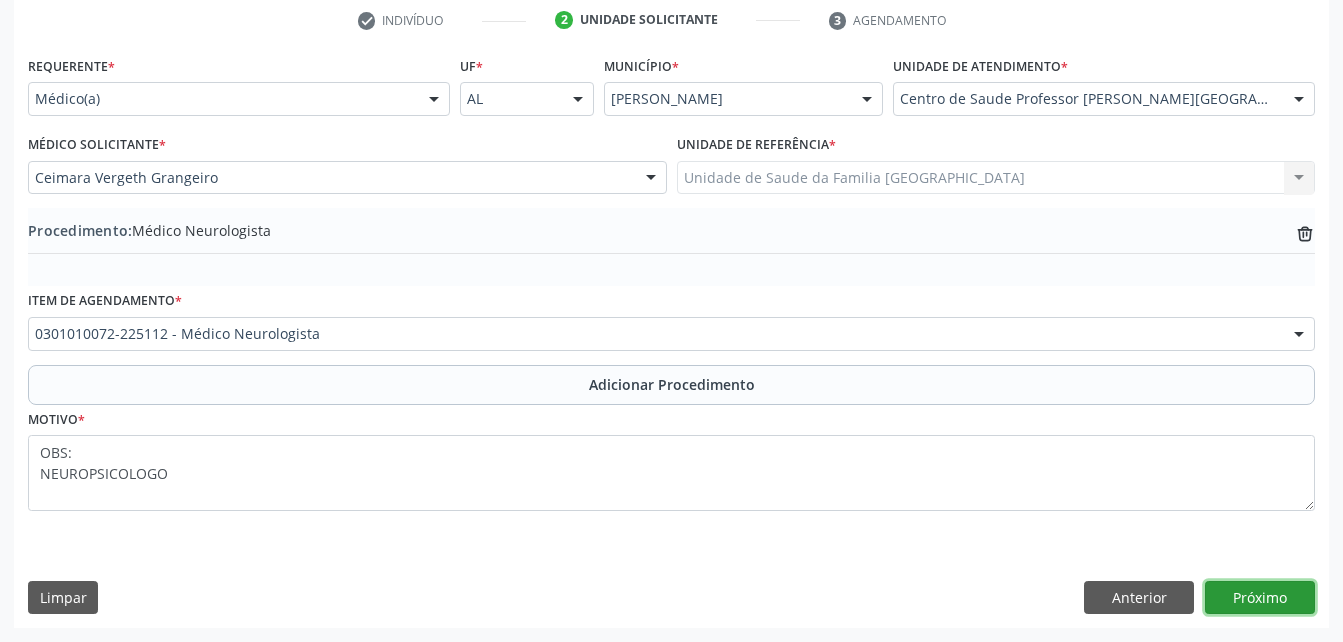 click on "Próximo" at bounding box center [1260, 598] 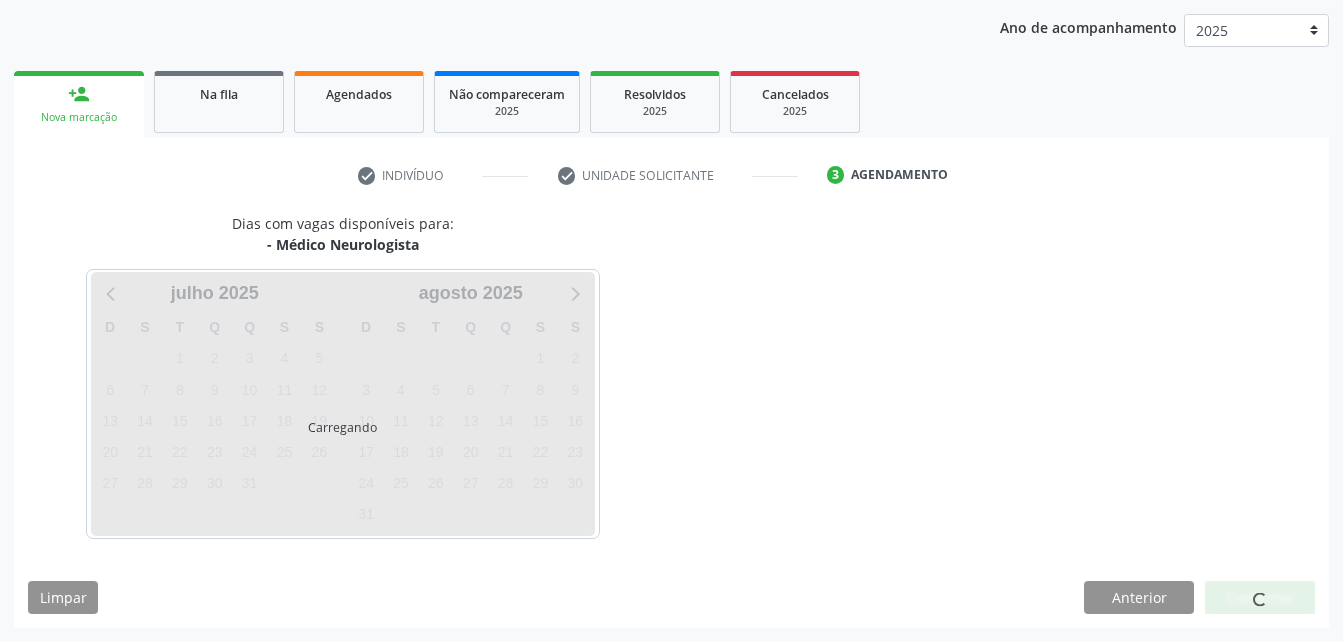 scroll, scrollTop: 315, scrollLeft: 0, axis: vertical 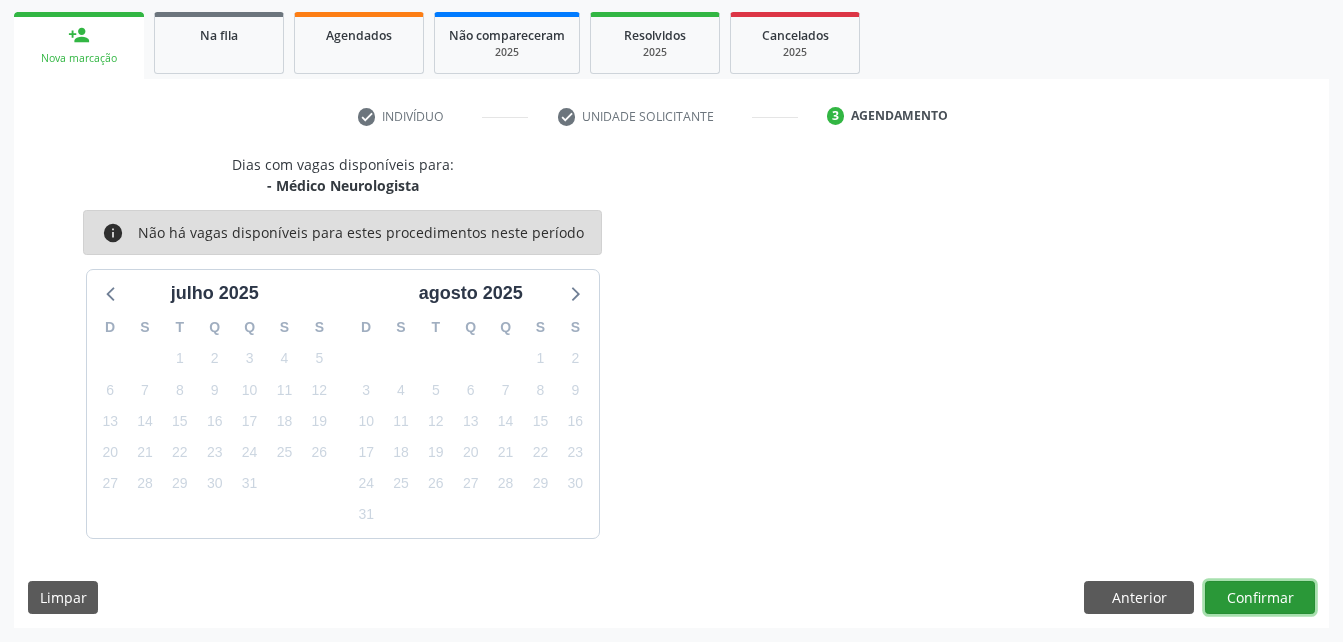 click on "Confirmar" at bounding box center (1260, 598) 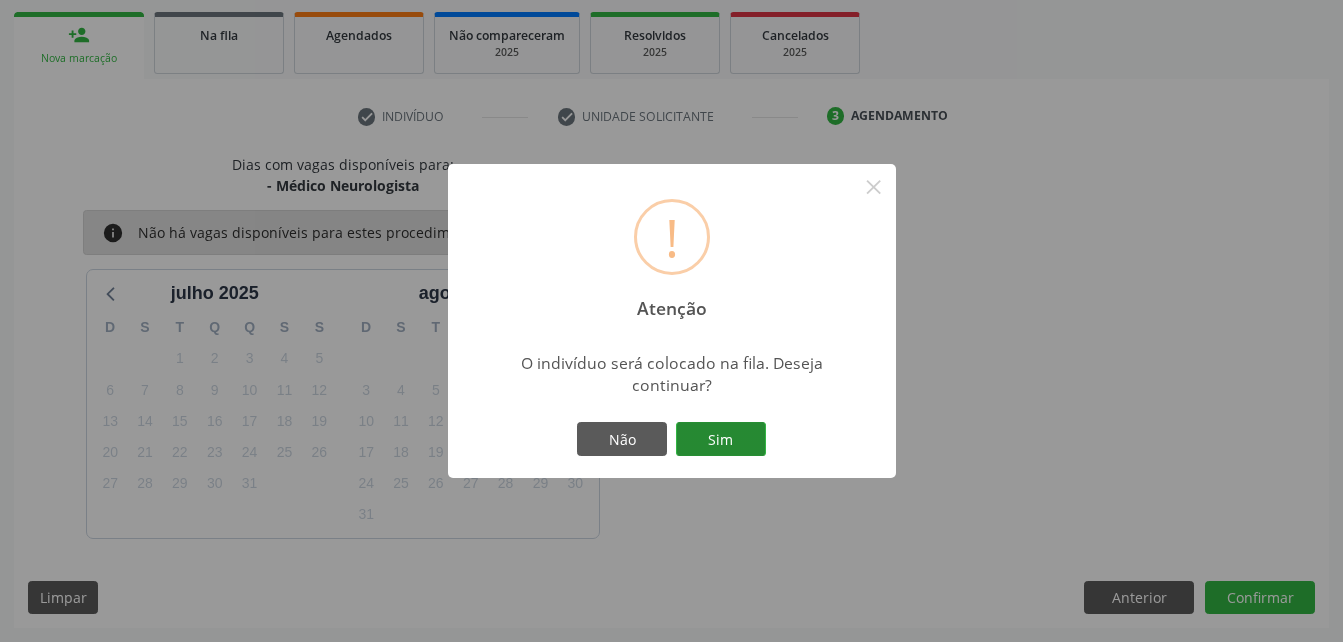 click on "Sim" at bounding box center (721, 439) 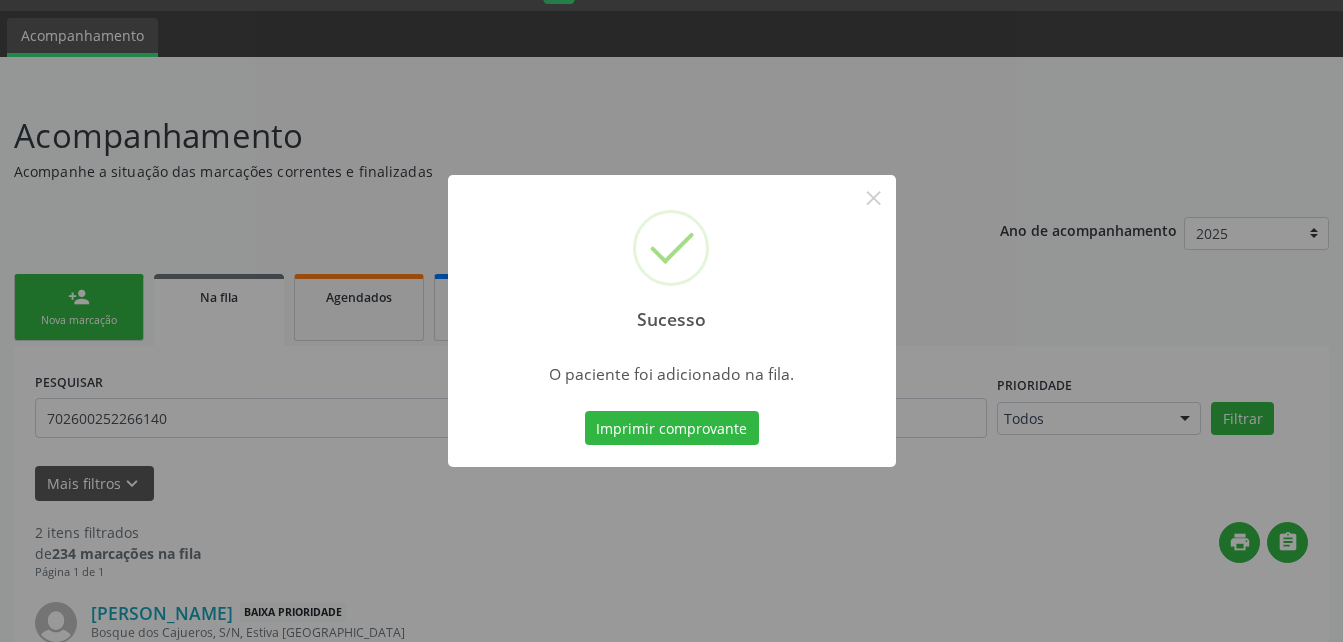 scroll, scrollTop: 0, scrollLeft: 0, axis: both 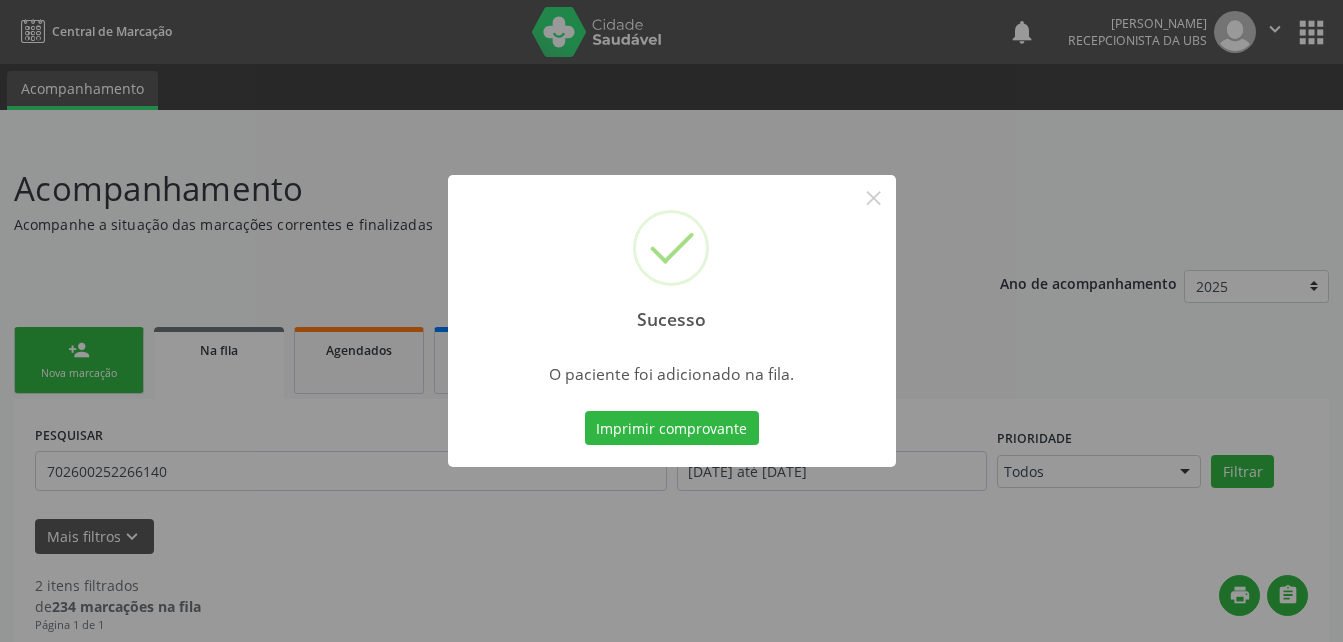 click on "Sucesso × O paciente foi adicionado na fila. Imprimir comprovante Cancel" at bounding box center (671, 321) 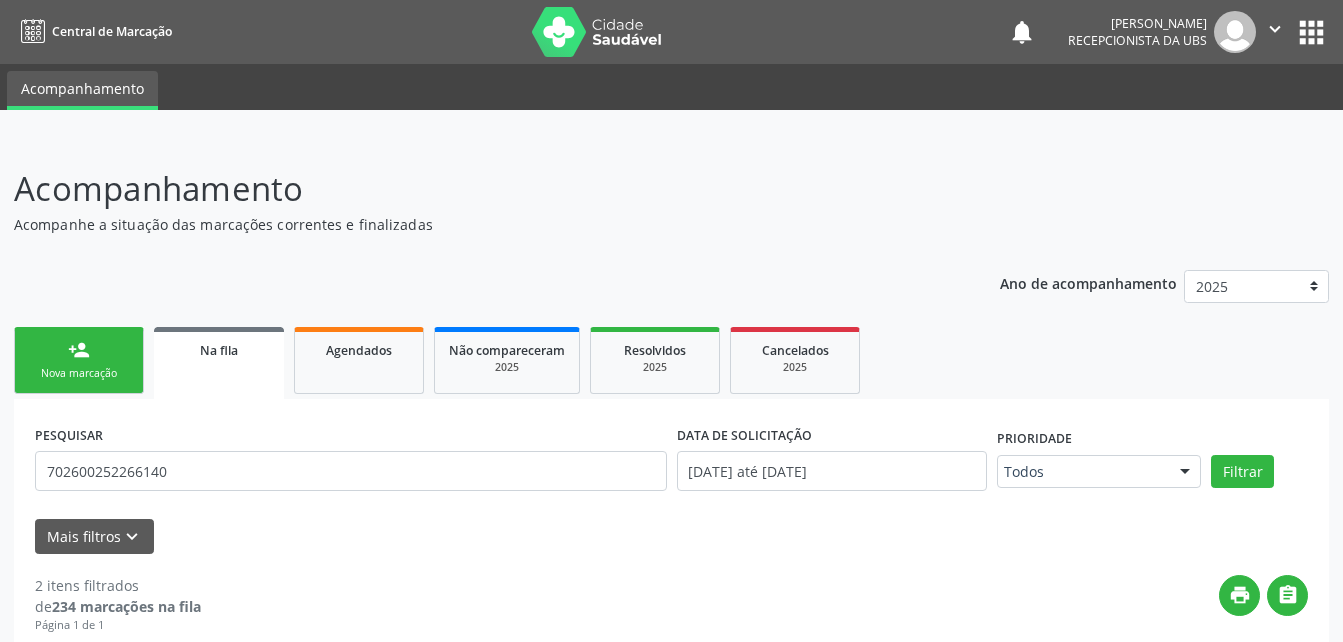click on "person_add
Nova marcação" at bounding box center (79, 360) 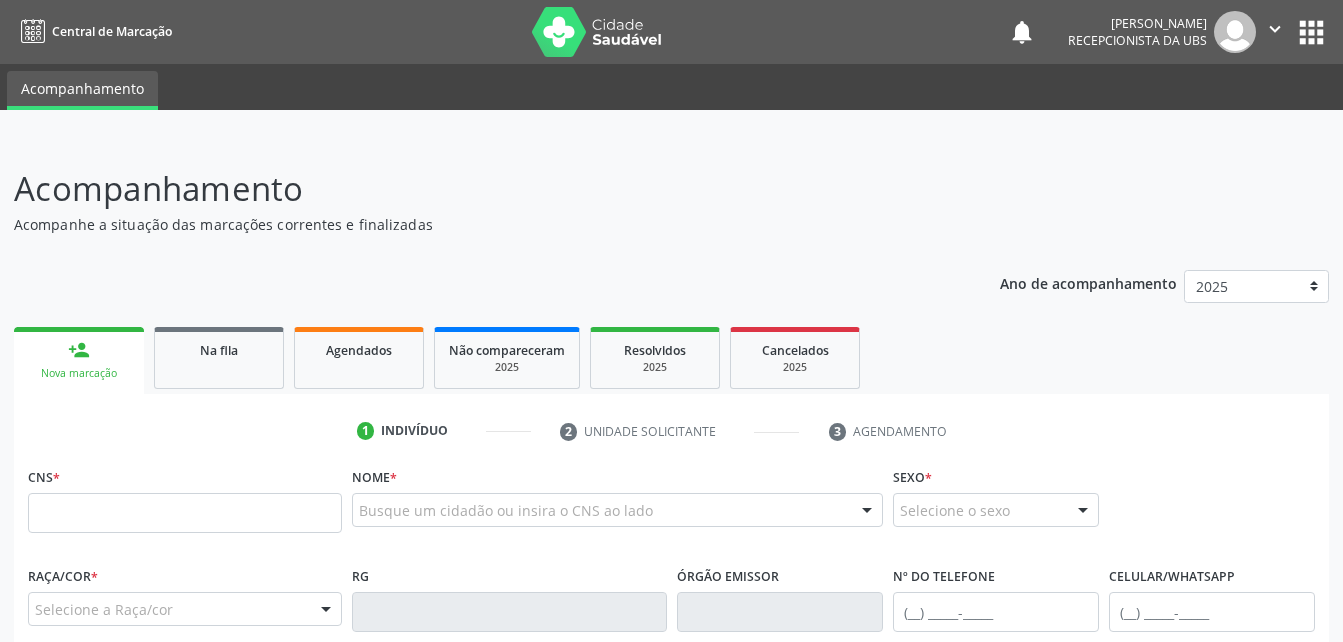 scroll, scrollTop: 100, scrollLeft: 0, axis: vertical 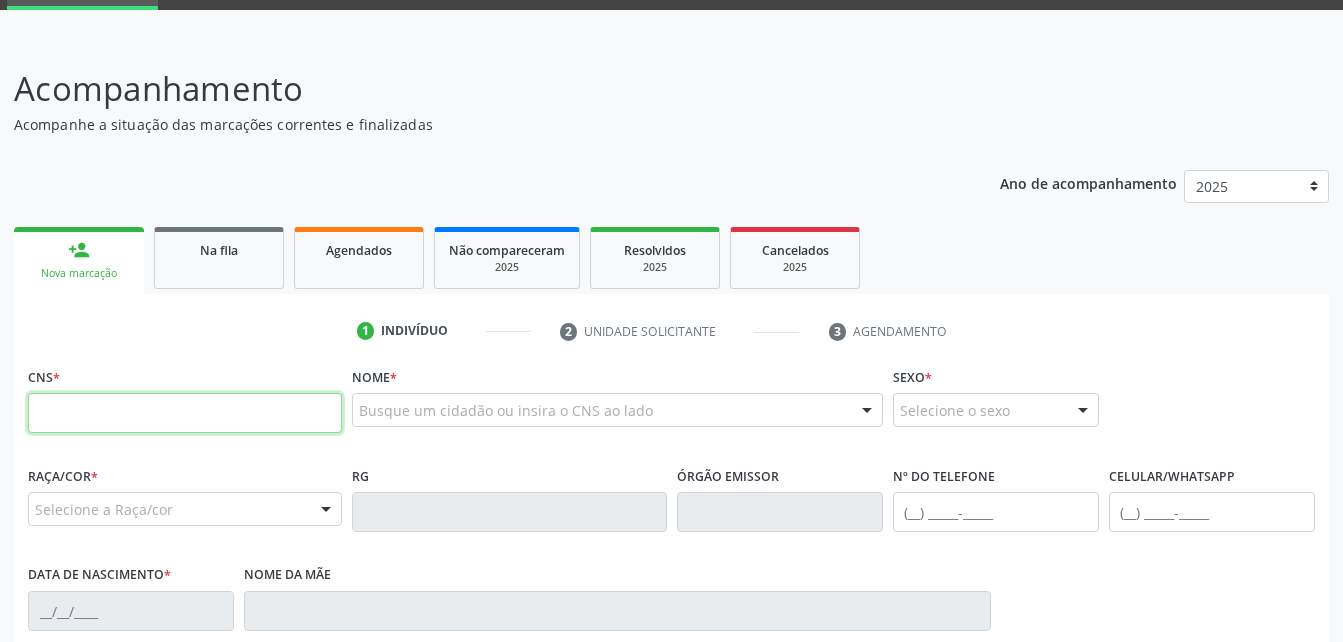 click at bounding box center [185, 413] 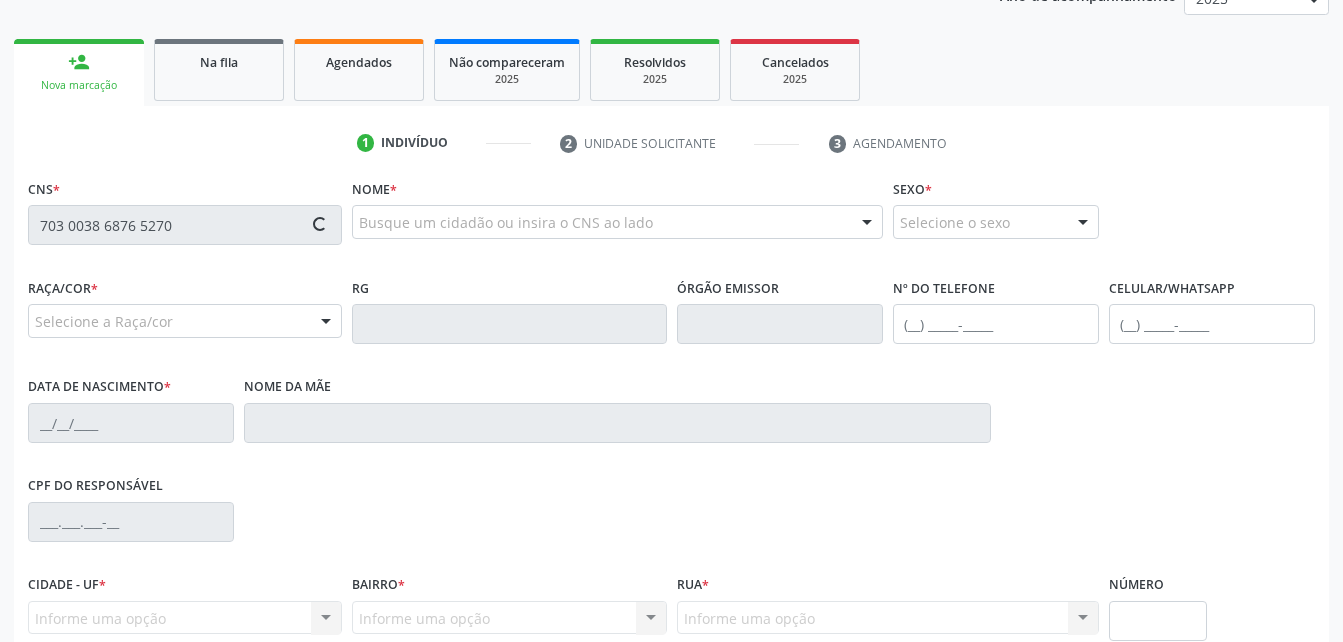 scroll, scrollTop: 300, scrollLeft: 0, axis: vertical 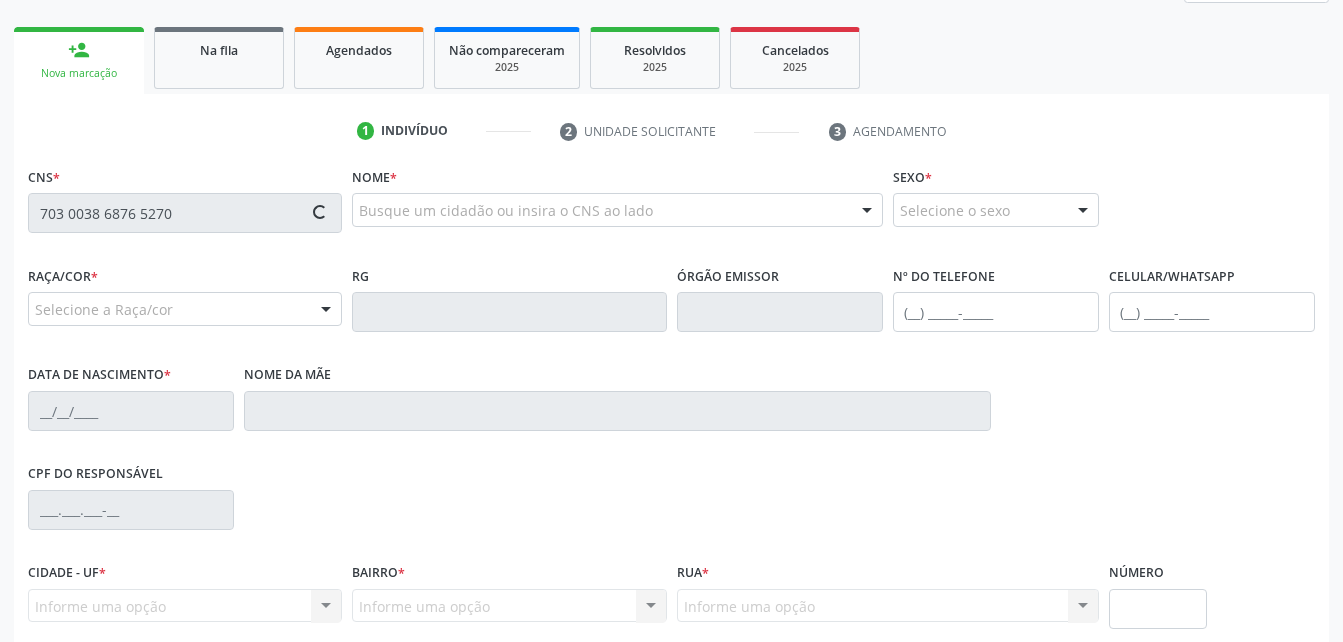 type on "703 0038 6876 5270" 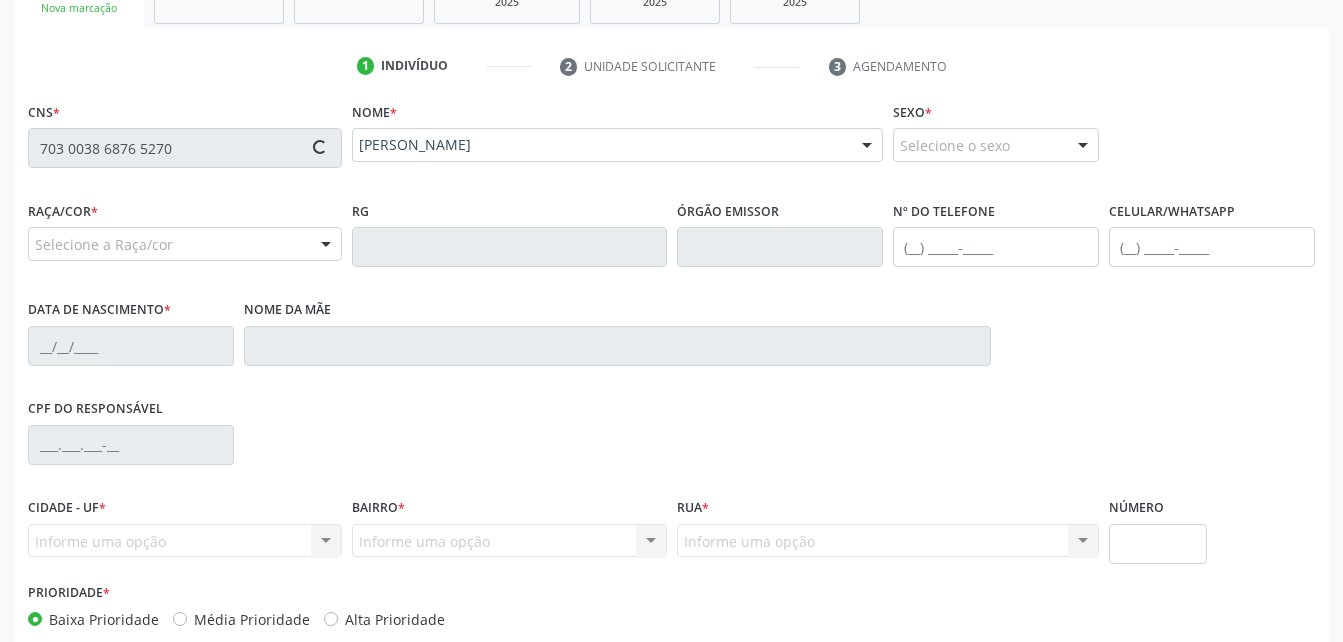 scroll, scrollTop: 400, scrollLeft: 0, axis: vertical 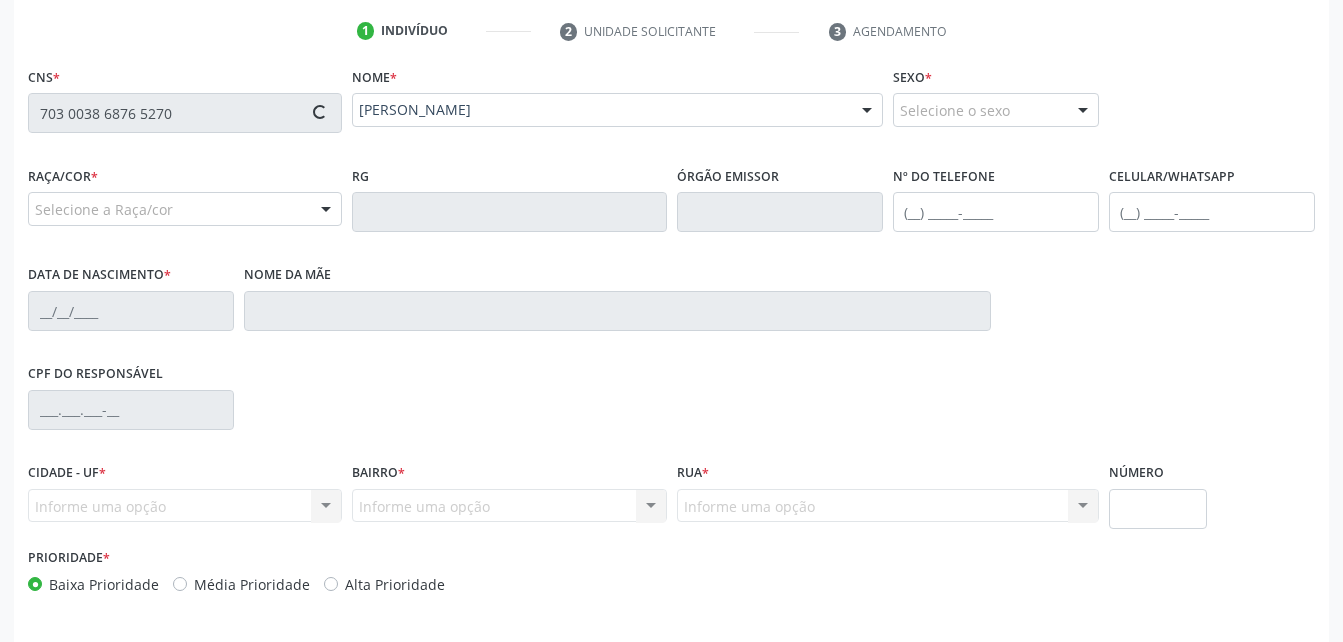 type 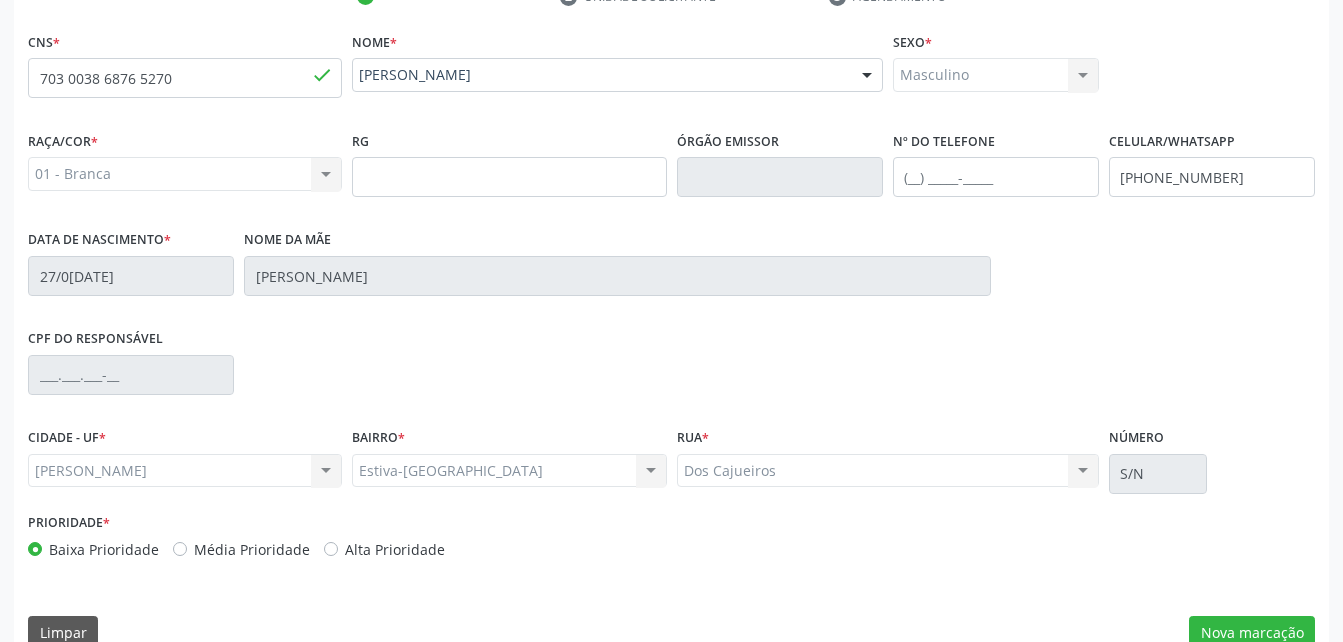 scroll, scrollTop: 470, scrollLeft: 0, axis: vertical 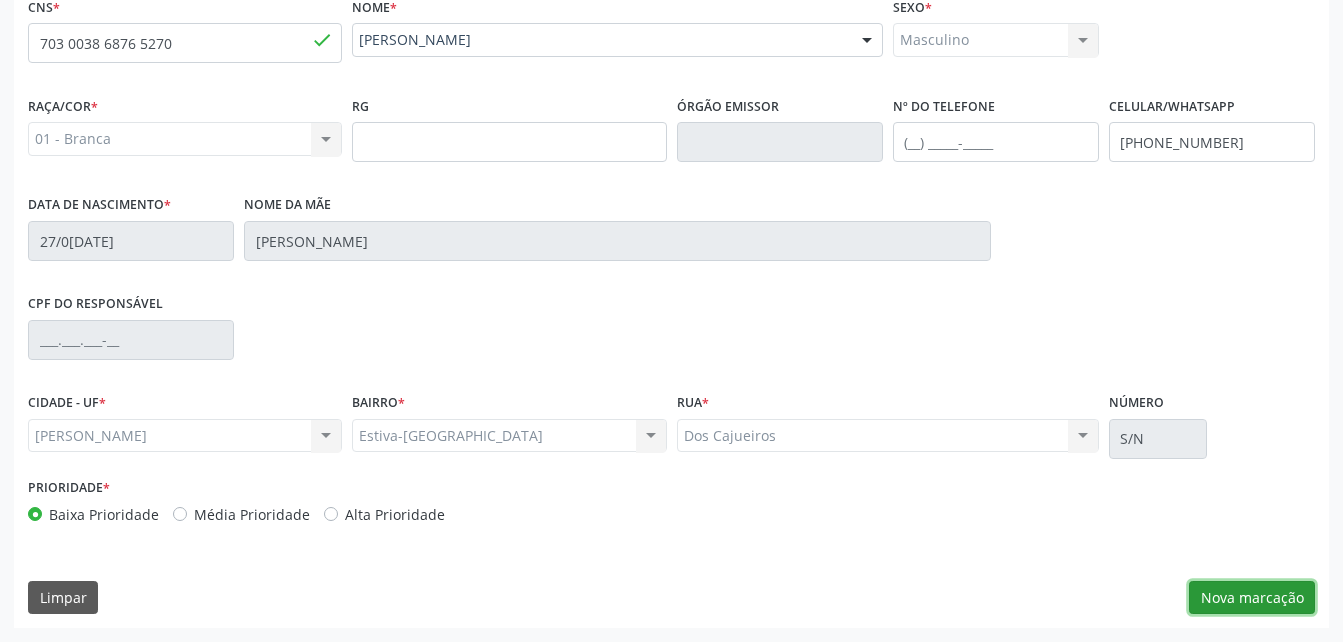 click on "Nova marcação" at bounding box center (1252, 598) 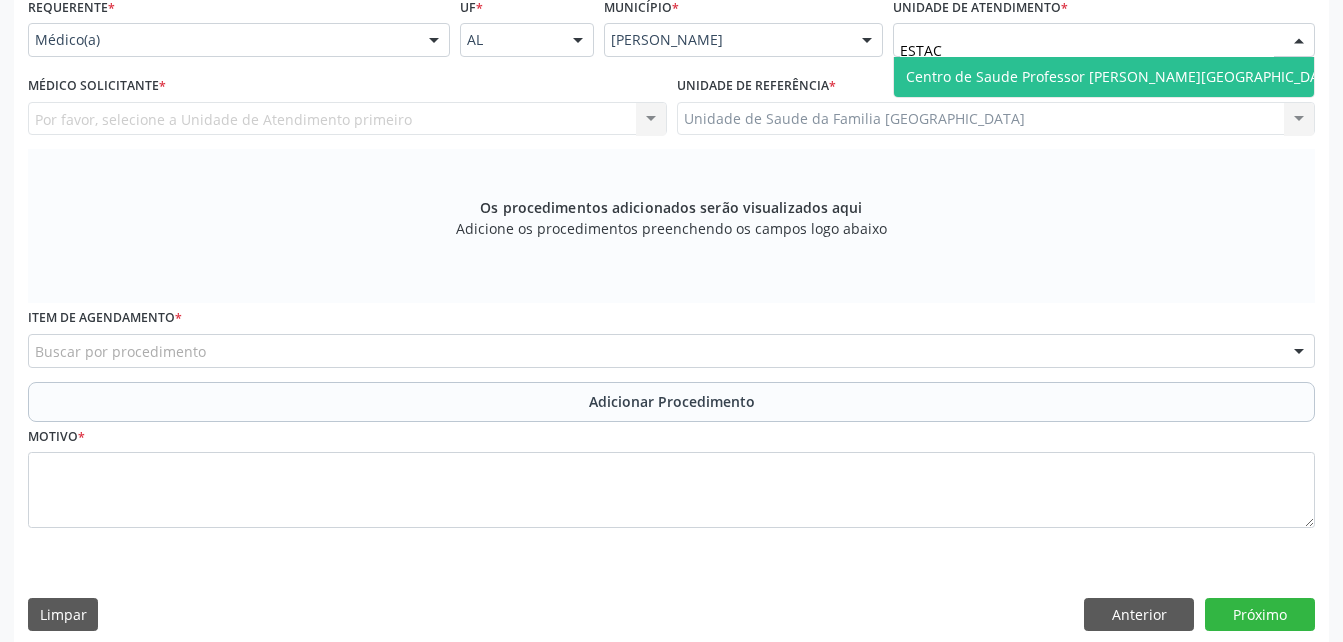 click on "Centro de Saude Professor [PERSON_NAME][GEOGRAPHIC_DATA]" at bounding box center [1123, 76] 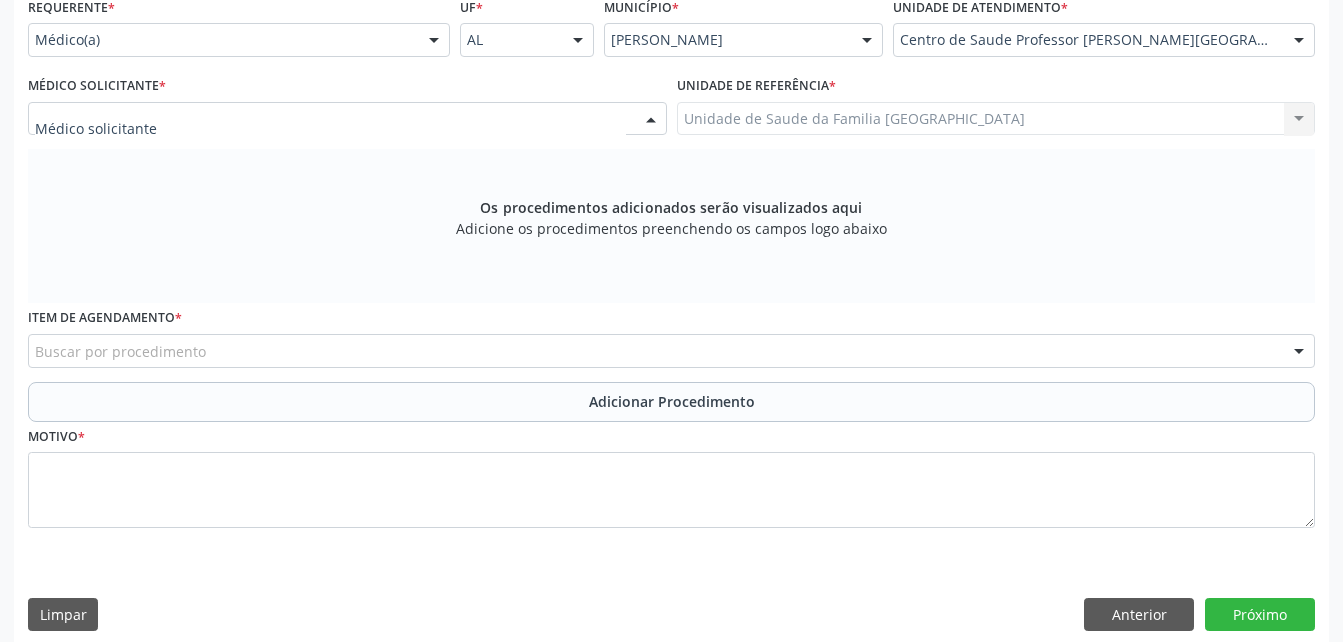 click at bounding box center (347, 119) 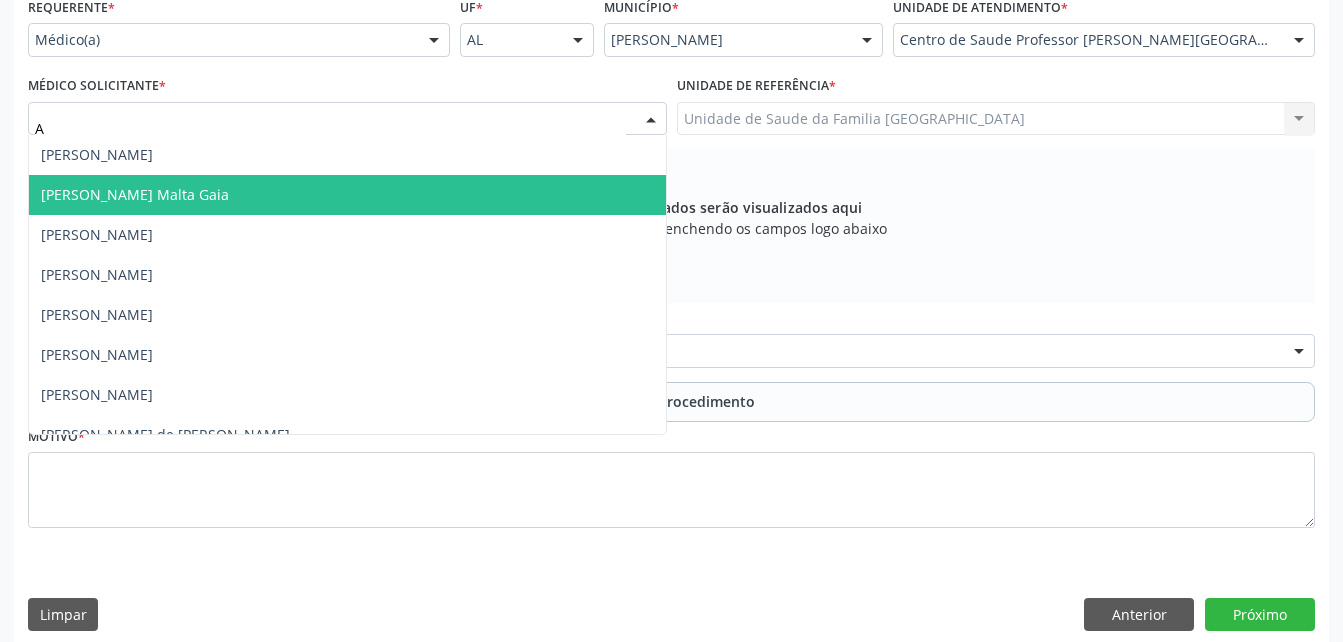click on "[PERSON_NAME] Malta Gaia" at bounding box center [347, 195] 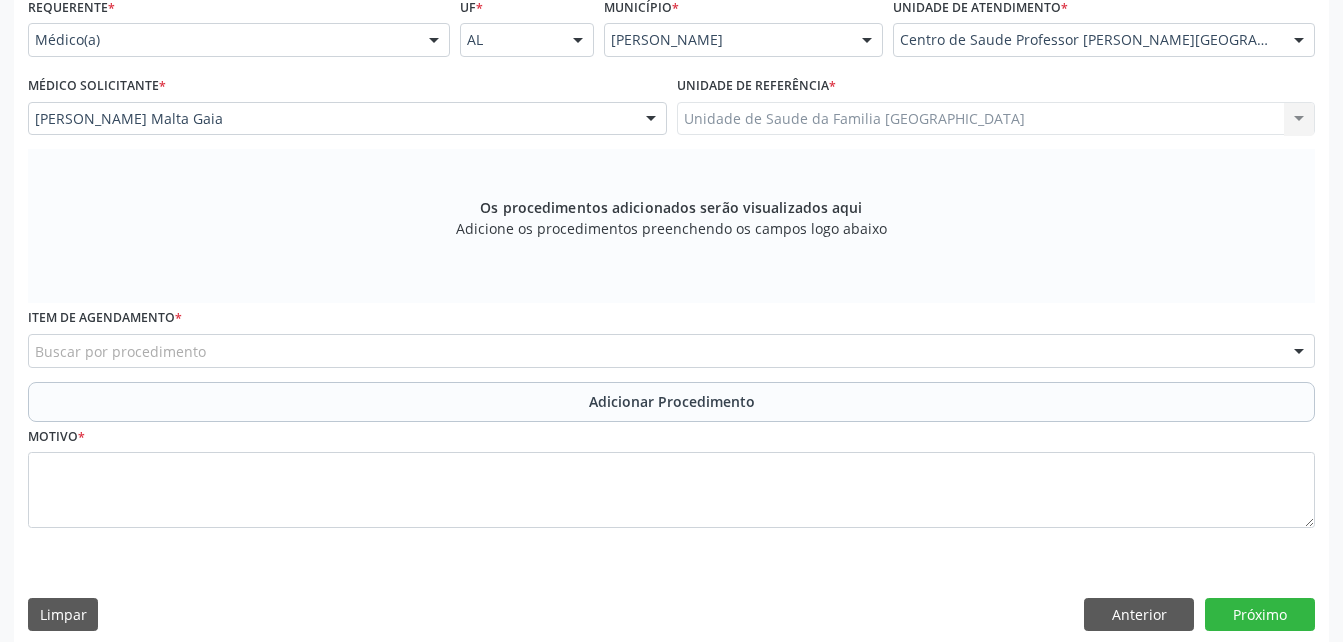 click on "Buscar por procedimento" at bounding box center (671, 351) 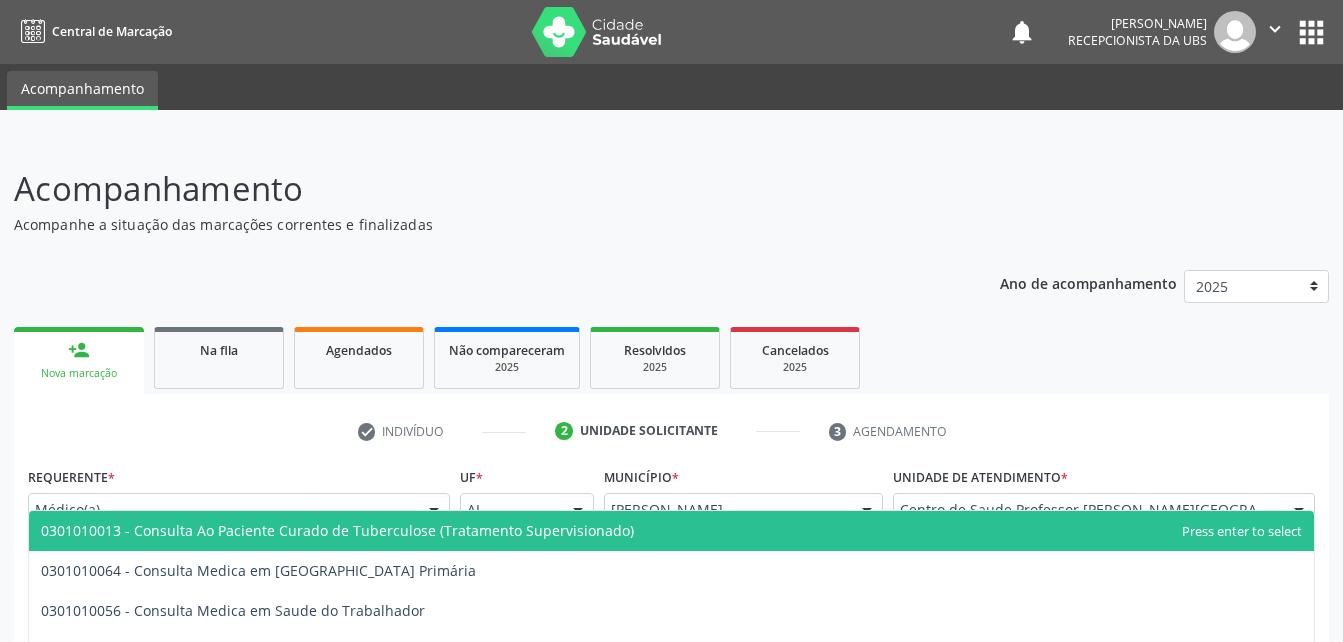 type on "0301010072" 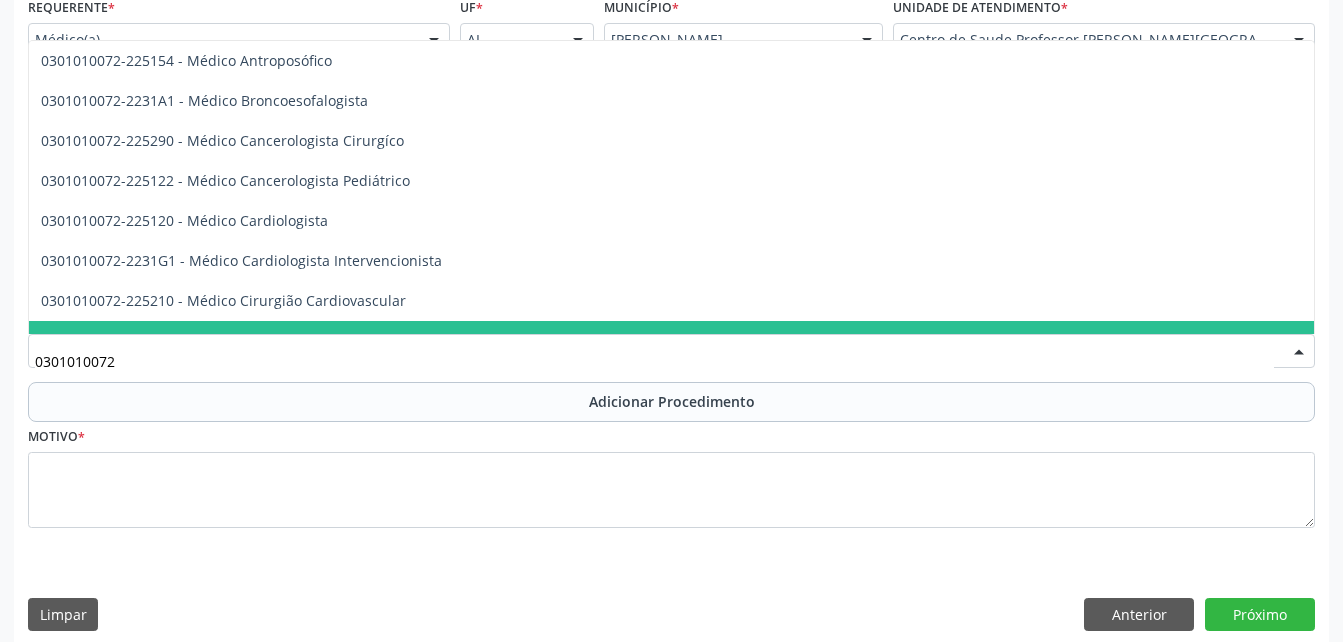 scroll, scrollTop: 300, scrollLeft: 0, axis: vertical 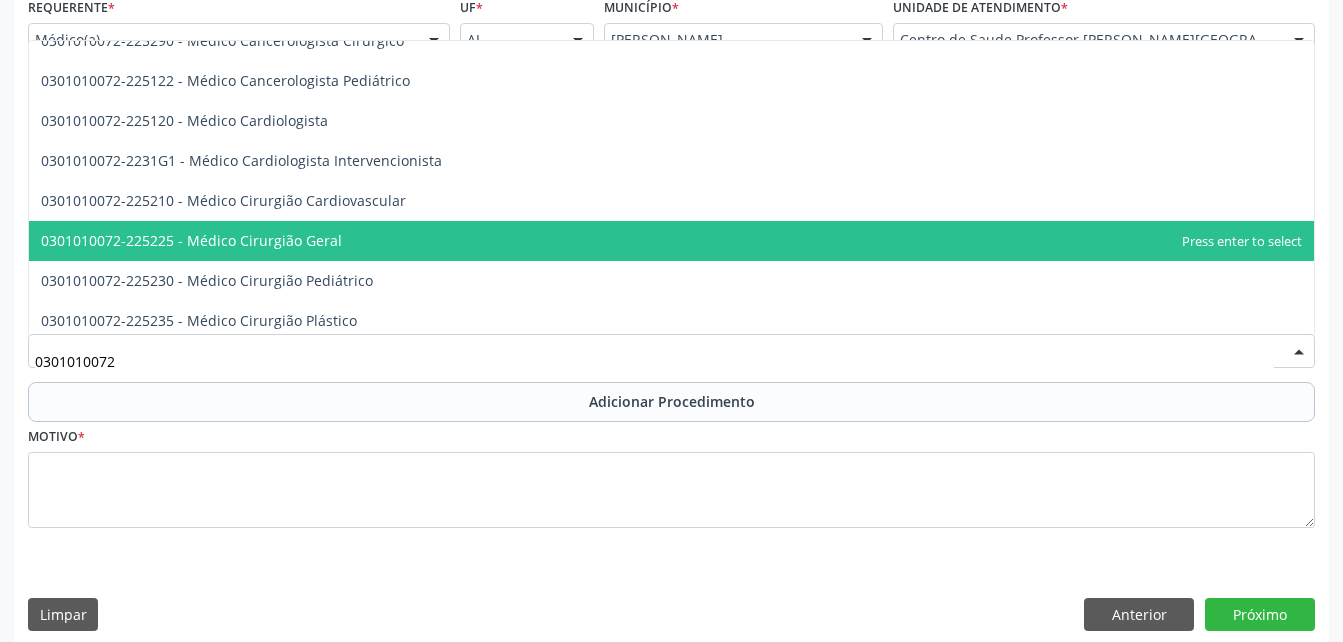 click on "0301010072-225225 - Médico Cirurgião Geral" at bounding box center [671, 241] 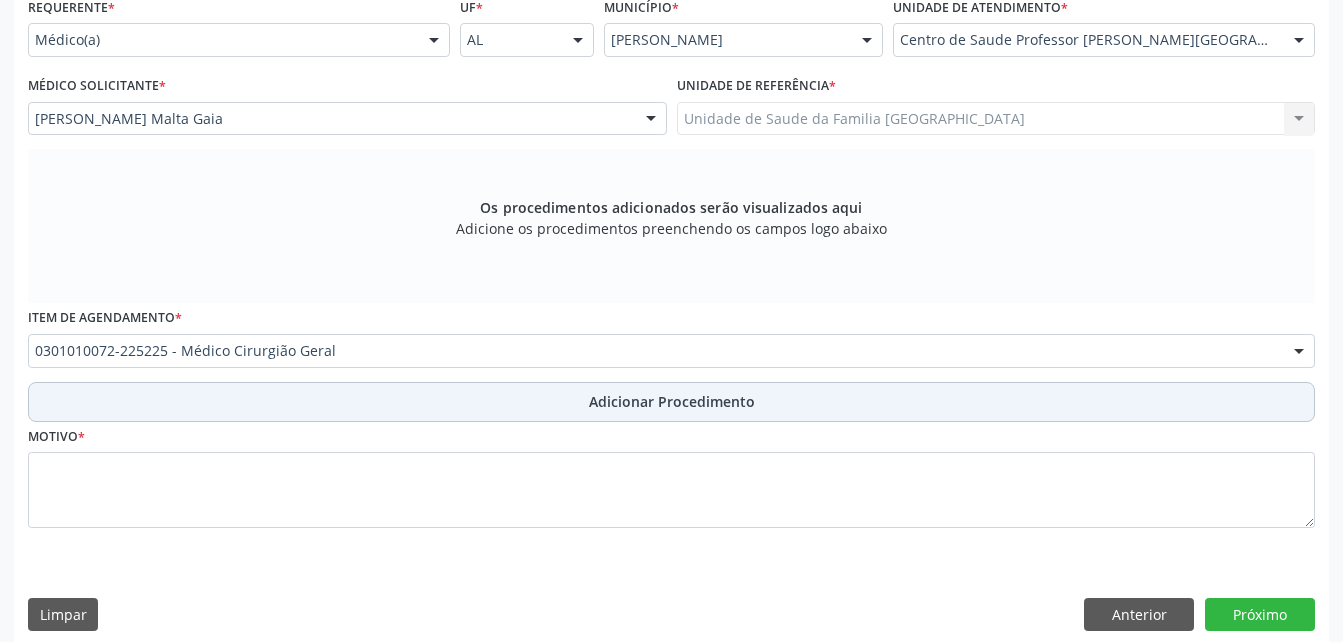 click on "Adicionar Procedimento" at bounding box center [671, 402] 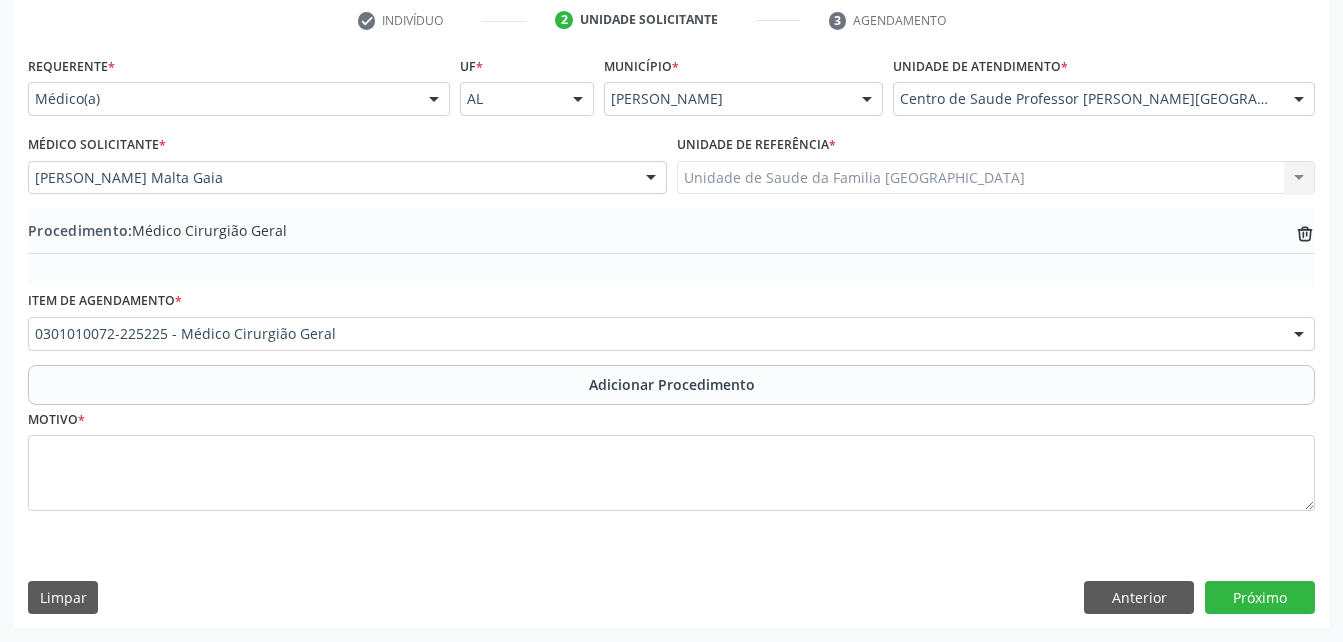 scroll, scrollTop: 411, scrollLeft: 0, axis: vertical 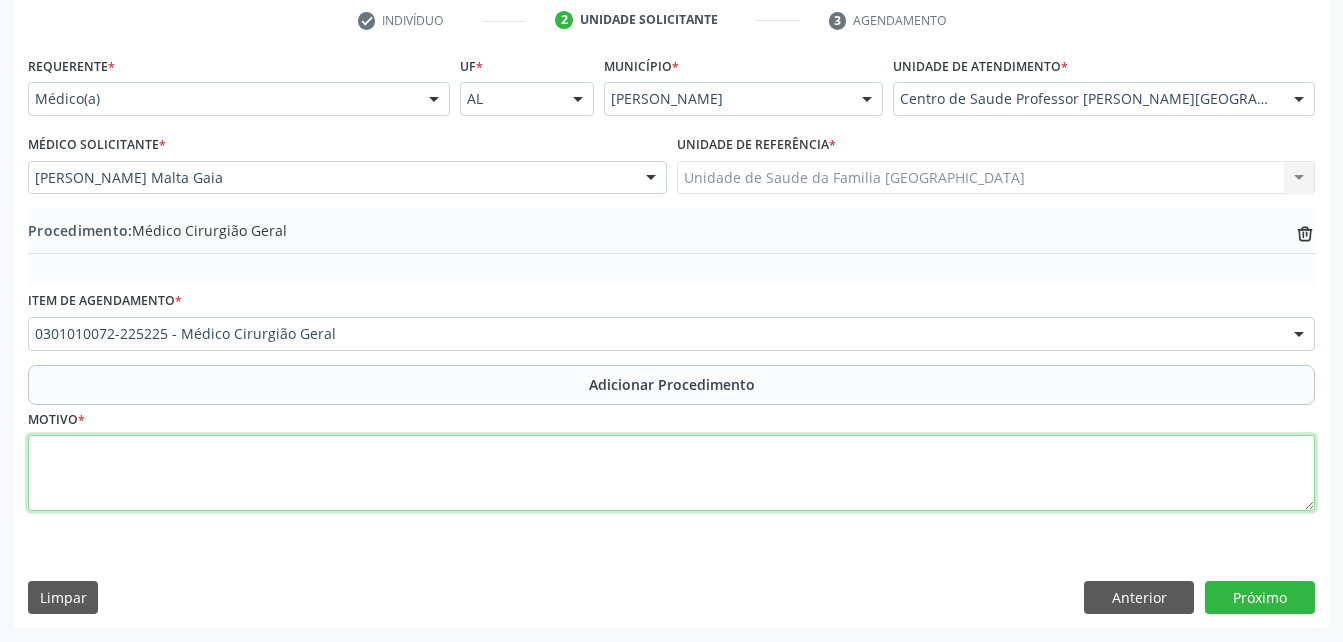 click at bounding box center (671, 473) 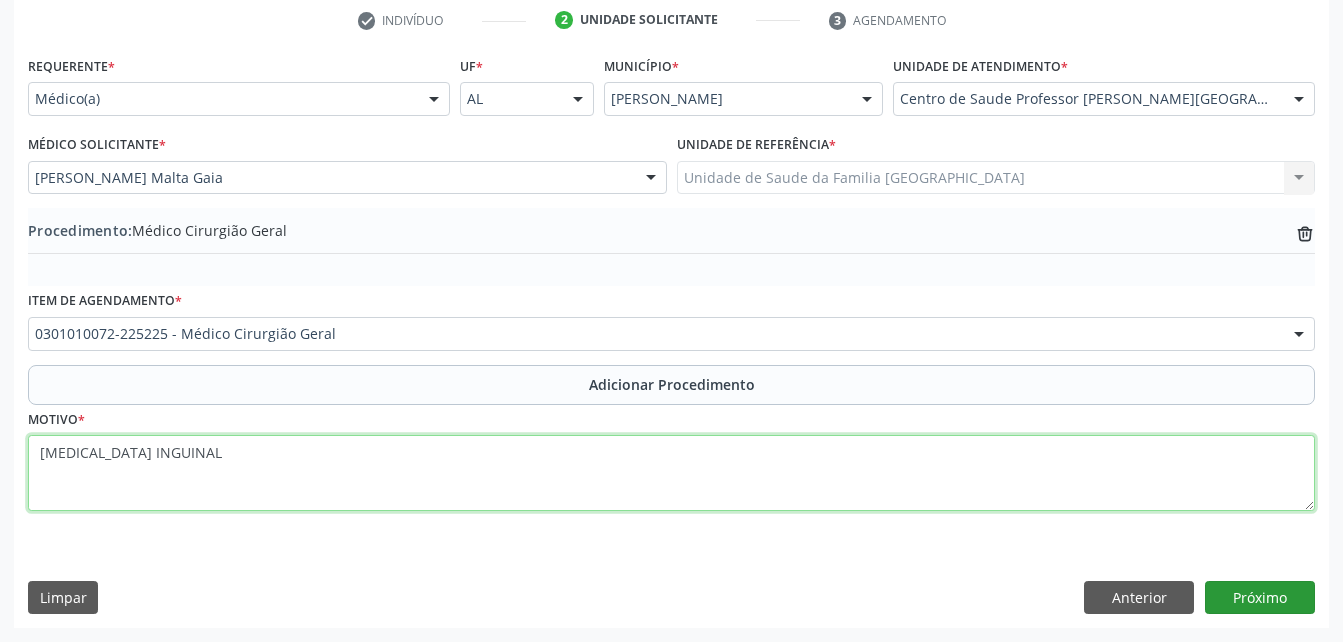 type on "HERNIA INGUINAL" 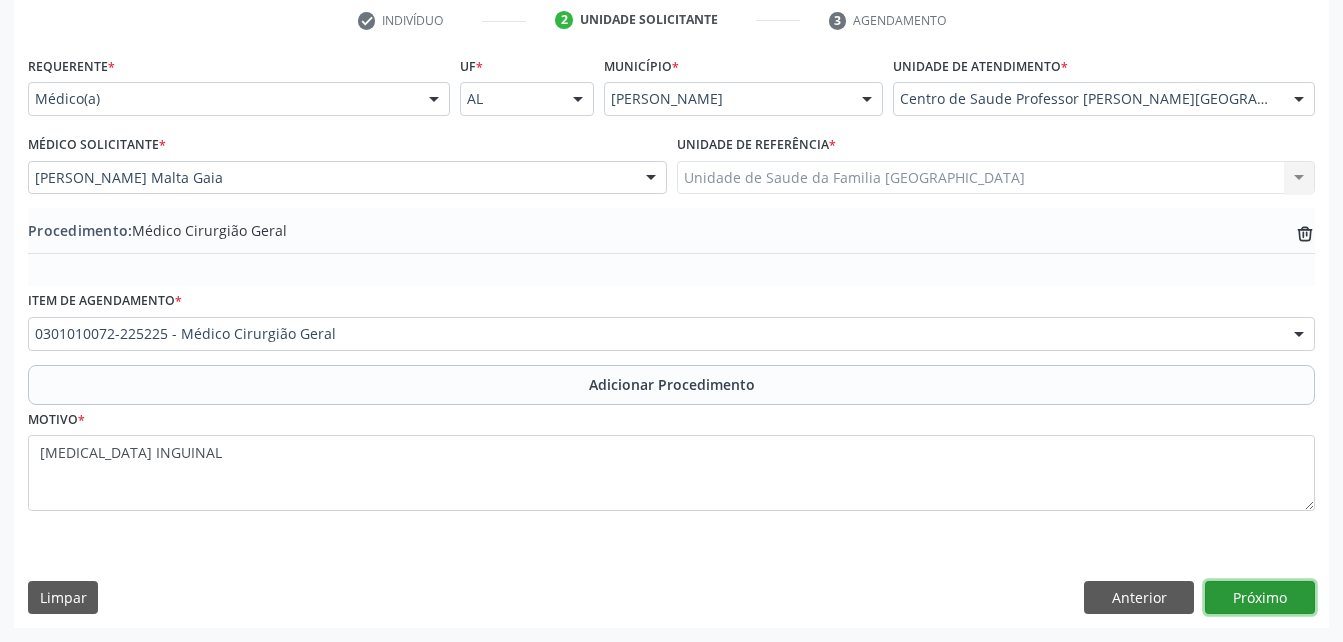 click on "Próximo" at bounding box center [1260, 598] 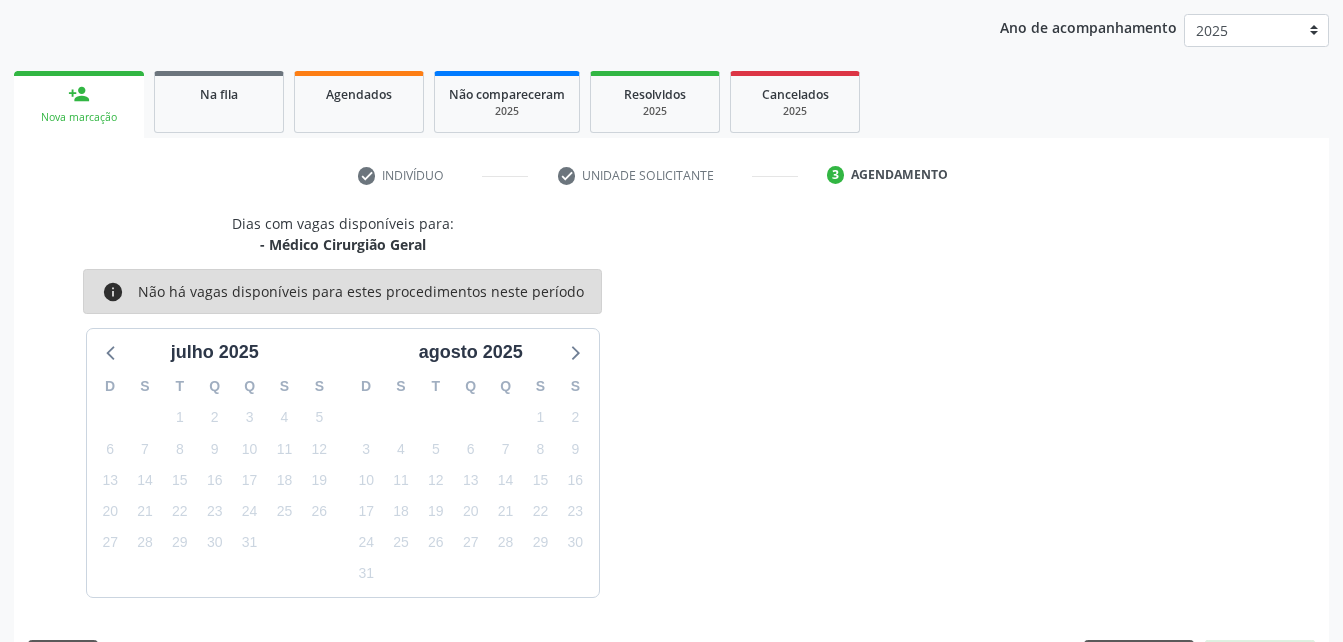 scroll, scrollTop: 315, scrollLeft: 0, axis: vertical 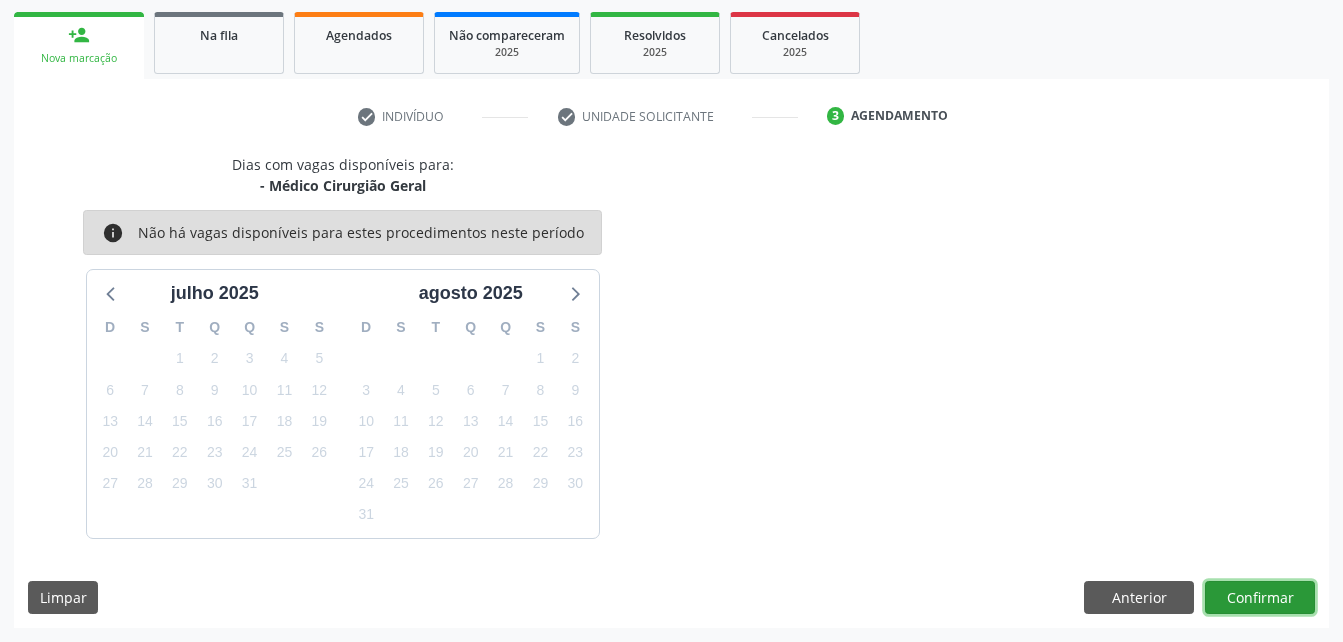 click on "Confirmar" at bounding box center (1260, 598) 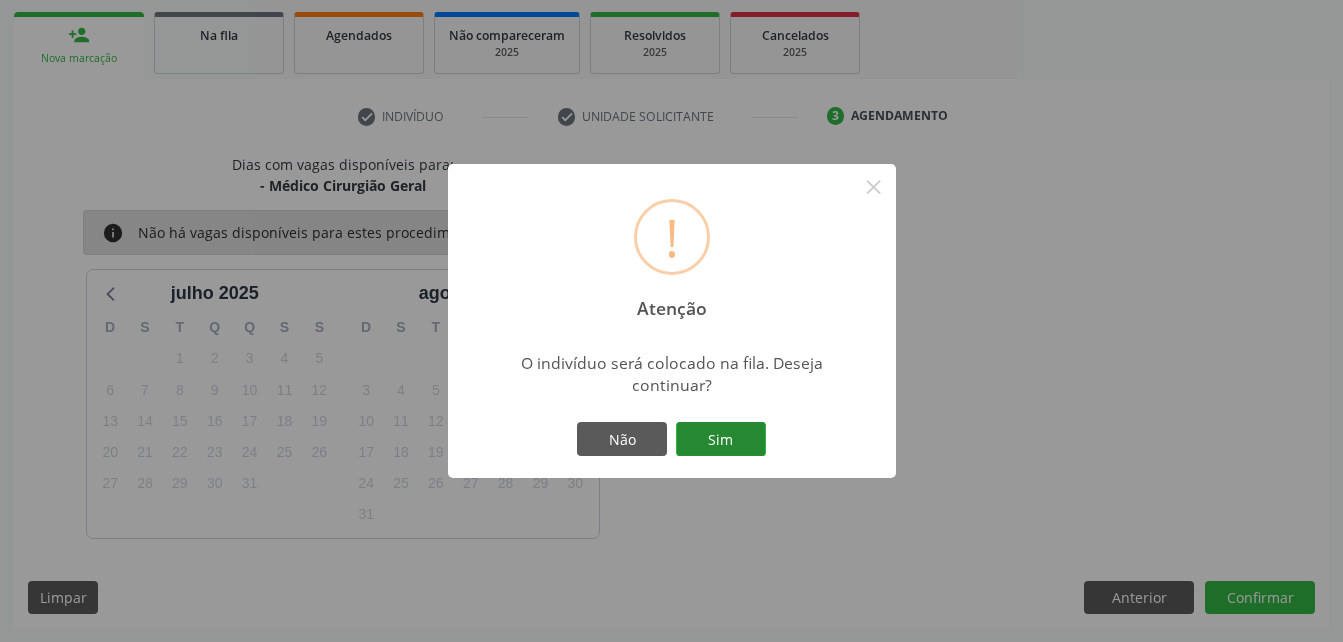 click on "Sim" at bounding box center (721, 439) 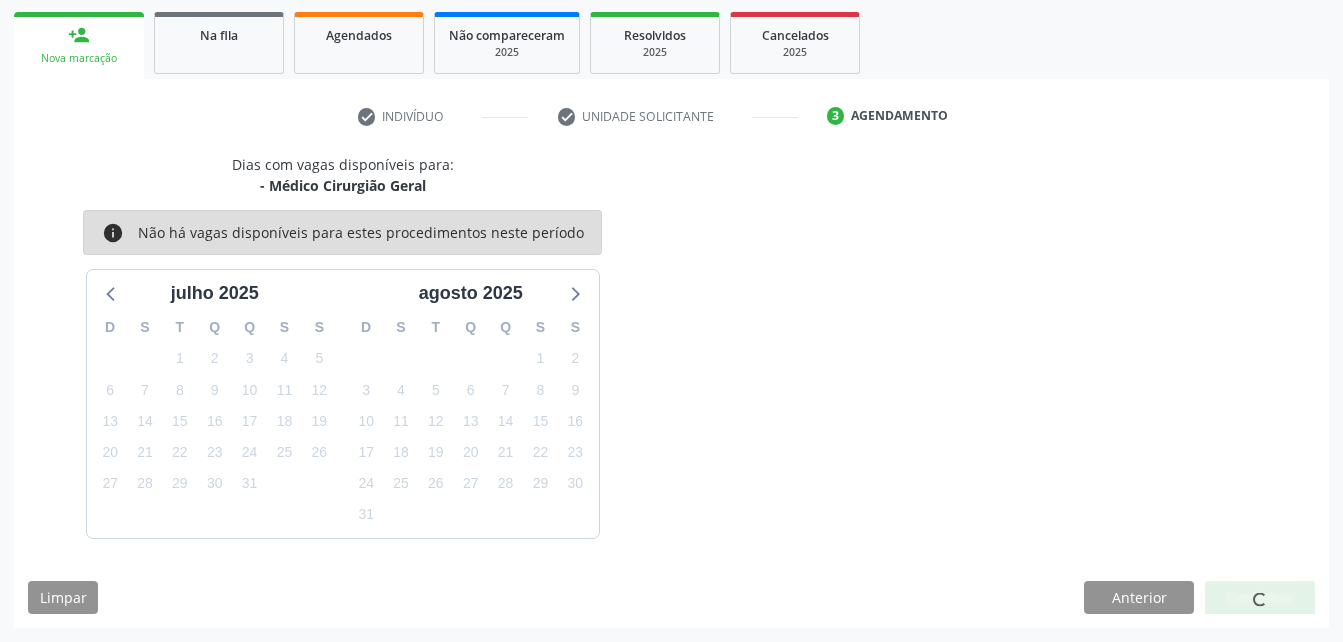 scroll, scrollTop: 53, scrollLeft: 0, axis: vertical 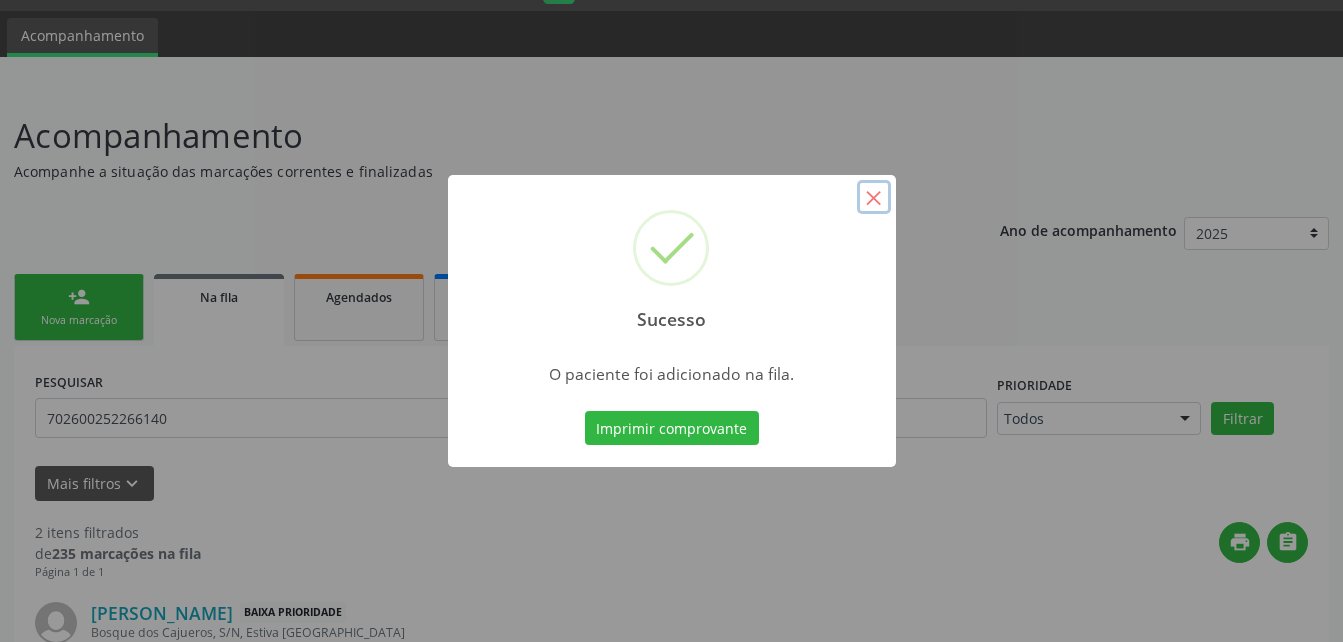 click on "×" at bounding box center (874, 197) 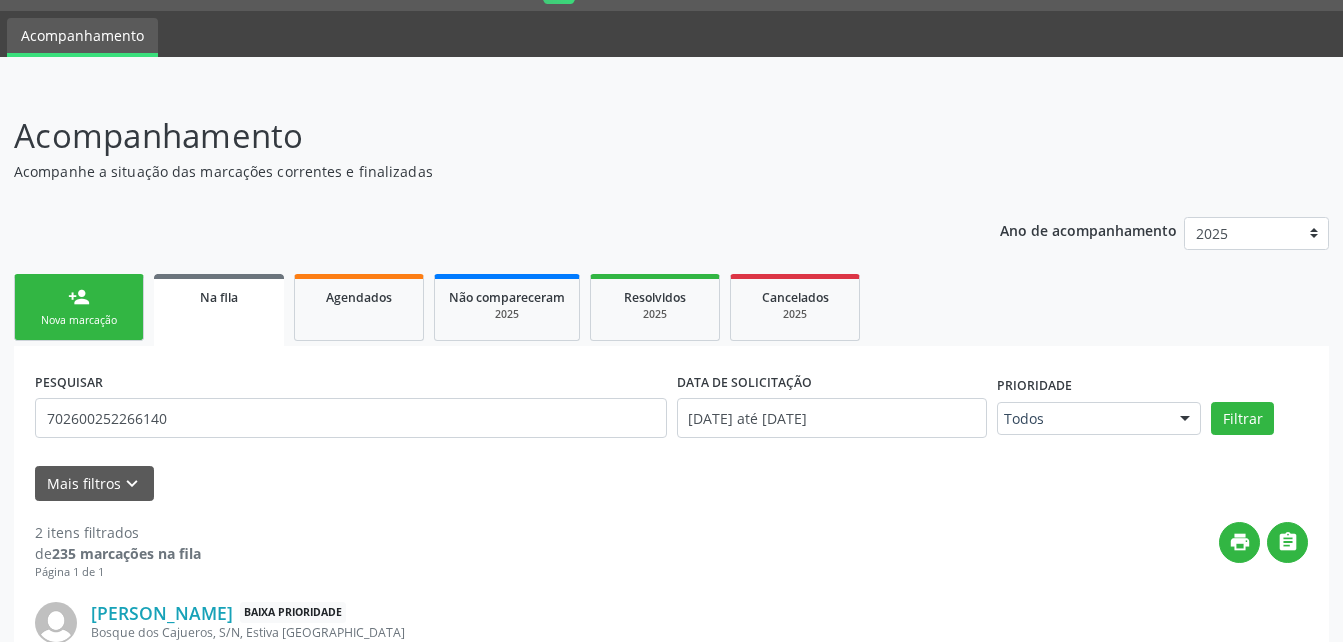 click on "person_add
Nova marcação" at bounding box center [79, 307] 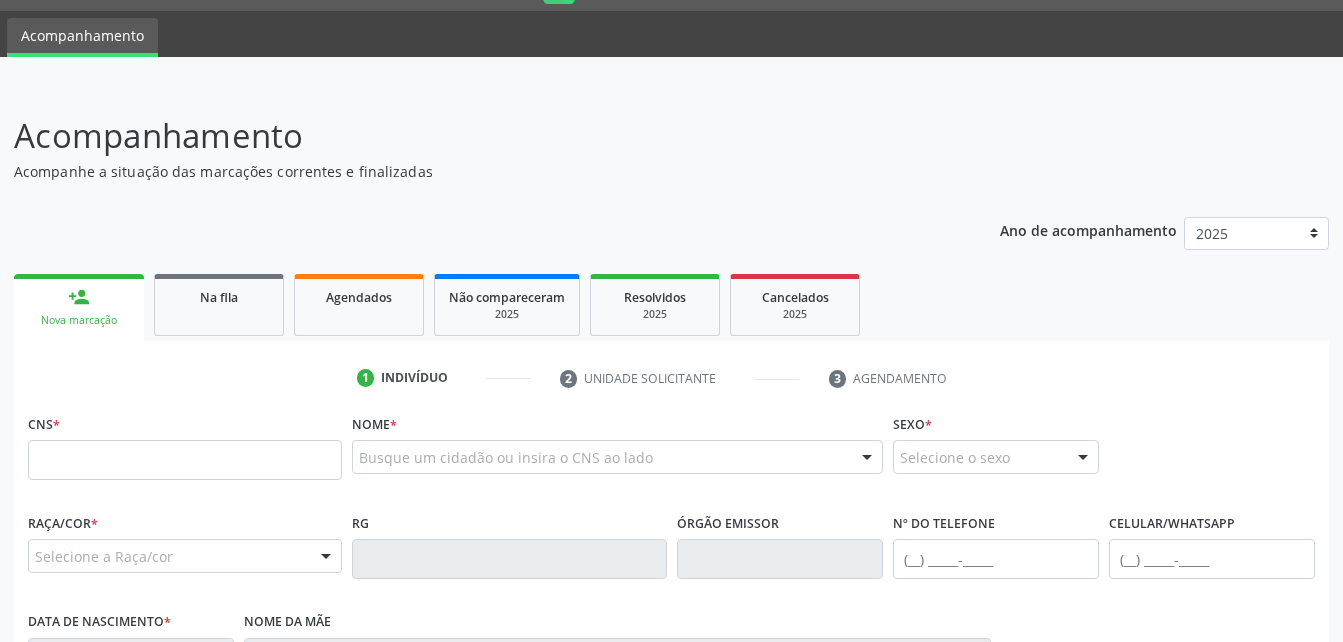 click on "person_add
Nova marcação" at bounding box center (79, 307) 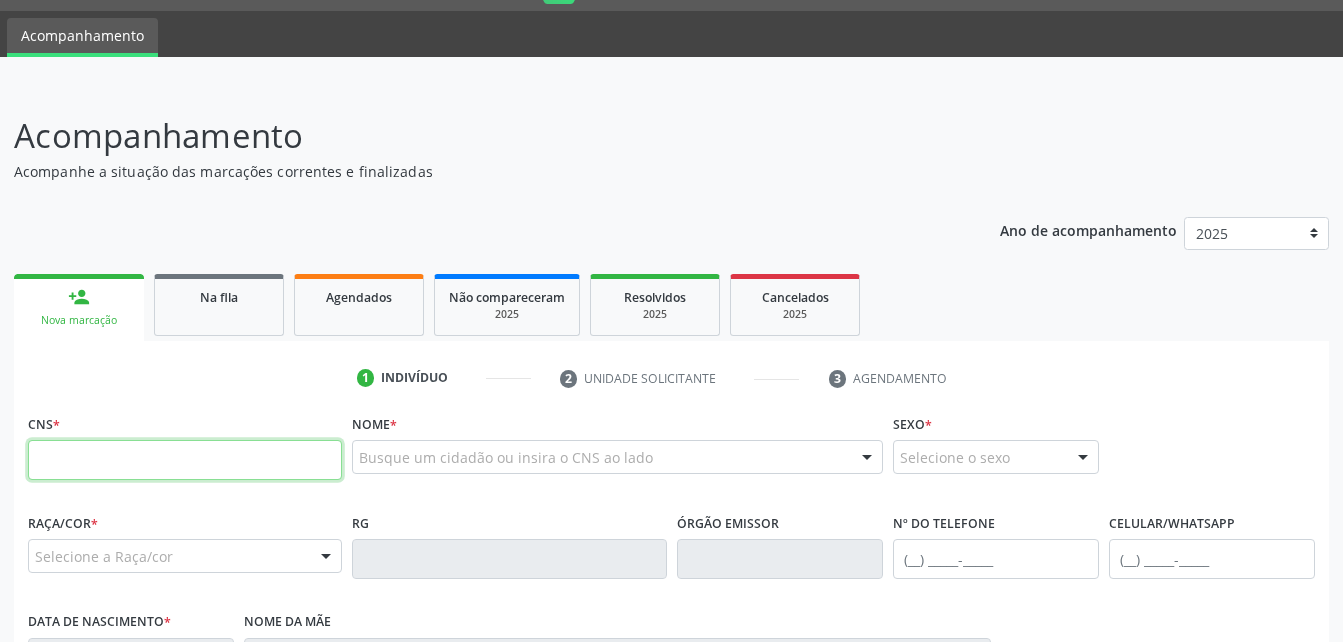 click at bounding box center (185, 460) 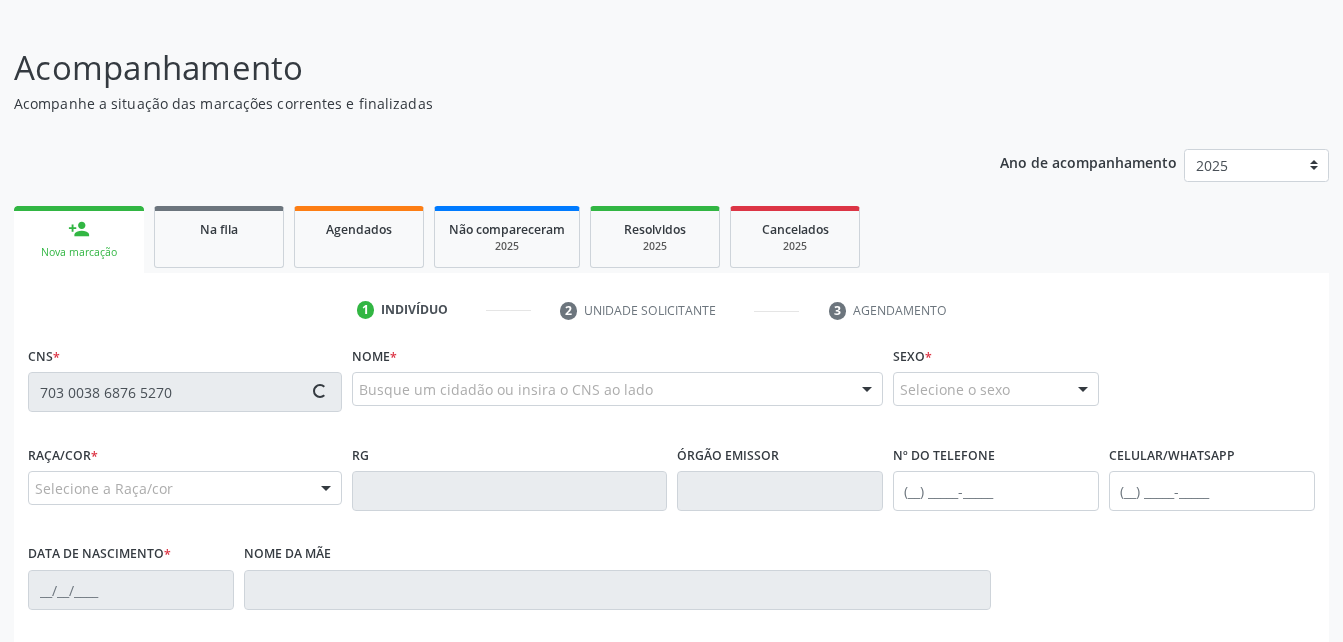 type on "703 0038 6876 5270" 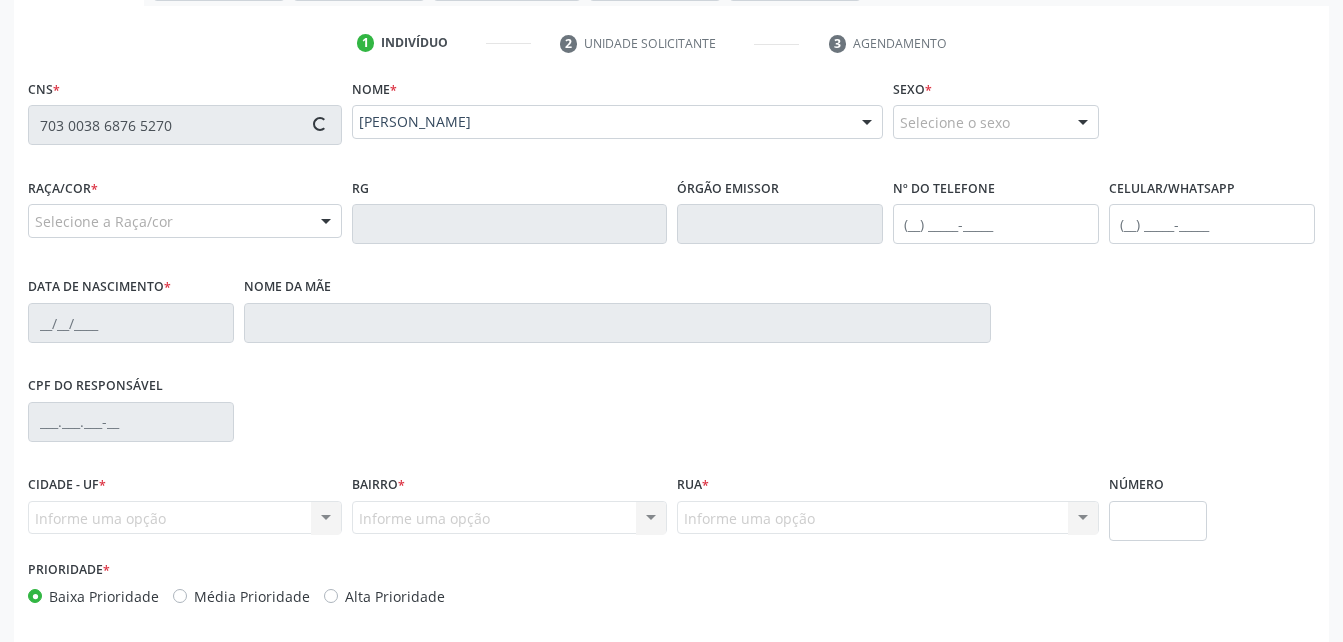 type on "[PHONE_NUMBER]" 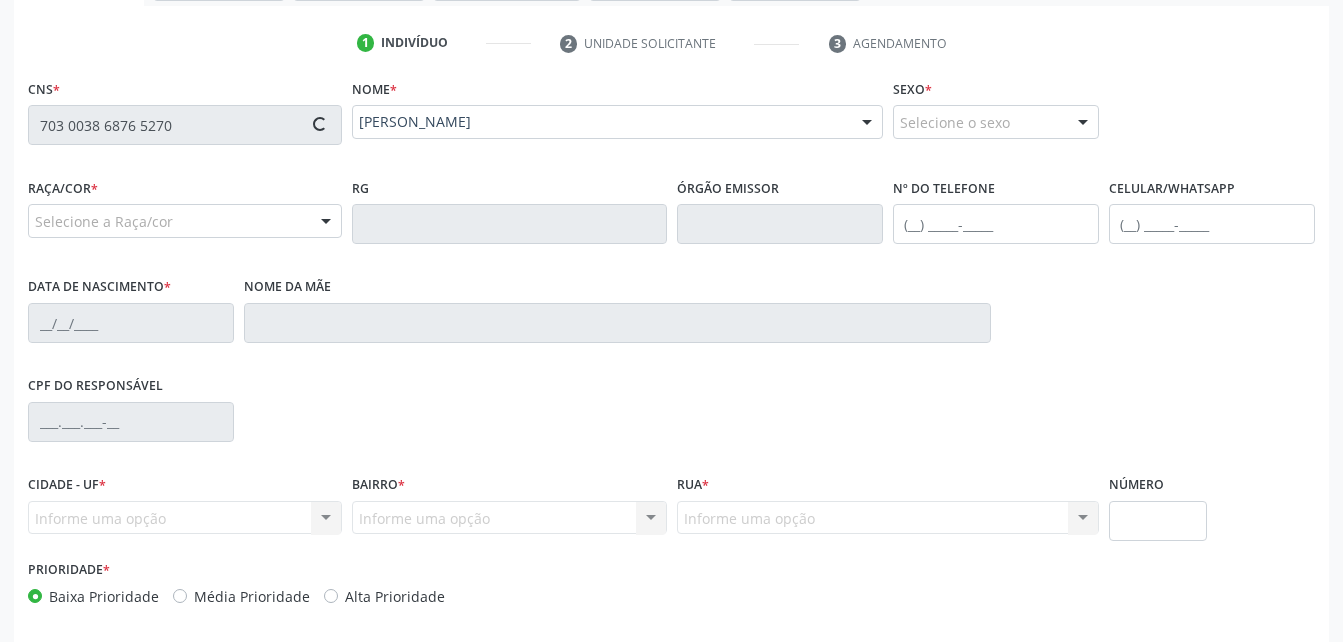 type on "27/0[DATE]" 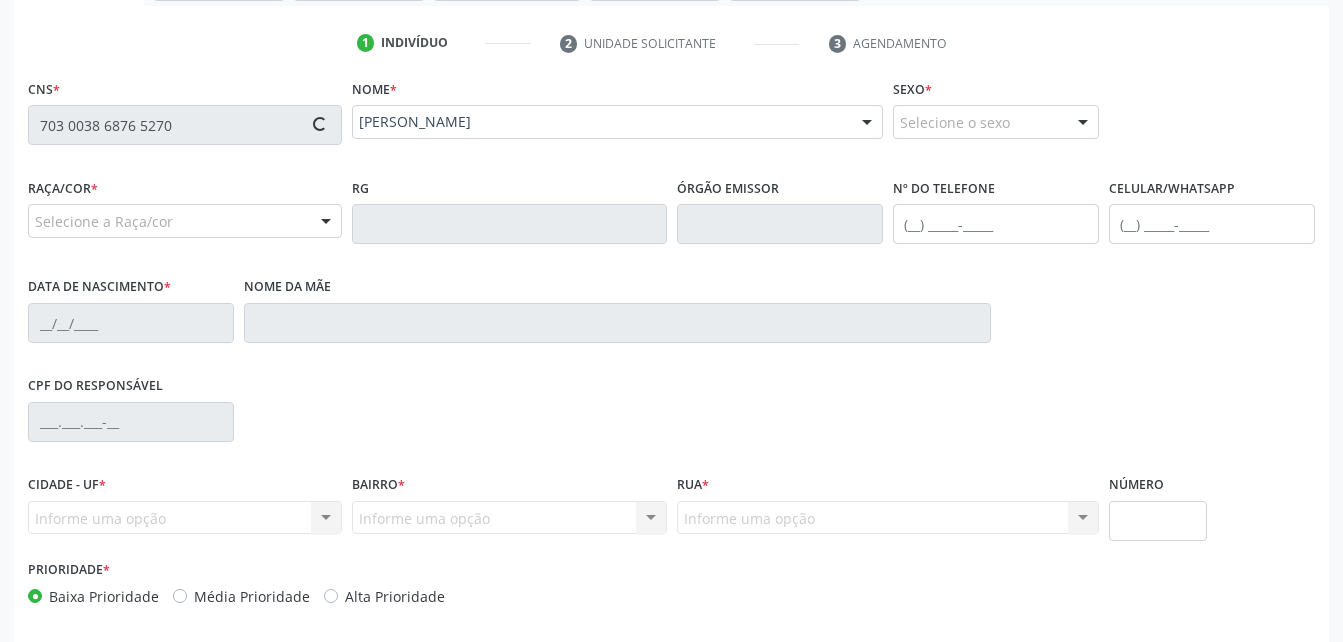 type on "S/N" 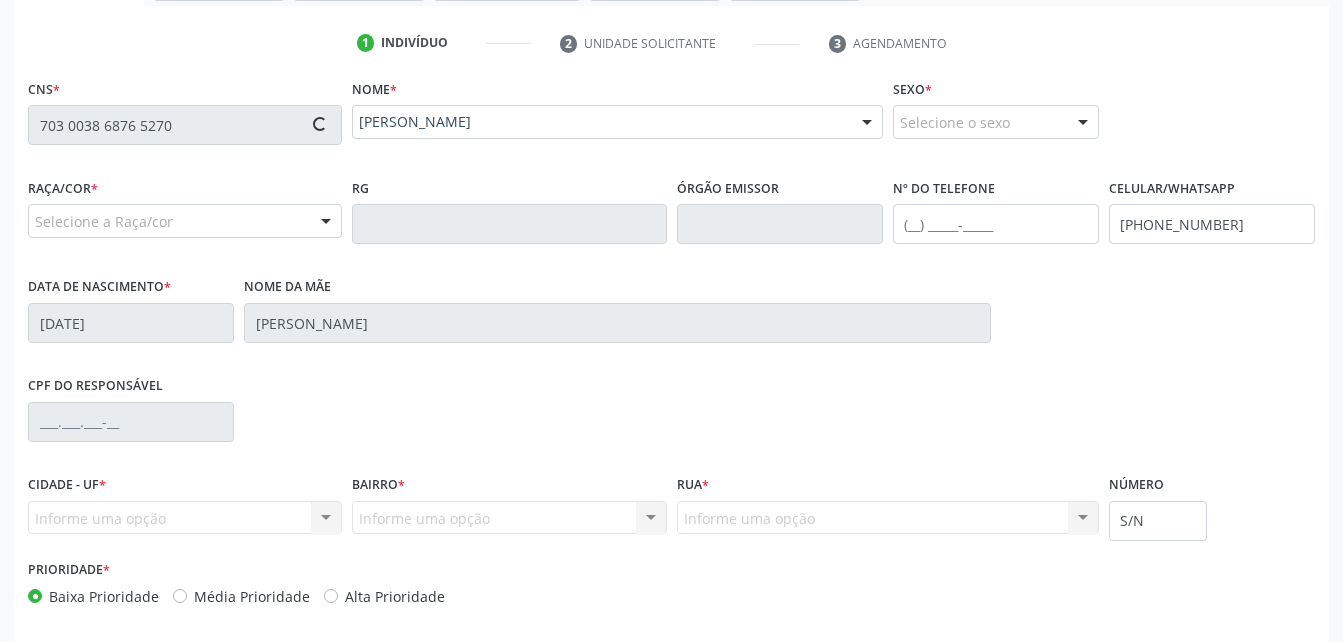 scroll, scrollTop: 470, scrollLeft: 0, axis: vertical 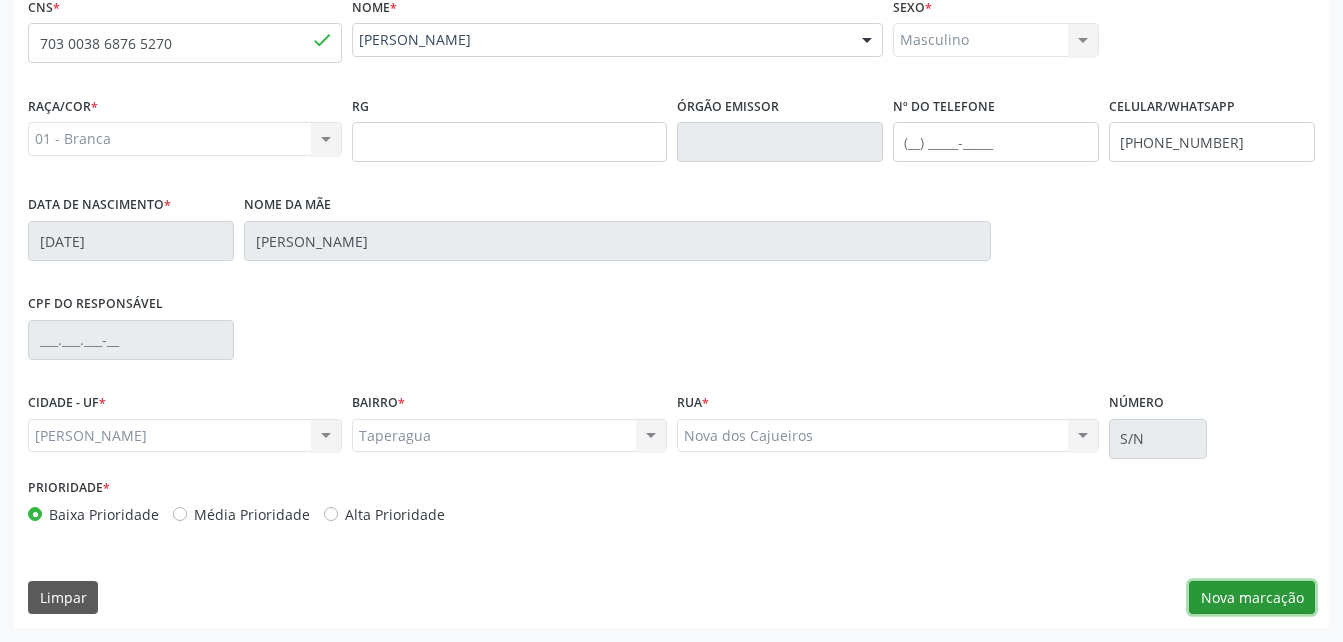 click on "Nova marcação" at bounding box center (1252, 598) 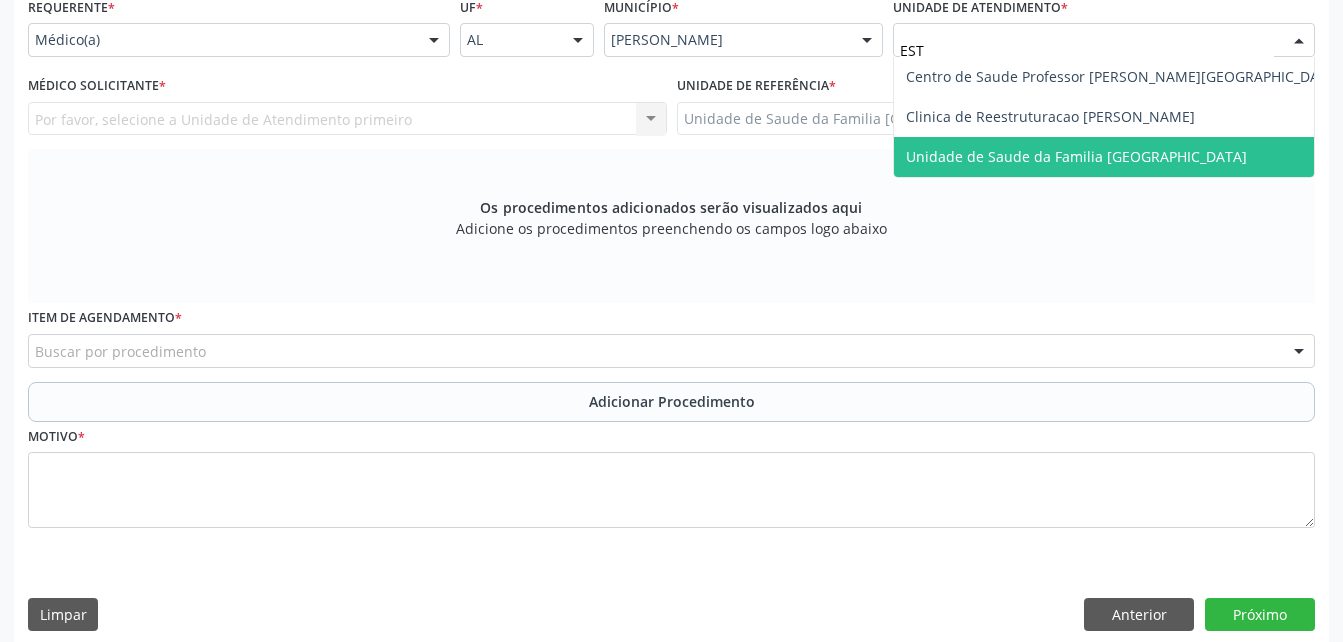 click on "Unidade de Saude da Familia [GEOGRAPHIC_DATA]" at bounding box center (1076, 156) 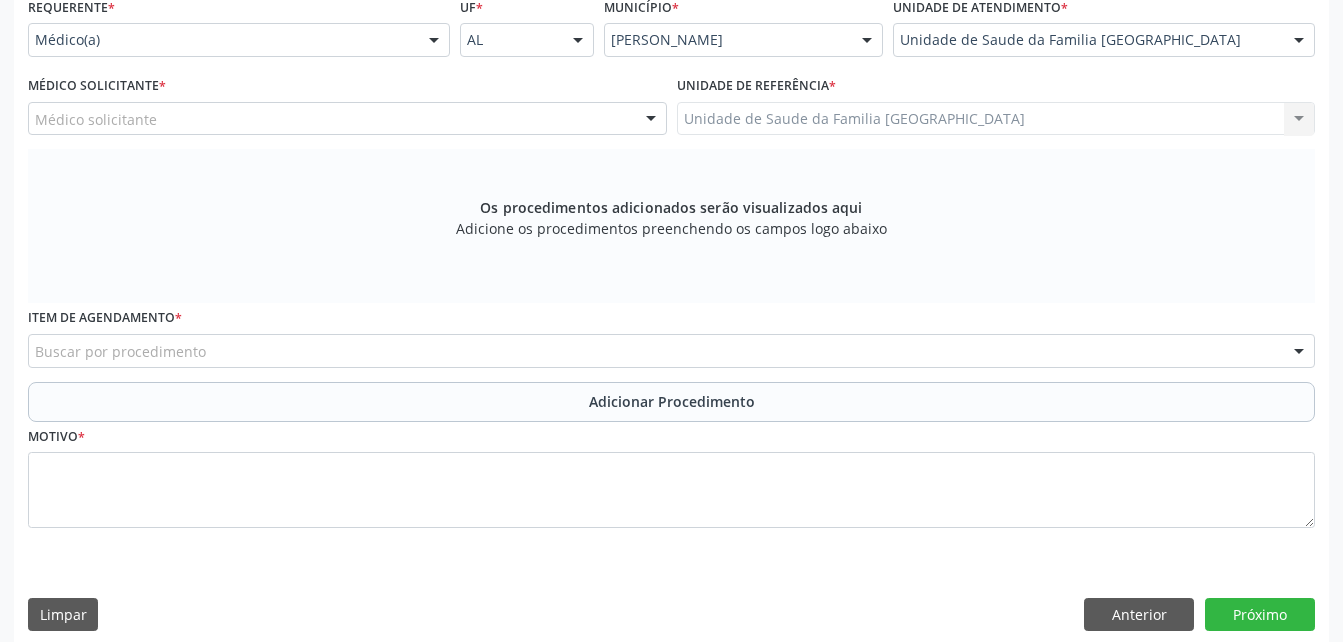 click on "Médico solicitante
[PERSON_NAME]   [PERSON_NAME] [PERSON_NAME] Sales   [PERSON_NAME]   [PERSON_NAME]   [PERSON_NAME] de [PERSON_NAME]   [PERSON_NAME] Cavalcante
Nenhum resultado encontrado para: "   "
Não há nenhuma opção para ser exibida." at bounding box center (347, 119) 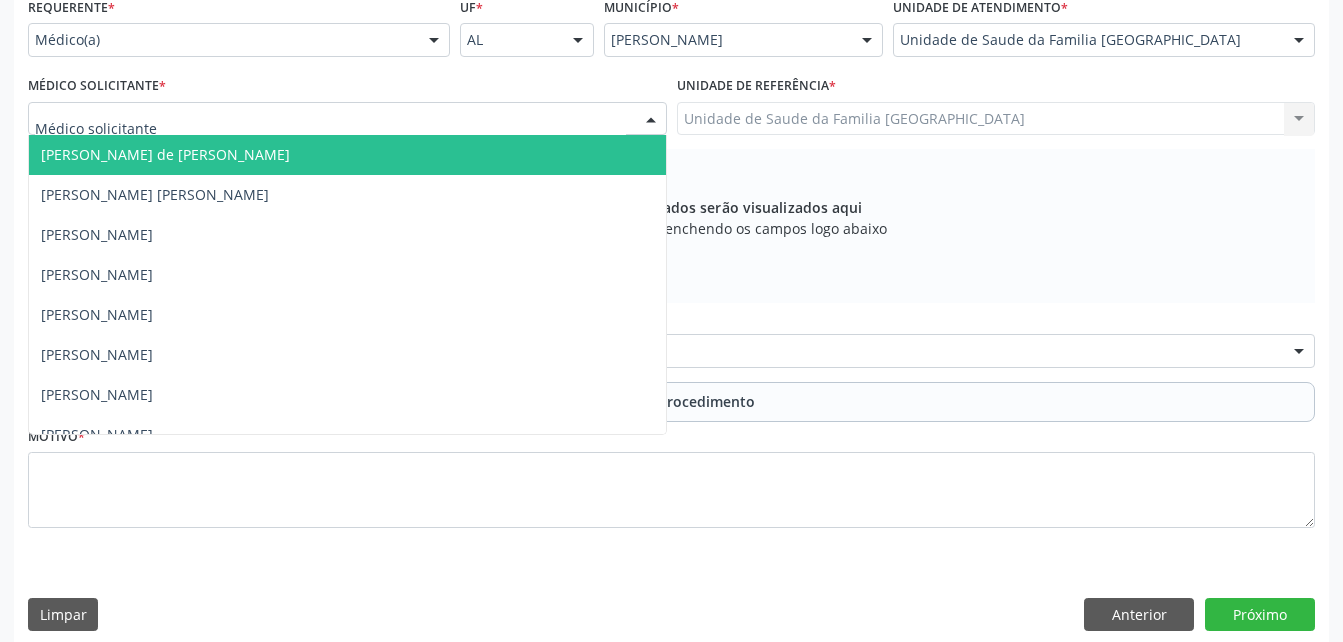 click at bounding box center [347, 119] 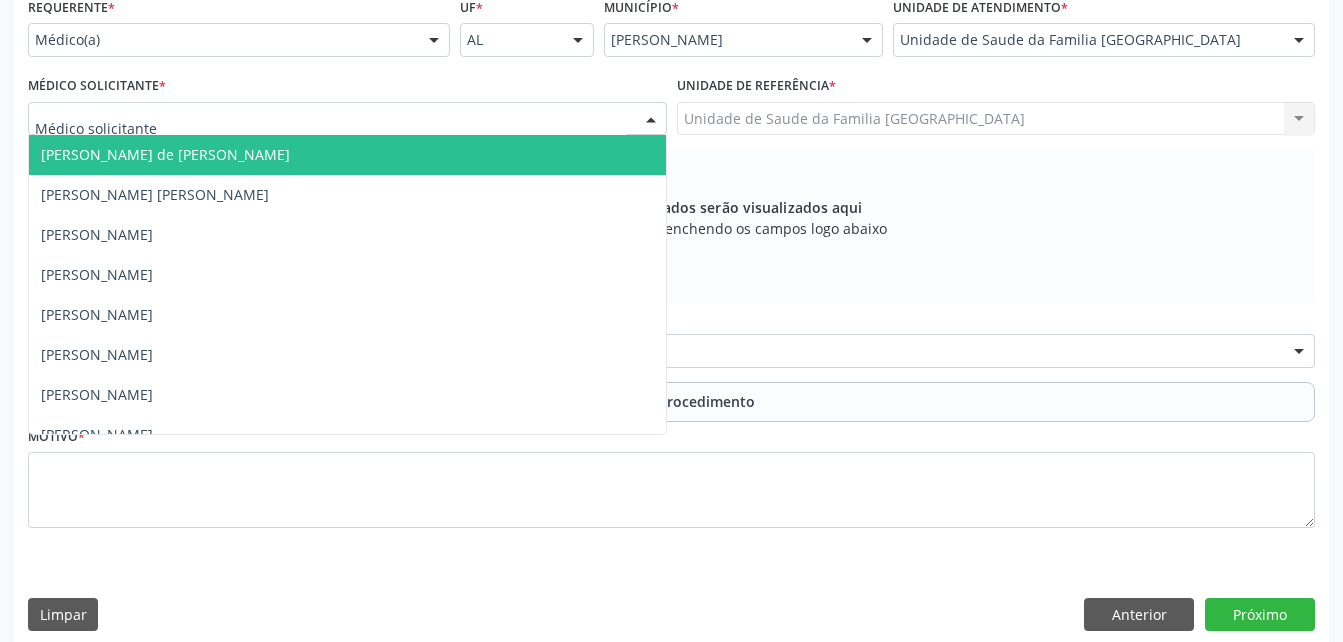 drag, startPoint x: 1215, startPoint y: 27, endPoint x: 1217, endPoint y: 42, distance: 15.132746 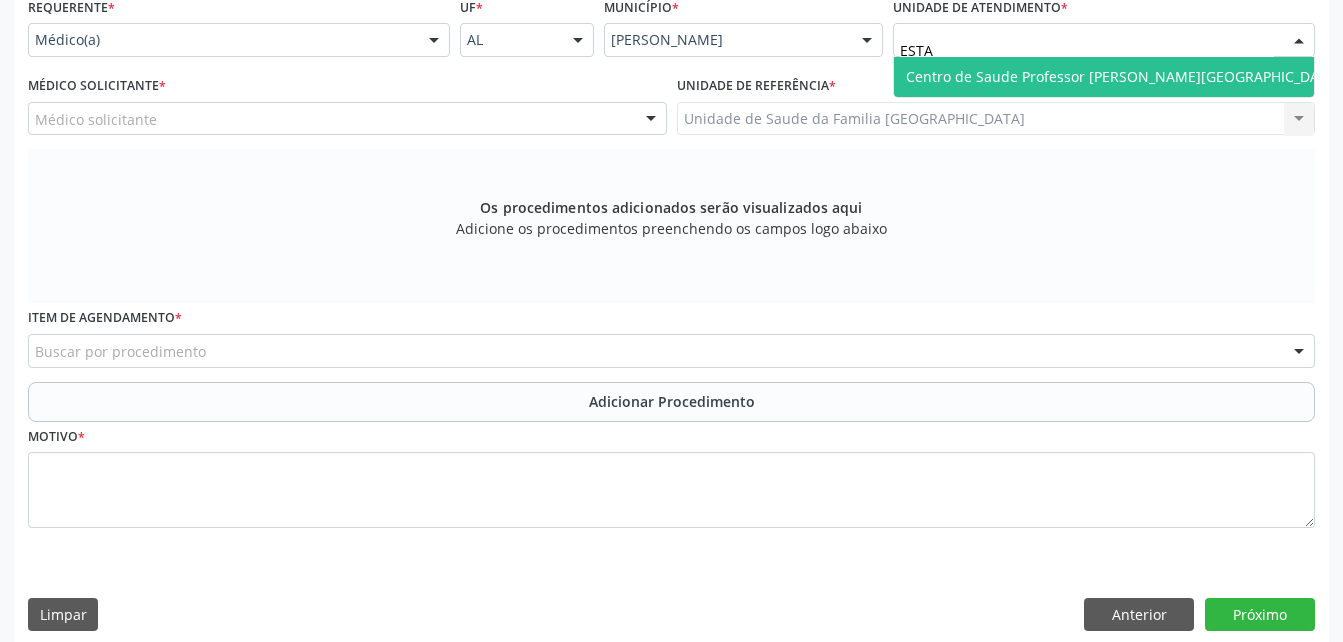 type on "ESTAC" 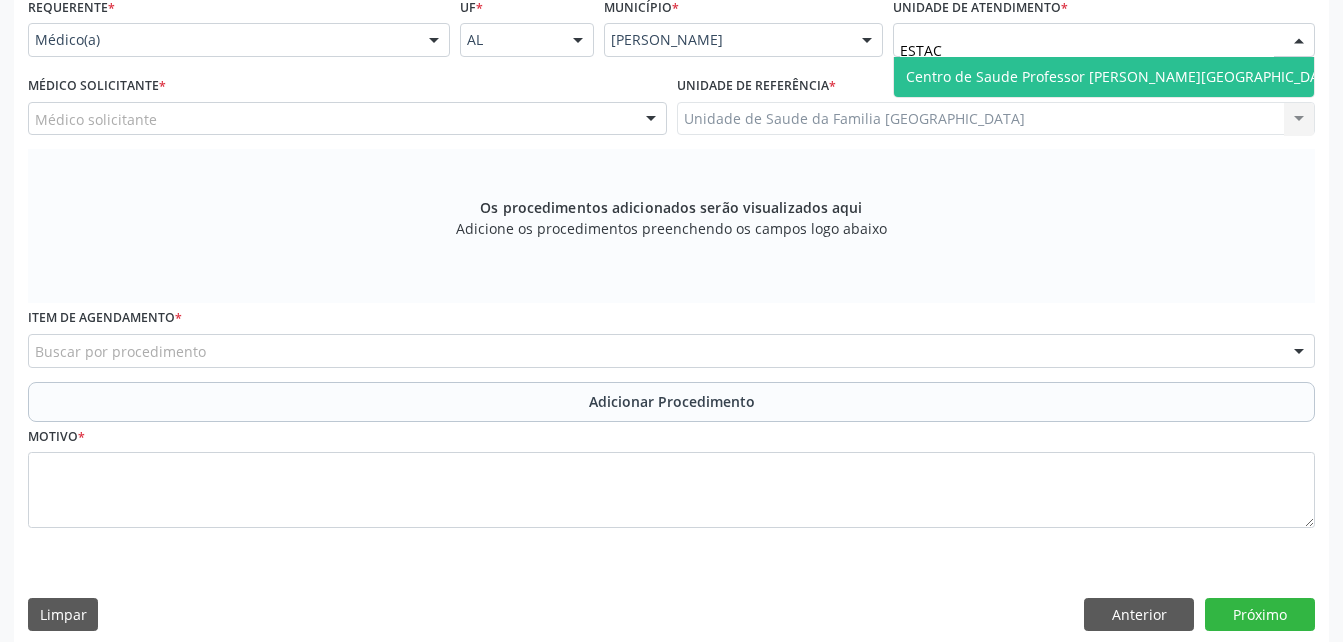 drag, startPoint x: 1129, startPoint y: 67, endPoint x: 1141, endPoint y: 45, distance: 25.059929 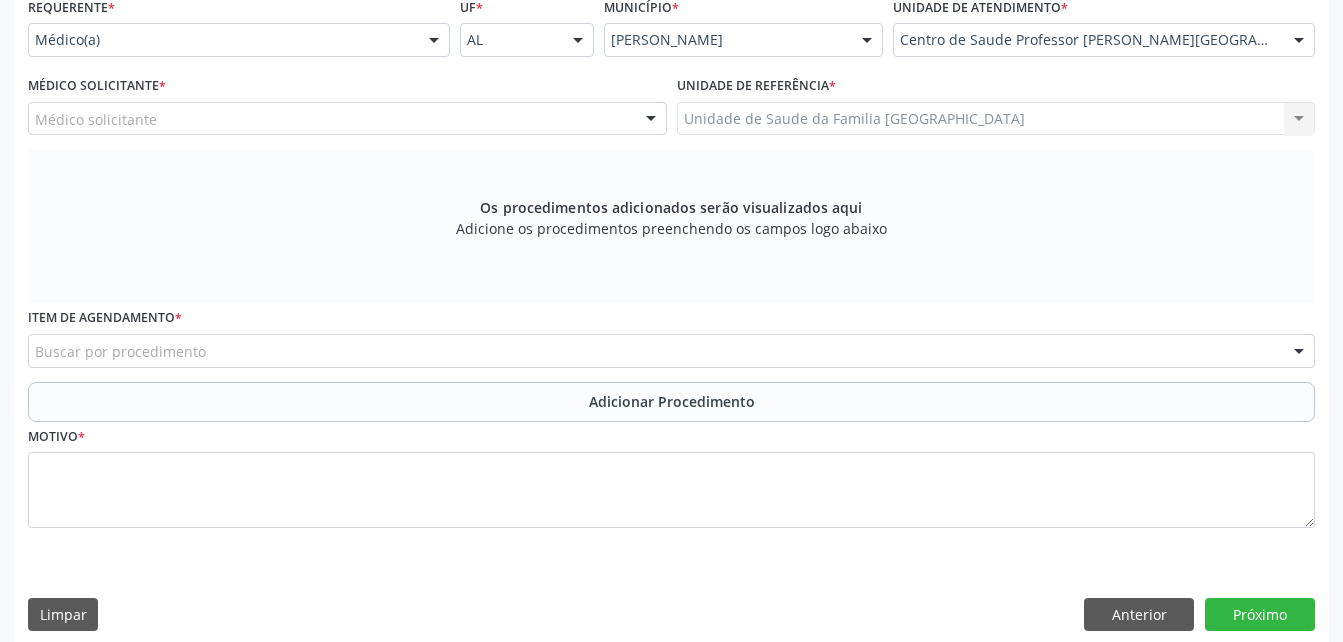 click on "Médico solicitante
[PERSON_NAME]   [PERSON_NAME] Malta [PERSON_NAME]   [PERSON_NAME] Leite   [PERSON_NAME]   [PERSON_NAME]   [PERSON_NAME]   [PERSON_NAME] de [PERSON_NAME]   [PERSON_NAME]   [PERSON_NAME]   [PERSON_NAME]   [PERSON_NAME] [PERSON_NAME] Jatoba   [PERSON_NAME] [PERSON_NAME]   [PERSON_NAME]   [PERSON_NAME]   [PERSON_NAME]   [PERSON_NAME]   [PERSON_NAME]   [PERSON_NAME]   [PERSON_NAME]   [PERSON_NAME] [PERSON_NAME] e [PERSON_NAME]   [PERSON_NAME]" at bounding box center [347, 119] 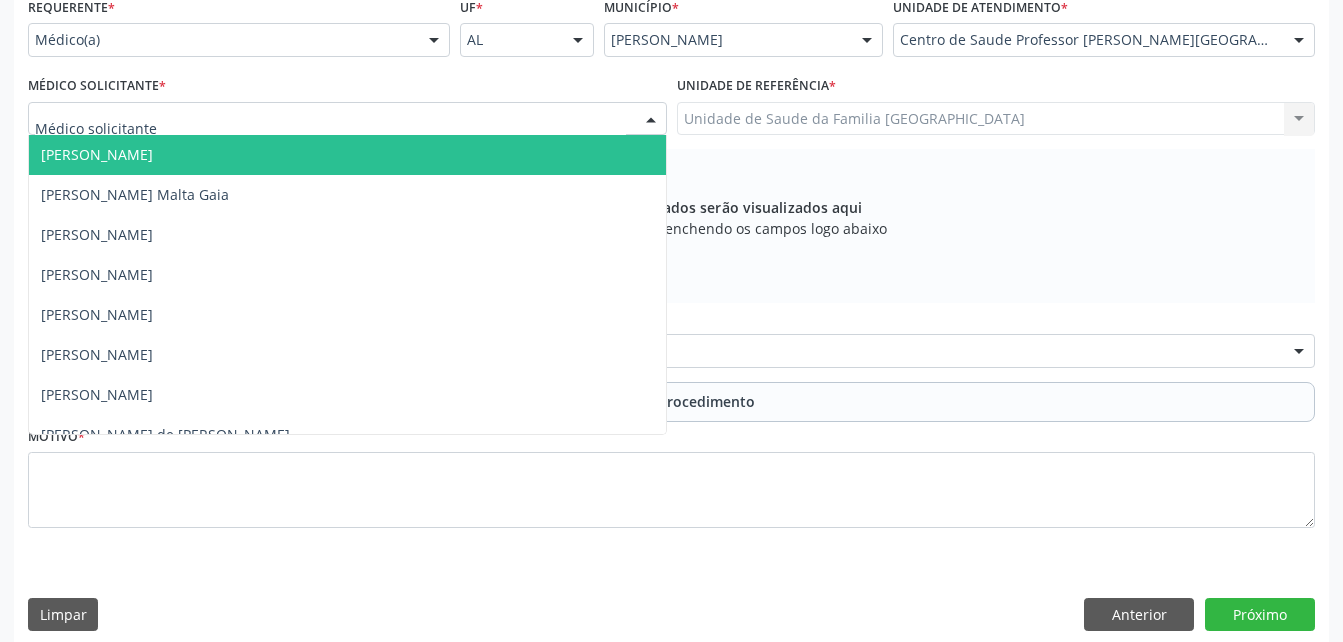 click at bounding box center [347, 119] 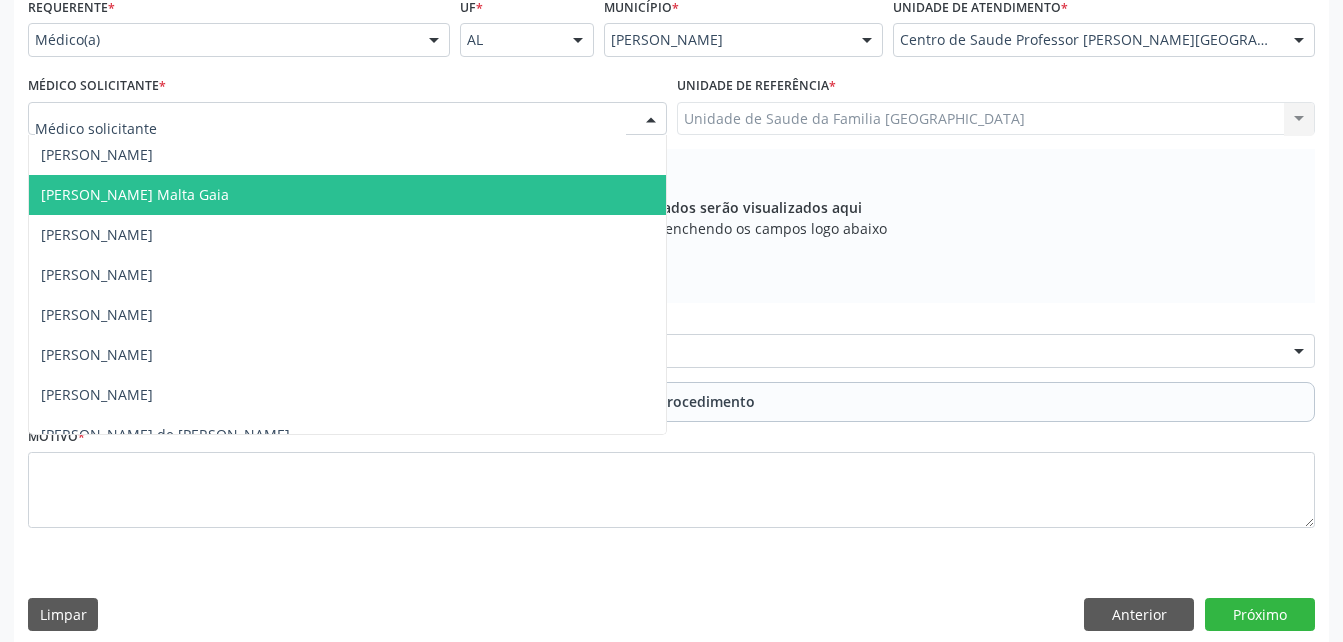click on "[PERSON_NAME] Malta Gaia" at bounding box center [347, 195] 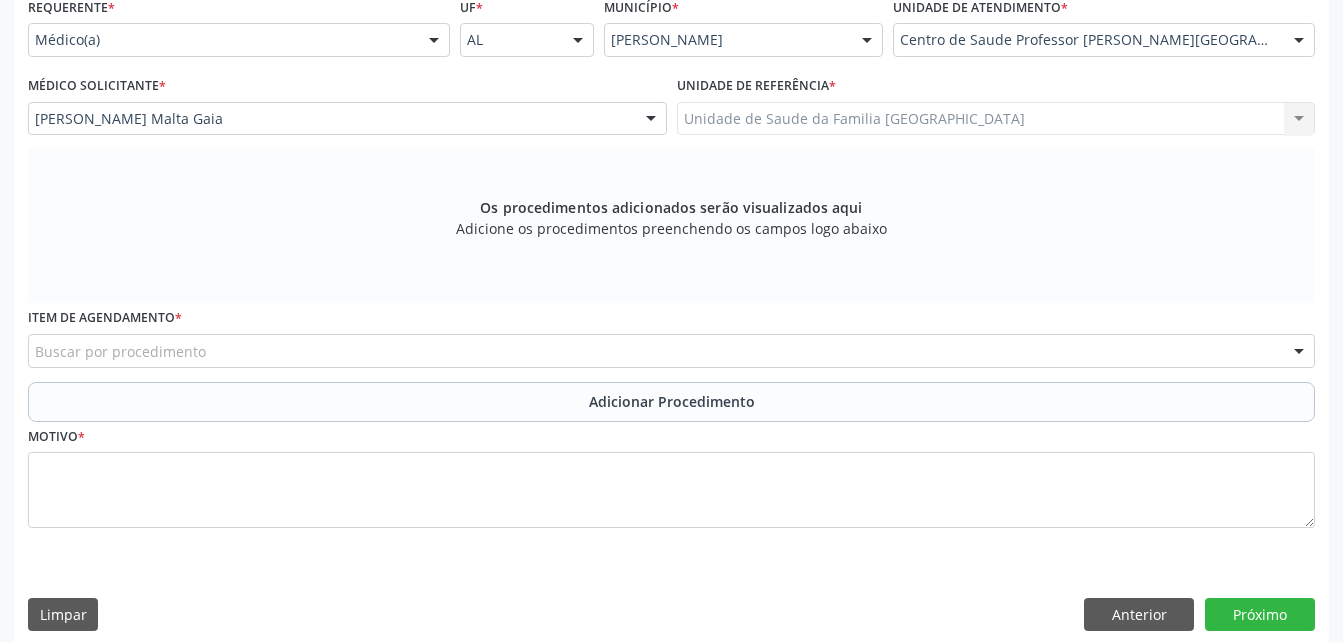 click on "Buscar por procedimento" at bounding box center (671, 351) 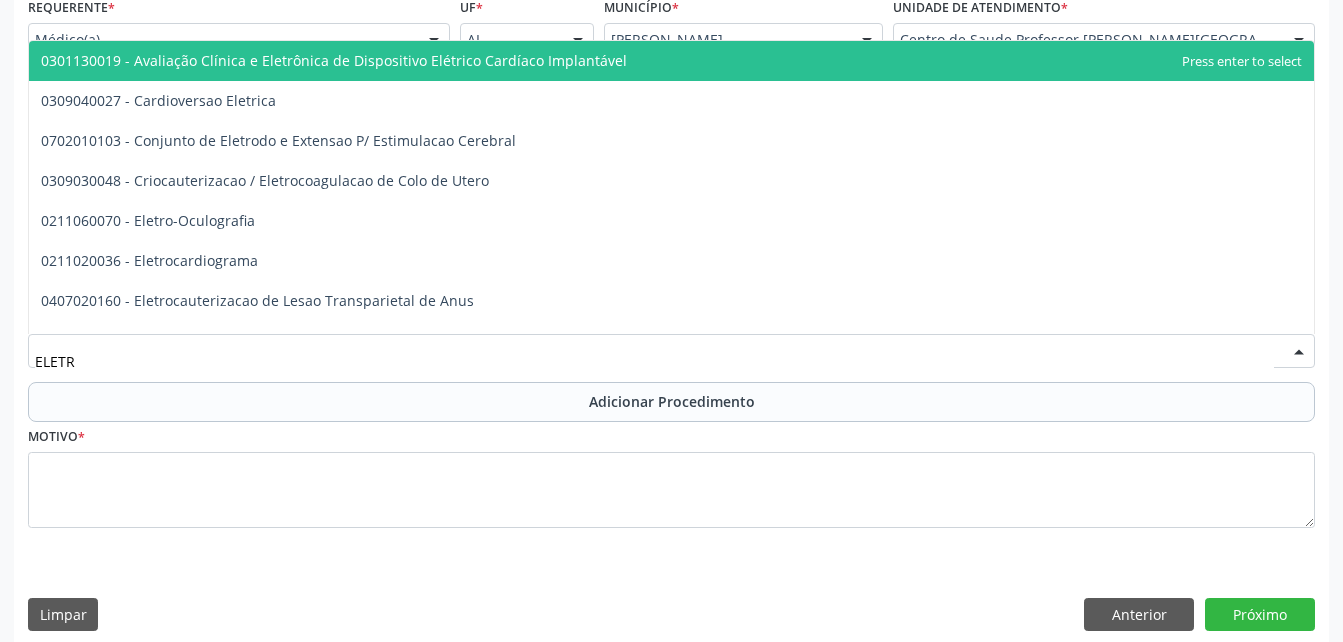 type on "ELETRO" 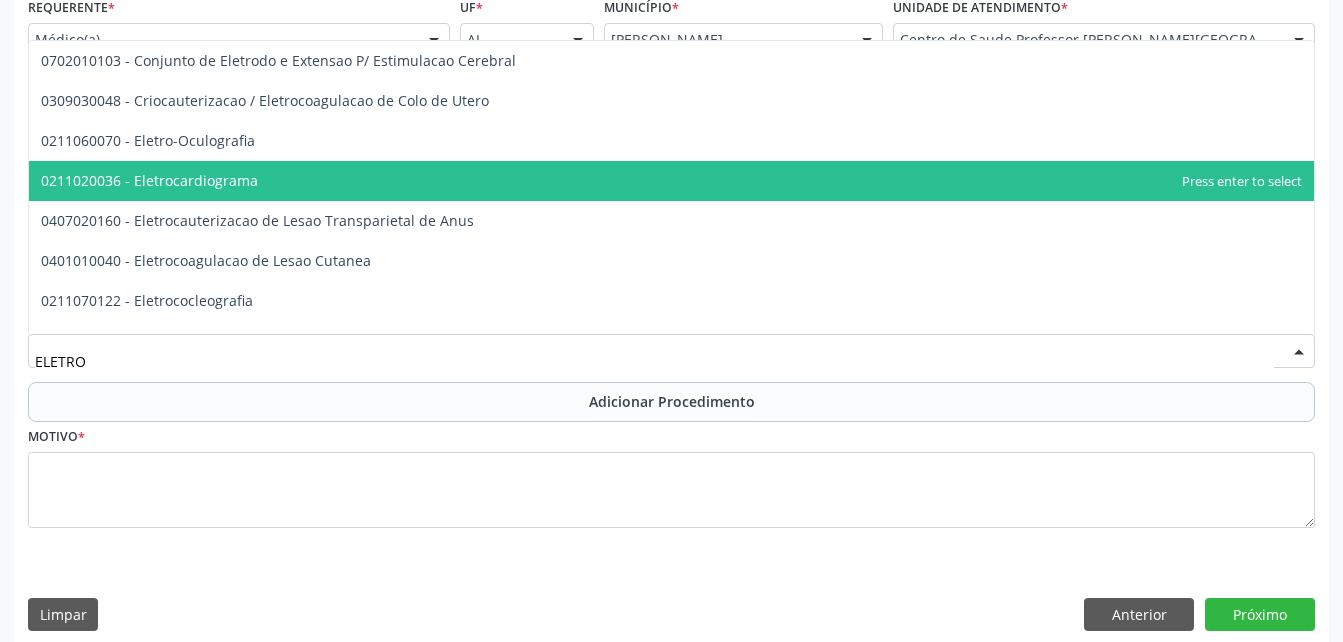 click on "0211020036 - Eletrocardiograma" at bounding box center [671, 181] 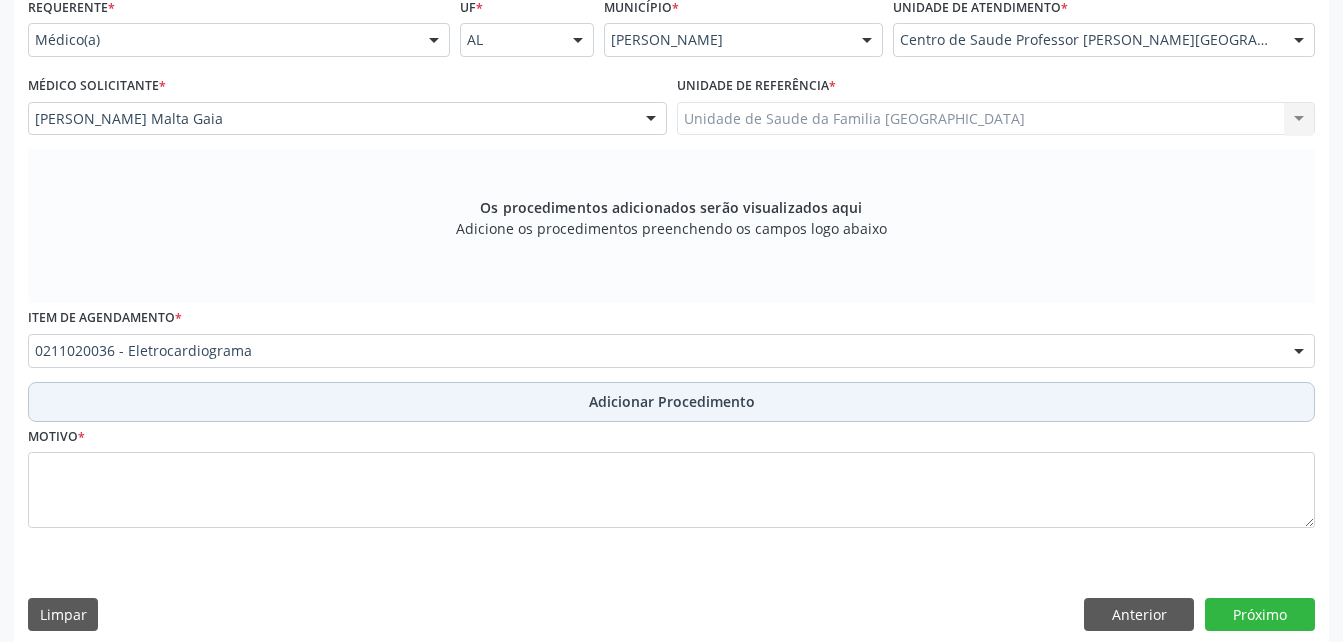 click on "Adicionar Procedimento" at bounding box center [672, 401] 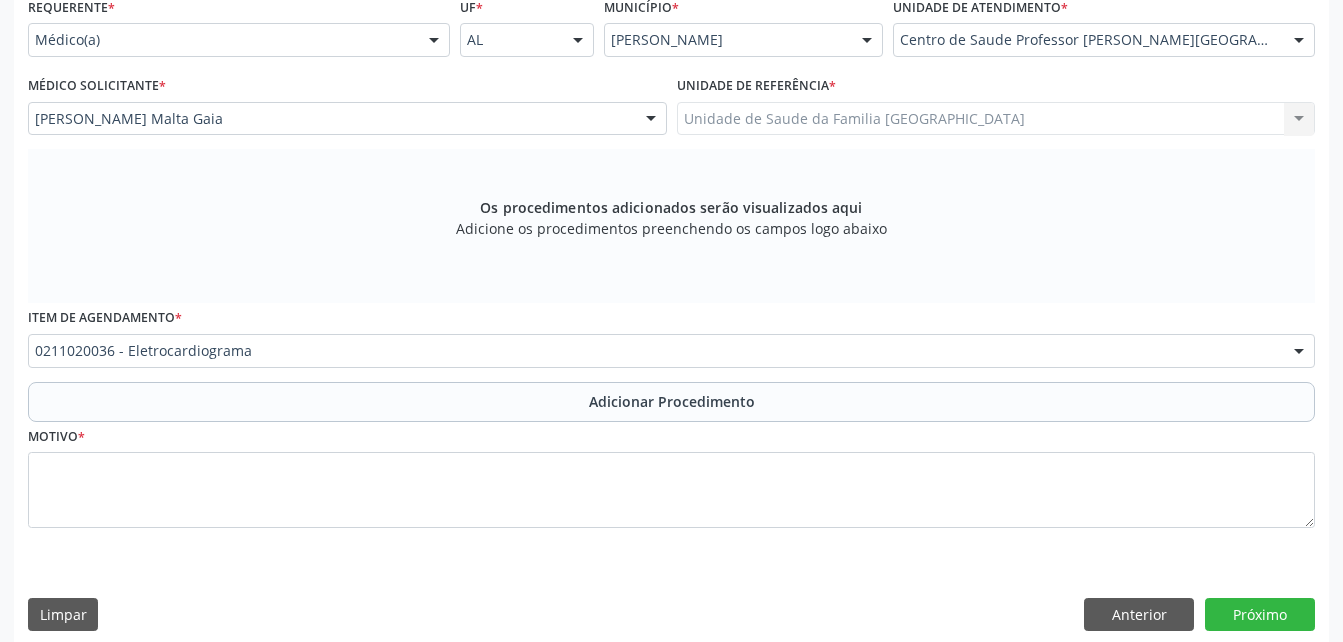 scroll, scrollTop: 411, scrollLeft: 0, axis: vertical 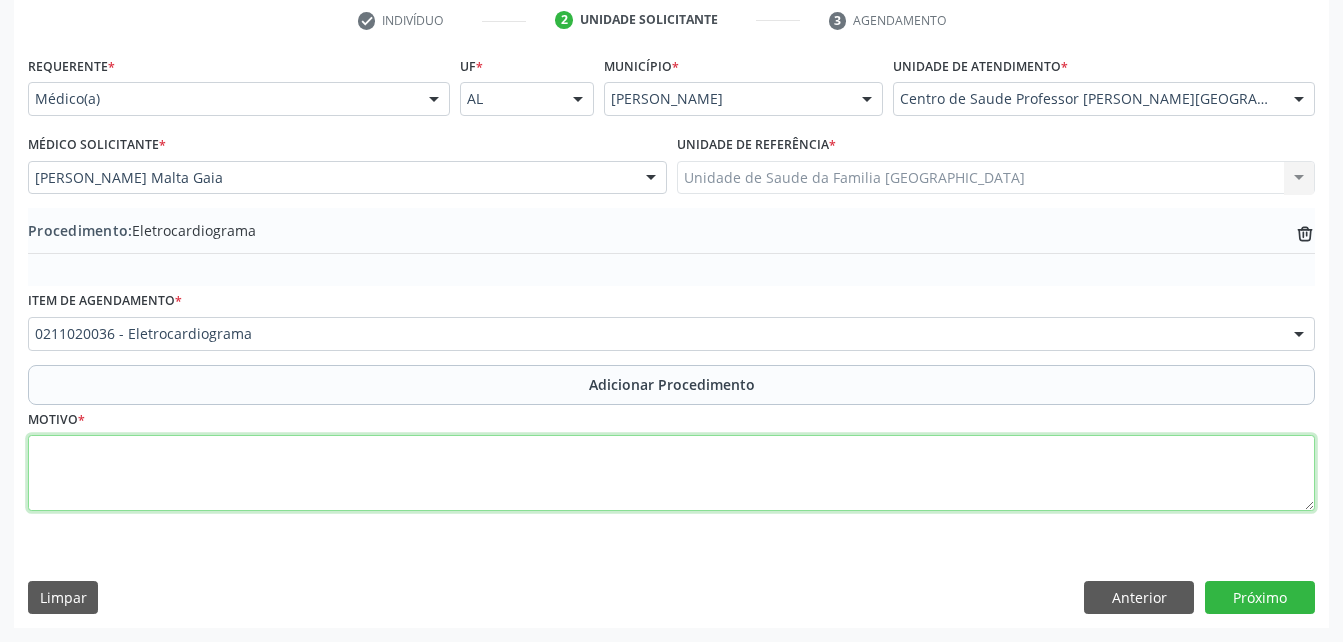 click at bounding box center (671, 473) 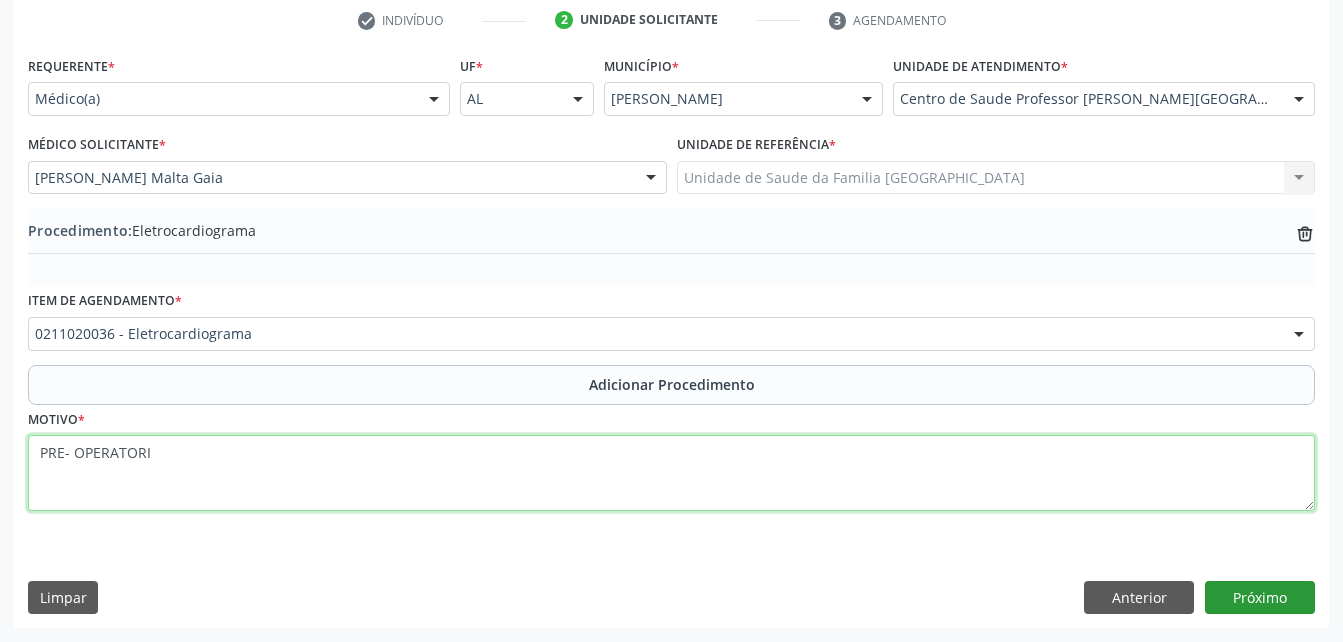 type on "PRE- OPERATORIO" 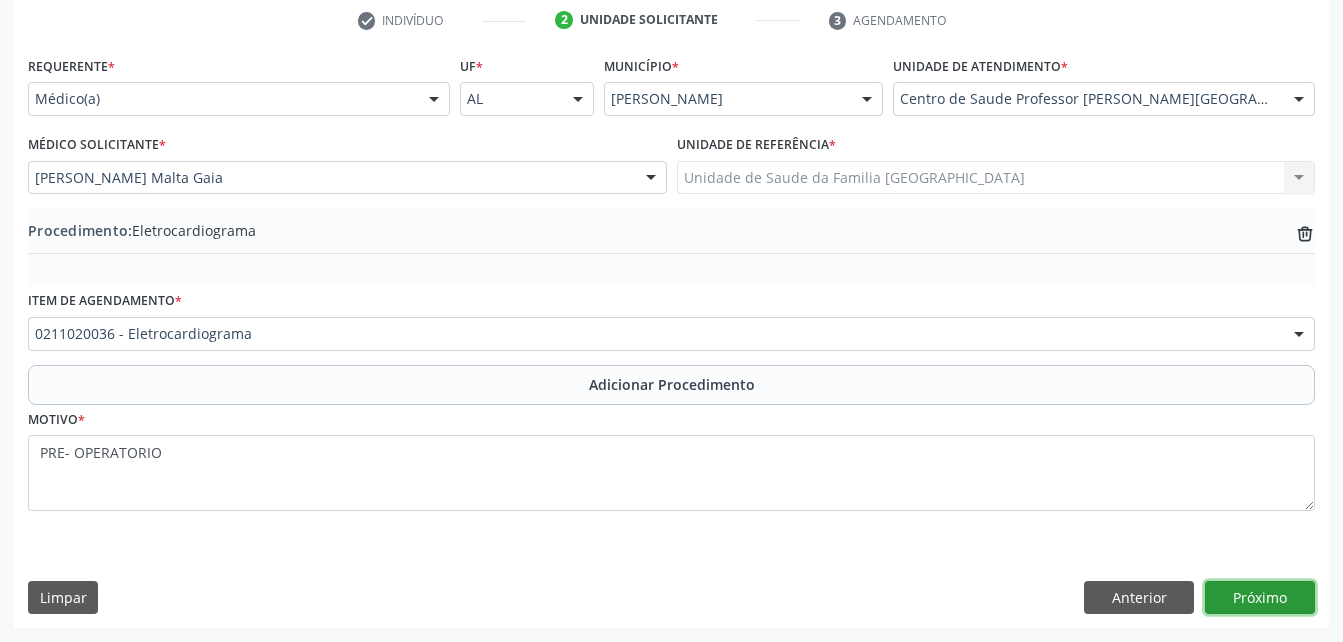 click on "Próximo" at bounding box center [1260, 598] 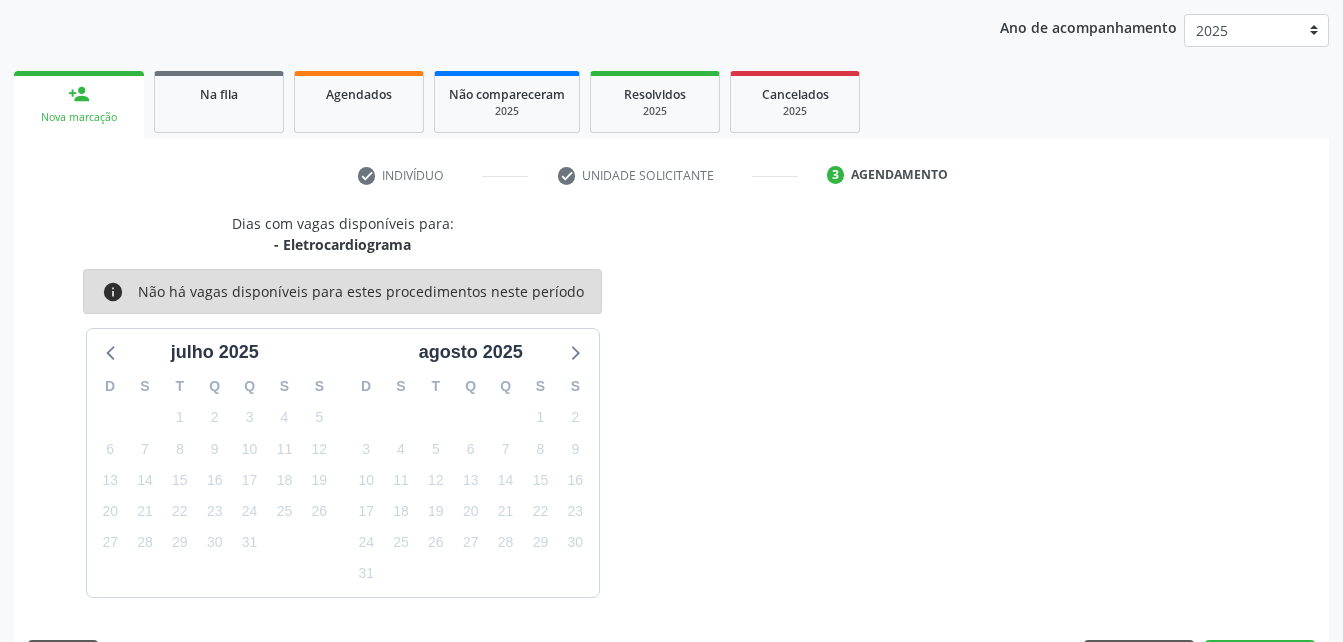 scroll, scrollTop: 315, scrollLeft: 0, axis: vertical 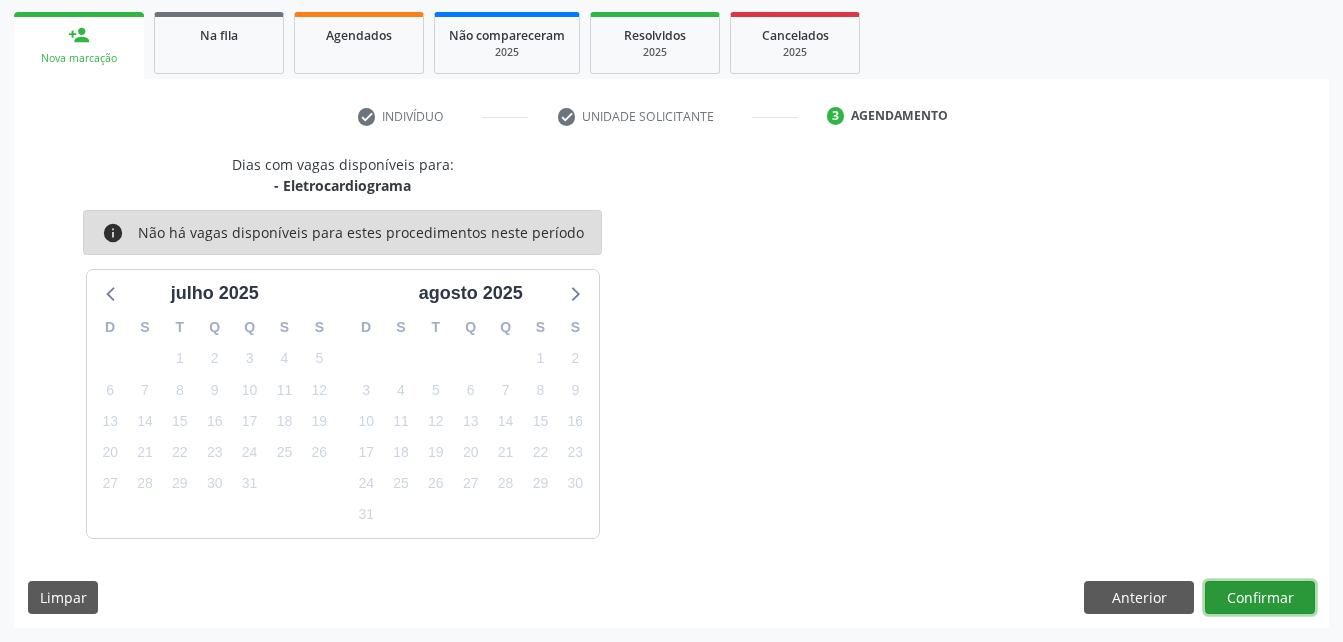 click on "Confirmar" at bounding box center [1260, 598] 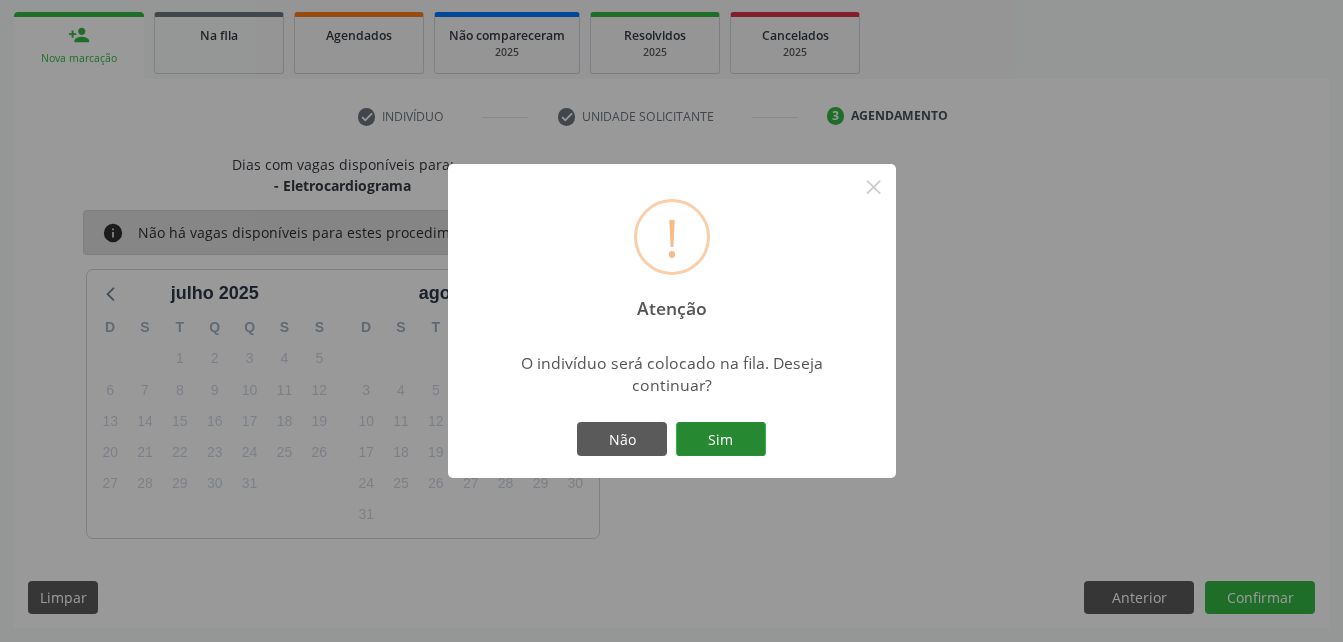 click on "Sim" at bounding box center [721, 439] 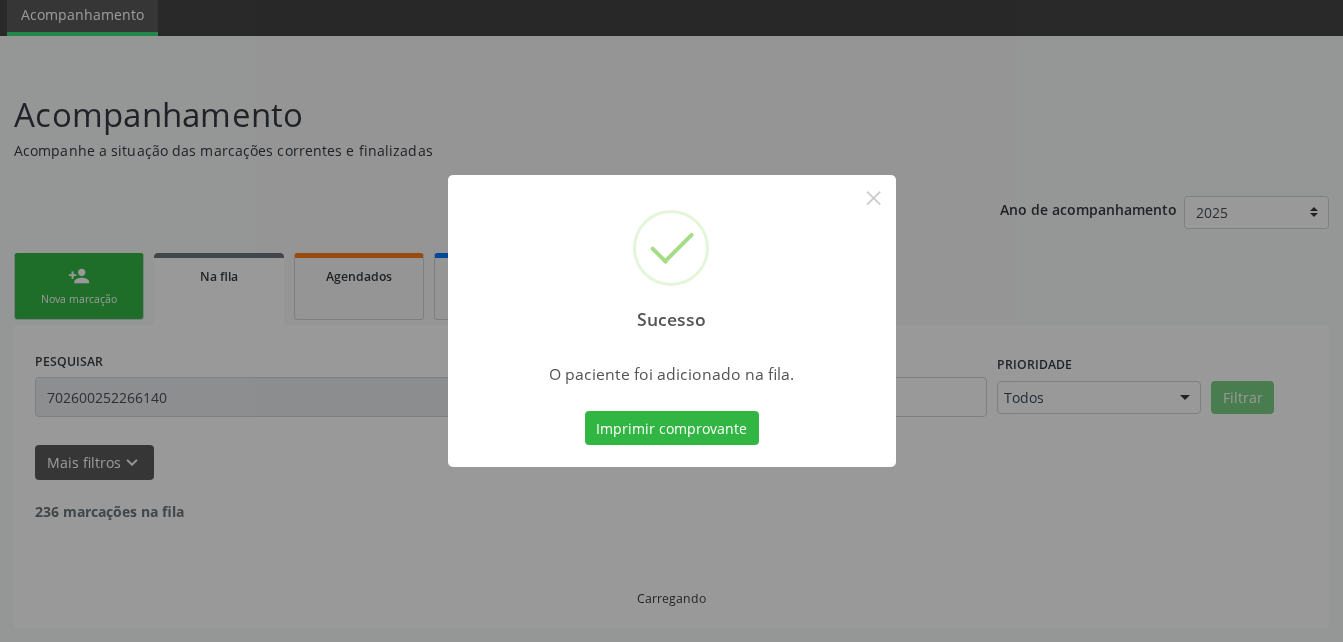 scroll, scrollTop: 53, scrollLeft: 0, axis: vertical 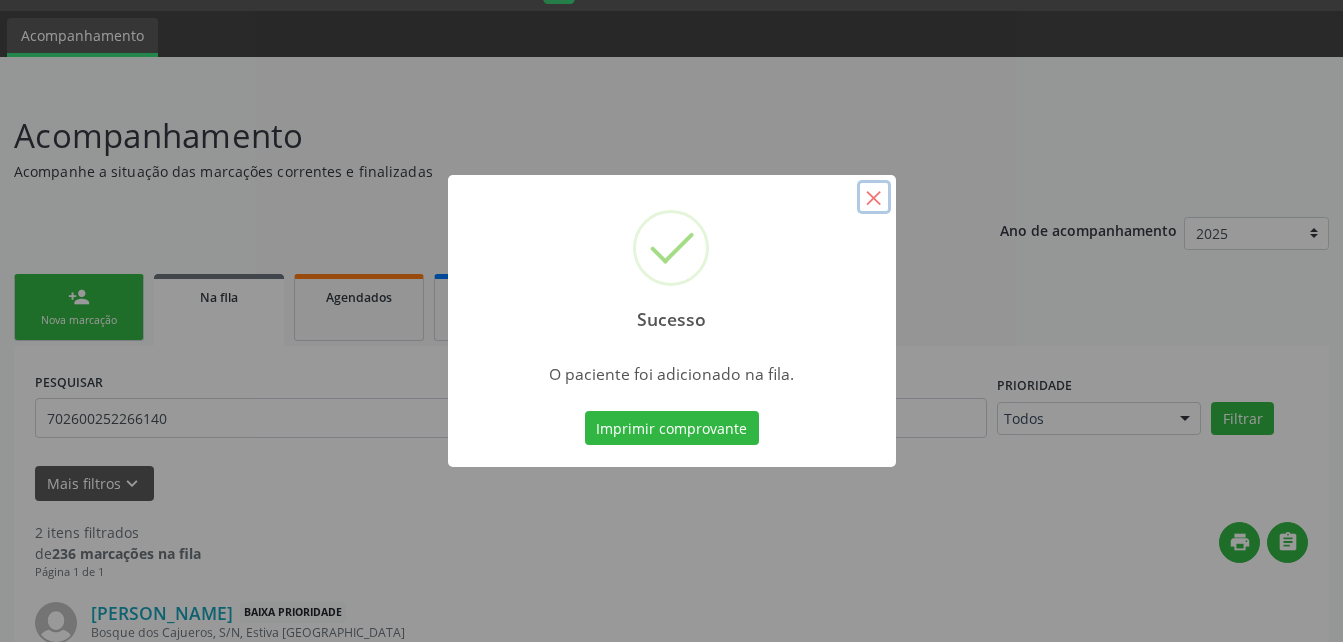 click on "×" at bounding box center (874, 197) 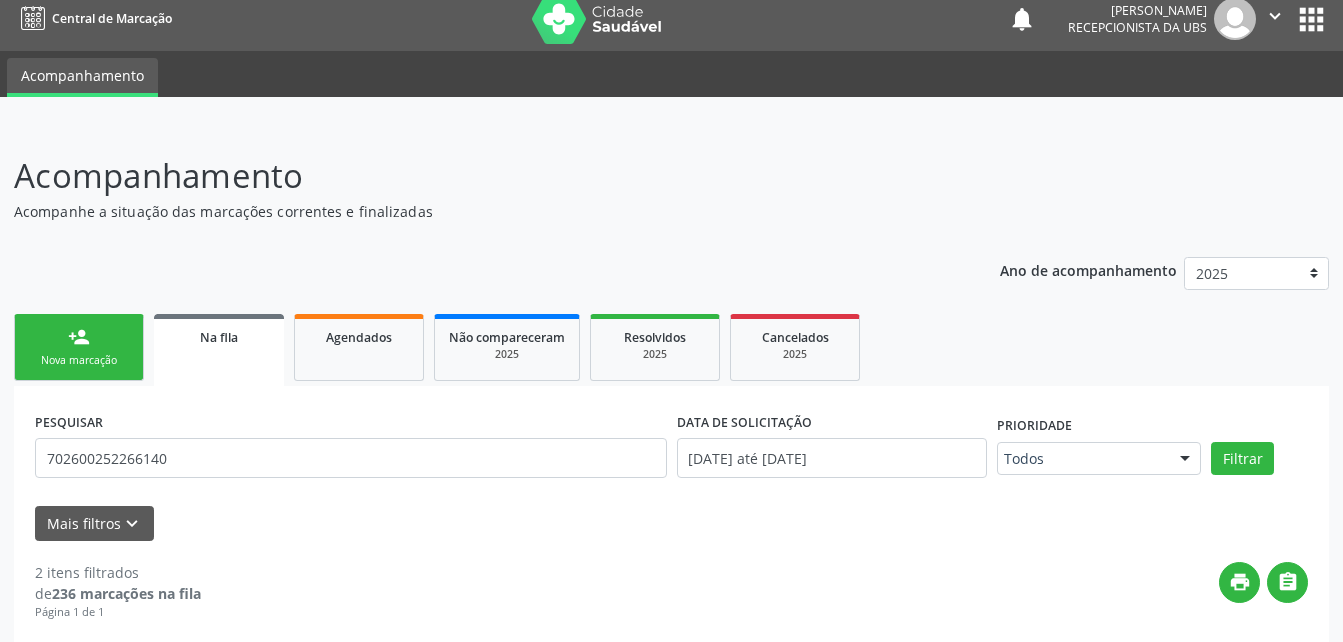 scroll, scrollTop: 0, scrollLeft: 0, axis: both 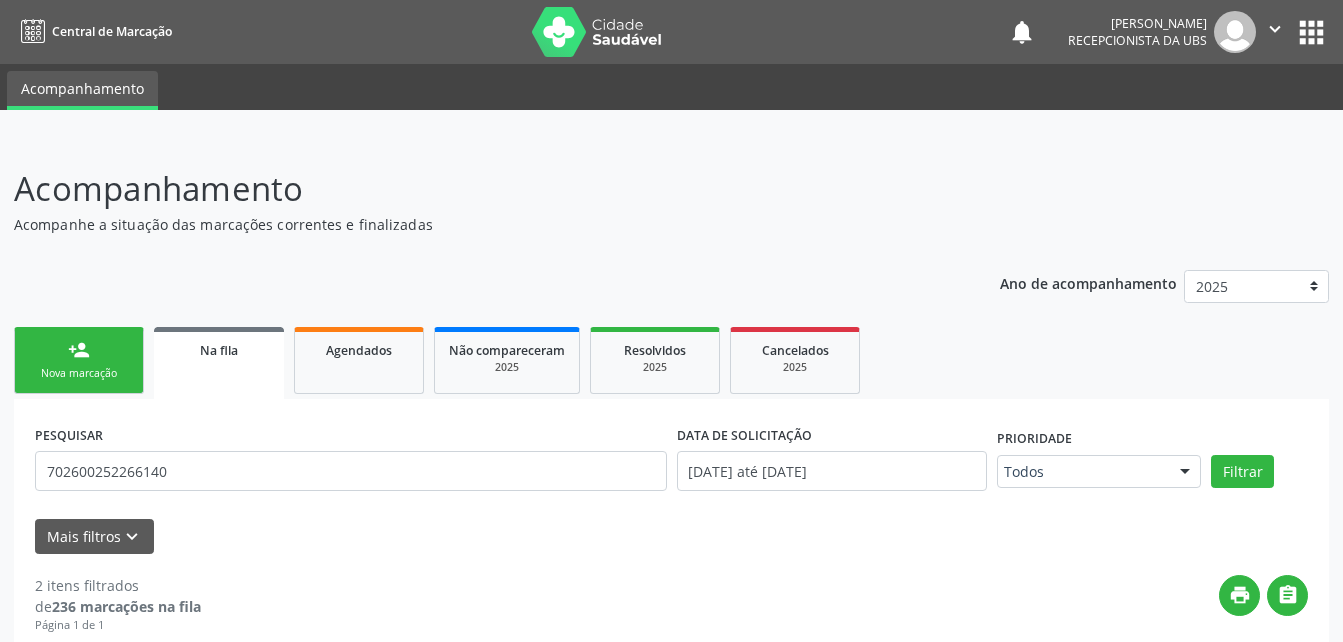 click on "Evelin Maria Santos Silva
Recepcionista da UBS" at bounding box center [1162, 32] 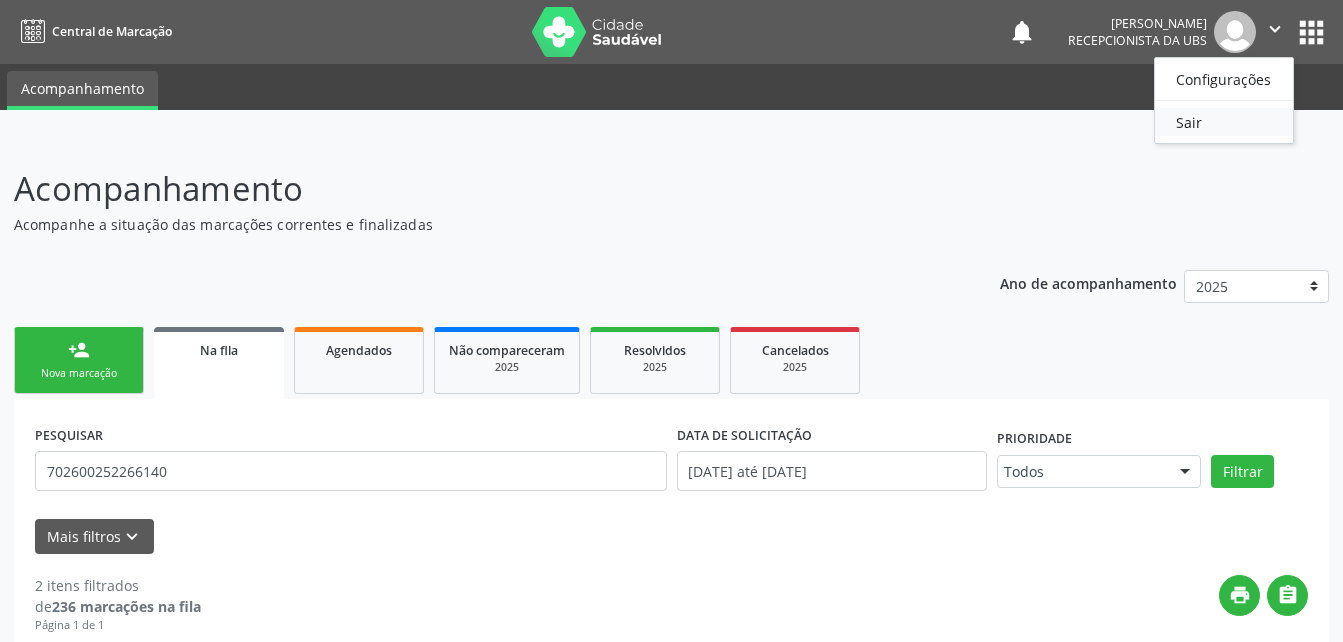 click on "Sair" at bounding box center [1224, 122] 